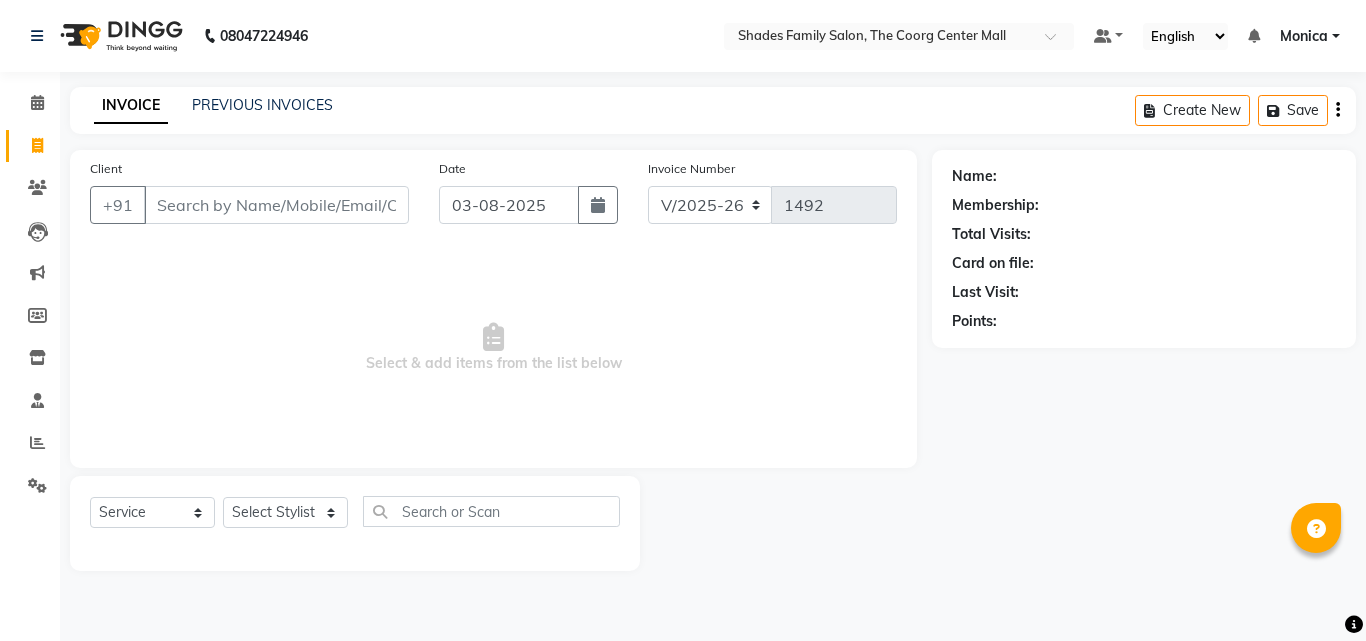select on "7447" 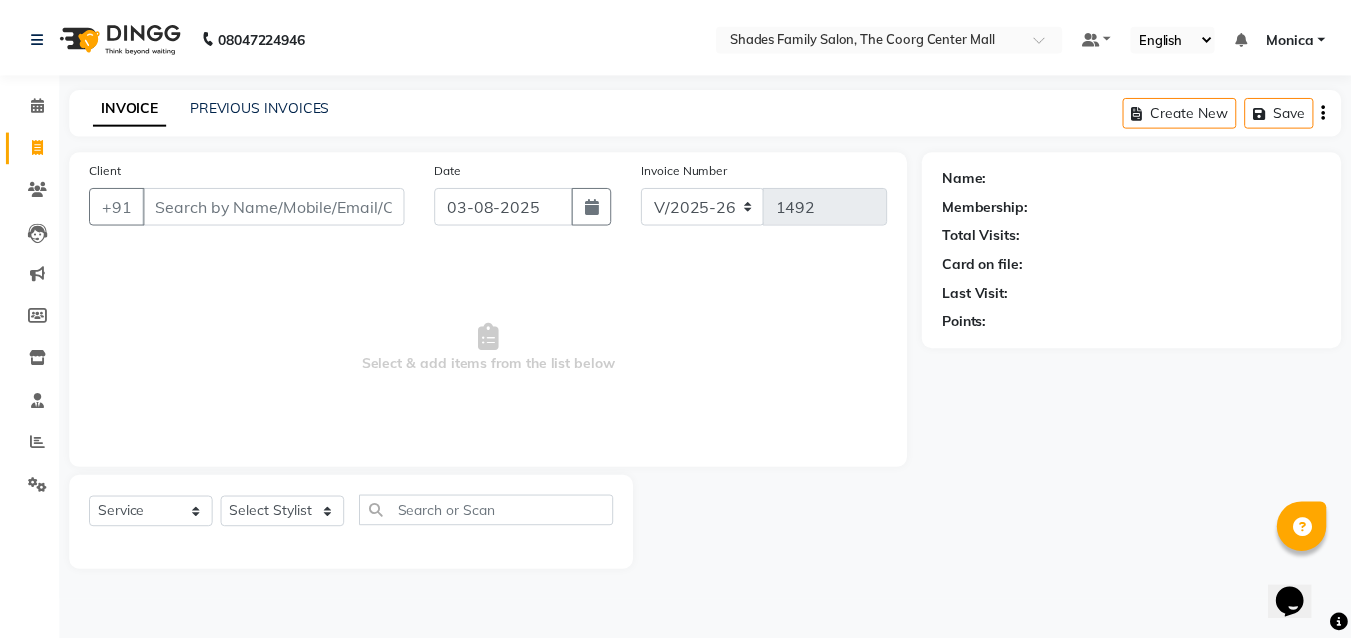 scroll, scrollTop: 0, scrollLeft: 0, axis: both 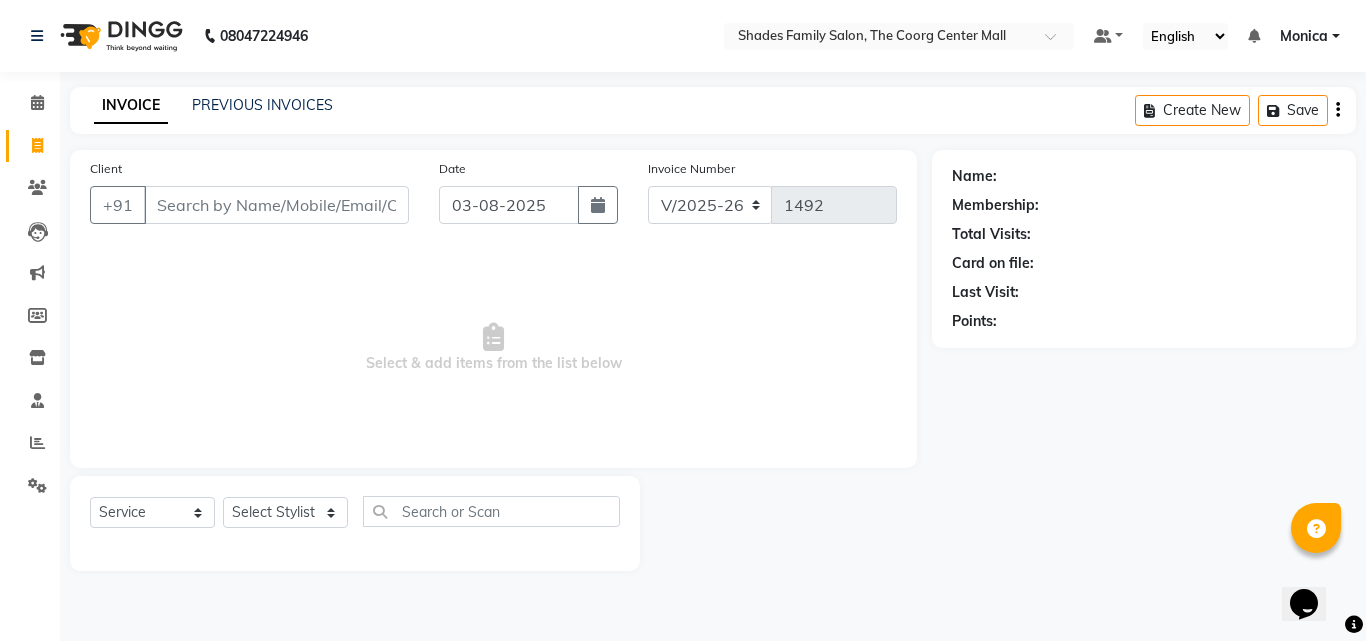 select on "69687" 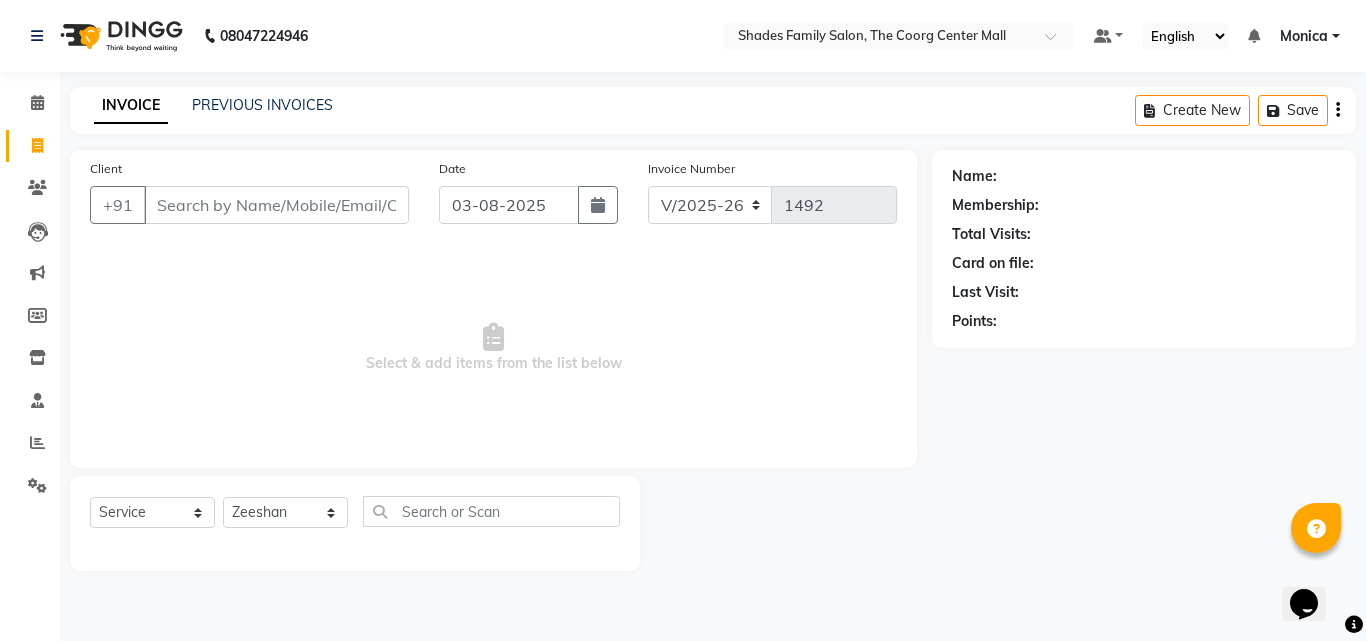 click on "Select Stylist Jyothi Monica  Namrutha Ranjith Sandeep Zeeshan" 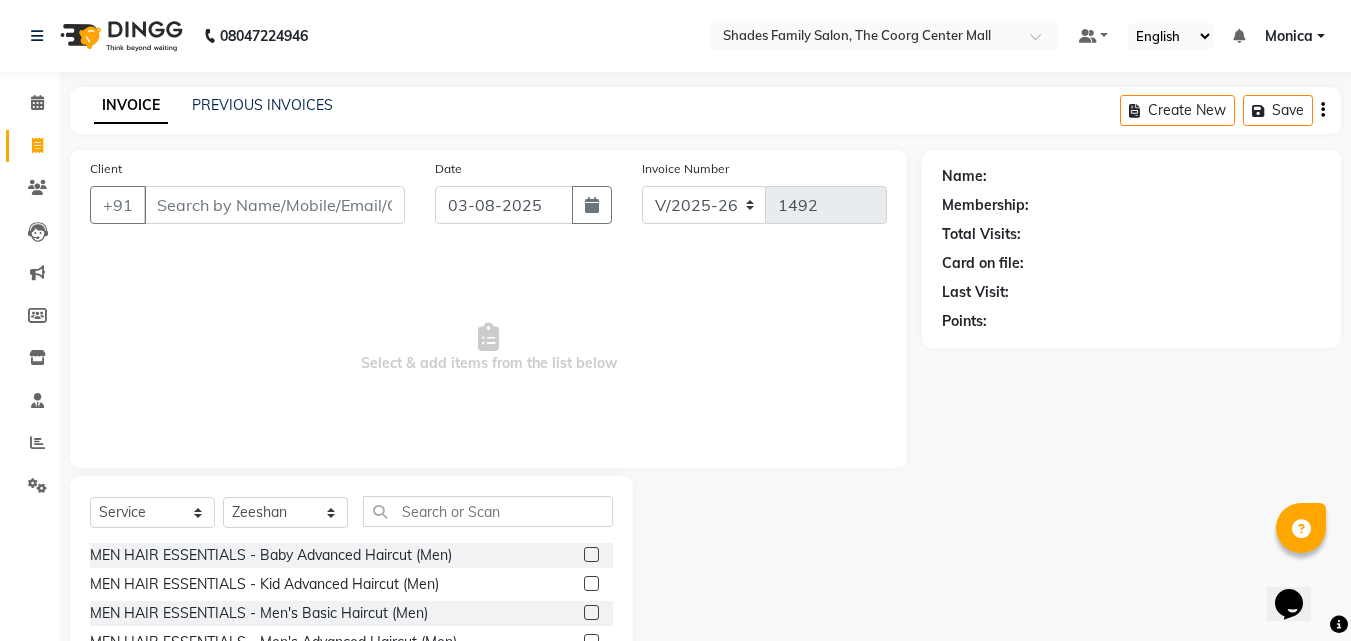 click 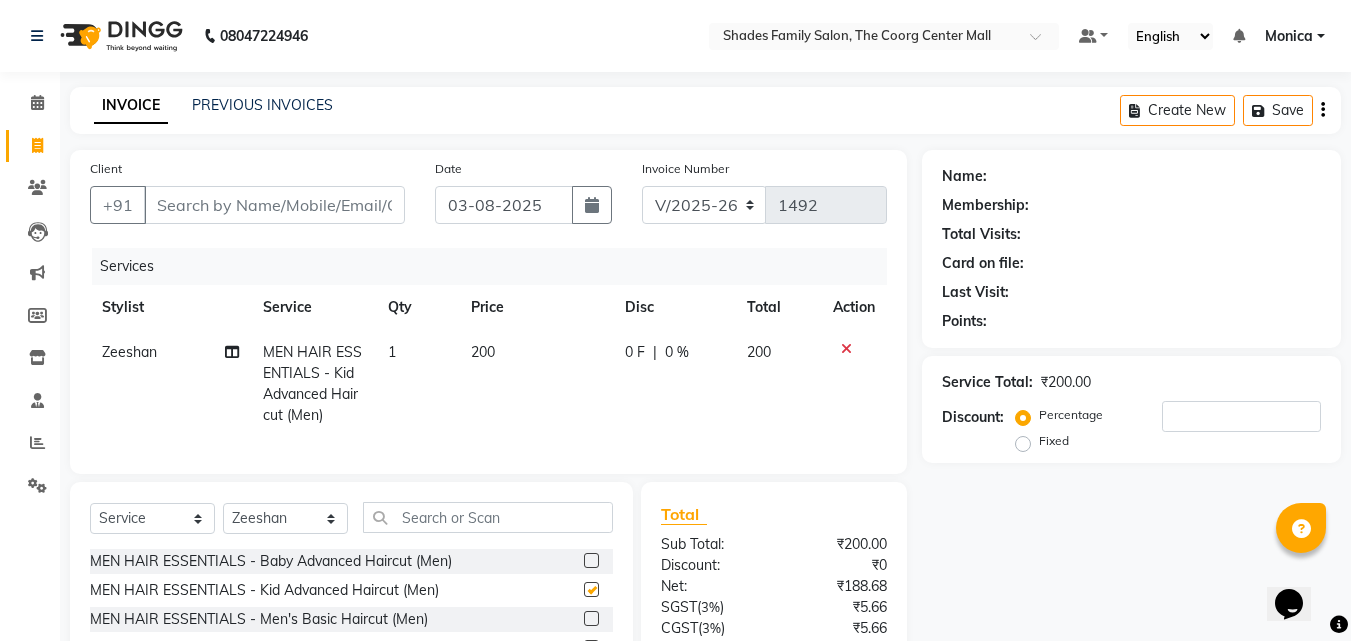 checkbox on "false" 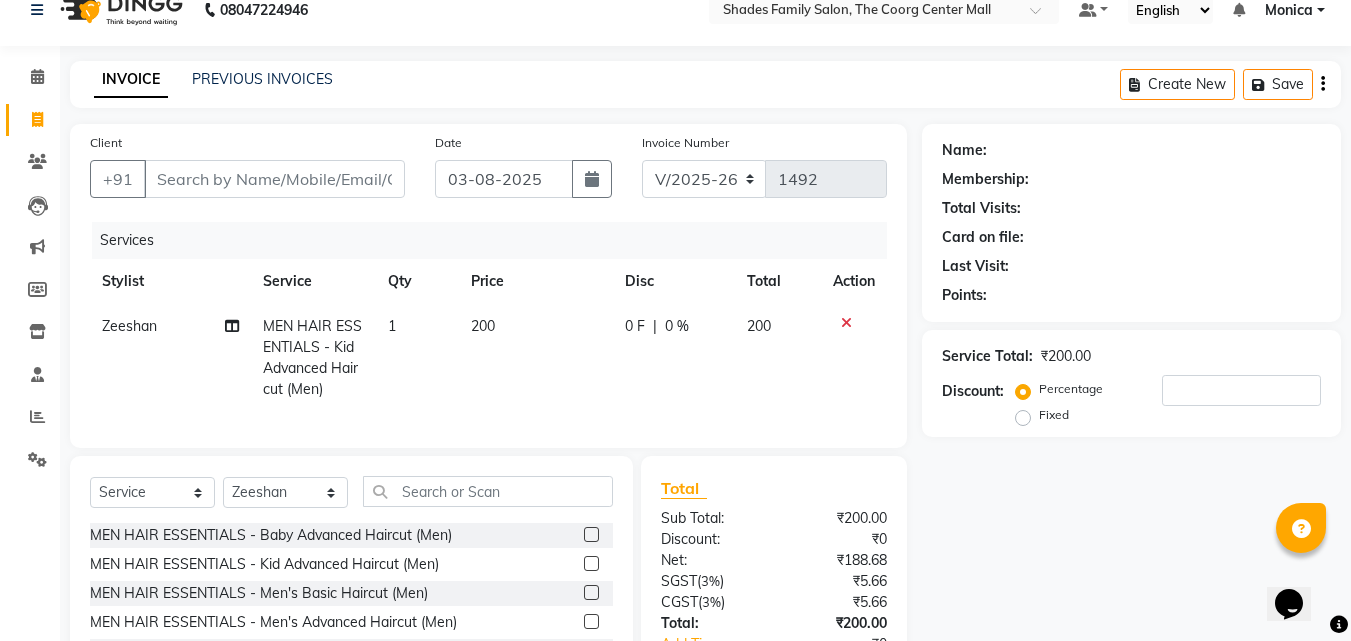 scroll, scrollTop: 0, scrollLeft: 0, axis: both 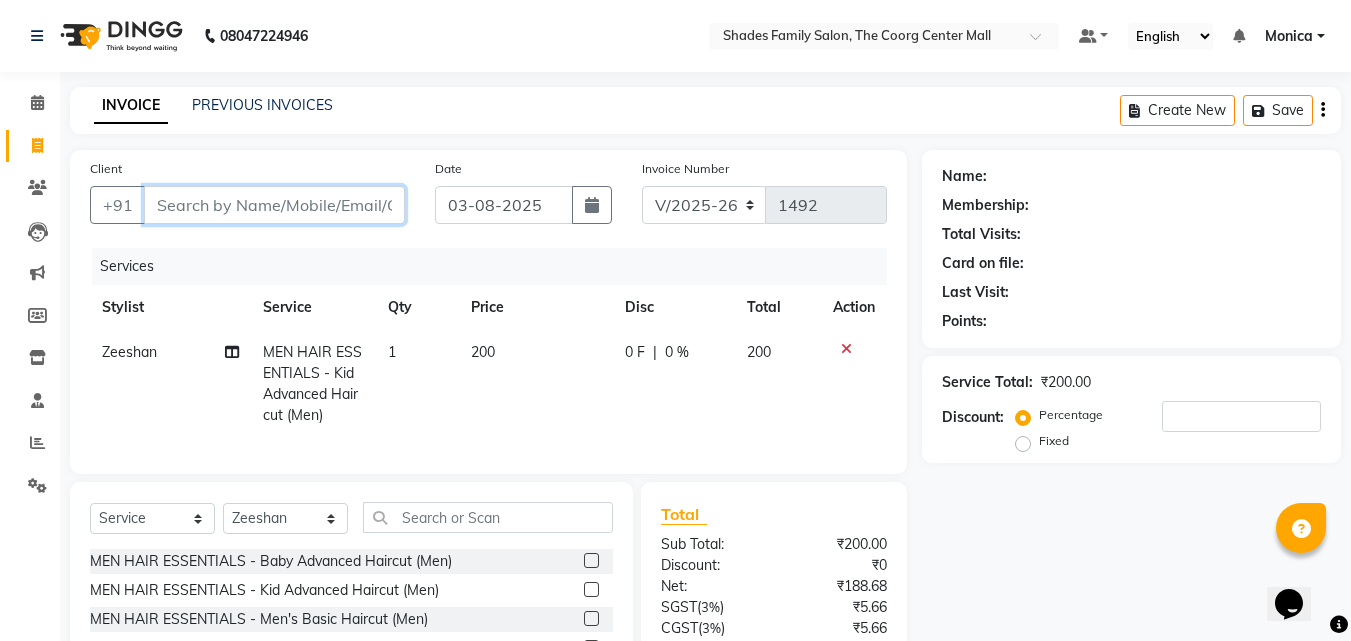 click on "Client" at bounding box center [274, 205] 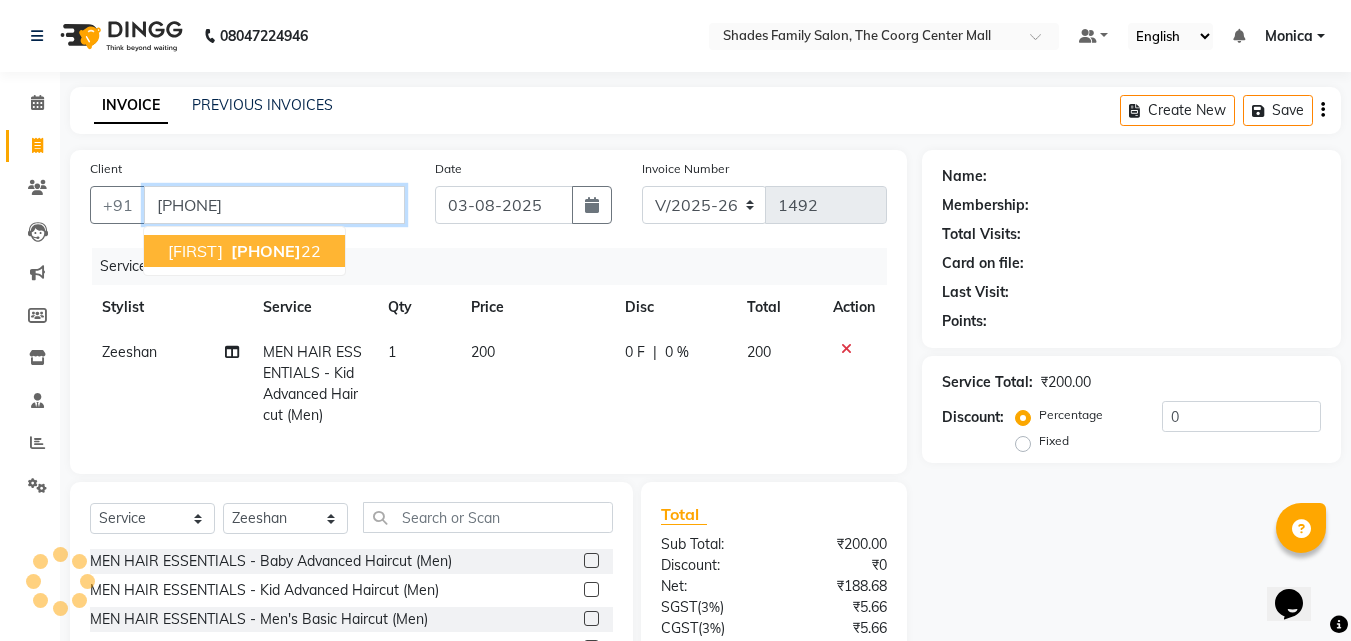 type on "[PHONE]" 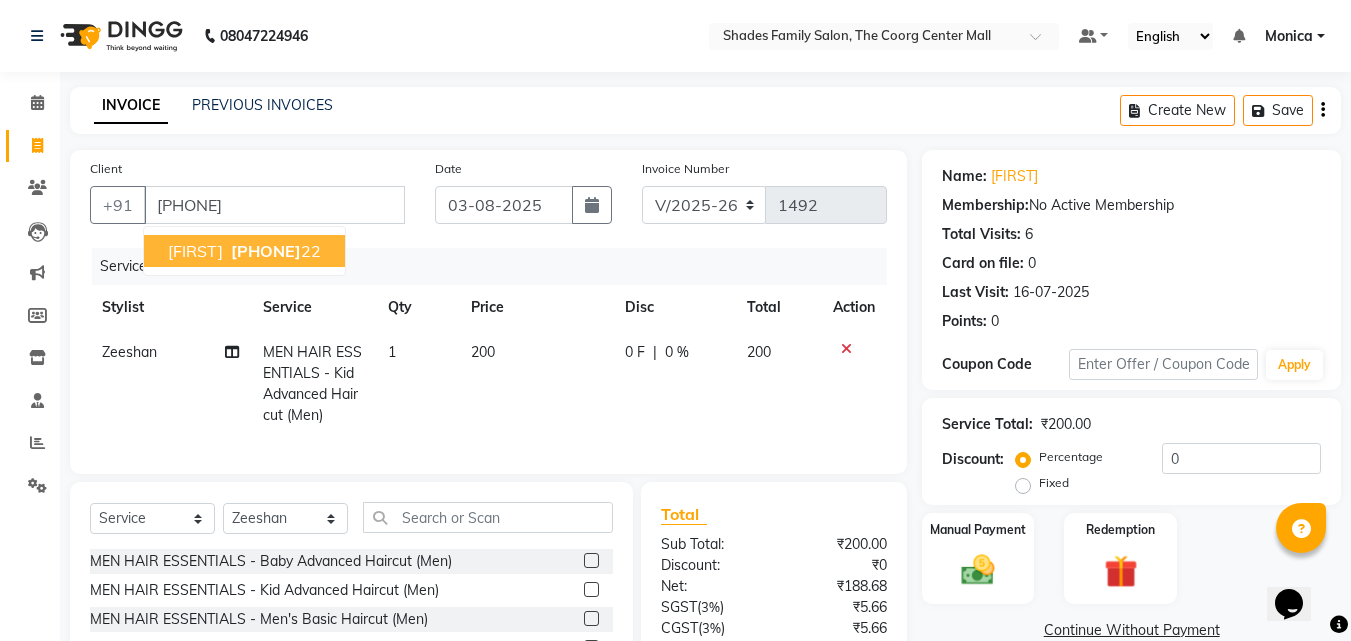 click on "90368757" at bounding box center (266, 251) 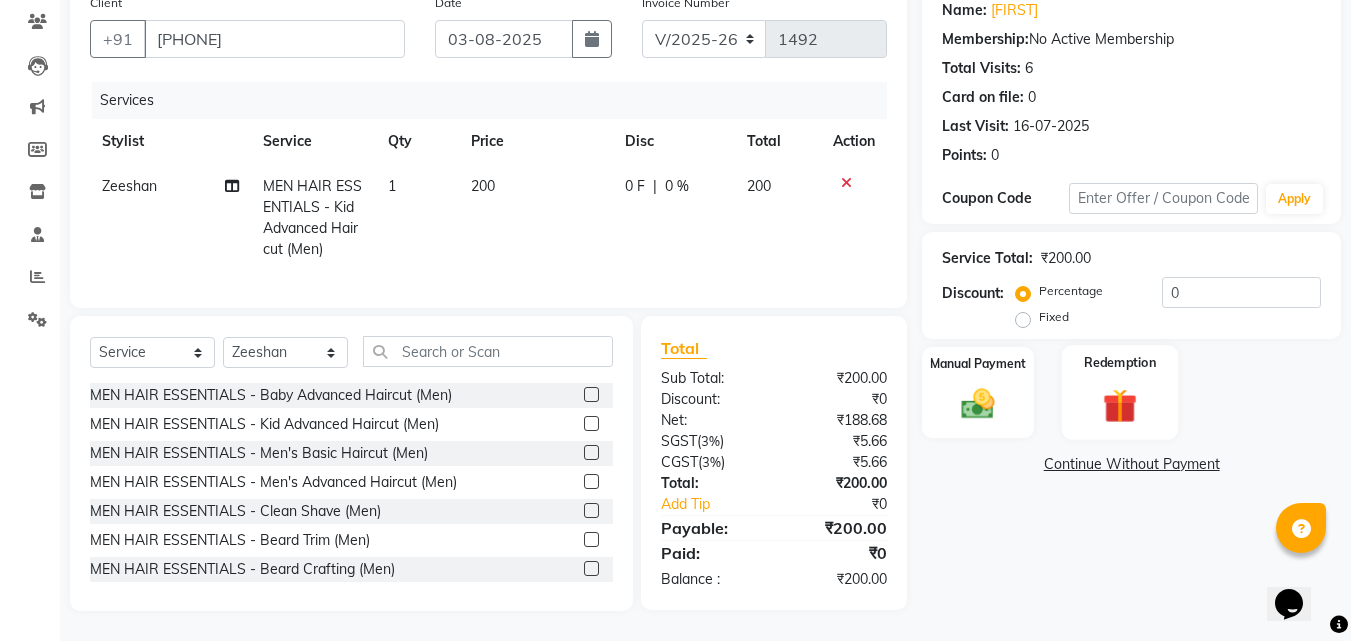 scroll, scrollTop: 181, scrollLeft: 0, axis: vertical 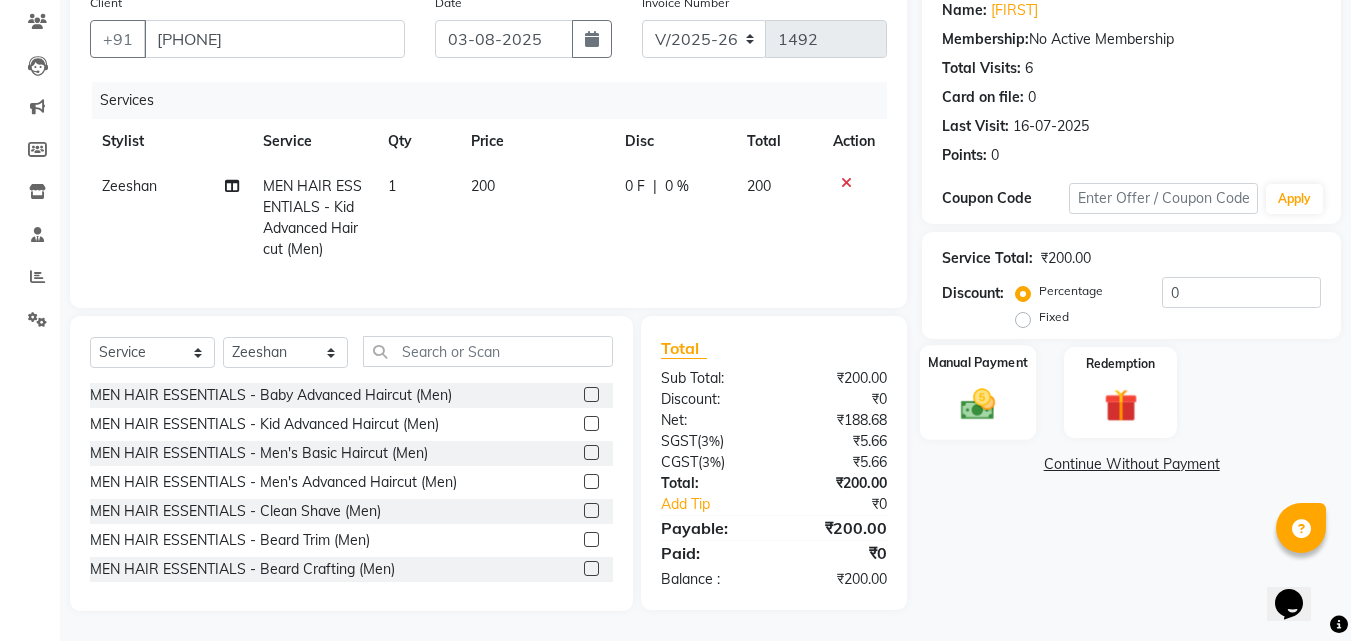 click on "Manual Payment" 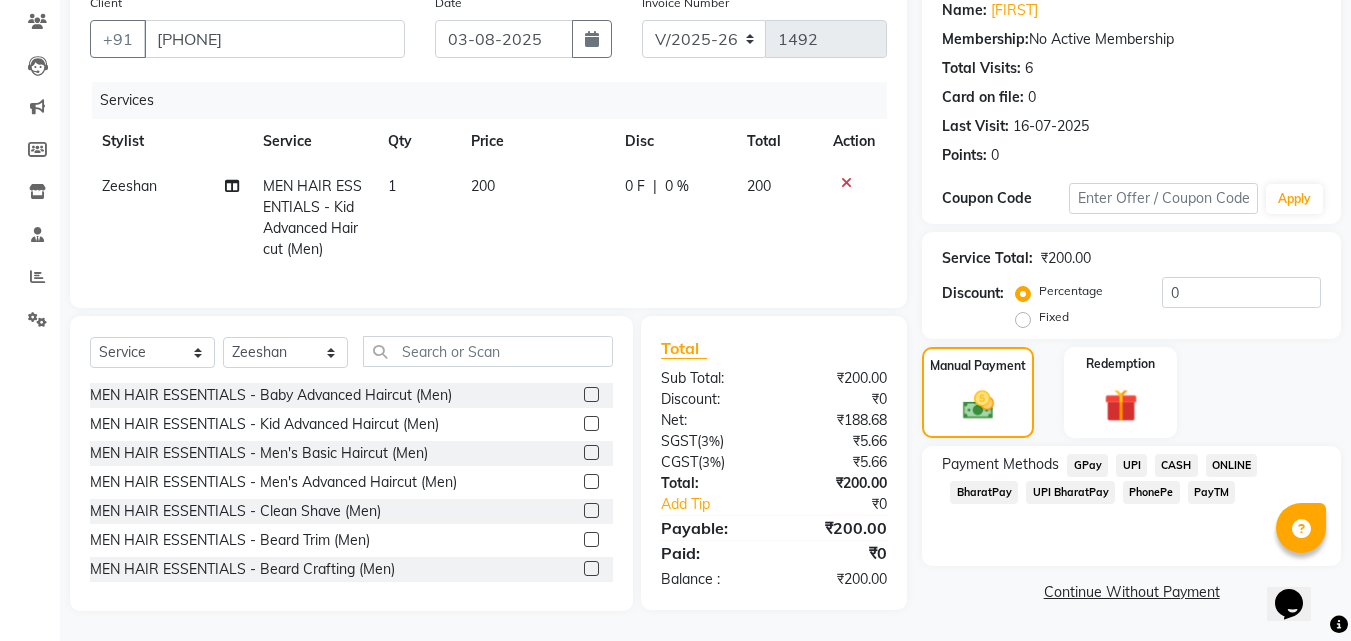 click on "ONLINE" 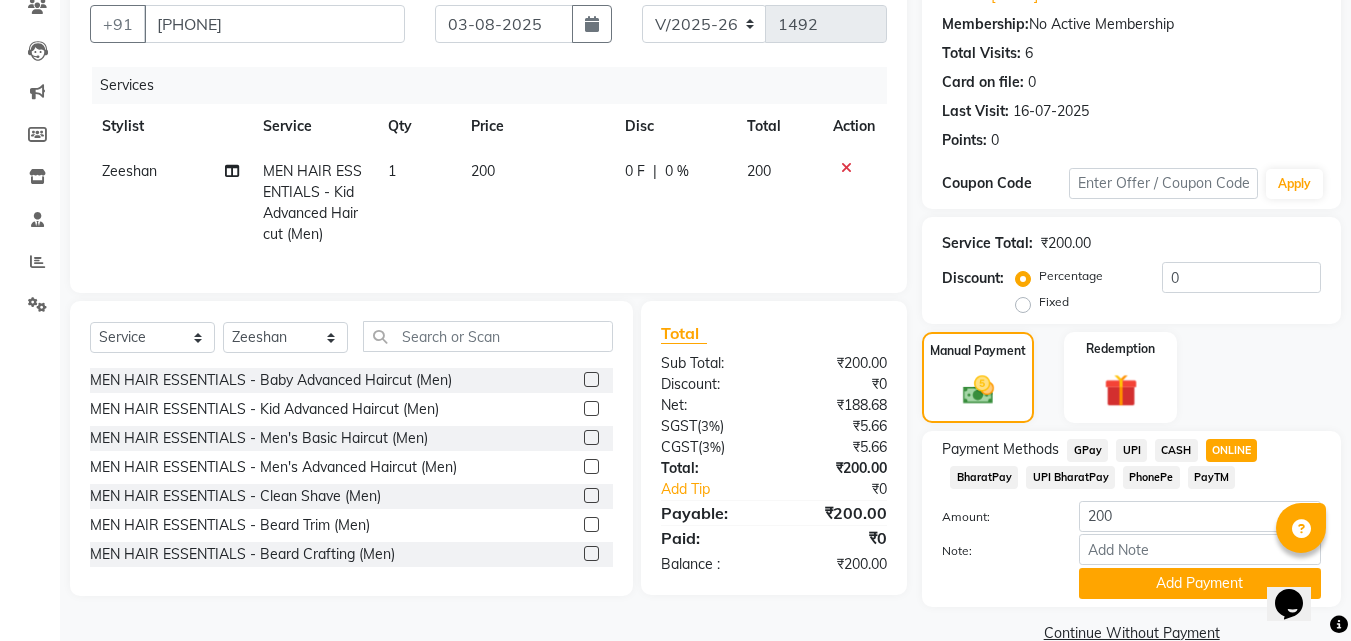 scroll, scrollTop: 218, scrollLeft: 0, axis: vertical 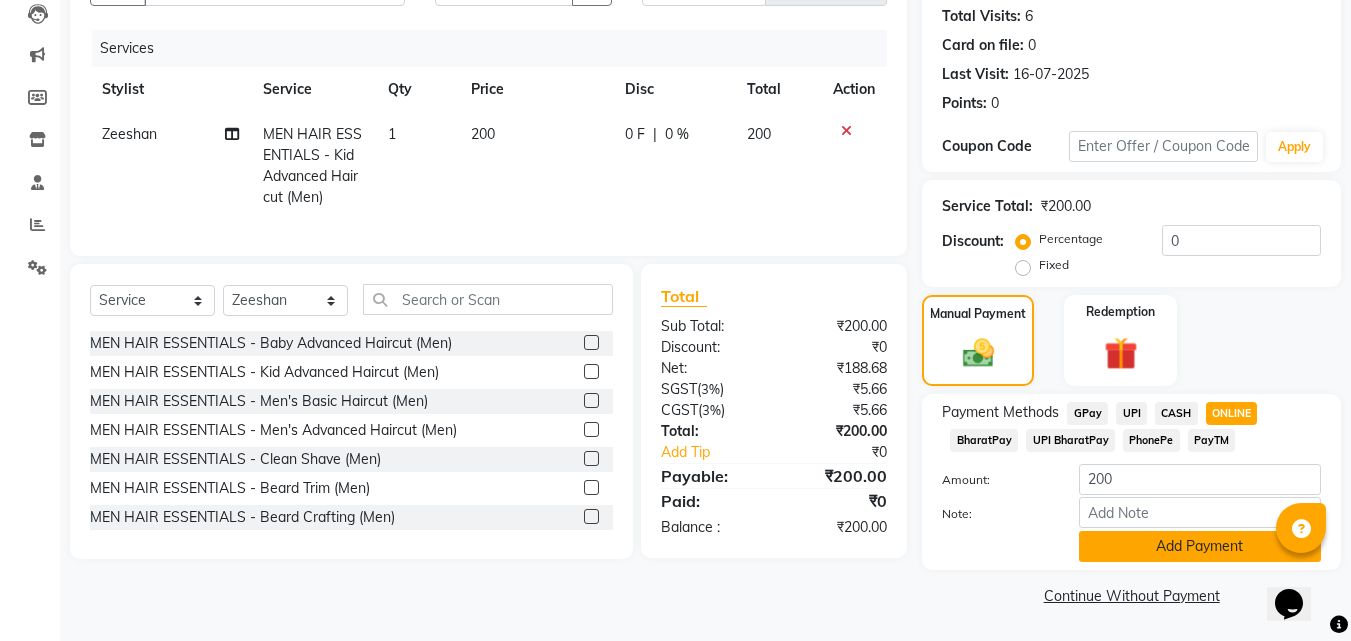click on "Add Payment" 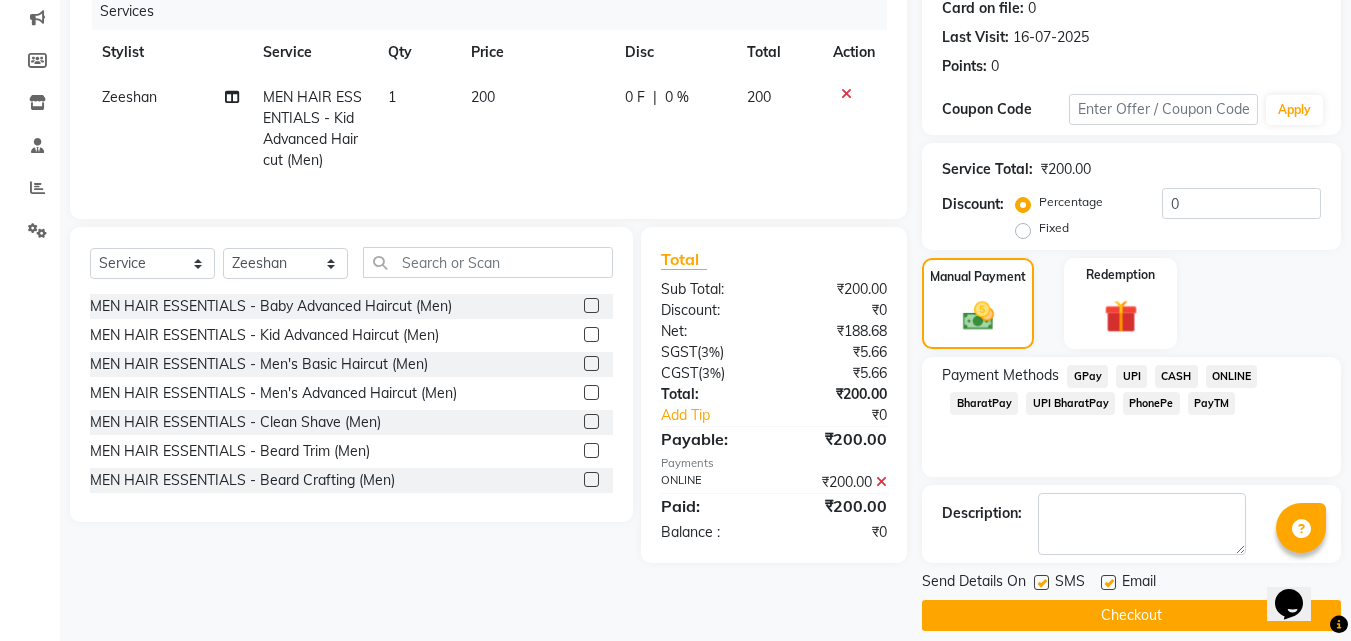 scroll, scrollTop: 275, scrollLeft: 0, axis: vertical 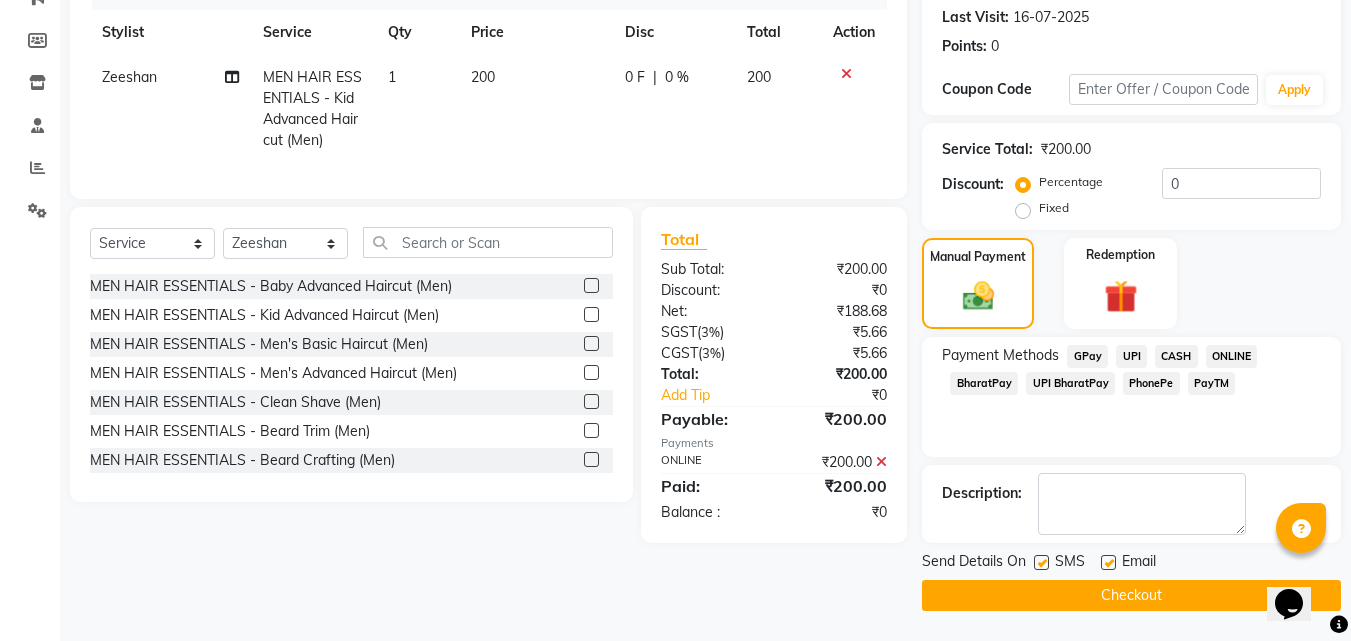 click on "Checkout" 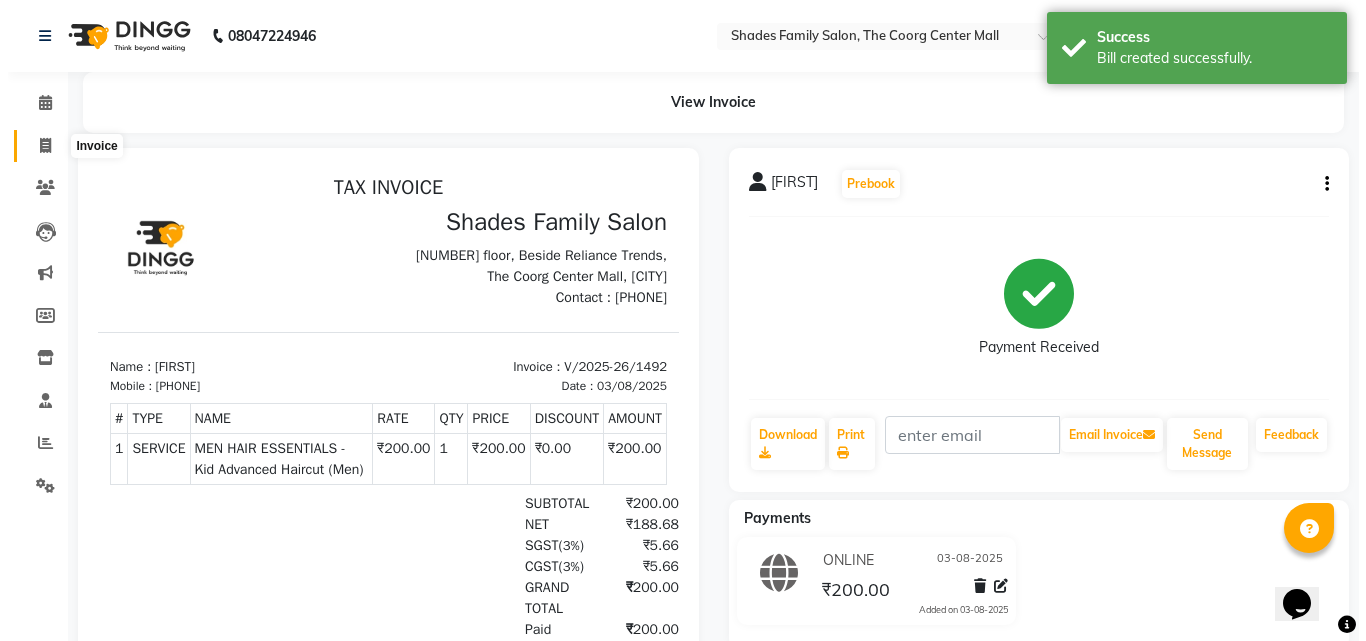 scroll, scrollTop: 0, scrollLeft: 0, axis: both 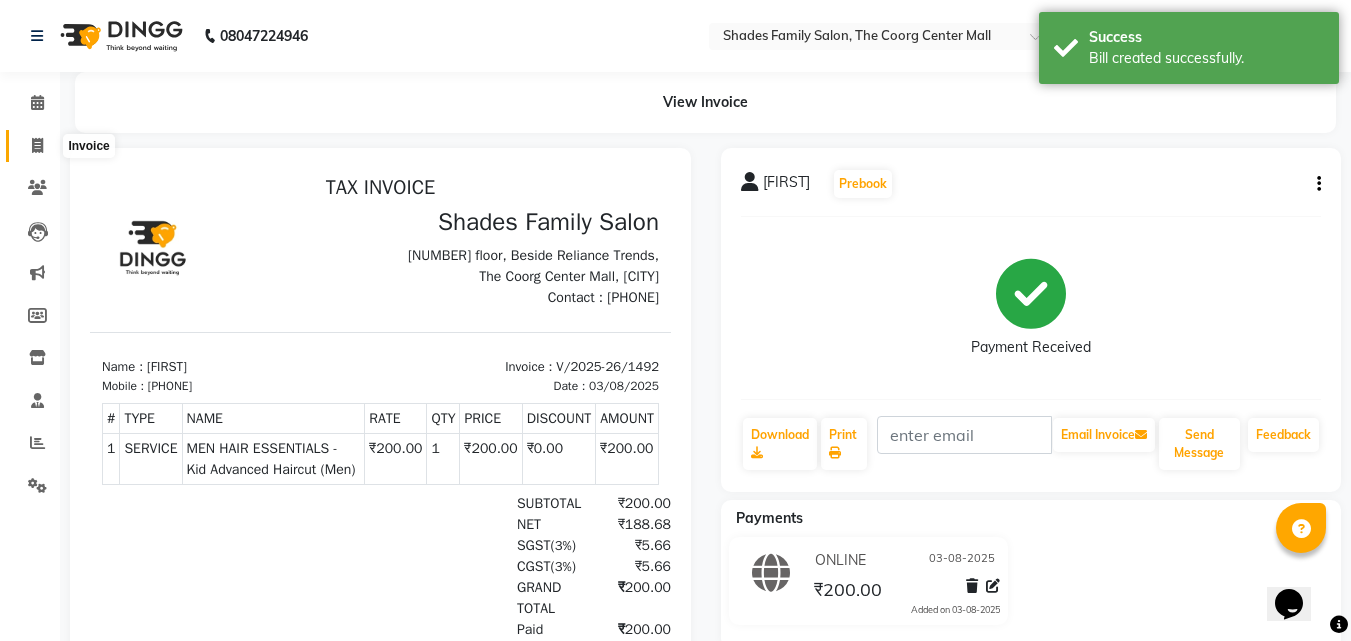 click 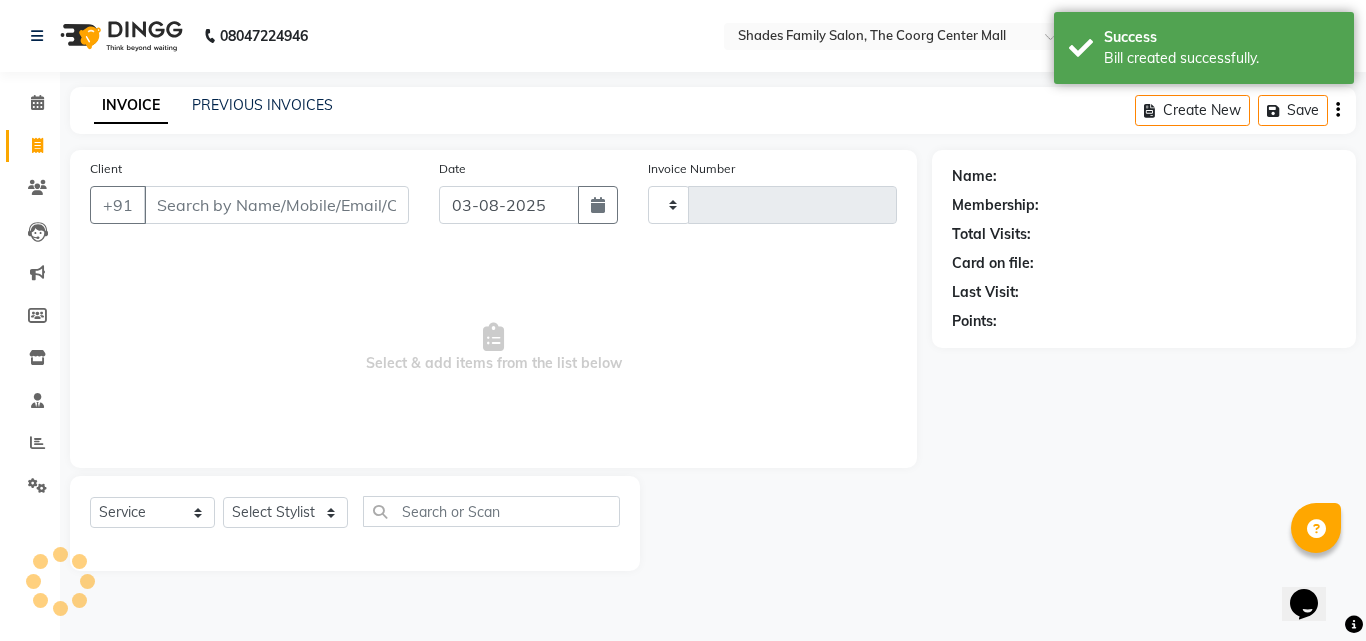 type on "1493" 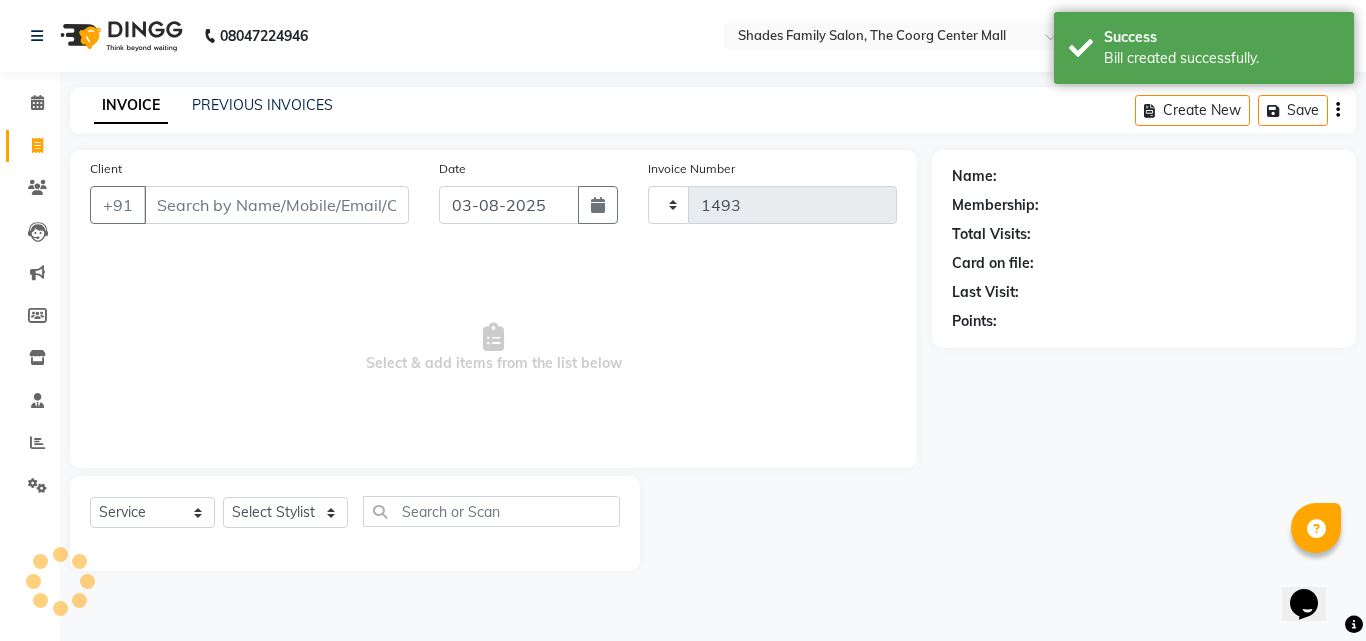 select on "7447" 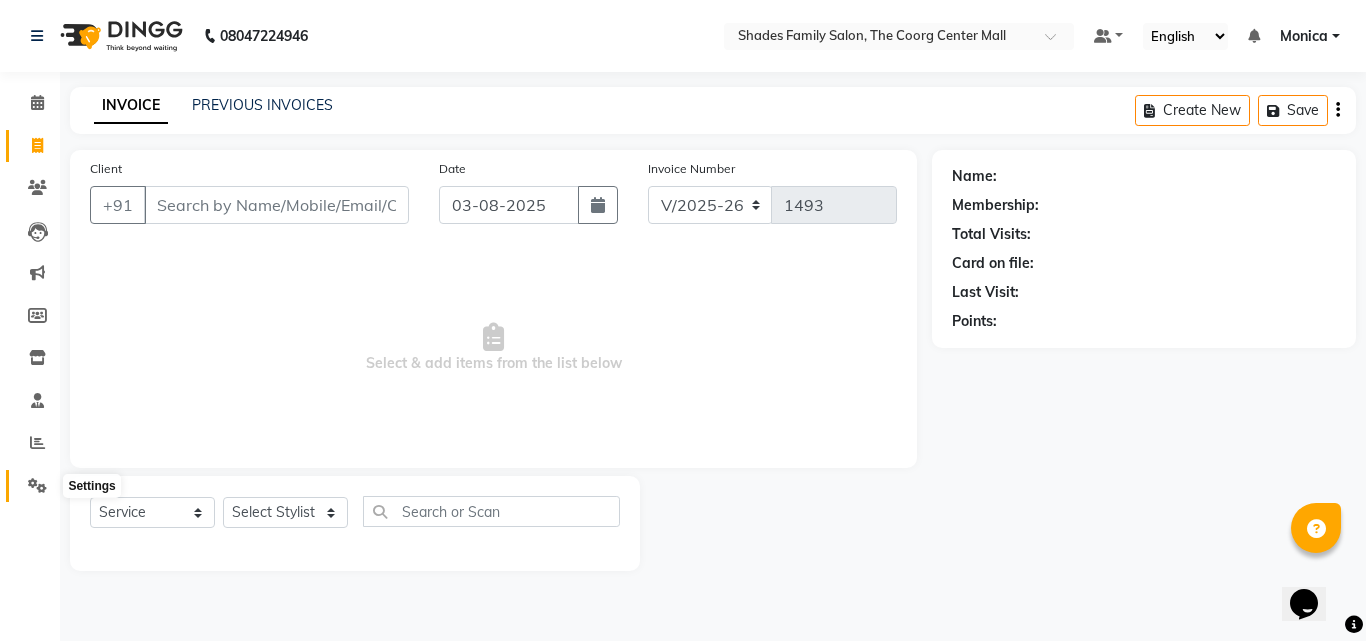 click 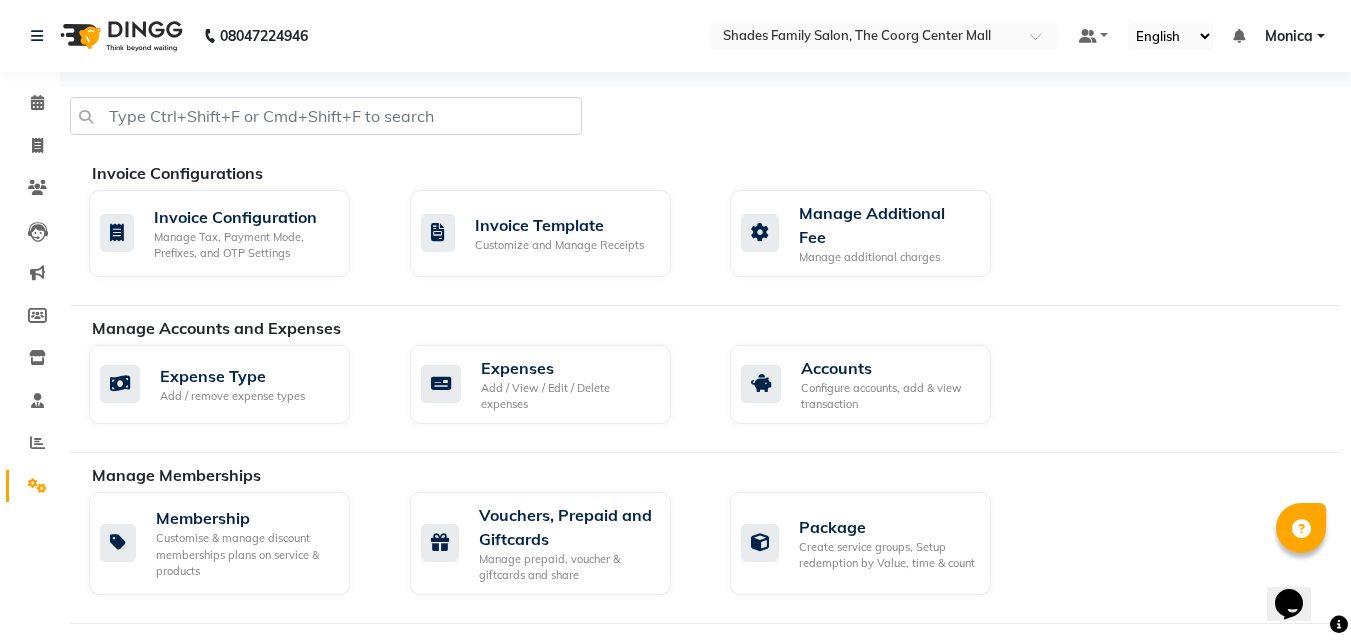 click on "Expense Type Add / remove expense types  Expenses Add / View / Edit / Delete expenses  Accounts Configure accounts, add & view transaction" 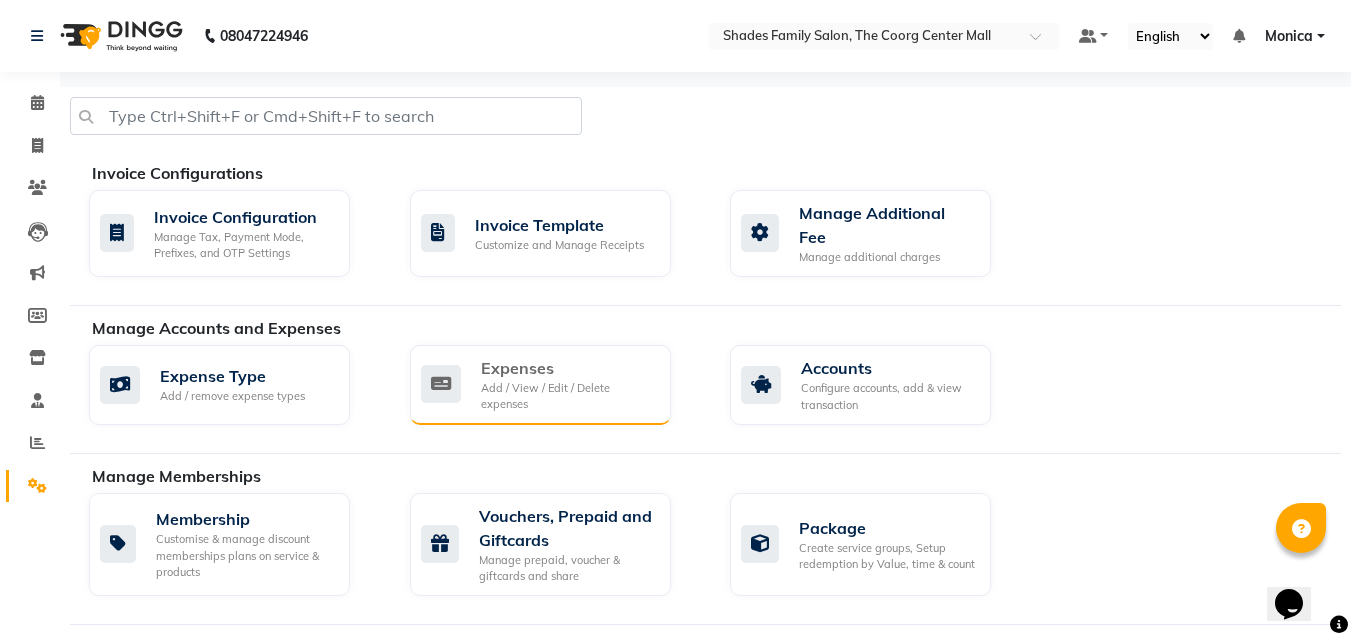 click on "Add / View / Edit / Delete expenses" 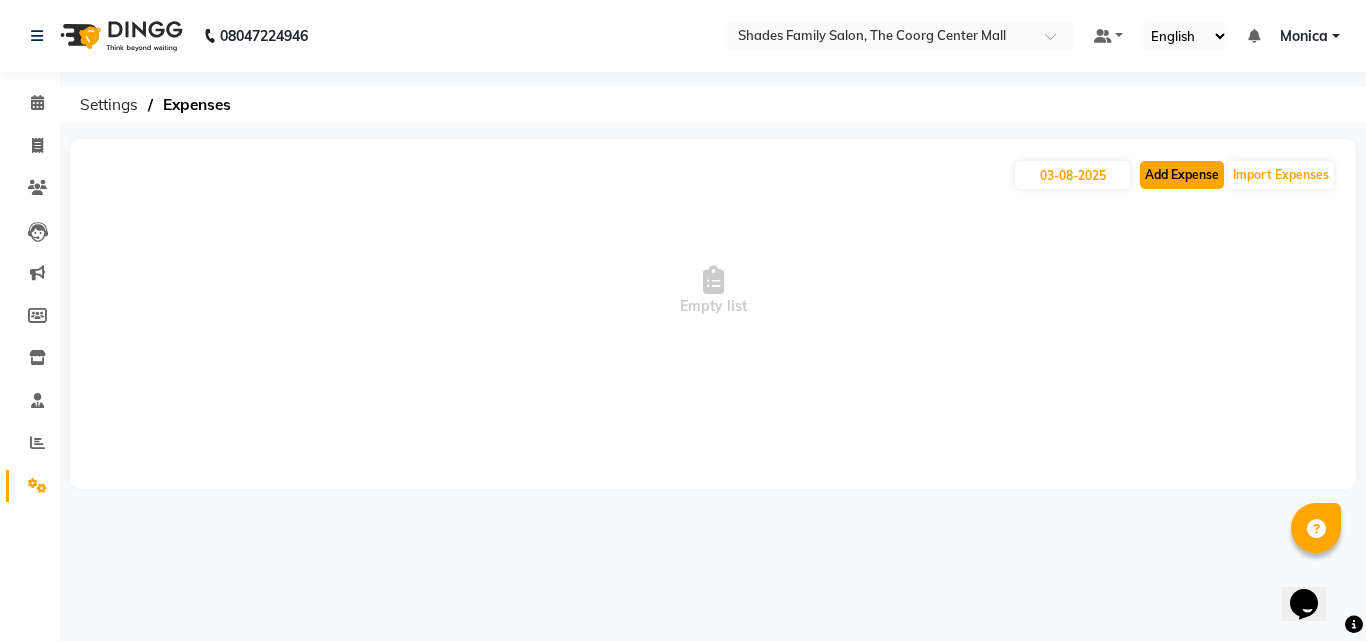 click on "Add Expense" 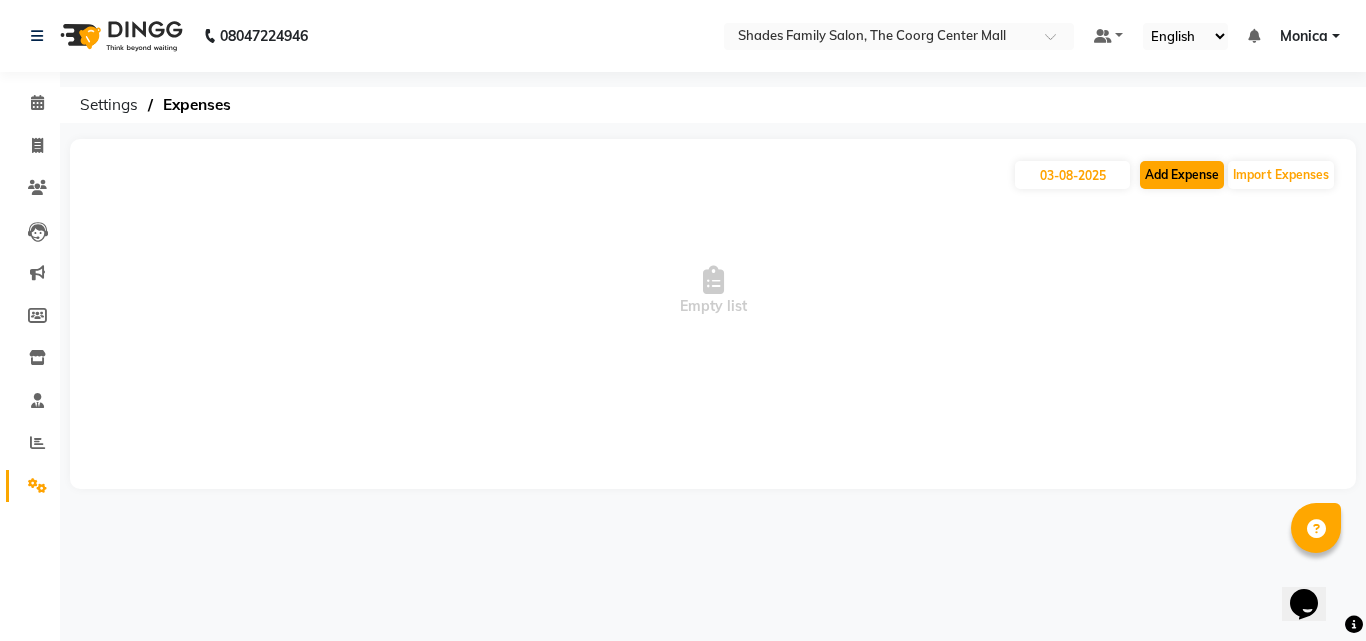select on "1" 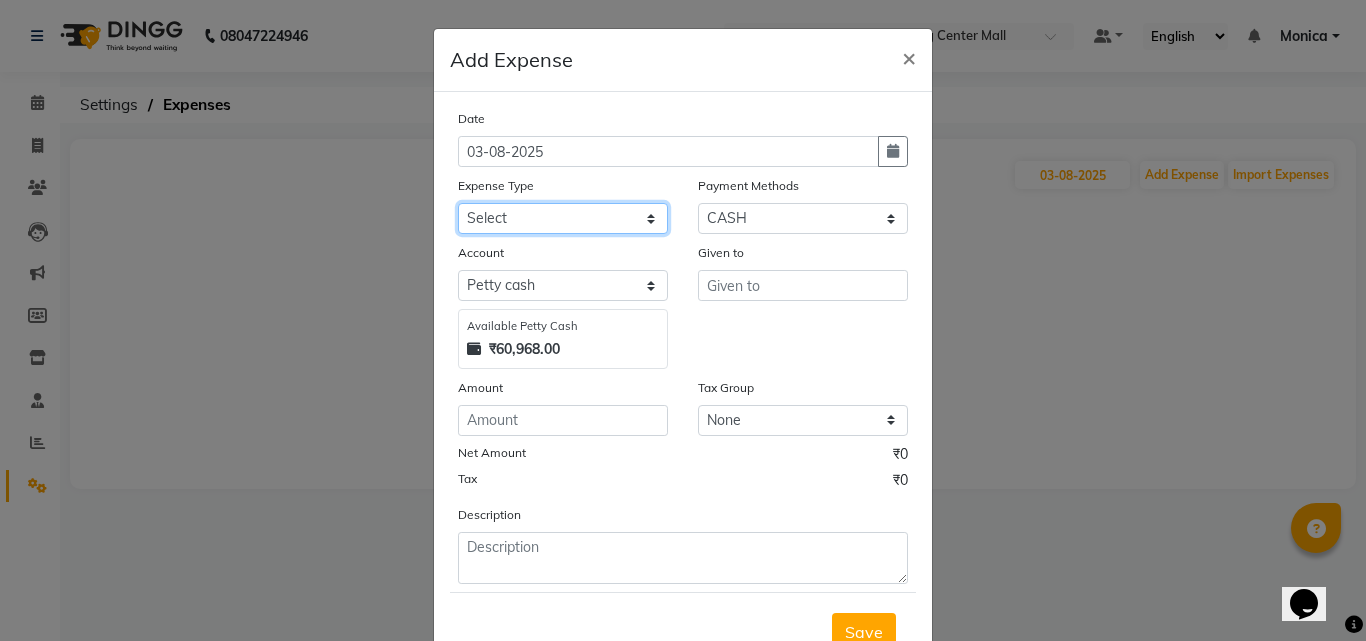 click on "Select Advance Salary Auto Bank charges Cash transfer to bank Client Client Snacks Commission Current bill Equipment Flower Food for customer Food for Staff Fuel Given from staff Given to Staff Govt fee Grocery Incentive International purchase Internet bill Loan Repayment Maintenance Mam Manjumane Marketing Milk Miscellaneous Others Pantry Petrol for gen Pigmi Ganapathi bank Product Product Sale Rent Rent shop Repair charges Salary Staff Staff Snacks Staff Tips Tax Tea & Refreshment Tissues Utilities Water Bottles And juice Zerox" 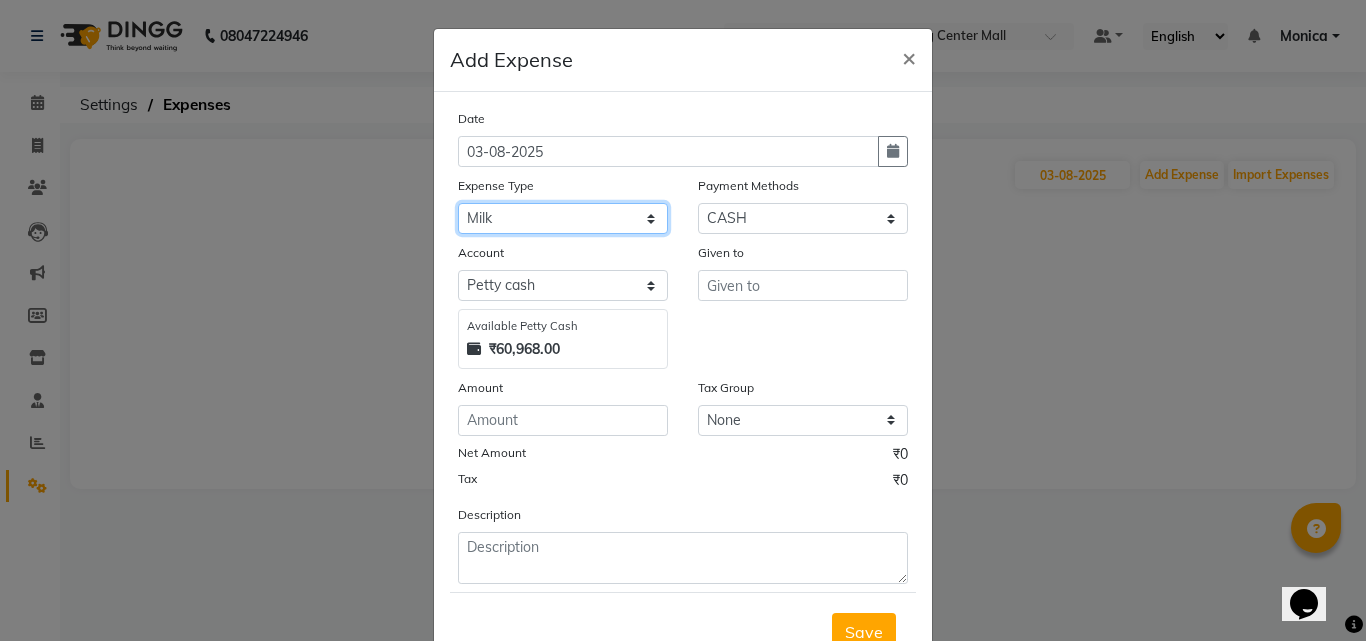click on "Select Advance Salary Auto Bank charges Cash transfer to bank Client Client Snacks Commission Current bill Equipment Flower Food for customer Food for Staff Fuel Given from staff Given to Staff Govt fee Grocery Incentive International purchase Internet bill Loan Repayment Maintenance Mam Manjumane Marketing Milk Miscellaneous Others Pantry Petrol for gen Pigmi Ganapathi bank Product Product Sale Rent Rent shop Repair charges Salary Staff Staff Snacks Staff Tips Tax Tea & Refreshment Tissues Utilities Water Bottles And juice Zerox" 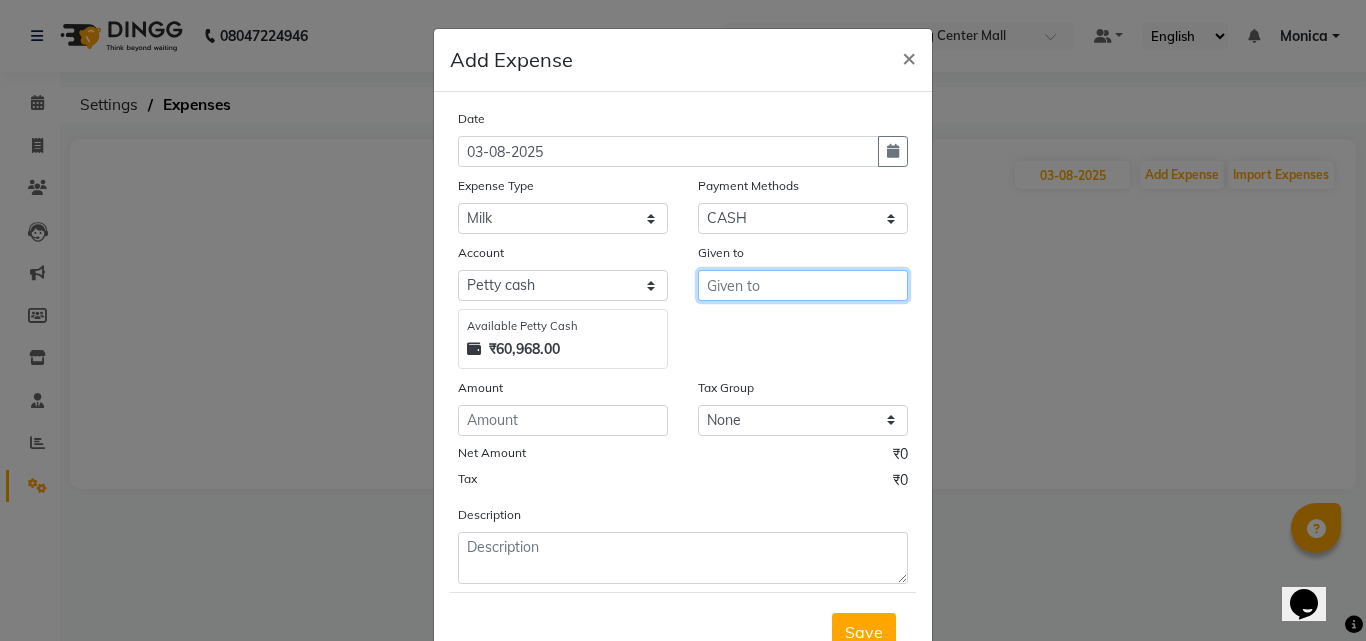 click at bounding box center (803, 285) 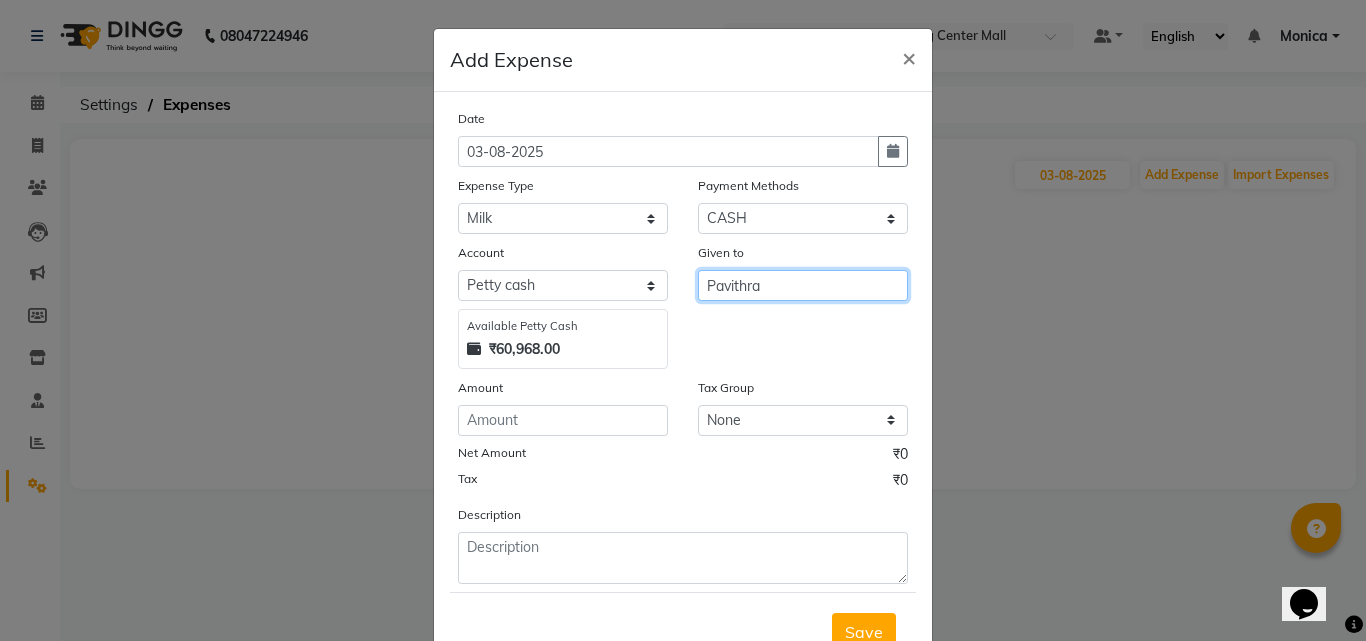 type on "Pavithra" 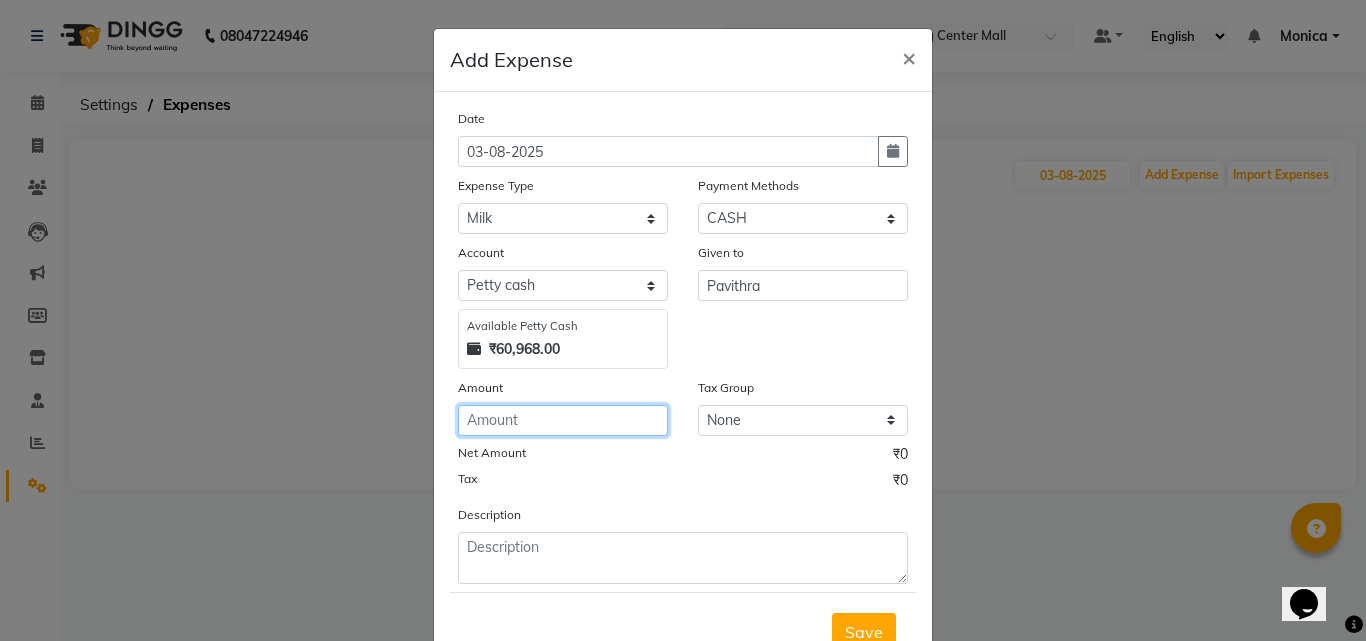 click 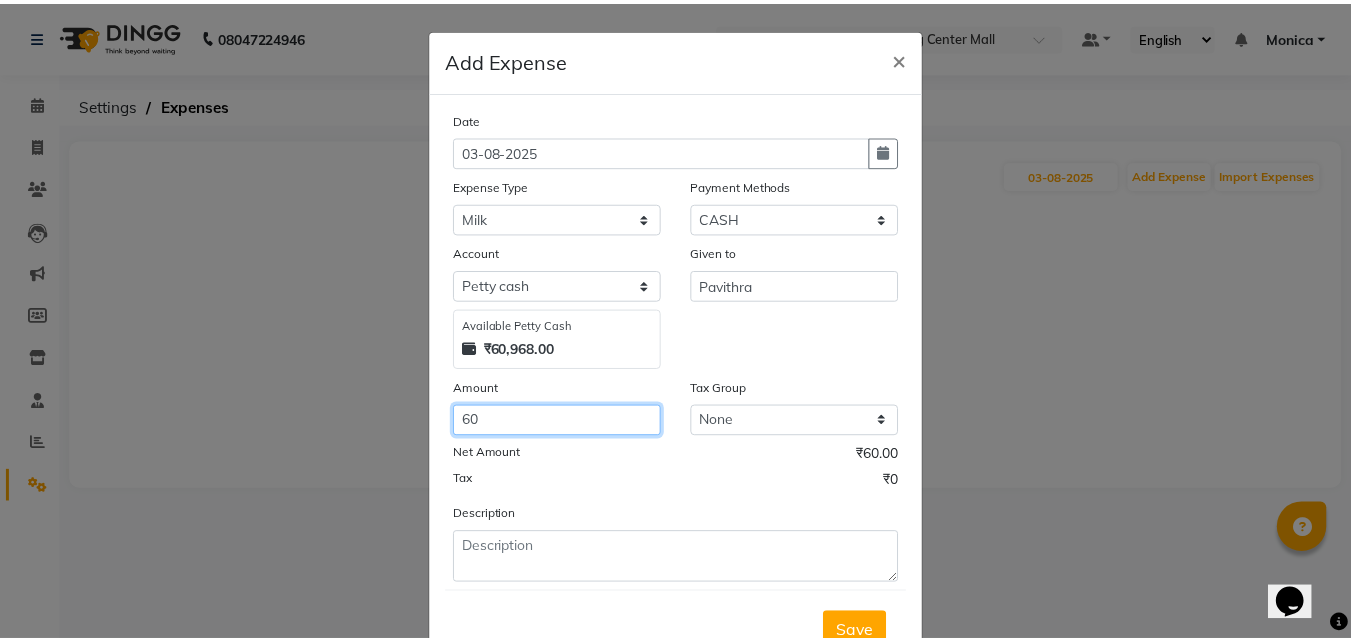 scroll, scrollTop: 75, scrollLeft: 0, axis: vertical 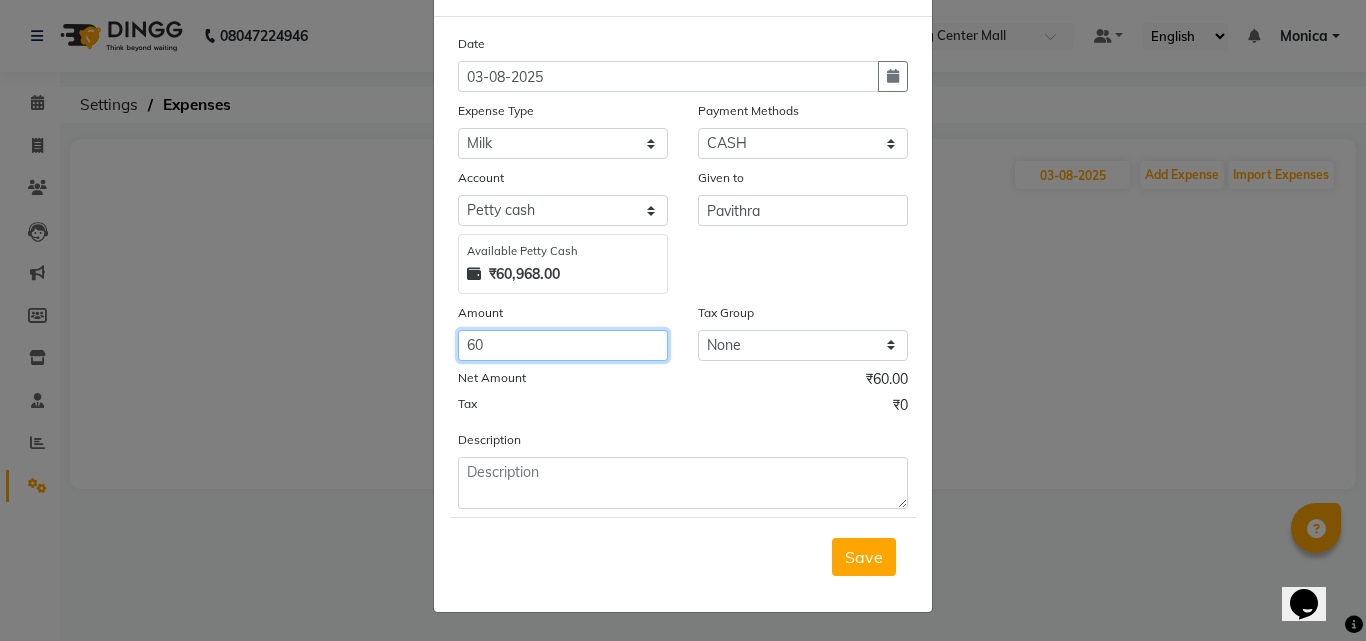 type on "60" 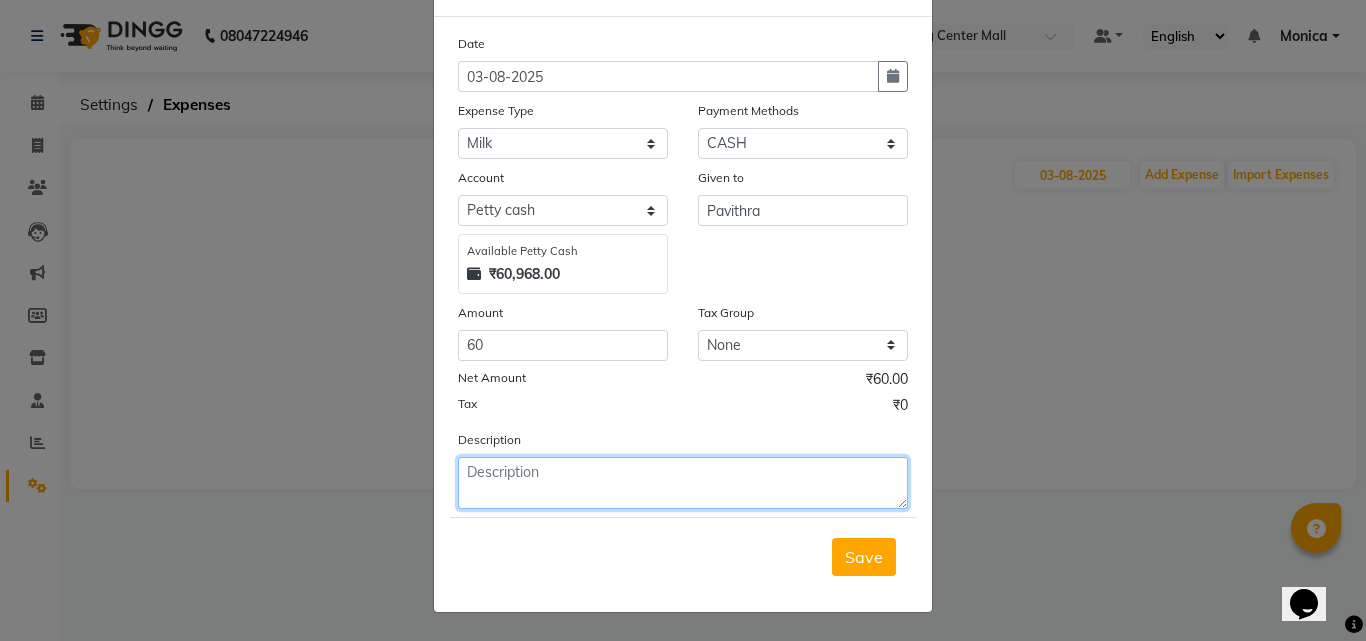 click 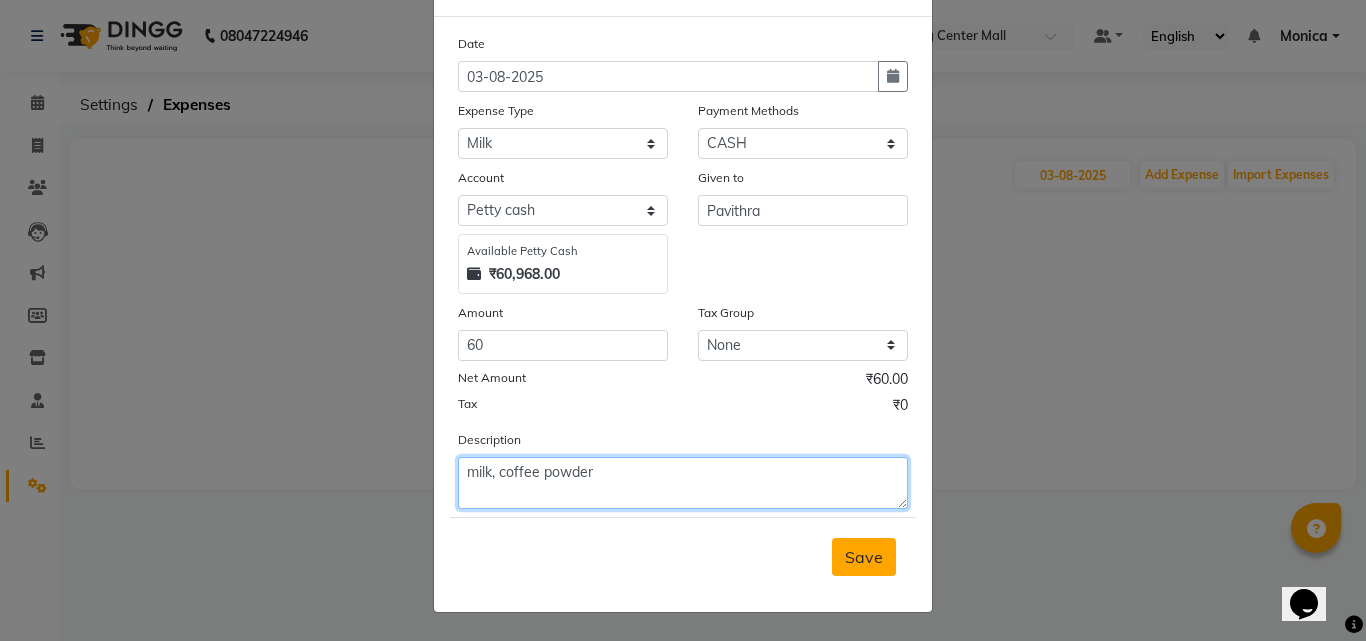 type on "milk, coffee powder" 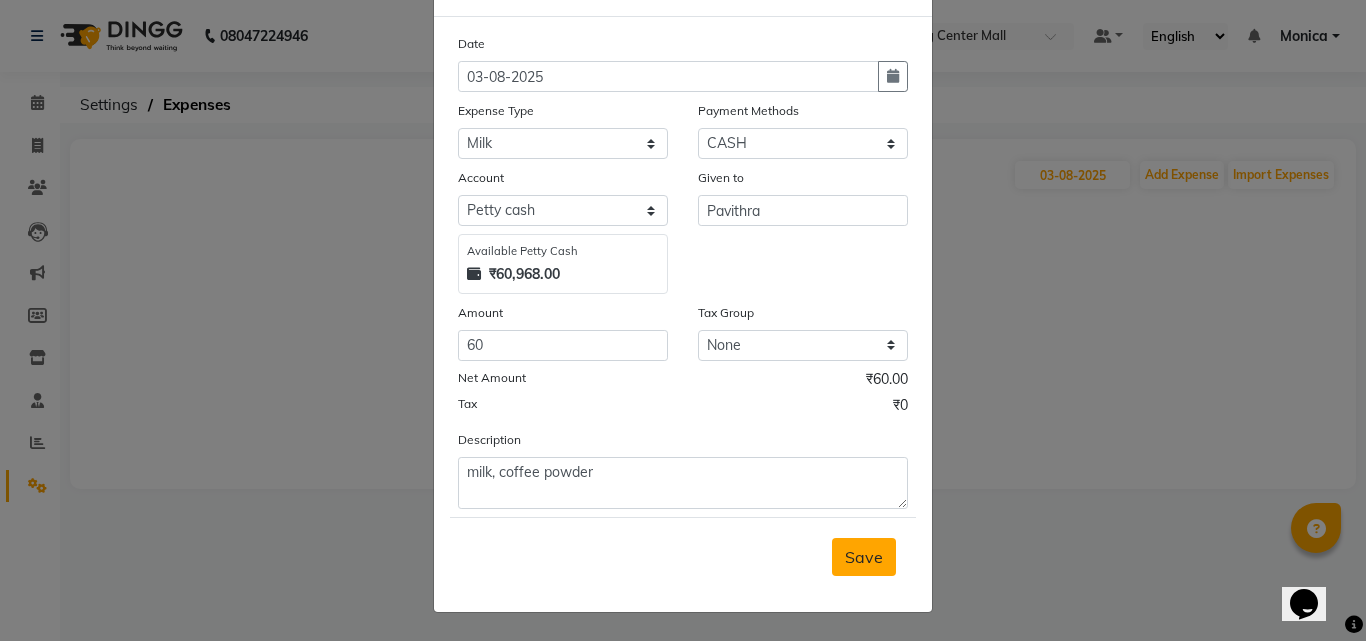 click on "Save" at bounding box center [864, 557] 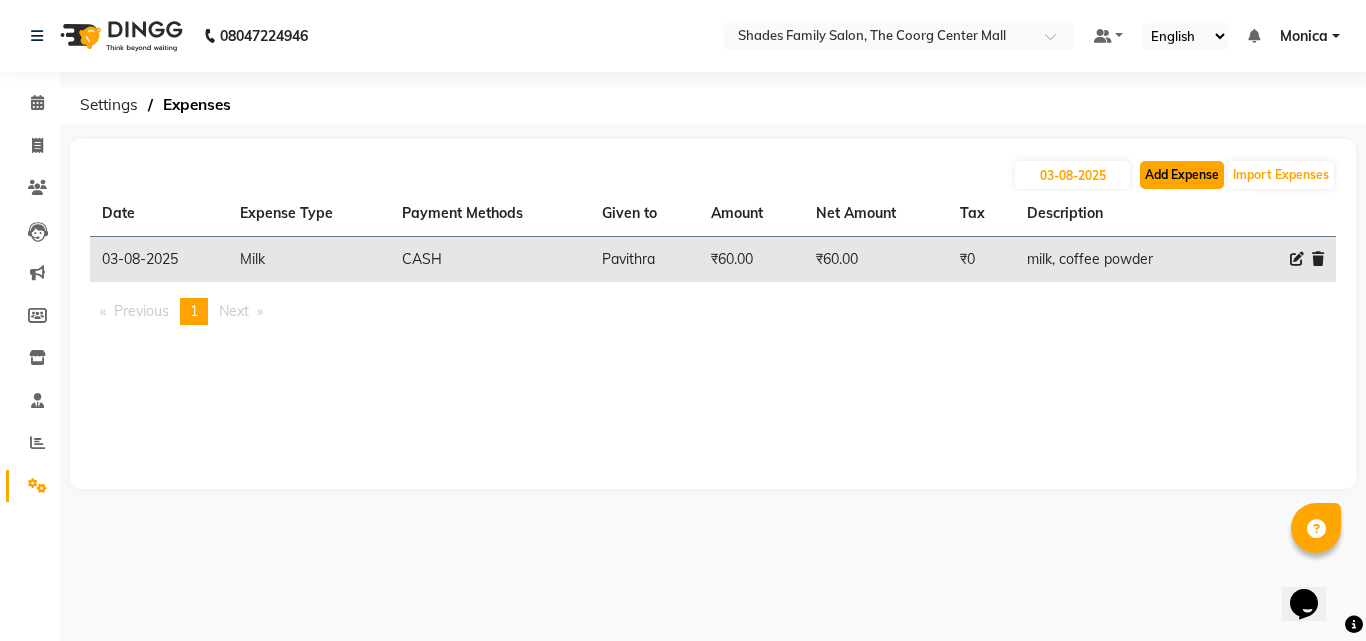 click on "Add Expense" 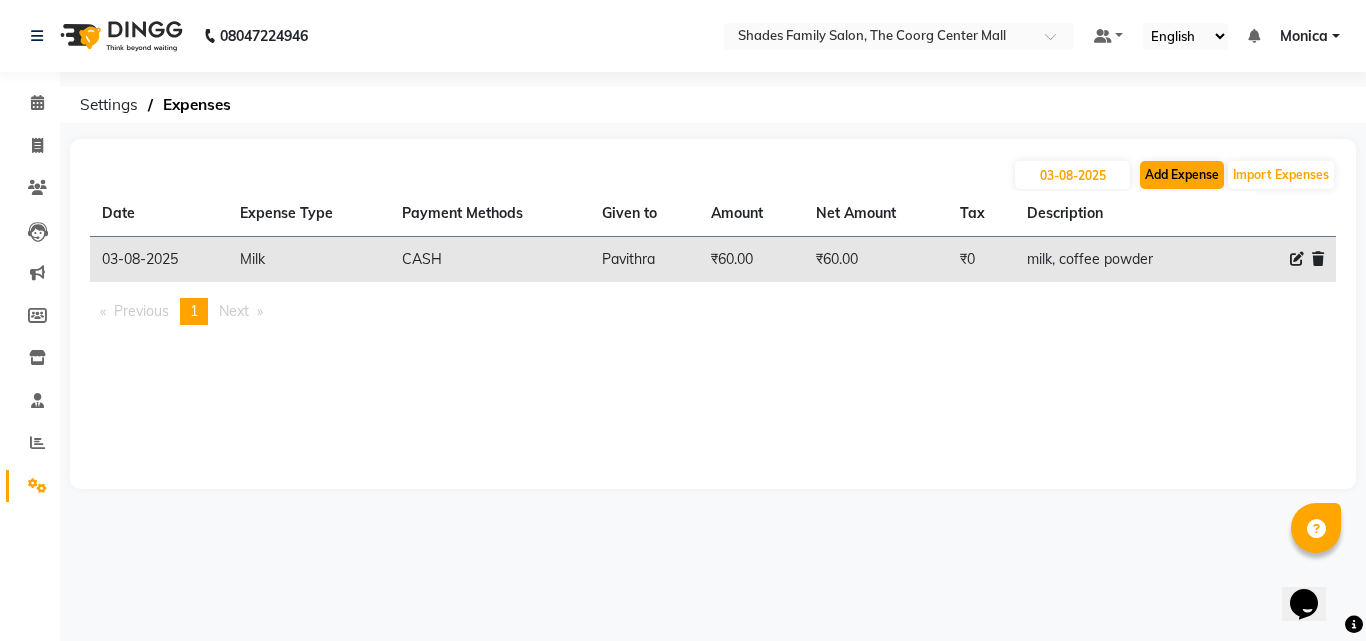 select on "1" 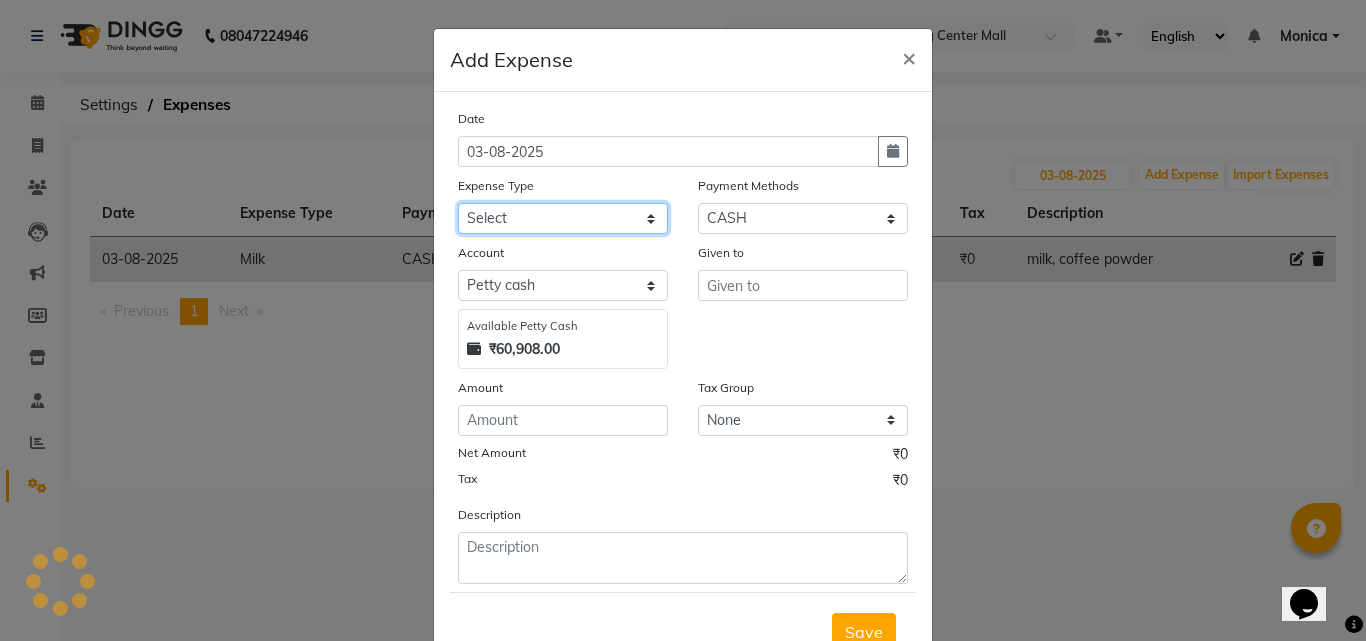 click on "Select Advance Salary Auto Bank charges Cash transfer to bank Client Client Snacks Commission Current bill Equipment Flower Food for customer Food for Staff Fuel Given from staff Given to Staff Govt fee Grocery Incentive International purchase Internet bill Loan Repayment Maintenance Mam Manjumane Marketing Milk Miscellaneous Others Pantry Petrol for gen Pigmi Ganapathi bank Product Product Sale Rent Rent shop Repair charges Salary Staff Staff Snacks Staff Tips Tax Tea & Refreshment Tissues Utilities Water Bottles And juice Zerox" 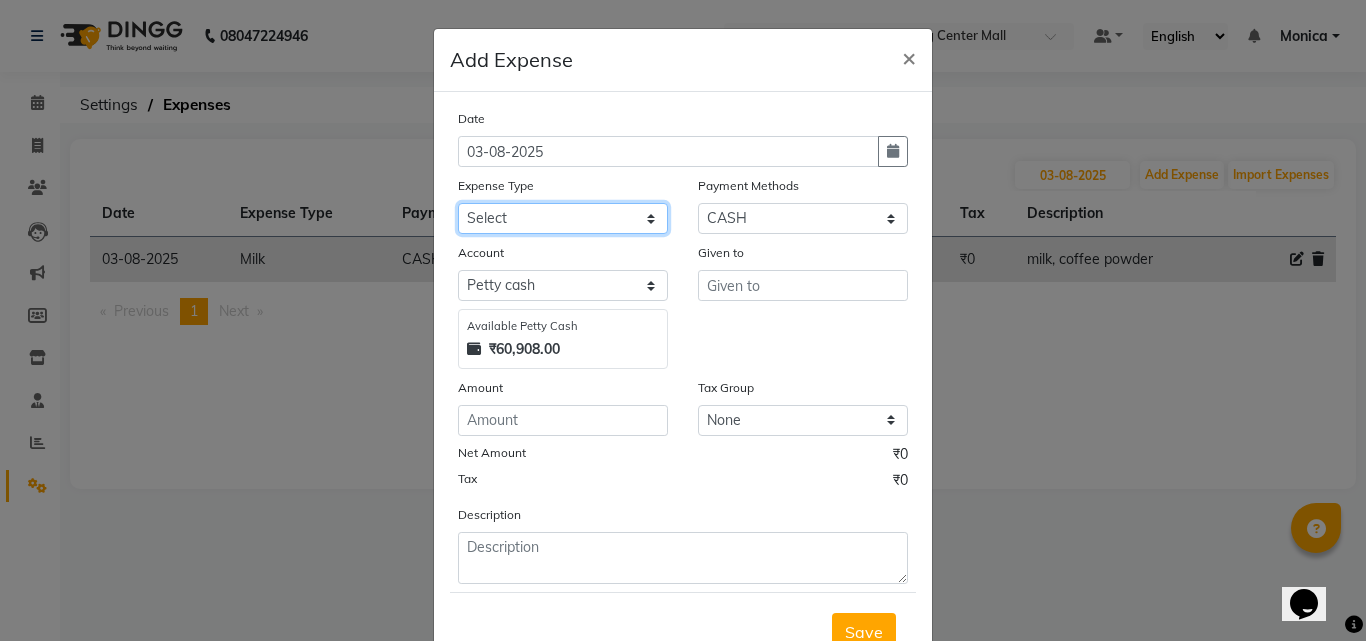 select on "21362" 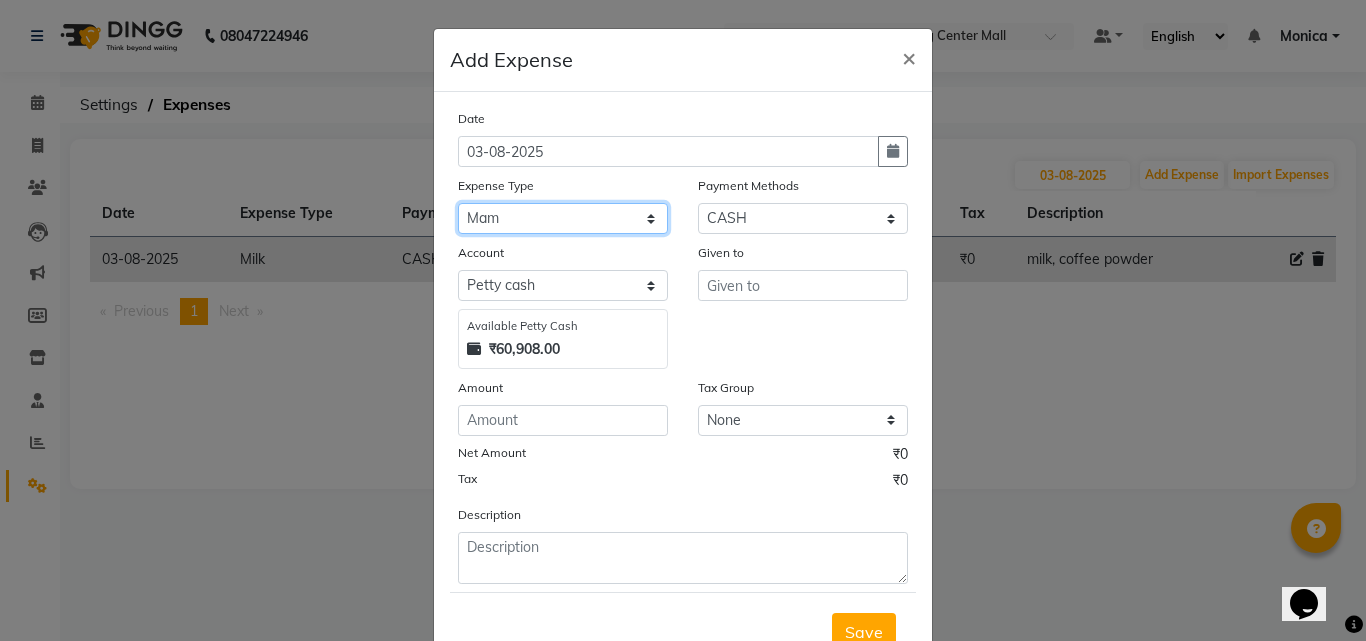 click on "Select Advance Salary Auto Bank charges Cash transfer to bank Client Client Snacks Commission Current bill Equipment Flower Food for customer Food for Staff Fuel Given from staff Given to Staff Govt fee Grocery Incentive International purchase Internet bill Loan Repayment Maintenance Mam Manjumane Marketing Milk Miscellaneous Others Pantry Petrol for gen Pigmi Ganapathi bank Product Product Sale Rent Rent shop Repair charges Salary Staff Staff Snacks Staff Tips Tax Tea & Refreshment Tissues Utilities Water Bottles And juice Zerox" 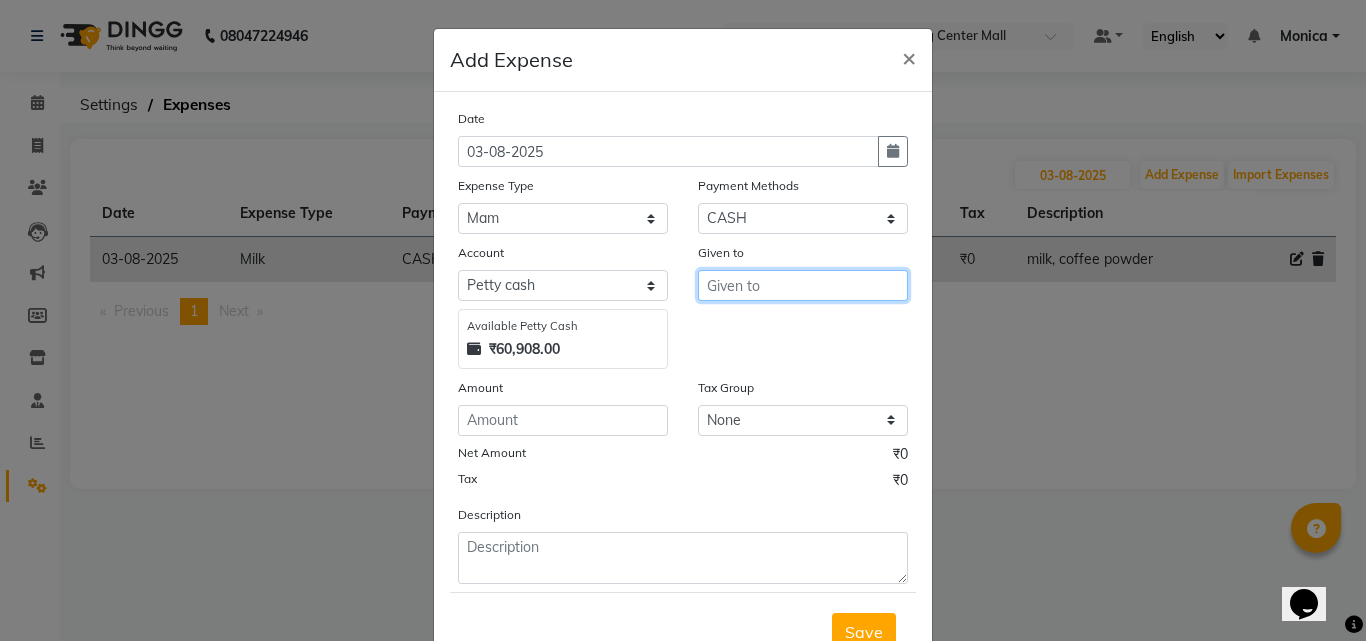 click at bounding box center [803, 285] 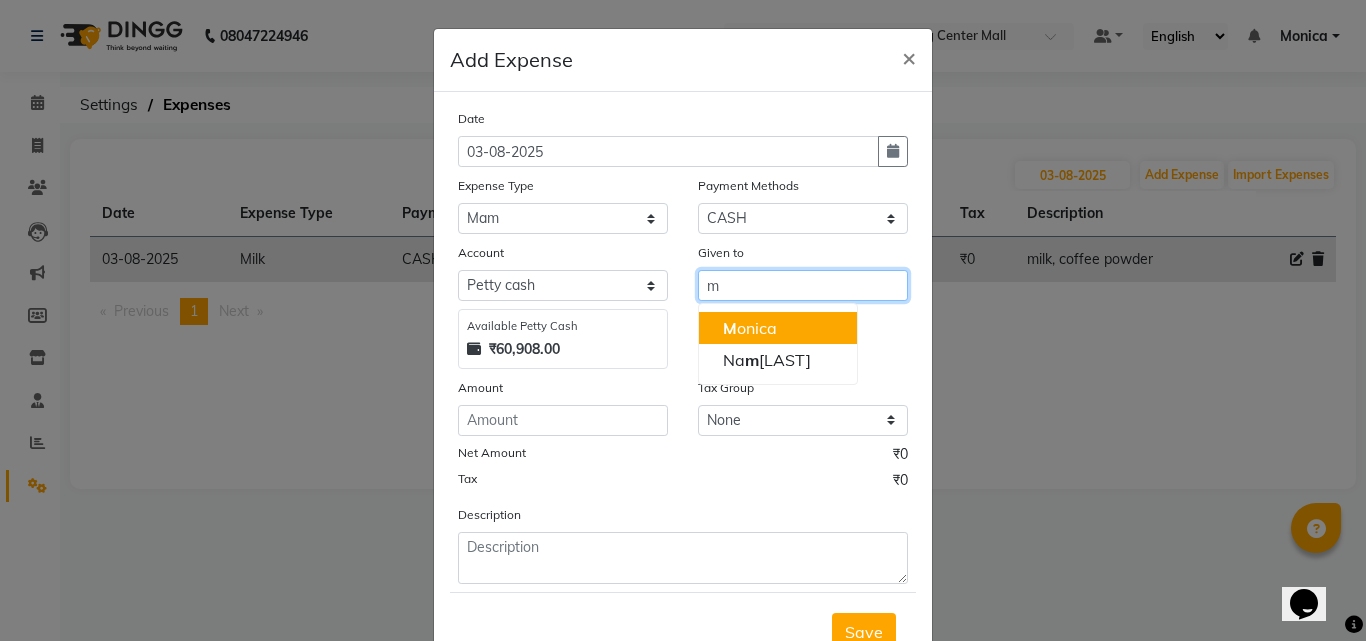 click on "M" 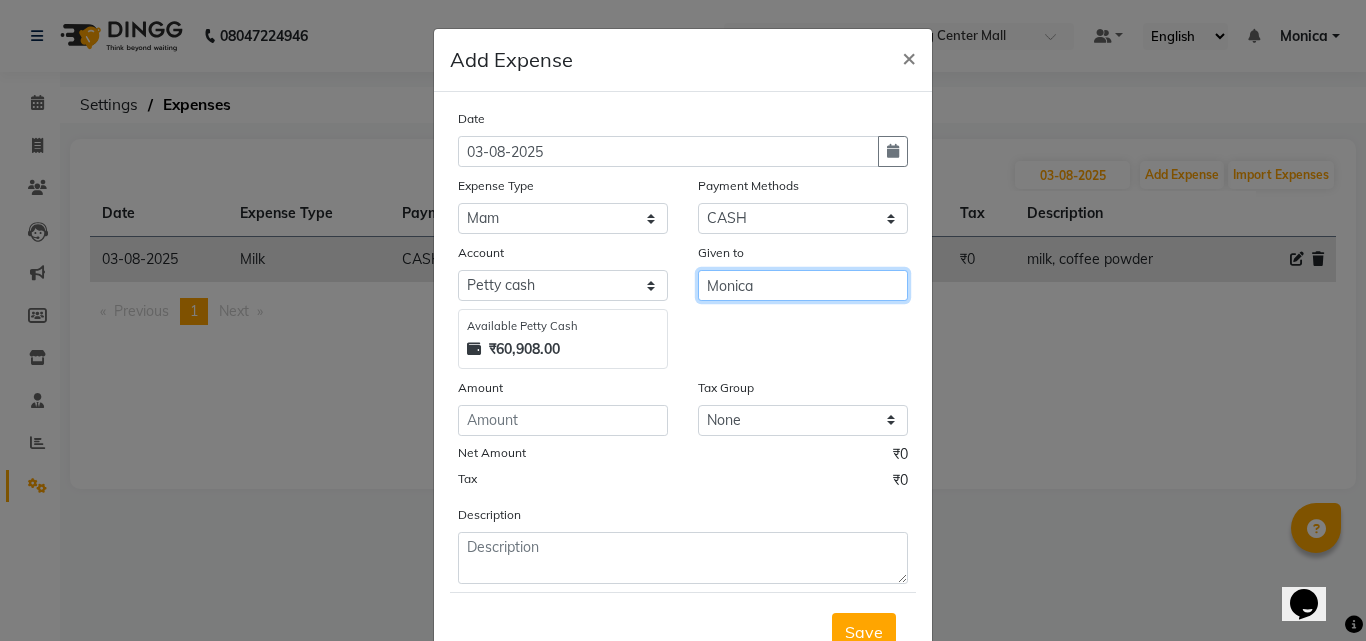 type on "Monica" 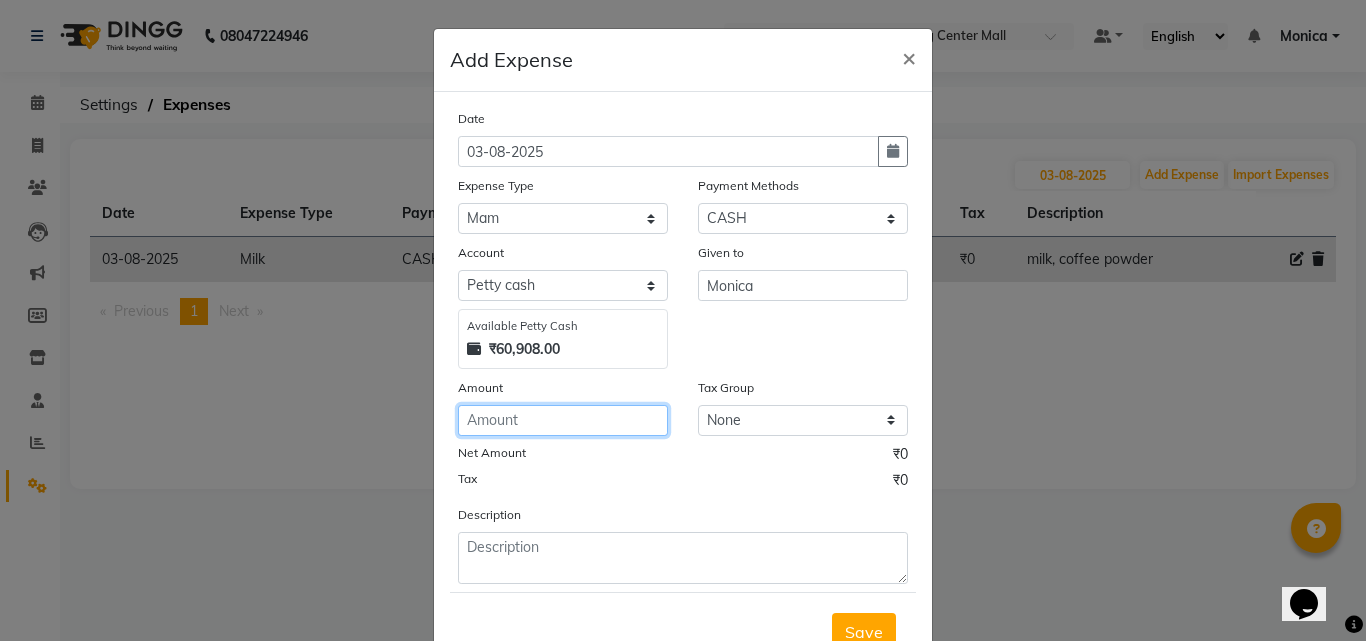 click 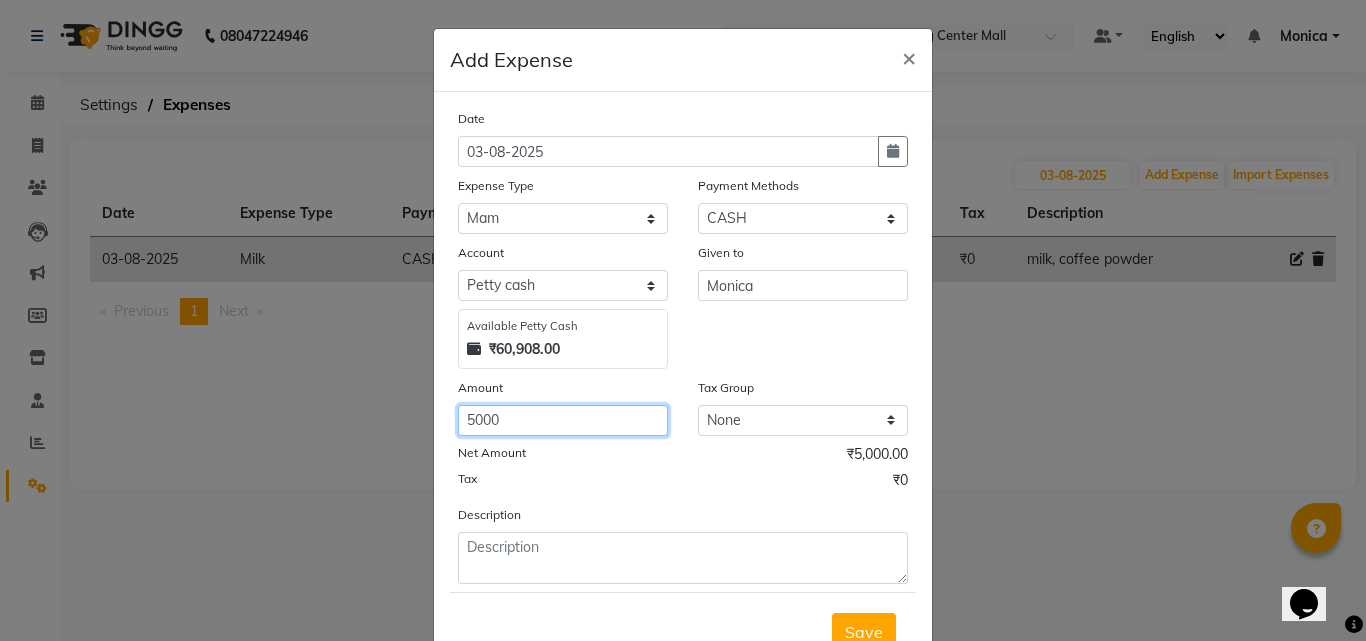 type on "5000" 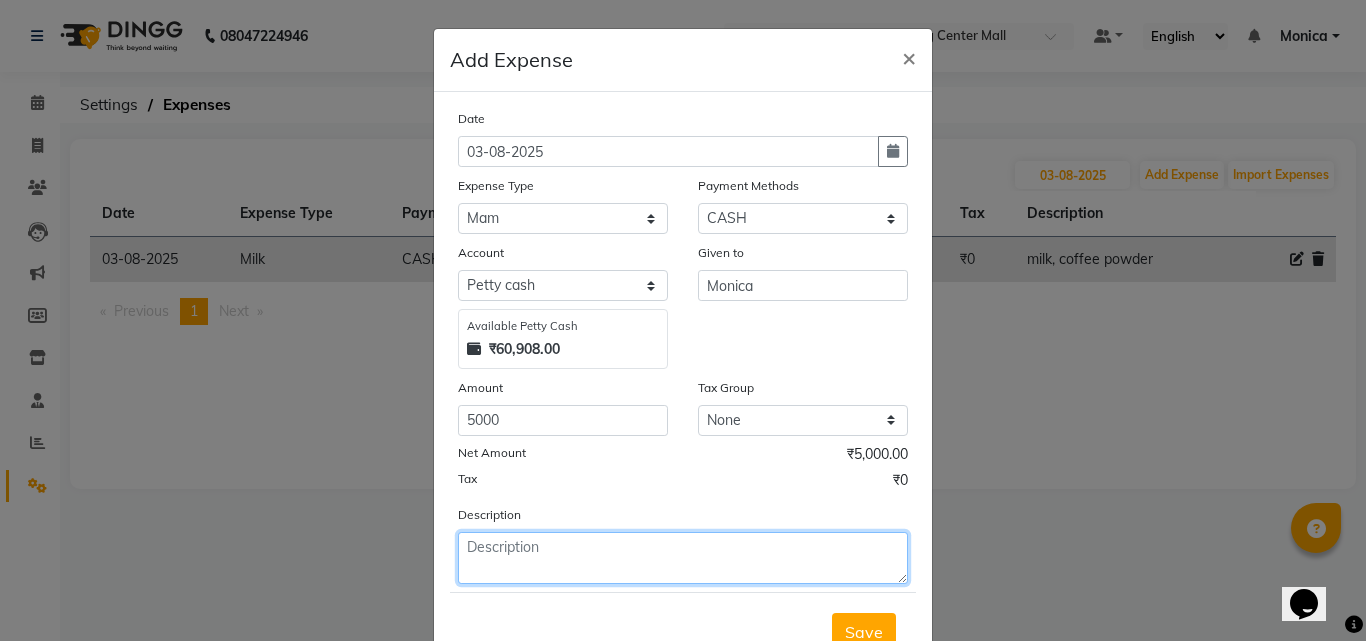 click 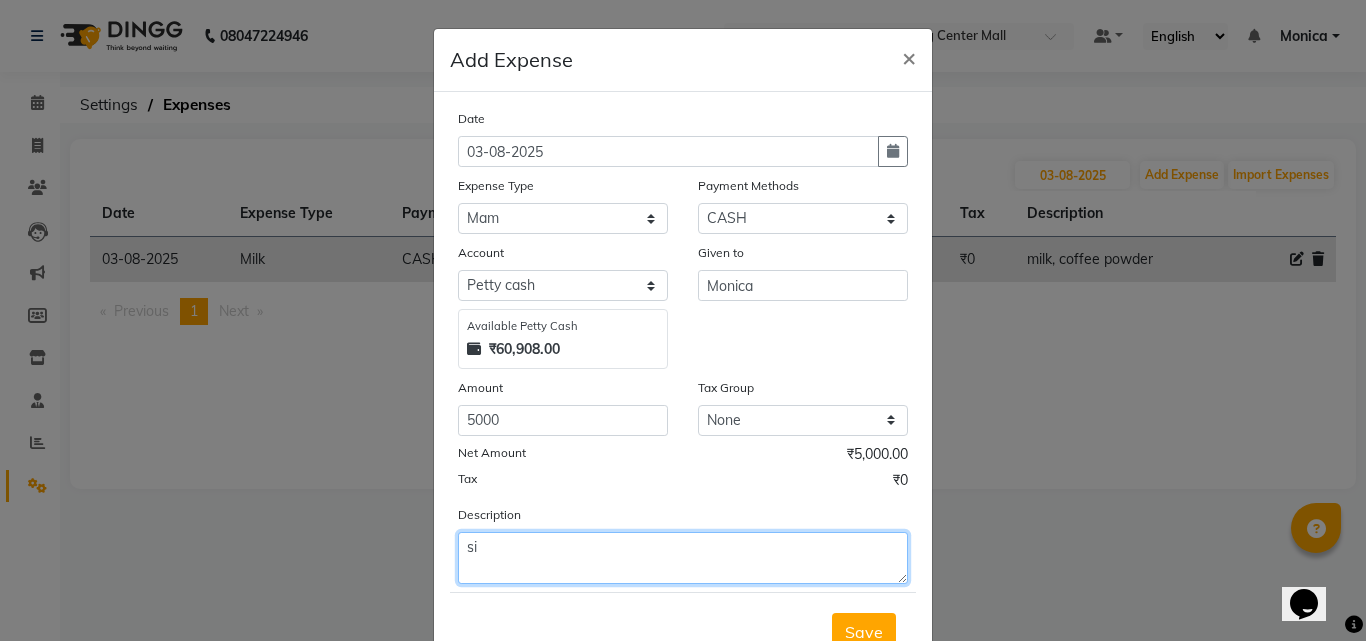 type on "s" 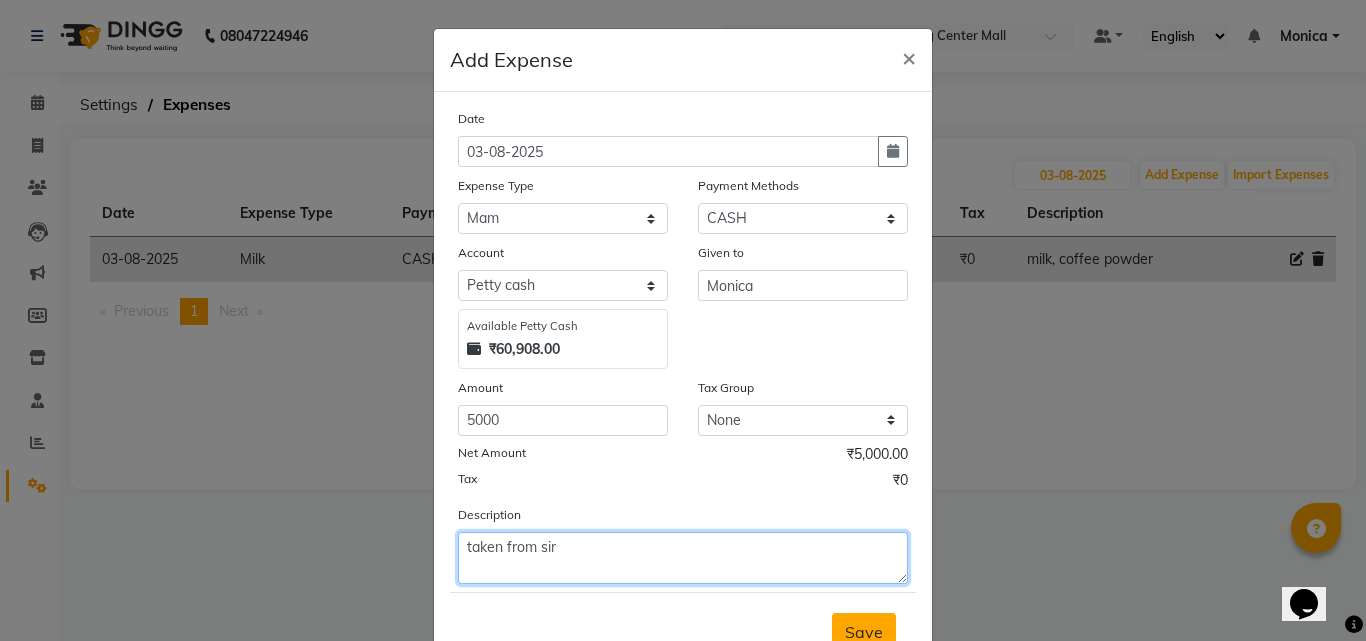 type on "taken from sir" 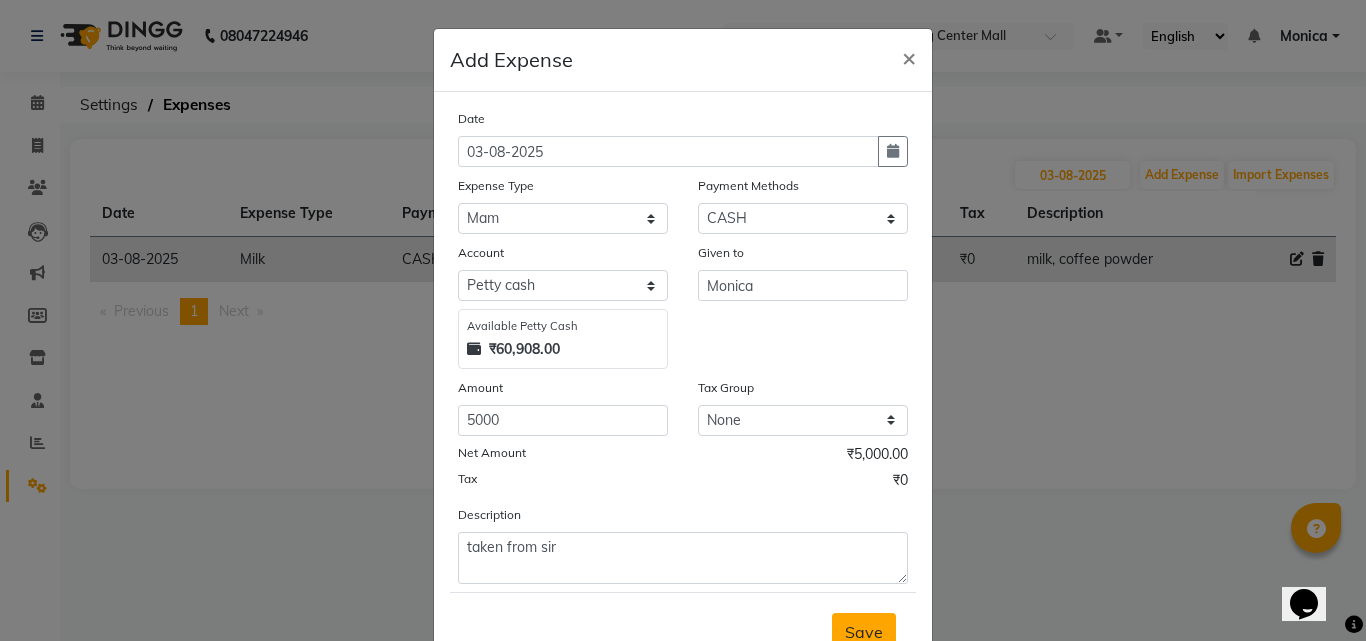 click on "Save" at bounding box center (864, 632) 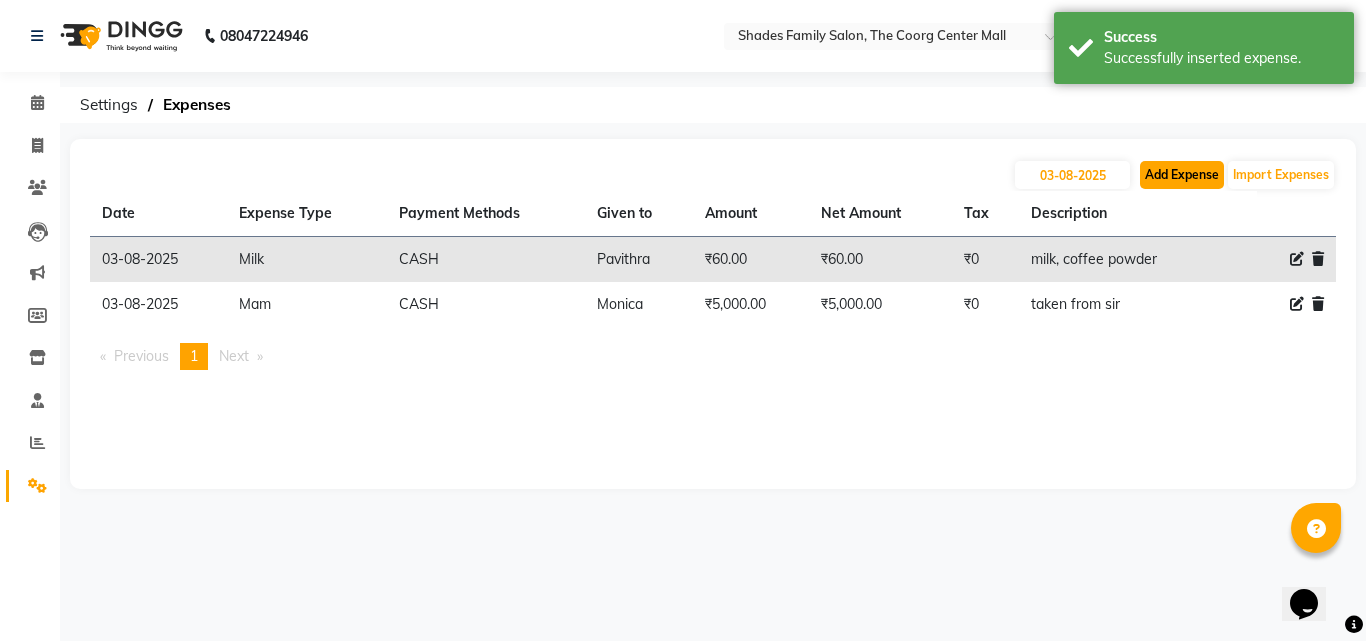 click on "Add Expense" 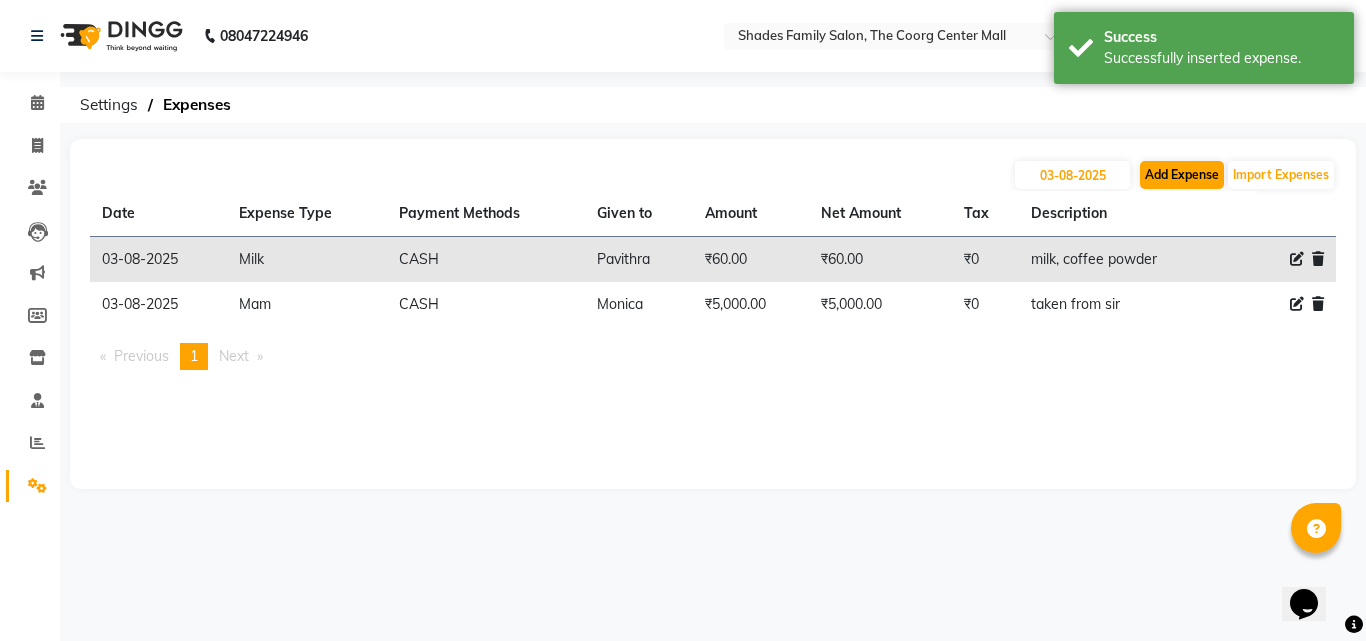 select on "1" 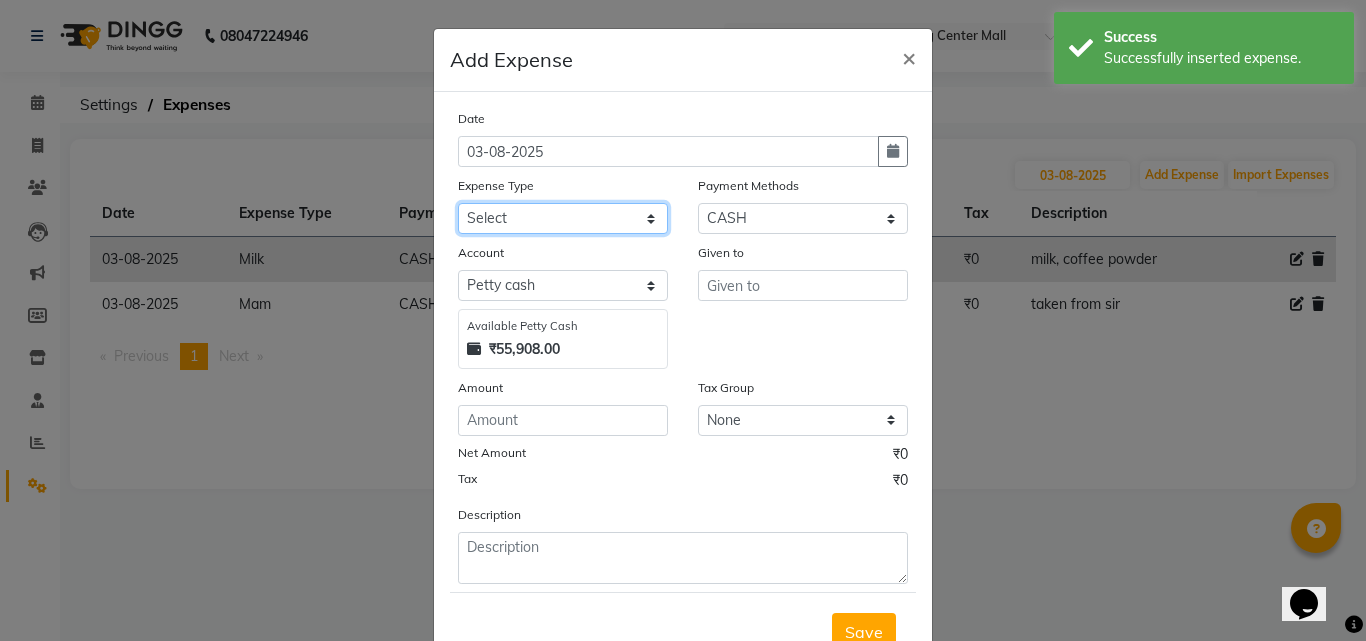 click on "Select Advance Salary Auto Bank charges Cash transfer to bank Client Client Snacks Commission Current bill Equipment Flower Food for customer Food for Staff Fuel Given from staff Given to Staff Govt fee Grocery Incentive International purchase Internet bill Loan Repayment Maintenance Mam Manjumane Marketing Milk Miscellaneous Others Pantry Petrol for gen Pigmi Ganapathi bank Product Product Sale Rent Rent shop Repair charges Salary Staff Staff Snacks Staff Tips Tax Tea & Refreshment Tissues Utilities Water Bottles And juice Zerox" 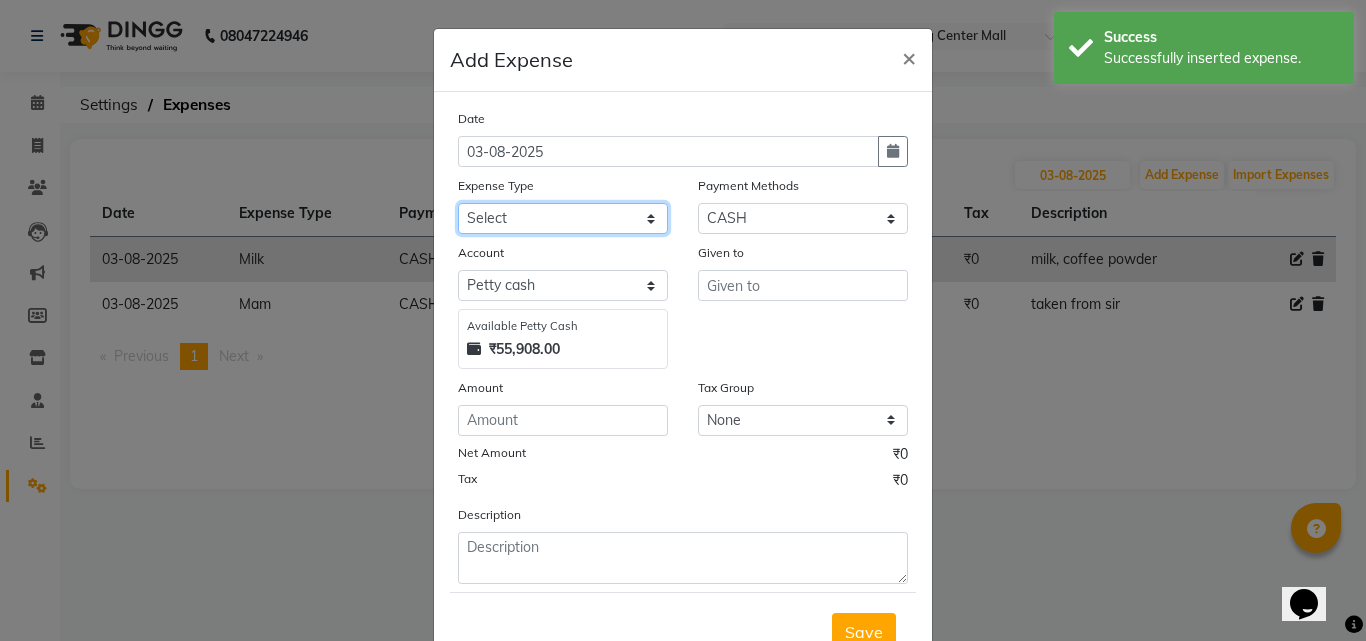 select on "19197" 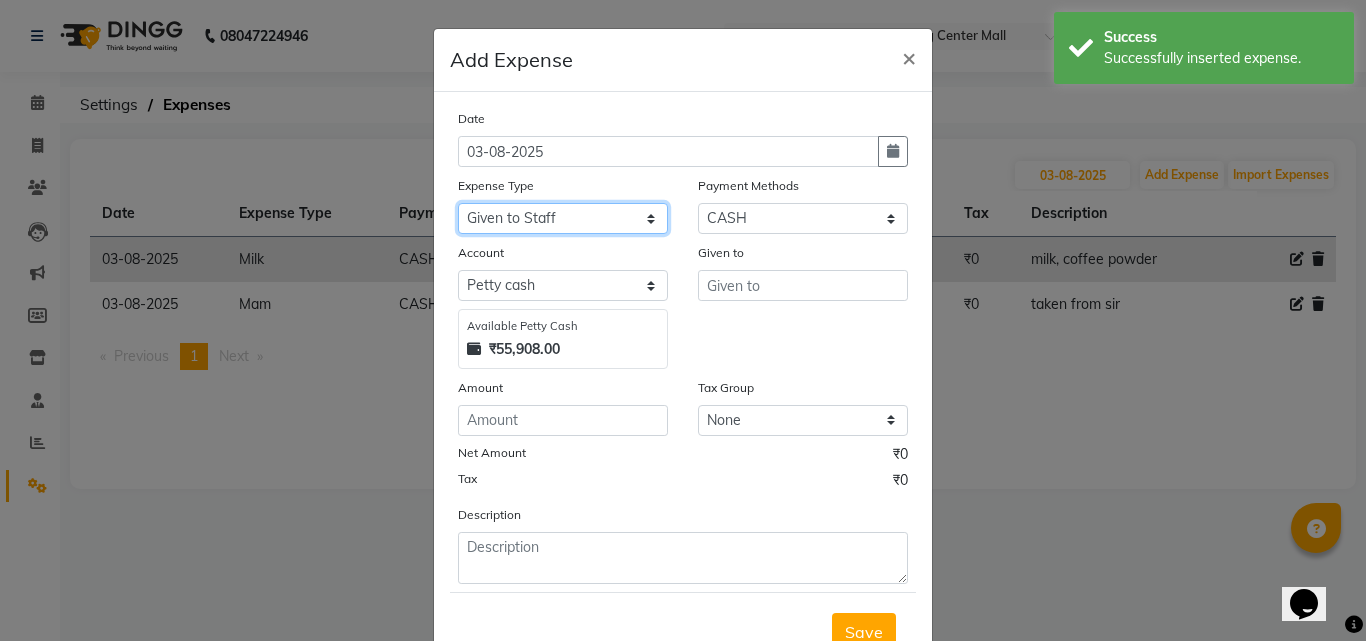 click on "Select Advance Salary Auto Bank charges Cash transfer to bank Client Client Snacks Commission Current bill Equipment Flower Food for customer Food for Staff Fuel Given from staff Given to Staff Govt fee Grocery Incentive International purchase Internet bill Loan Repayment Maintenance Mam Manjumane Marketing Milk Miscellaneous Others Pantry Petrol for gen Pigmi Ganapathi bank Product Product Sale Rent Rent shop Repair charges Salary Staff Staff Snacks Staff Tips Tax Tea & Refreshment Tissues Utilities Water Bottles And juice Zerox" 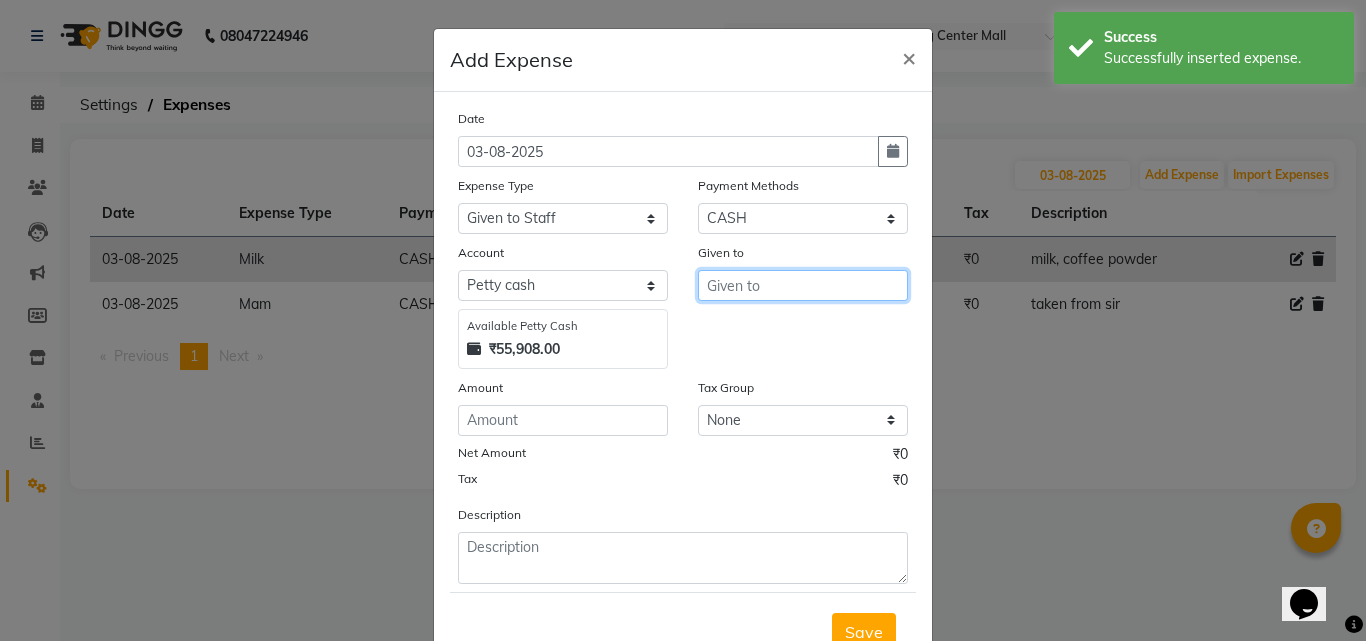 click at bounding box center (803, 285) 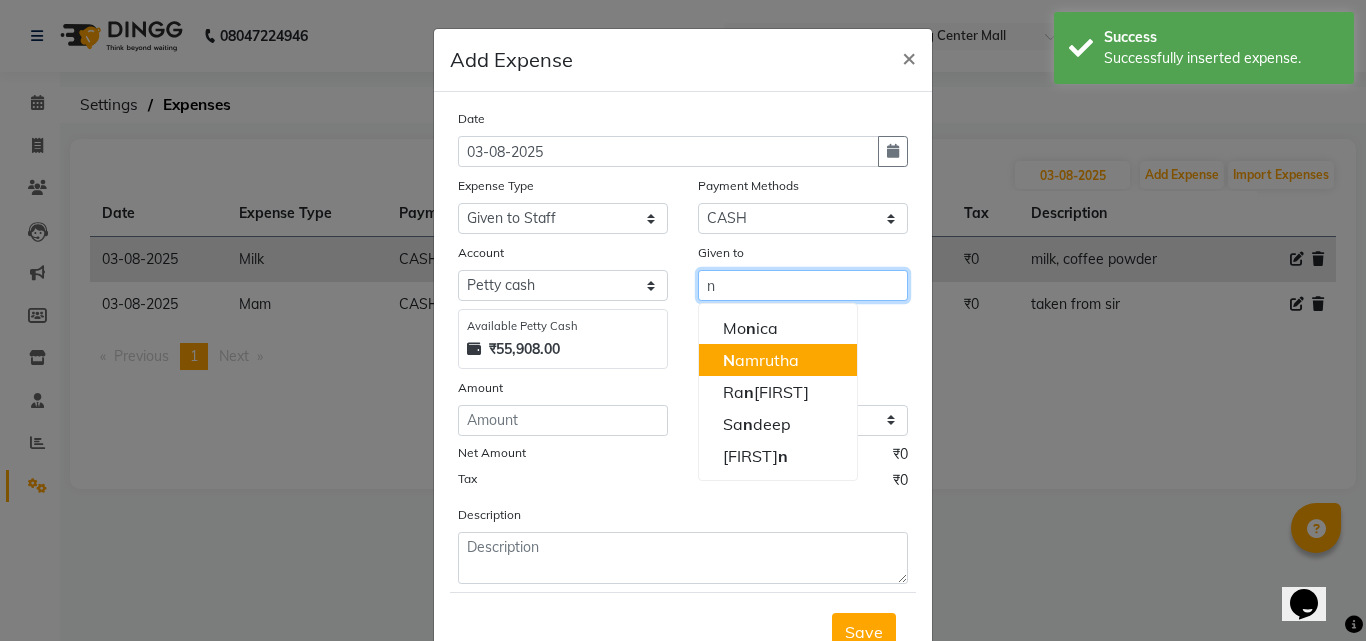 click on "N amrutha" at bounding box center [761, 360] 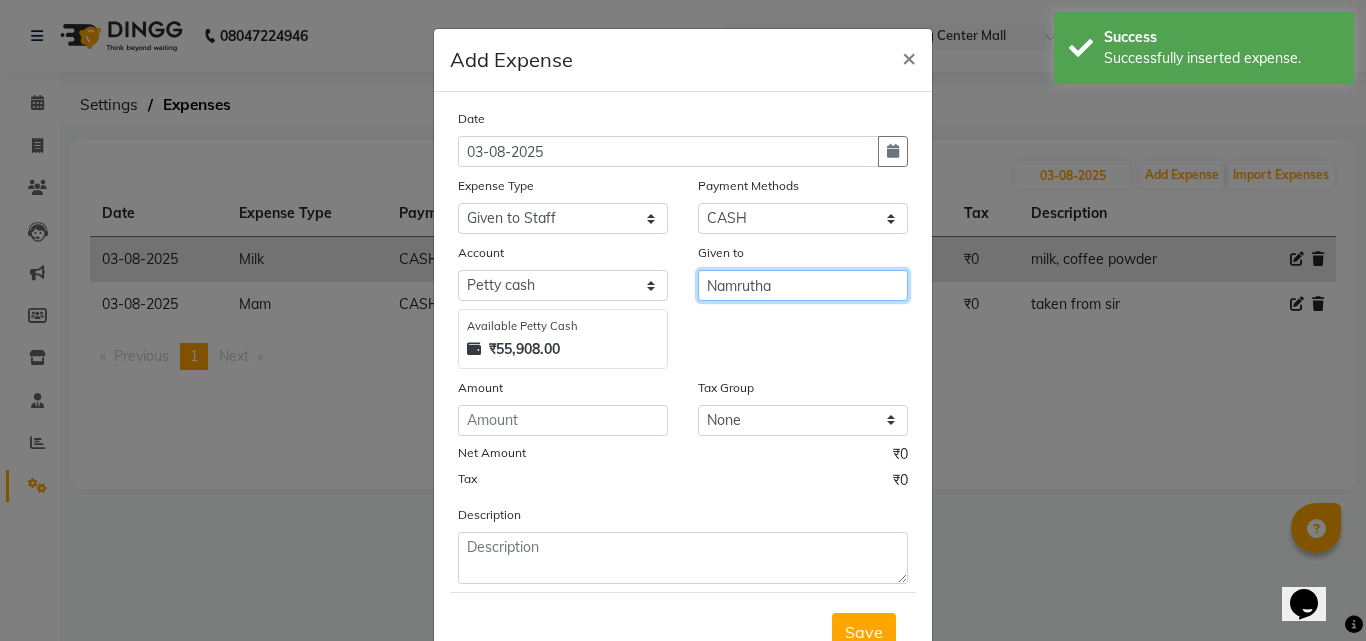 type on "Namrutha" 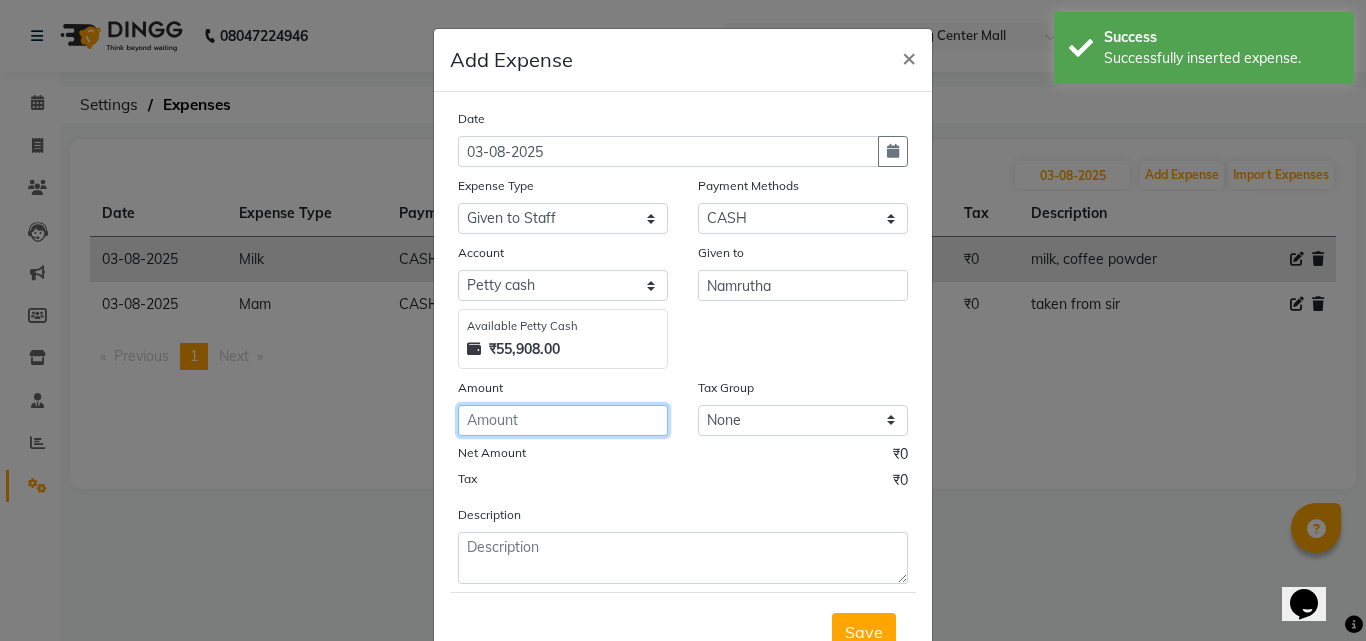 click 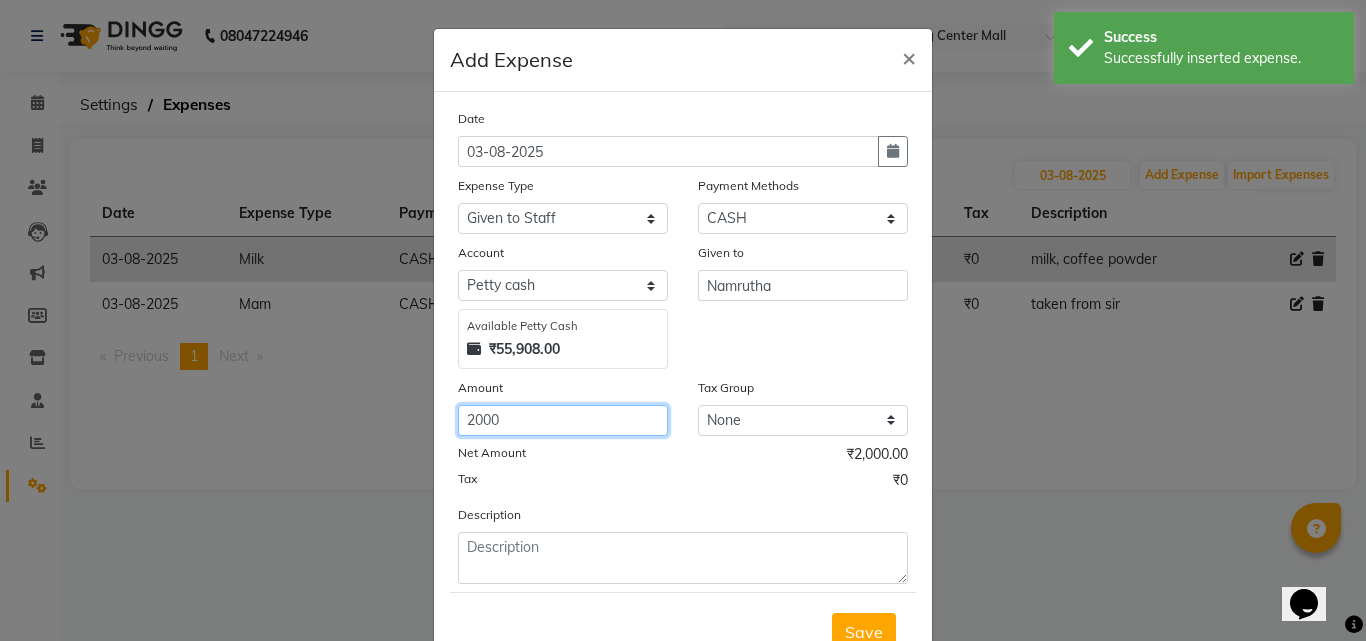 type on "2000" 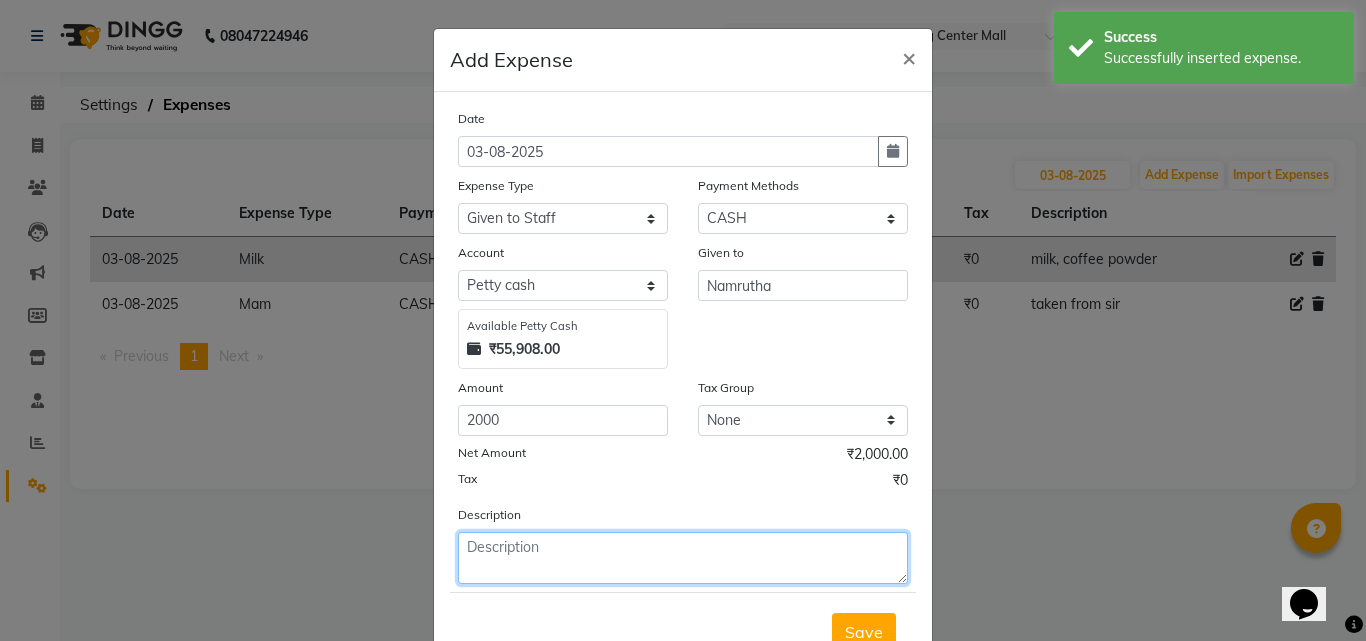 click 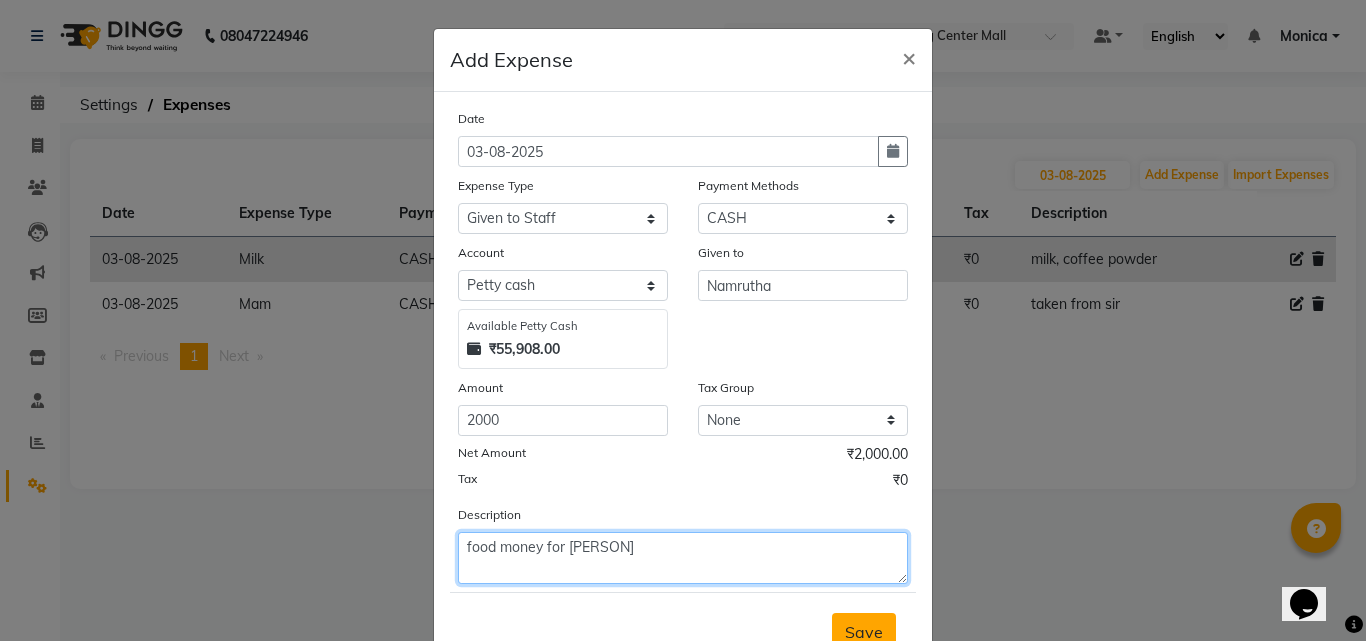 type on "food money for Namrutha" 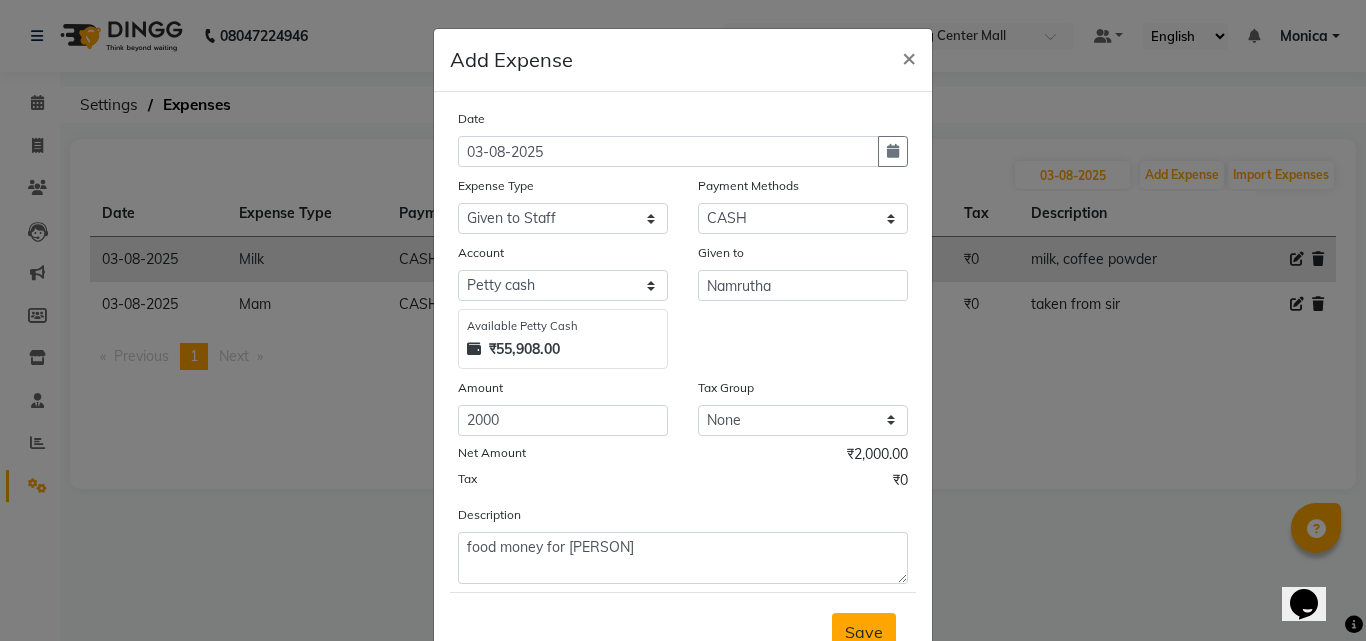 click on "Save" at bounding box center [864, 632] 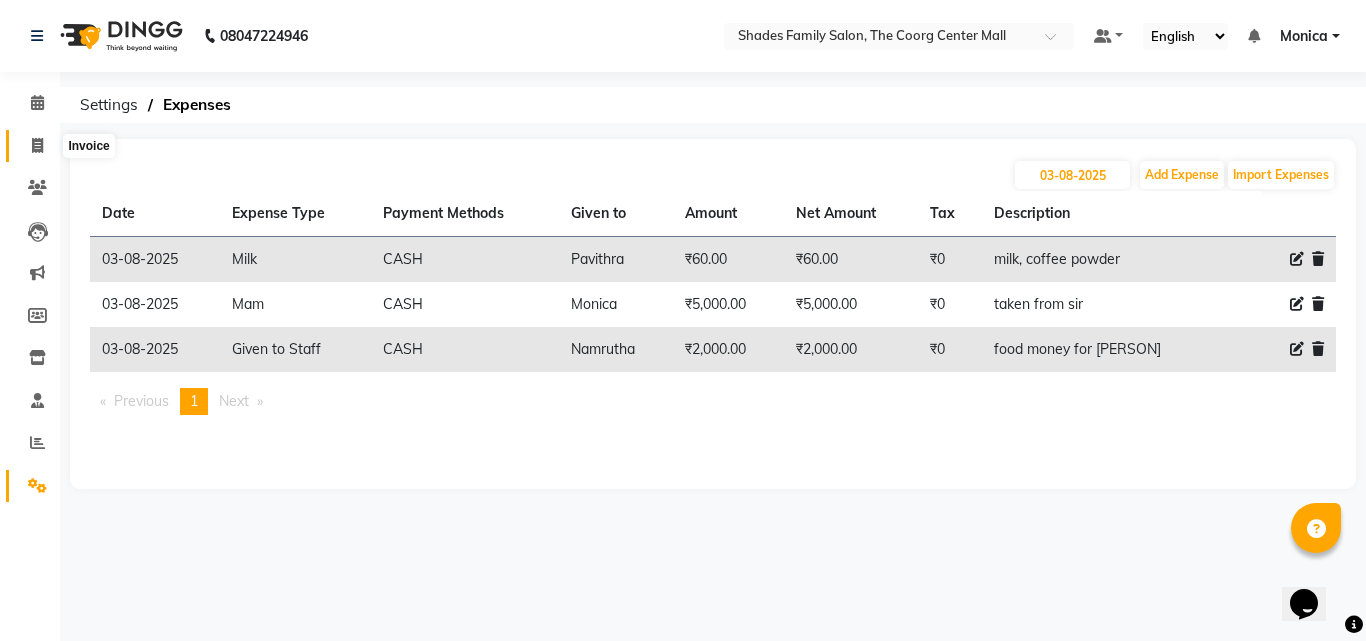 click 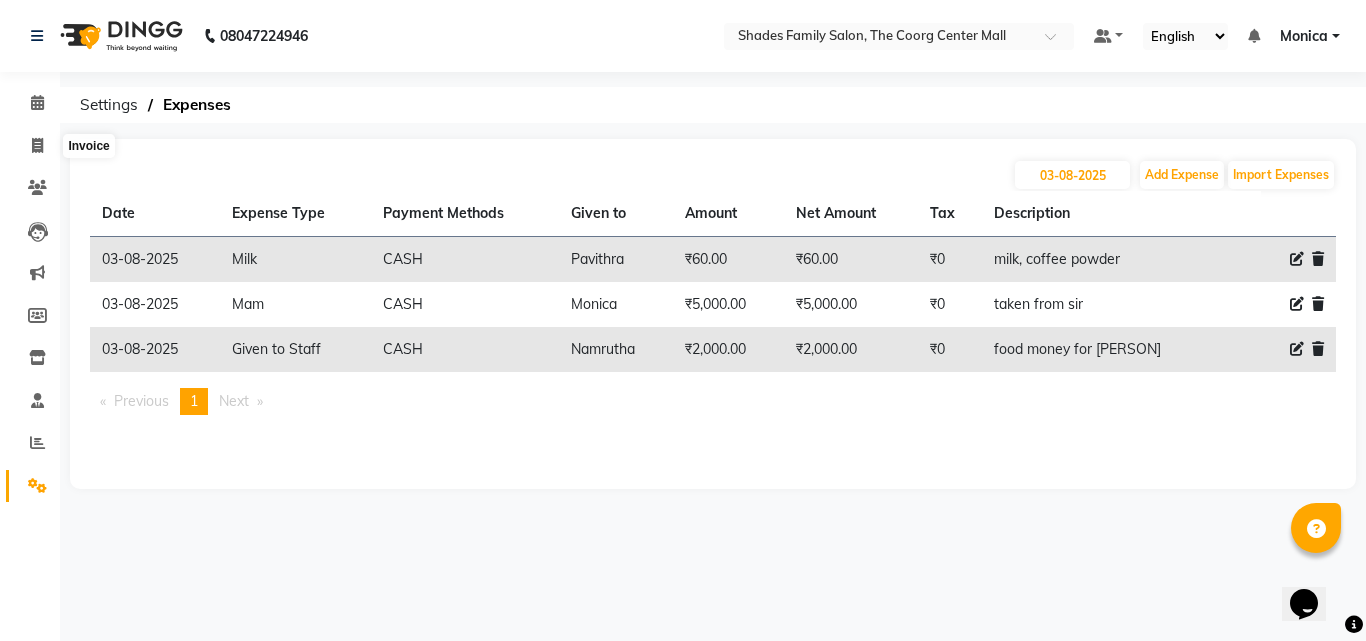 select on "service" 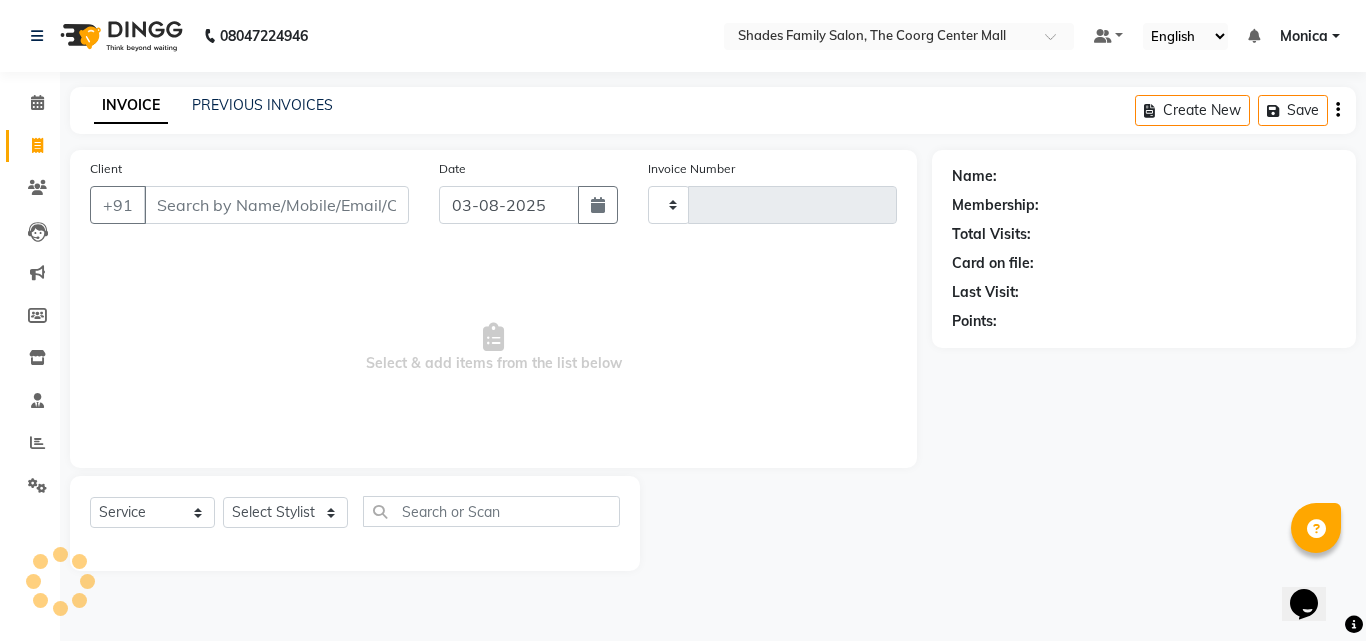 type on "1493" 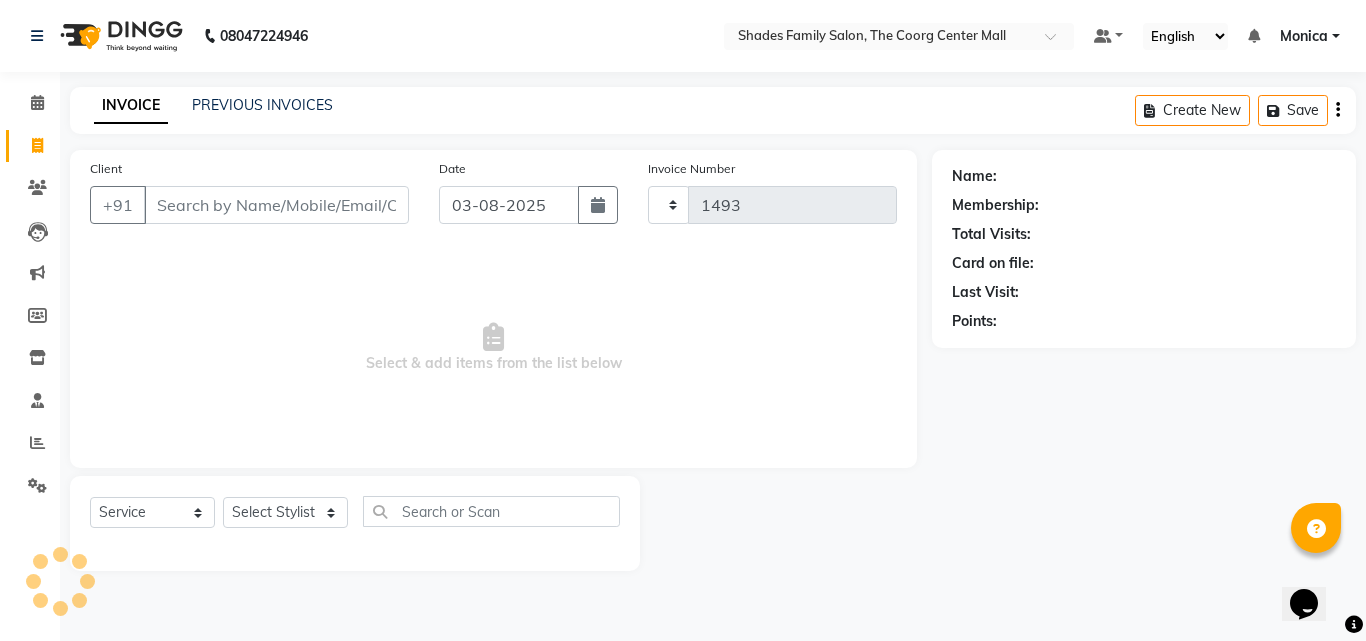 select on "7447" 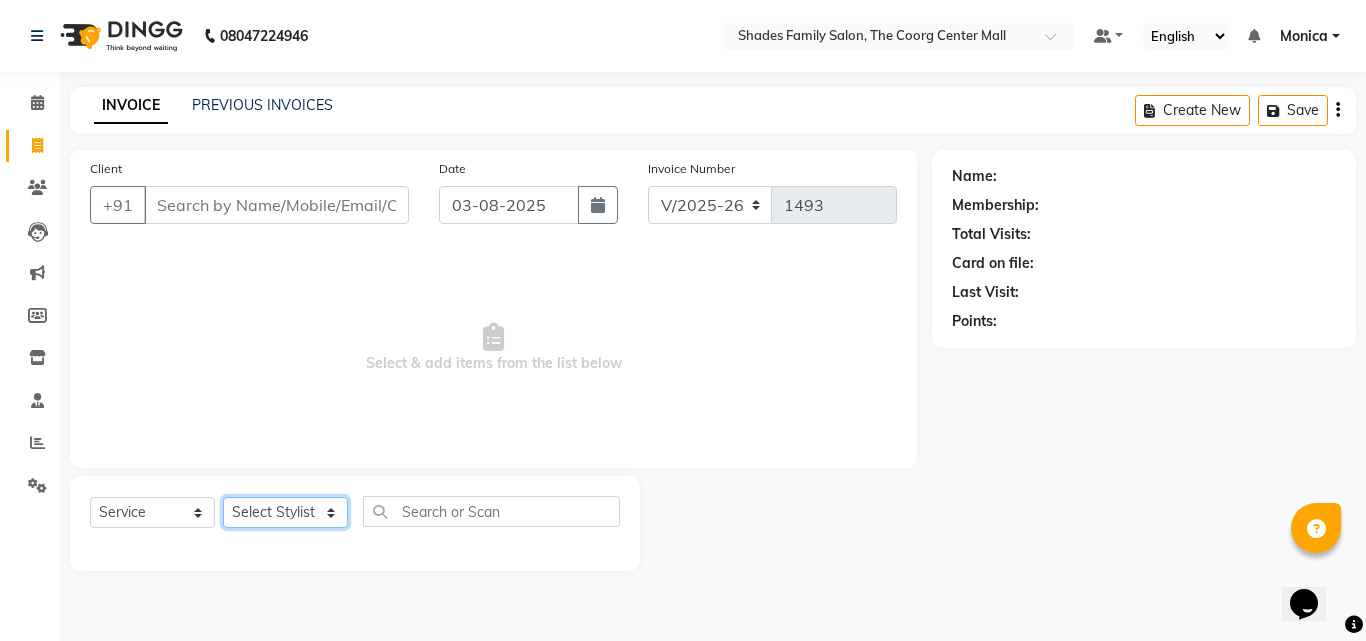 click on "Select Stylist Jyothi Monica  Namrutha Ranjith Sandeep Zeeshan" 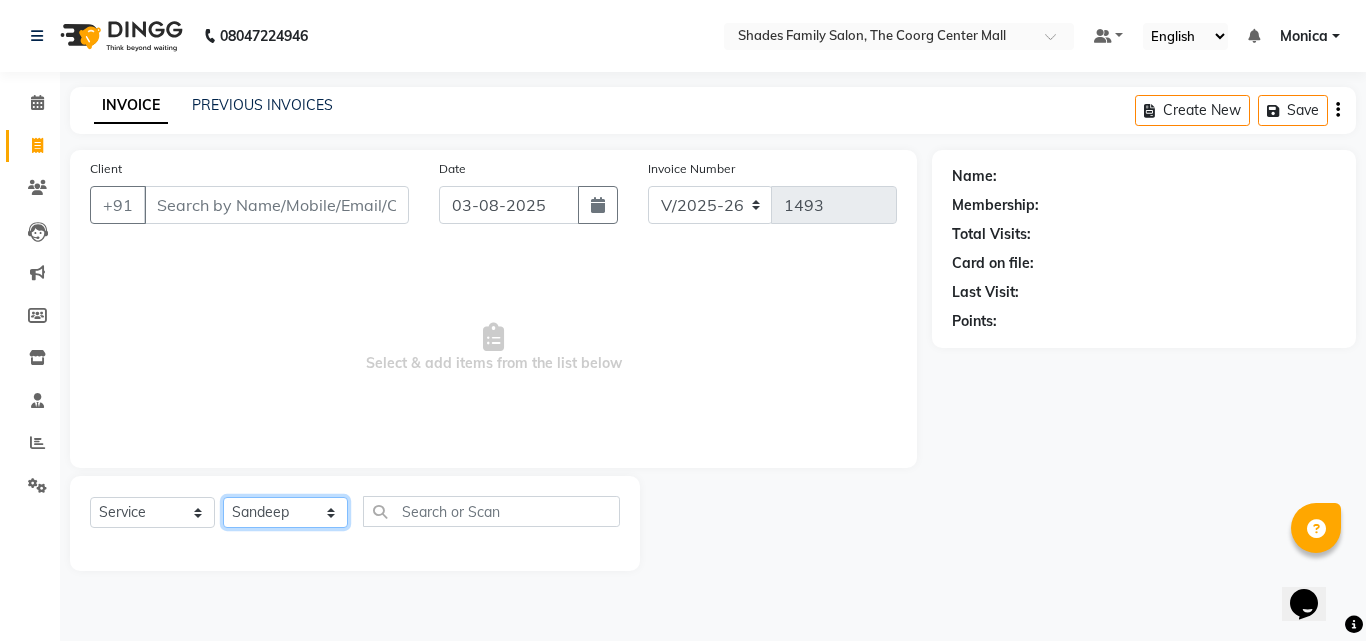 click on "Select Stylist Jyothi Monica  Namrutha Ranjith Sandeep Zeeshan" 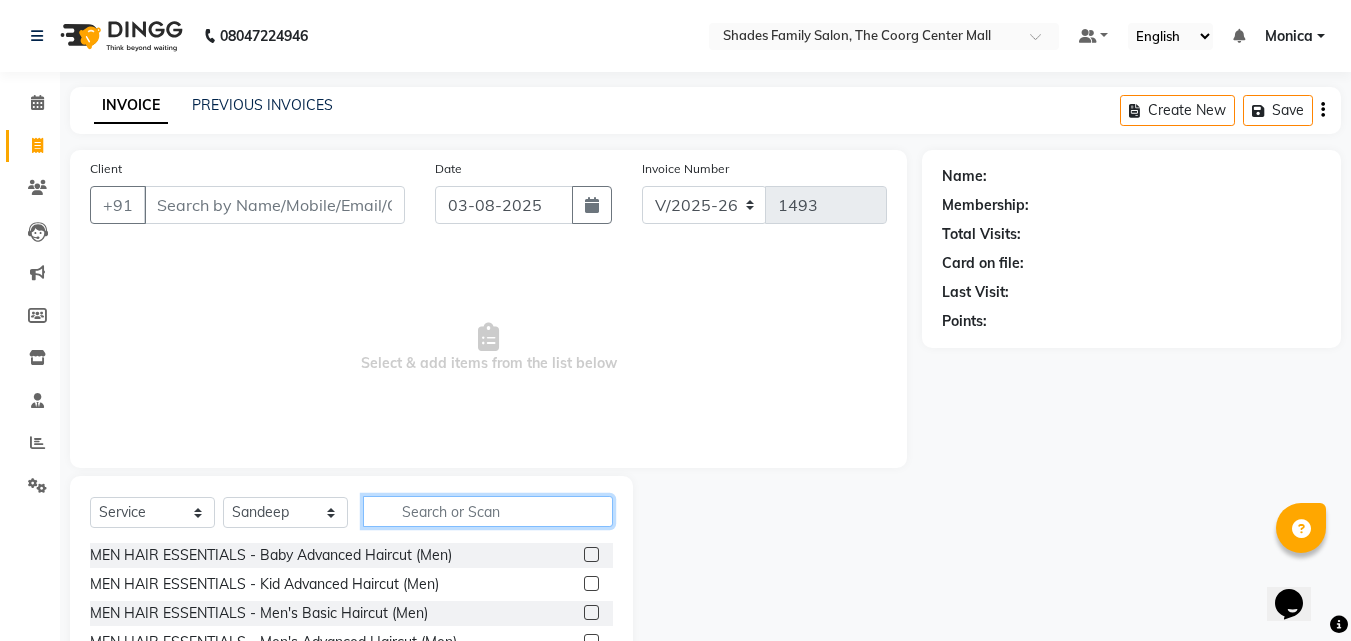 click 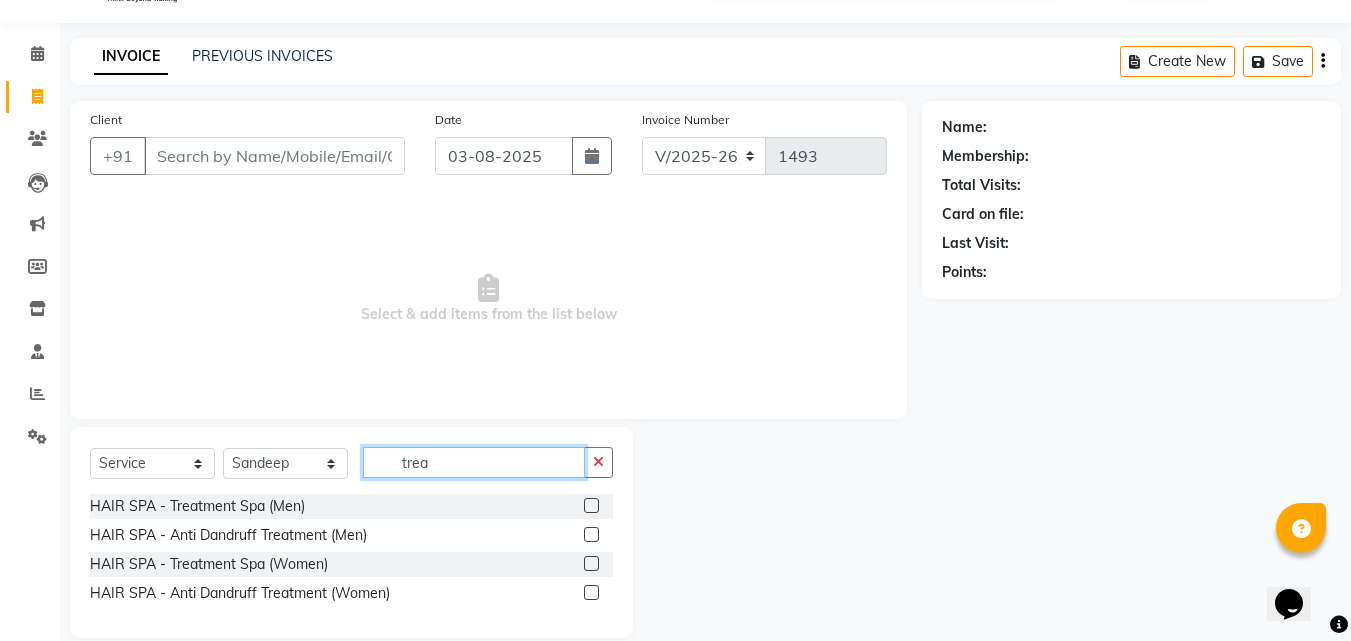 scroll, scrollTop: 76, scrollLeft: 0, axis: vertical 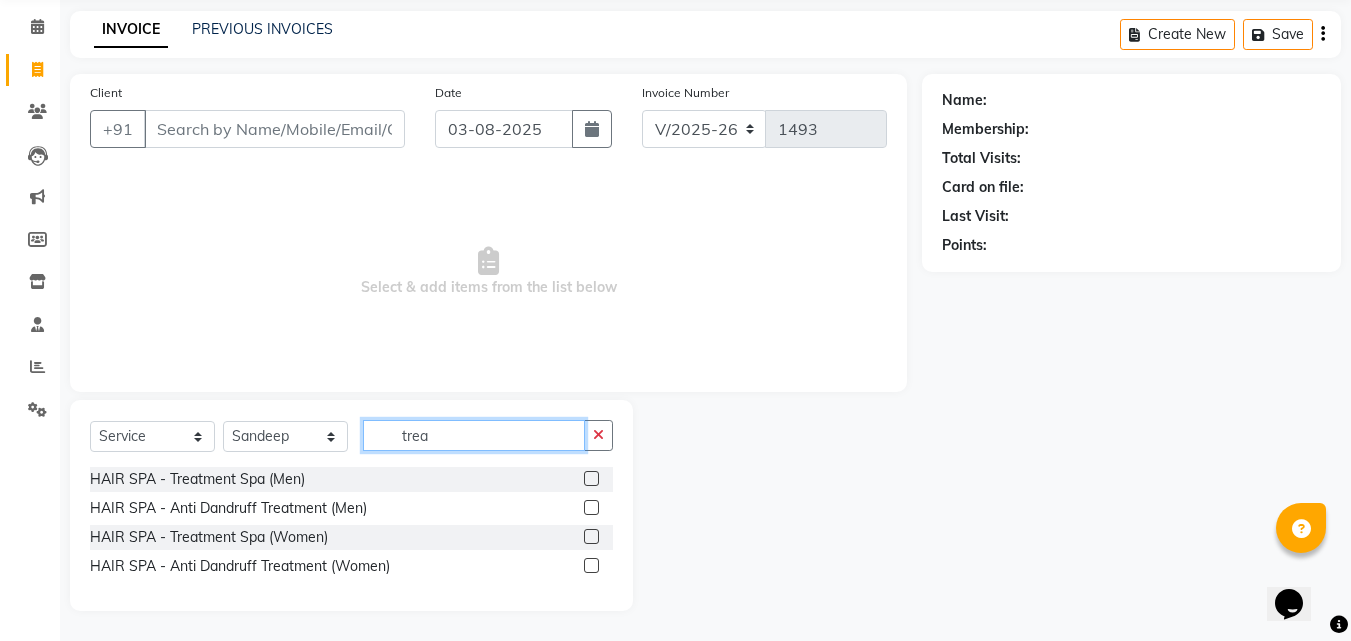 type on "trea" 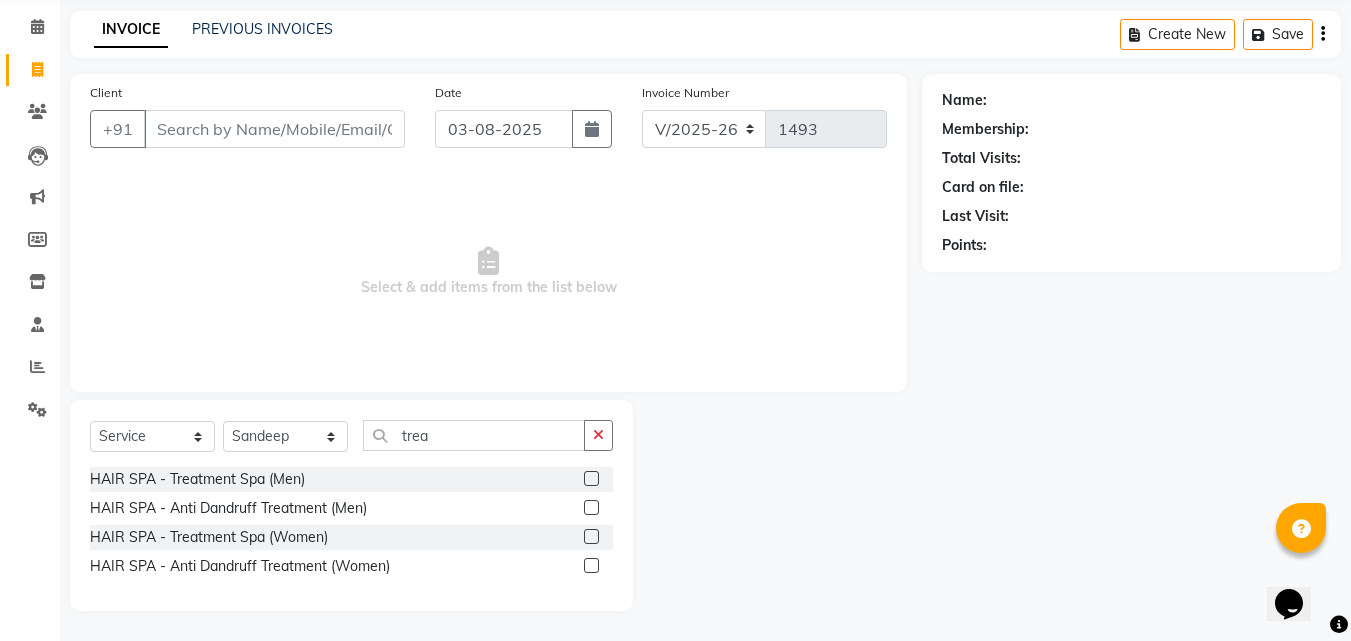 click 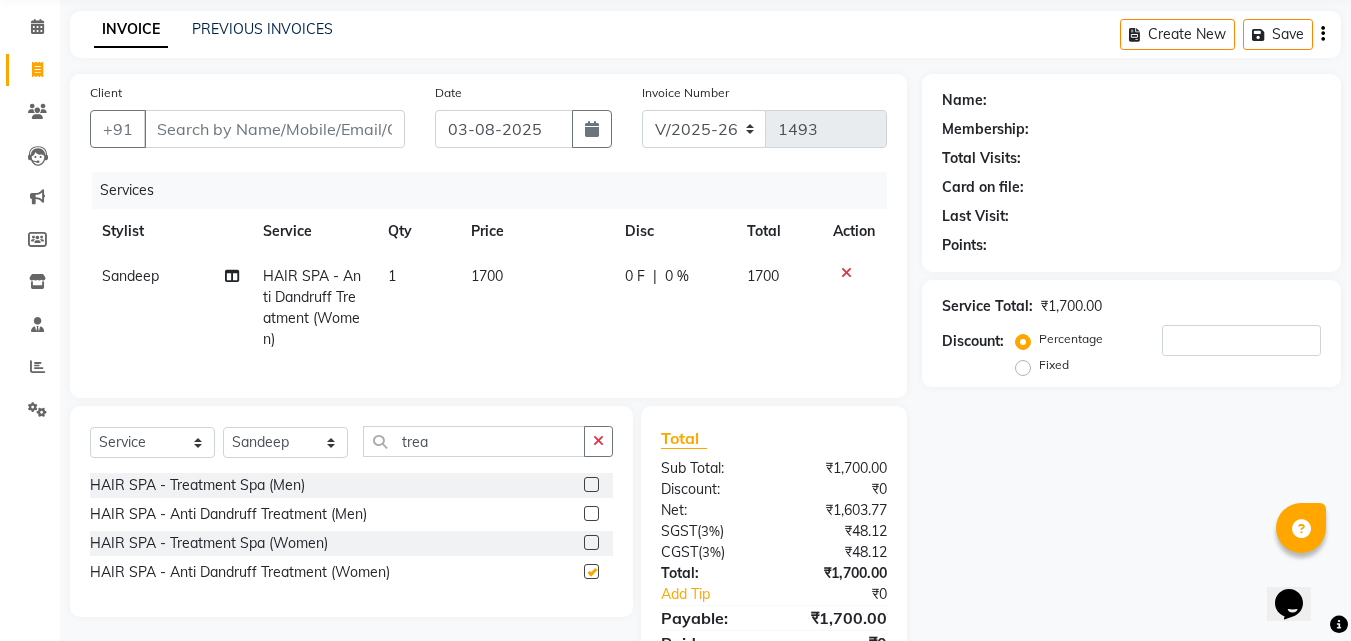 checkbox on "false" 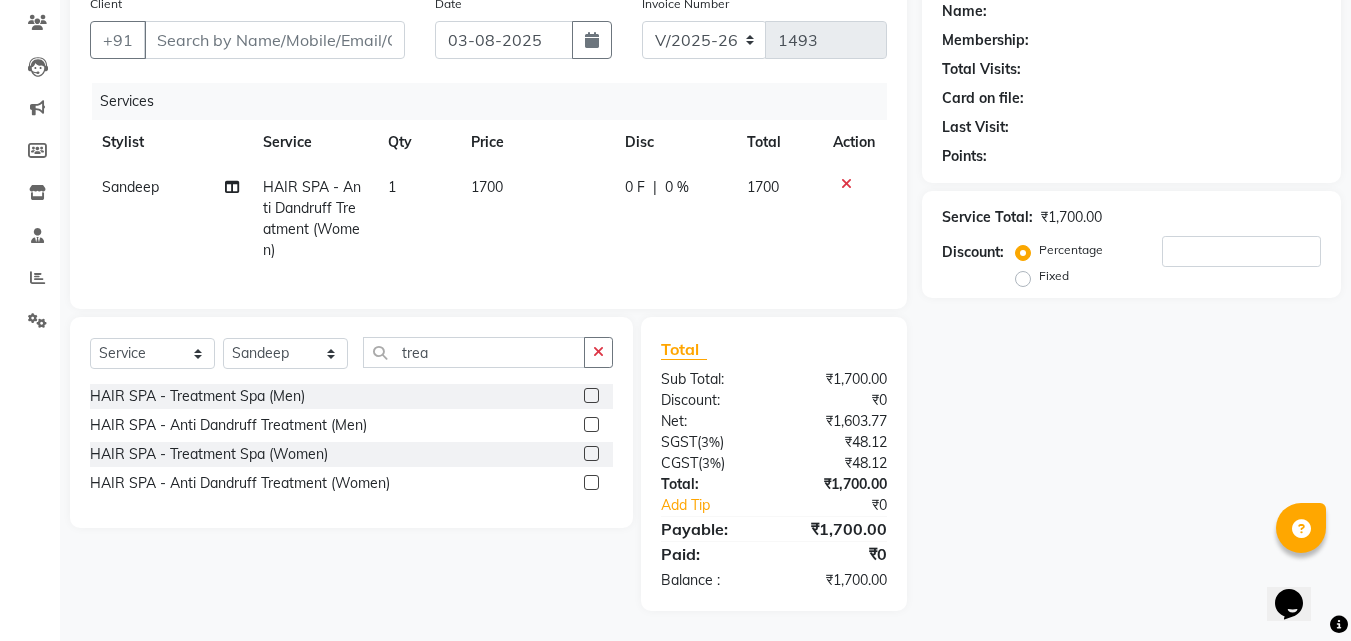 scroll, scrollTop: 180, scrollLeft: 0, axis: vertical 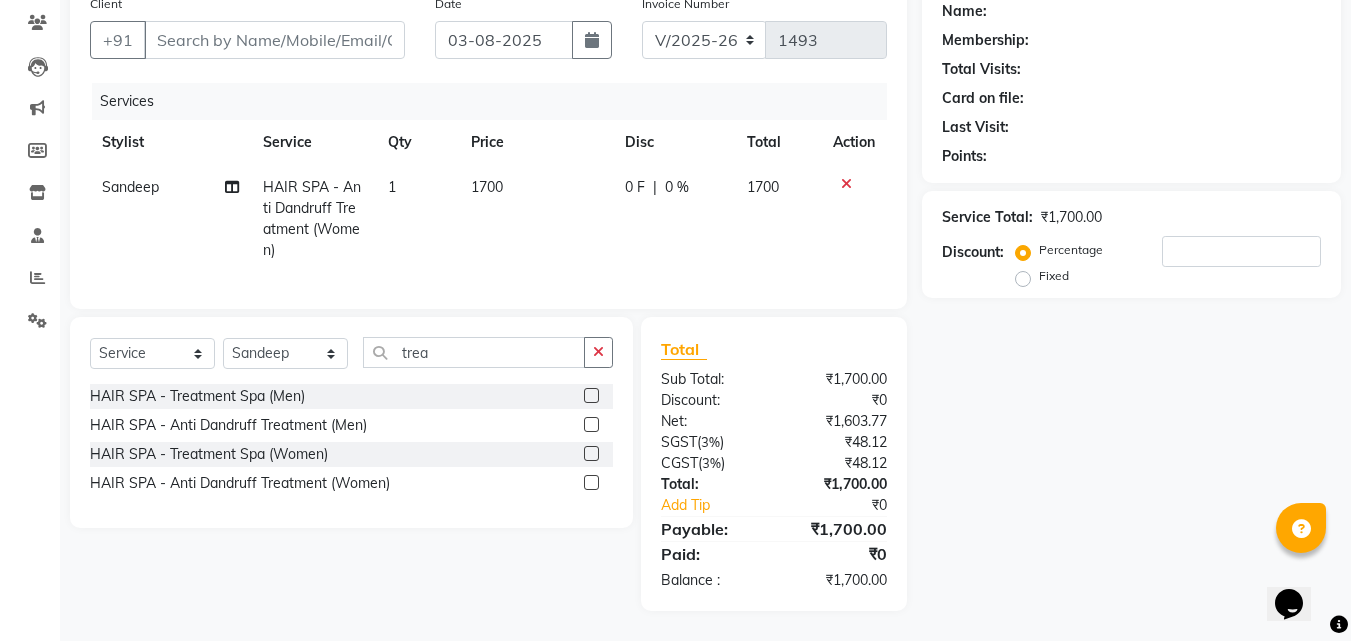 click 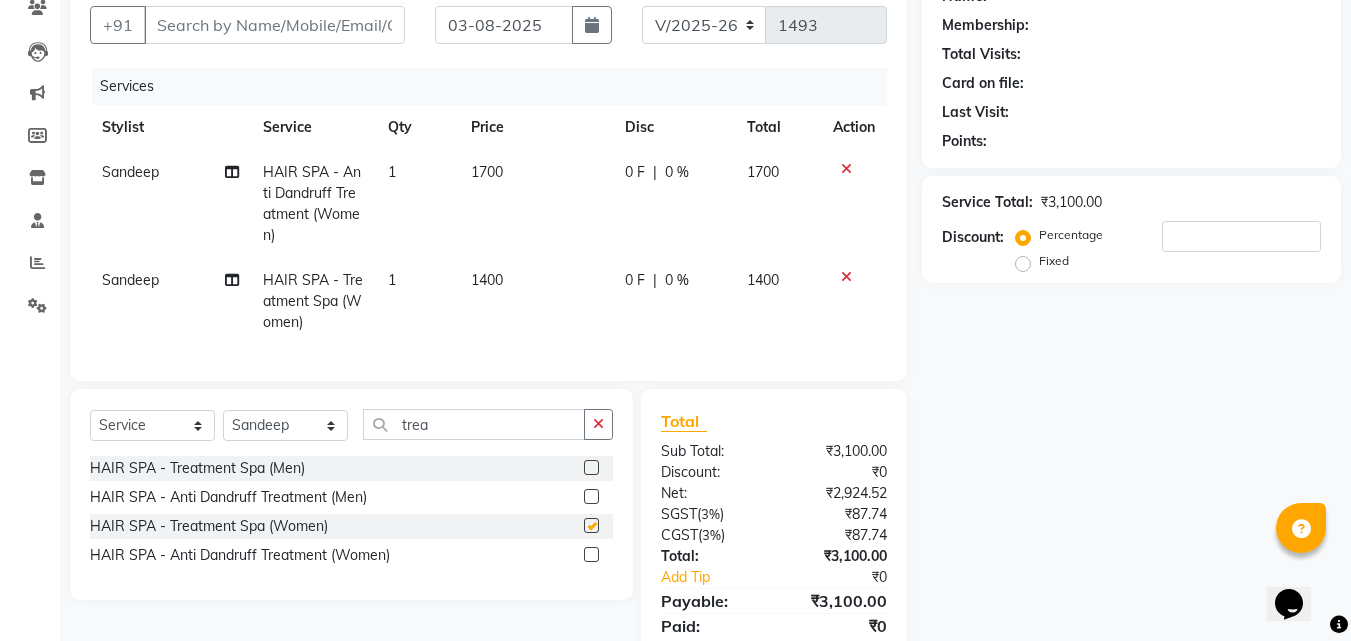 checkbox on "false" 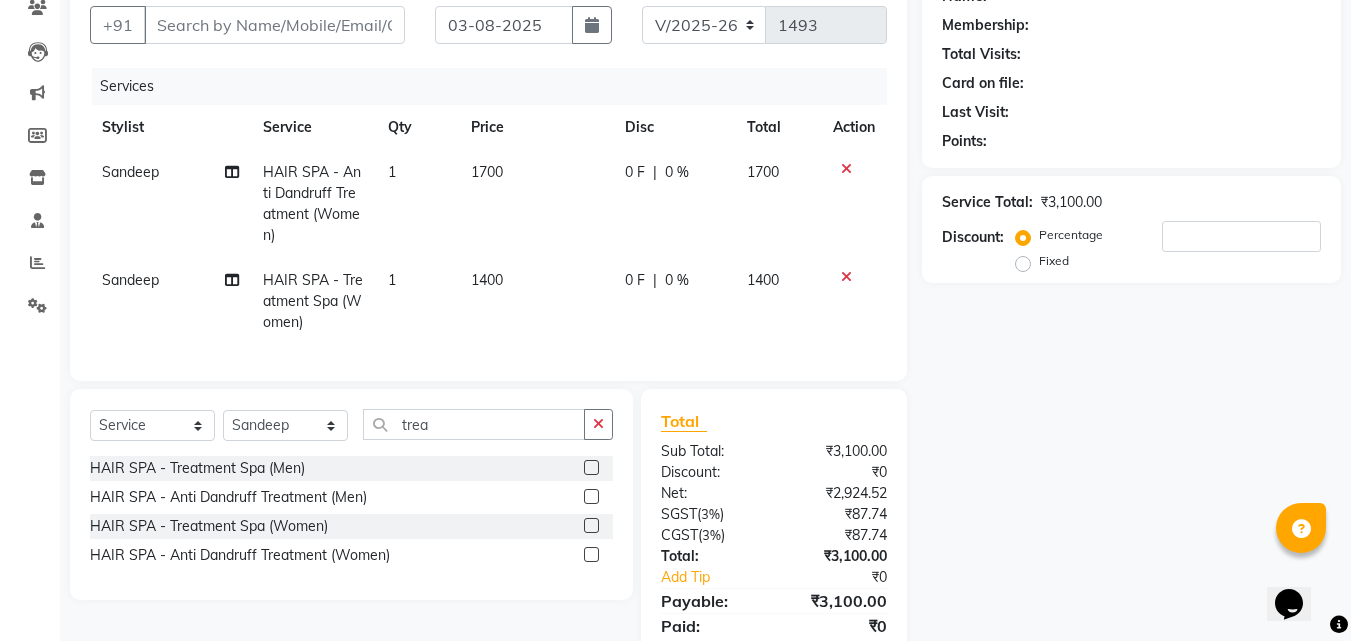 click 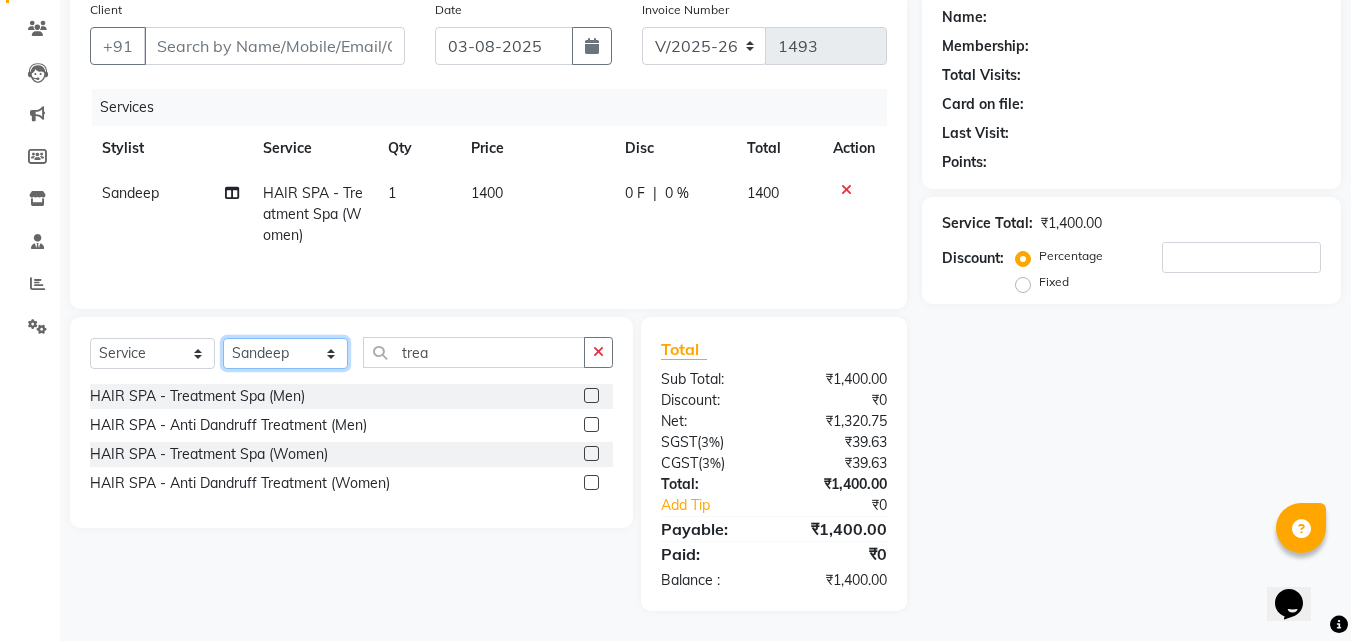 click on "Select Stylist Jyothi Monica  Namrutha Ranjith Sandeep Zeeshan" 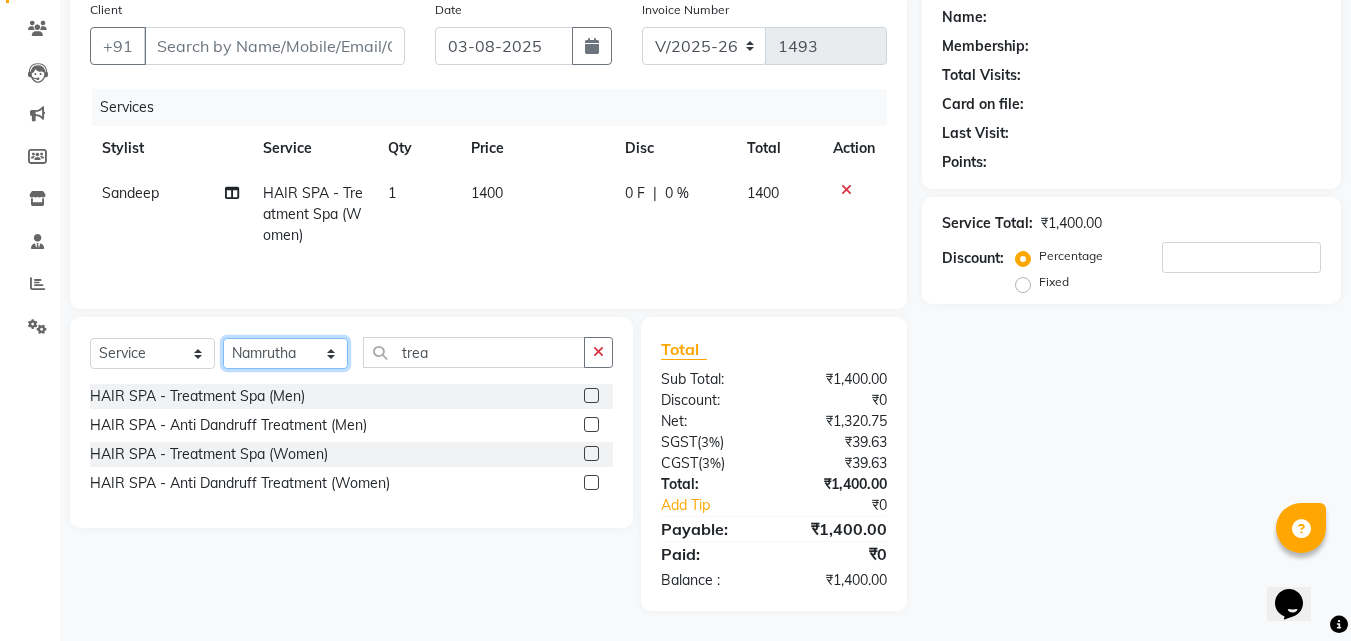 click on "Select Stylist Jyothi Monica  Namrutha Ranjith Sandeep Zeeshan" 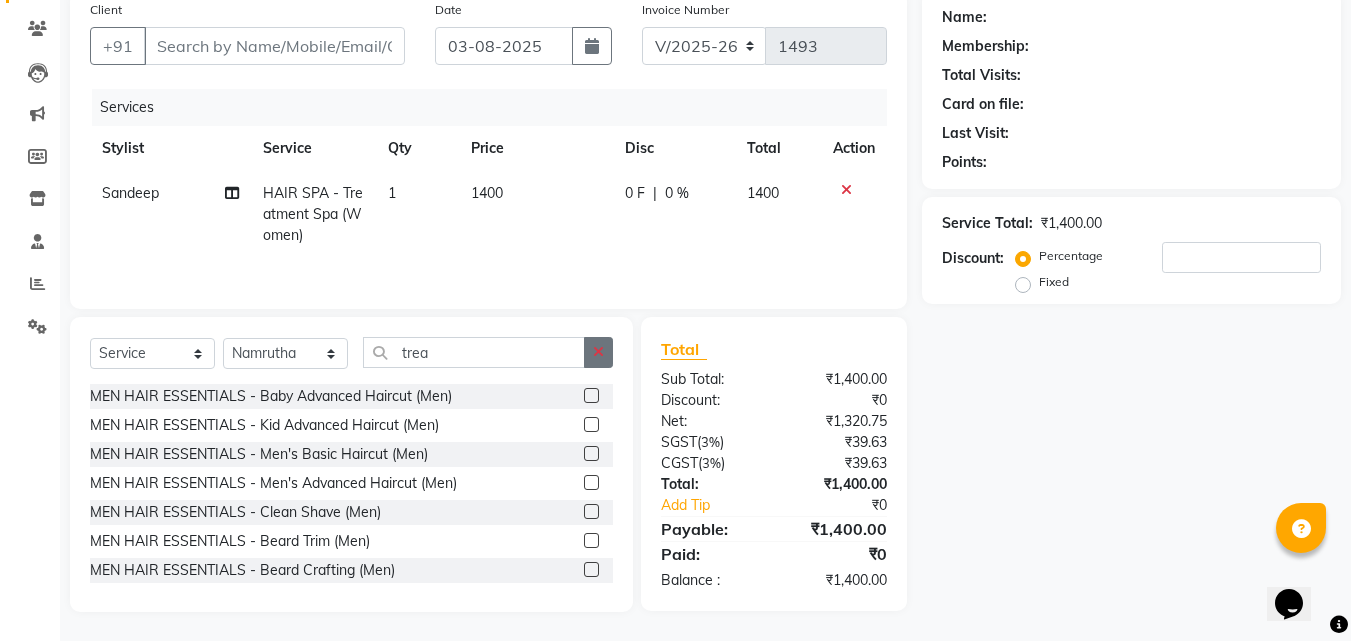 click 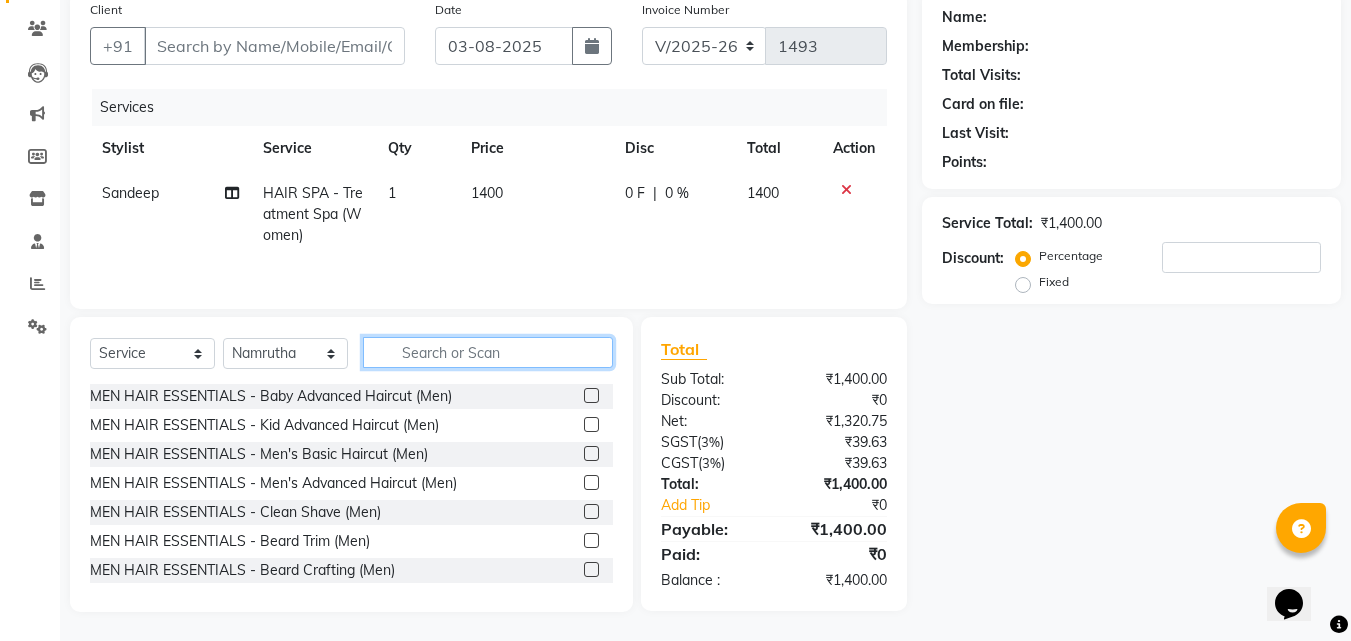 click 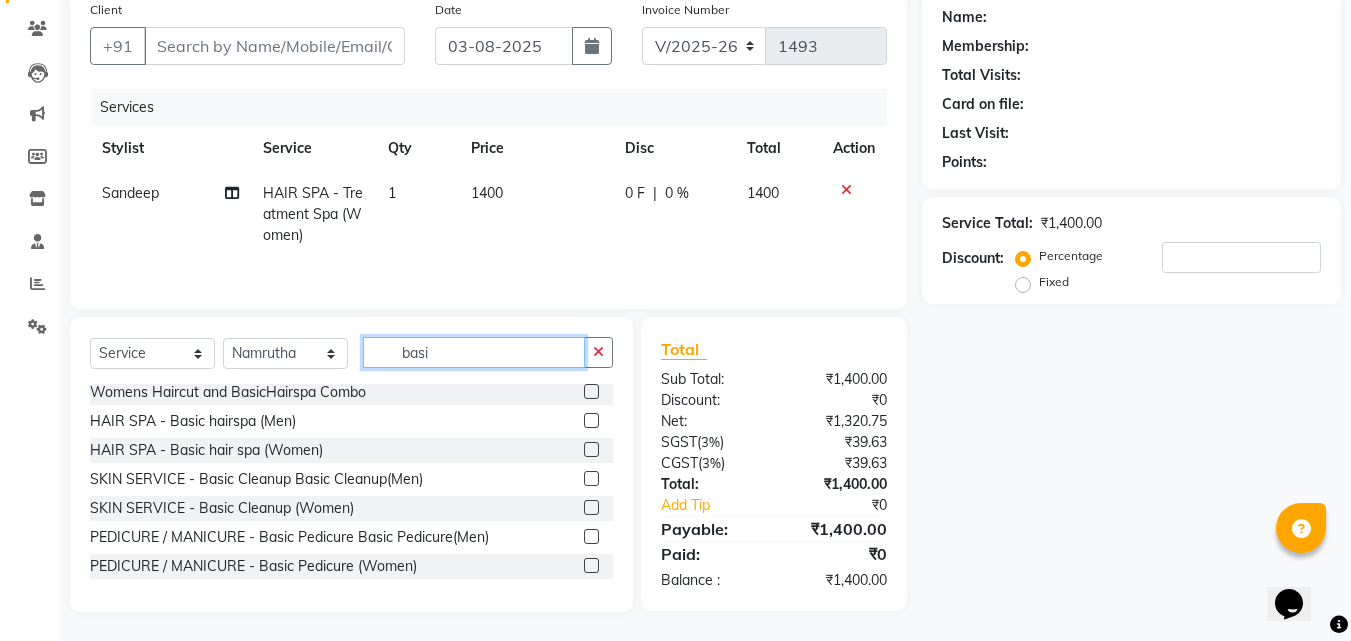 scroll, scrollTop: 90, scrollLeft: 0, axis: vertical 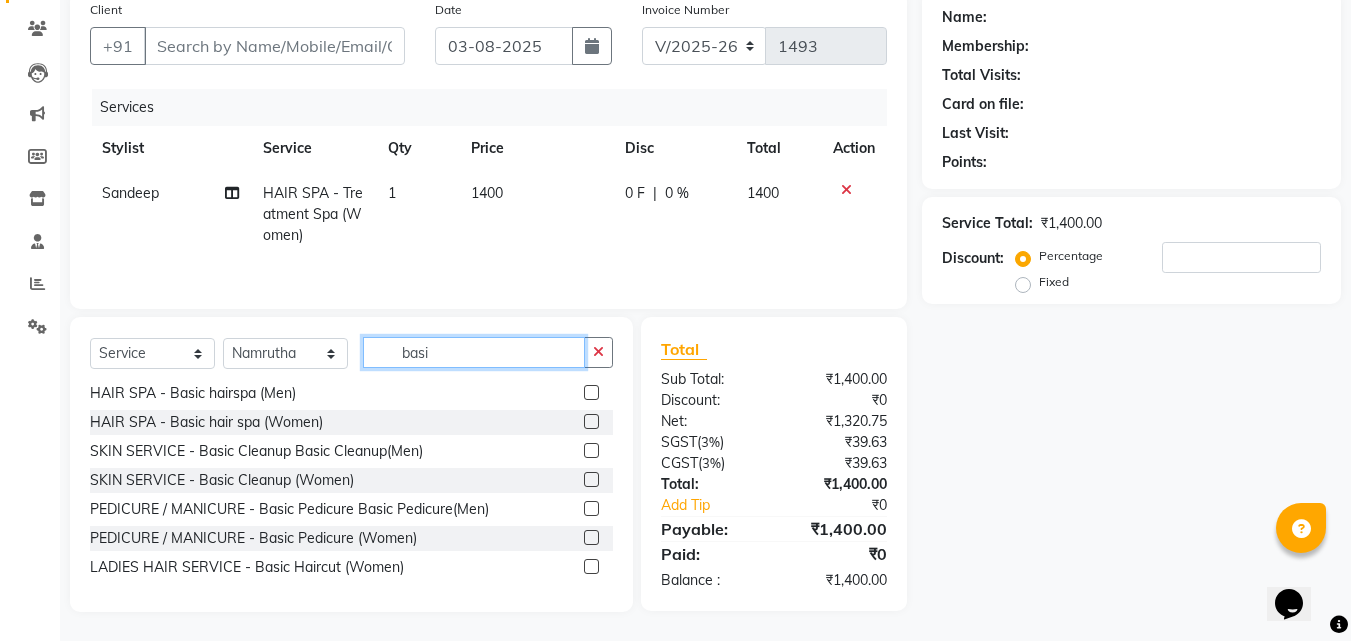 type on "basi" 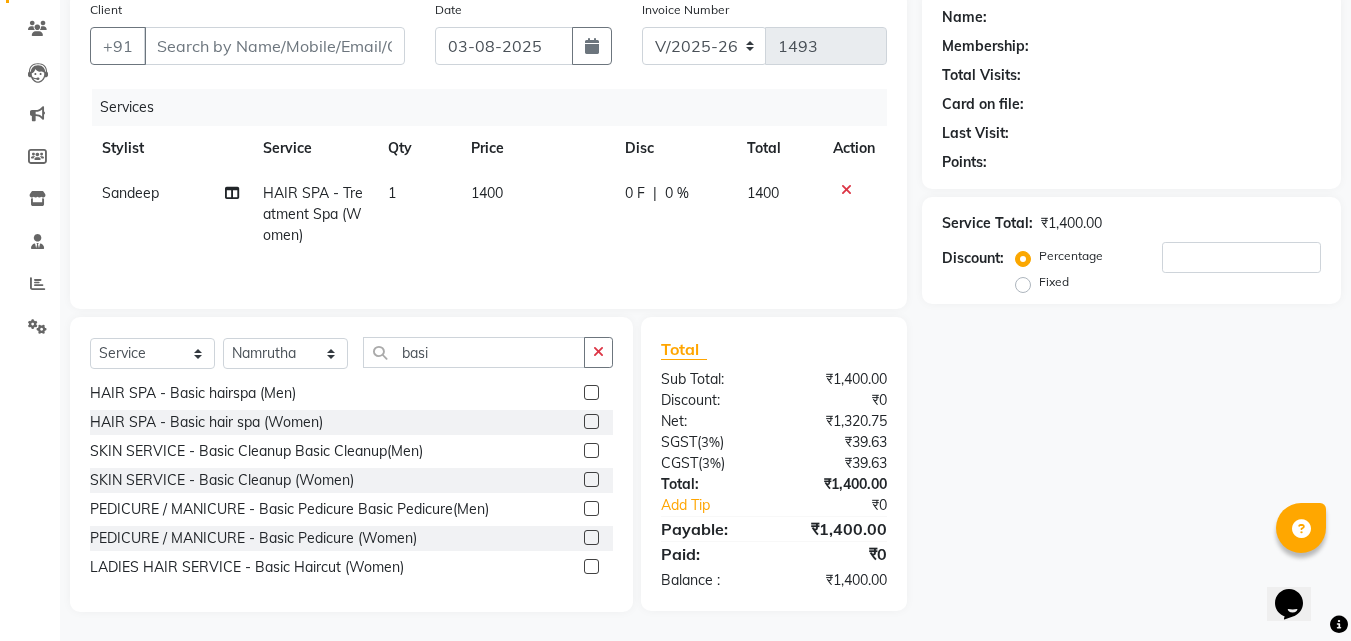 click 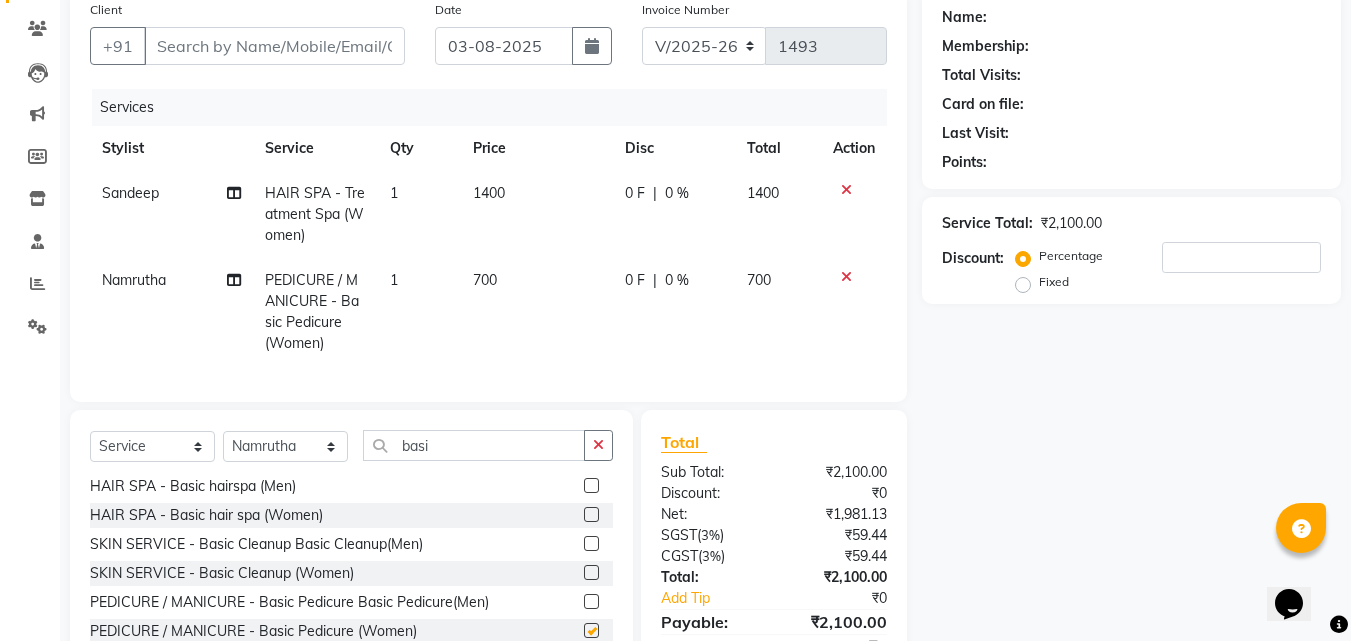checkbox on "false" 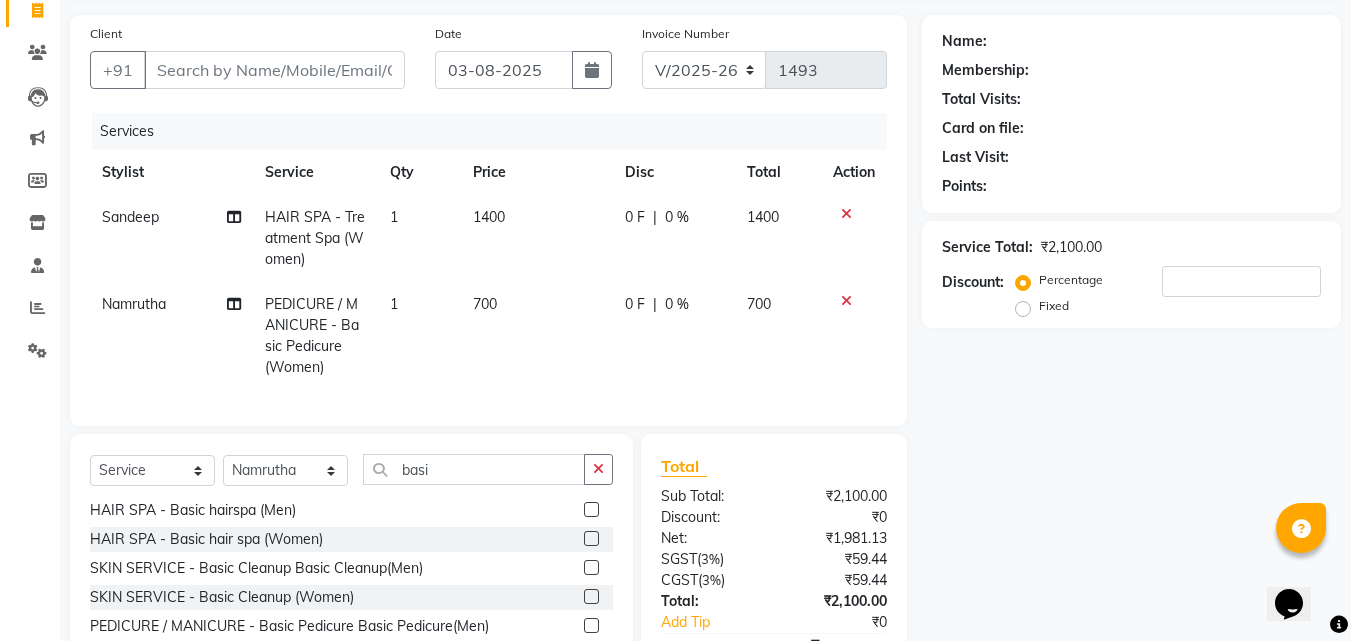 scroll, scrollTop: 0, scrollLeft: 0, axis: both 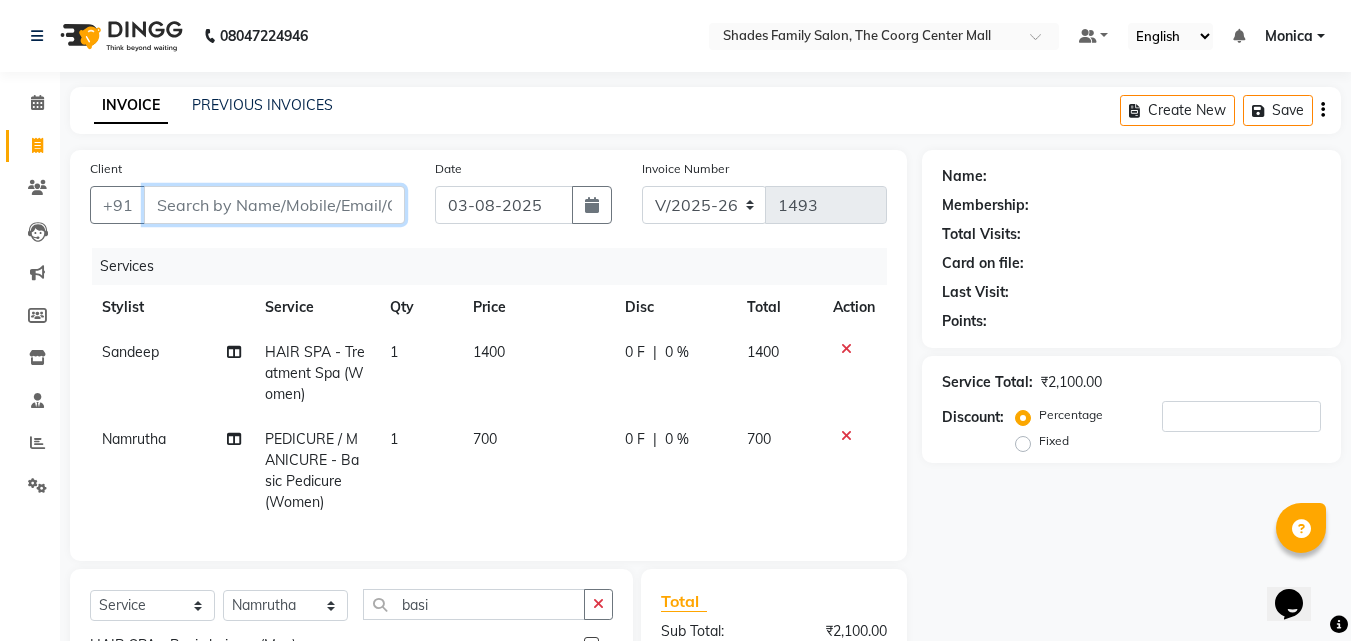 click on "Client" at bounding box center (274, 205) 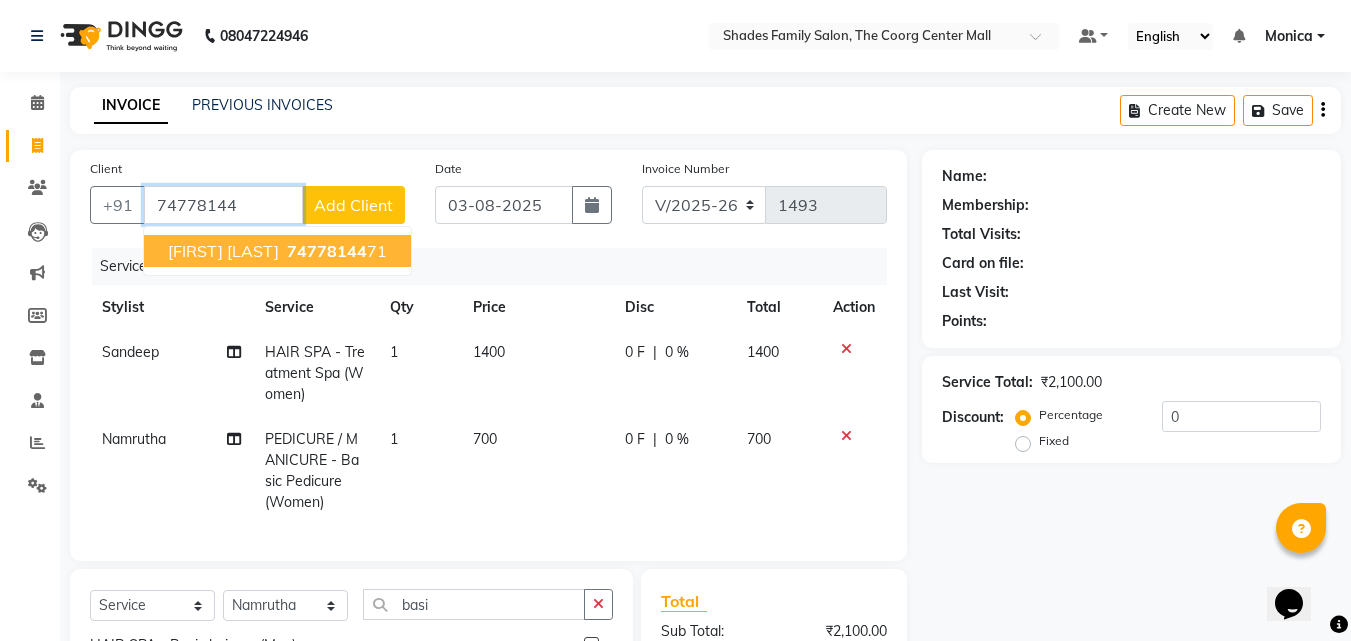click on "74778144 71" at bounding box center (335, 251) 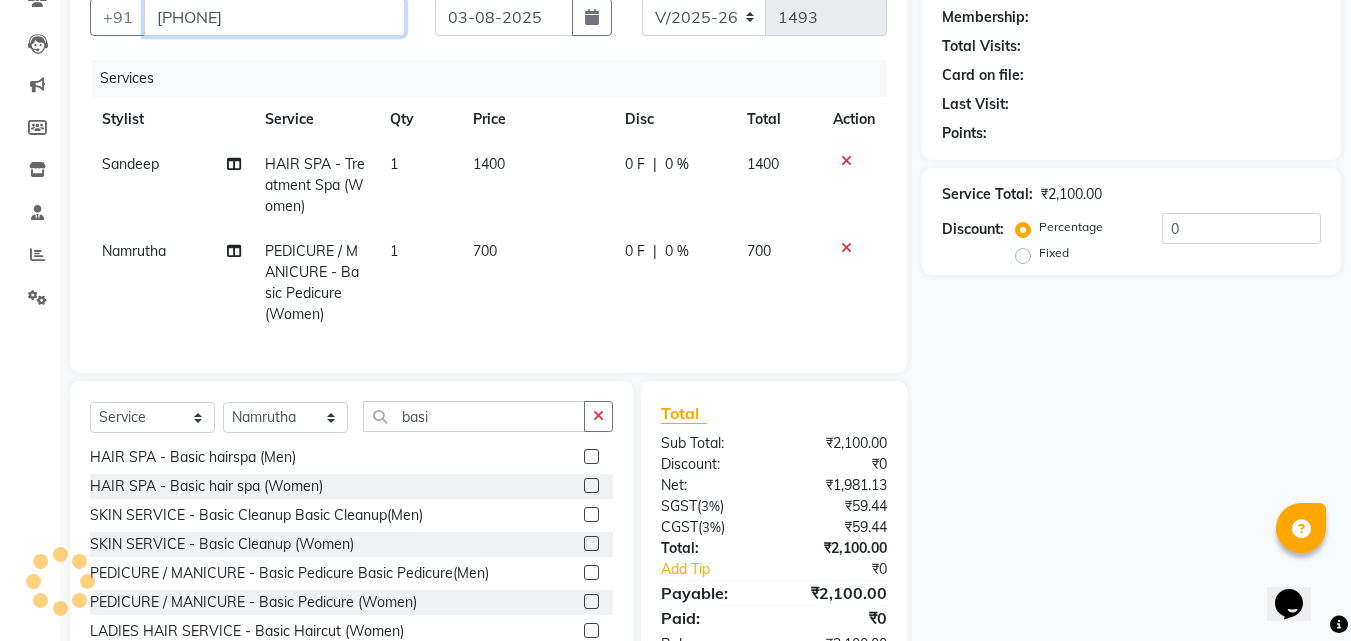 scroll, scrollTop: 200, scrollLeft: 0, axis: vertical 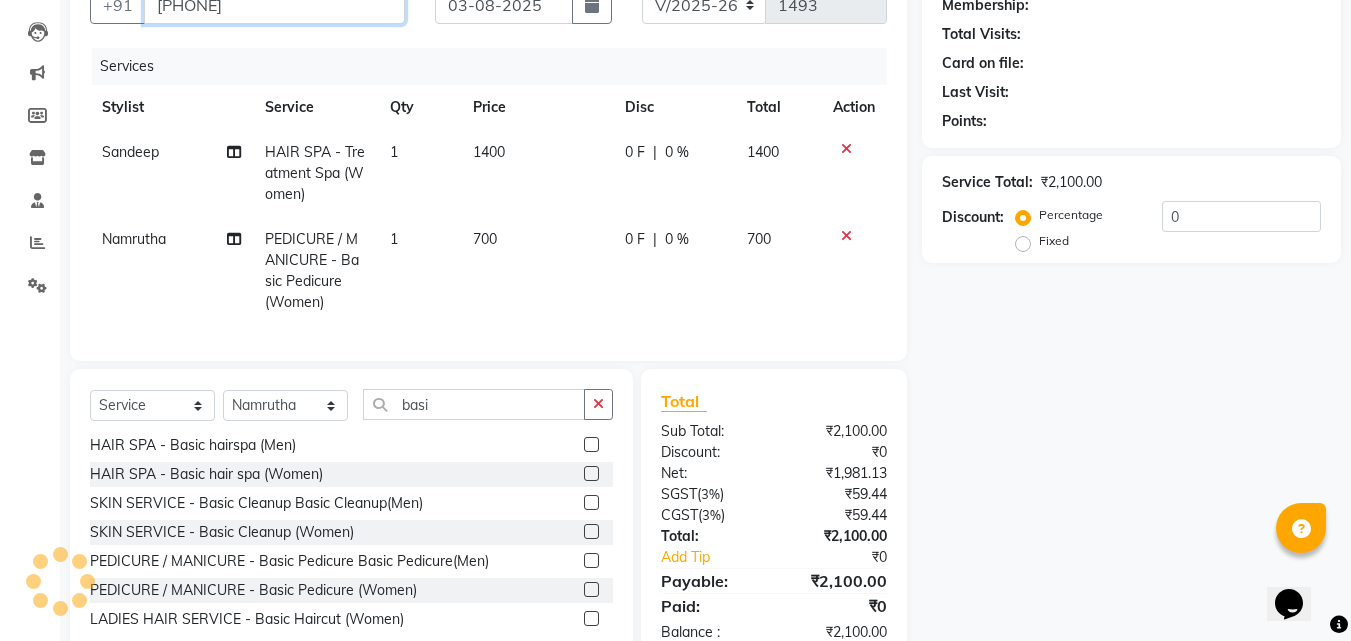 type on "[PHONE]" 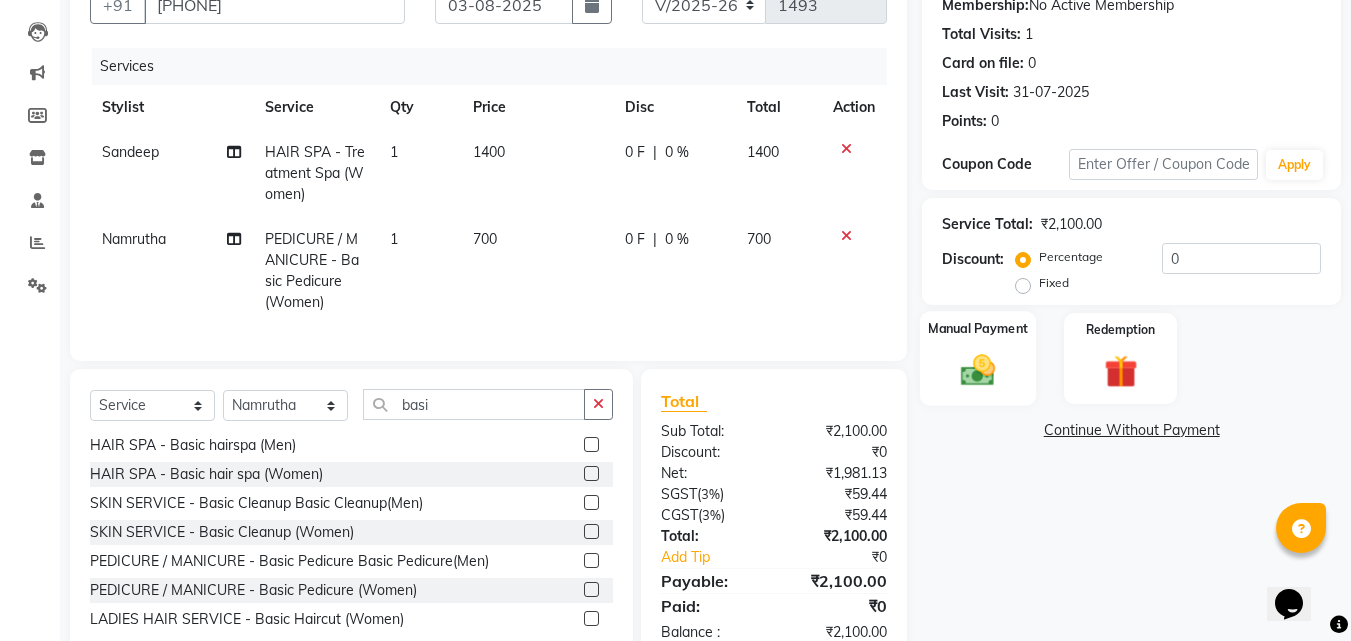click 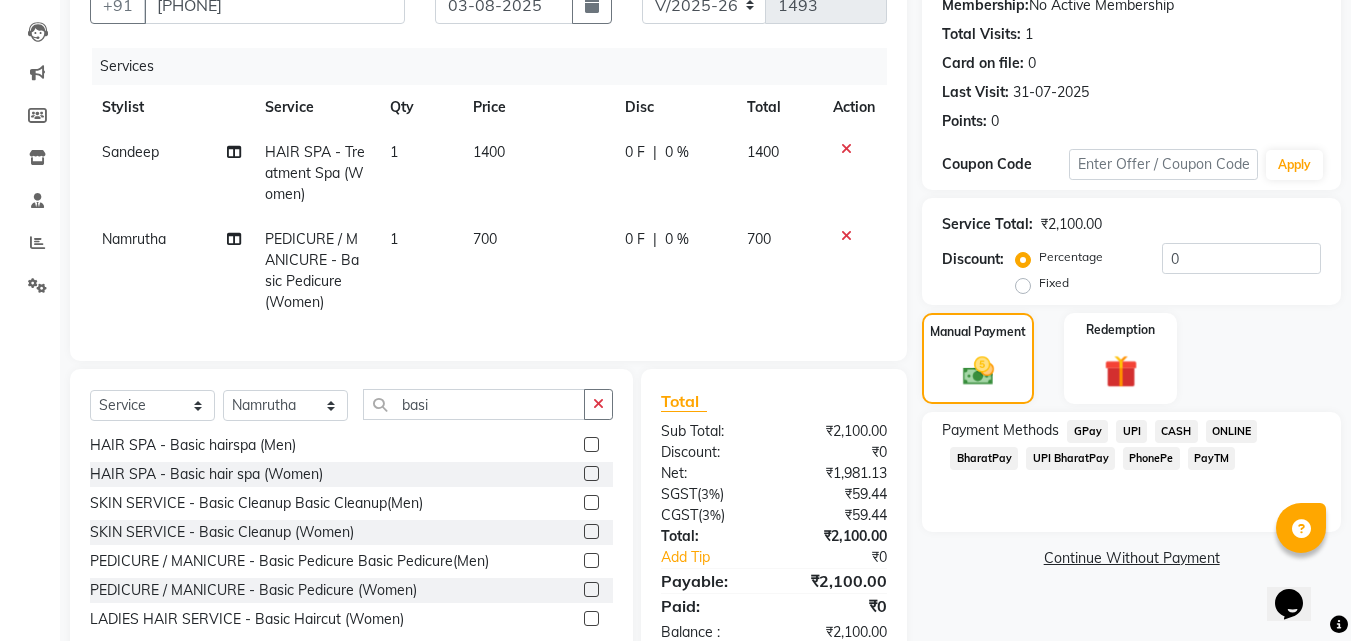 click on "PhonePe" 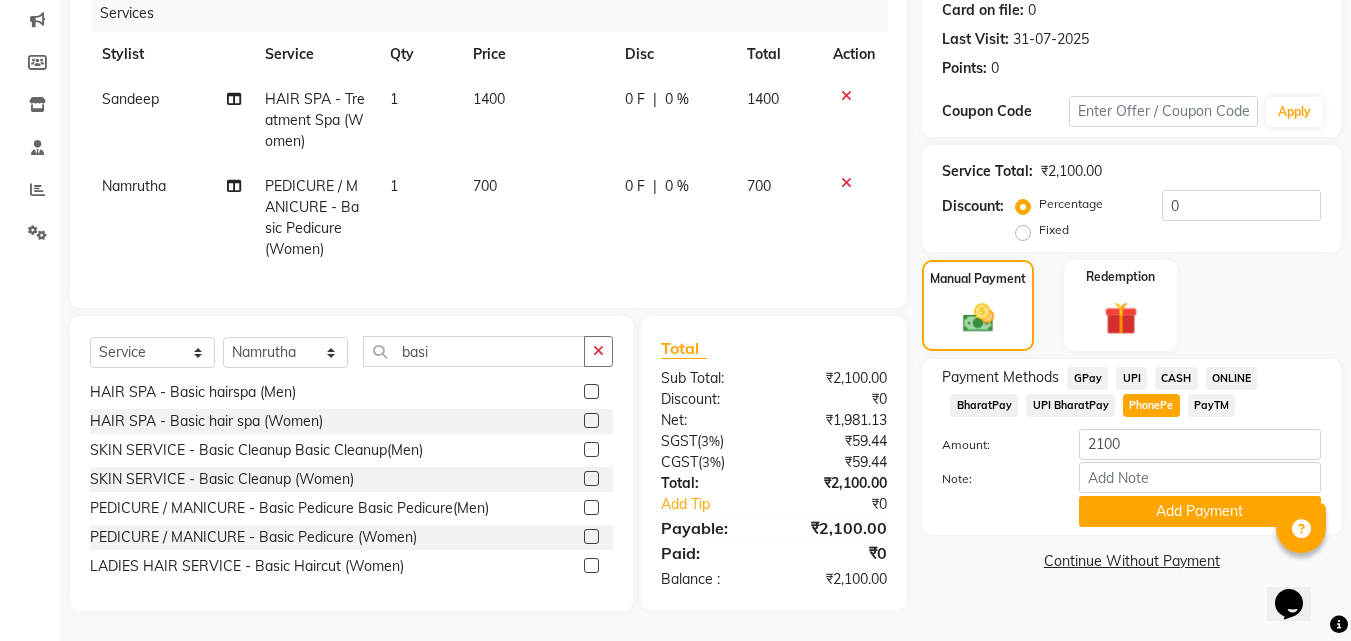 scroll, scrollTop: 268, scrollLeft: 0, axis: vertical 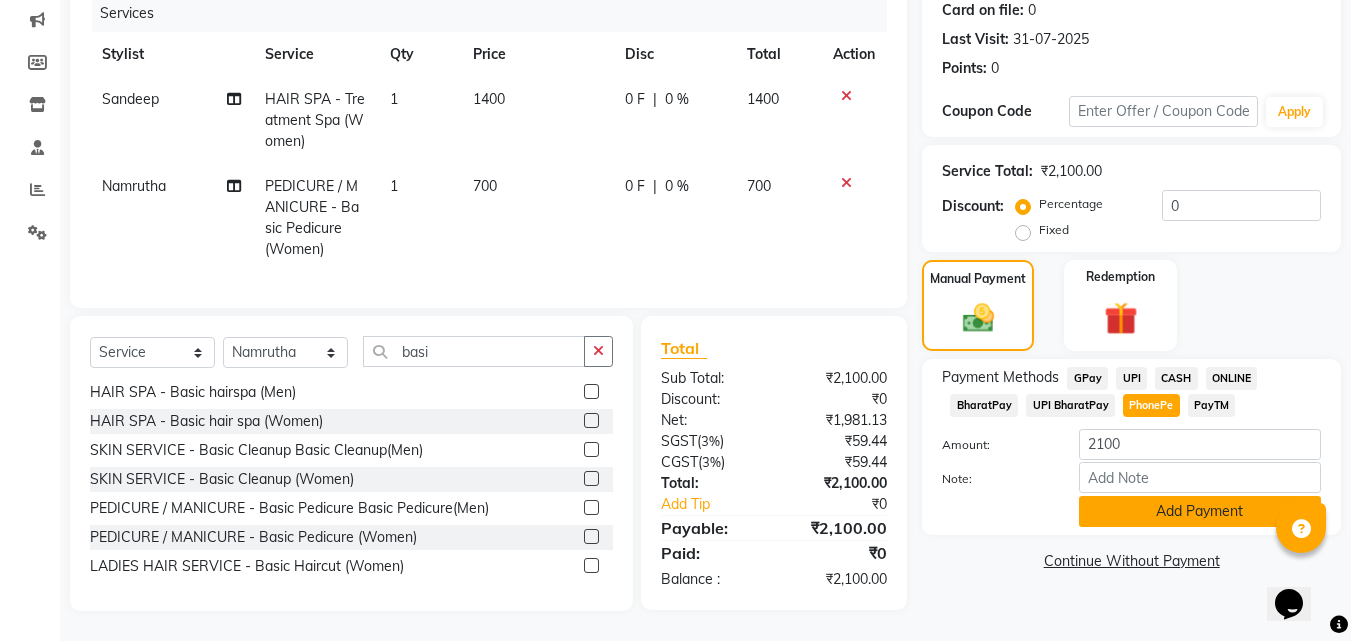 click on "Add Payment" 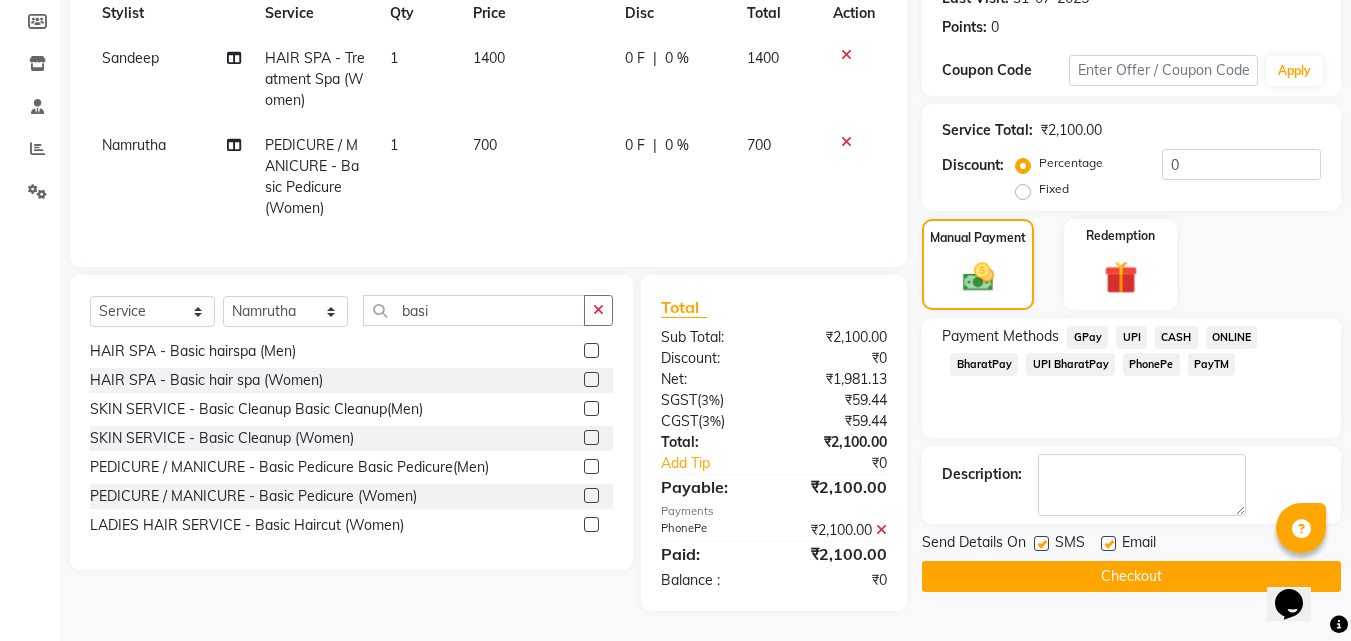 scroll, scrollTop: 309, scrollLeft: 0, axis: vertical 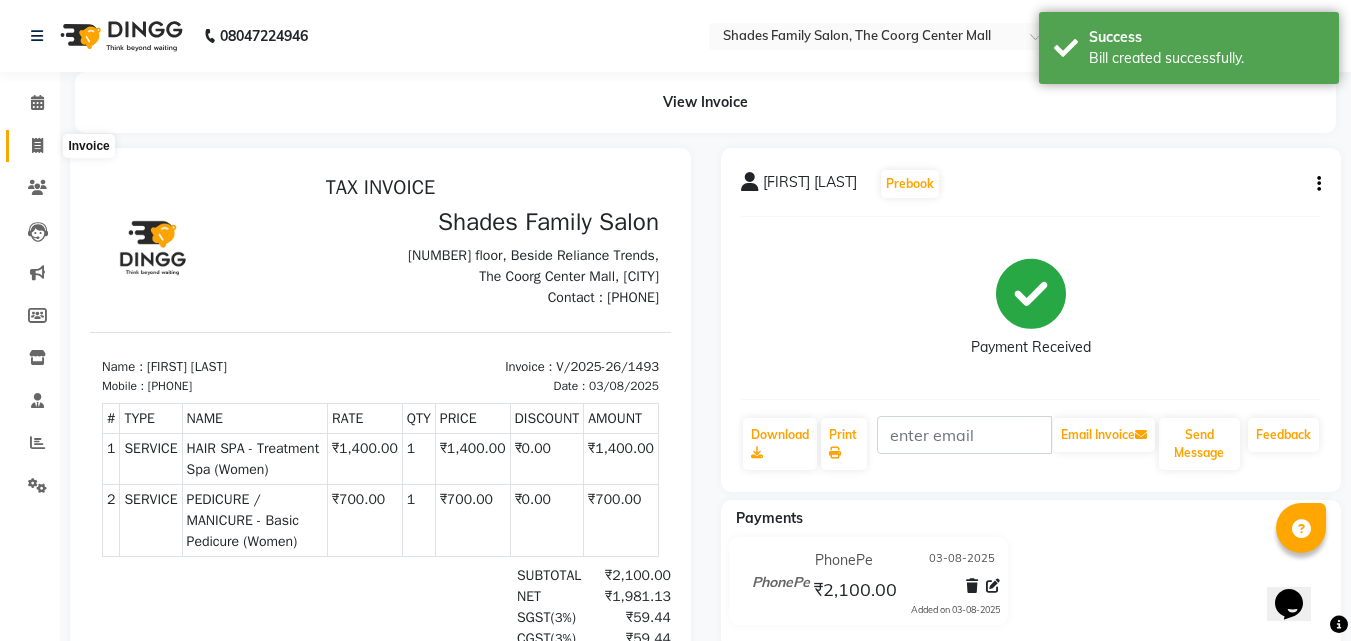 click 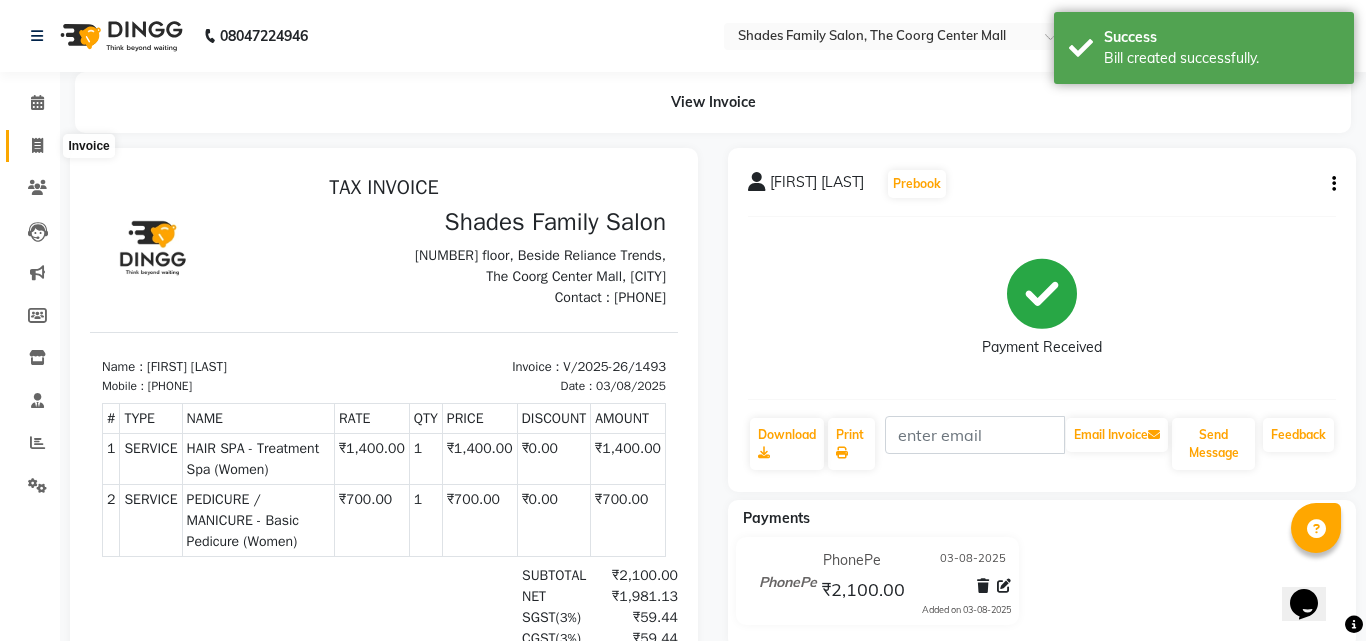 select on "service" 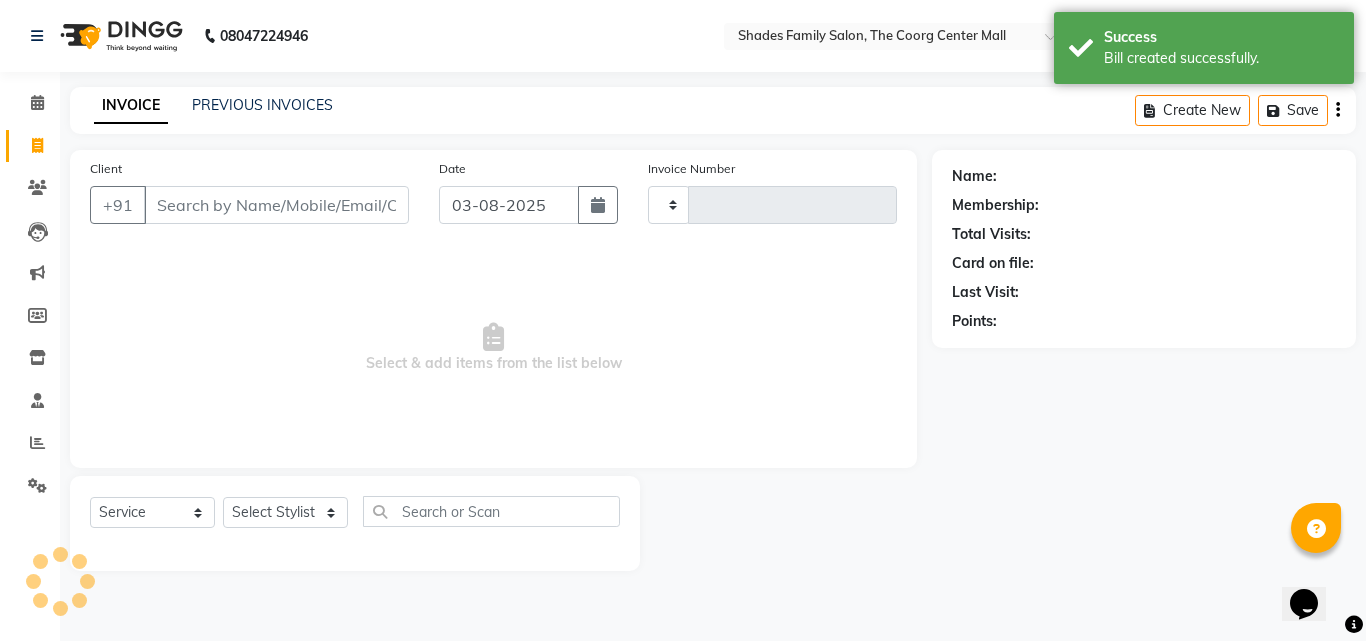type on "1494" 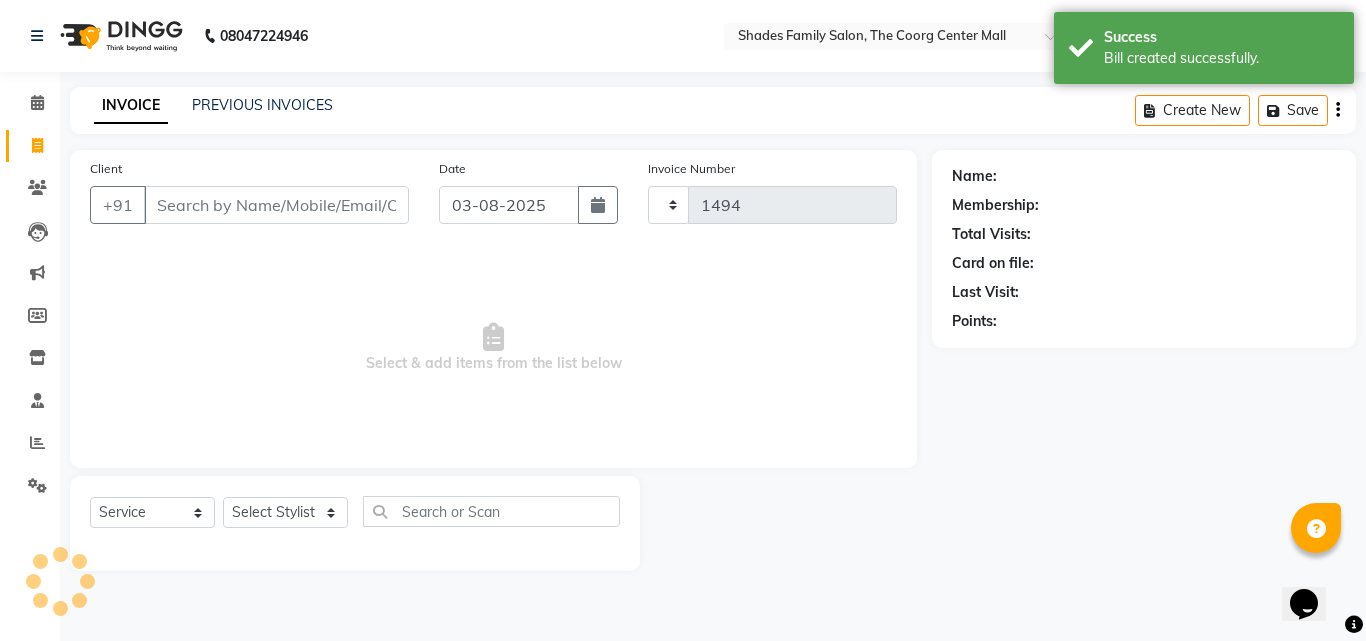 select on "7447" 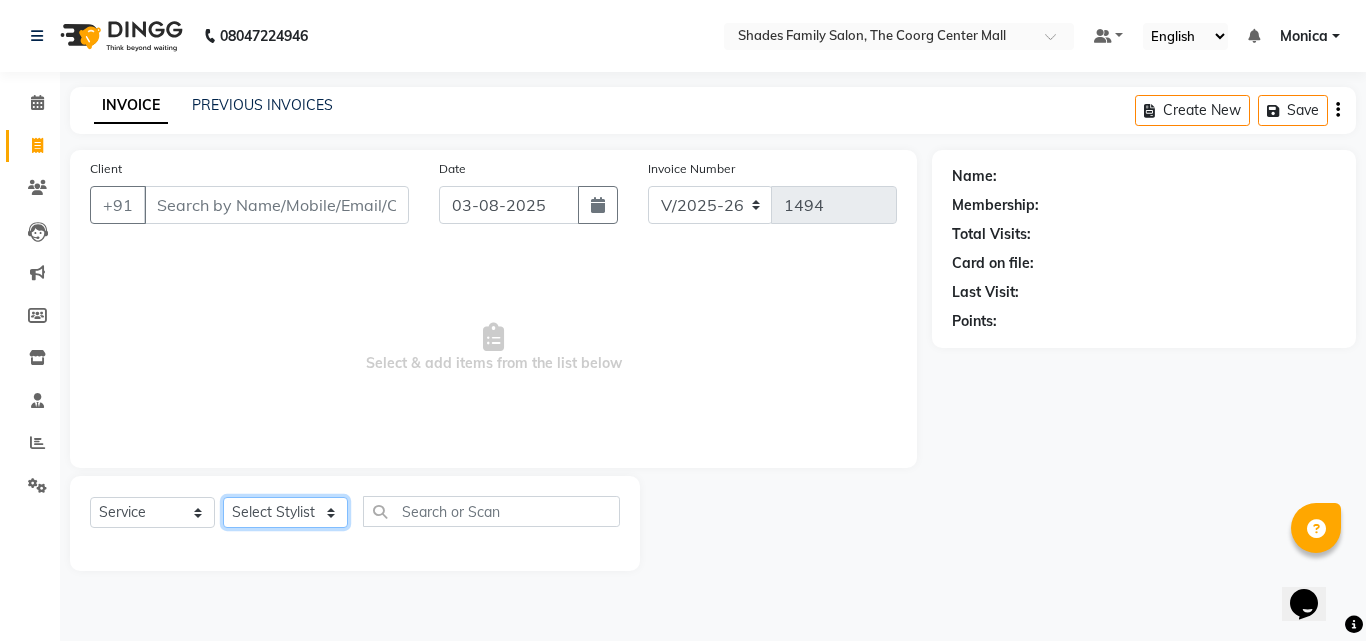 click on "Select Stylist Jyothi Monica  Namrutha Ranjith Sandeep Zeeshan" 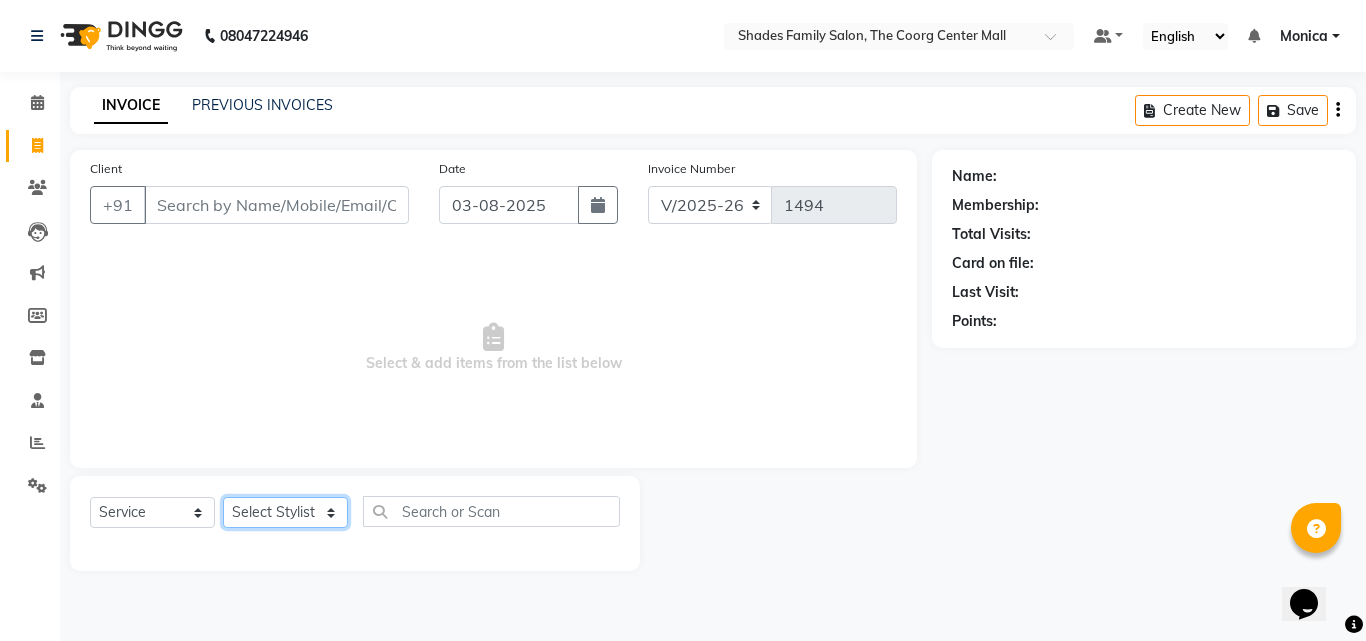 select on "83622" 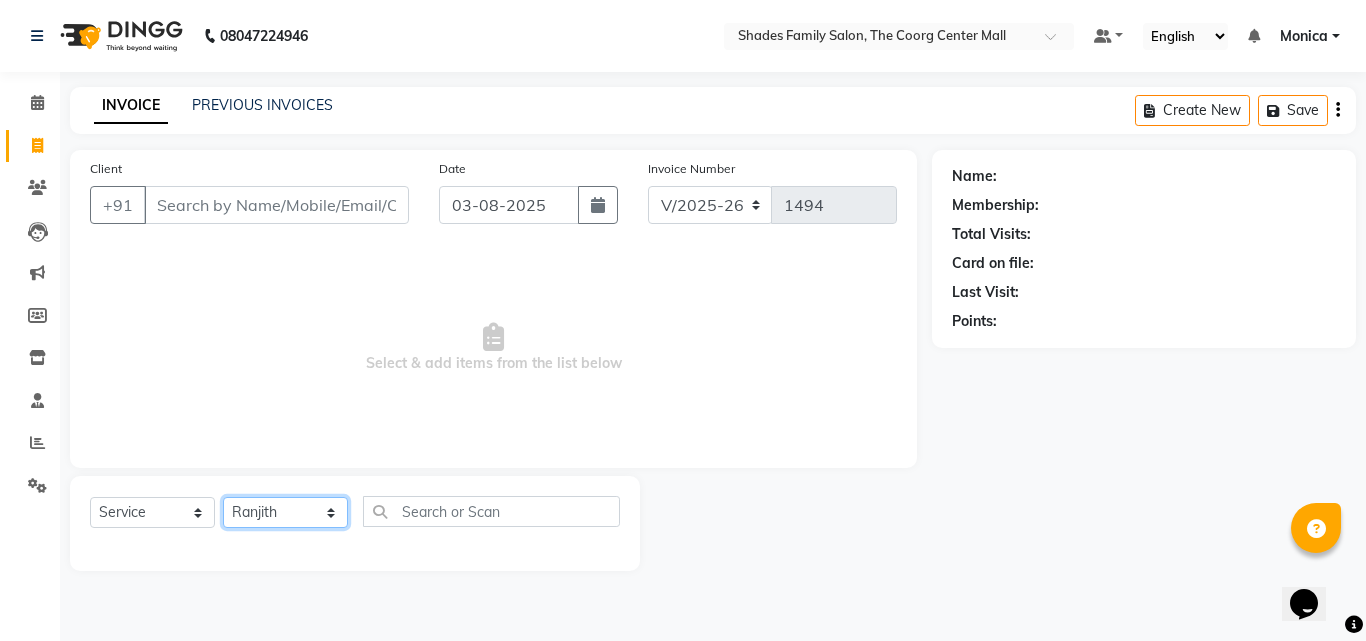 click on "Select Stylist Jyothi Monica  Namrutha Ranjith Sandeep Zeeshan" 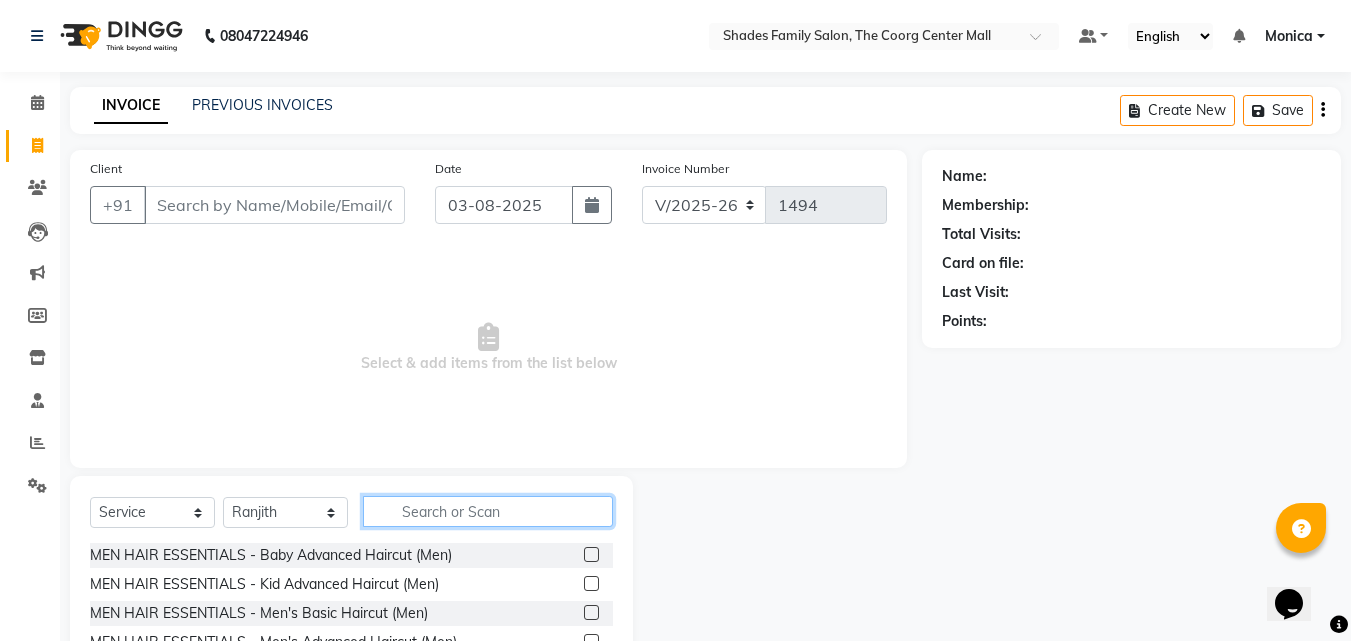 click 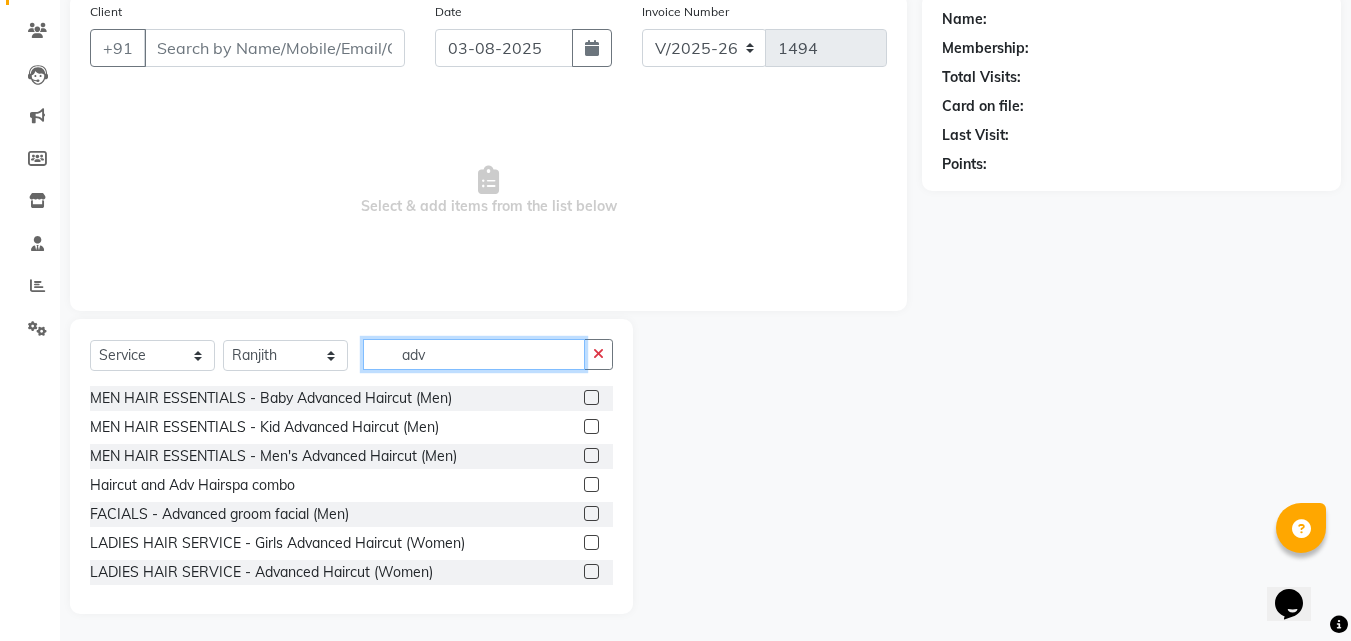 scroll, scrollTop: 160, scrollLeft: 0, axis: vertical 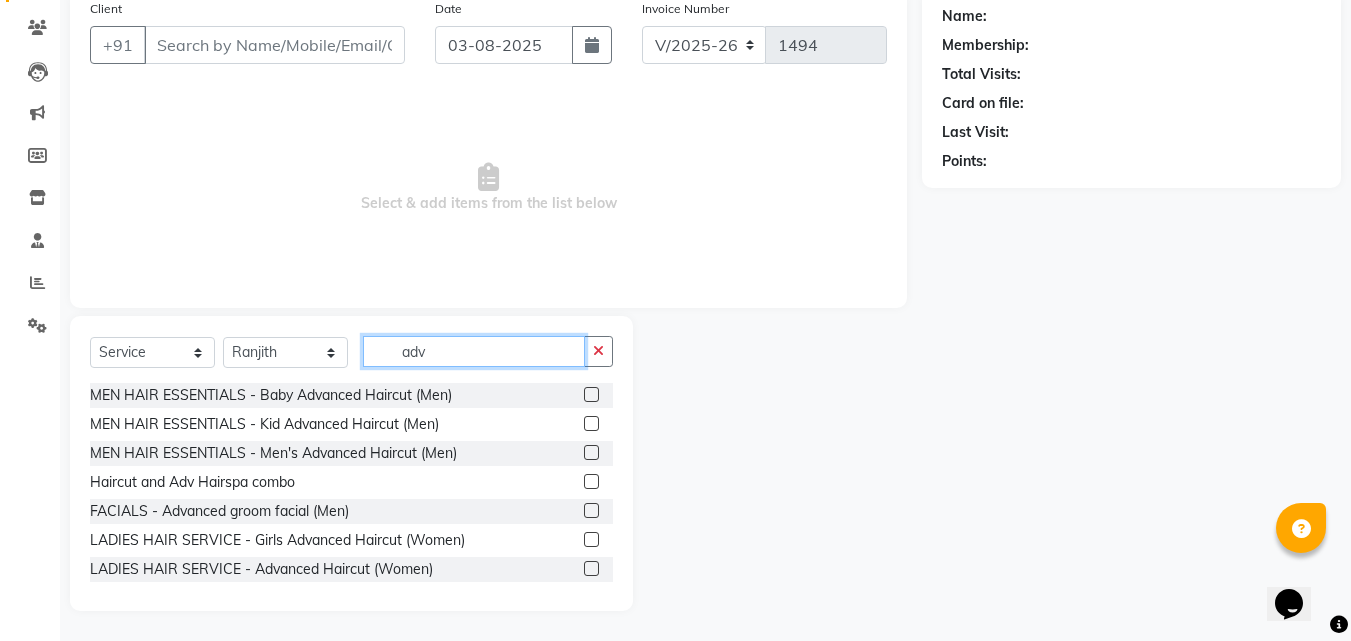 type on "adv" 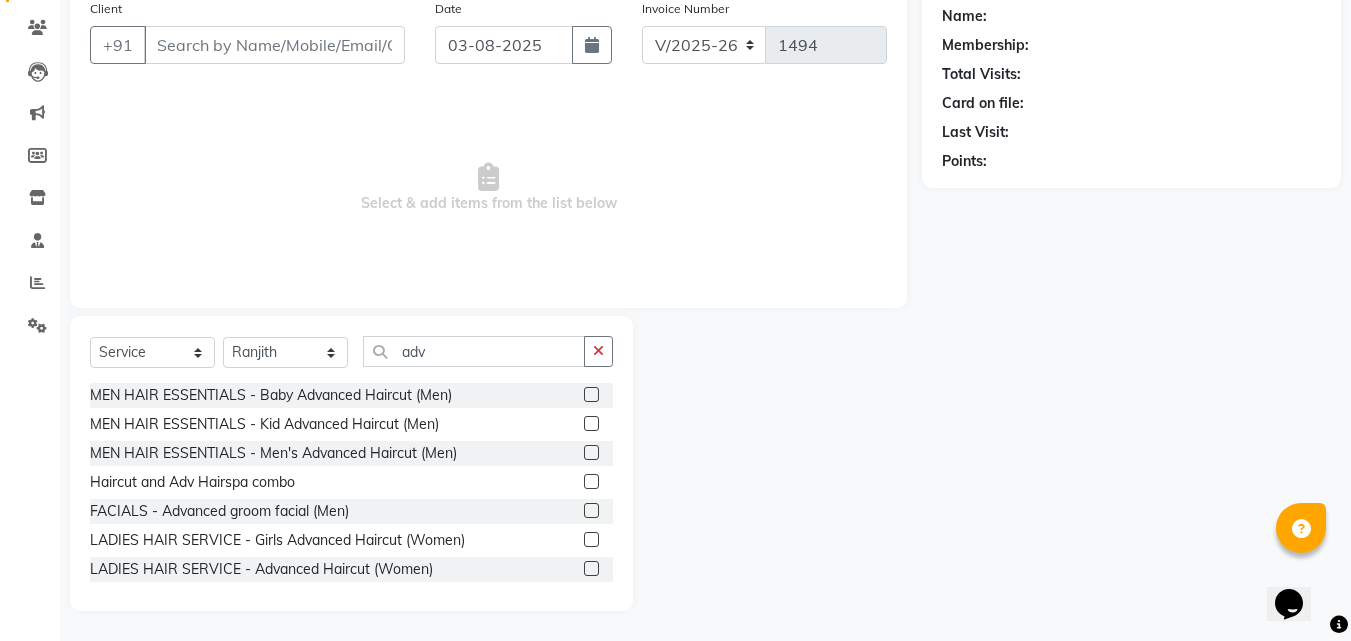 click 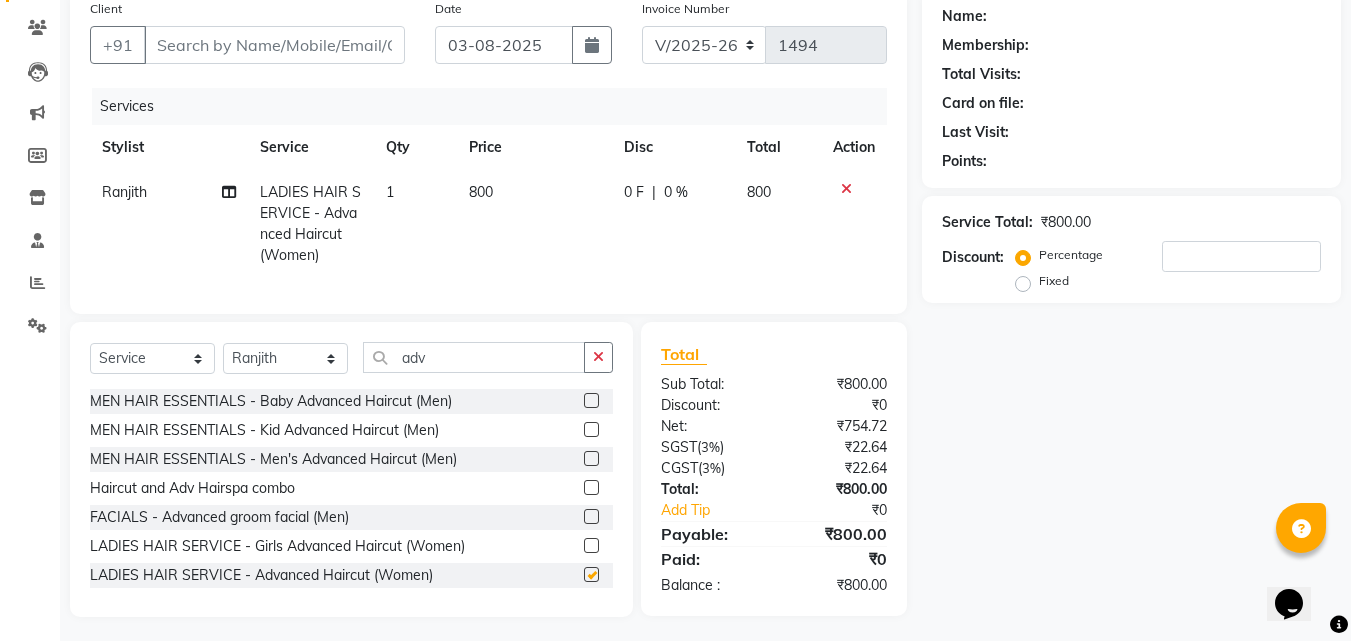 checkbox on "false" 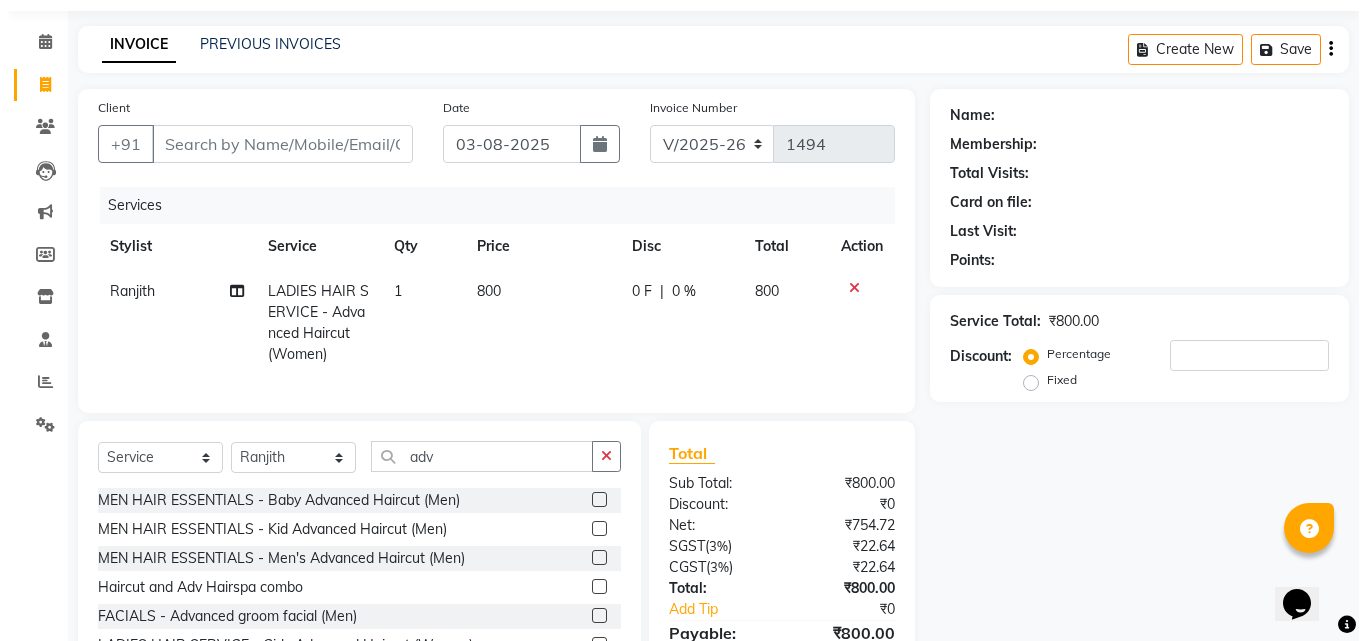 scroll, scrollTop: 60, scrollLeft: 0, axis: vertical 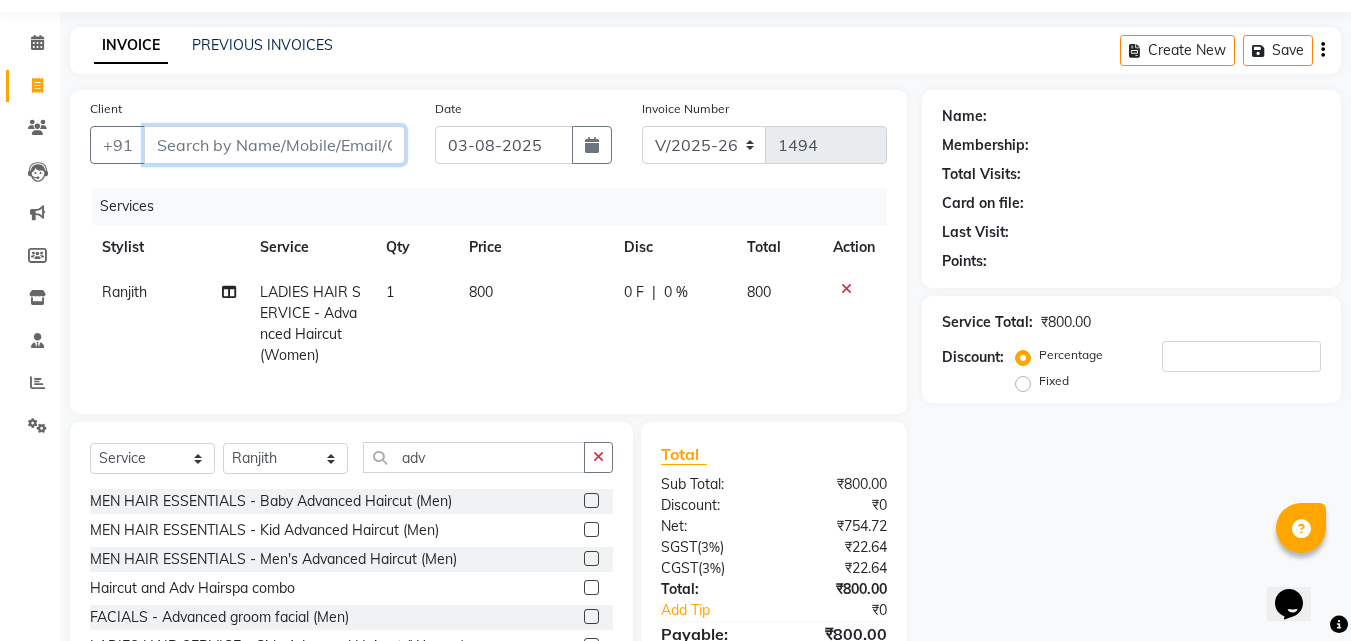click on "Client" at bounding box center (274, 145) 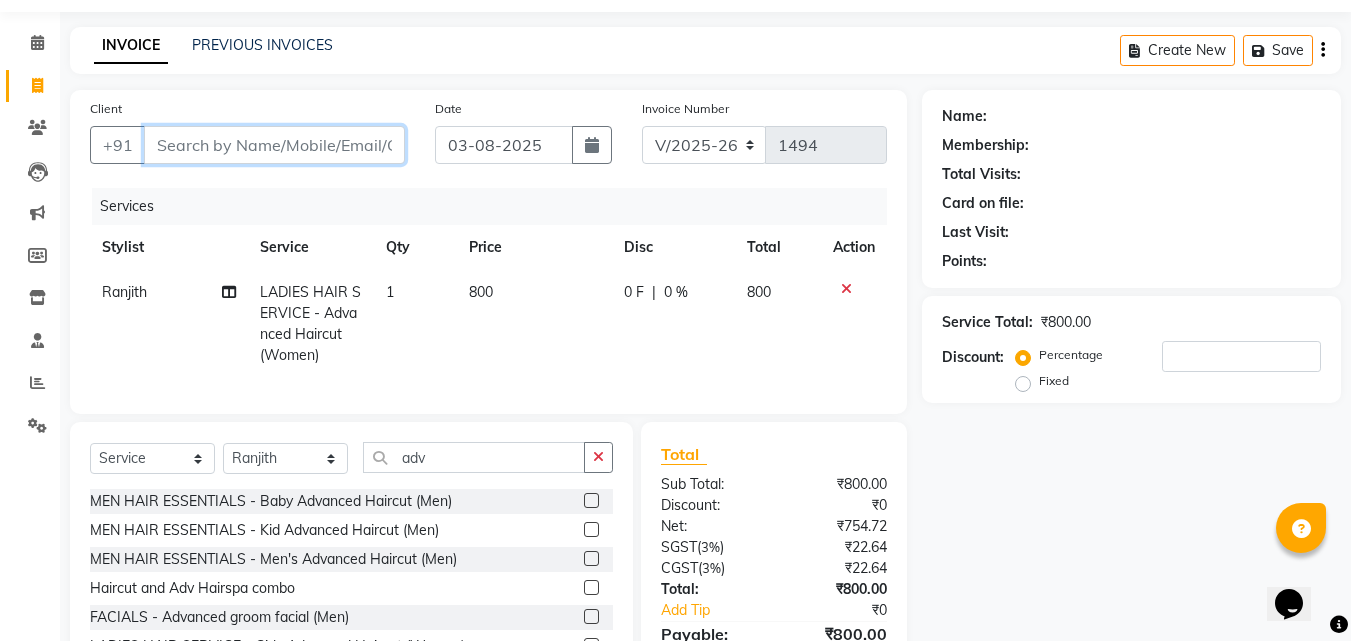 click on "Client" at bounding box center (274, 145) 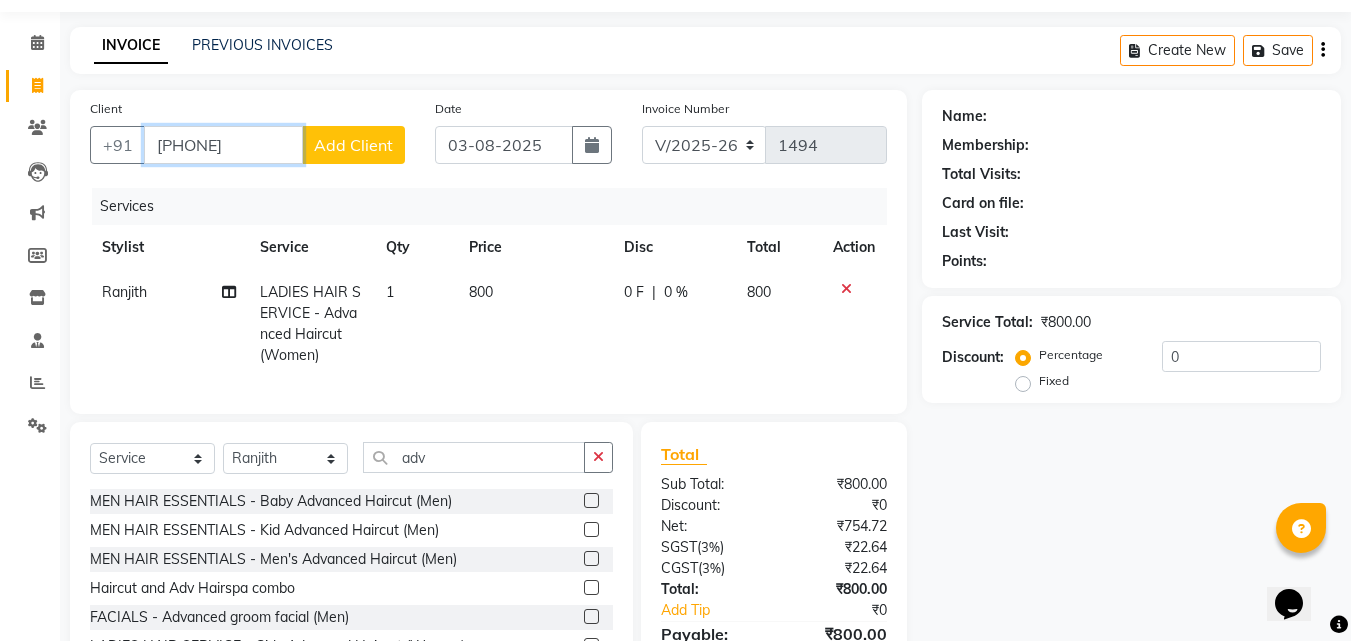 type on "[PHONE]" 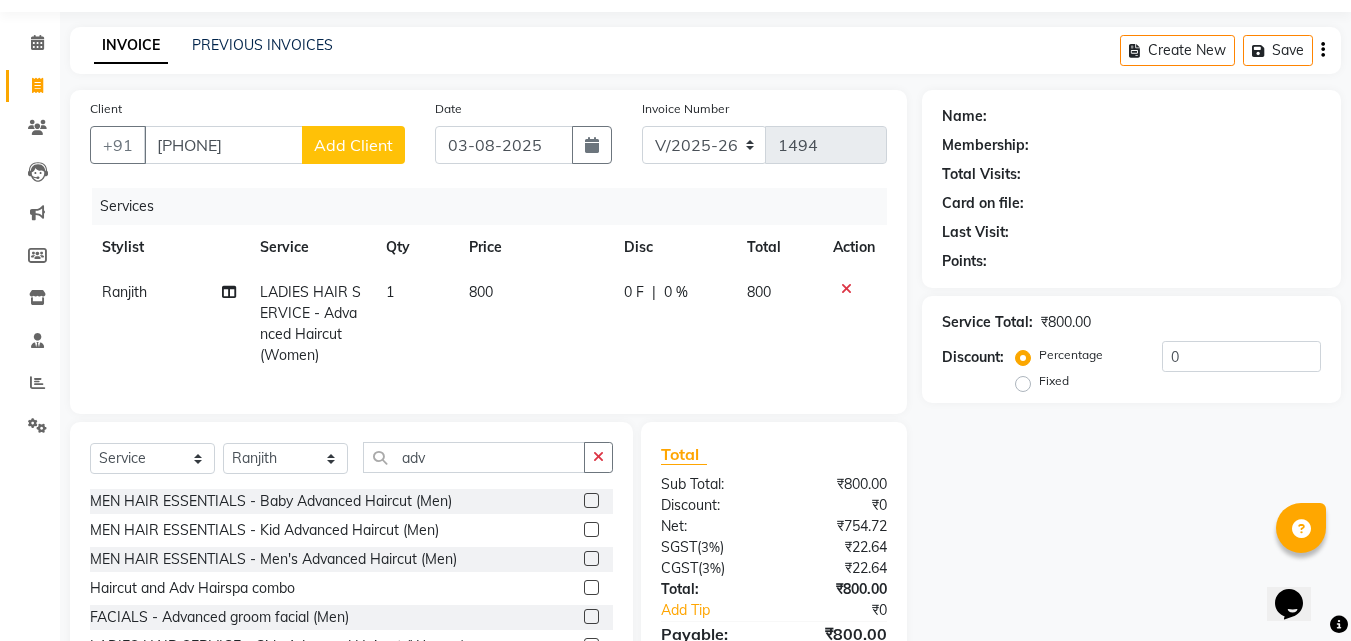 click on "Add Client" 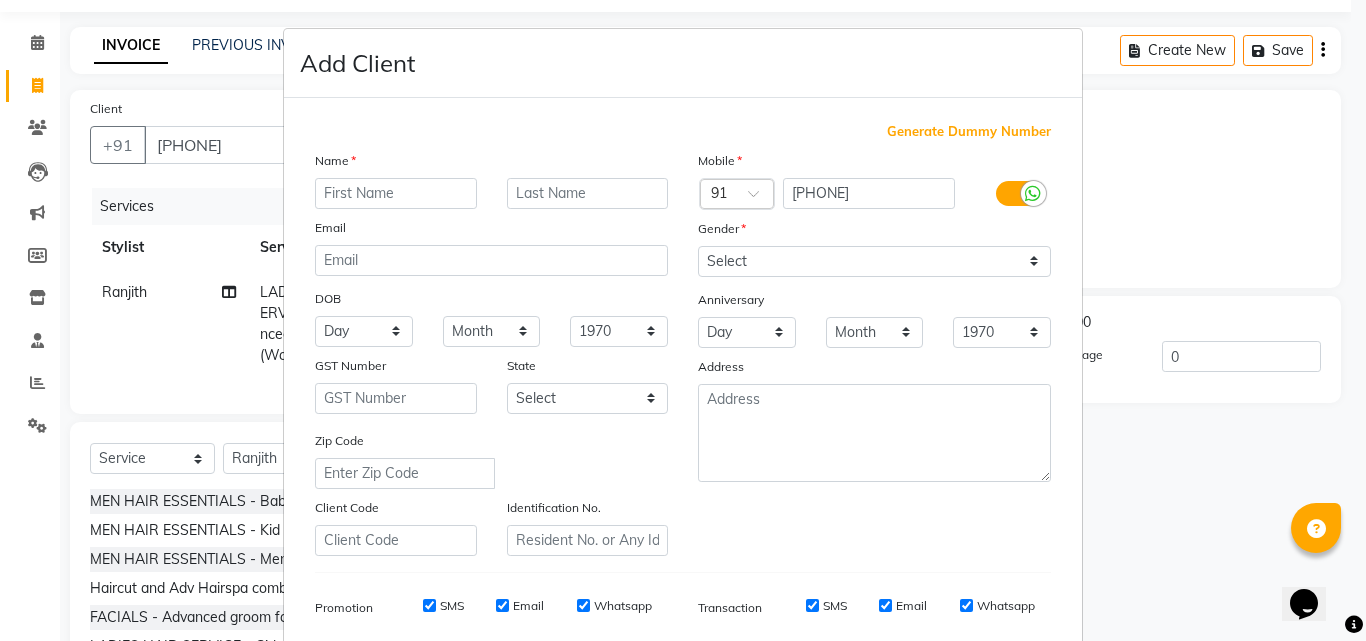 click at bounding box center [396, 193] 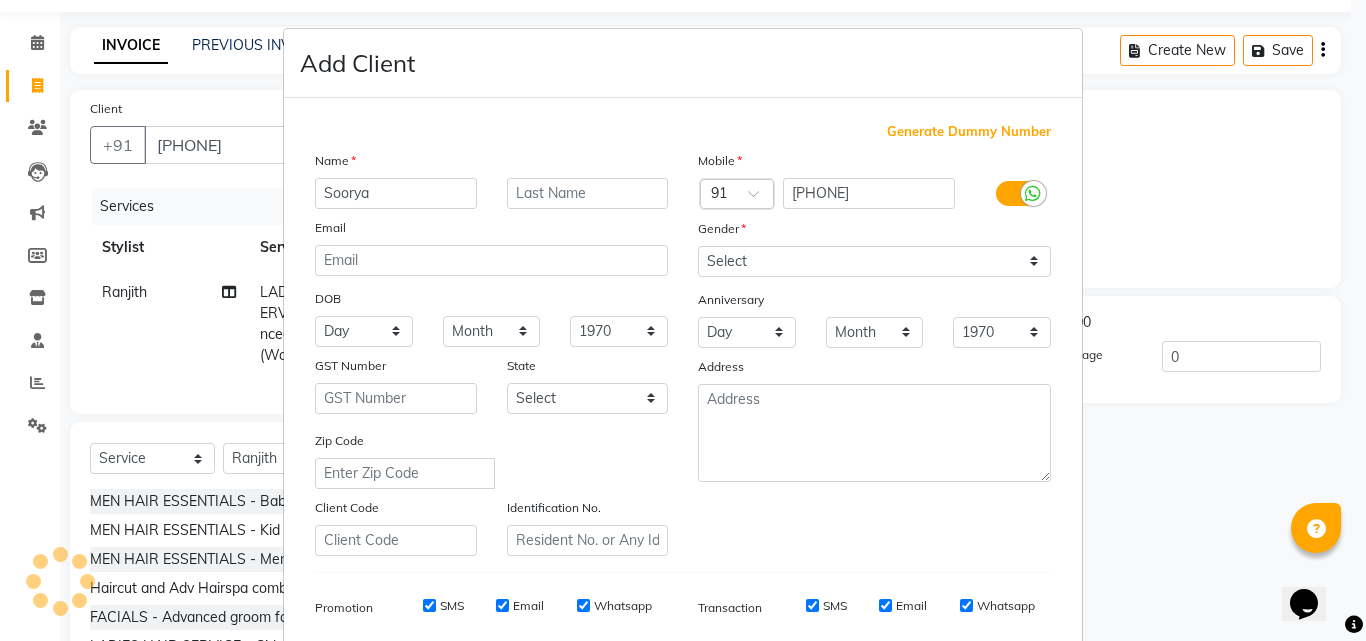 type on "Soorya" 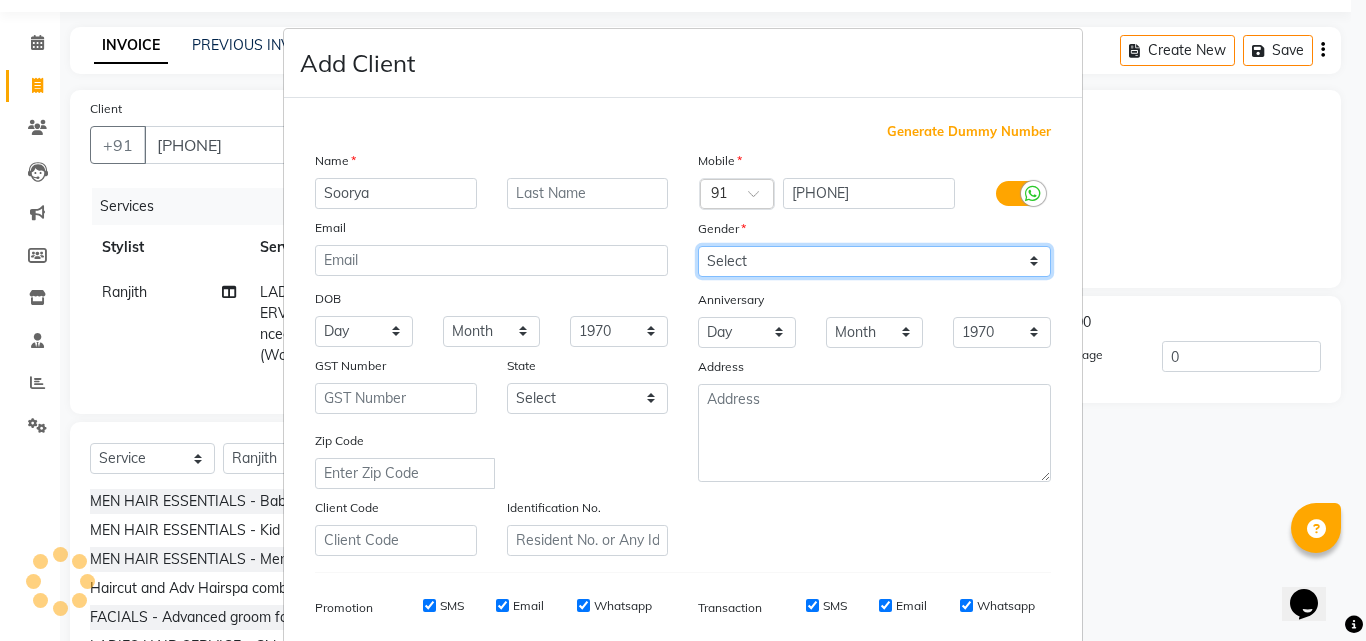 click on "Select Male Female Other Prefer Not To Say" at bounding box center (874, 261) 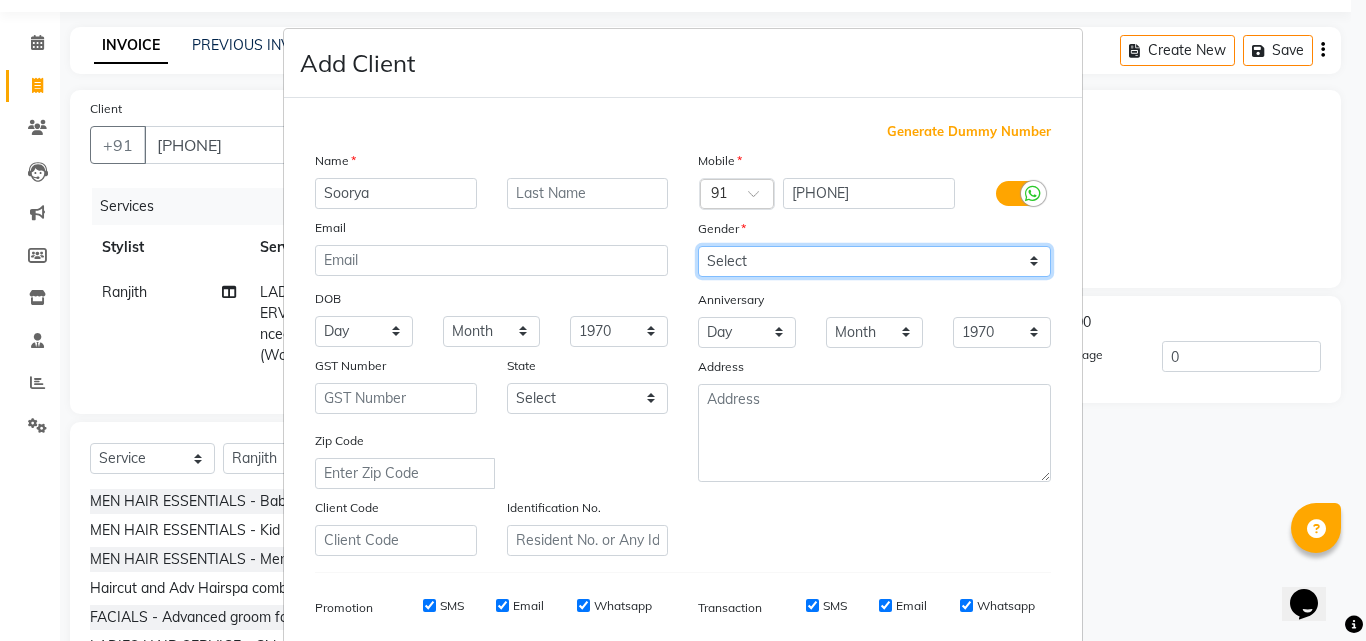 select on "male" 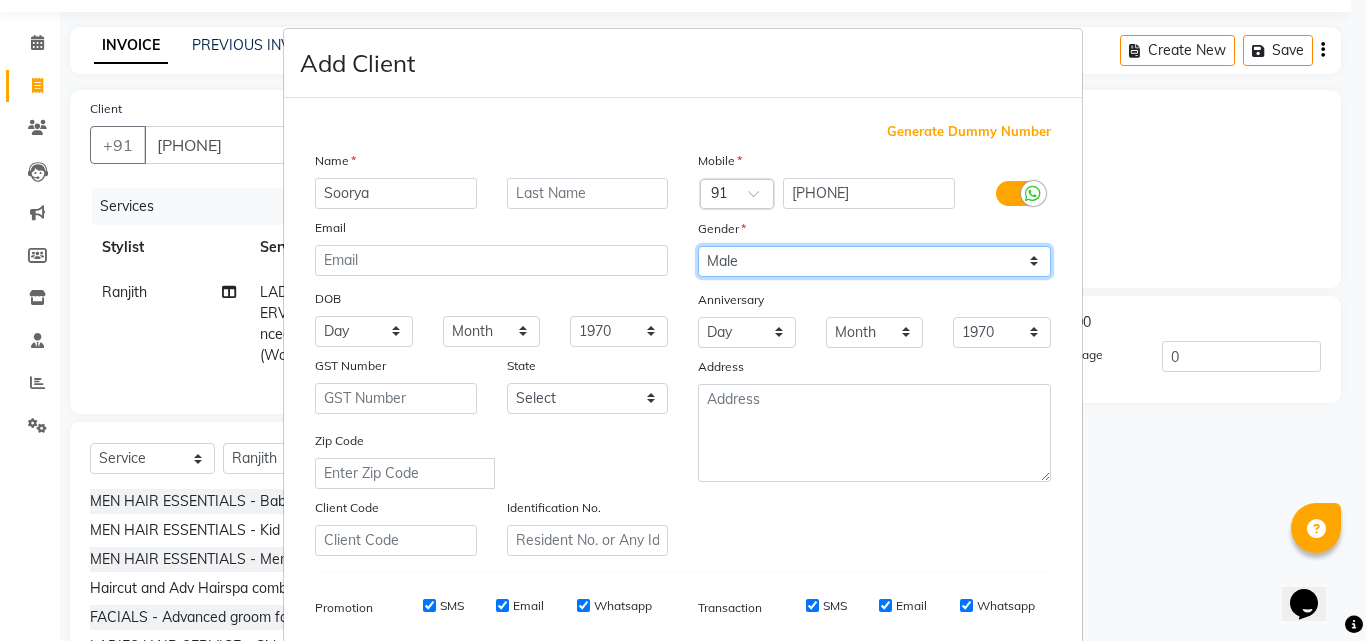 click on "Select Male Female Other Prefer Not To Say" at bounding box center (874, 261) 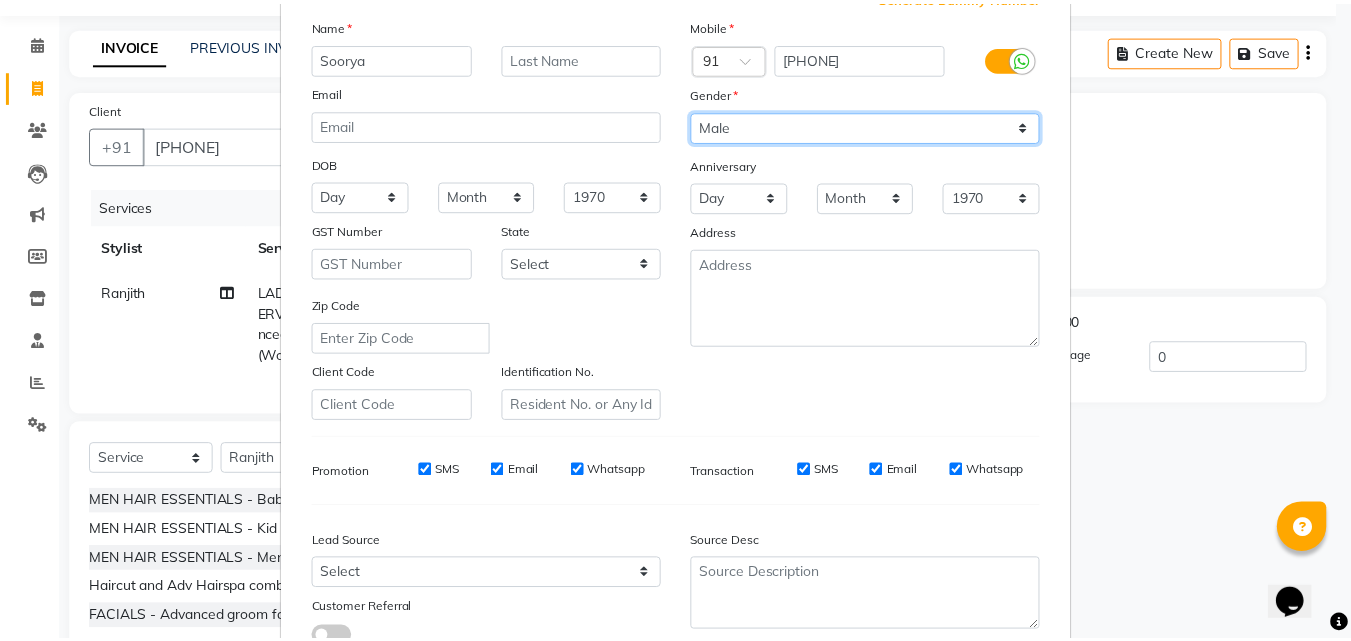 scroll, scrollTop: 282, scrollLeft: 0, axis: vertical 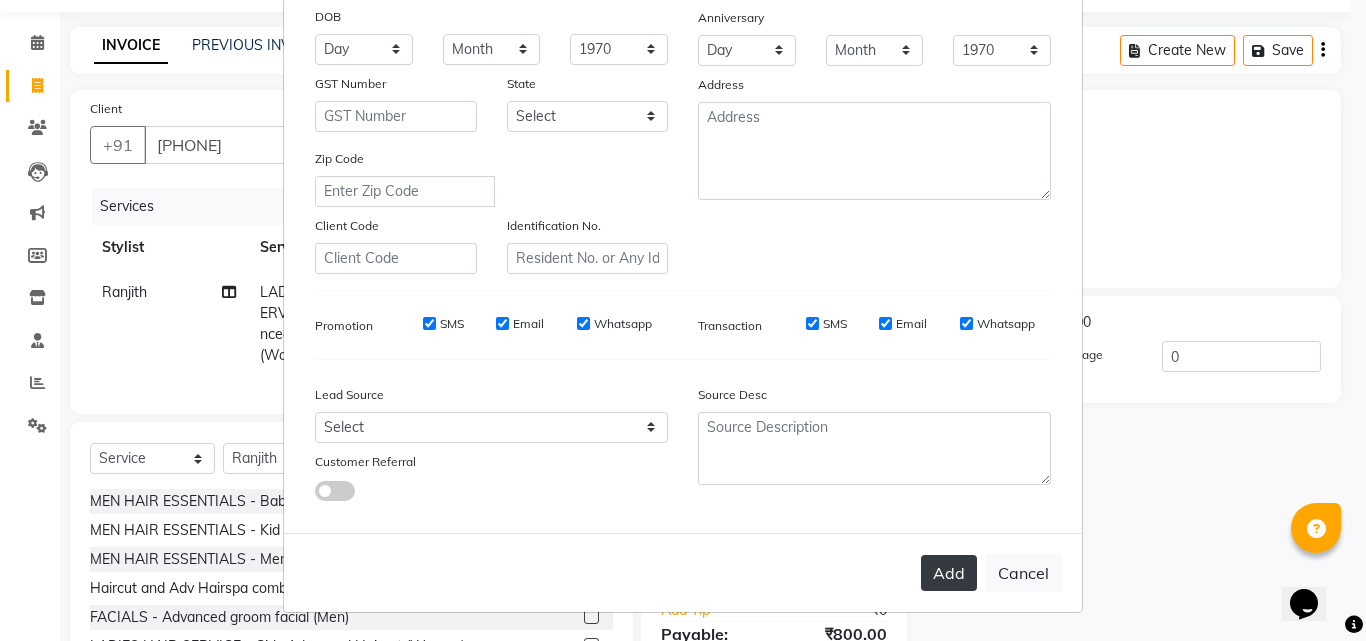 click on "Add" at bounding box center (949, 573) 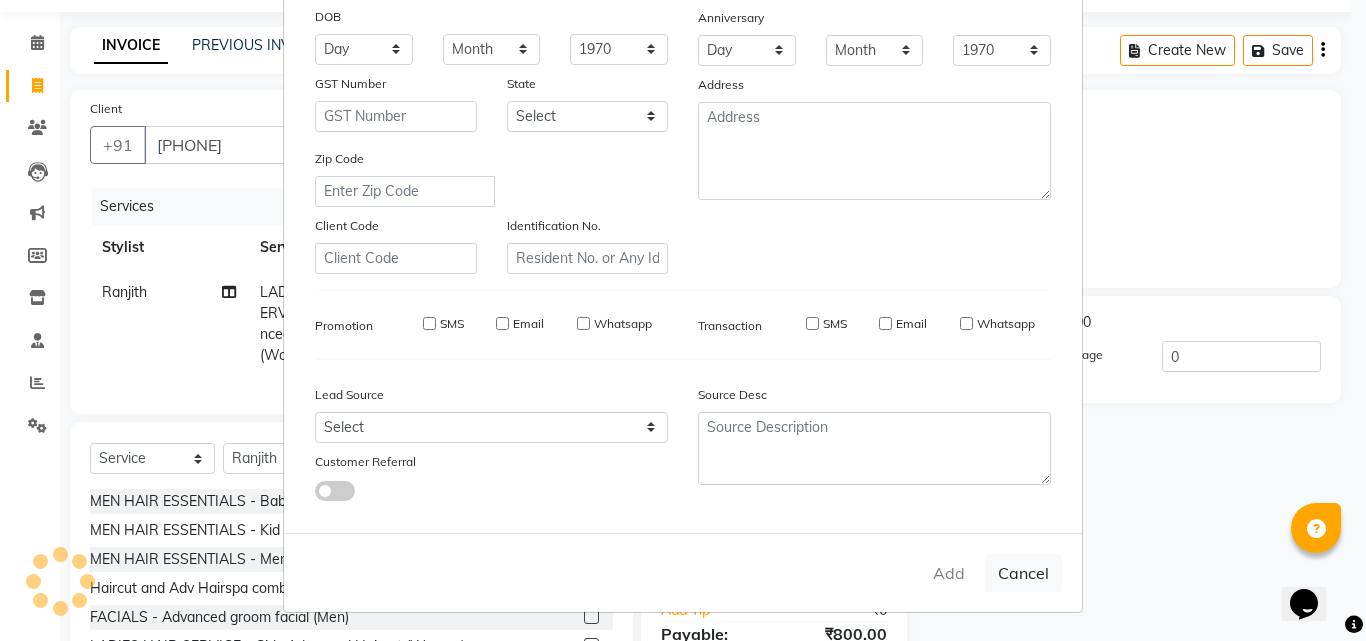 type 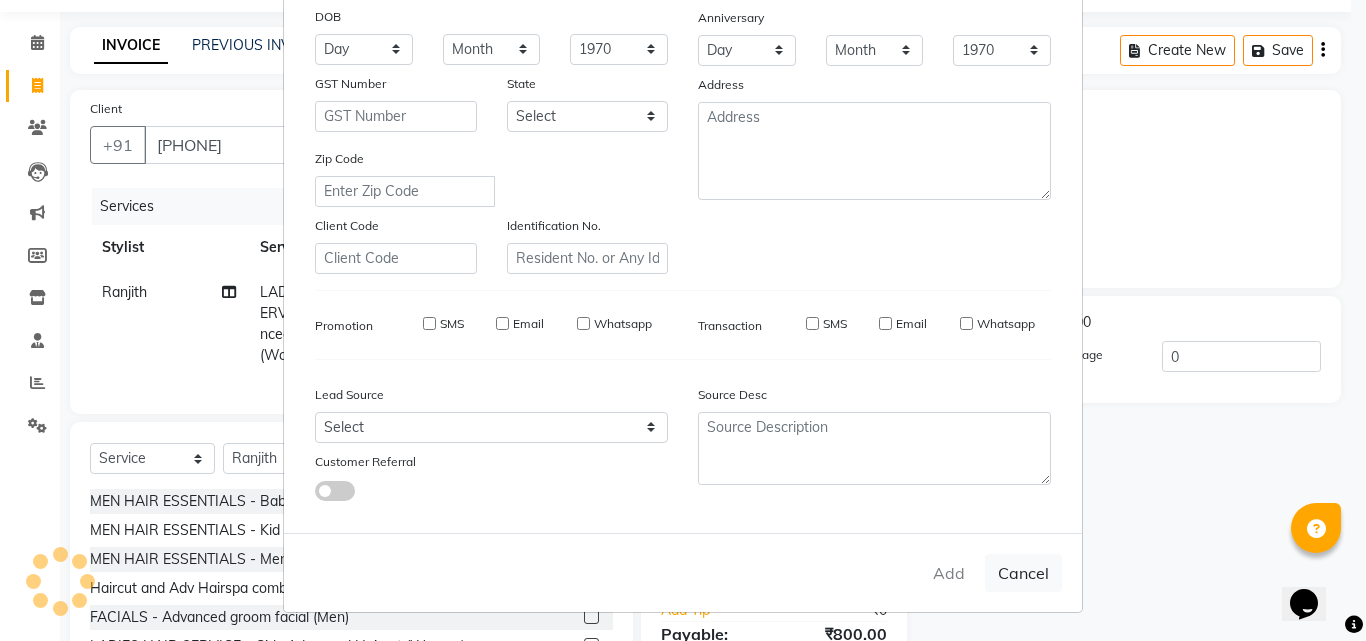type 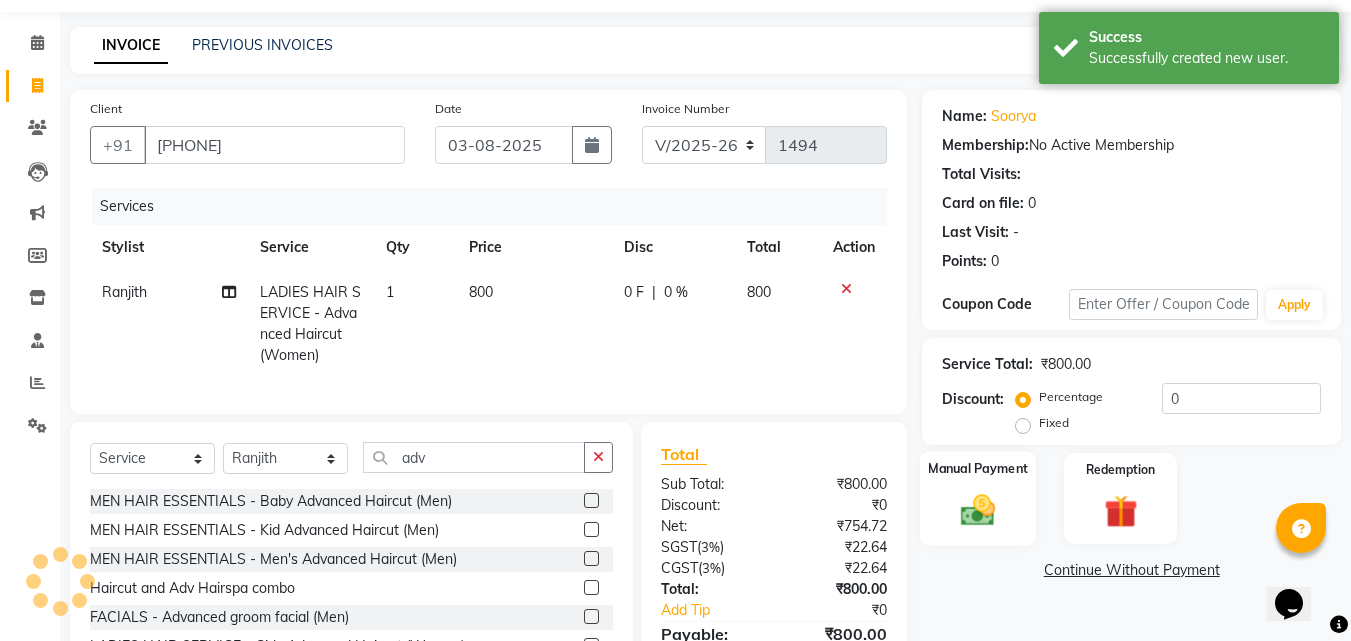 click 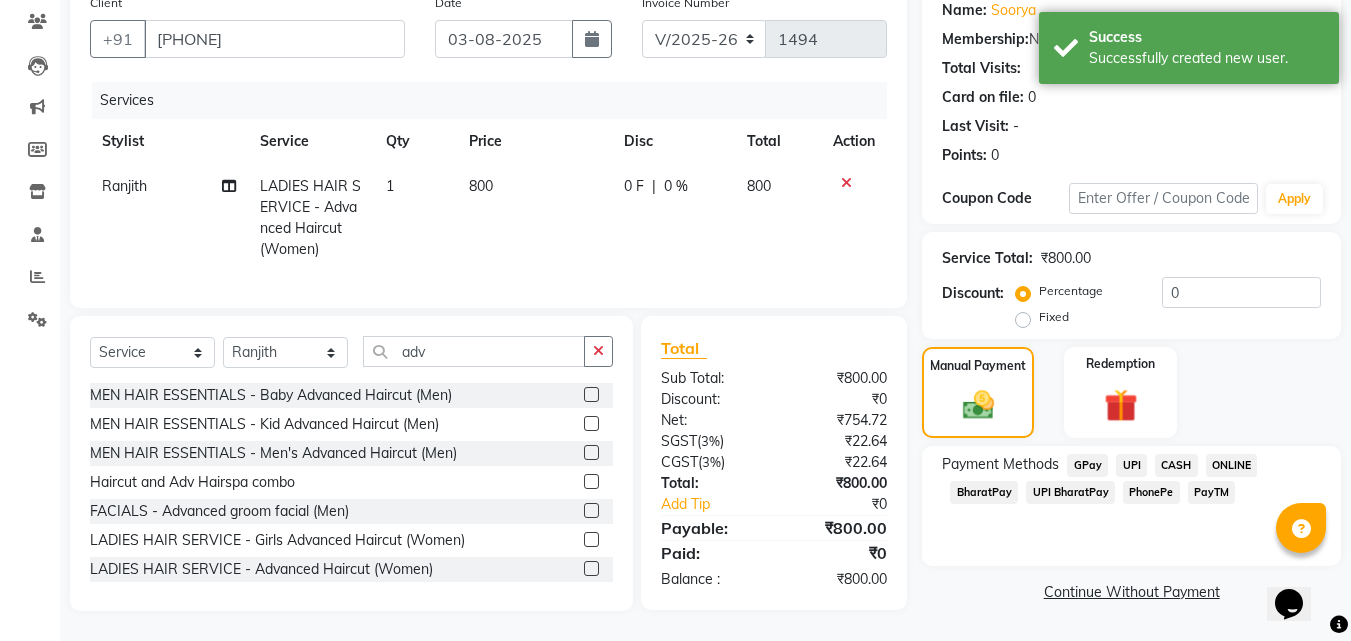 click on "PhonePe" 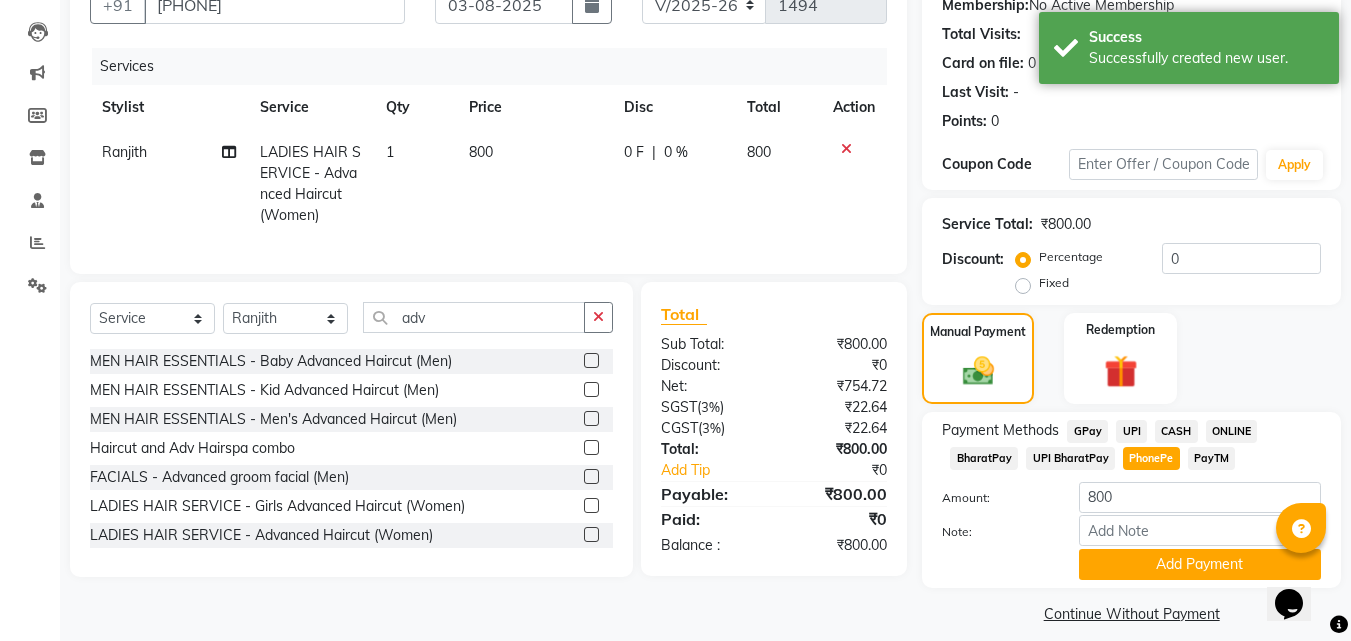 scroll, scrollTop: 218, scrollLeft: 0, axis: vertical 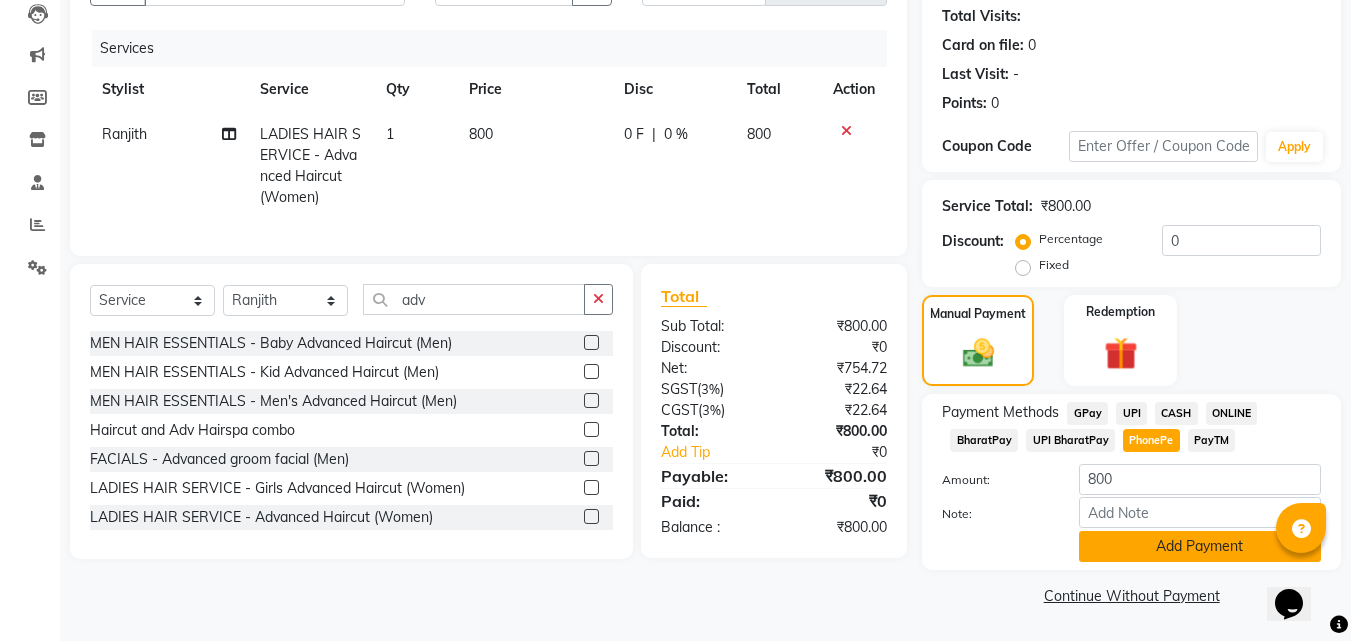 click on "Add Payment" 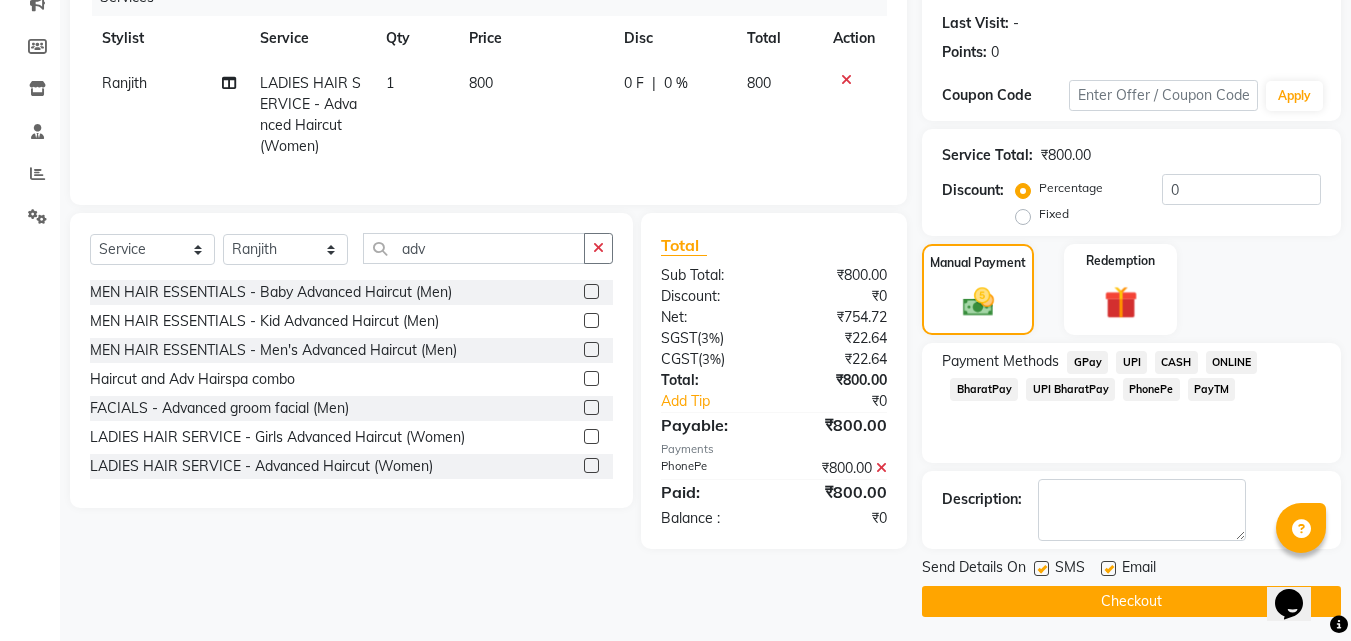 scroll, scrollTop: 275, scrollLeft: 0, axis: vertical 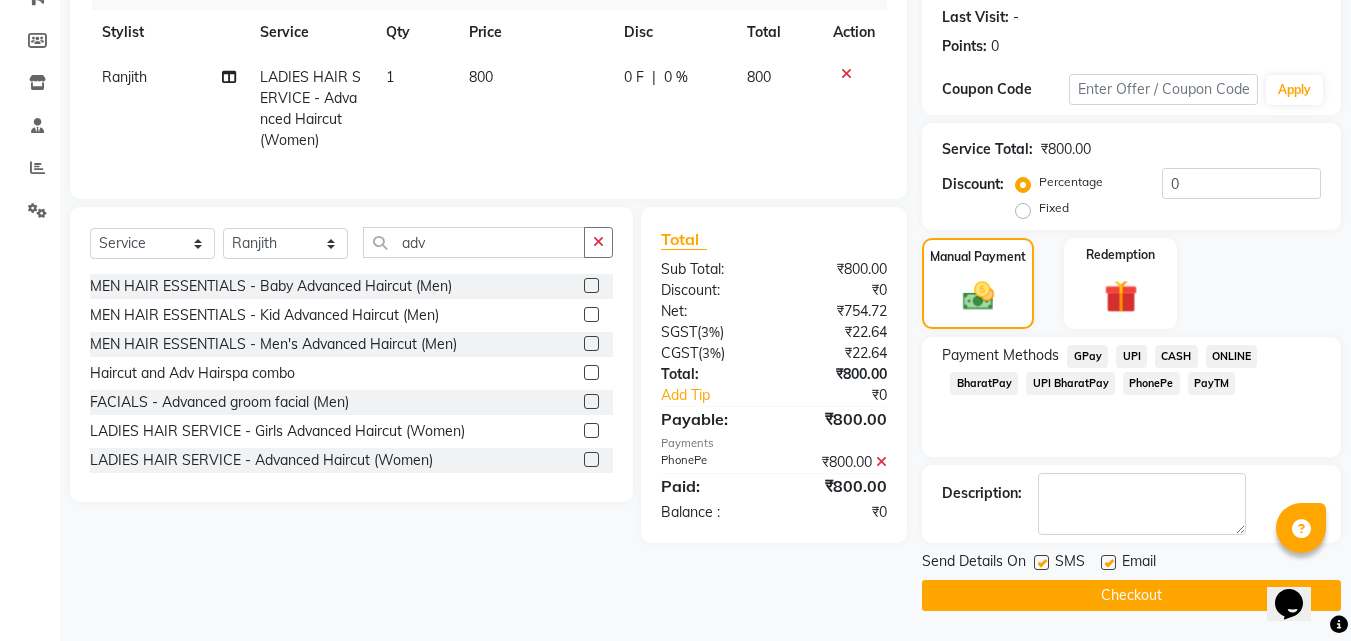 click on "Checkout" 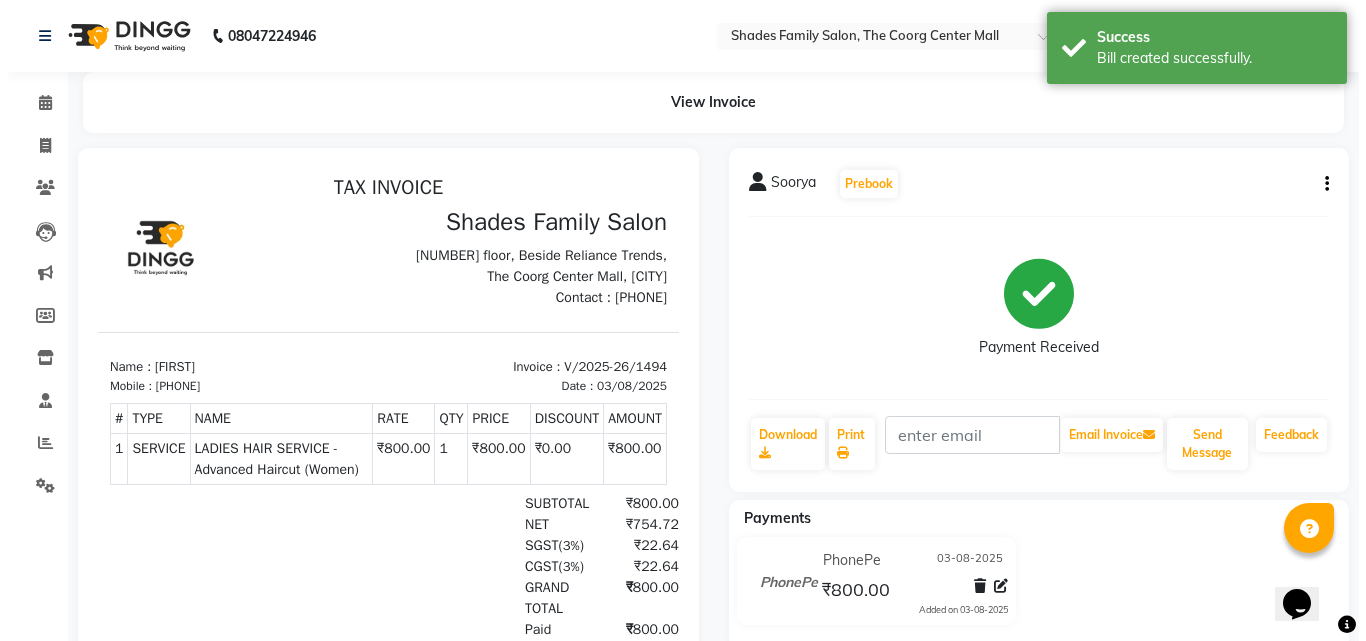 scroll, scrollTop: 0, scrollLeft: 0, axis: both 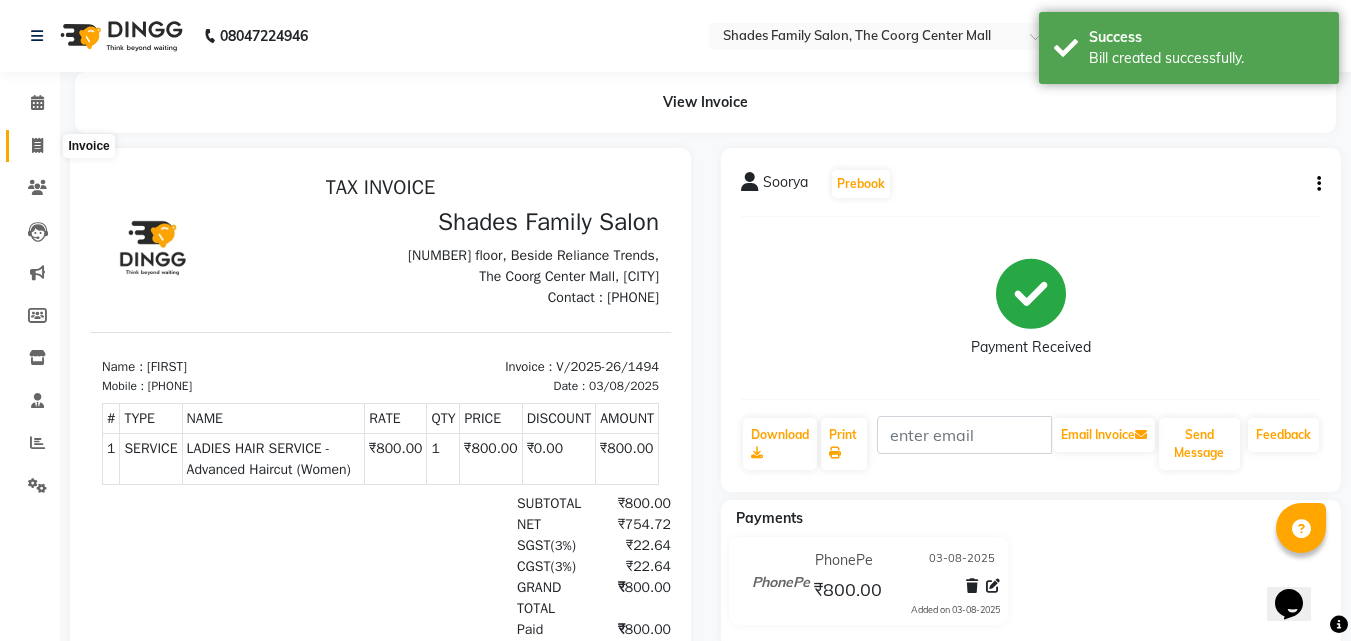 click 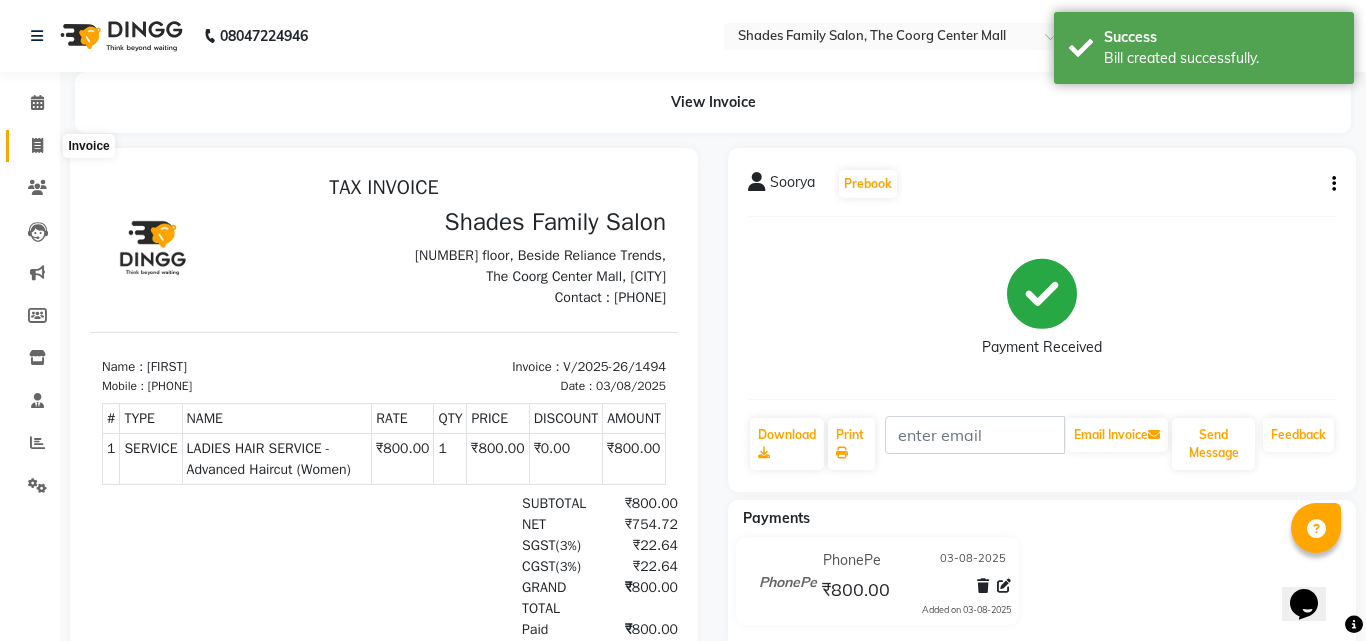 select on "service" 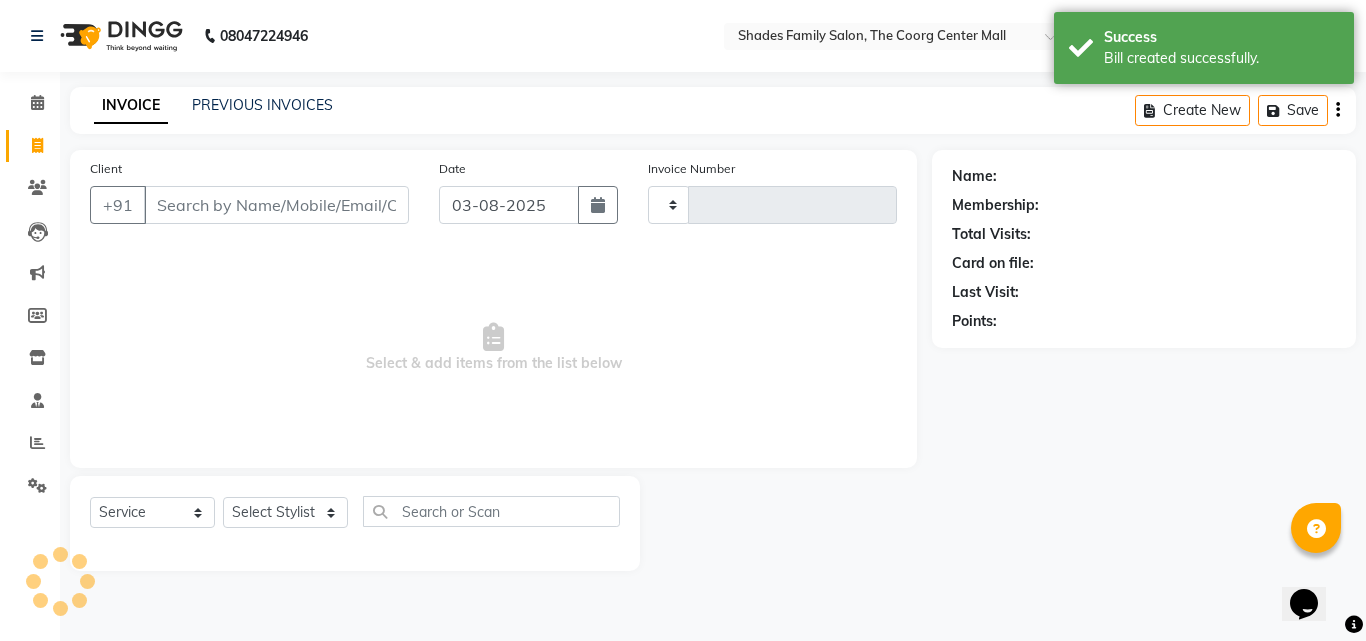 type on "1495" 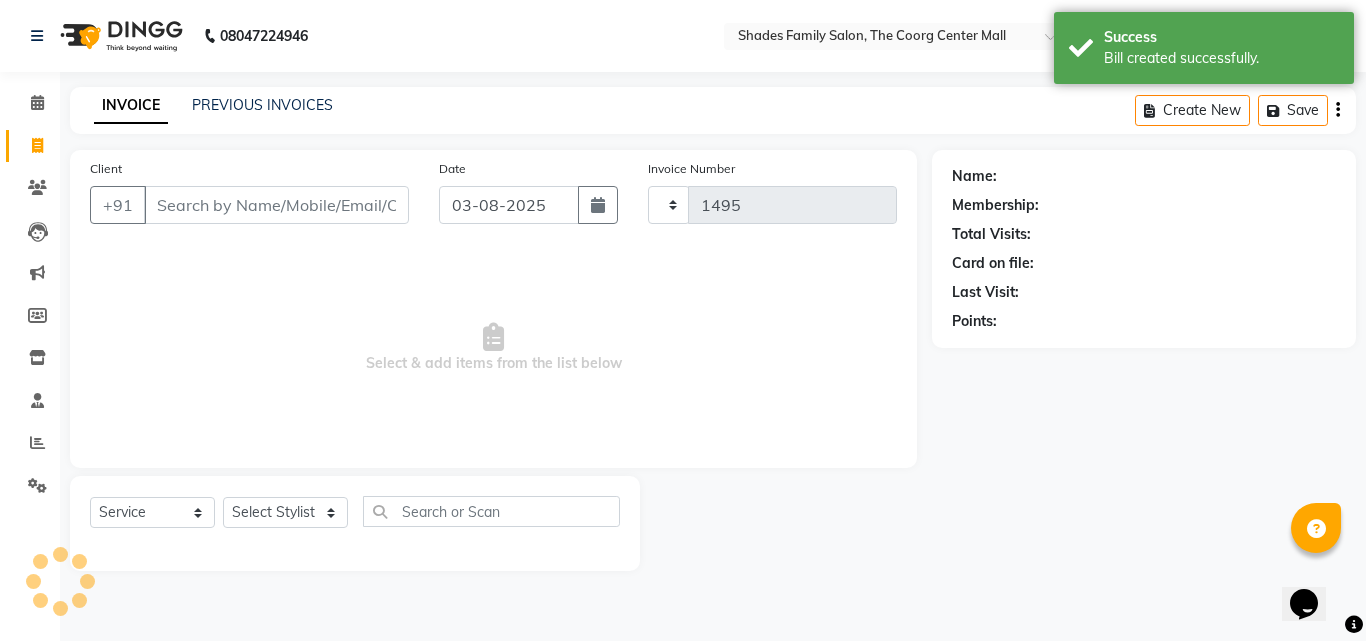 select on "7447" 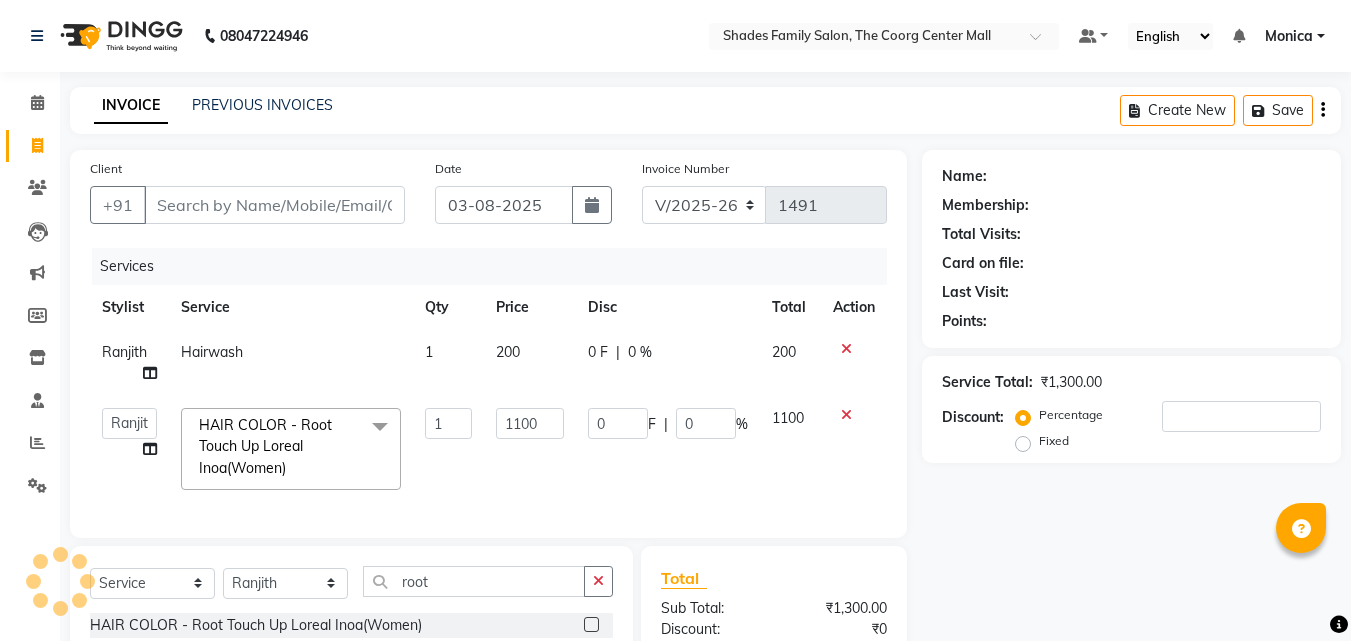 select on "7447" 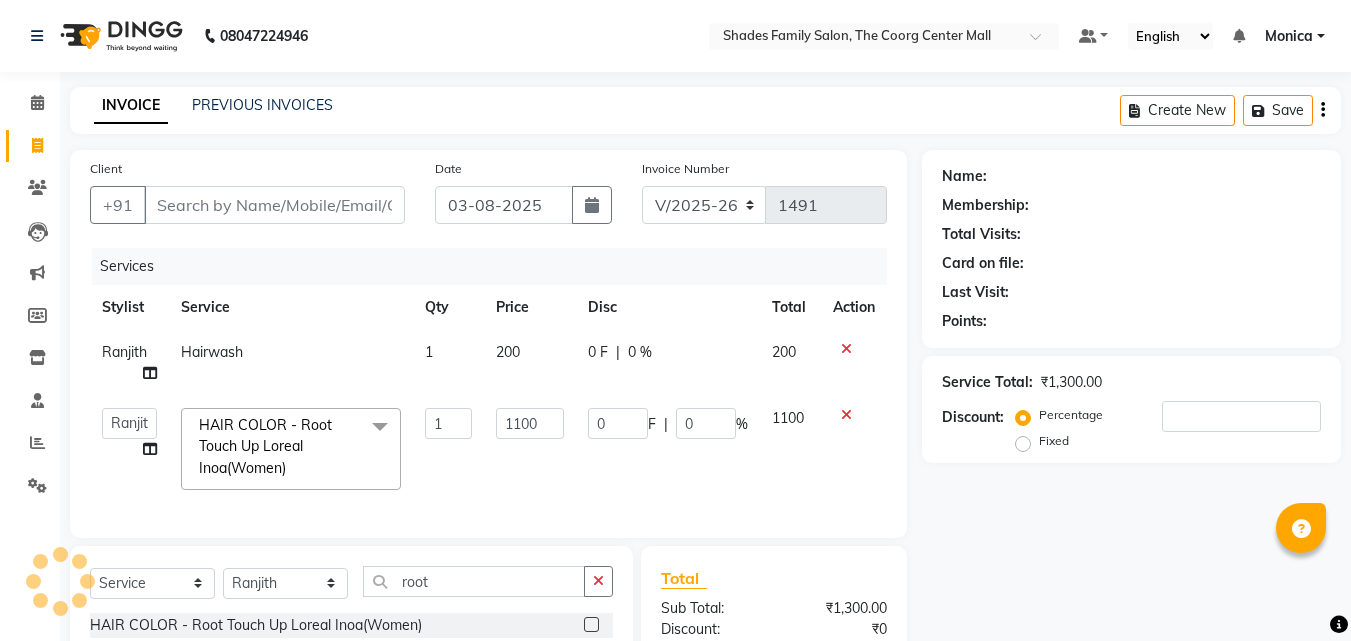 scroll, scrollTop: 0, scrollLeft: 0, axis: both 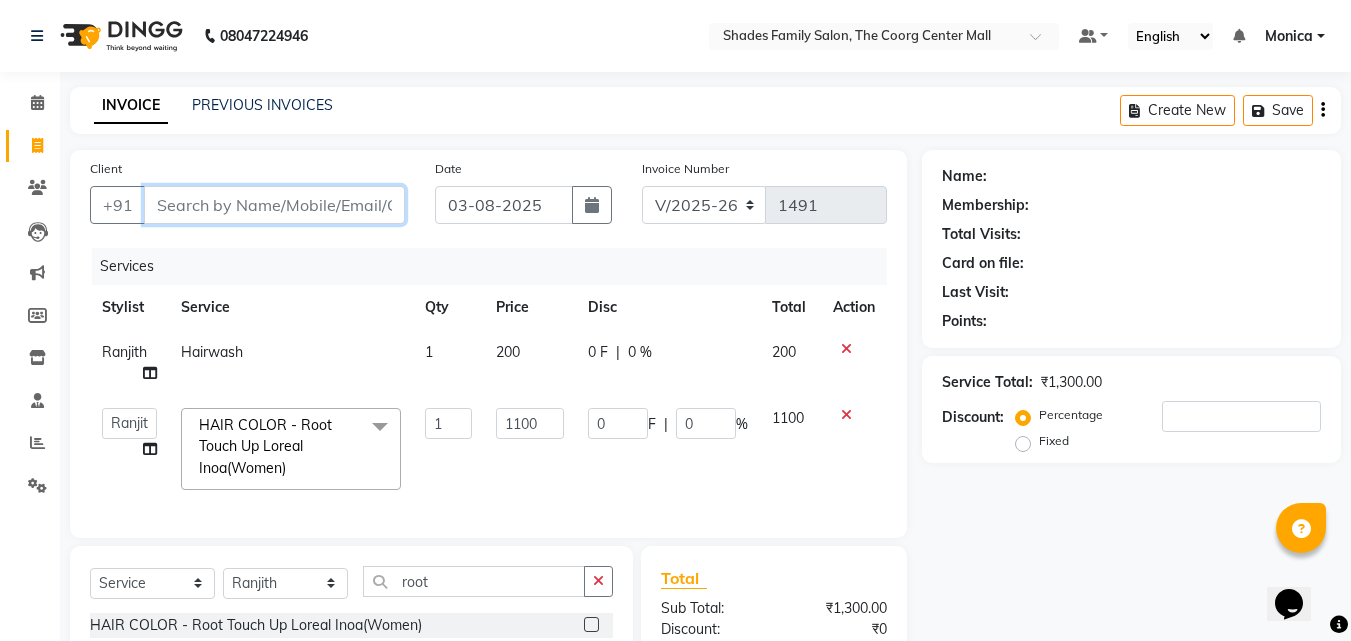 click on "Client" at bounding box center (274, 205) 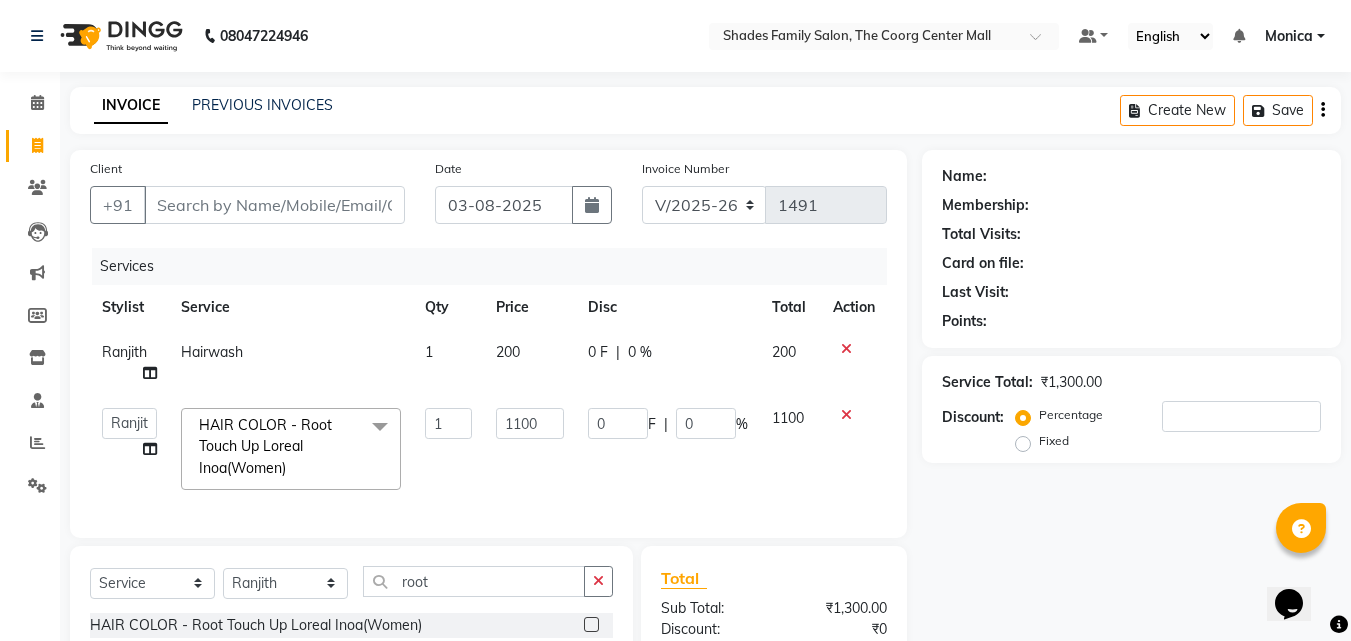 click on "200" 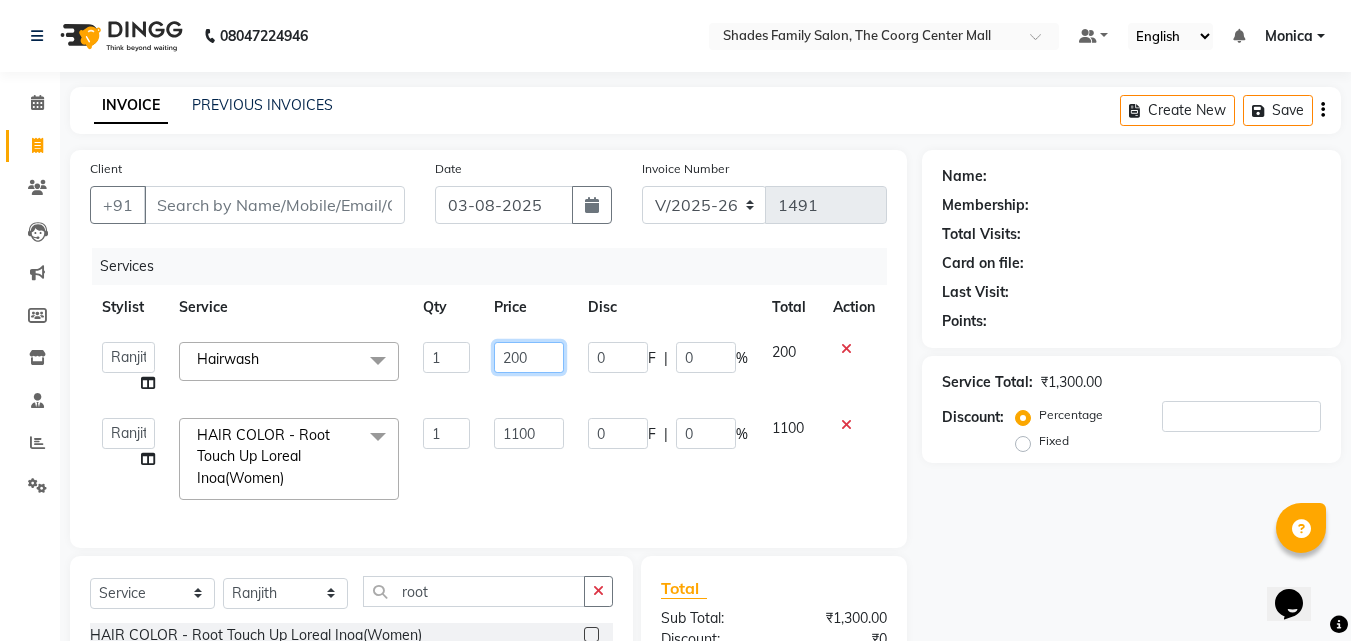 click on "200" 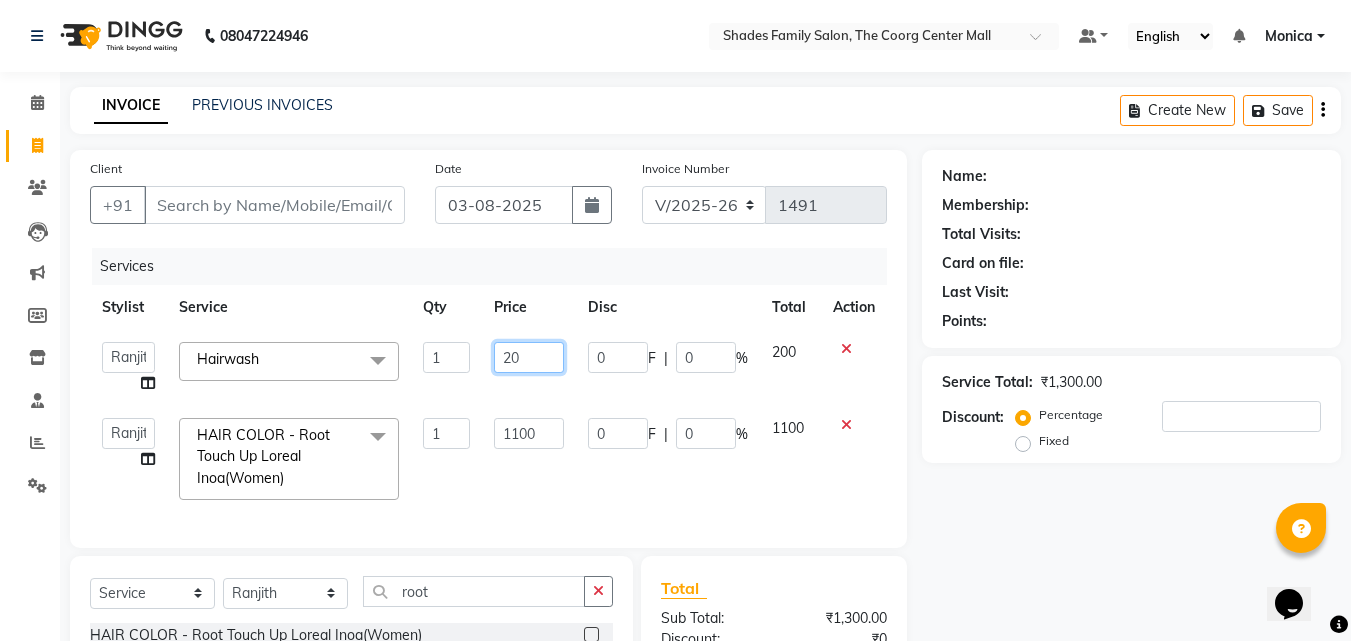 type on "2" 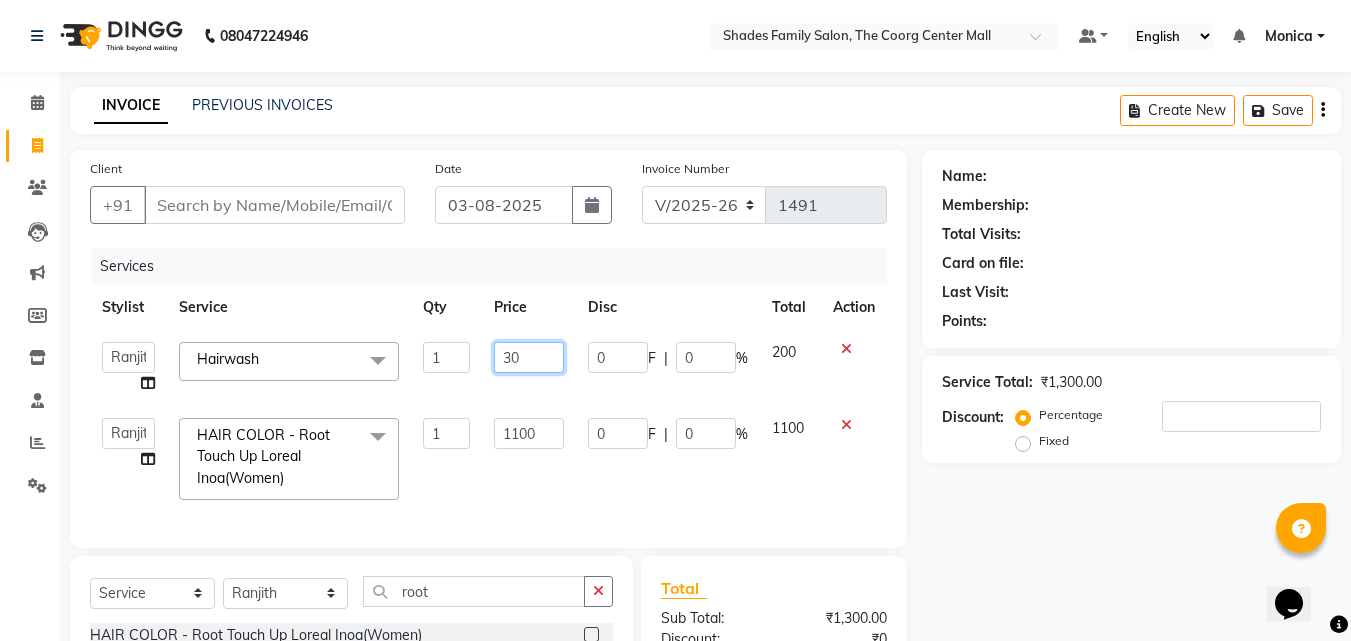 type on "300" 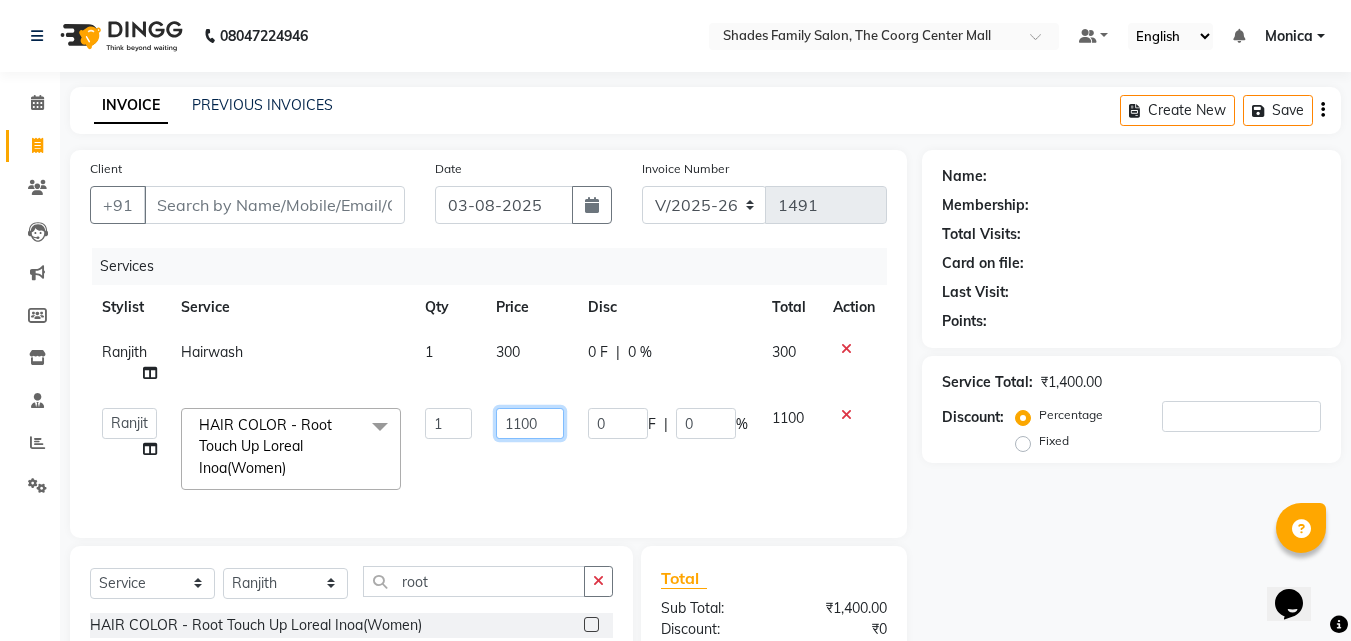 click on "1100" 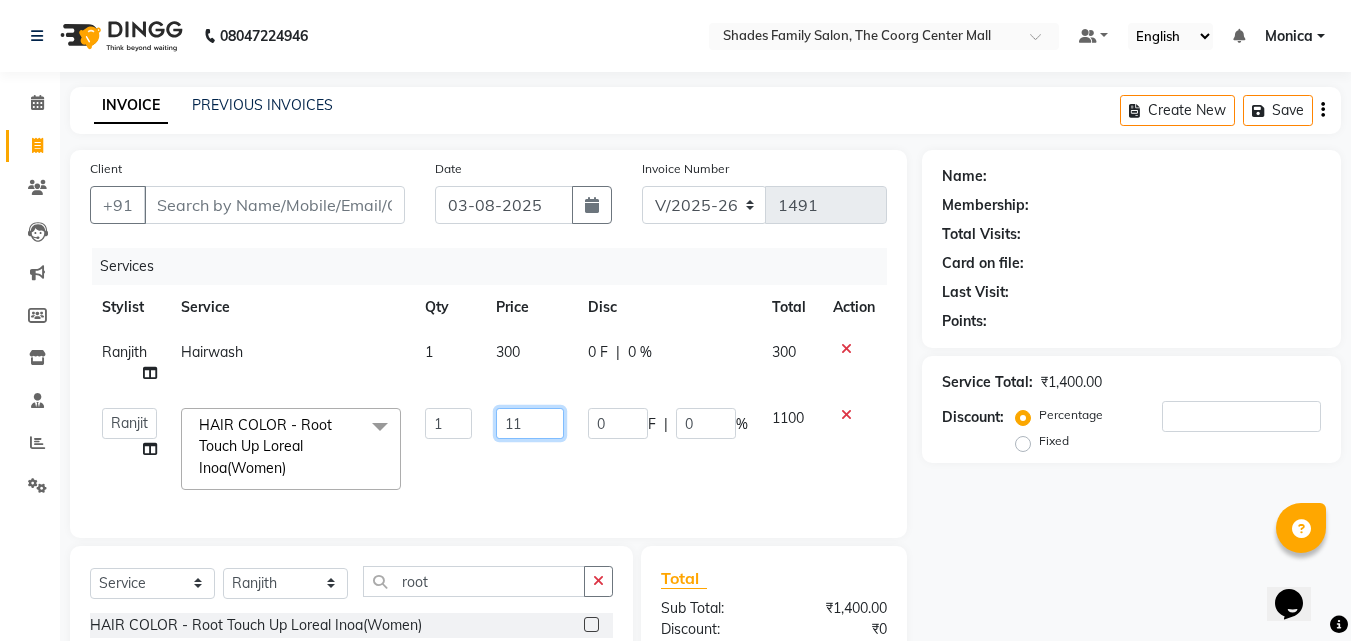 type on "1" 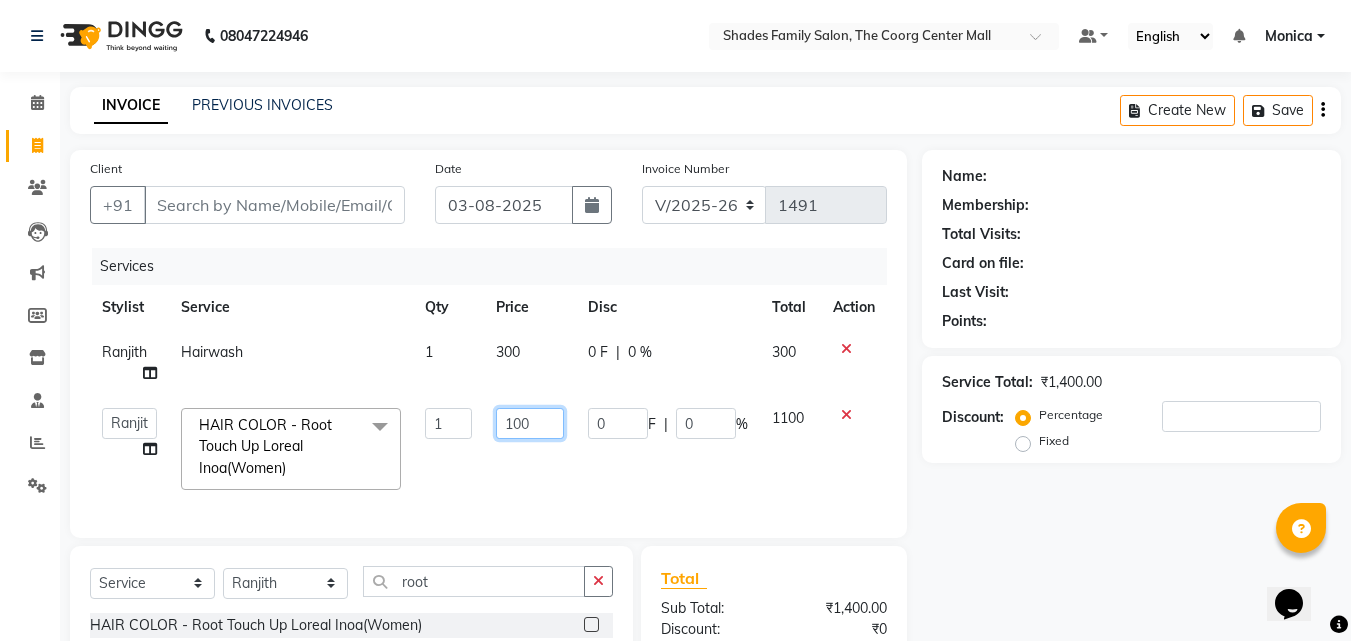 type on "1000" 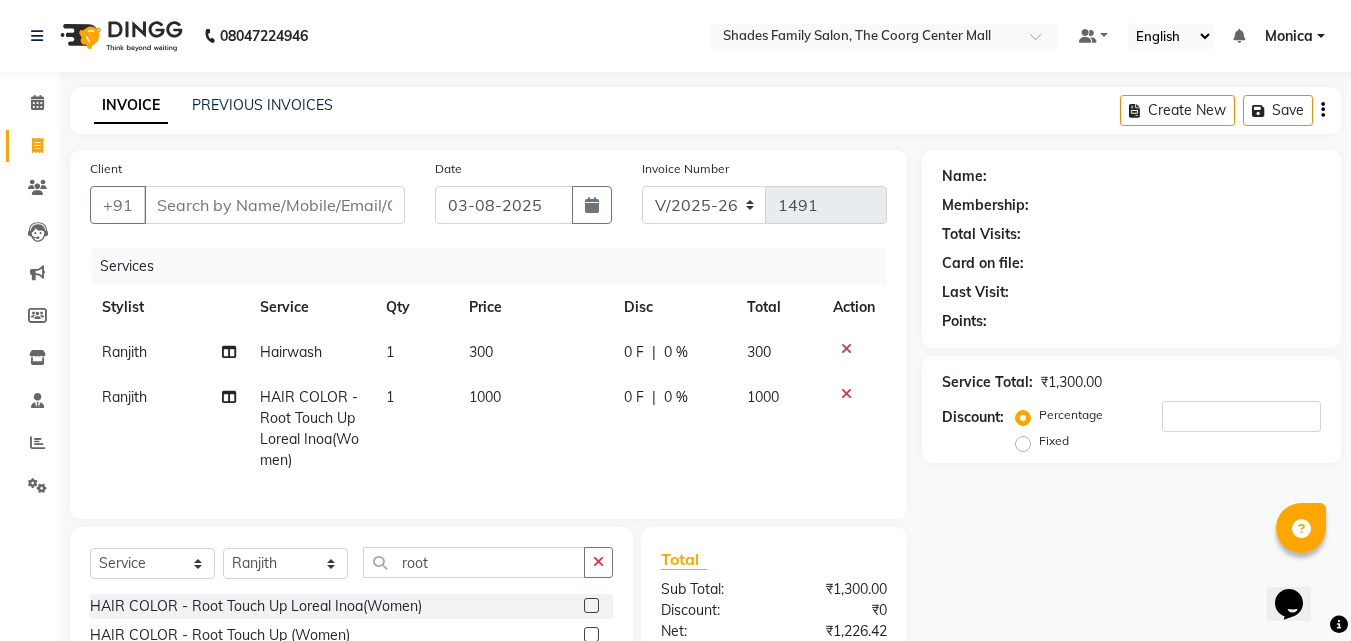 click on "Services Stylist Service Qty Price Disc Total Action Ranjith Hairwash  1 300 0 F | 0 % 300 Ranjith HAIR COLOR - Root Touch Up Loreal Inoa(Women) 1 1000 0 F | 0 % 1000" 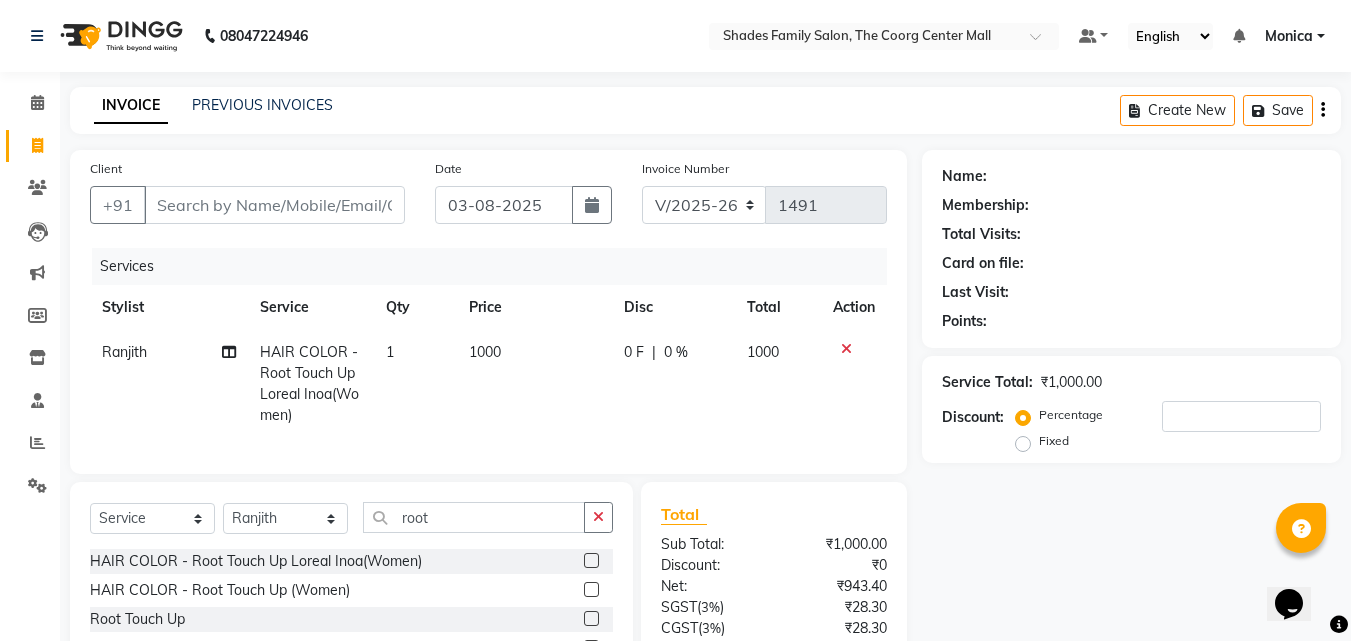 click 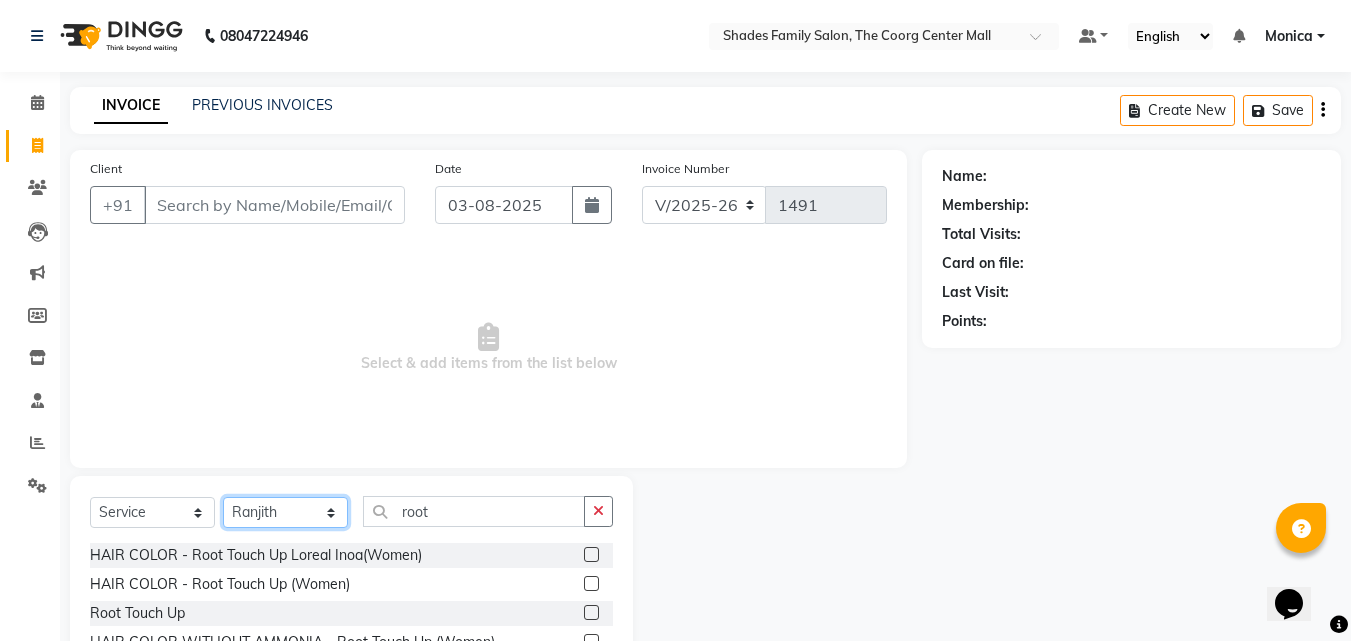 click on "Select Stylist Jyothi Monica  Namrutha Ranjith Sandeep Zeeshan" 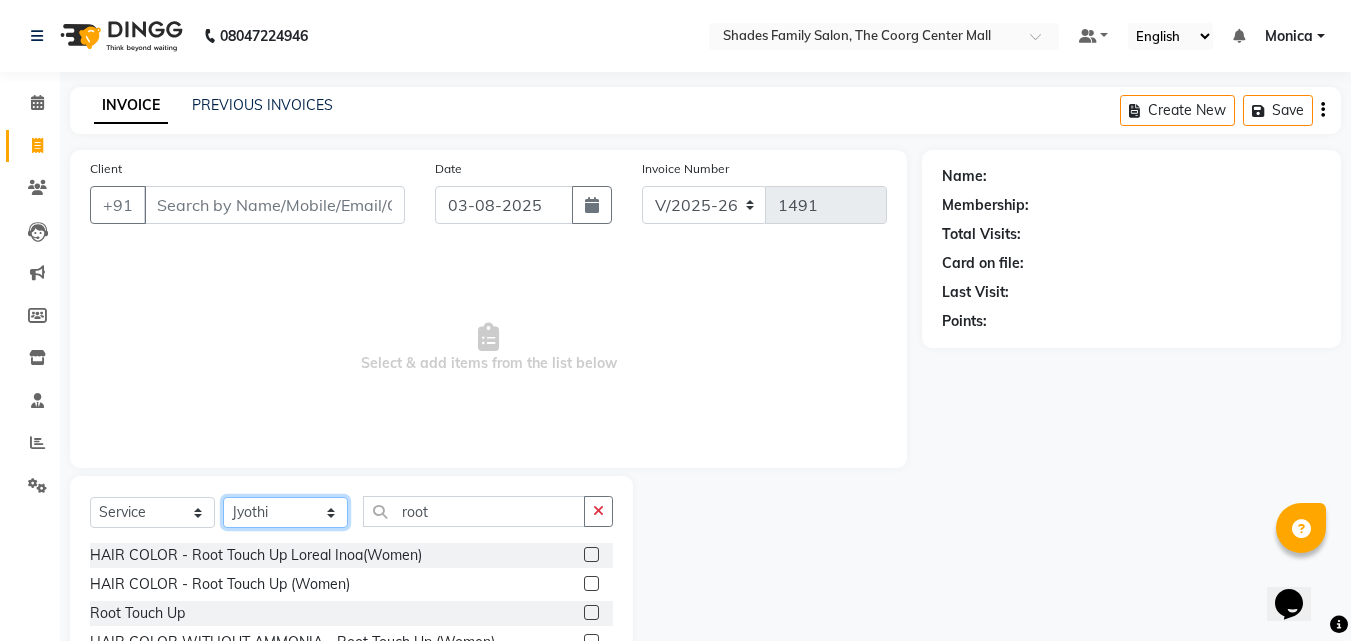 click on "Select Stylist Jyothi Monica  Namrutha Ranjith Sandeep Zeeshan" 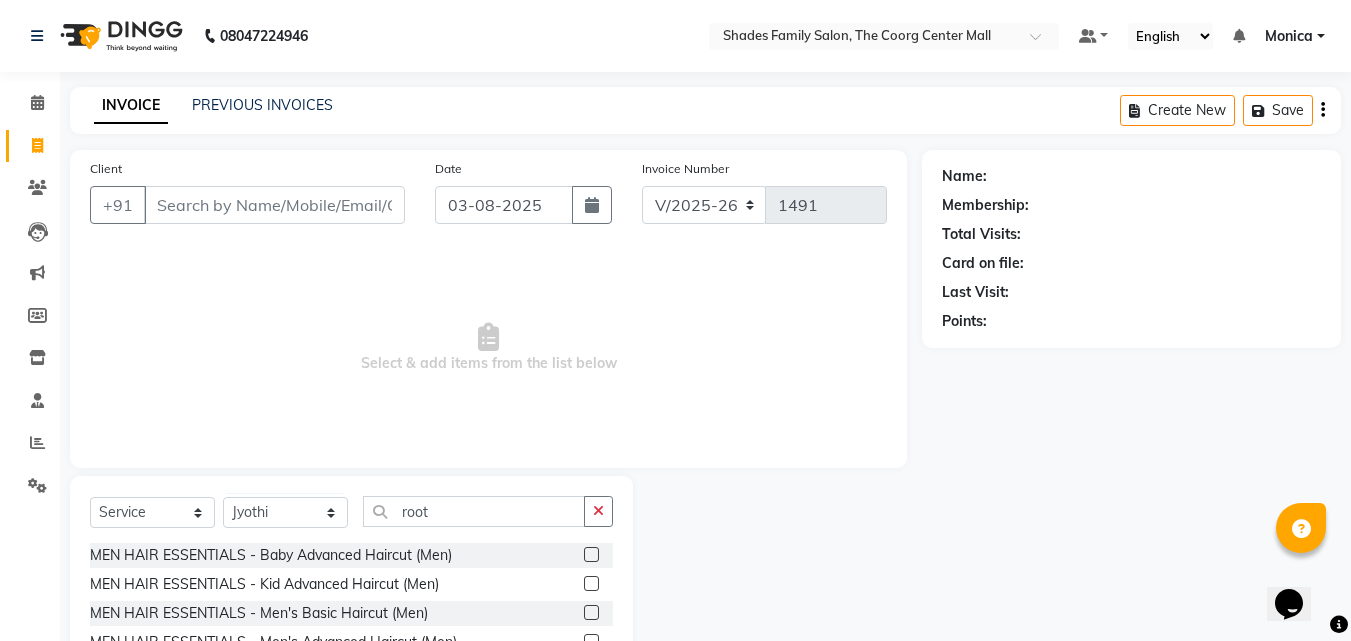 drag, startPoint x: 609, startPoint y: 509, endPoint x: 550, endPoint y: 495, distance: 60.63827 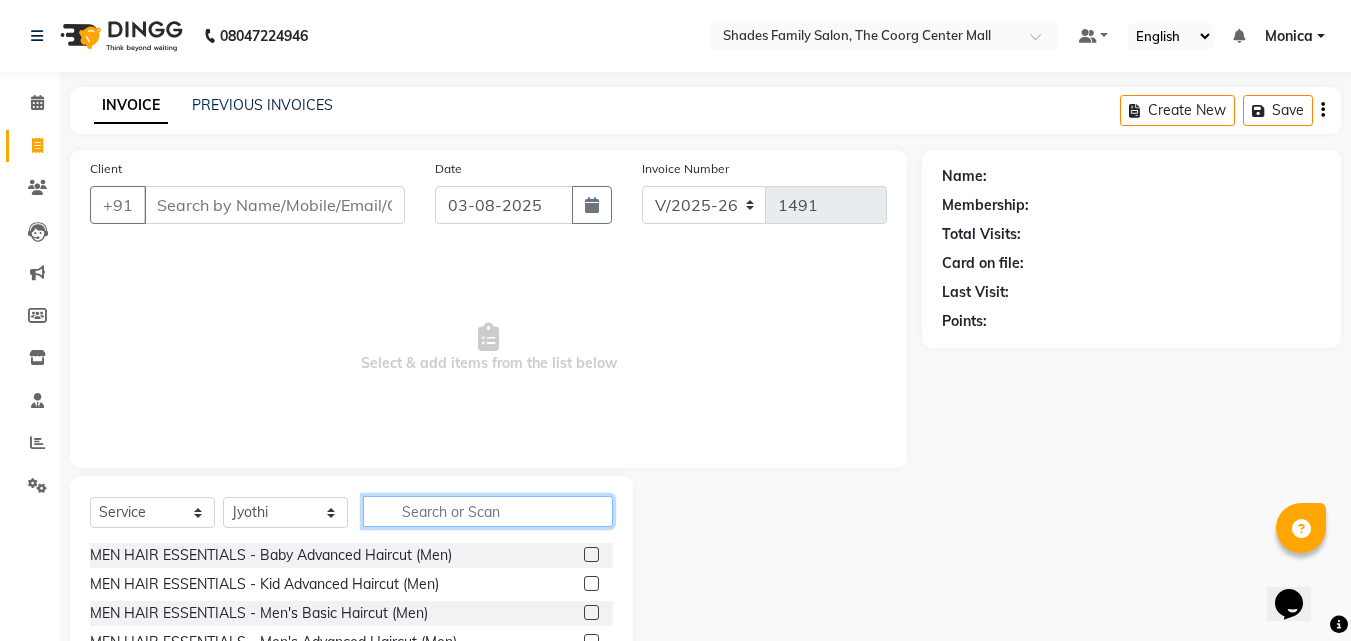 click 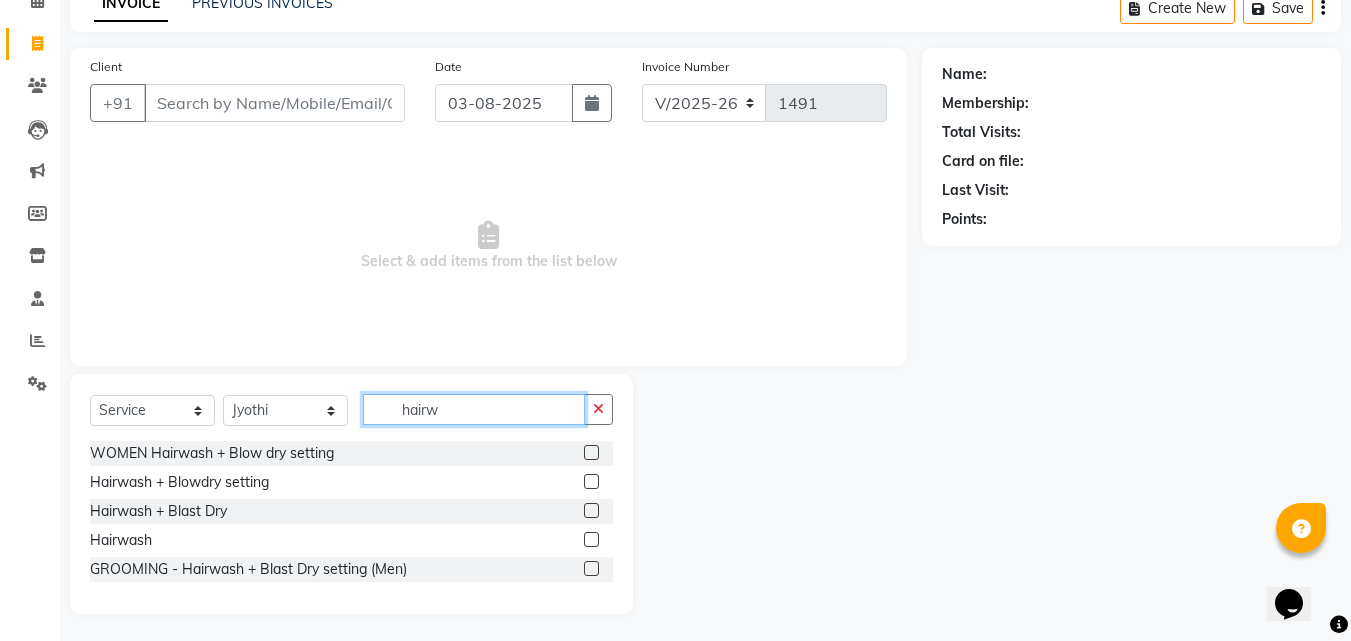 scroll, scrollTop: 105, scrollLeft: 0, axis: vertical 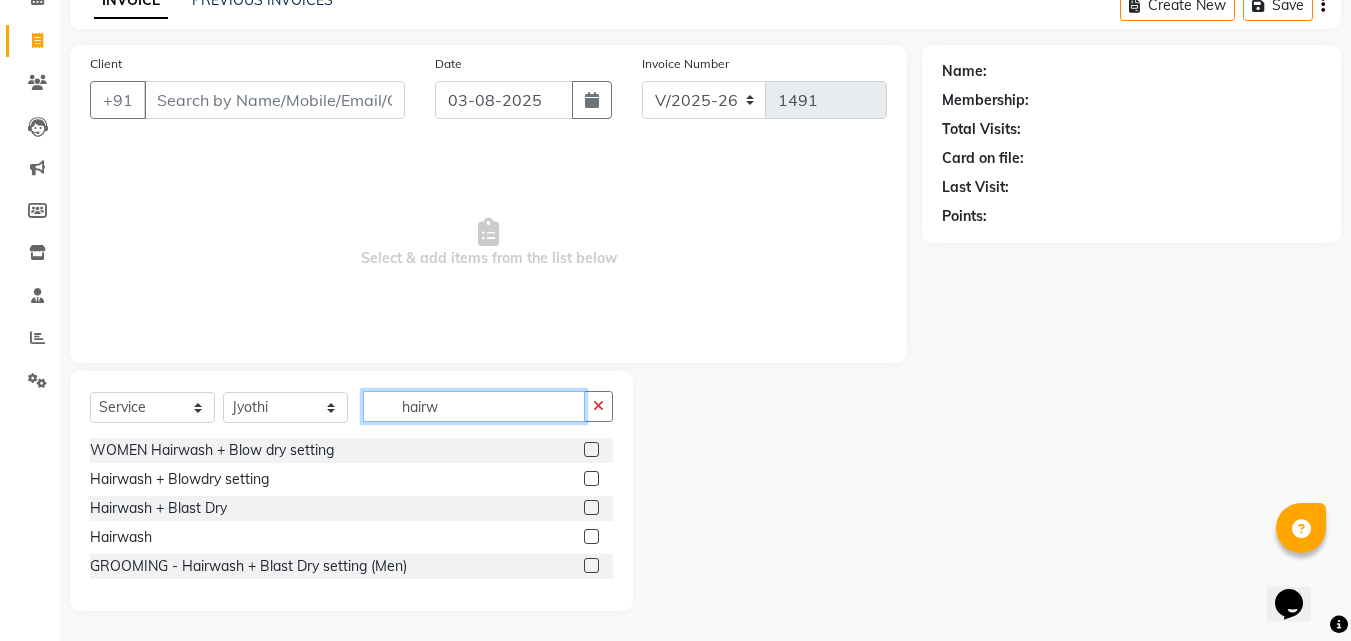 type on "hairw" 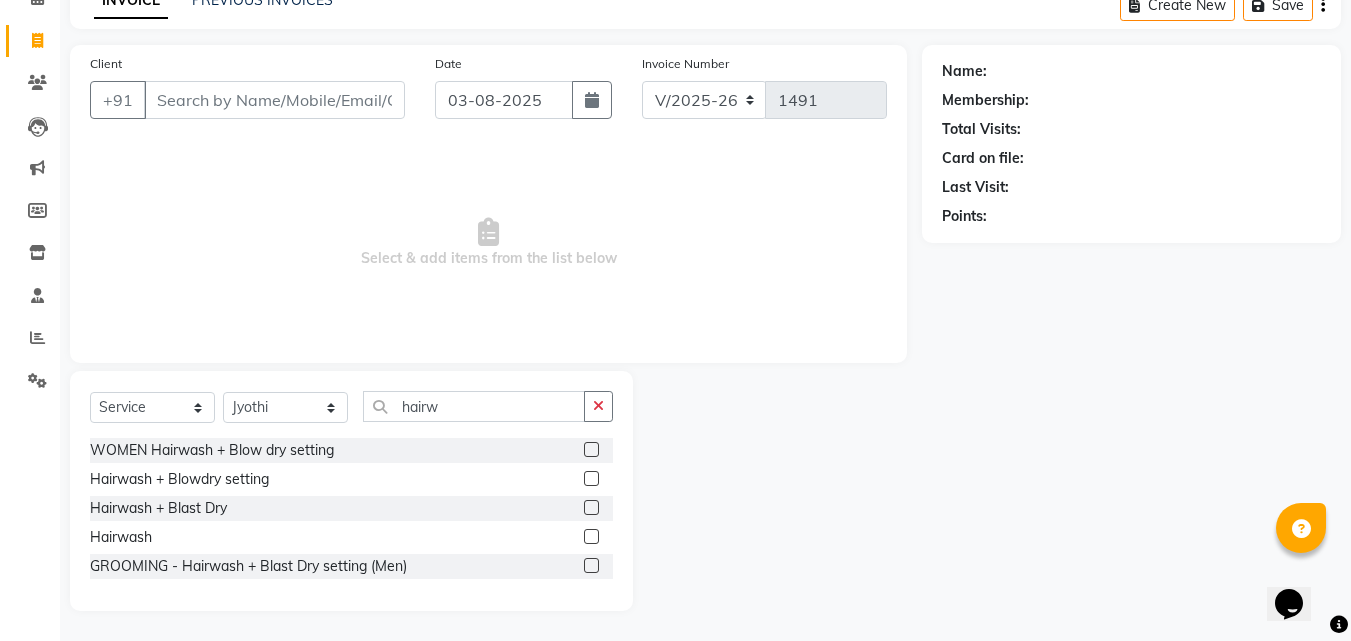 click 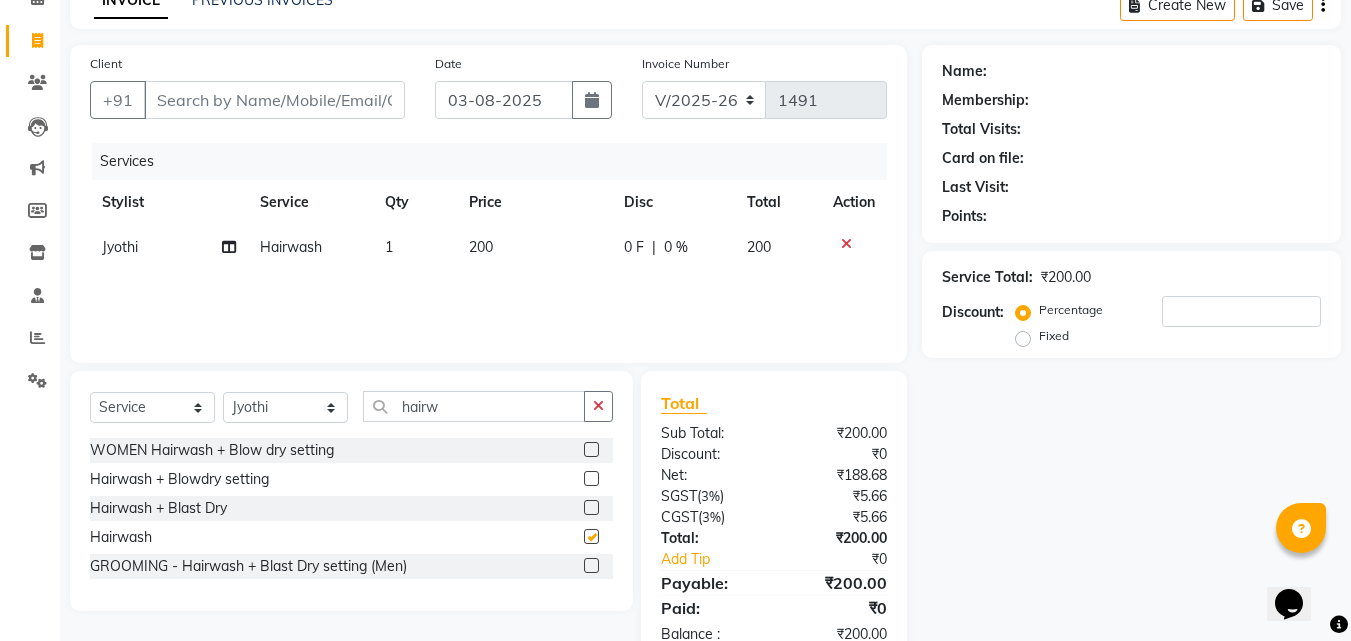 checkbox on "false" 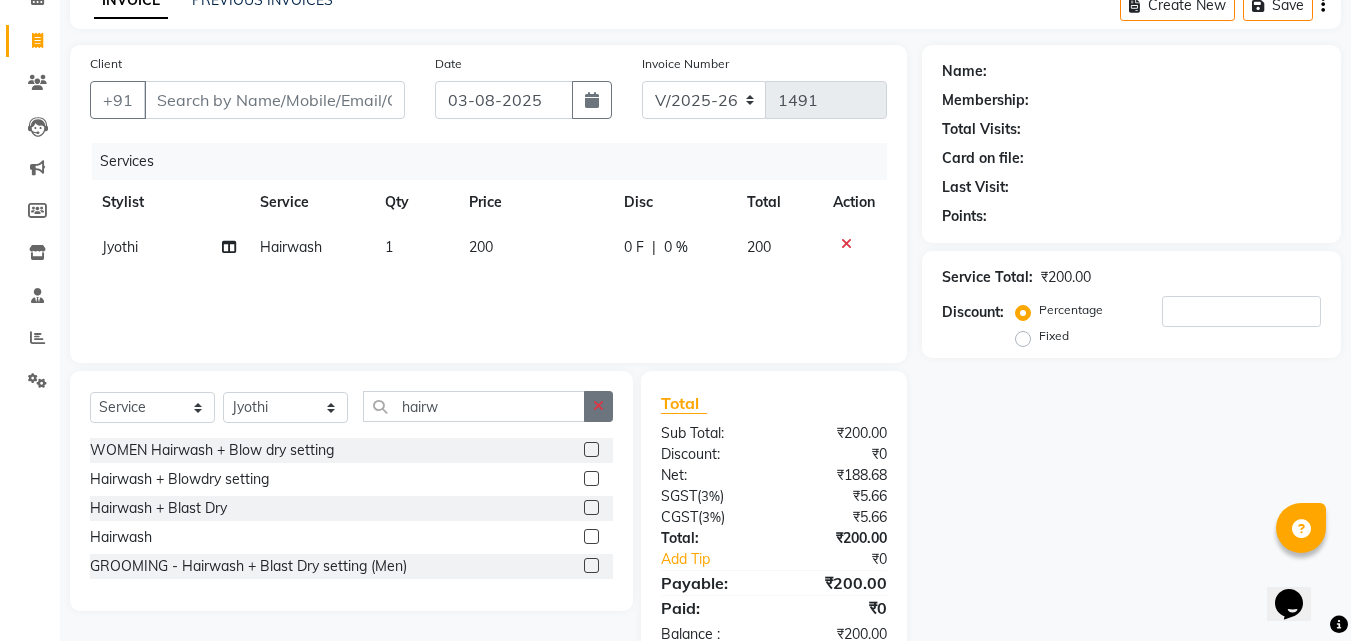 click 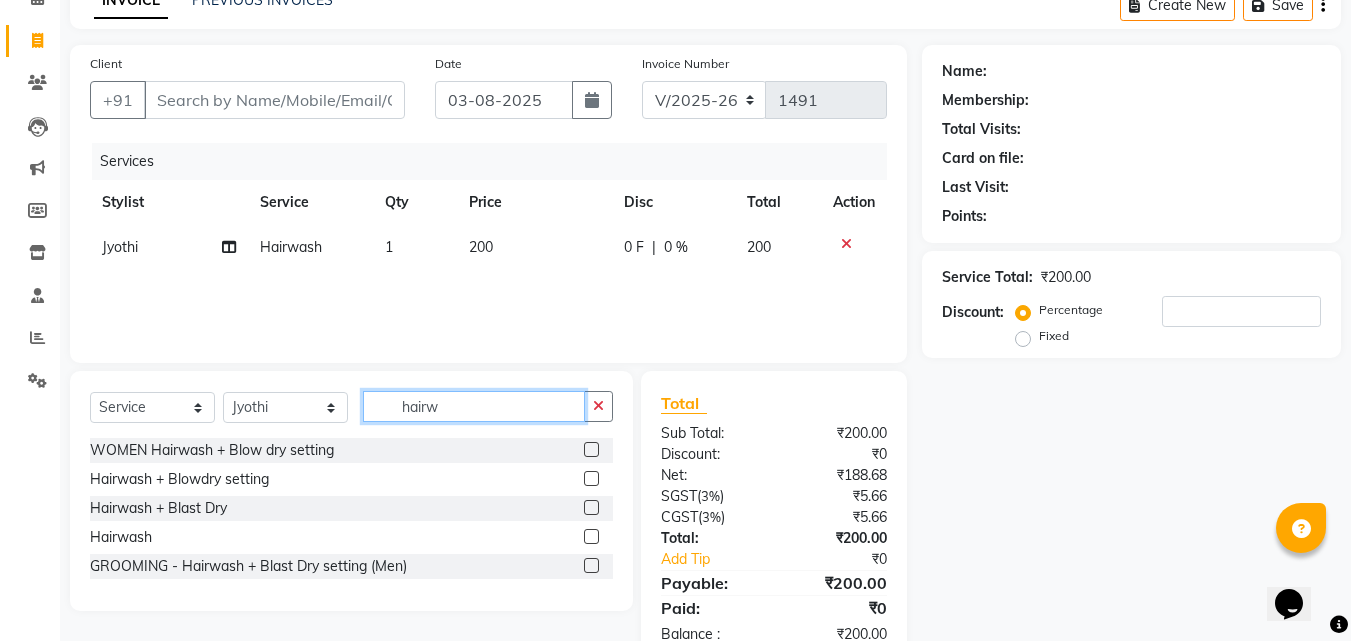 type 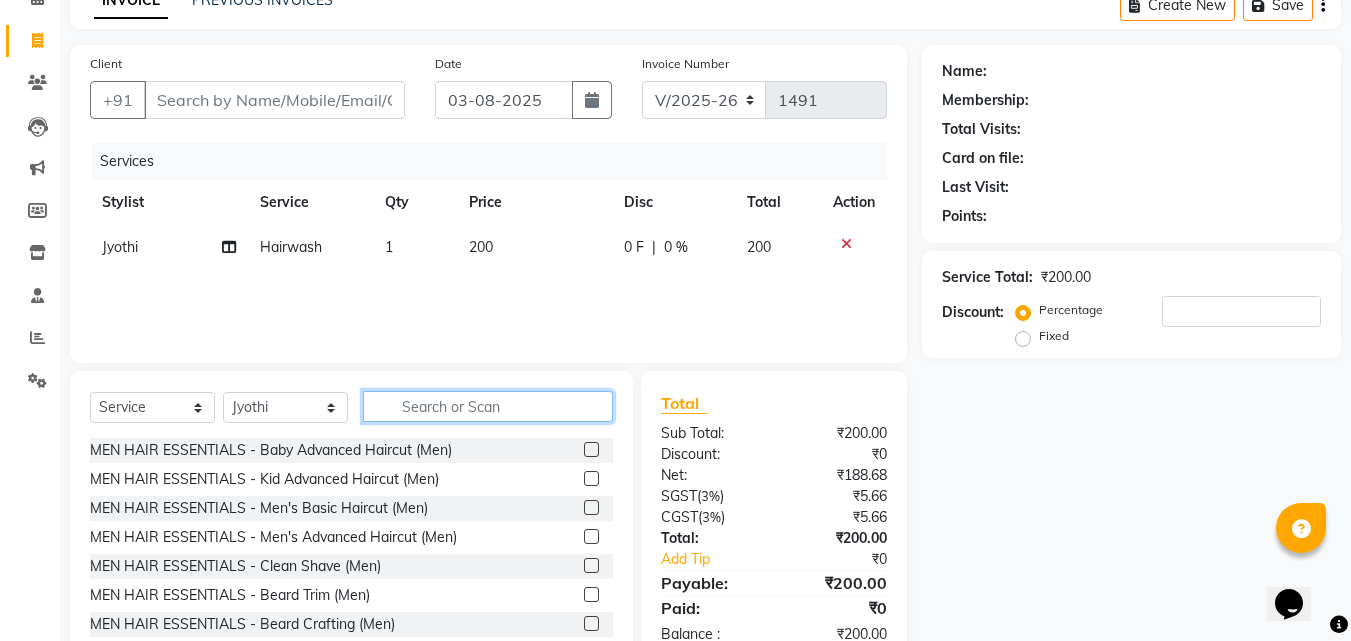 click on "Select  Service  Product  Membership  Package Voucher Prepaid Gift Card  Select Stylist Jyothi Monica  Namrutha Ranjith Sandeep Zeeshan" 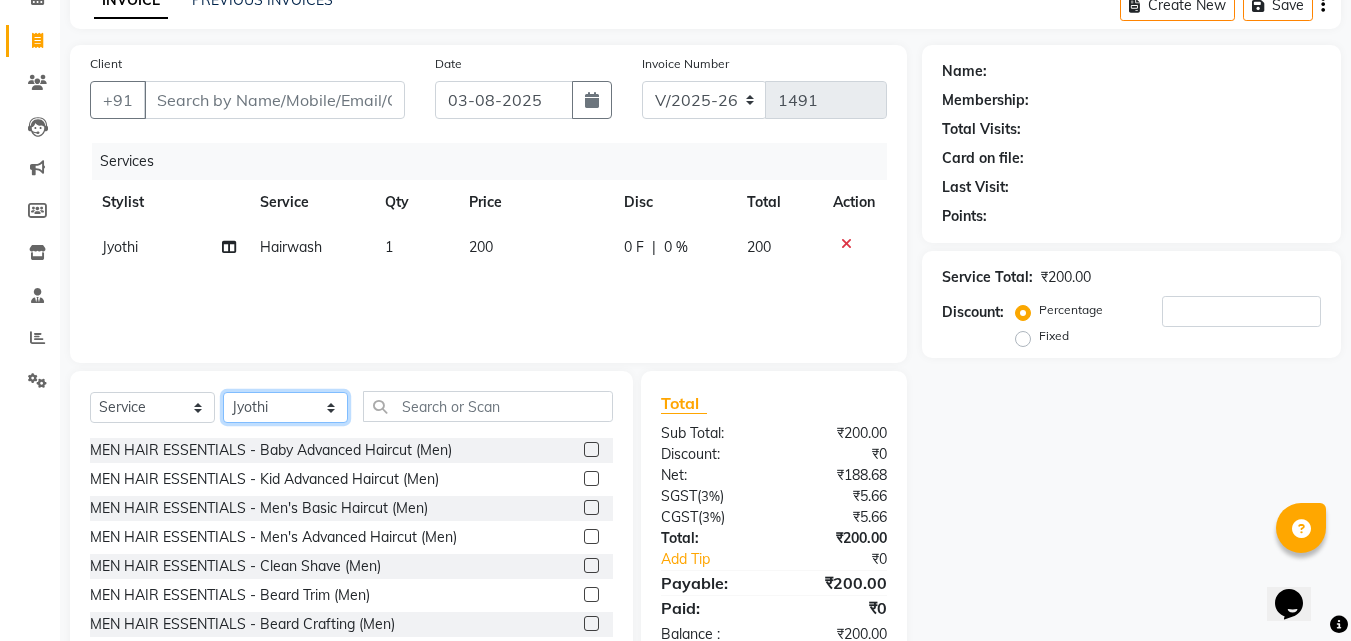 click on "Select Stylist Jyothi Monica  Namrutha Ranjith Sandeep Zeeshan" 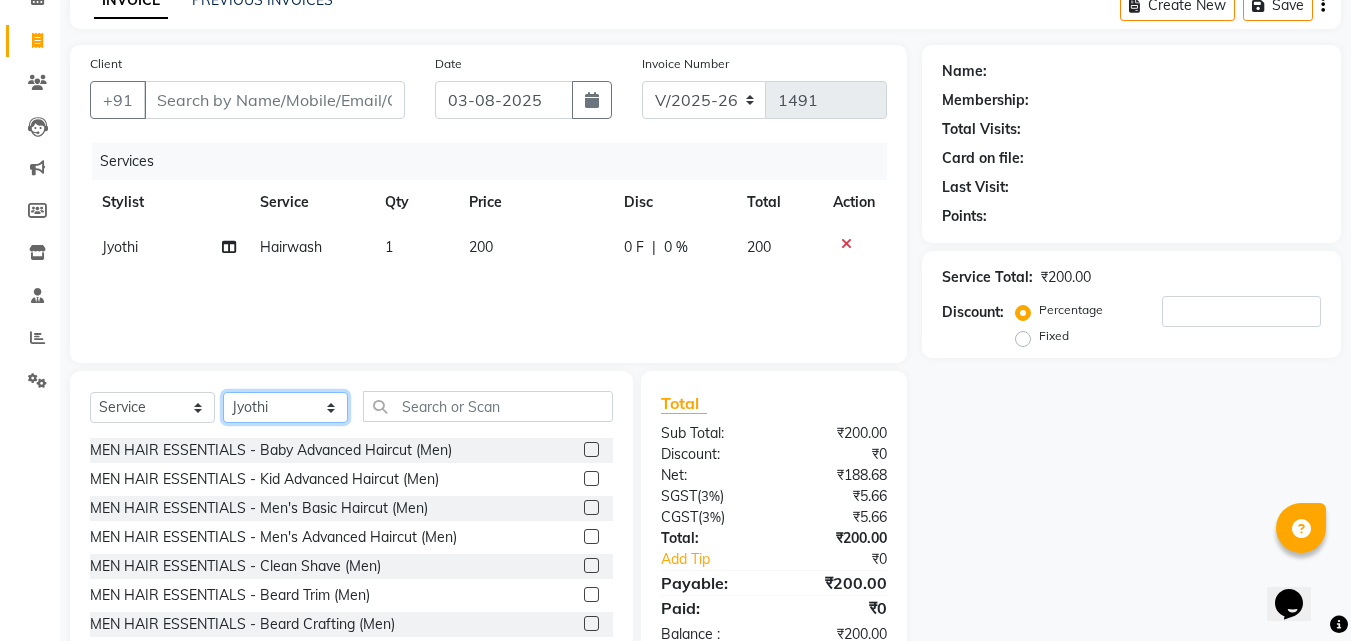select on "83622" 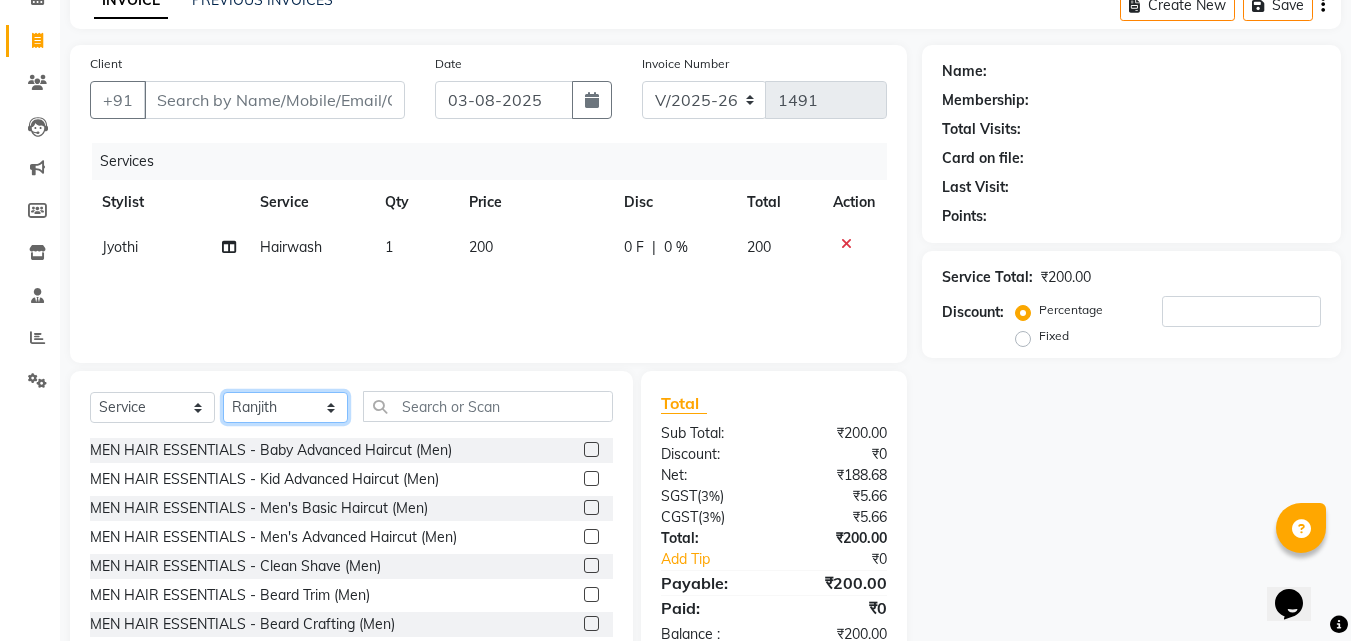 click on "Select Stylist Jyothi Monica  Namrutha Ranjith Sandeep Zeeshan" 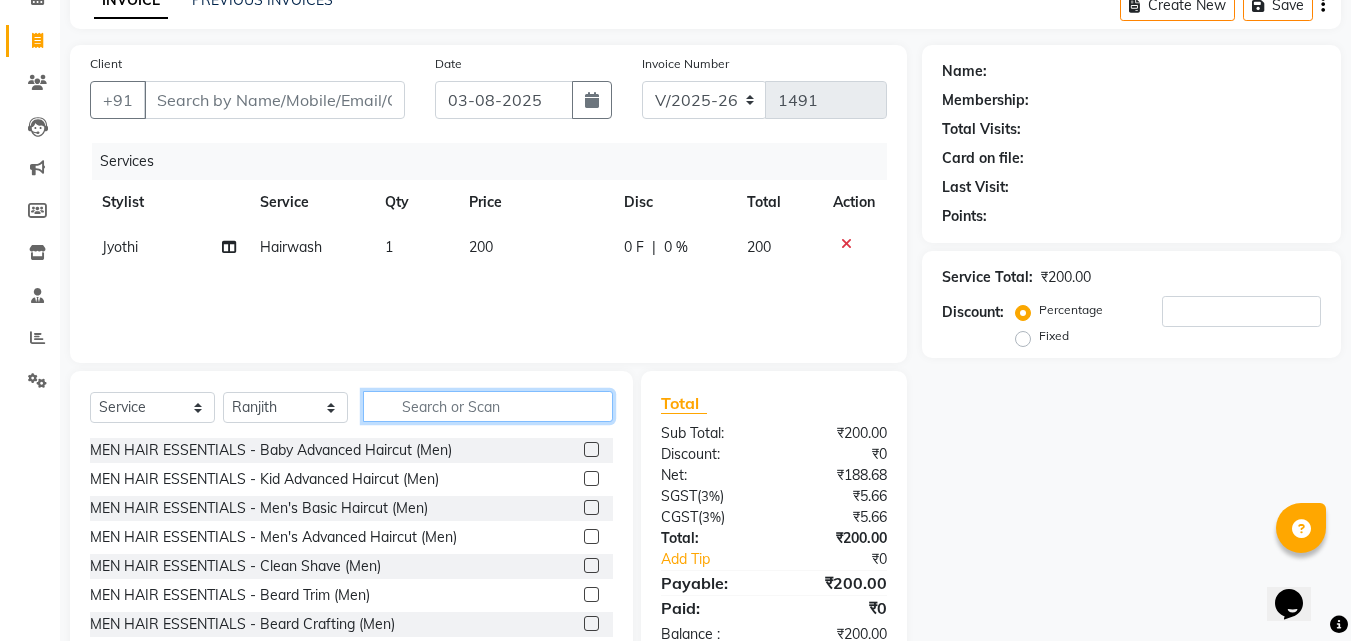 click 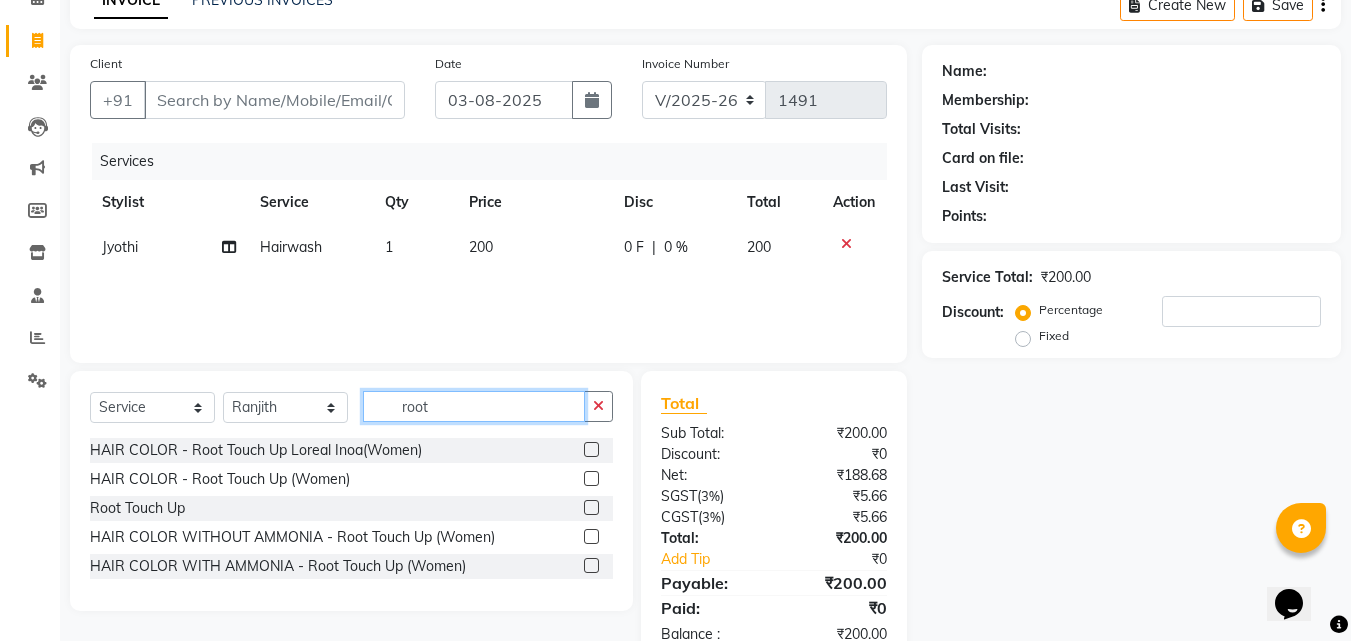 type on "root" 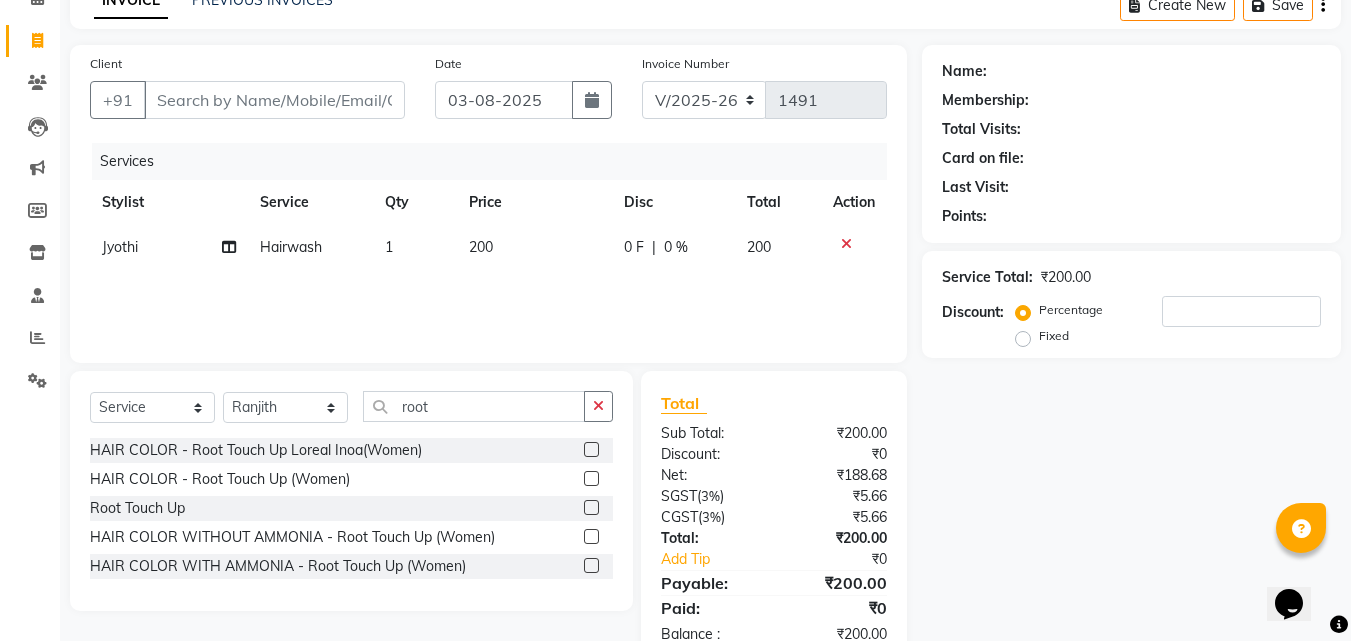 click 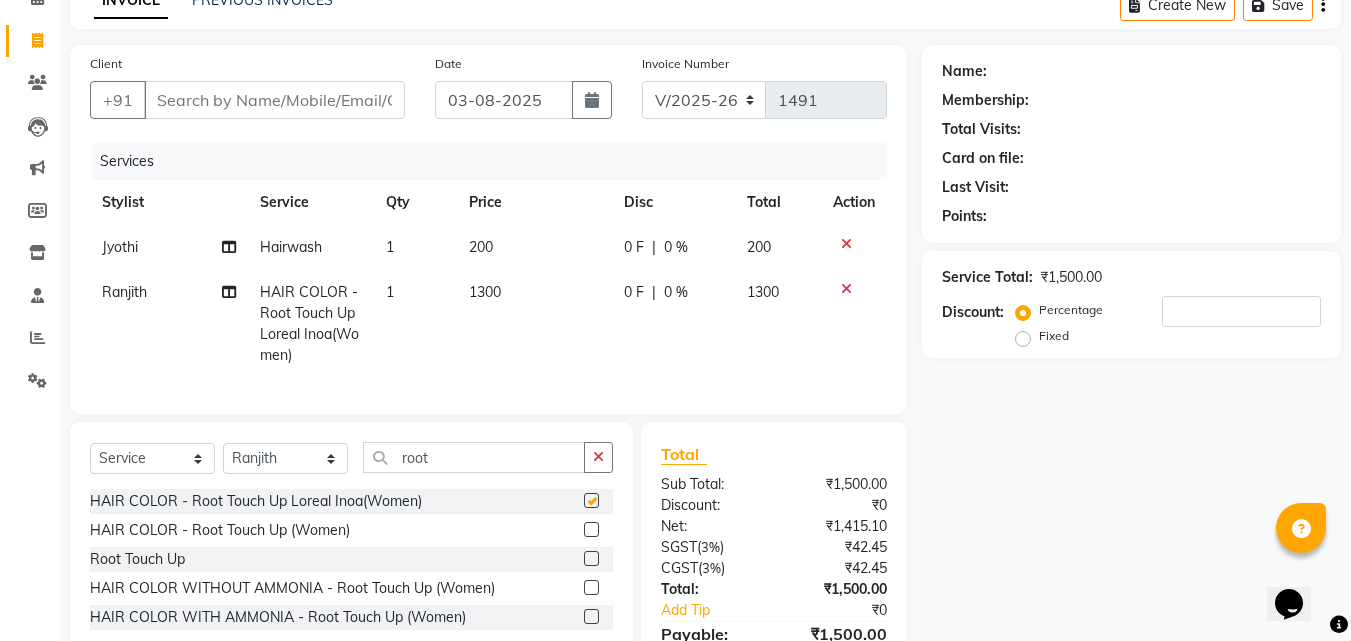 checkbox on "false" 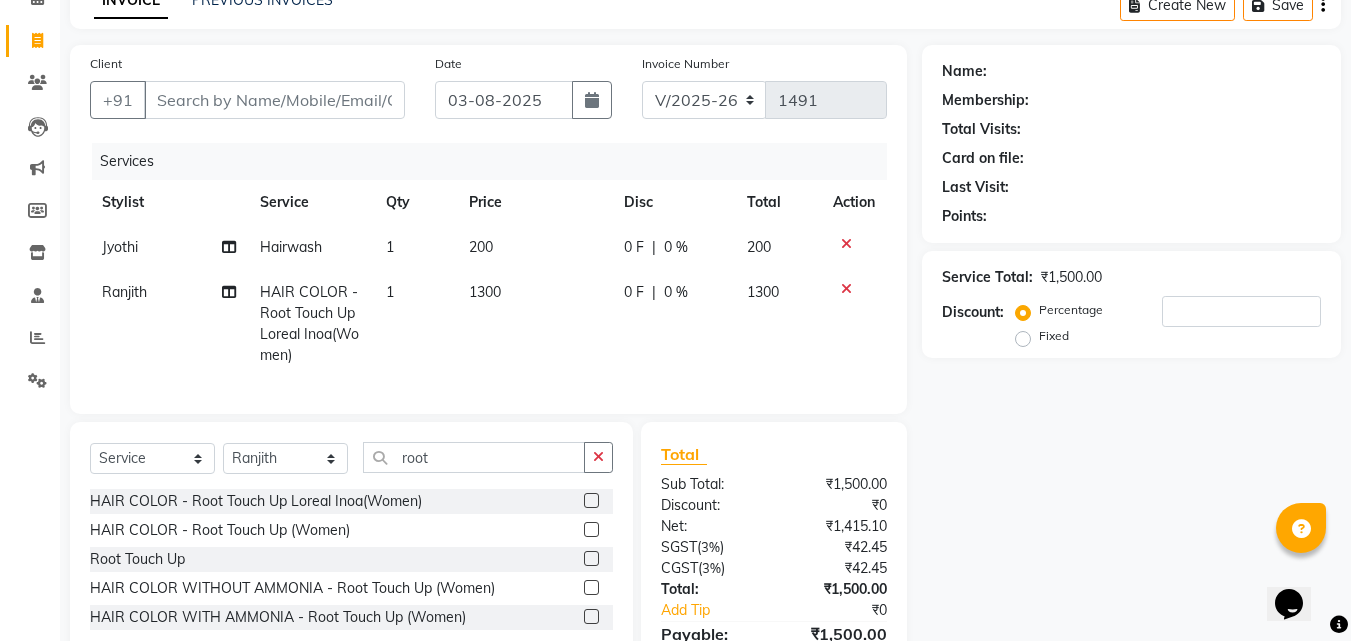 click on "1300" 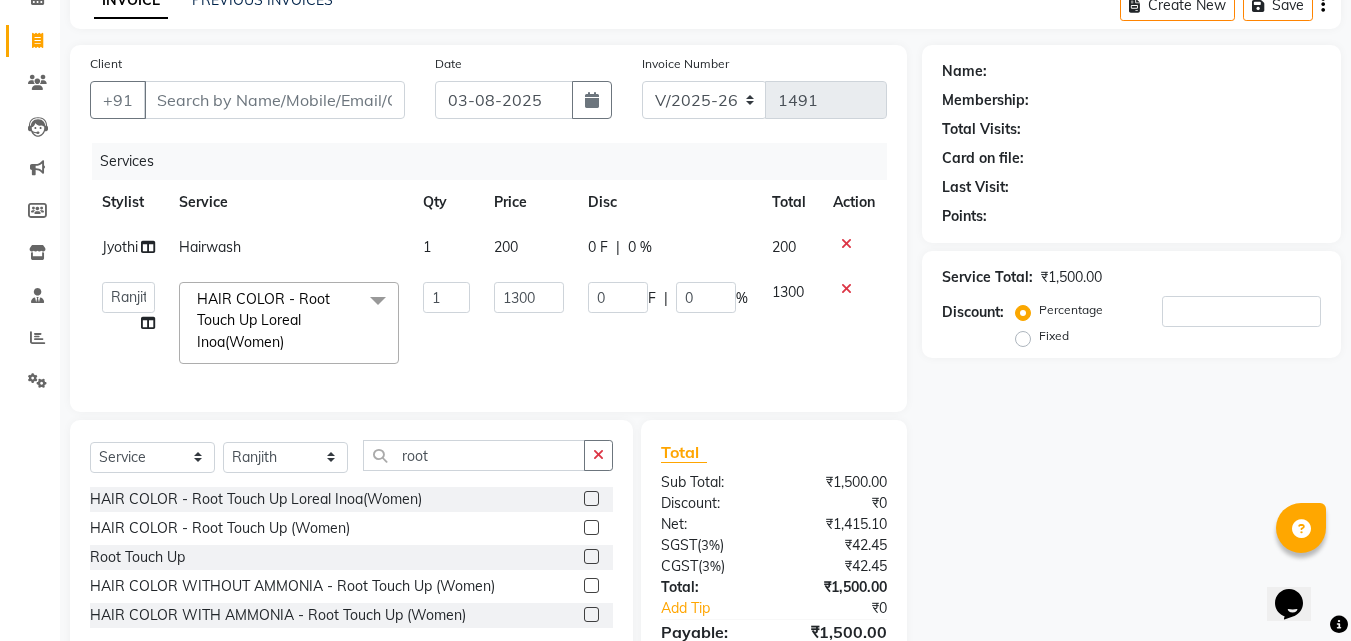 click on "1300" 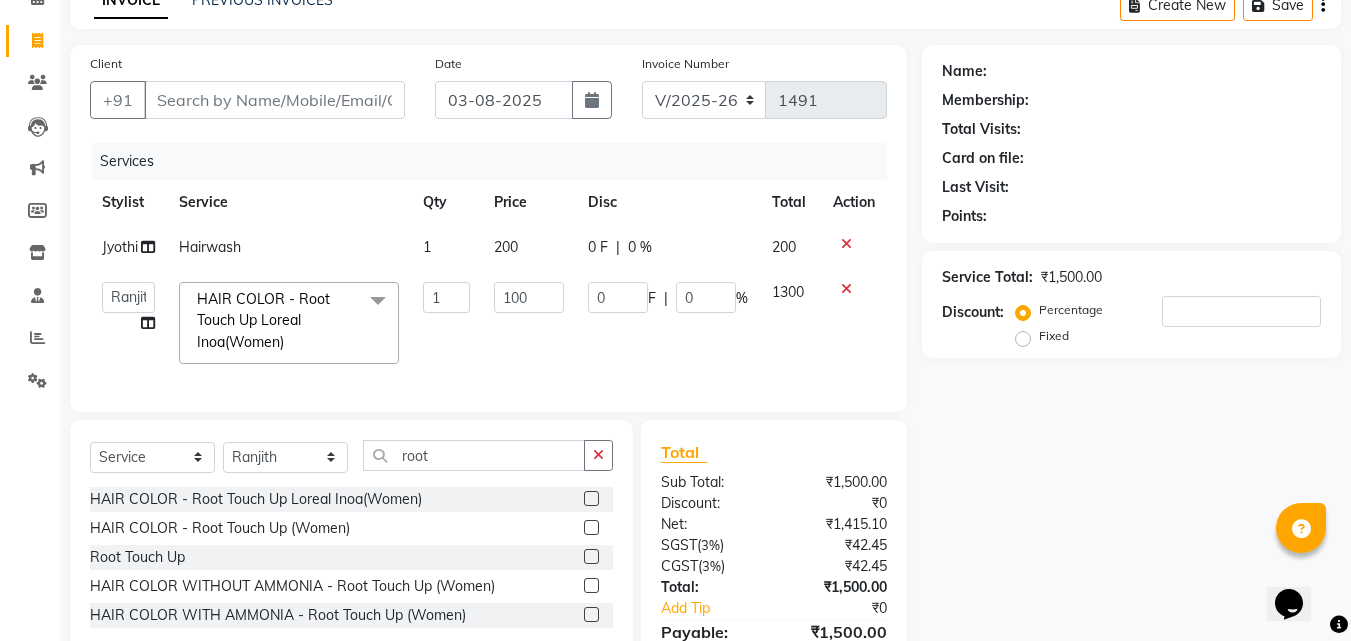 type on "1000" 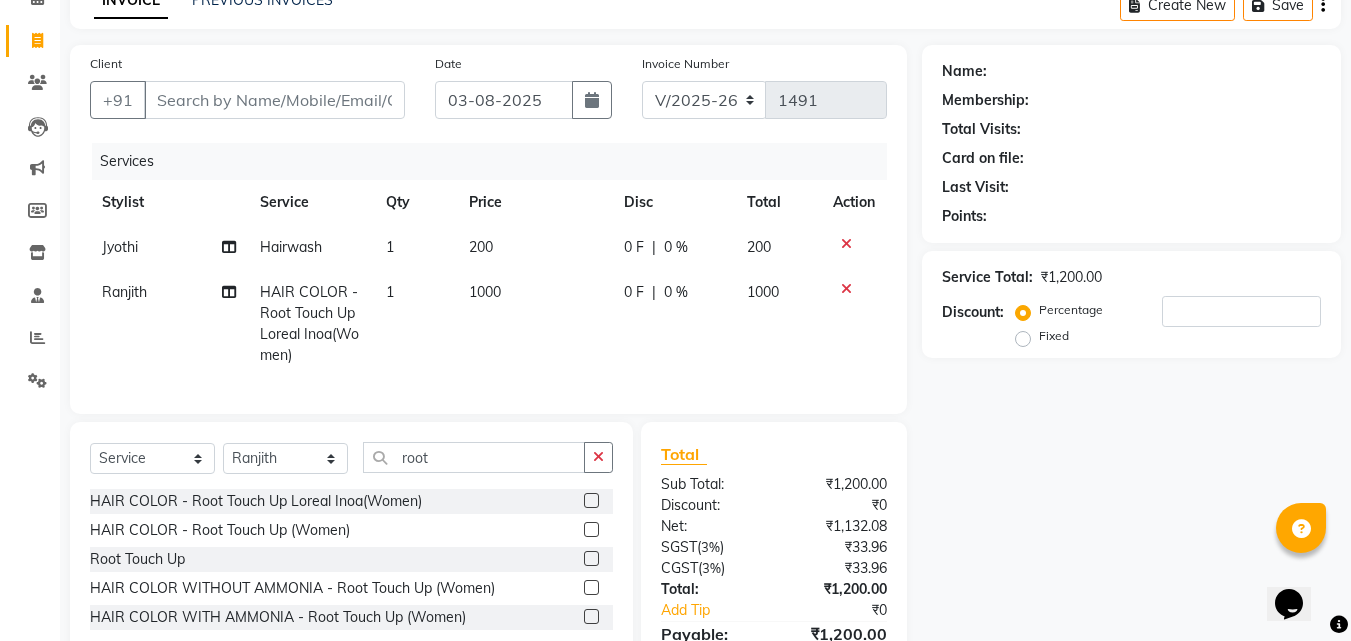 click on "200" 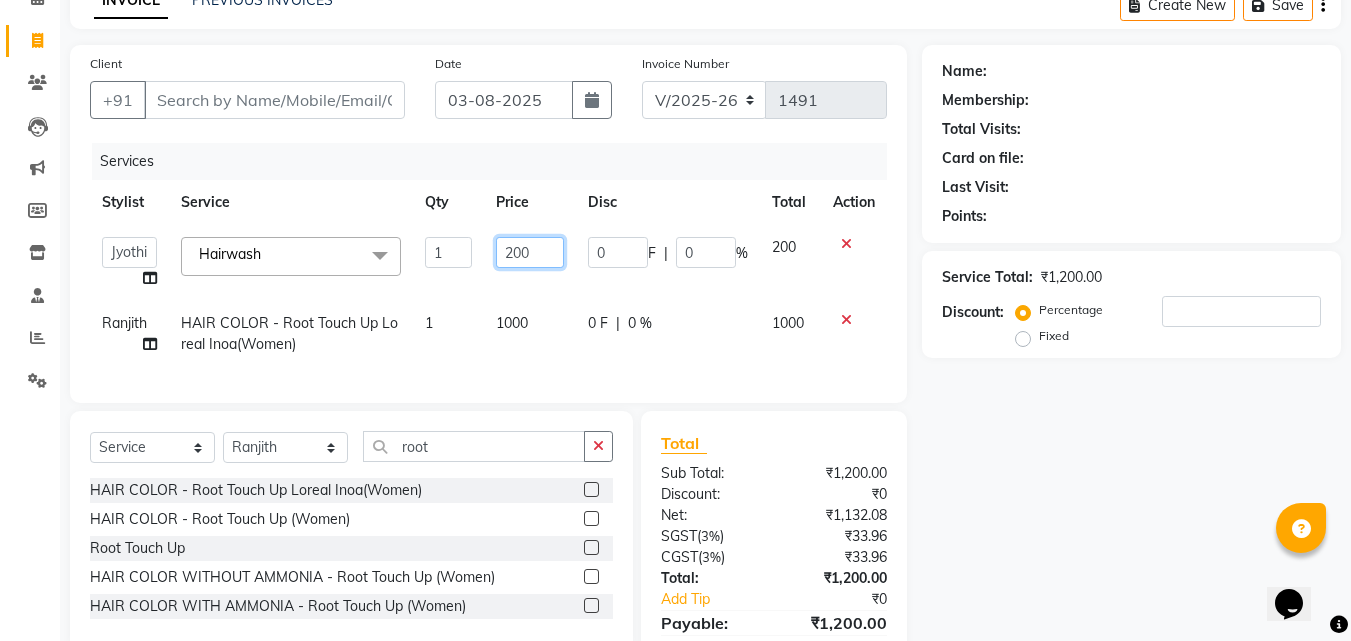 click on "200" 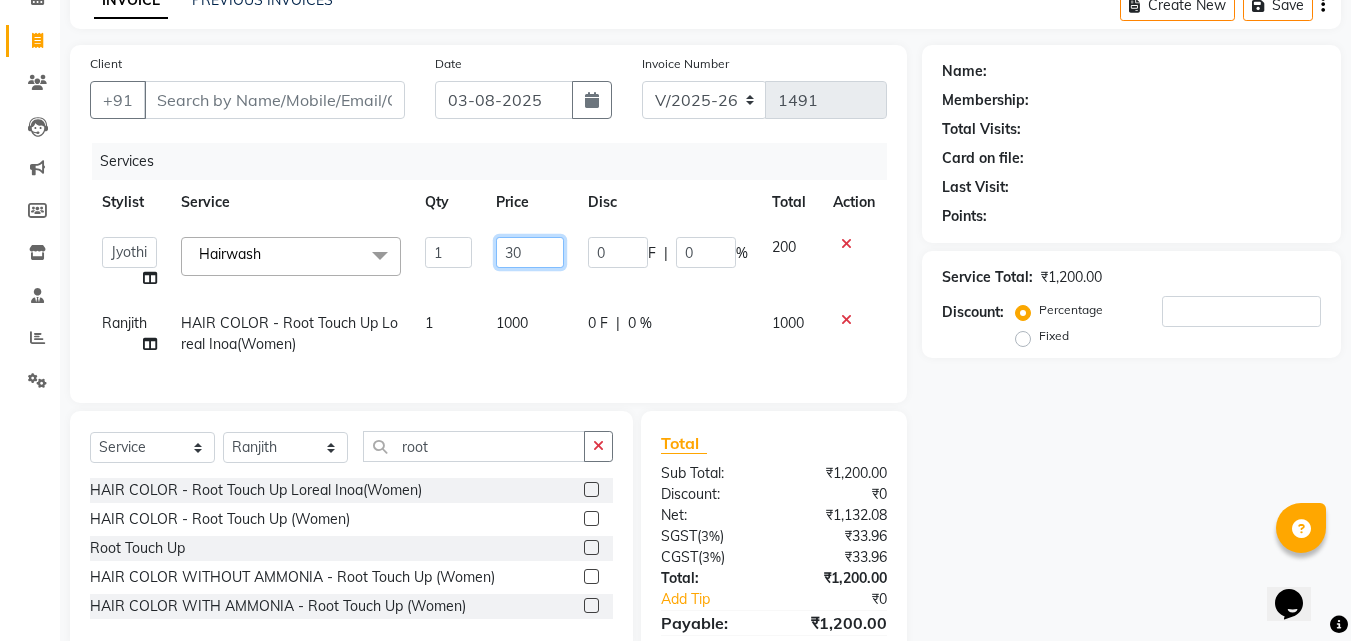 type on "300" 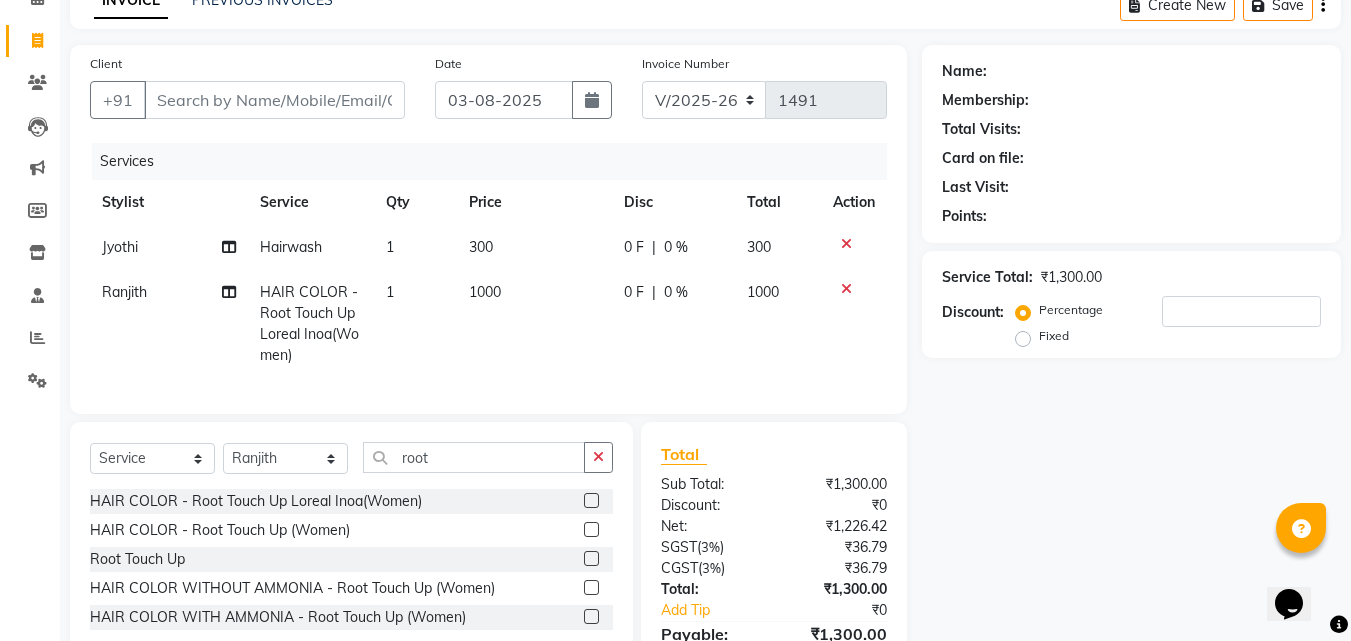 click on "Ranjith HAIR COLOR - Root Touch Up Loreal Inoa(Women) 1 1000 0 F | 0 % 1000" 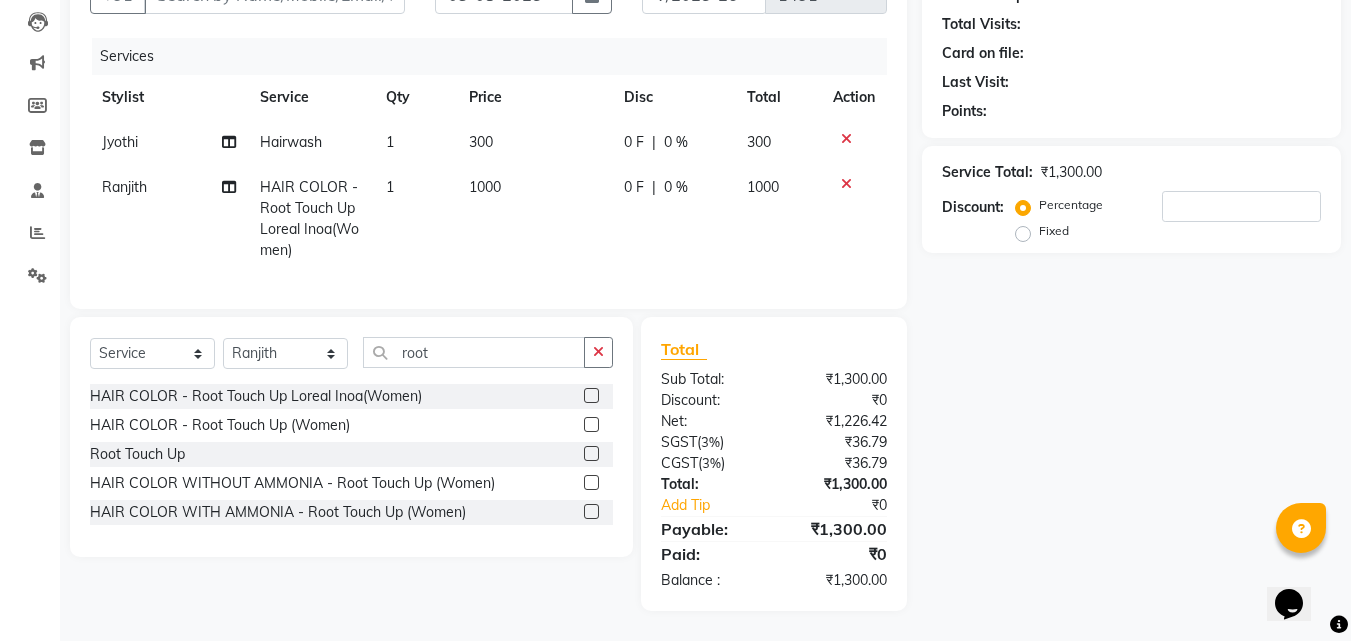 scroll, scrollTop: 225, scrollLeft: 0, axis: vertical 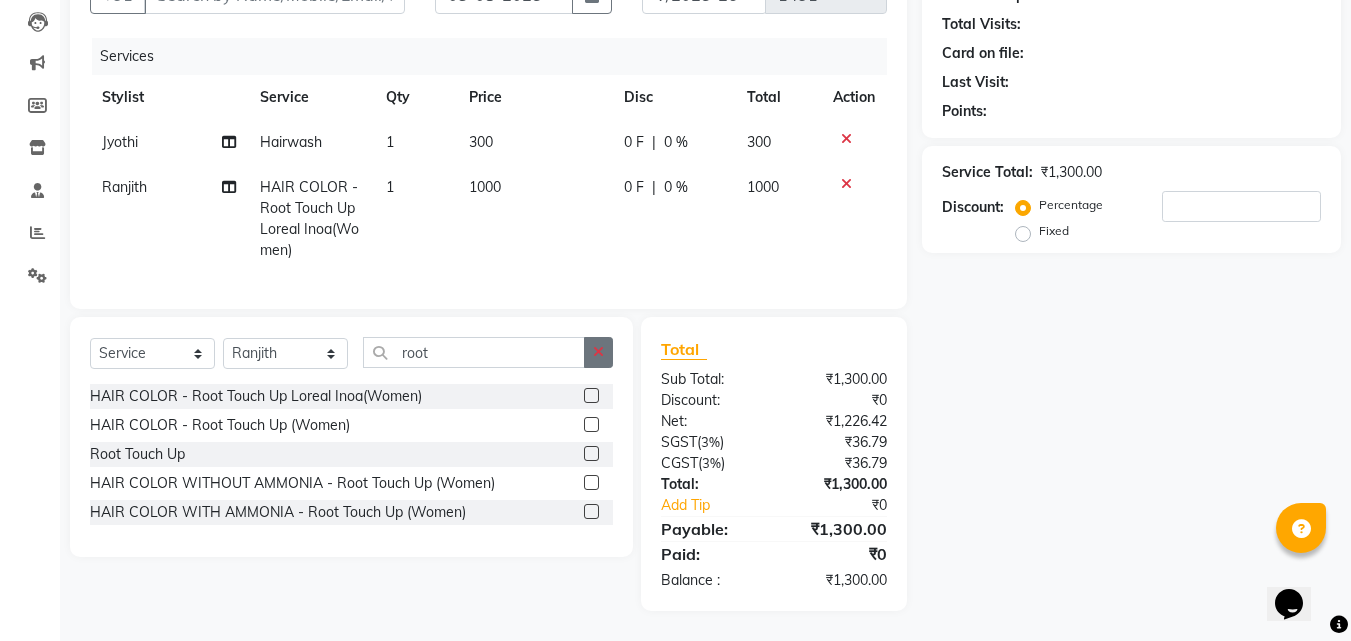 click 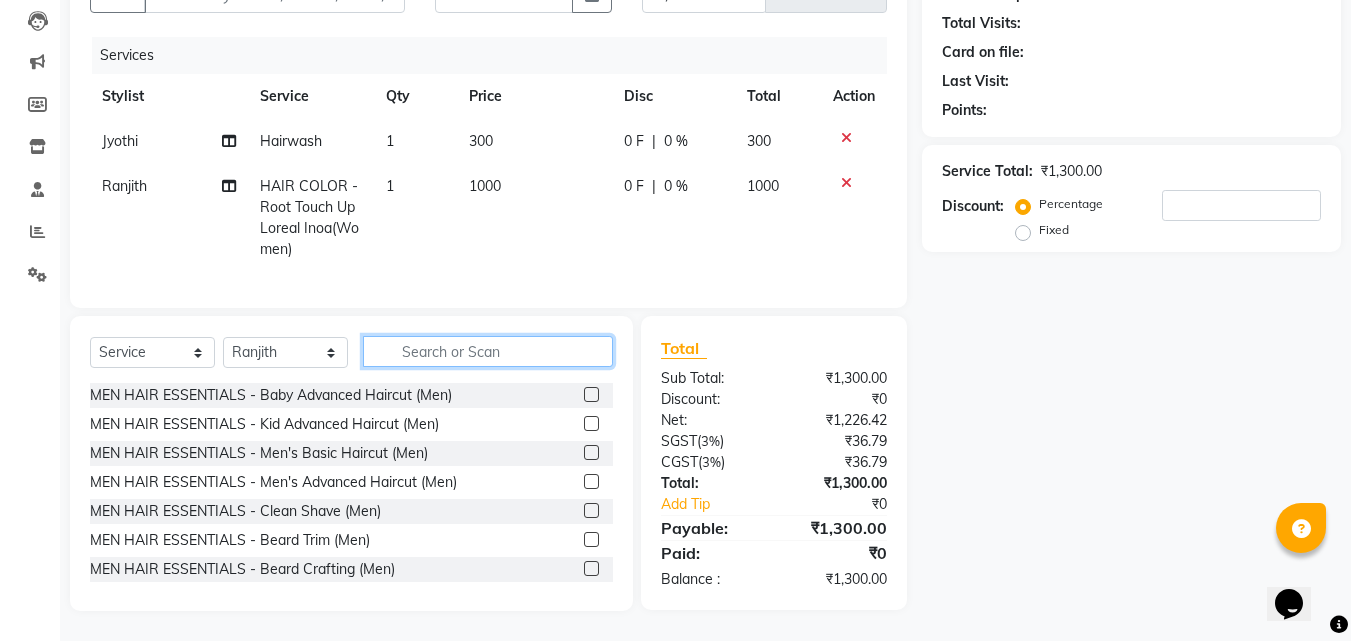 click 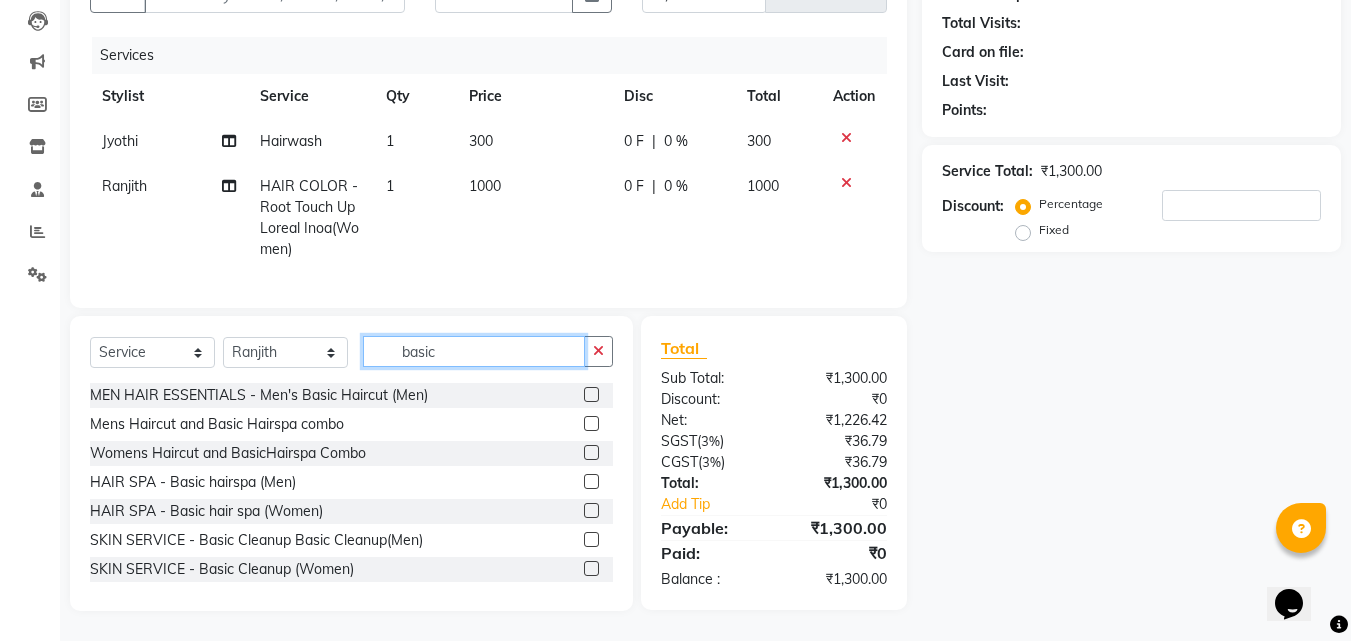 scroll, scrollTop: 226, scrollLeft: 0, axis: vertical 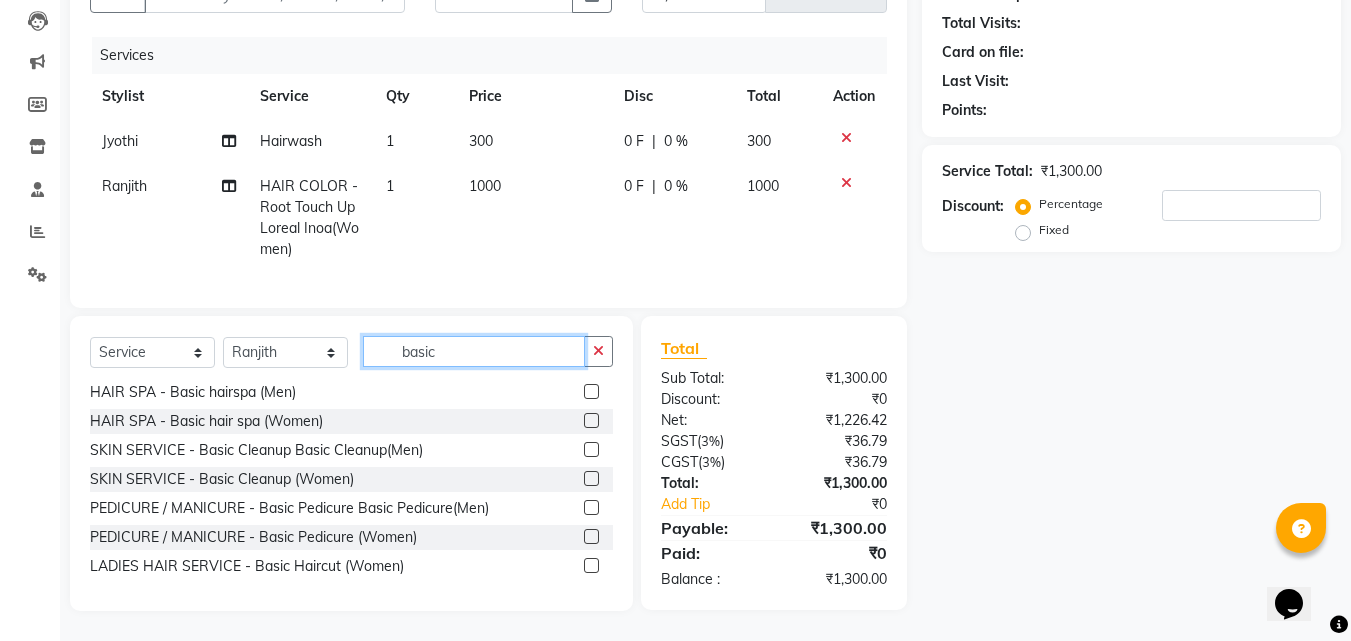 type on "basic" 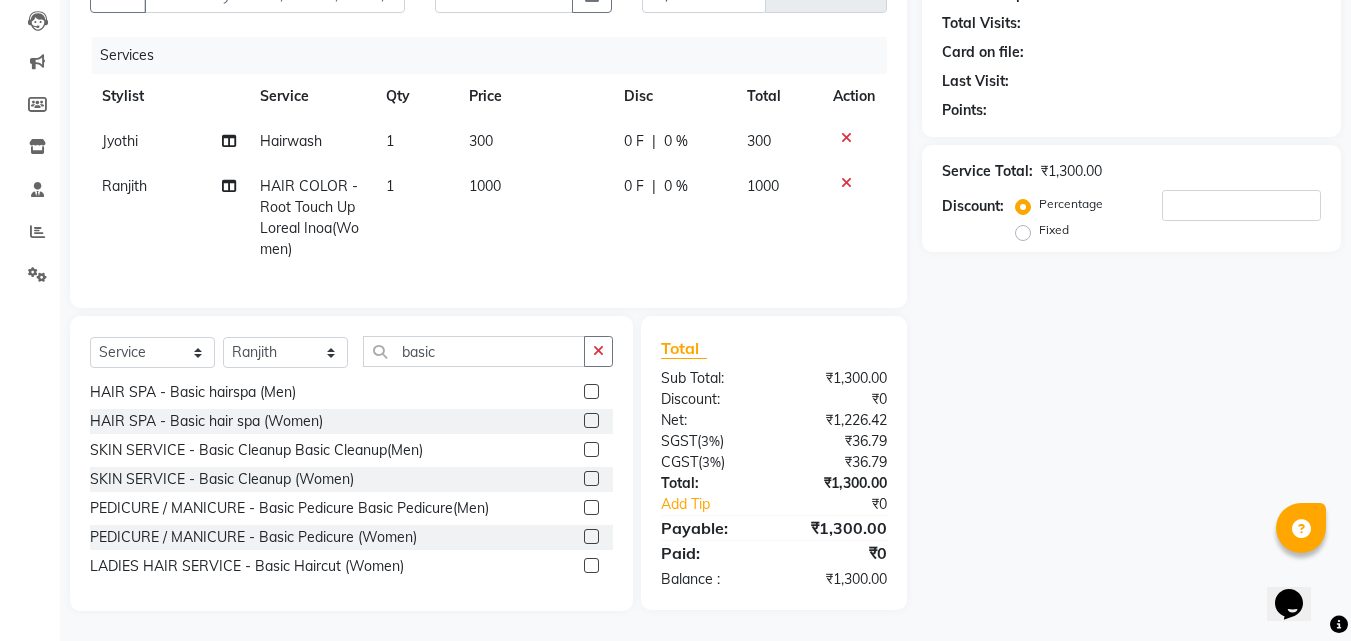 click 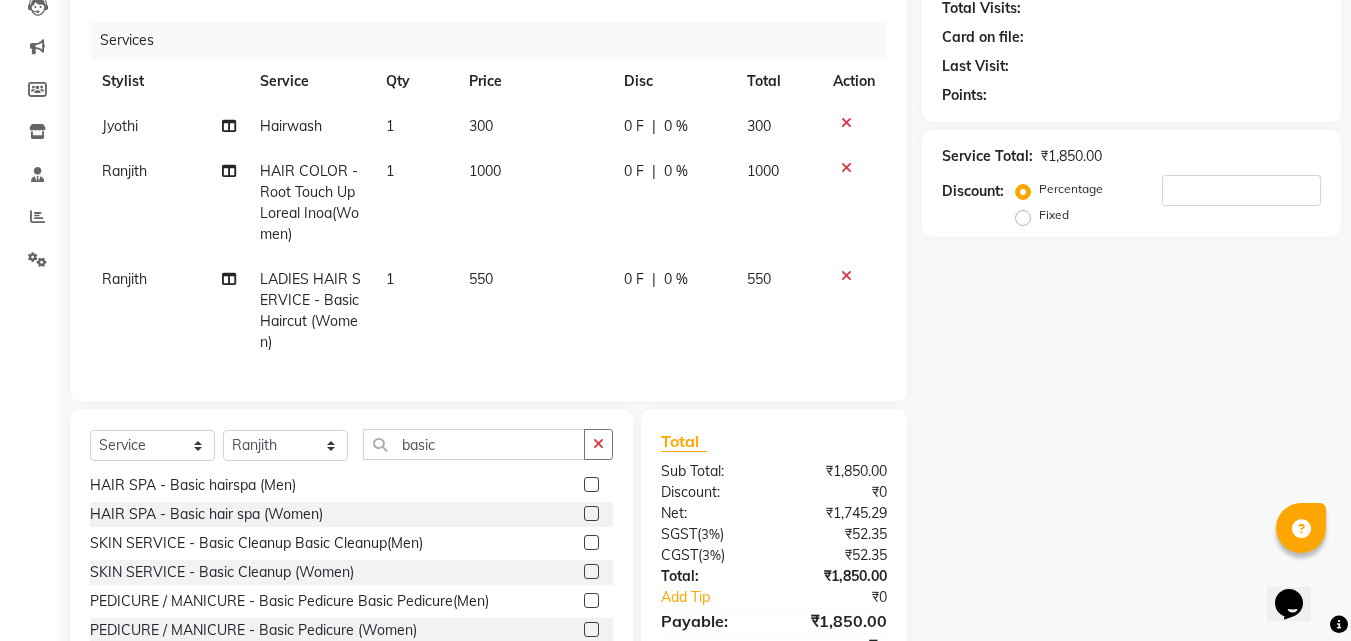 checkbox on "false" 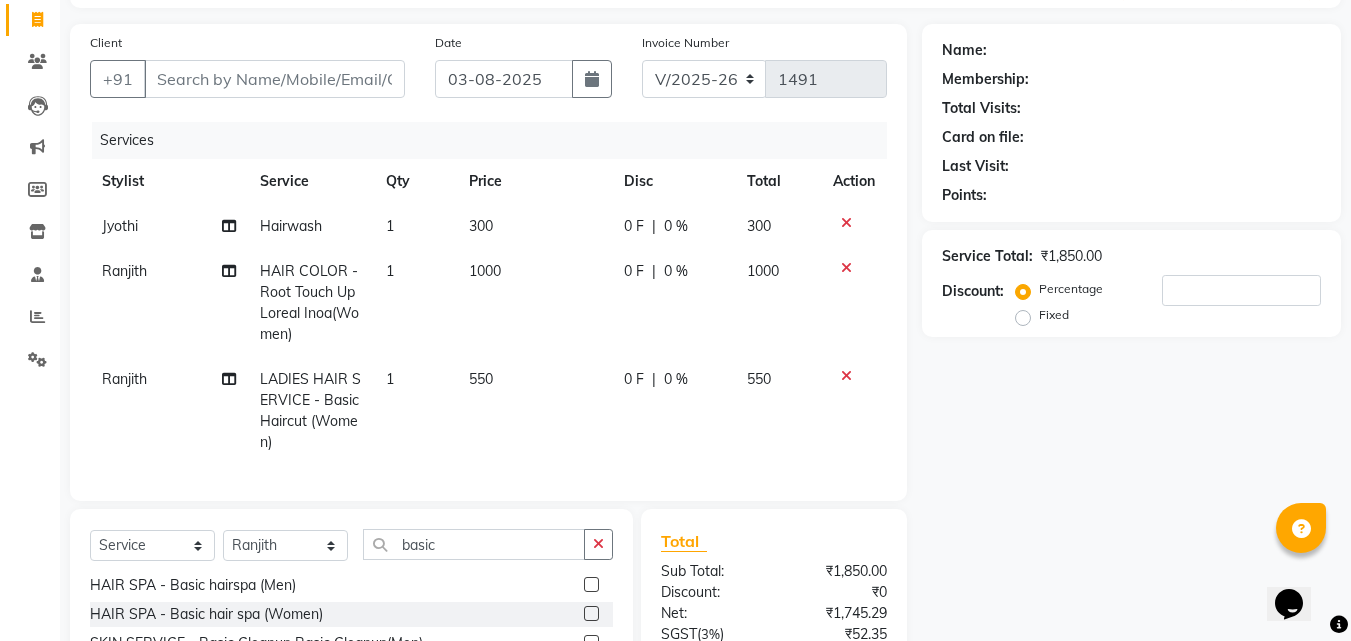 scroll, scrollTop: 0, scrollLeft: 0, axis: both 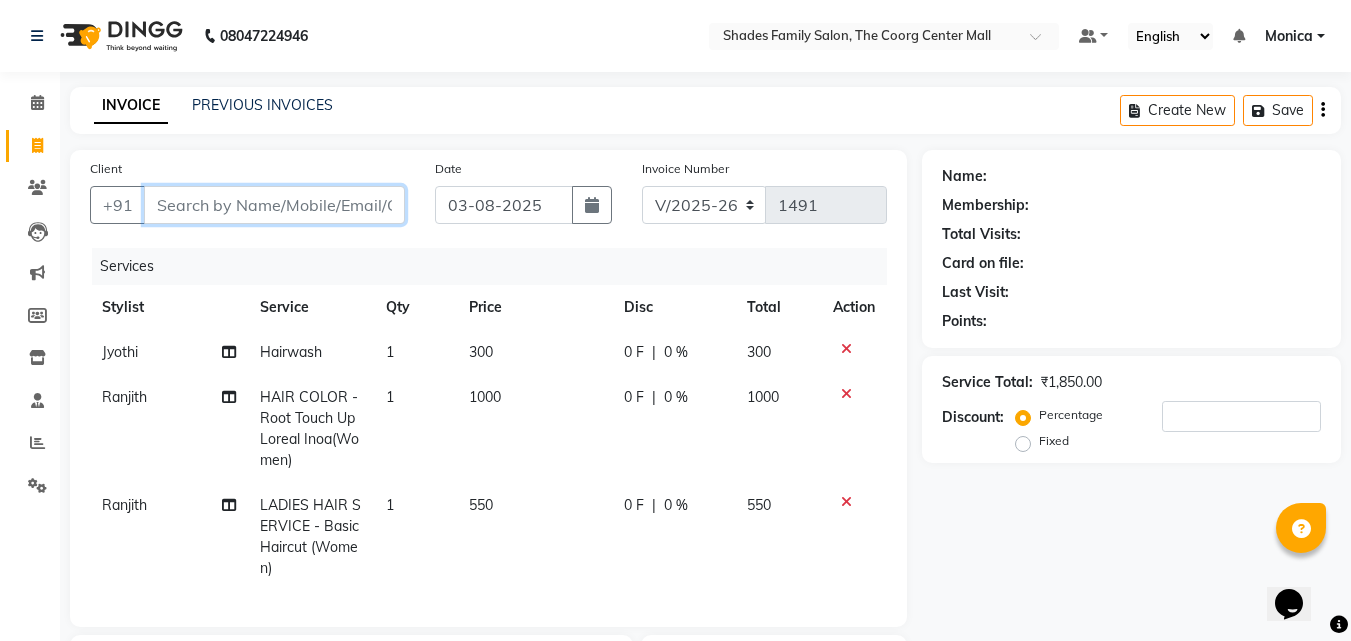 click on "Client" at bounding box center (274, 205) 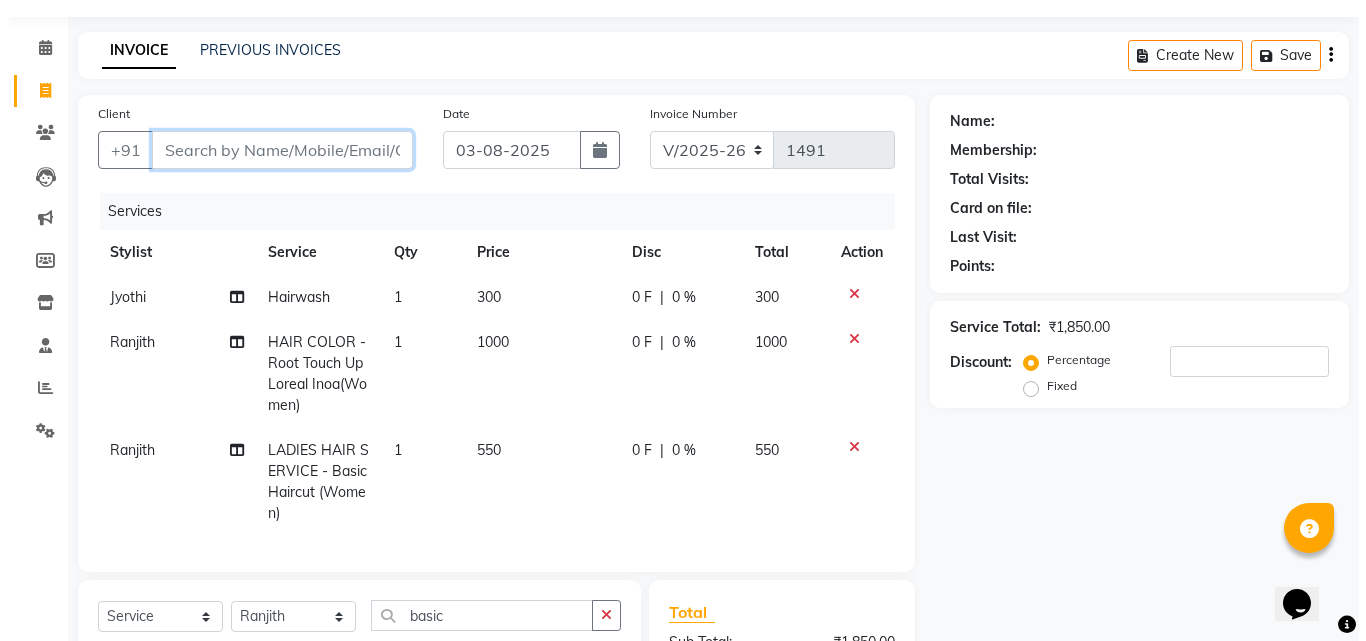 scroll, scrollTop: 100, scrollLeft: 0, axis: vertical 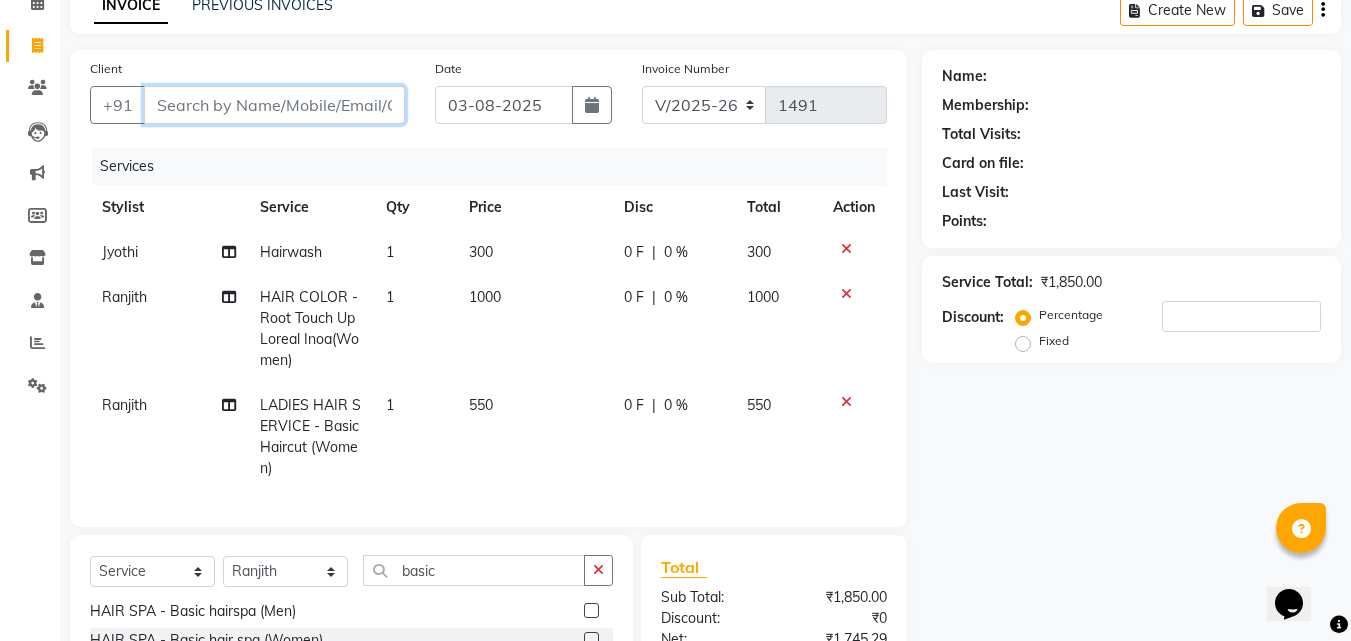 click on "Client" at bounding box center [274, 105] 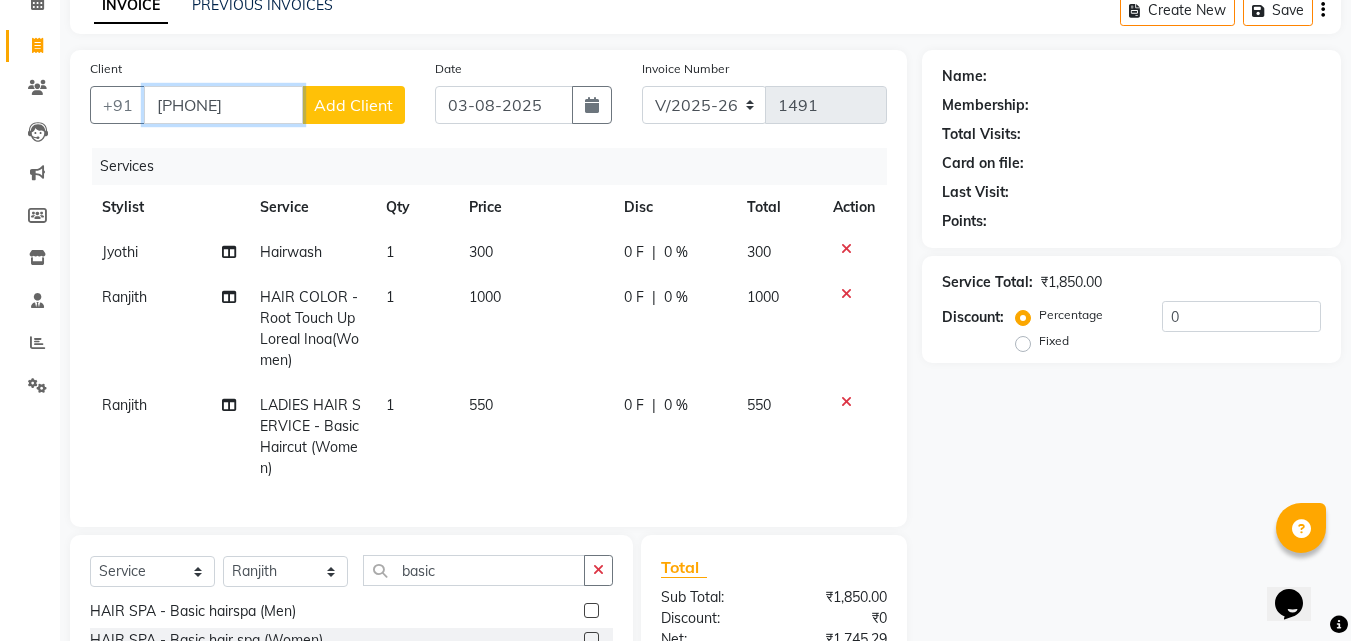 type on "9168172873" 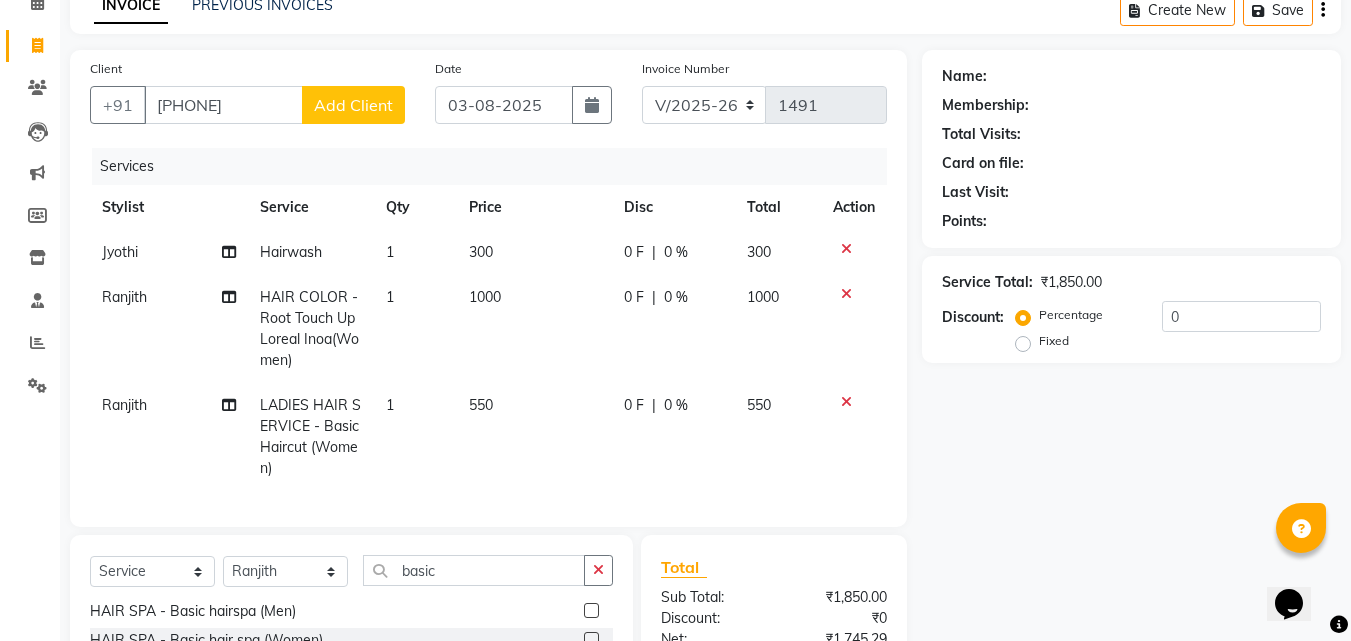 click on "Add Client" 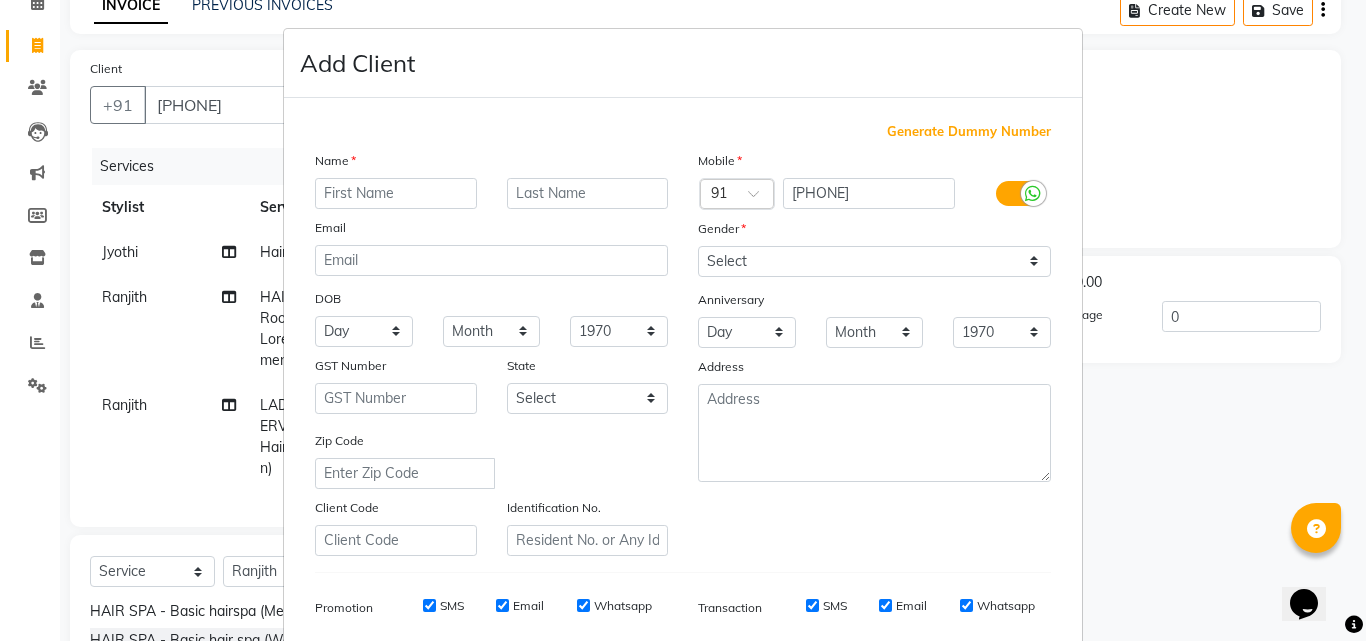 click at bounding box center [396, 193] 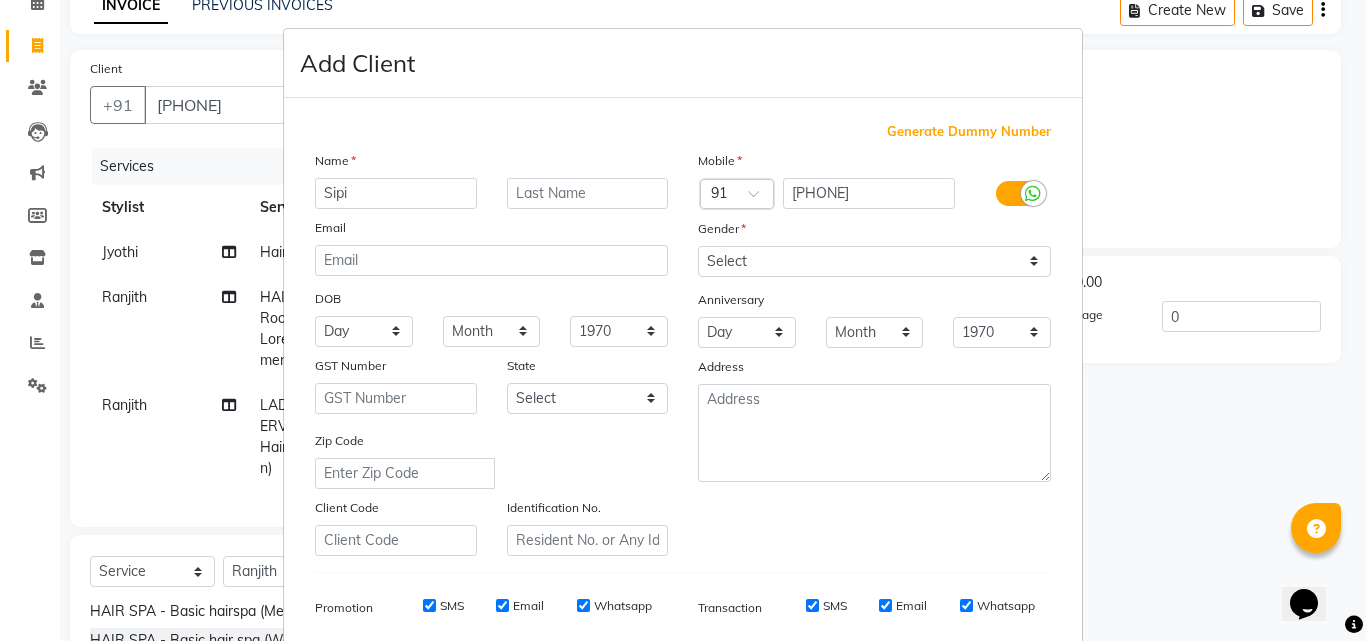 type on "Sipi" 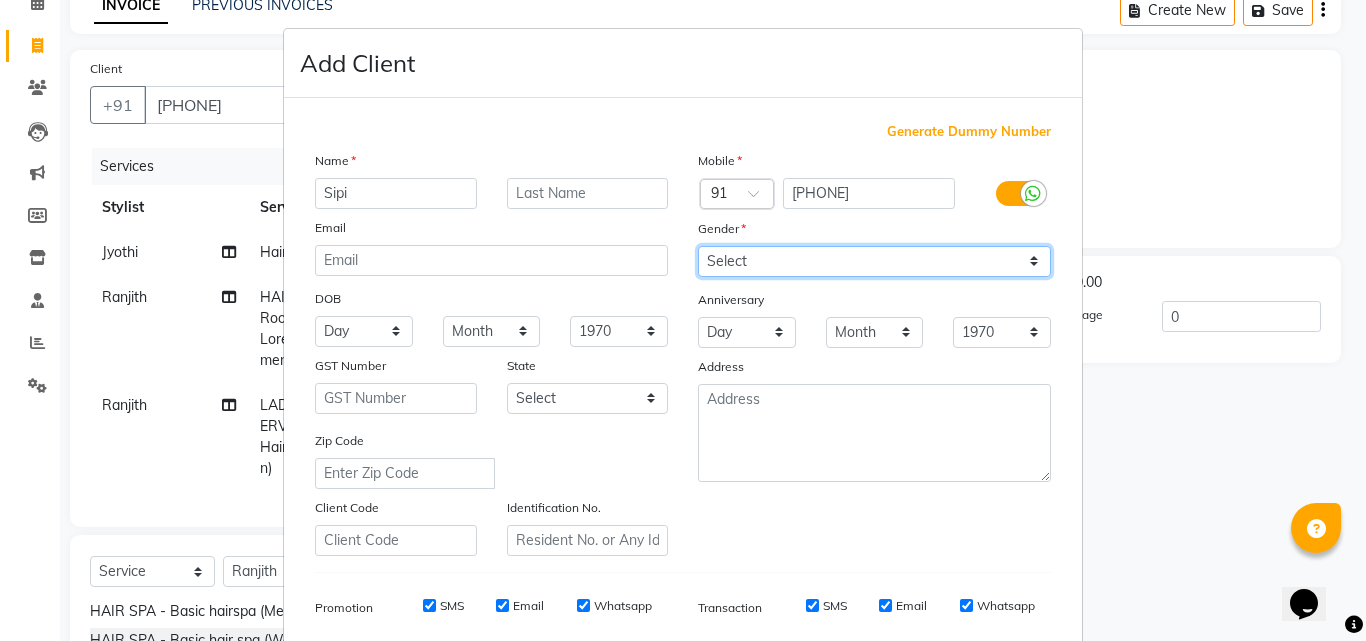 drag, startPoint x: 906, startPoint y: 264, endPoint x: 903, endPoint y: 274, distance: 10.440307 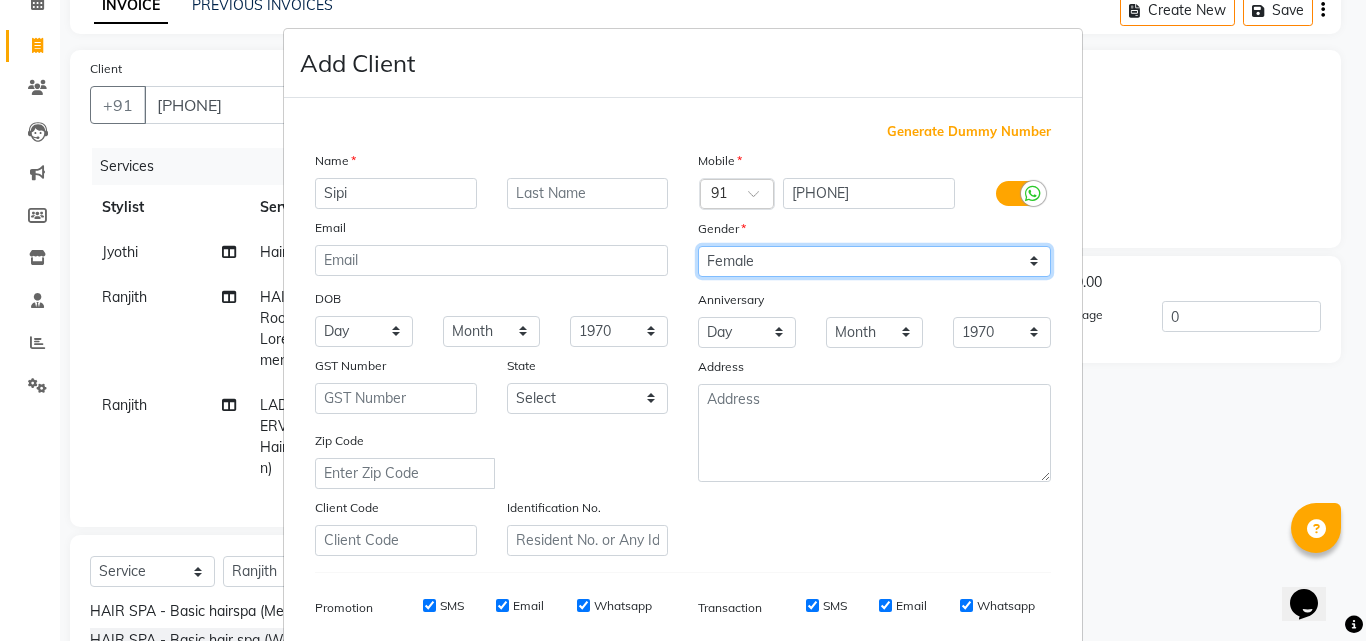 click on "Select Male Female Other Prefer Not To Say" at bounding box center (874, 261) 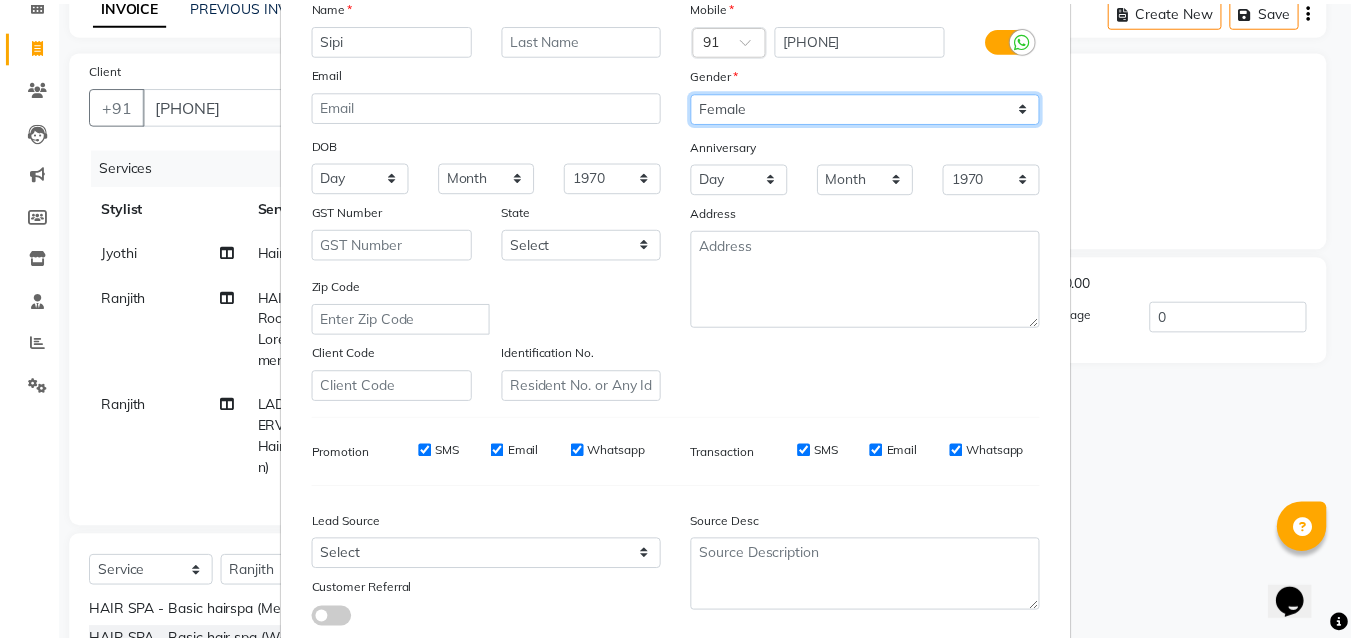 scroll, scrollTop: 282, scrollLeft: 0, axis: vertical 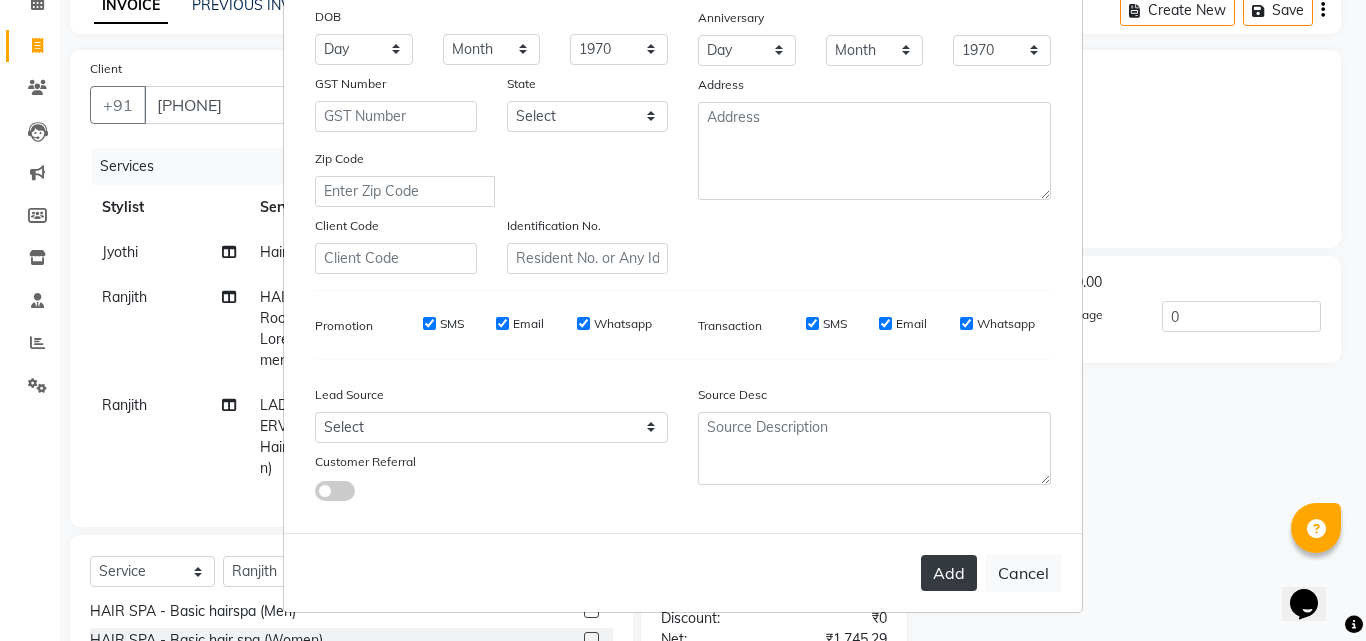 click on "Add" at bounding box center [949, 573] 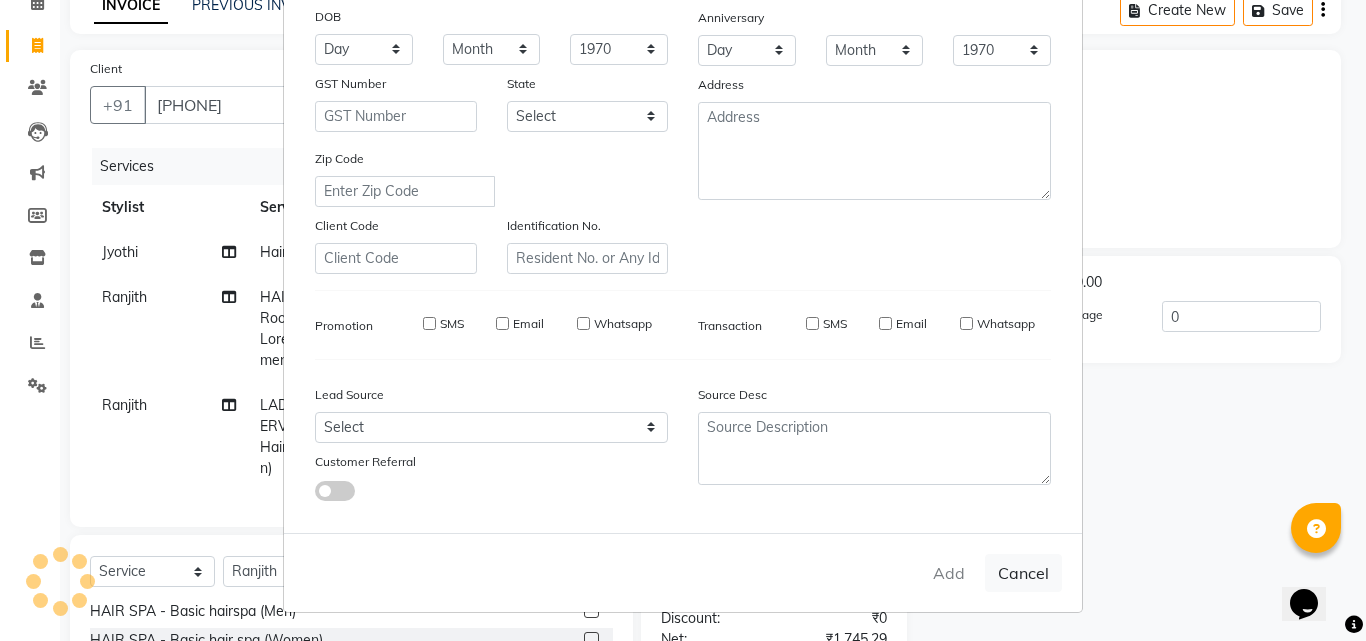 type 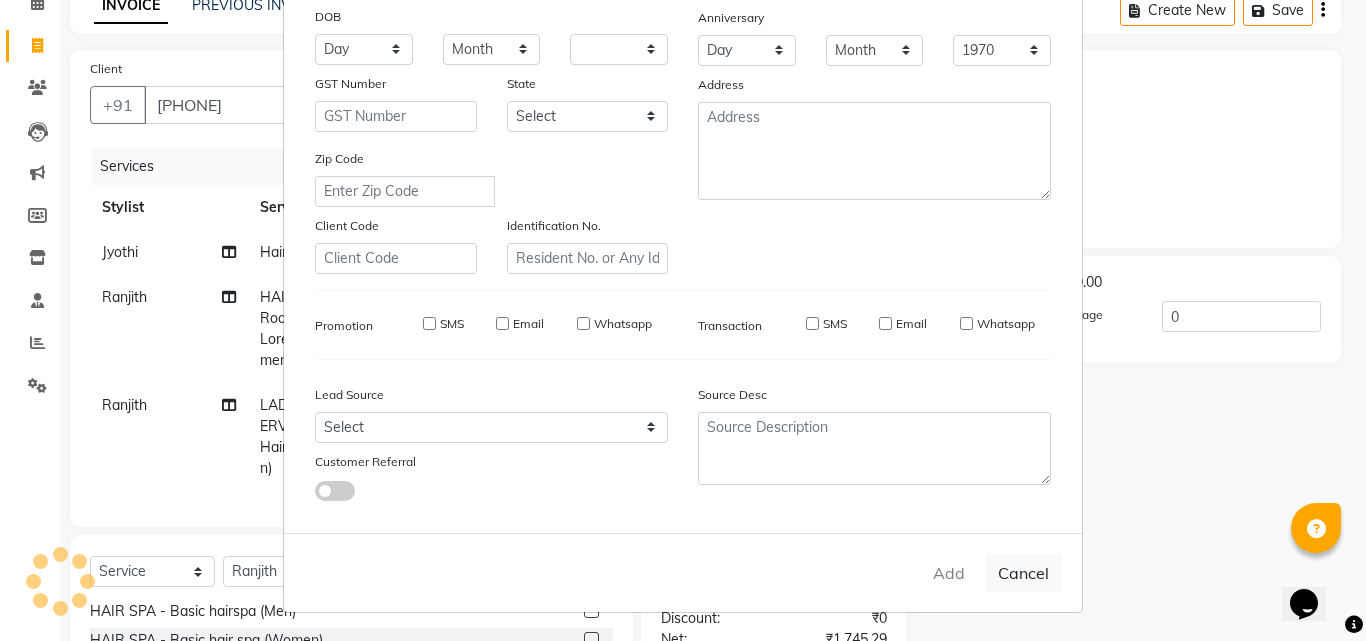 select 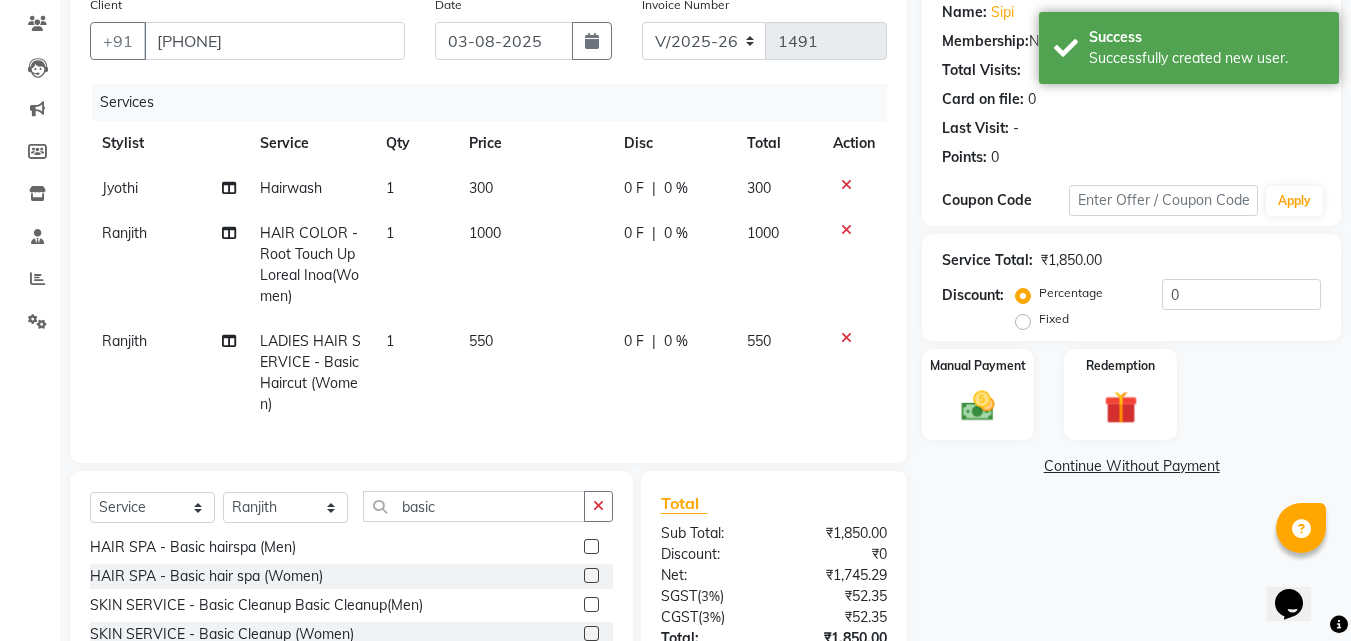 scroll, scrollTop: 200, scrollLeft: 0, axis: vertical 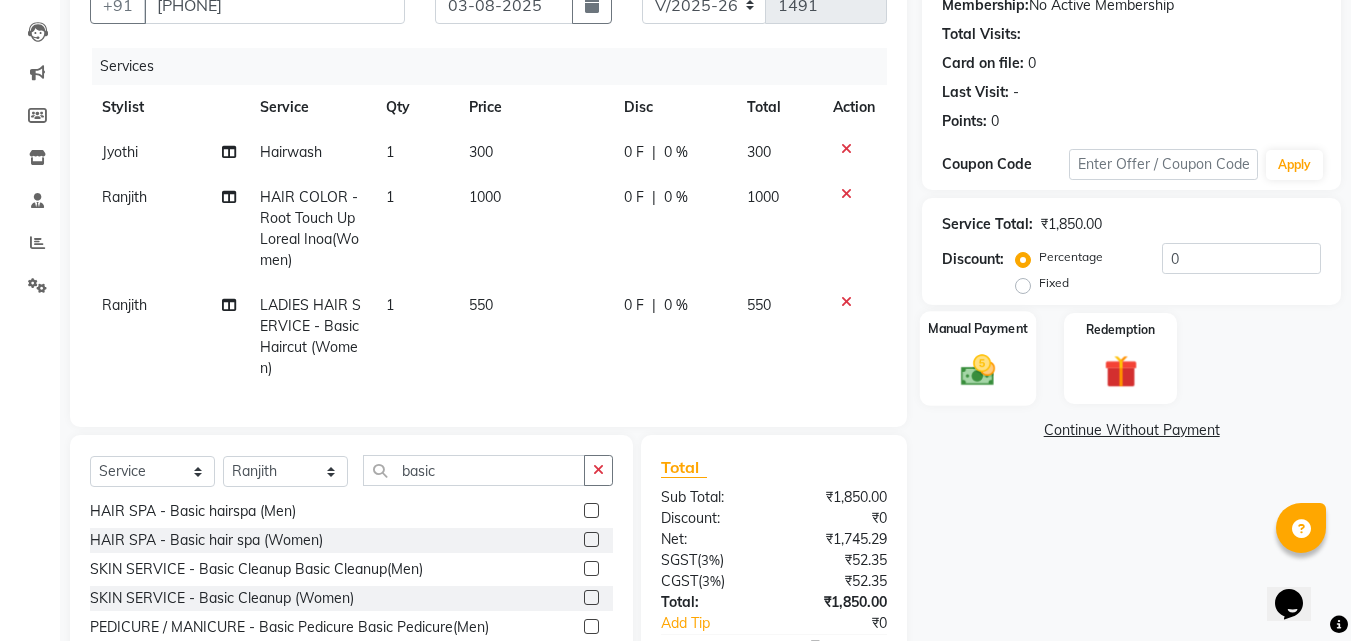 click 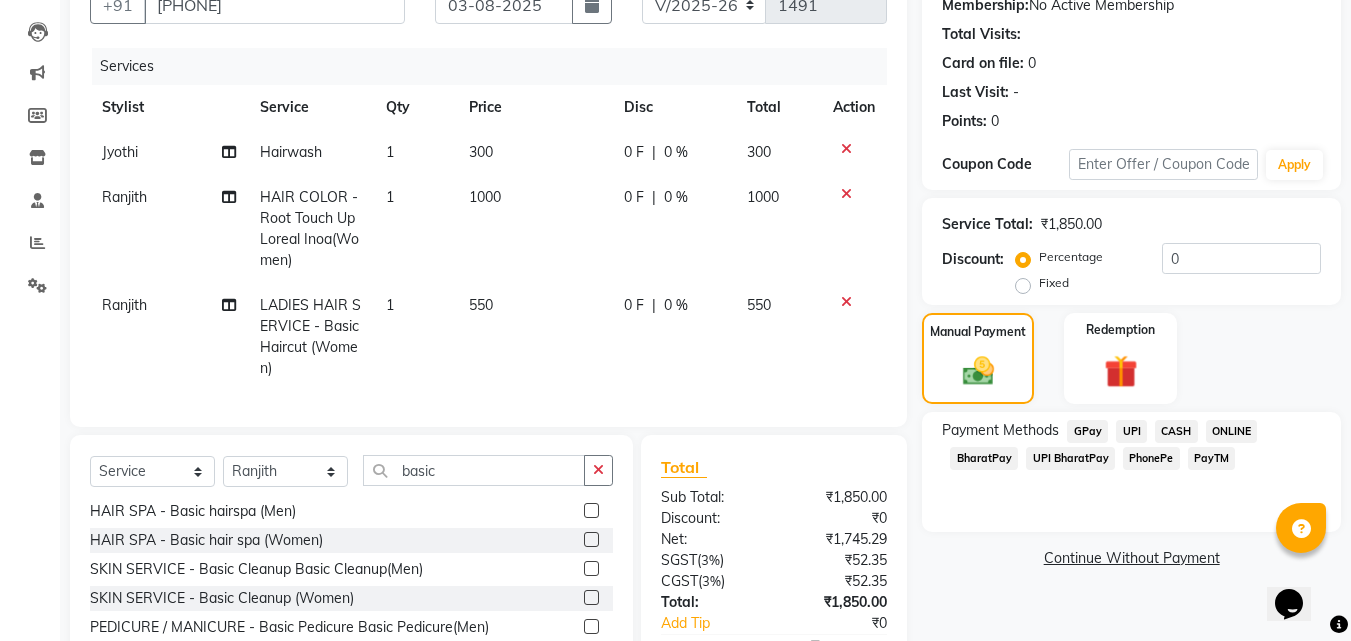 click on "PhonePe" 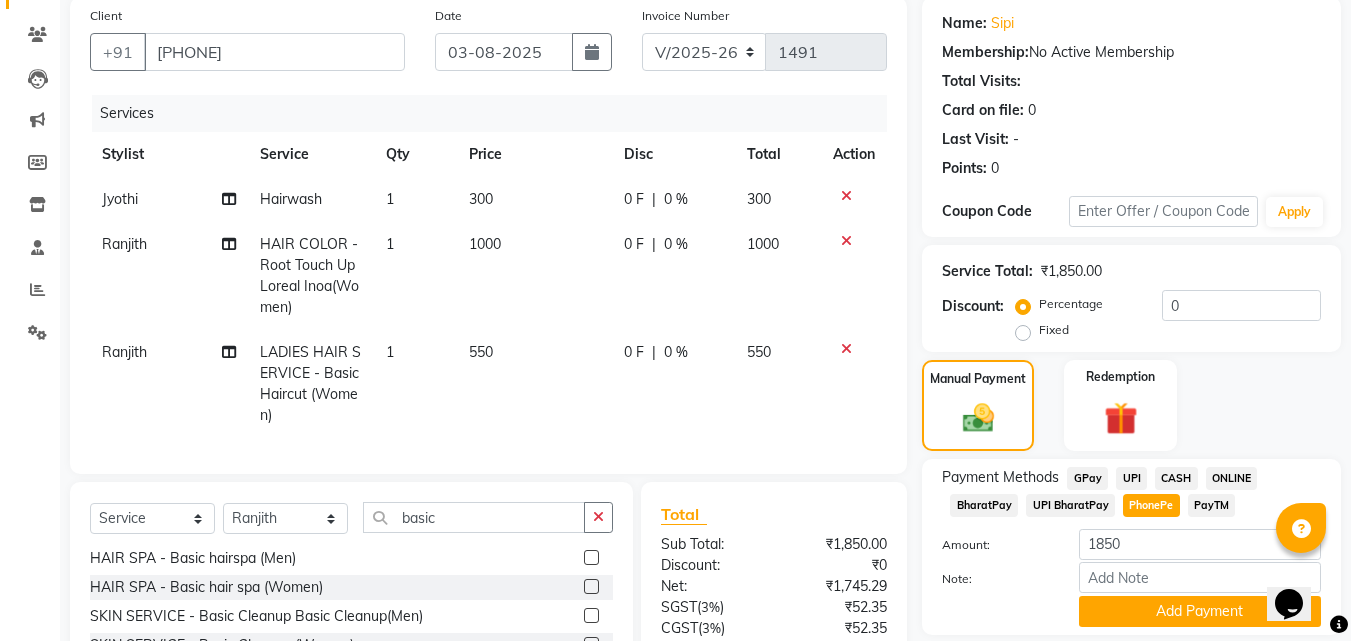 scroll, scrollTop: 334, scrollLeft: 0, axis: vertical 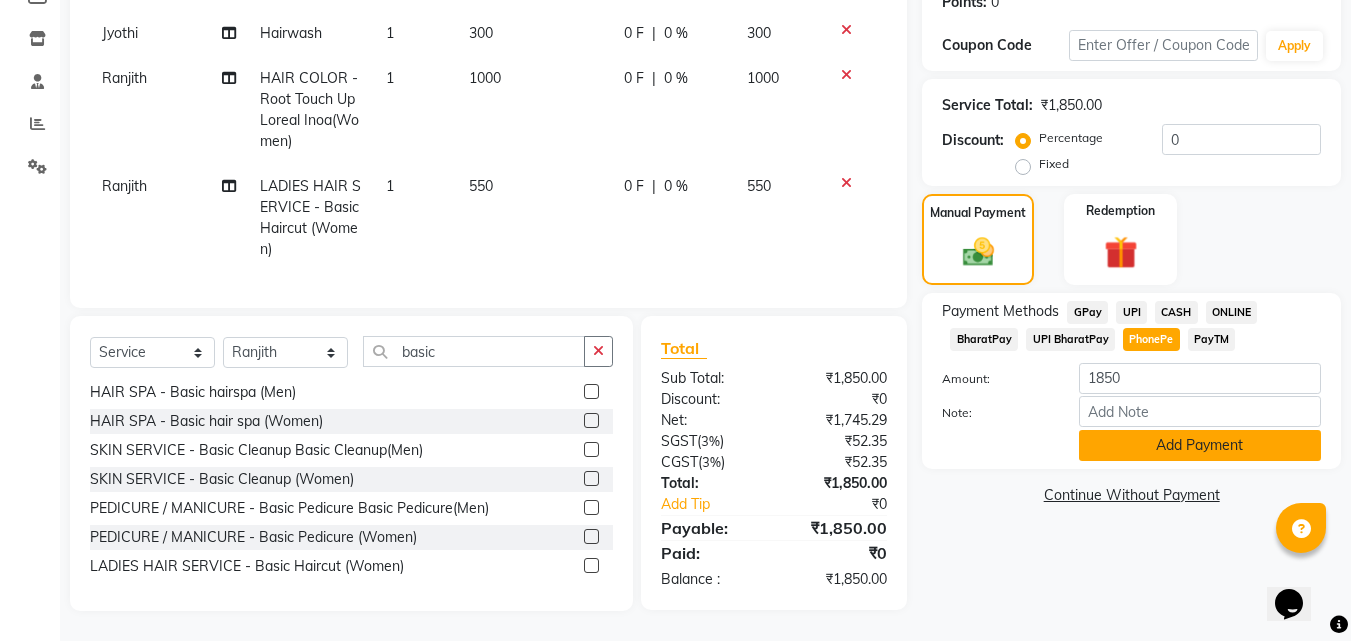 click on "Add Payment" 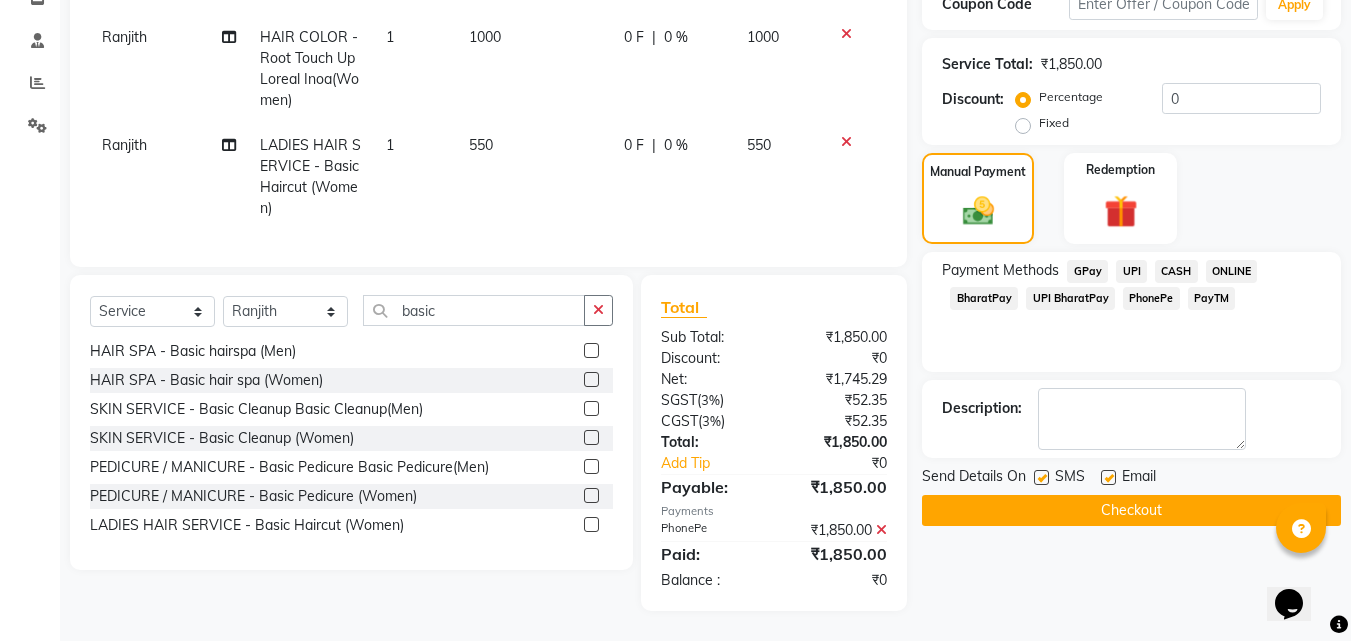 scroll, scrollTop: 375, scrollLeft: 0, axis: vertical 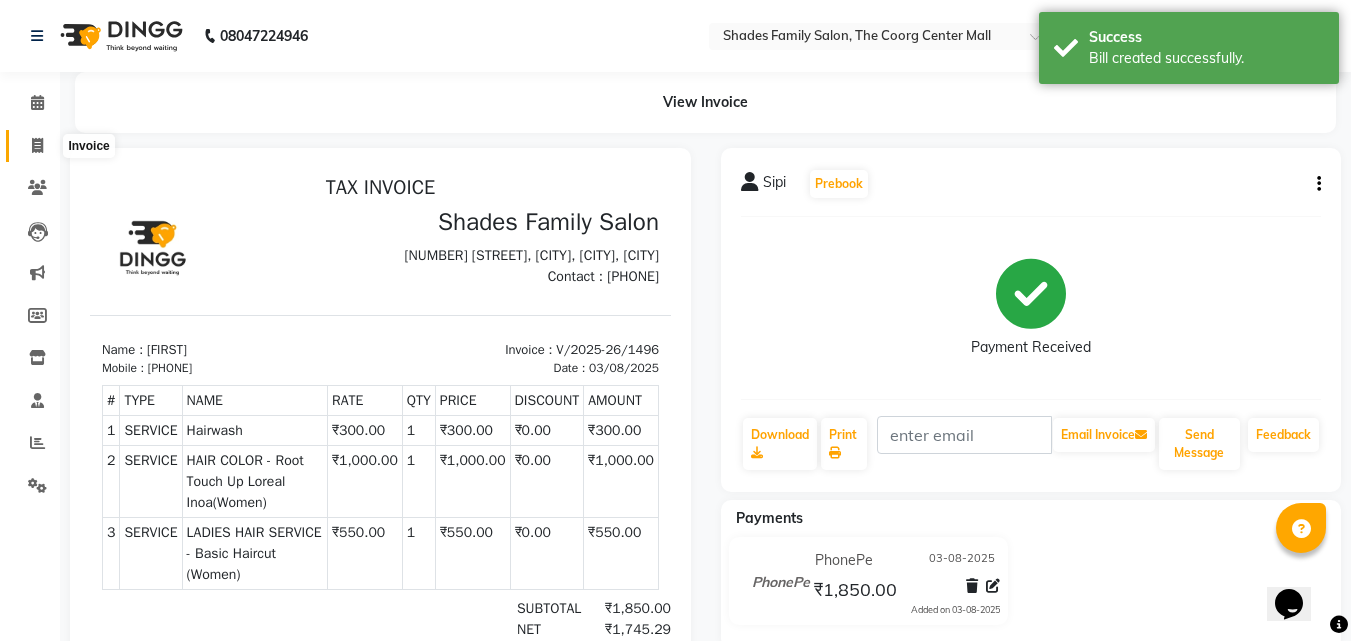 click 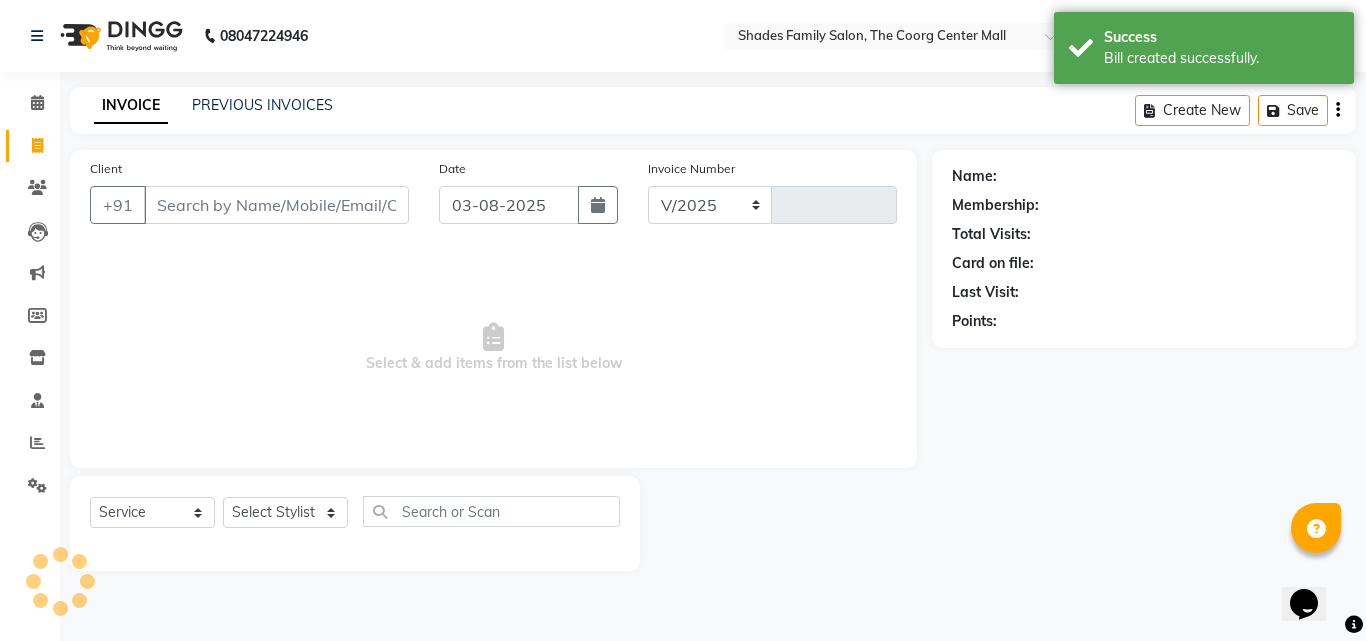 select on "7447" 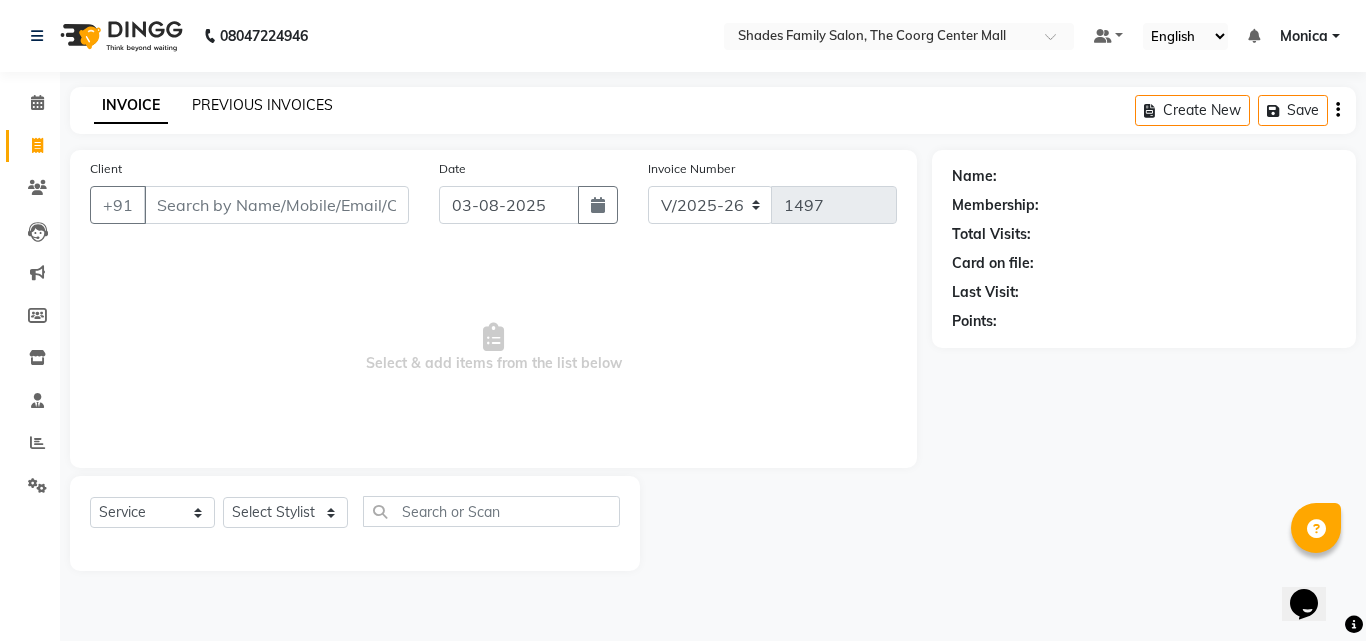 click on "PREVIOUS INVOICES" 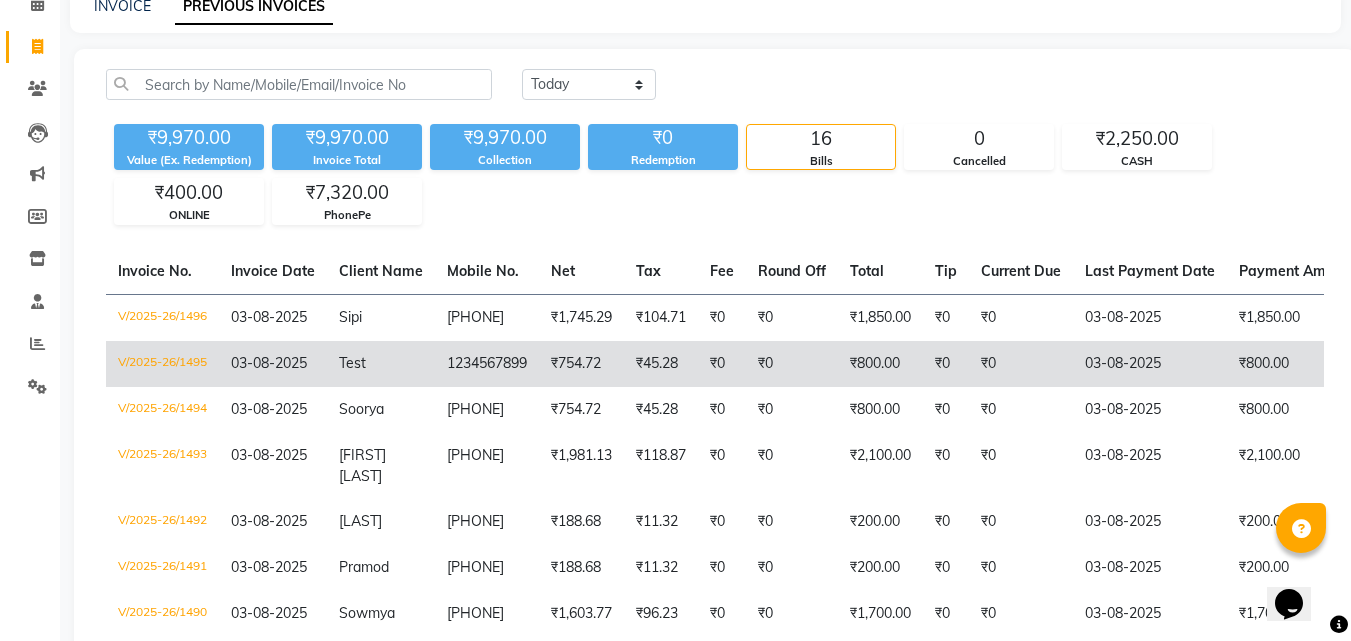 scroll, scrollTop: 100, scrollLeft: 0, axis: vertical 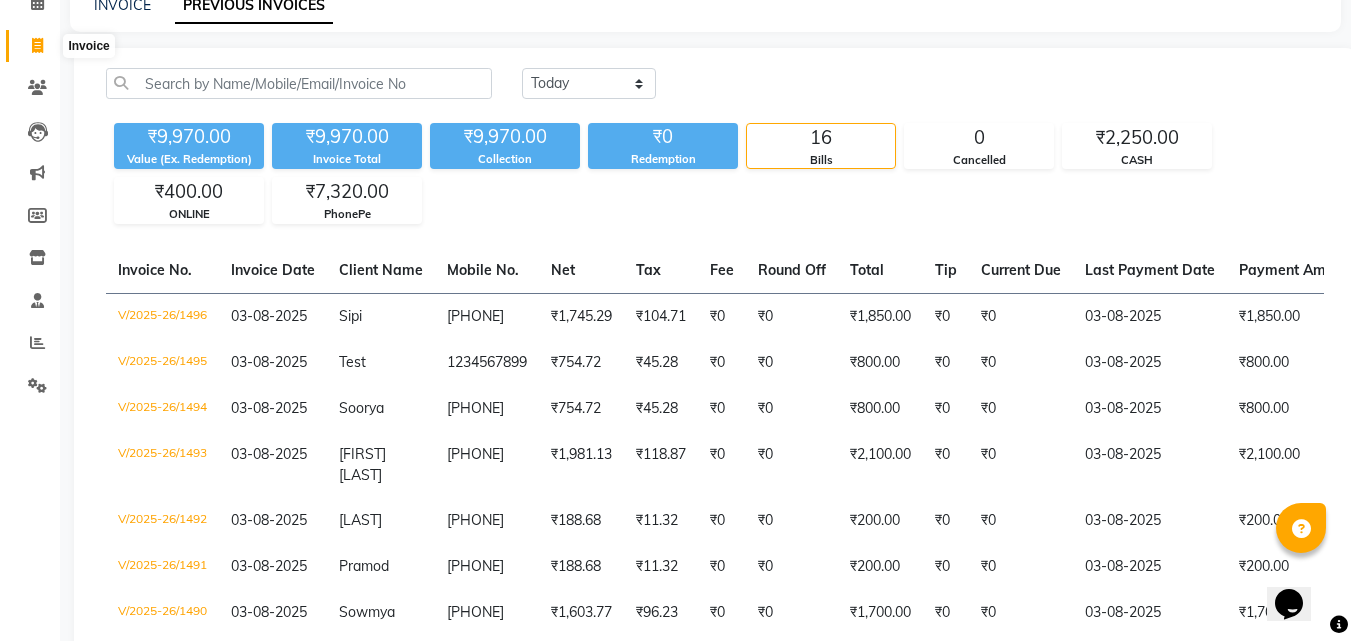 click 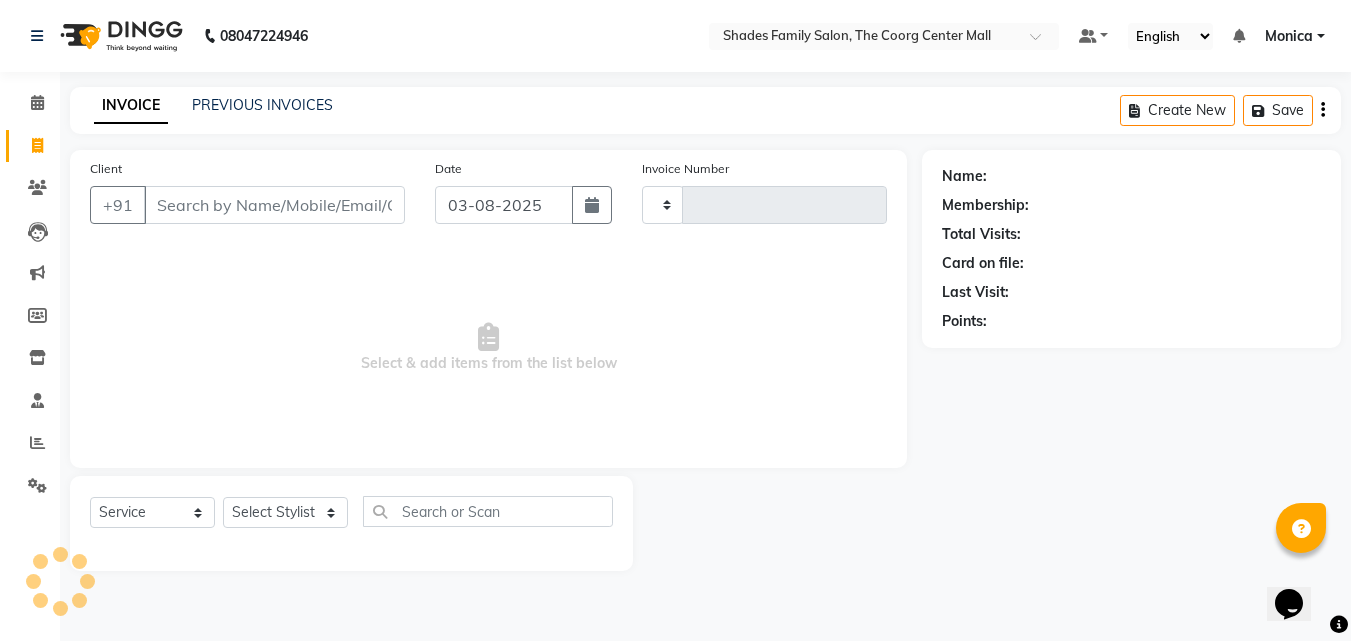 scroll, scrollTop: 0, scrollLeft: 0, axis: both 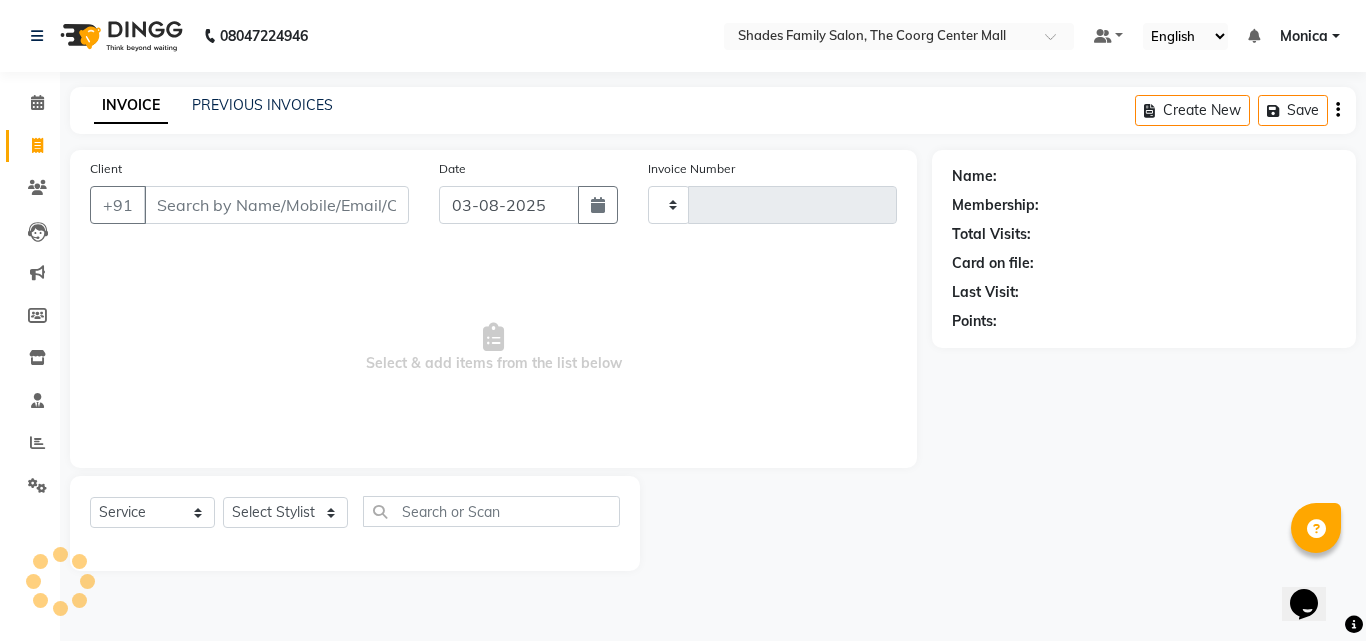 type on "1497" 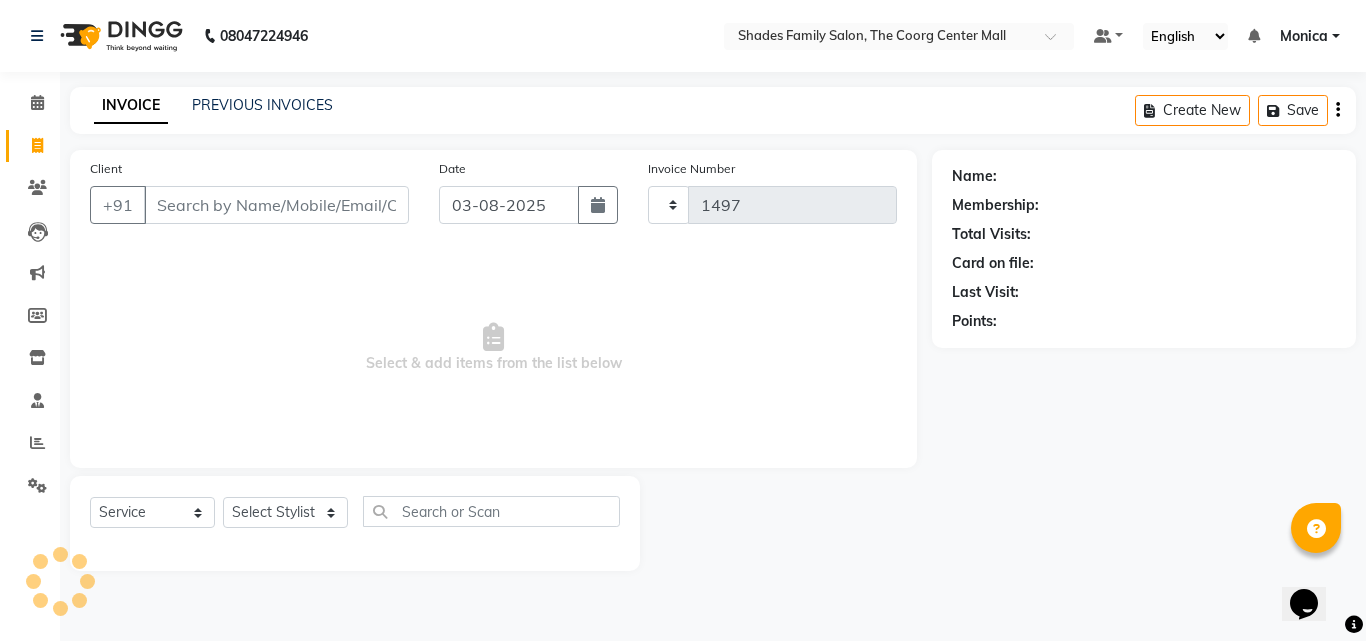 select on "7447" 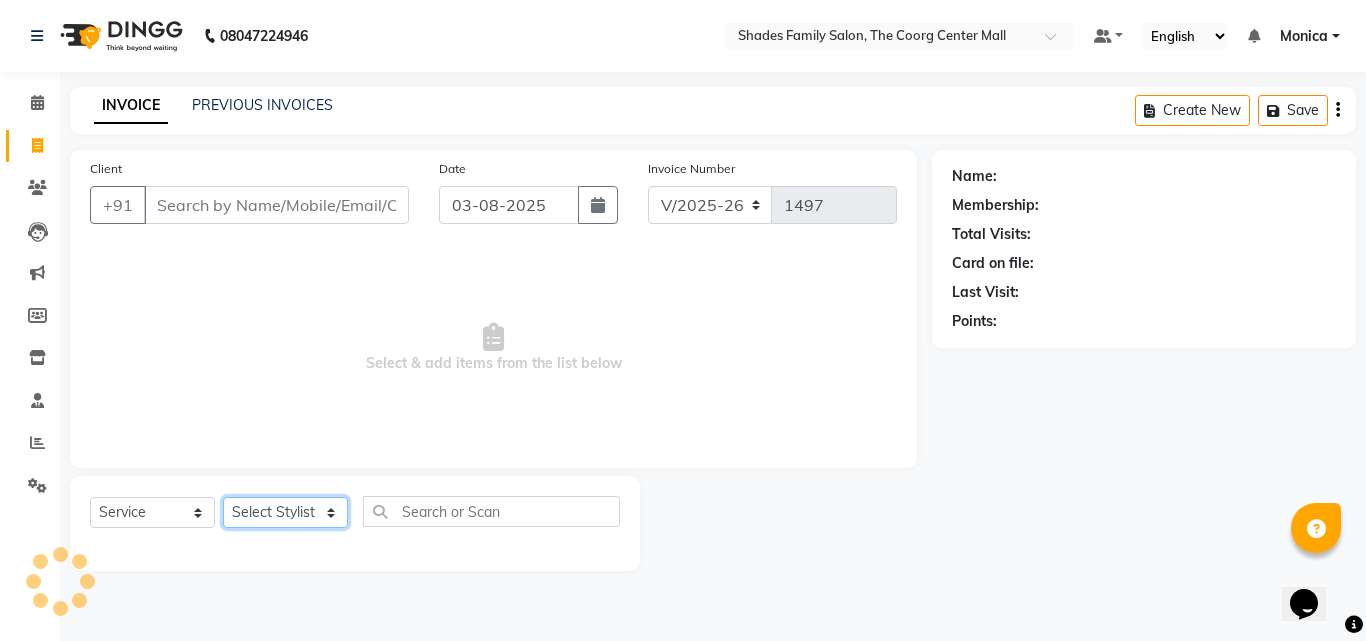 click on "Select Stylist" 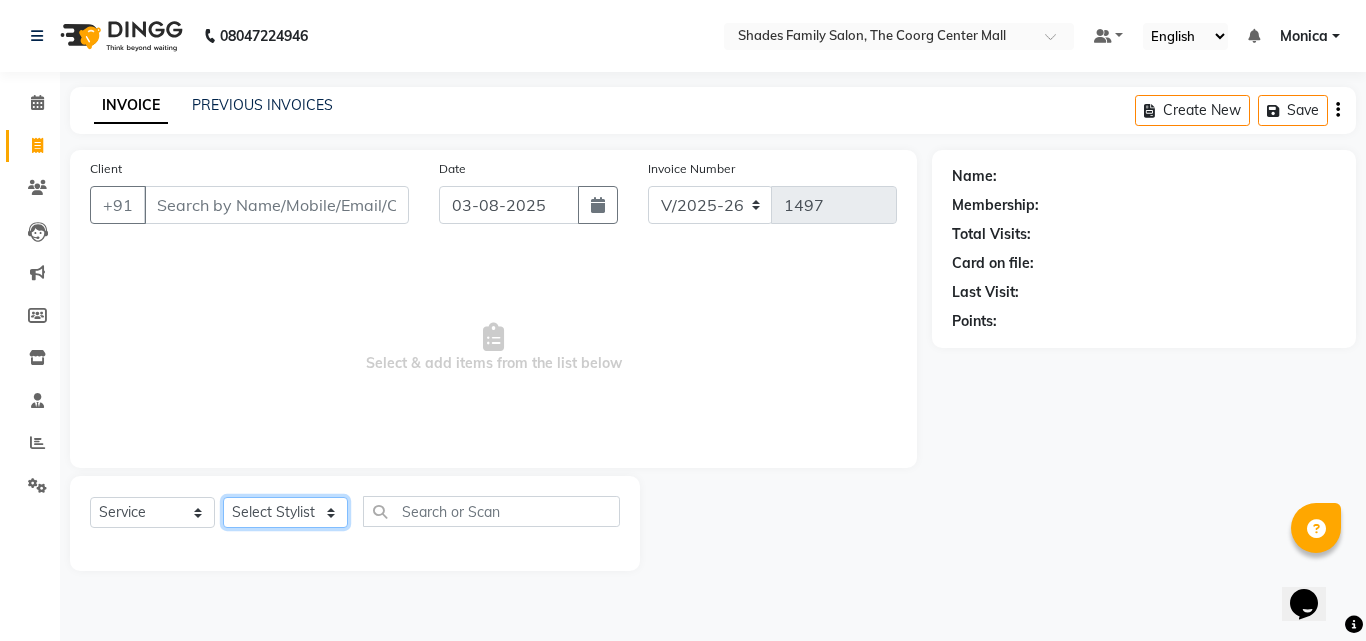 click on "Select Stylist Jyothi Monica  Namrutha Ranjith Sandeep Zeeshan" 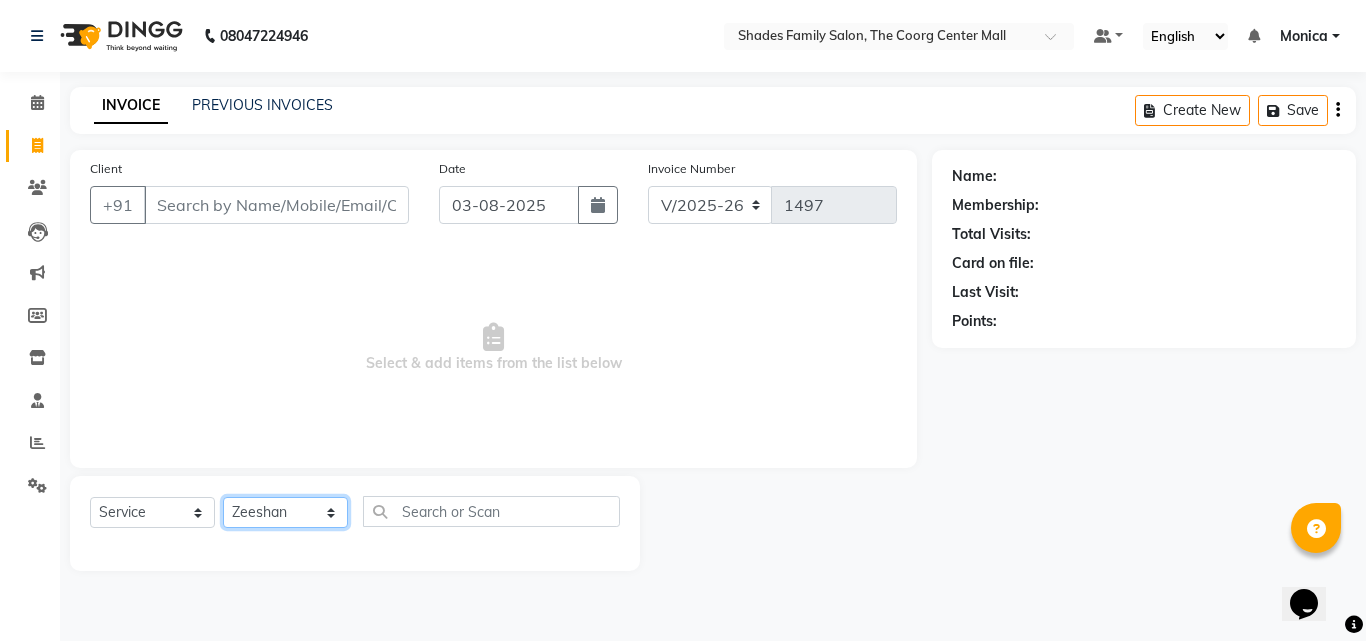 click on "Select Stylist Jyothi Monica  Namrutha Ranjith Sandeep Zeeshan" 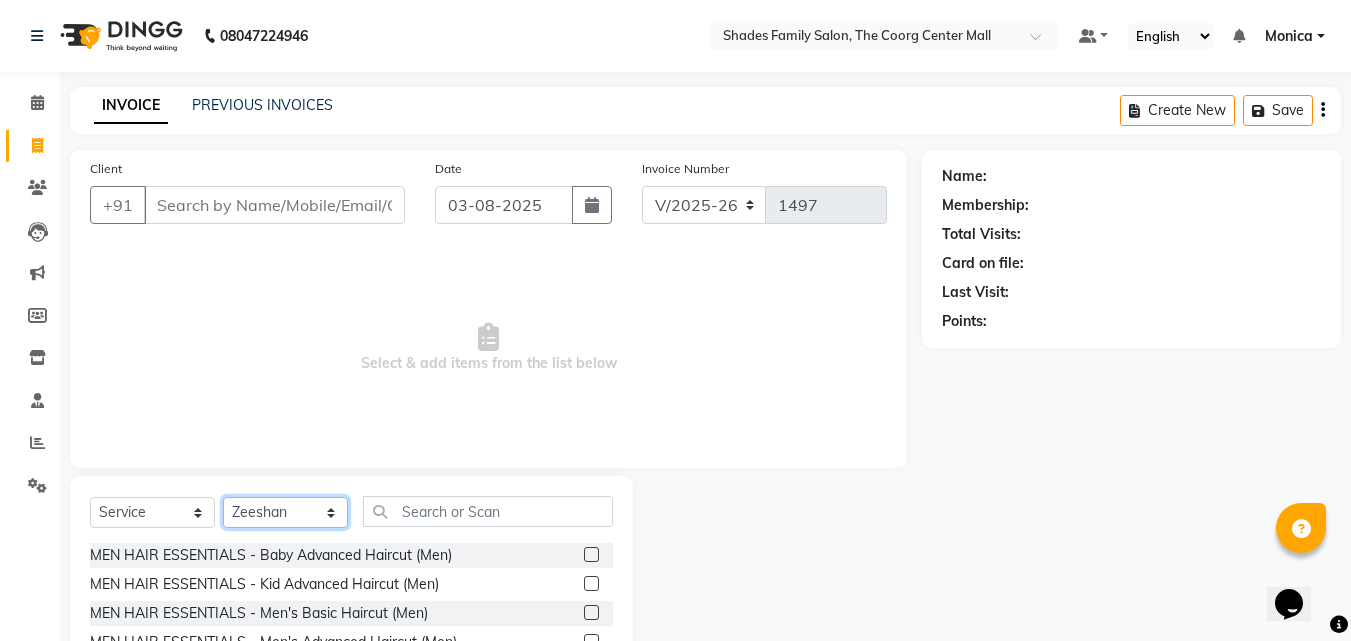 scroll, scrollTop: 160, scrollLeft: 0, axis: vertical 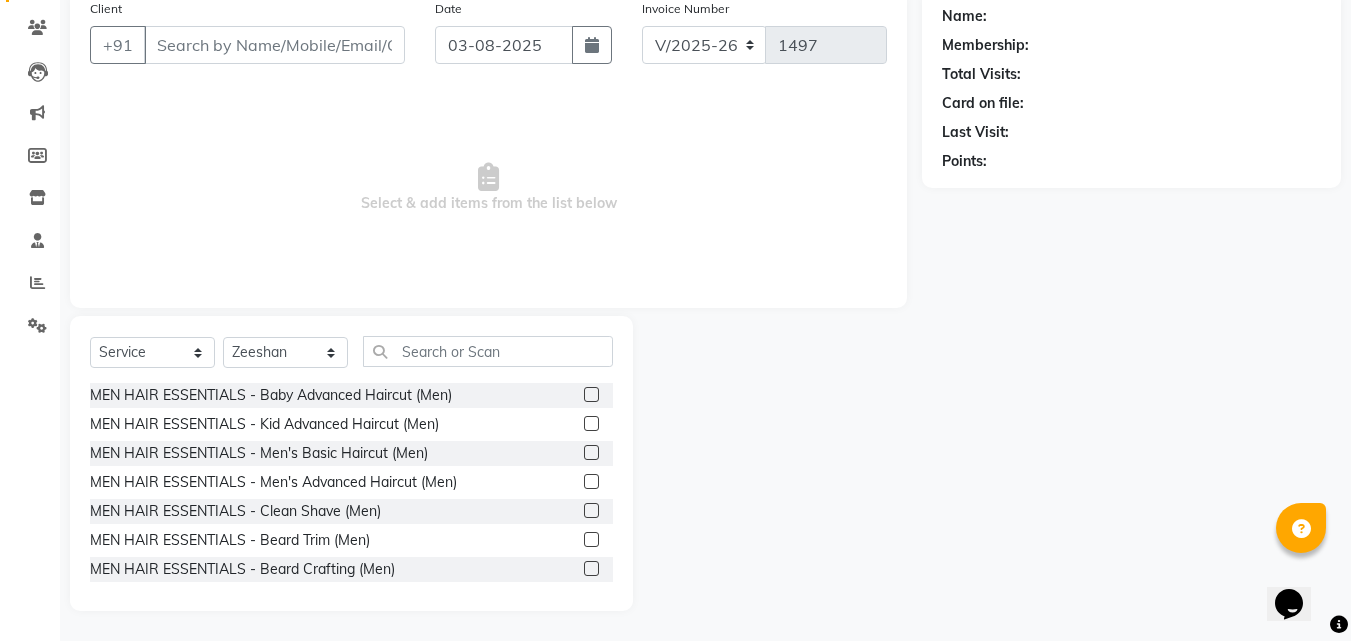 click 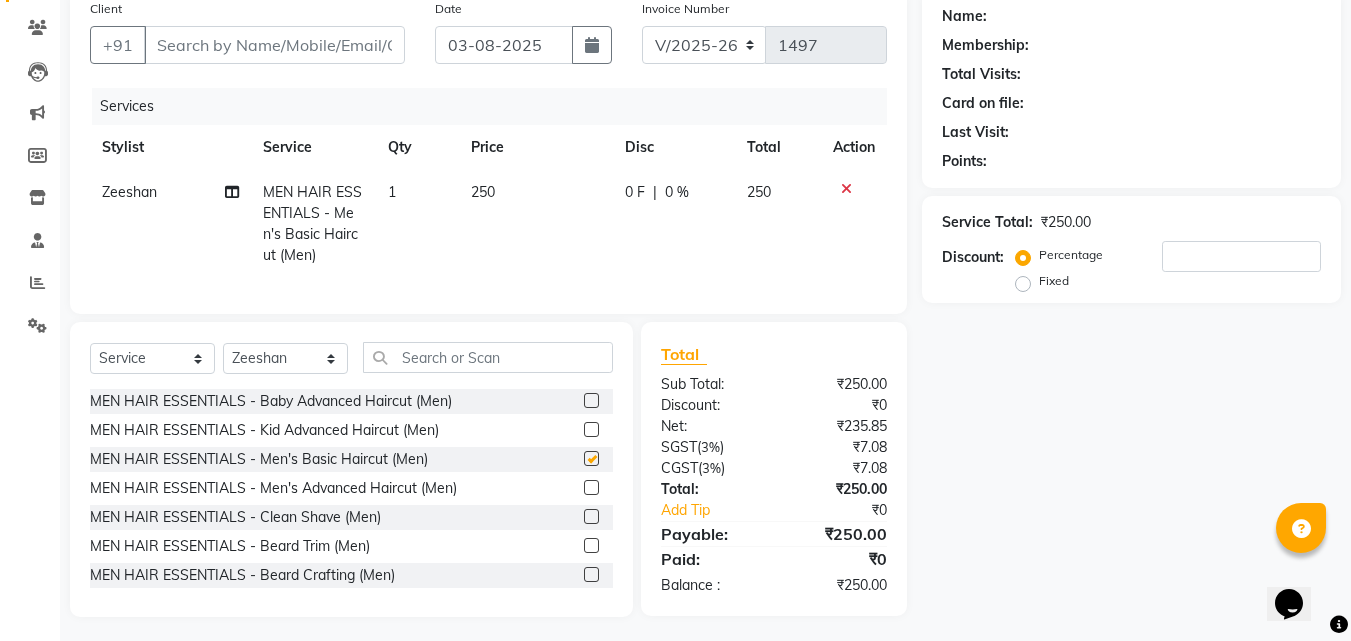 checkbox on "false" 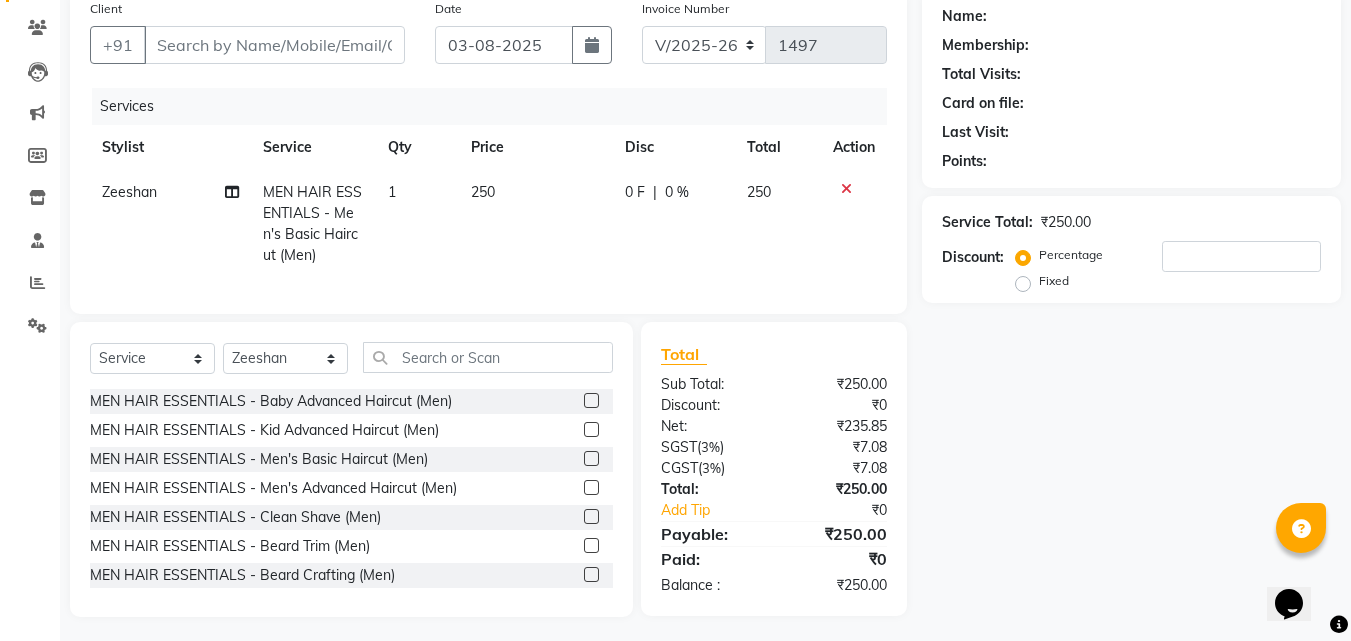 click 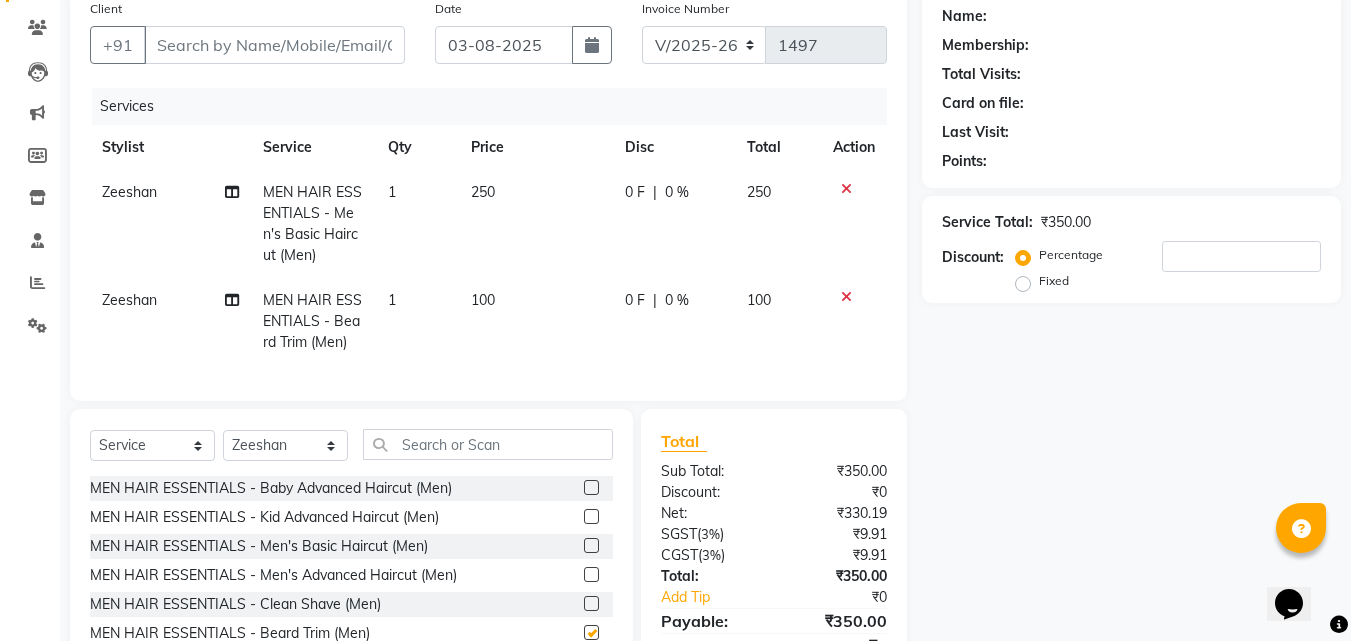 checkbox on "false" 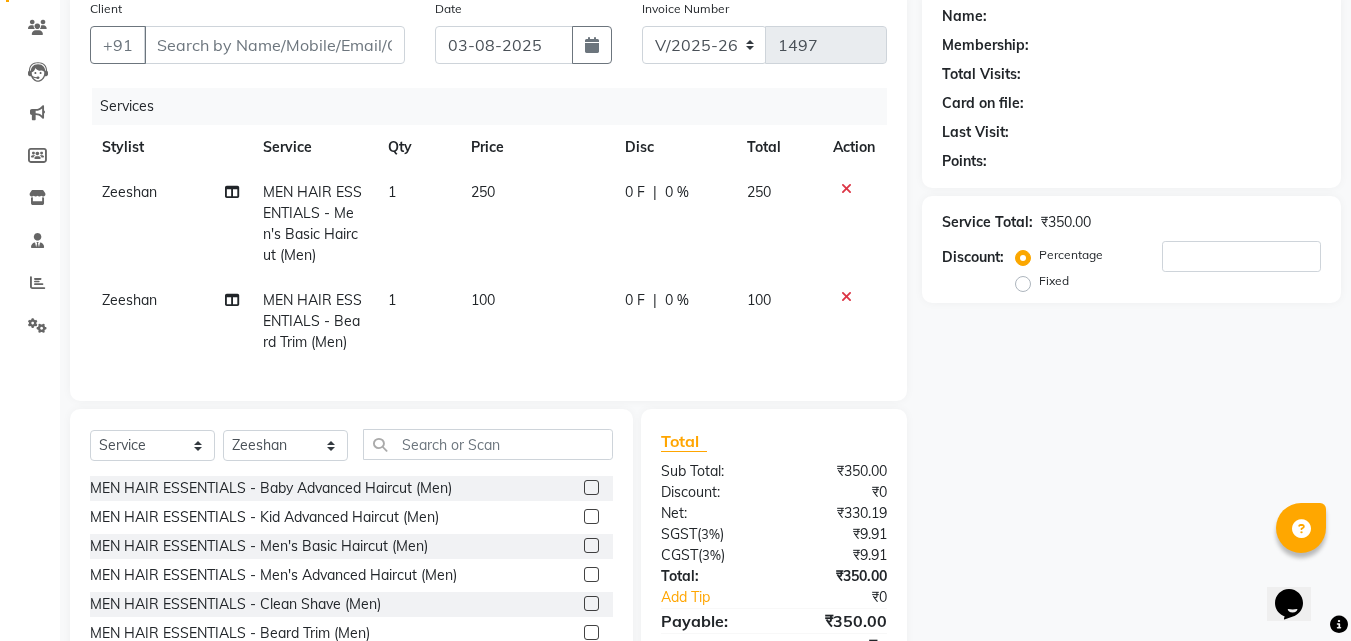 click on "250" 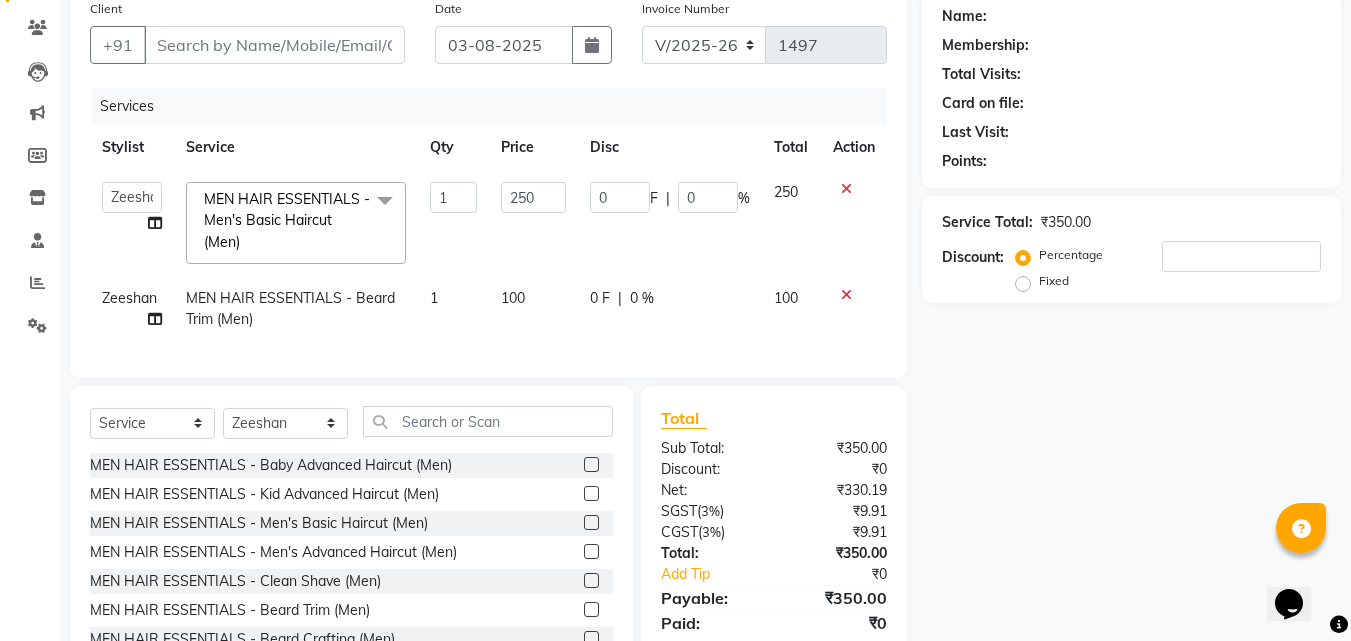 click on "250" 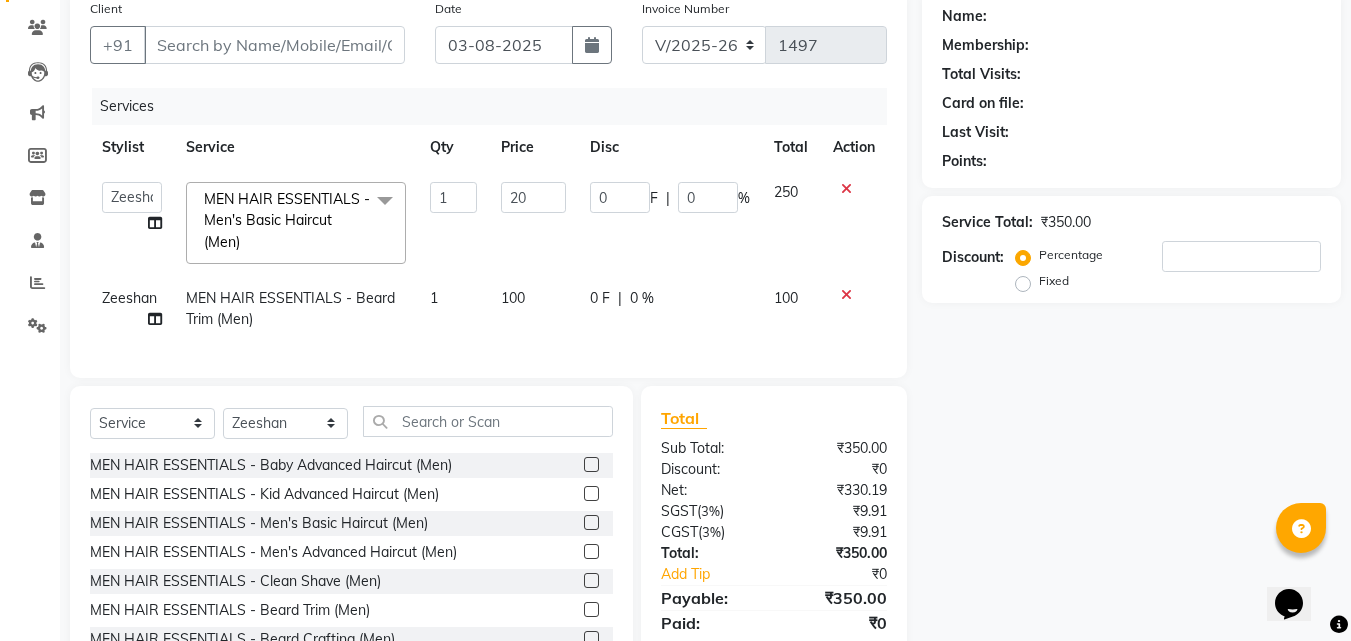 type on "200" 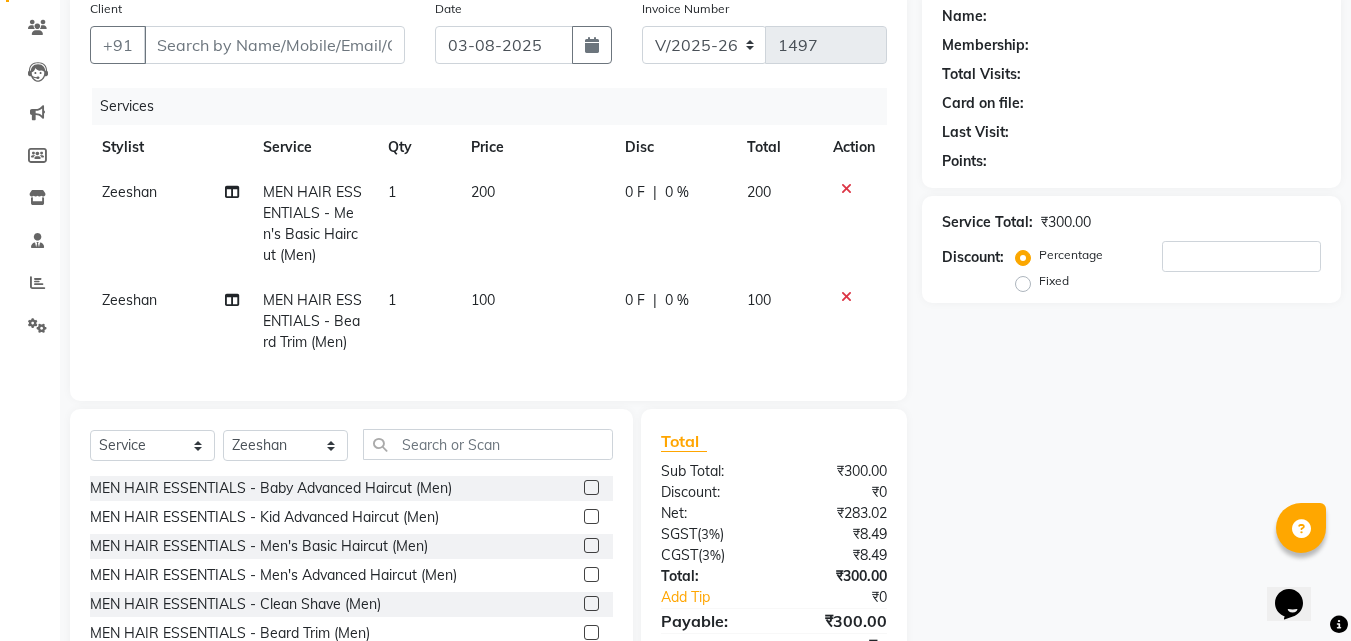 click on "200" 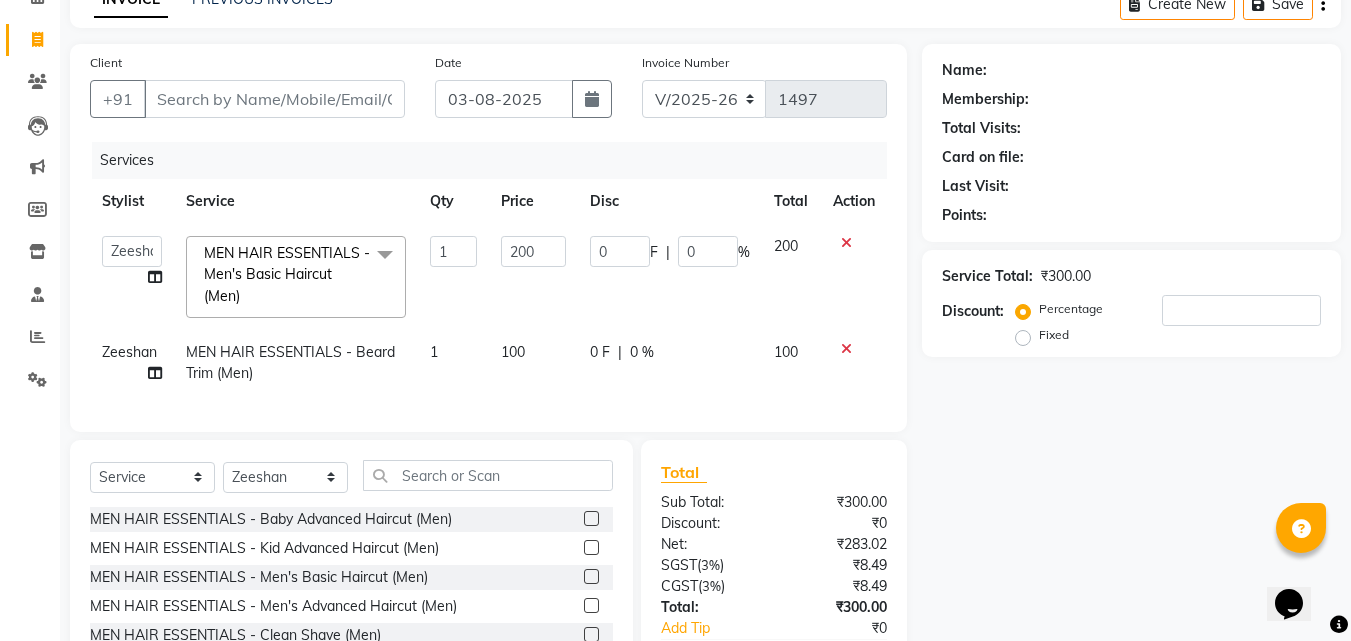 scroll, scrollTop: 60, scrollLeft: 0, axis: vertical 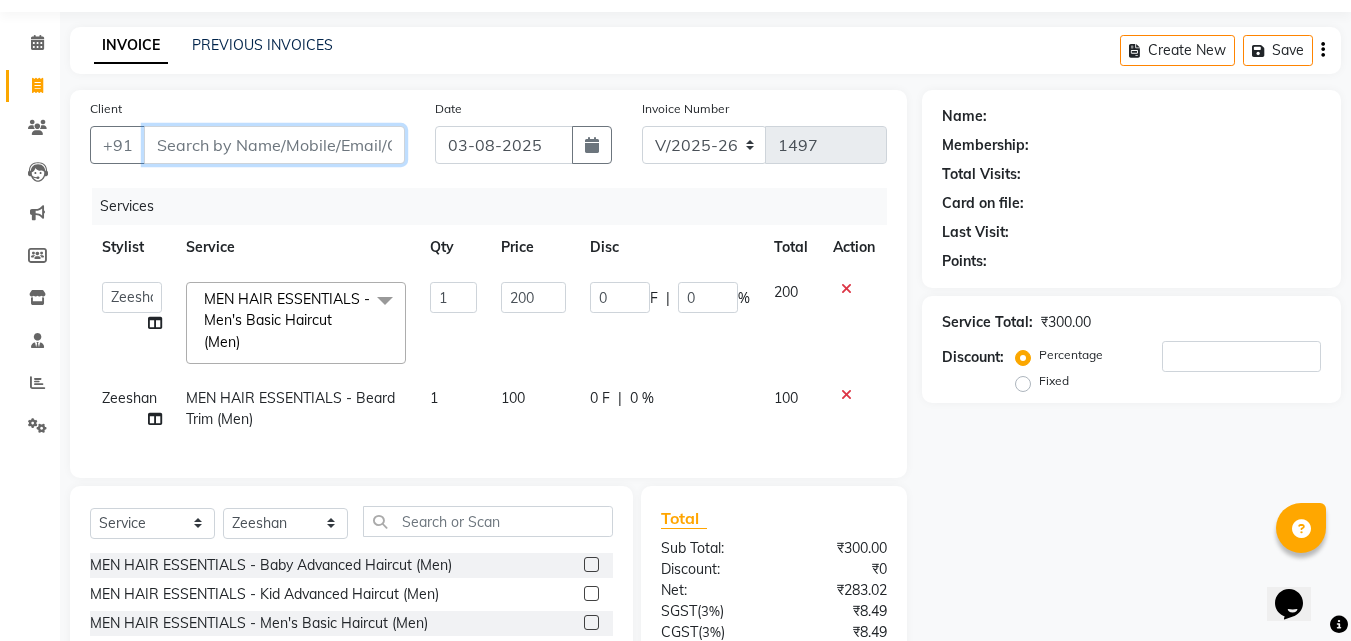 click on "Client" at bounding box center [274, 145] 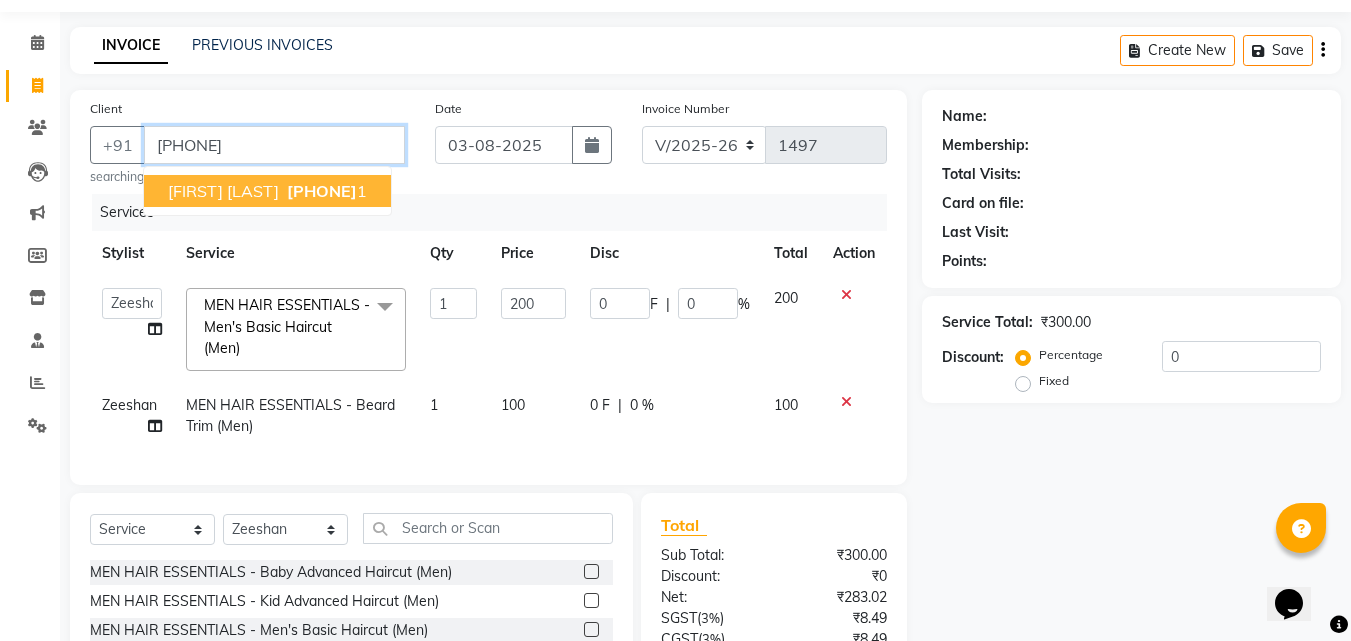 type on "[PHONE]" 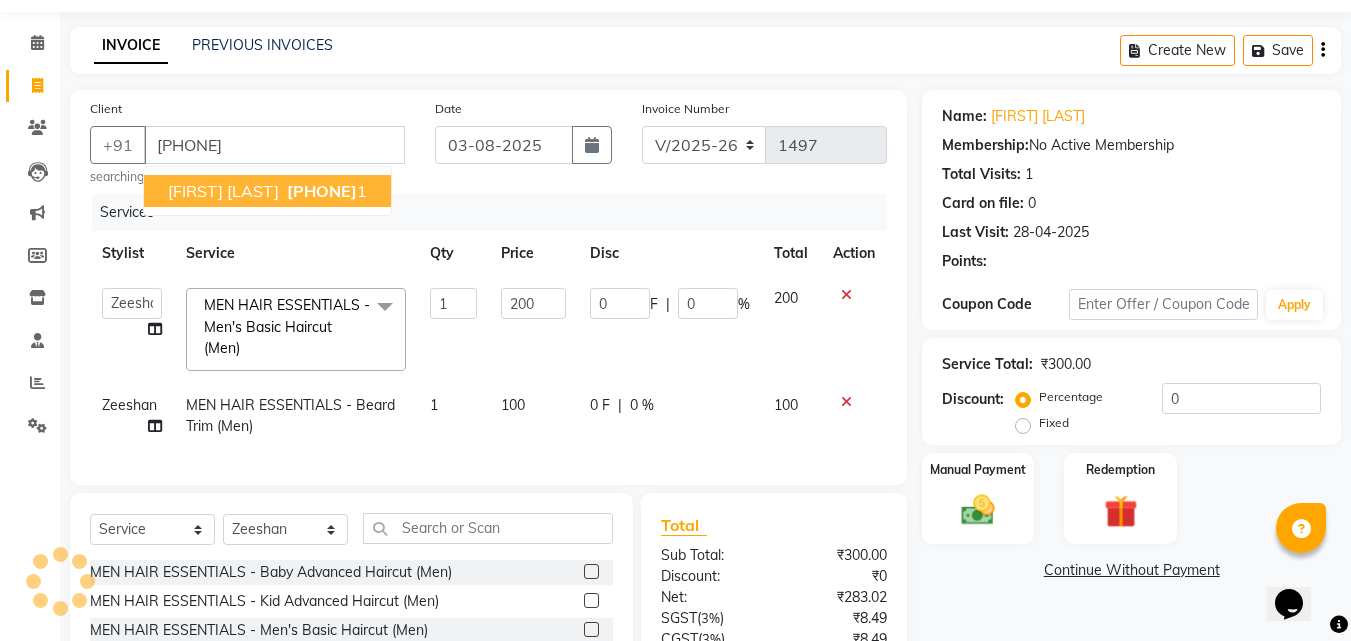 click on "720465207" at bounding box center (322, 191) 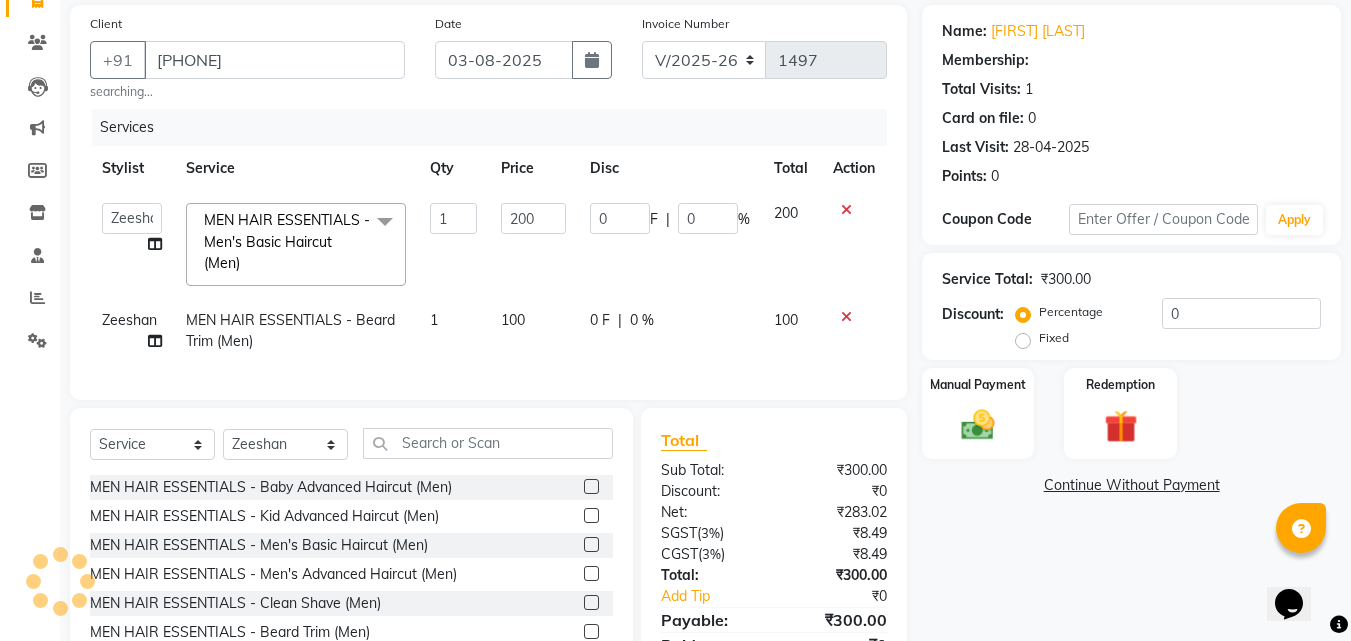 scroll, scrollTop: 160, scrollLeft: 0, axis: vertical 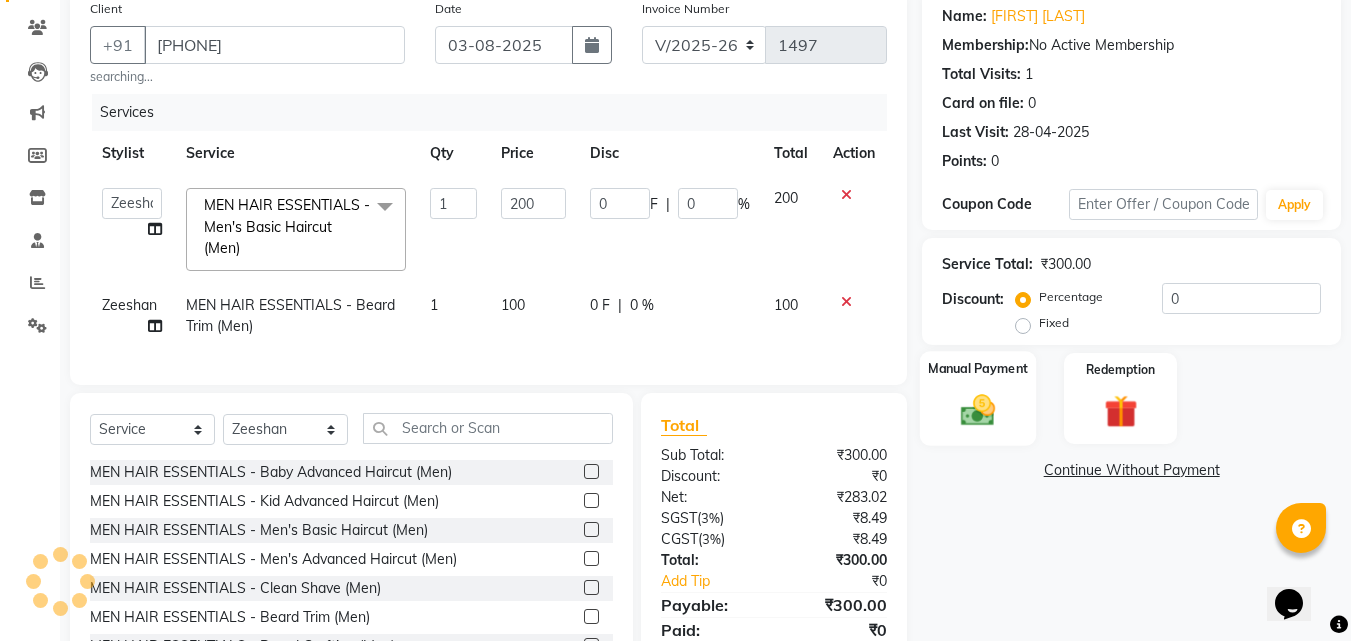 click 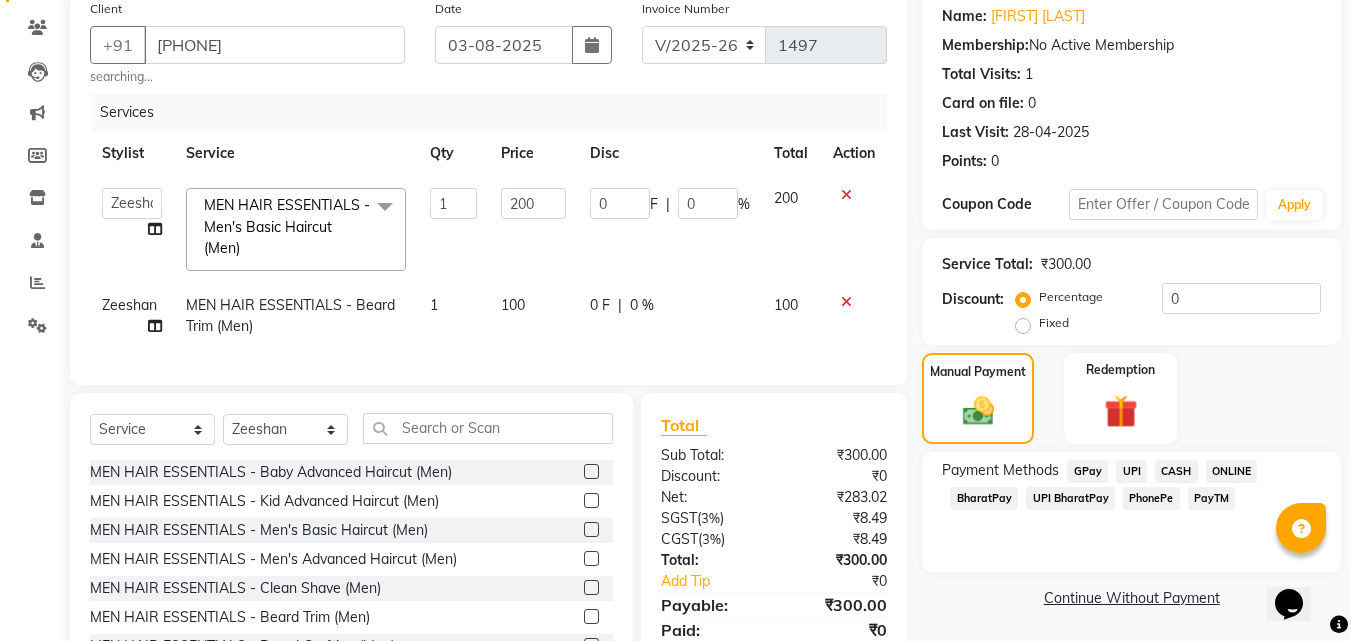 click on "CASH" 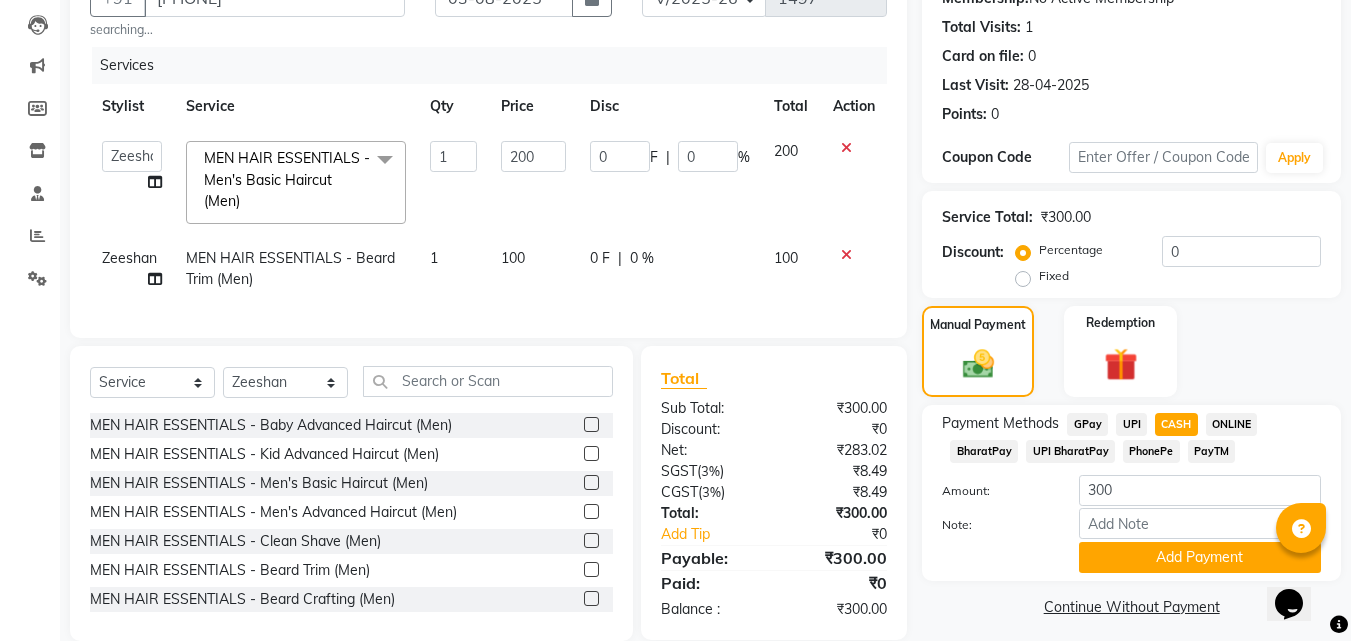 scroll, scrollTop: 252, scrollLeft: 0, axis: vertical 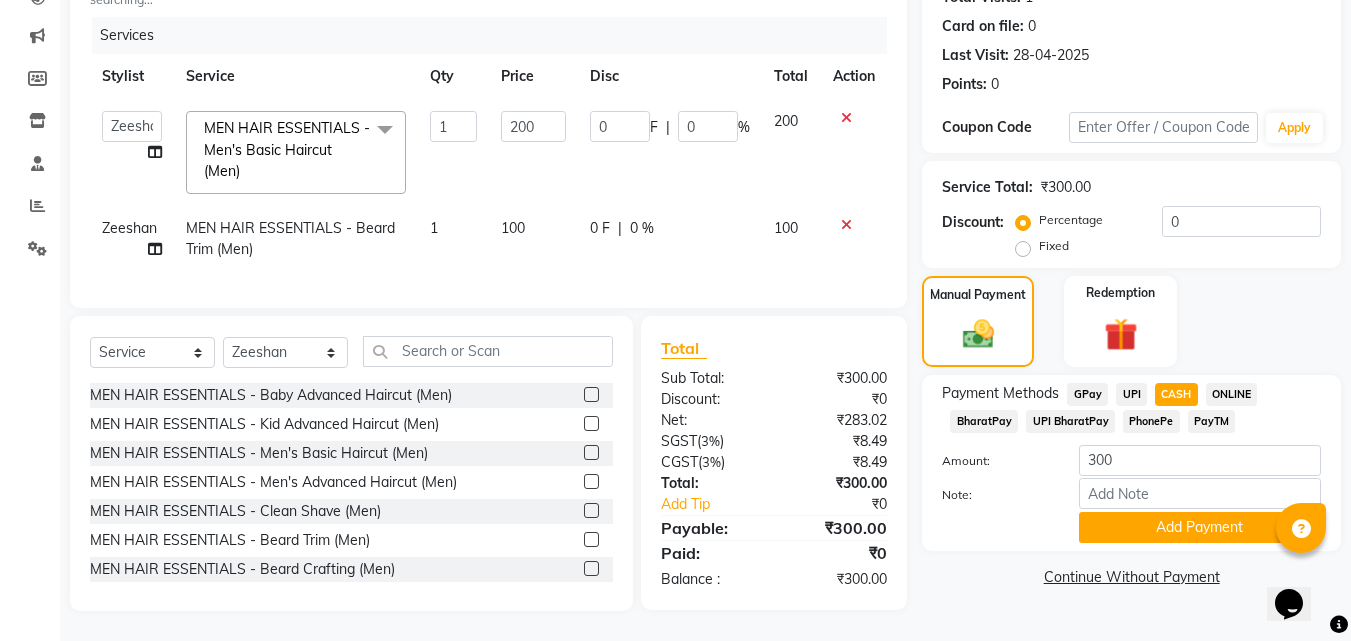 click 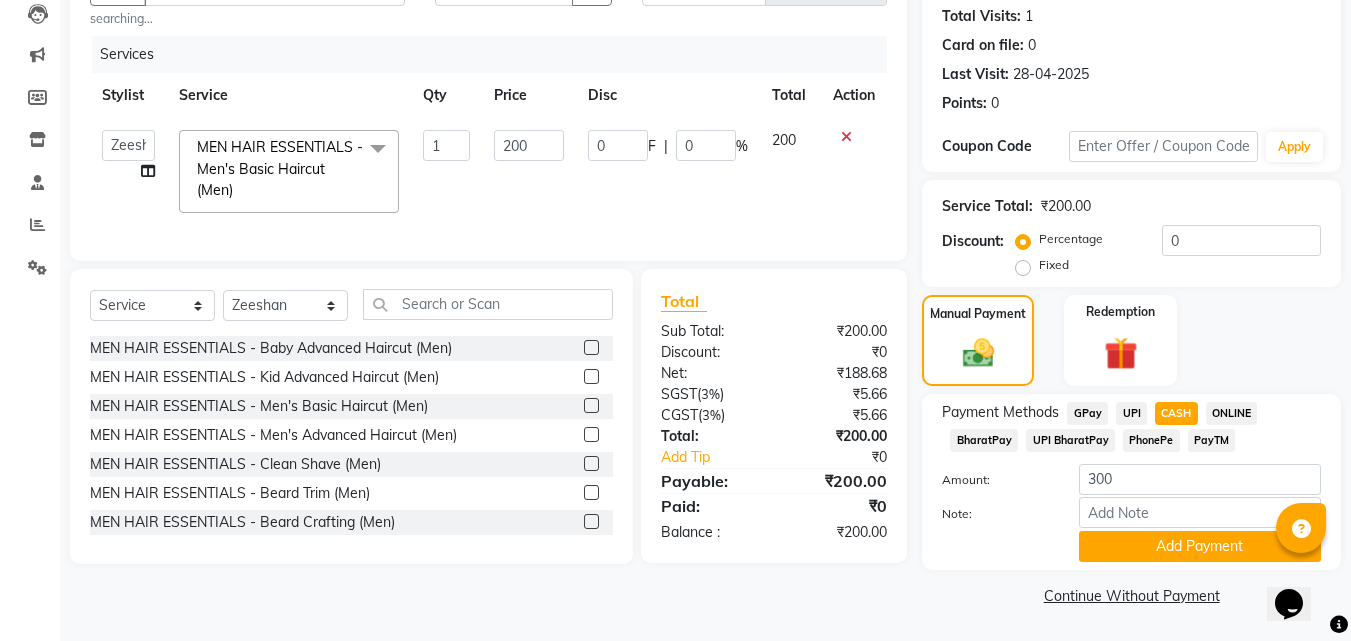 click on "Note:" 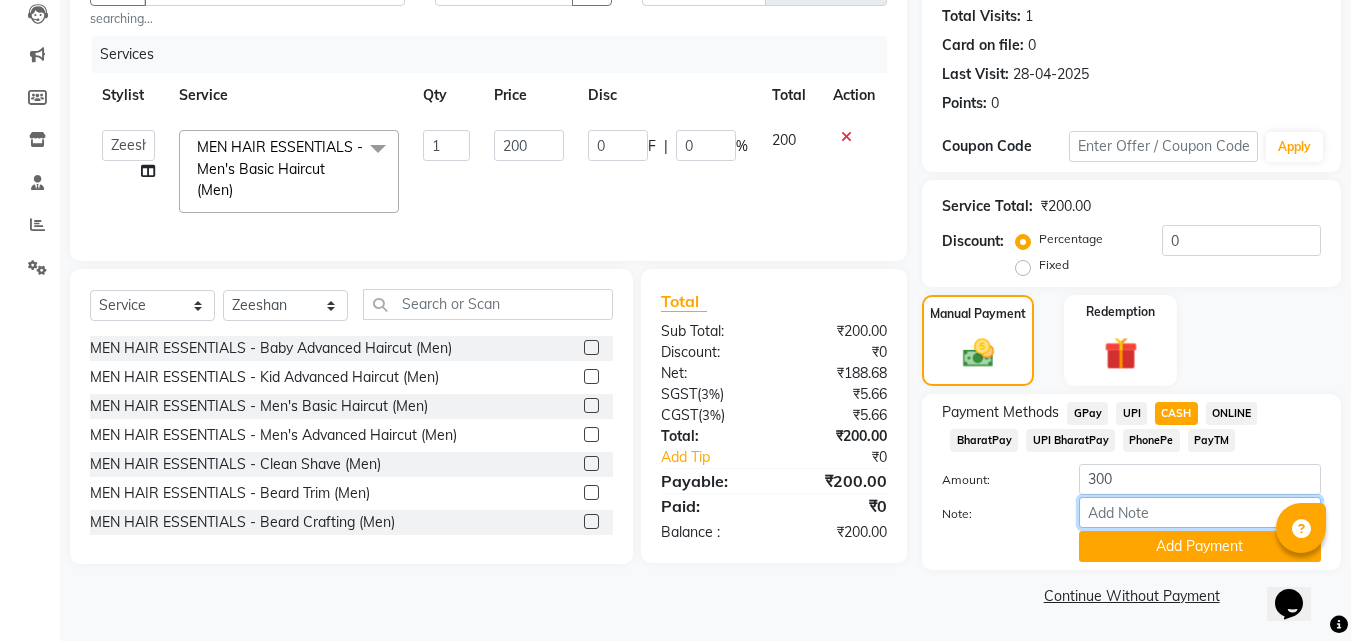 click on "Note:" at bounding box center (1200, 512) 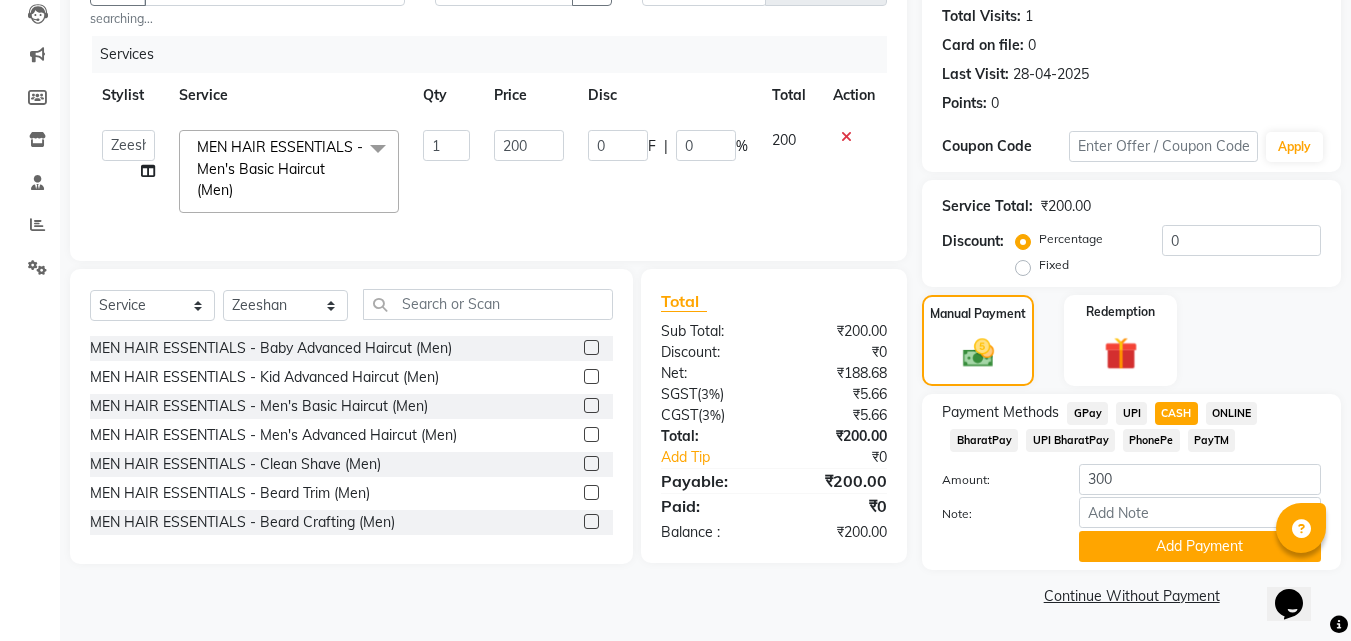click on "CASH" 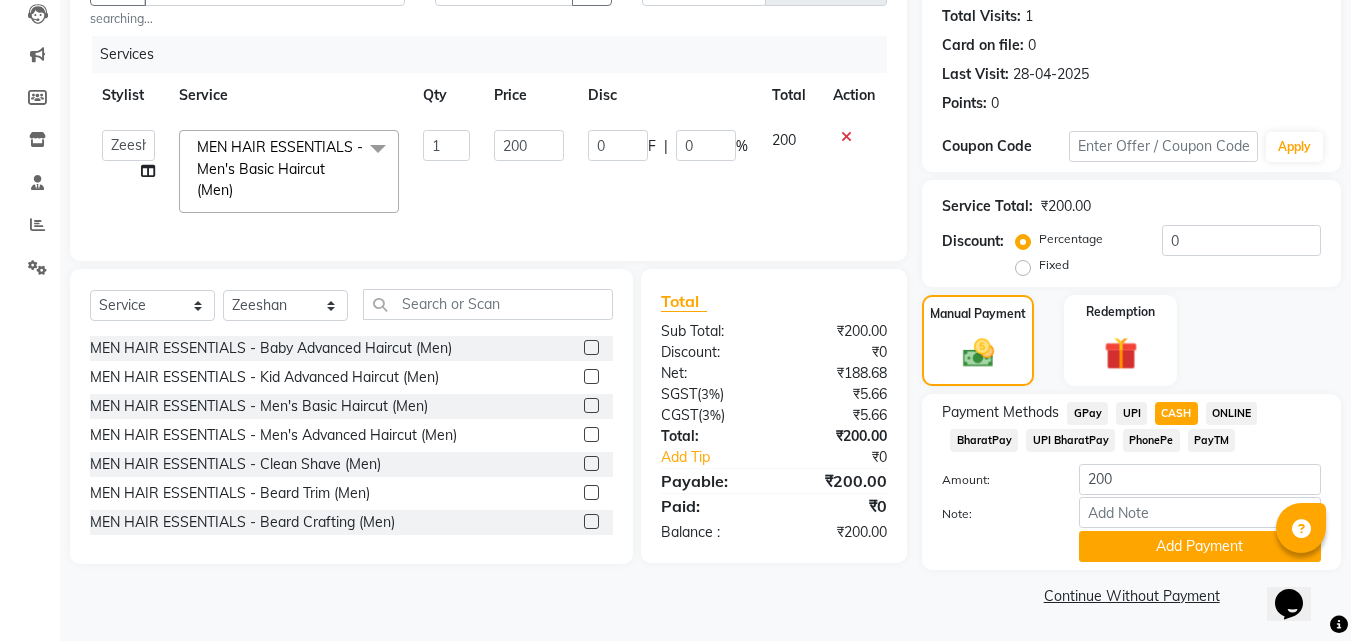 click on "ONLINE" 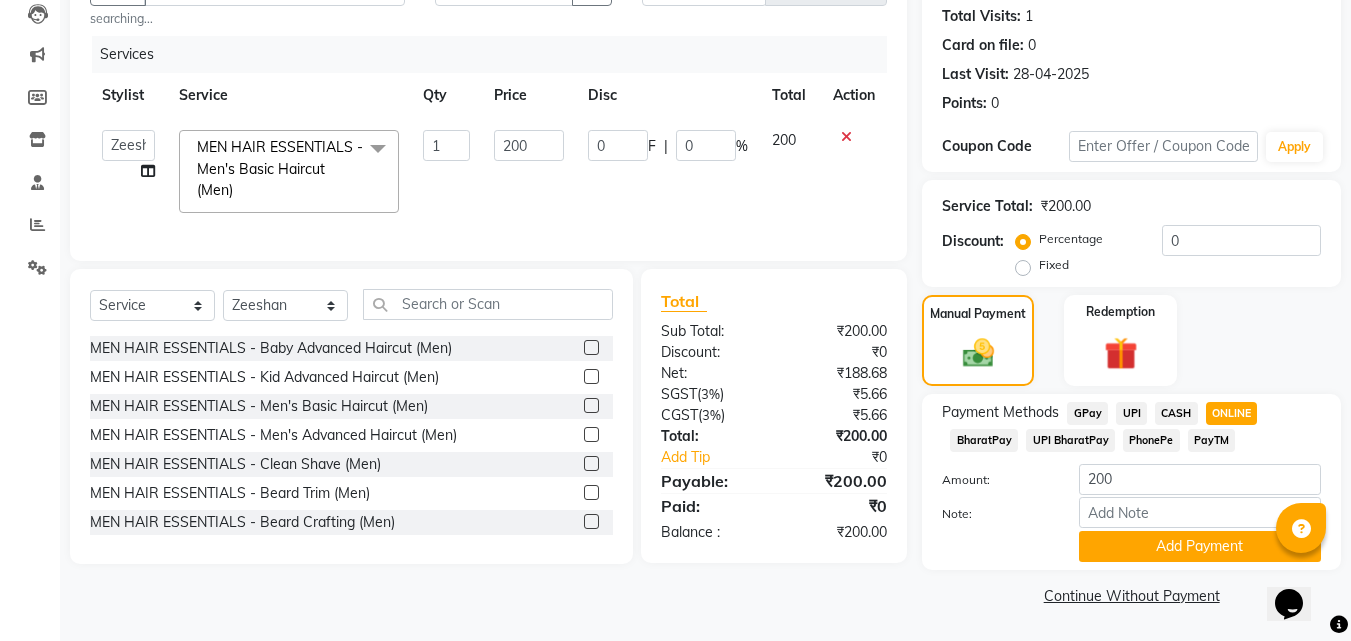 click on "CASH" 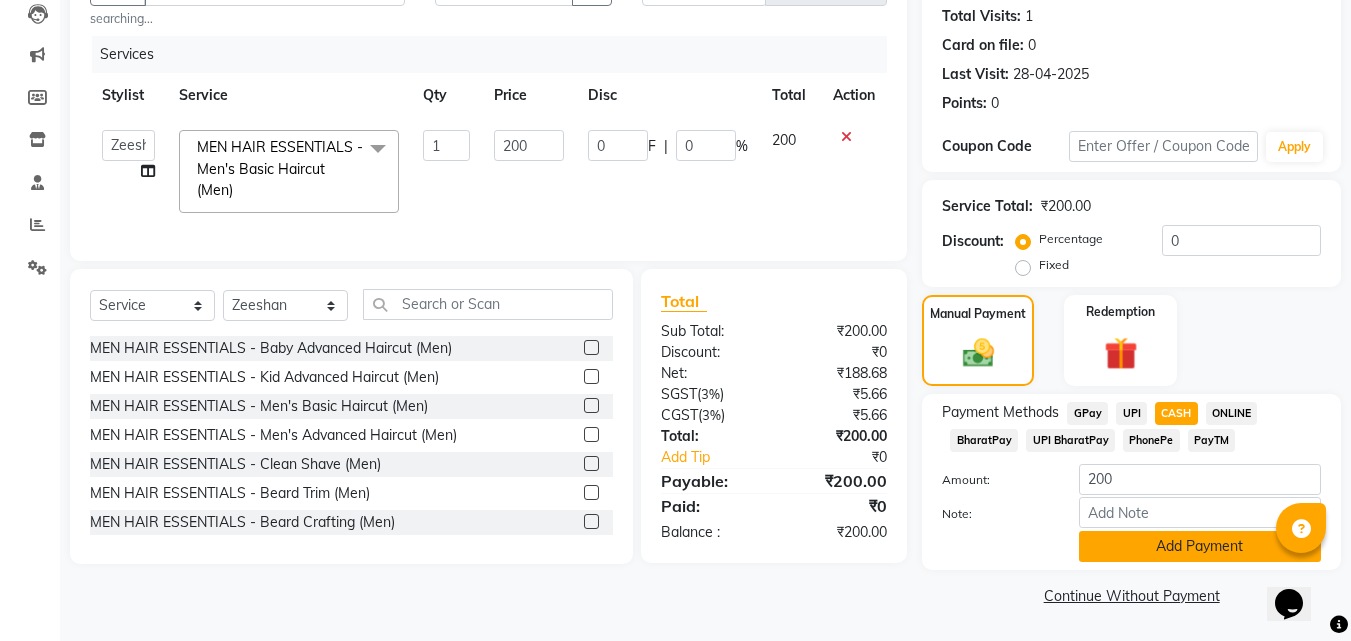 click on "Add Payment" 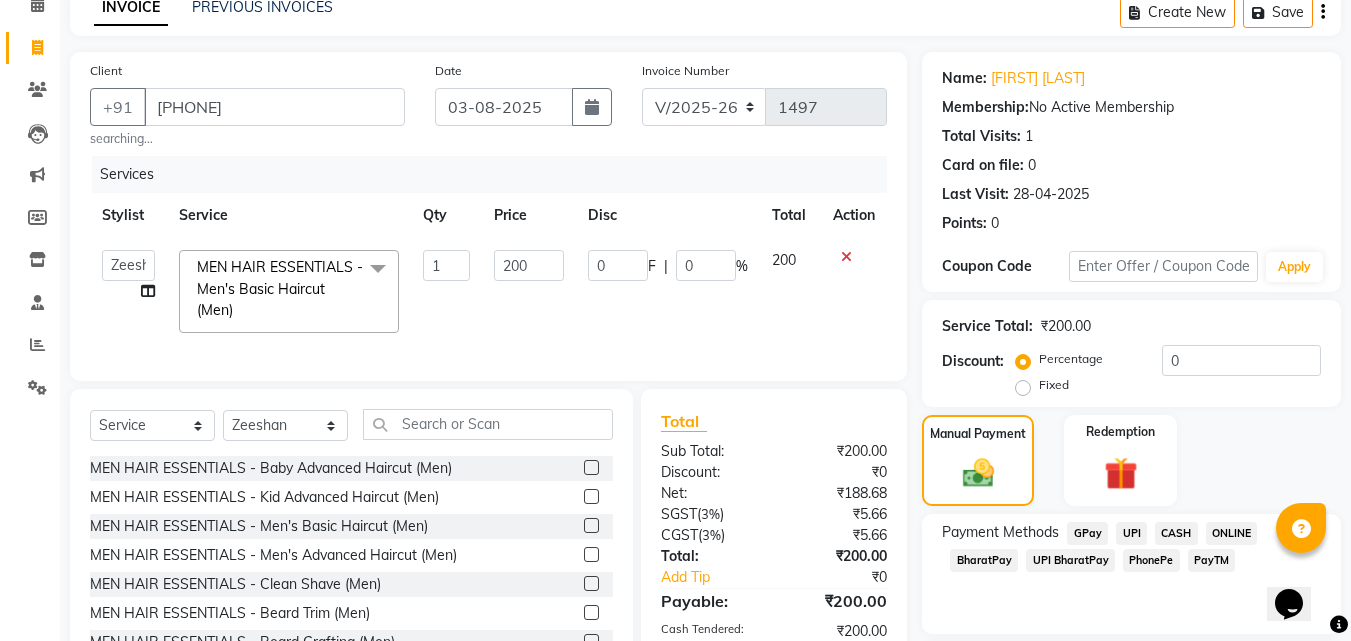 scroll, scrollTop: 275, scrollLeft: 0, axis: vertical 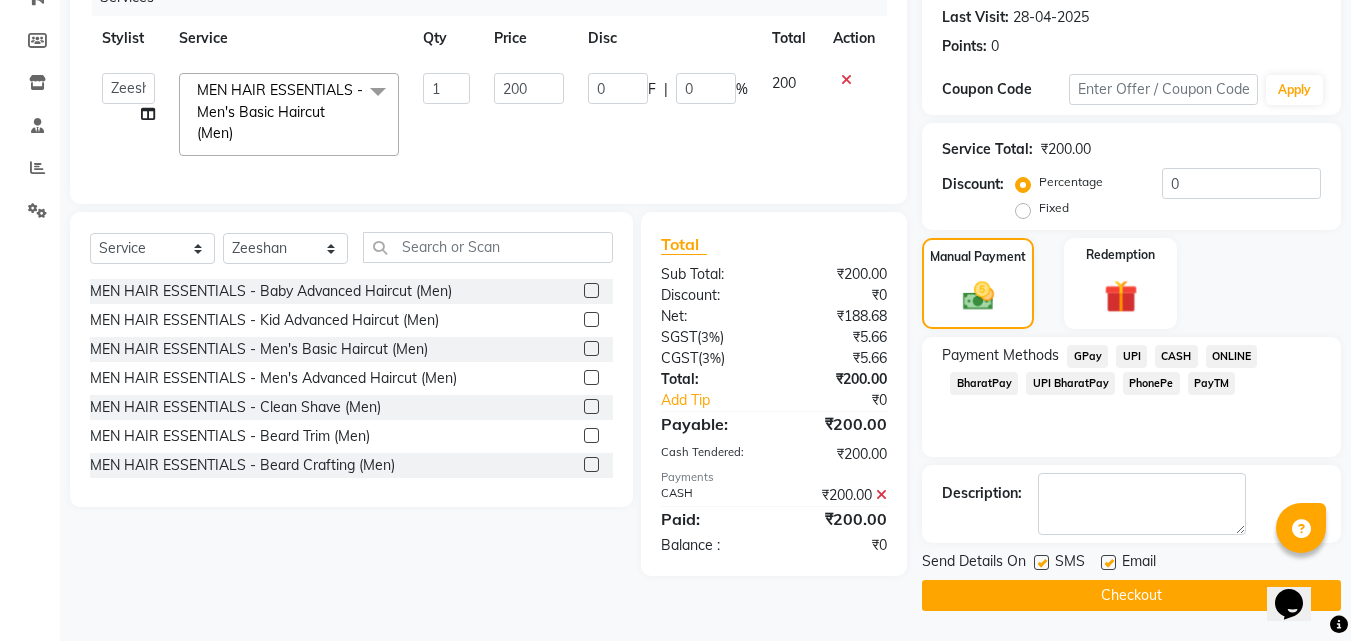 click on "Checkout" 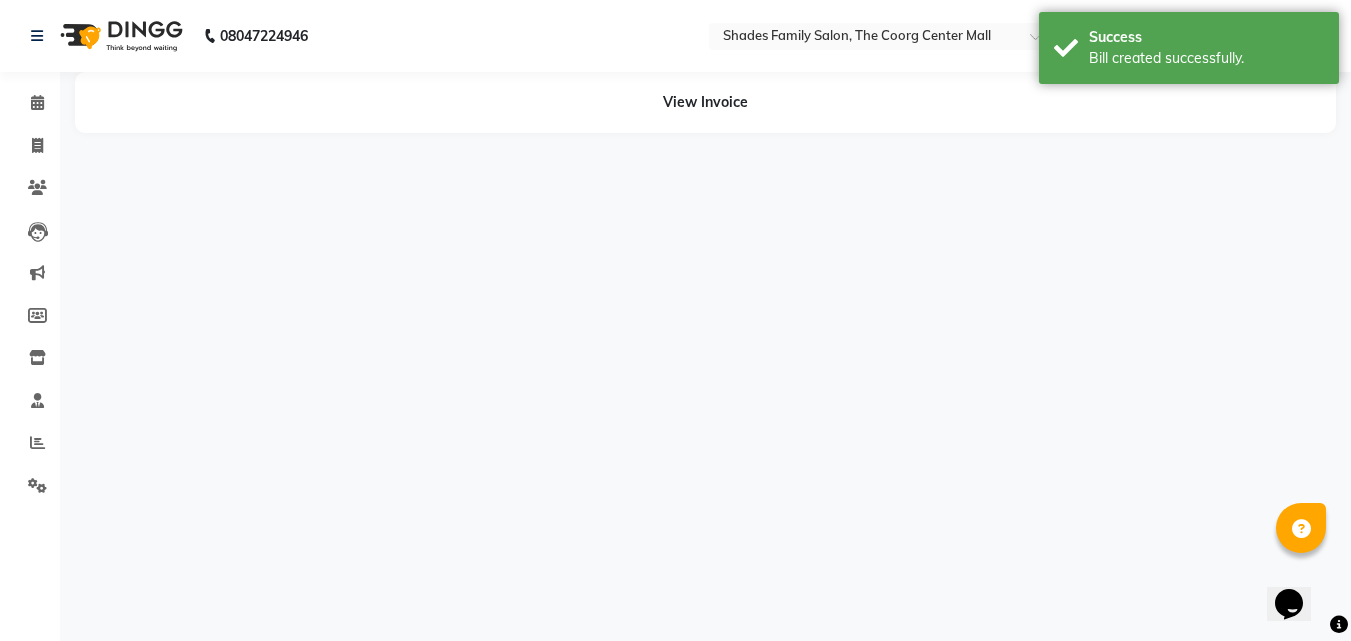 scroll, scrollTop: 0, scrollLeft: 0, axis: both 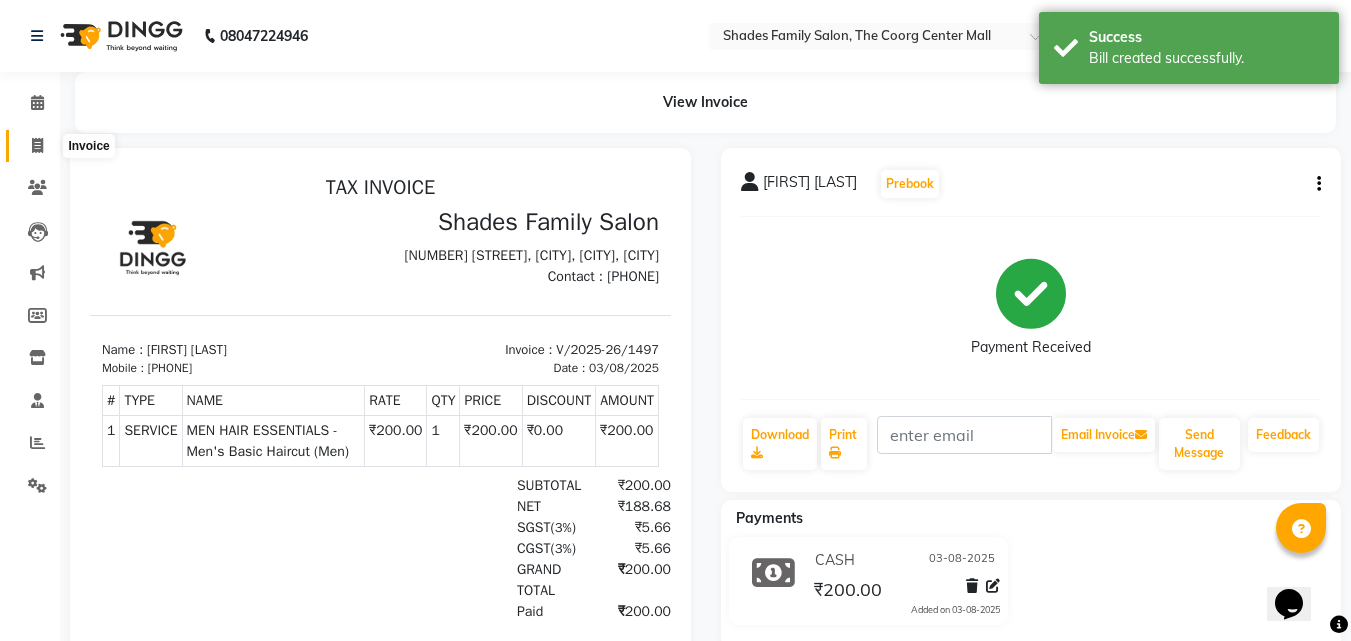 click 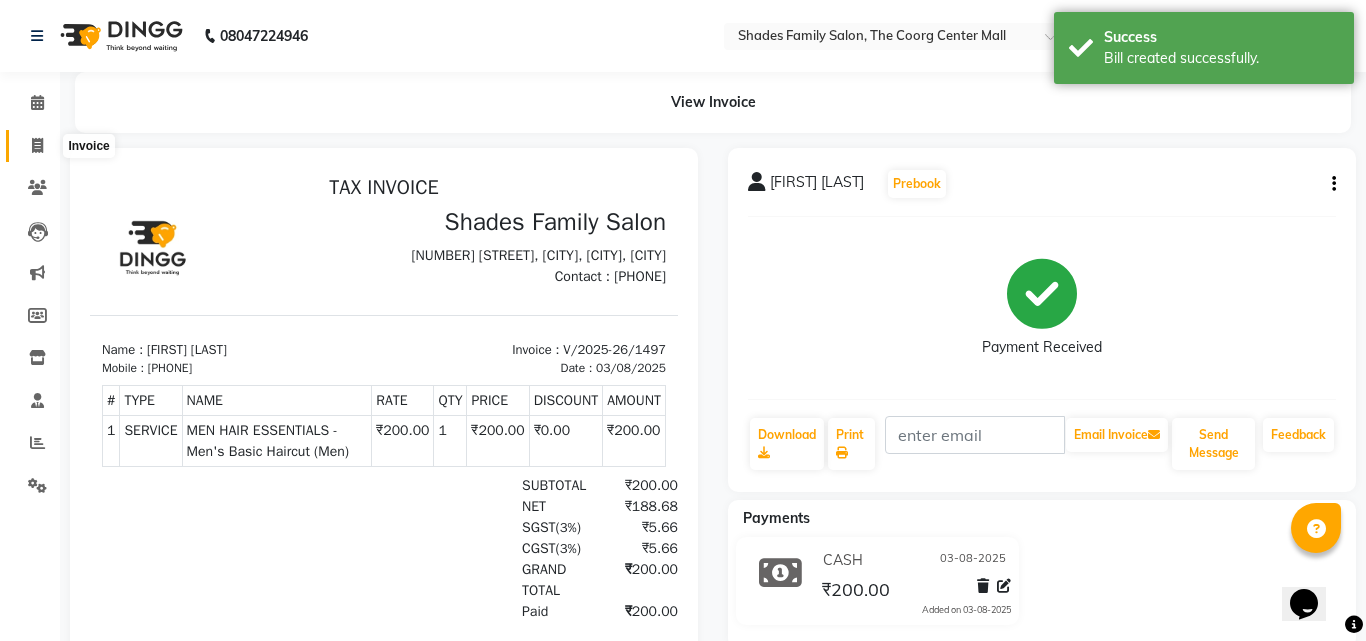 select on "service" 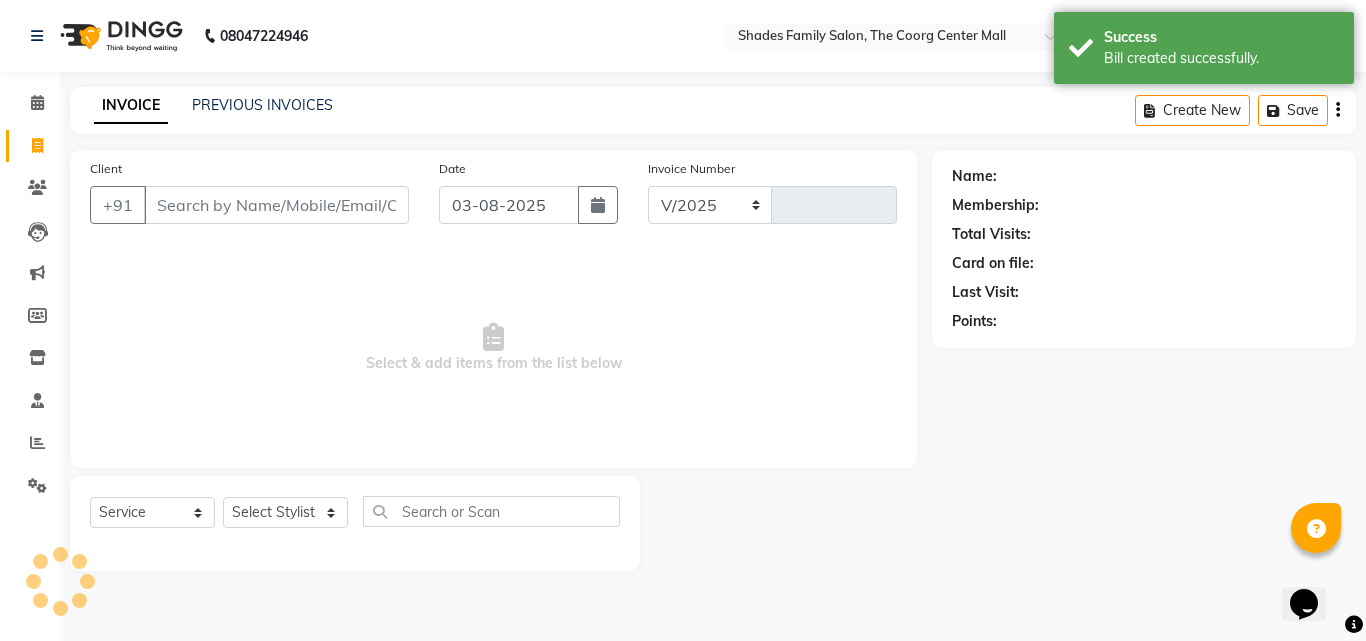 select on "7447" 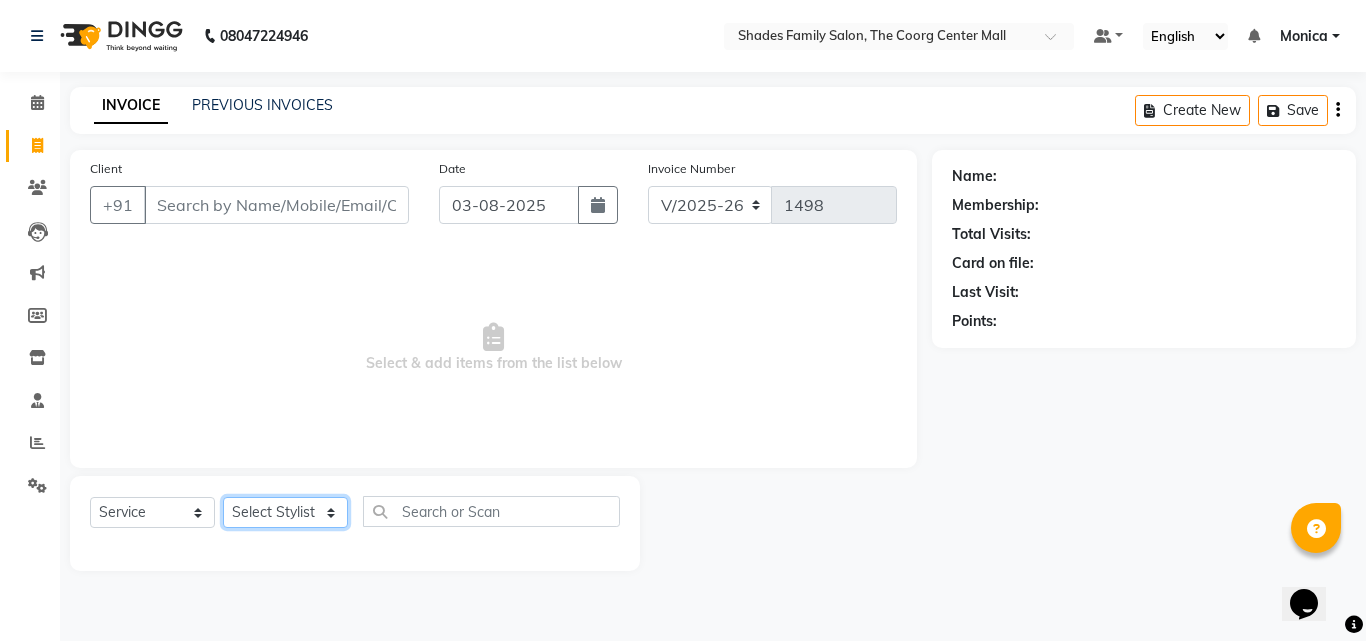 click on "Select Stylist Jyothi Monica  Namrutha Ranjith Sandeep Zeeshan" 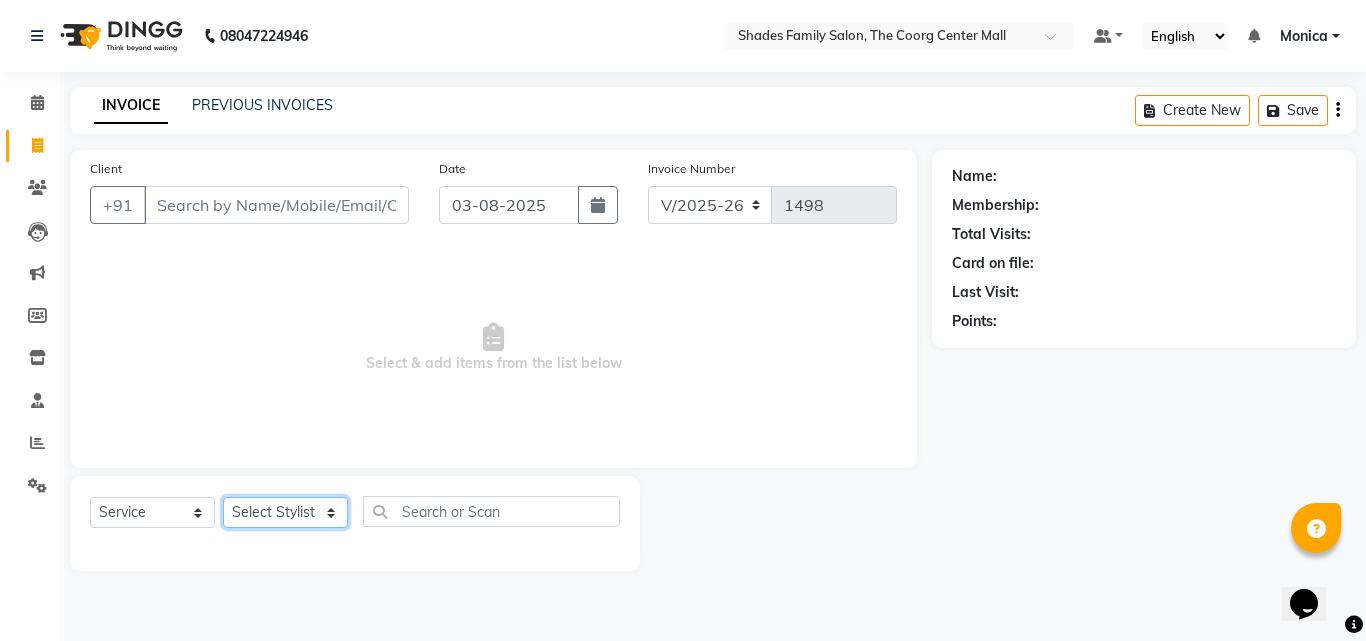select on "85647" 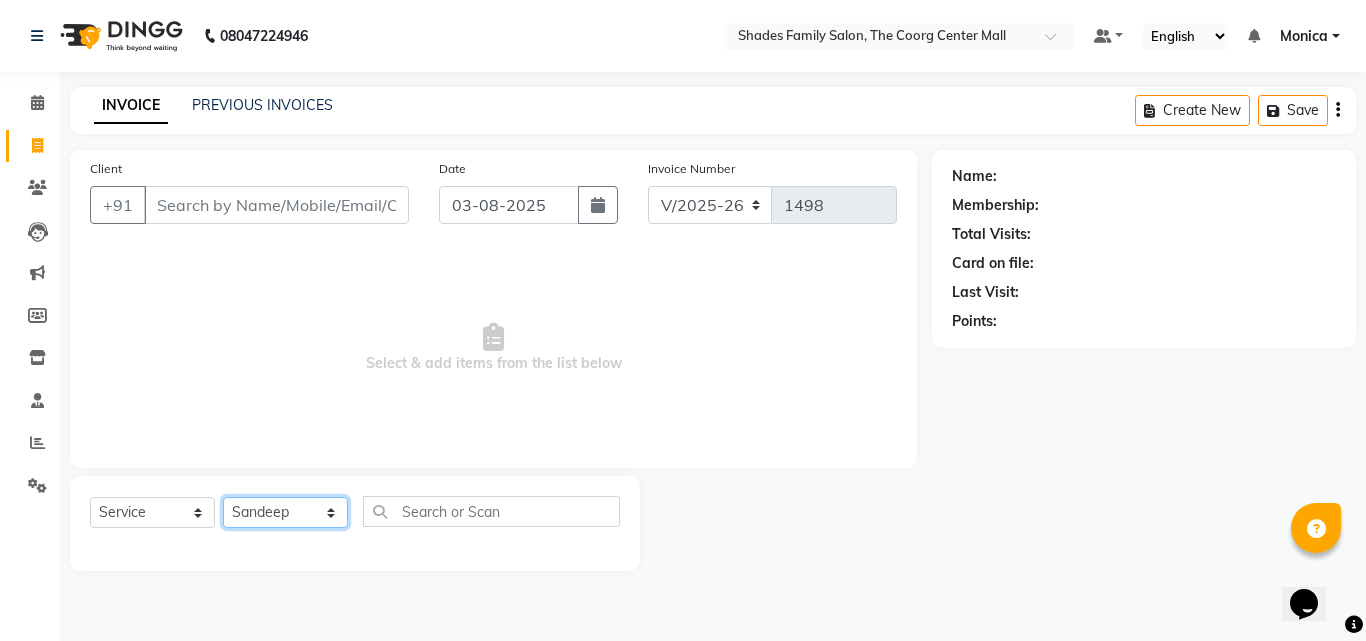 click on "Select Stylist Jyothi Monica  Namrutha Ranjith Sandeep Zeeshan" 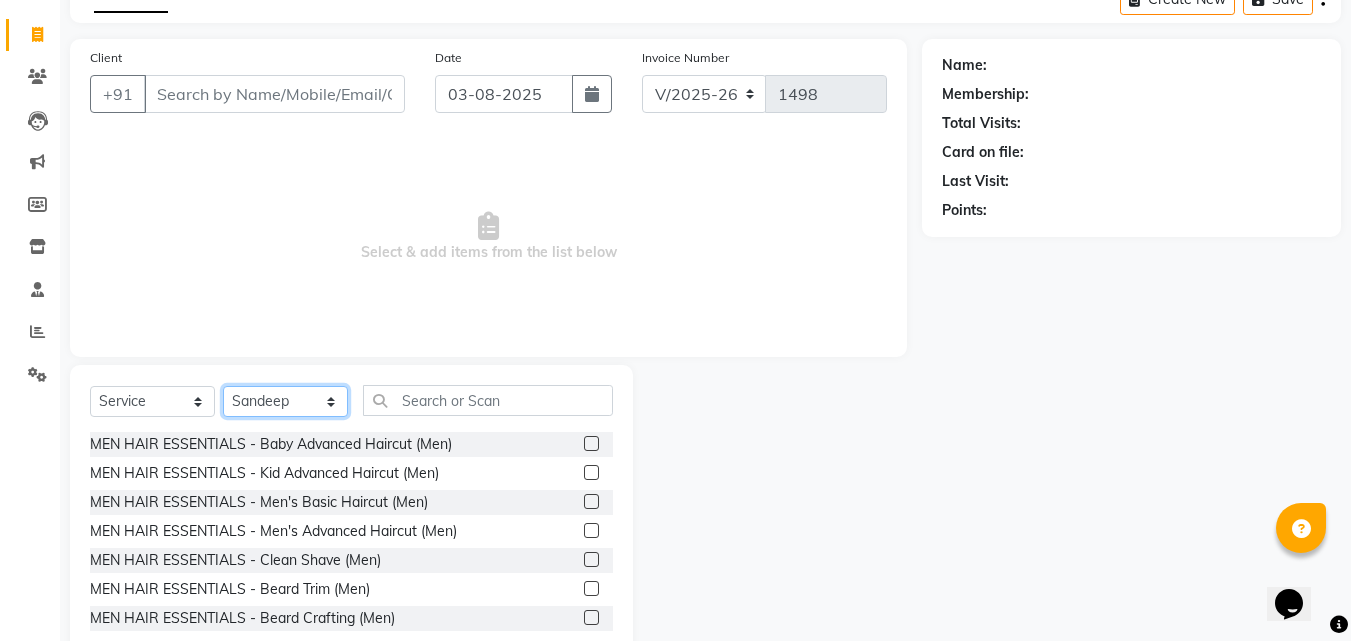scroll, scrollTop: 160, scrollLeft: 0, axis: vertical 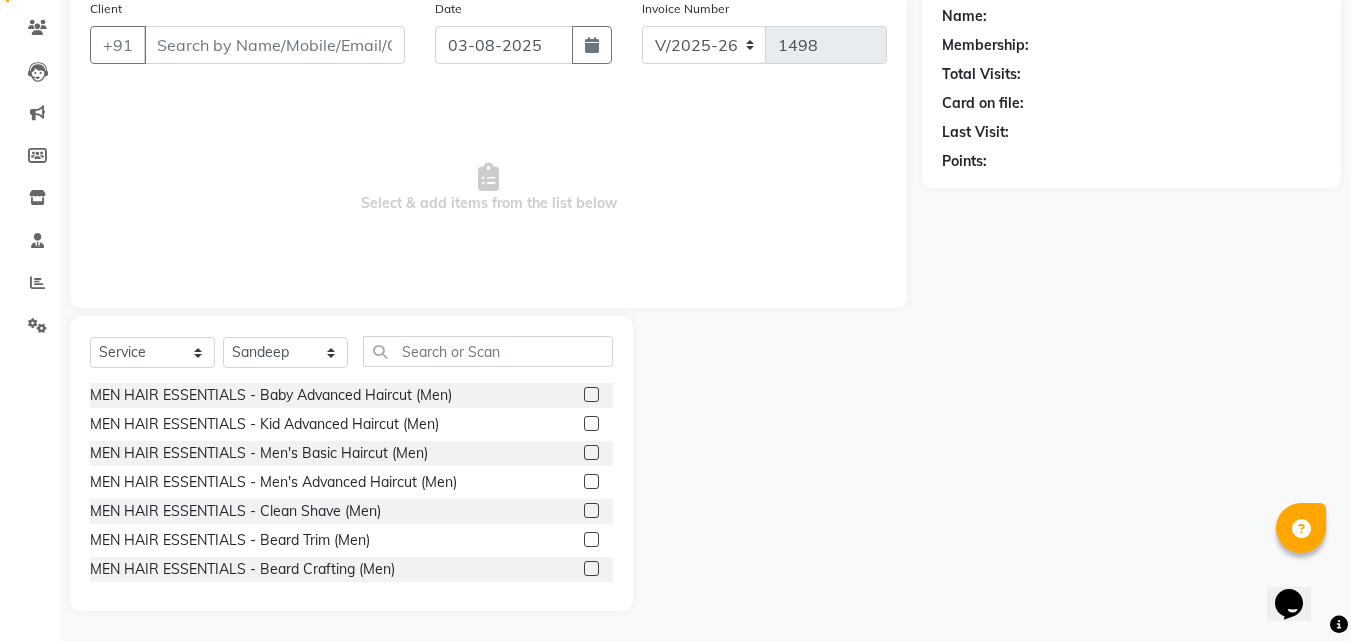 click 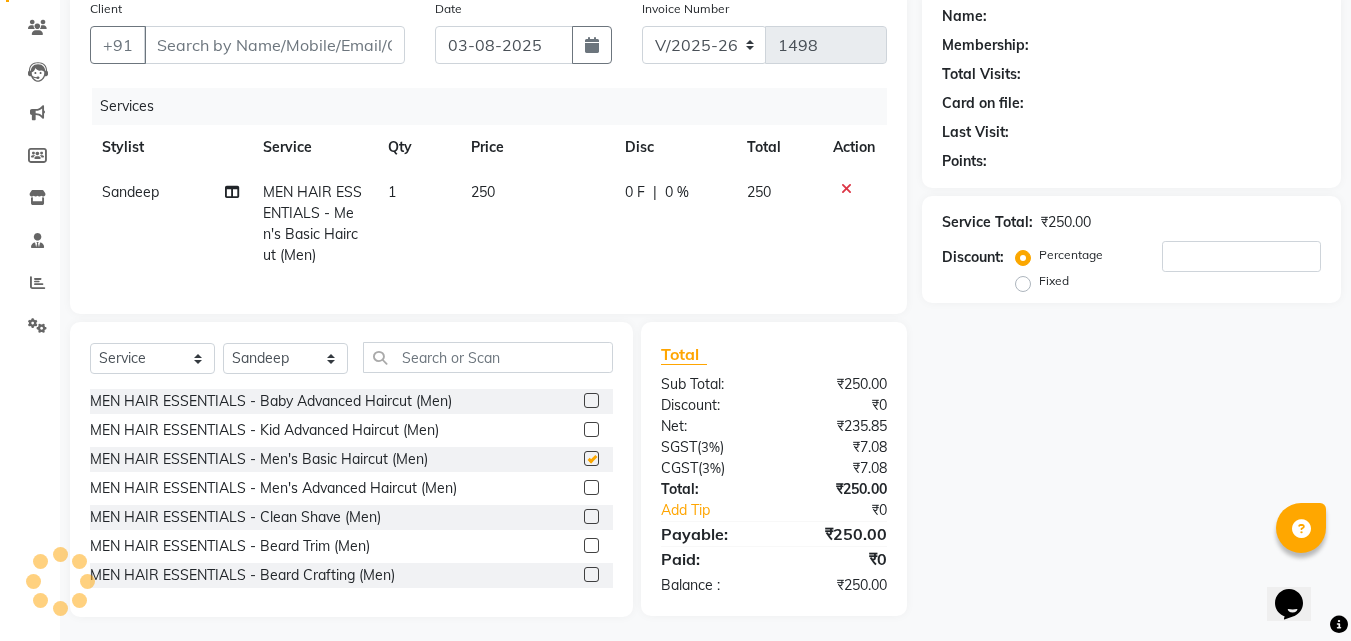 checkbox on "false" 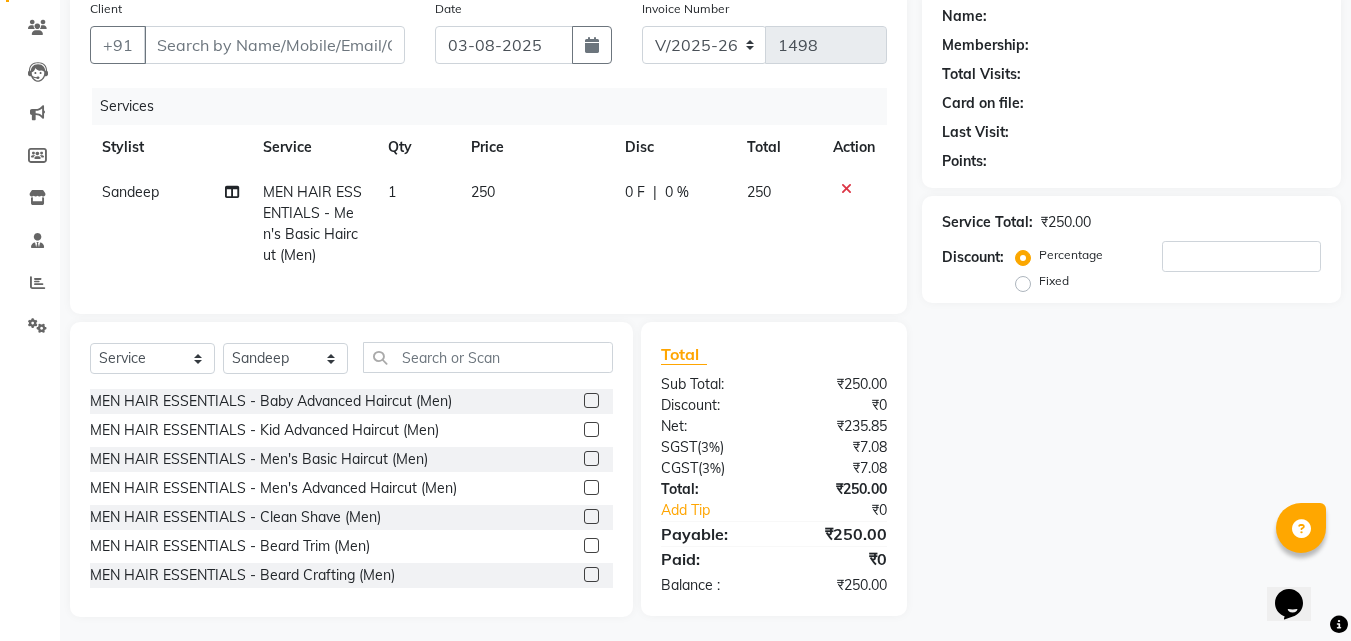 drag, startPoint x: 576, startPoint y: 555, endPoint x: 579, endPoint y: 534, distance: 21.213203 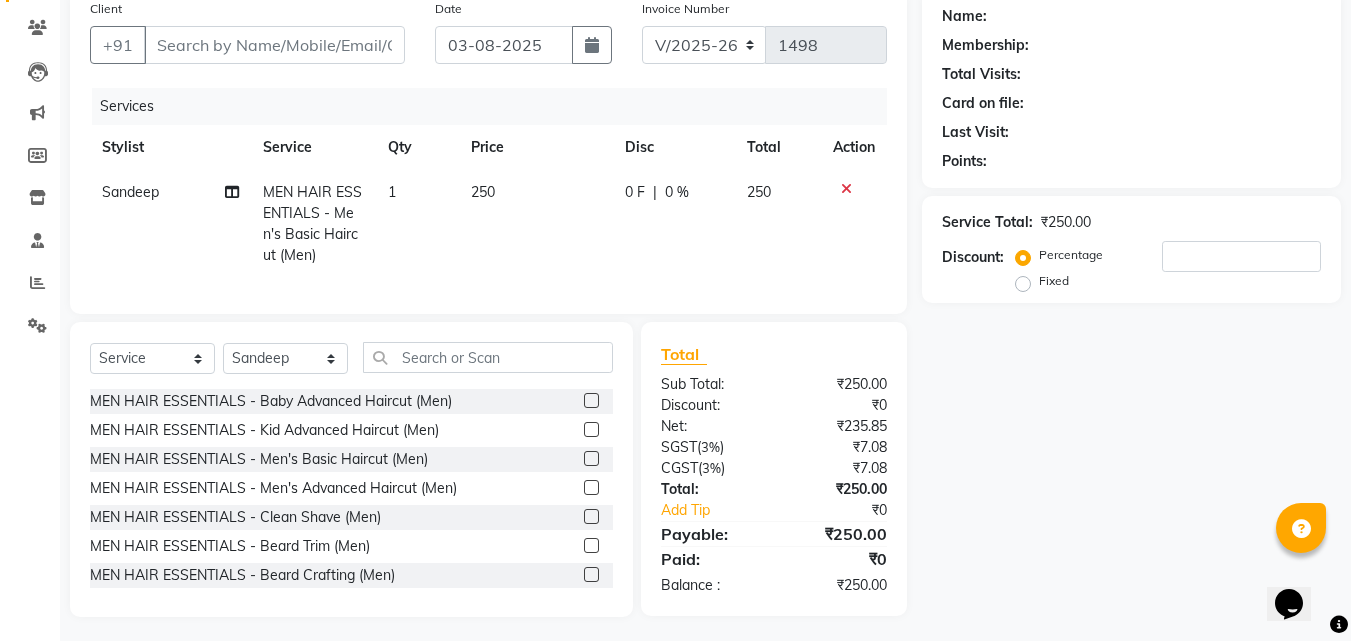 scroll, scrollTop: 181, scrollLeft: 0, axis: vertical 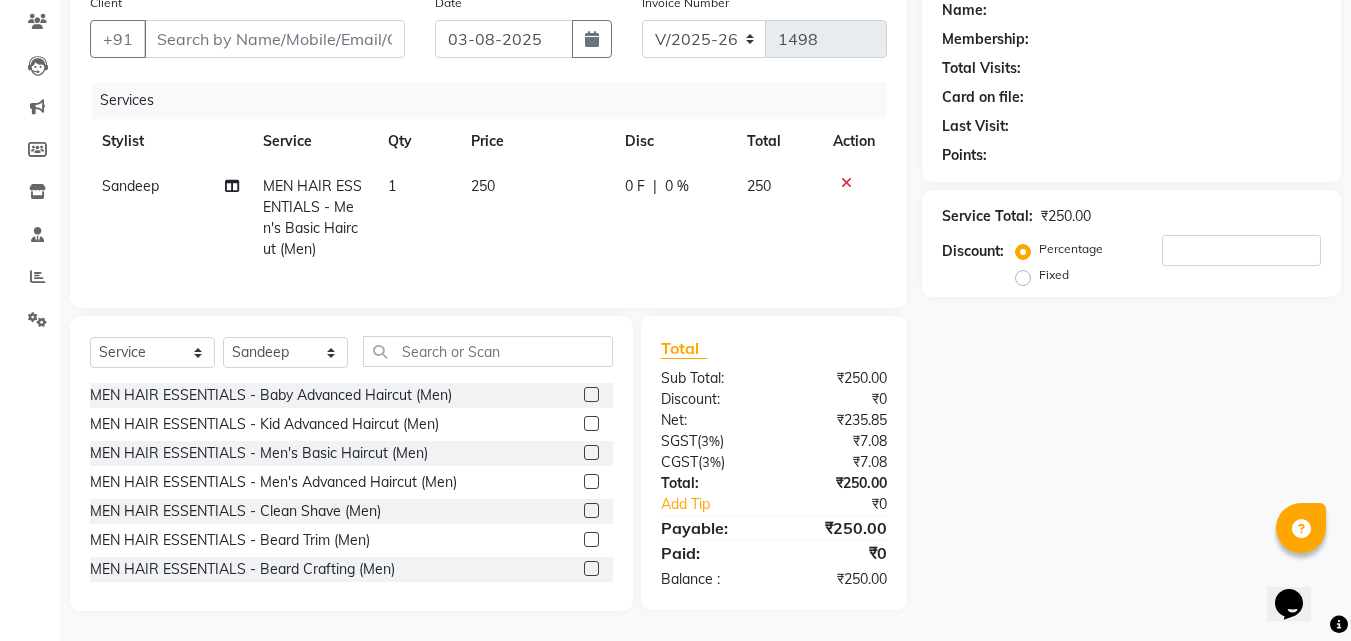click 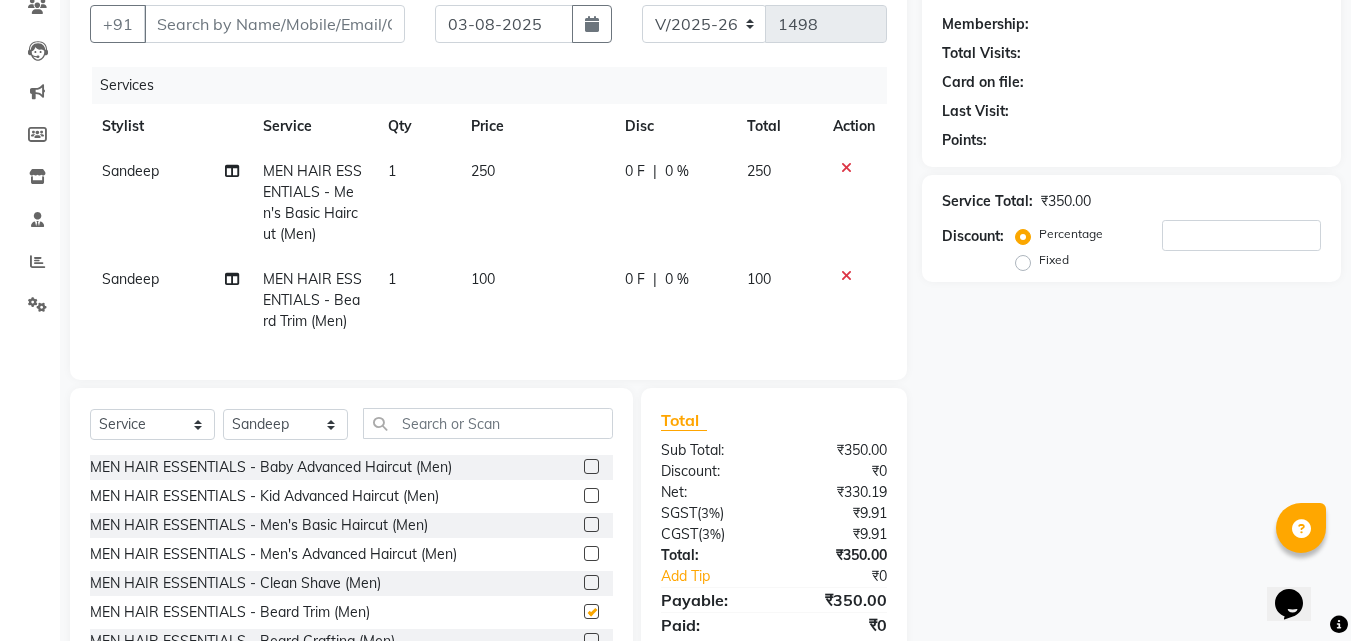 checkbox on "false" 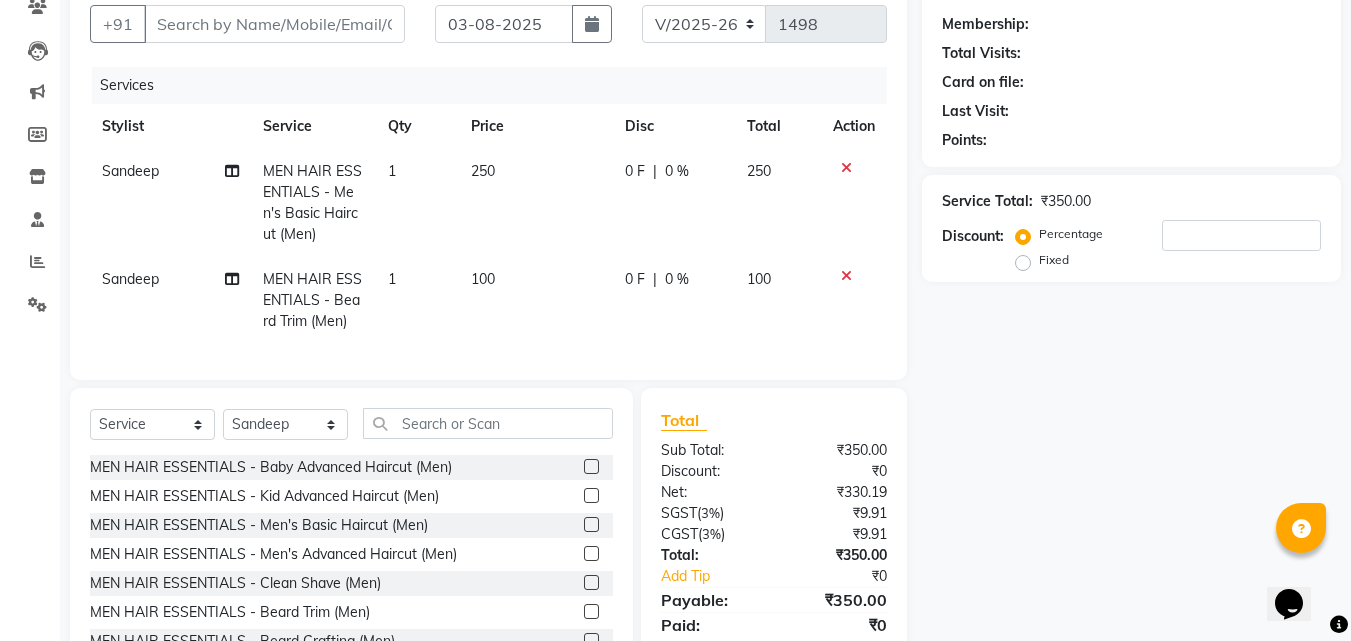 click on "250" 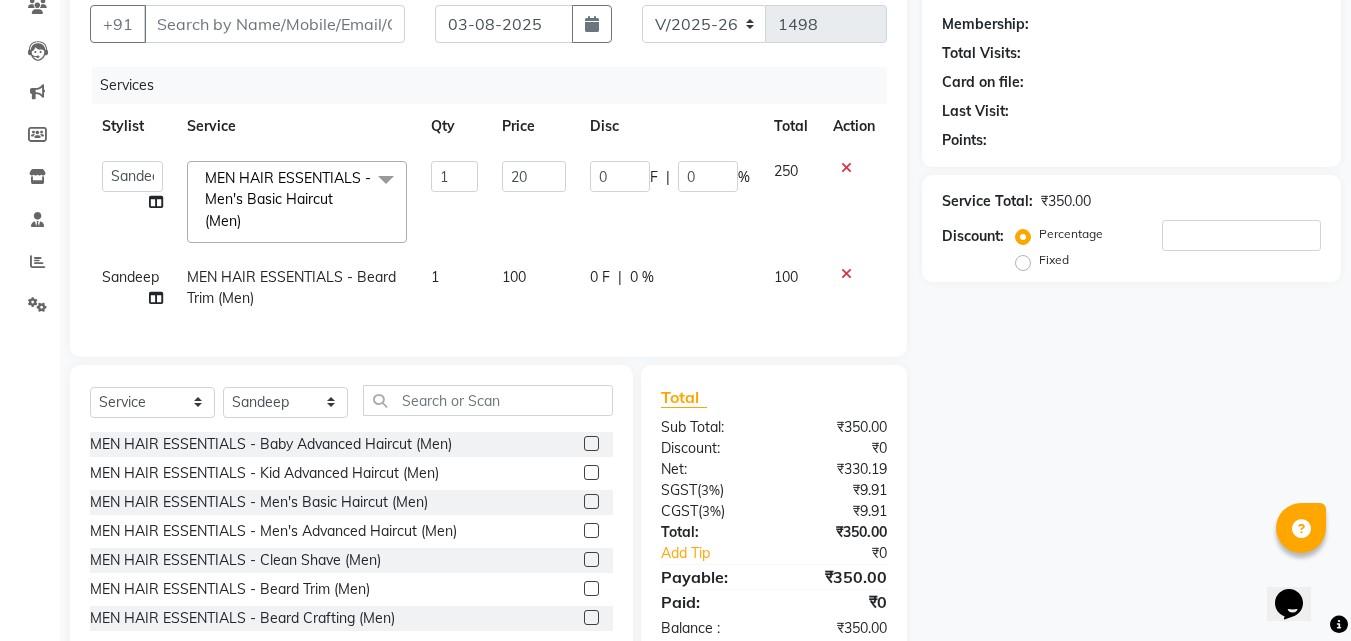 type on "200" 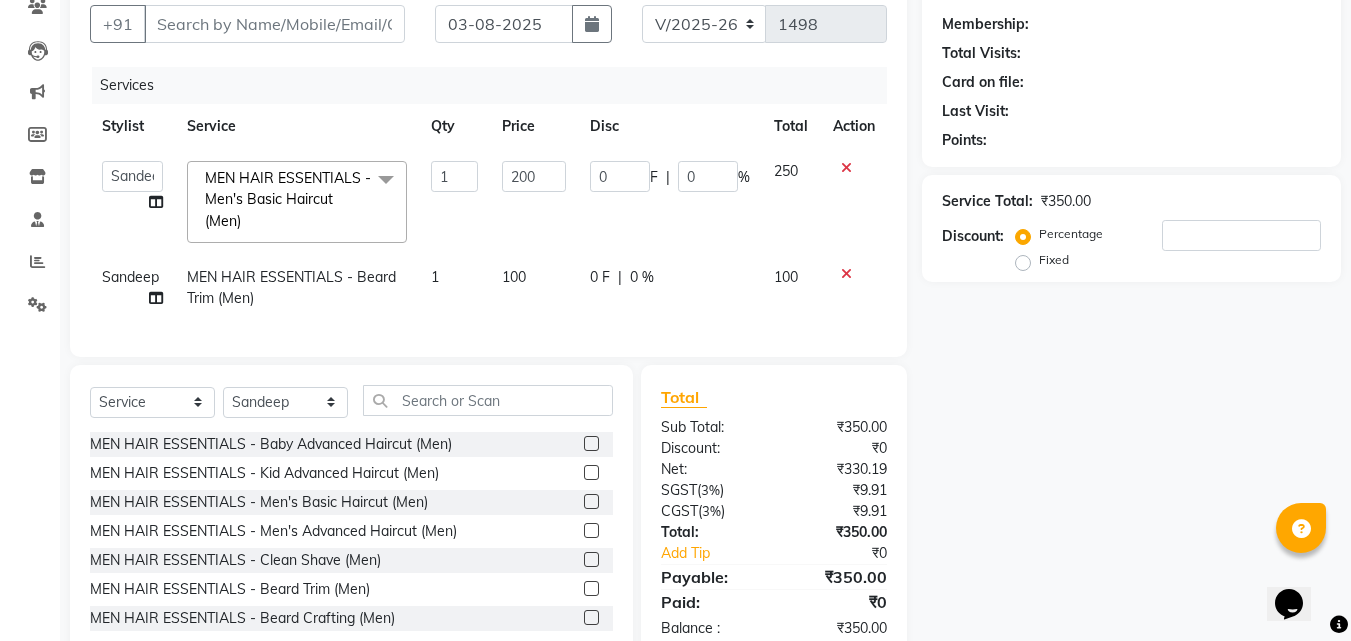 click on "Name: Membership: Total Visits: Card on file: Last Visit:  Points:  Service Total:  ₹350.00  Discount:  Percentage   Fixed" 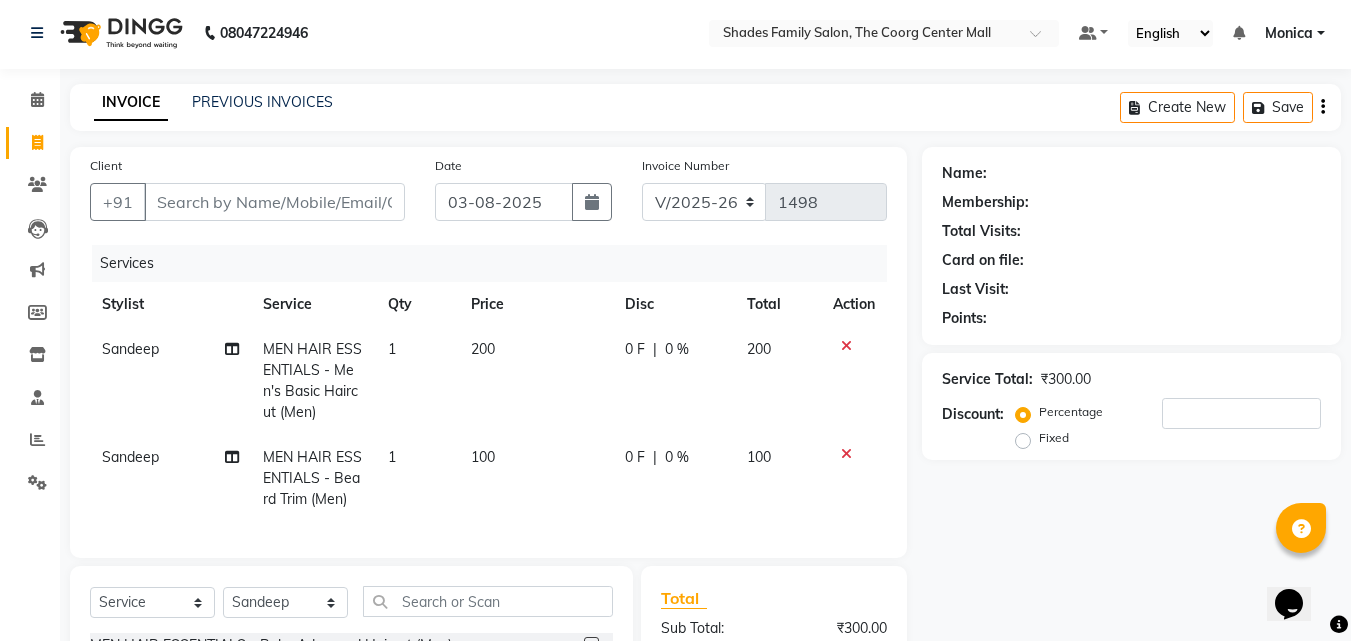 scroll, scrollTop: 0, scrollLeft: 0, axis: both 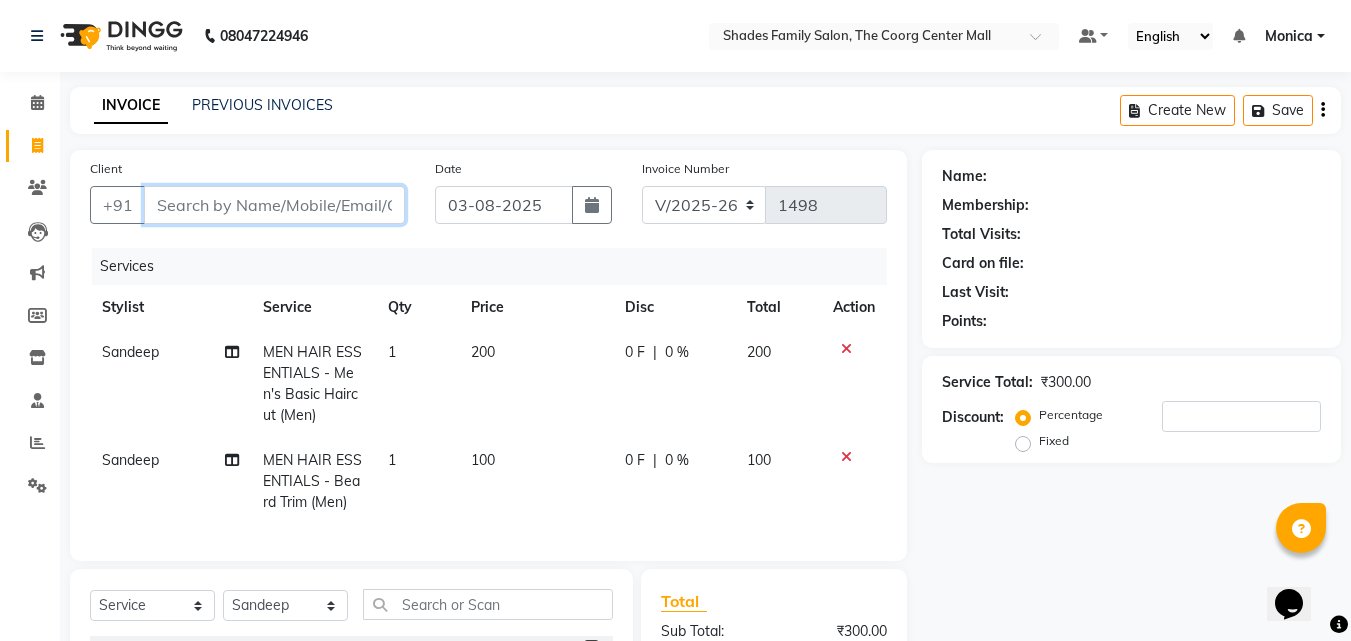 click on "Client" at bounding box center (274, 205) 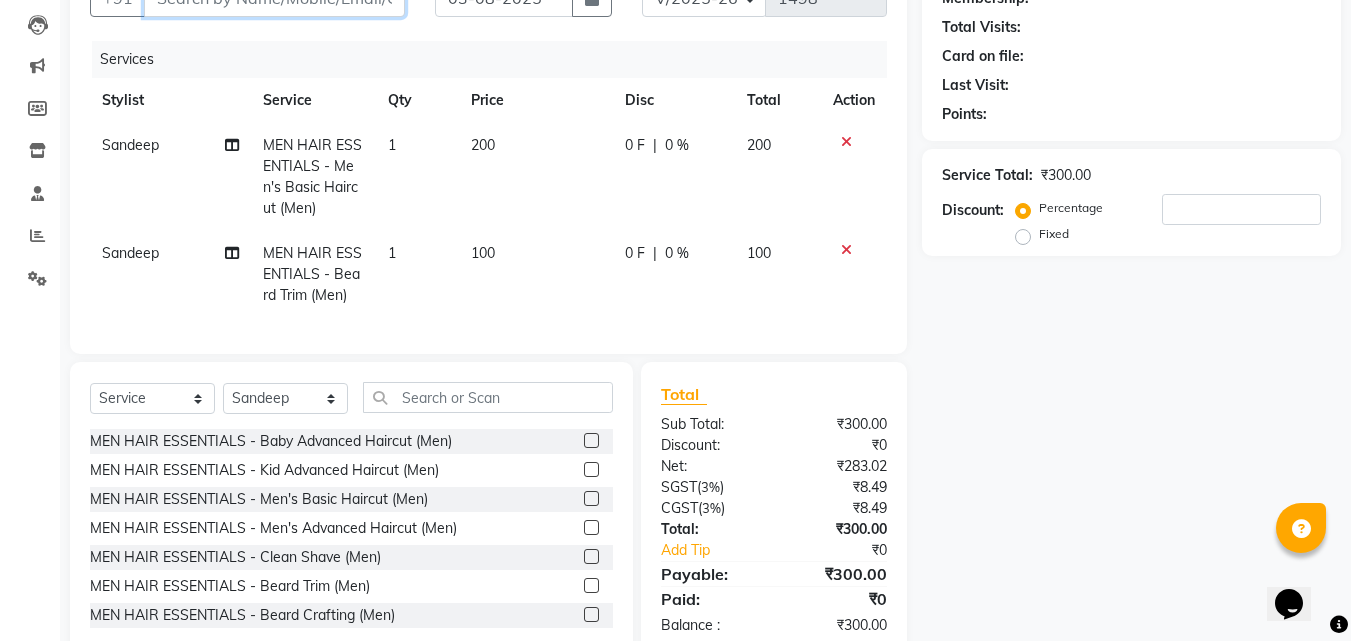 scroll, scrollTop: 268, scrollLeft: 0, axis: vertical 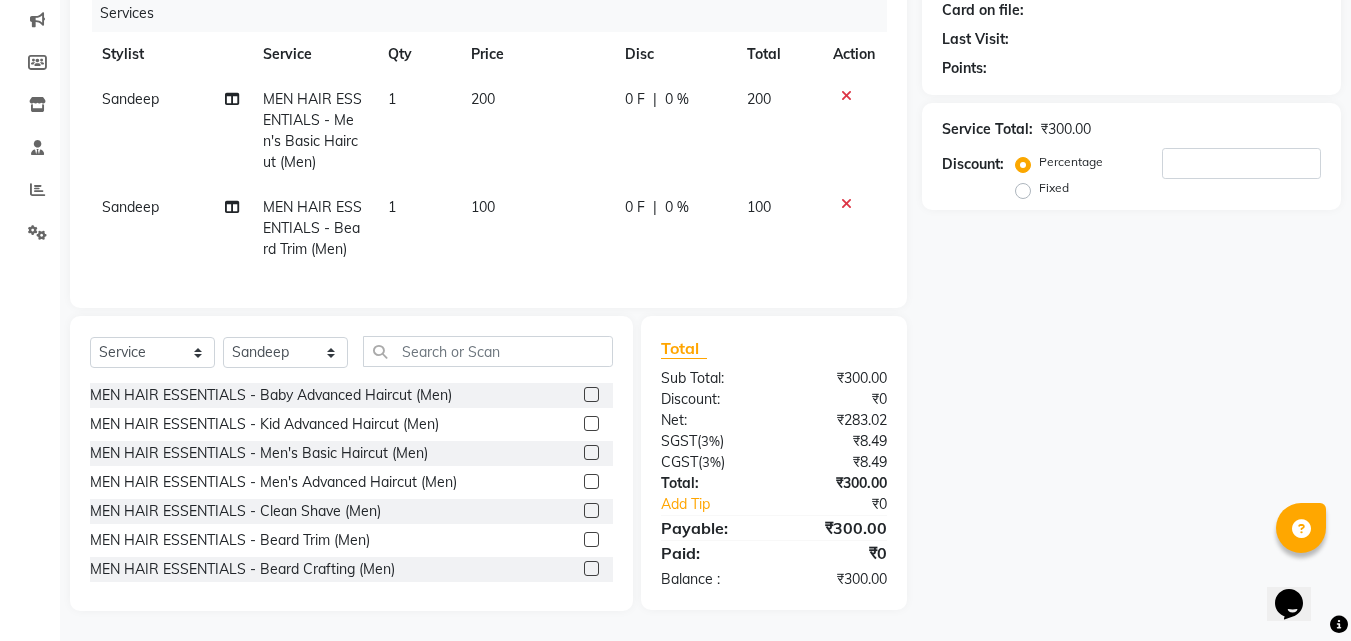 click 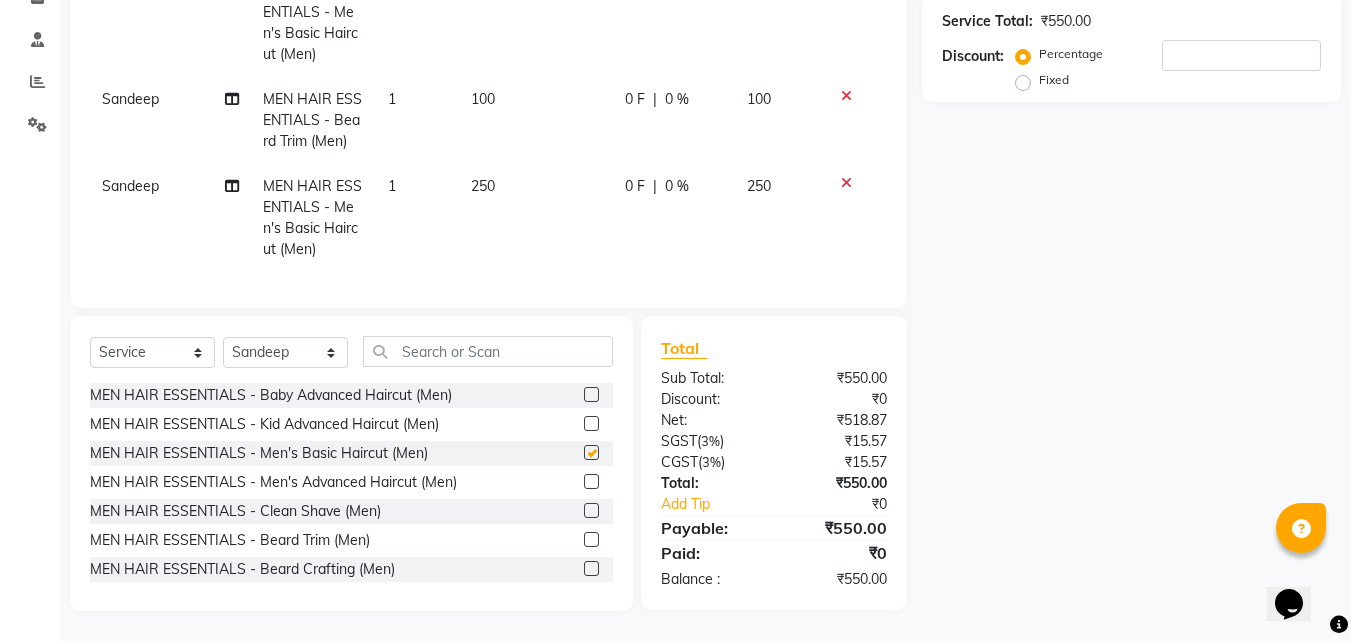 checkbox on "false" 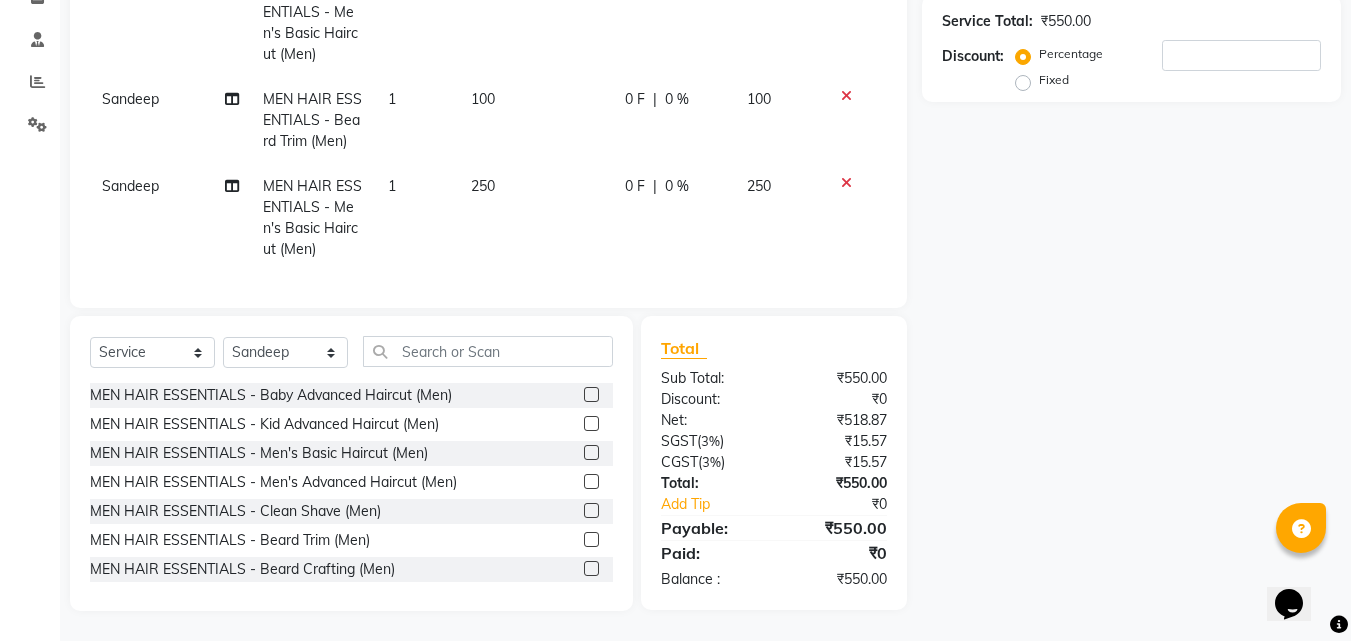 scroll, scrollTop: 376, scrollLeft: 0, axis: vertical 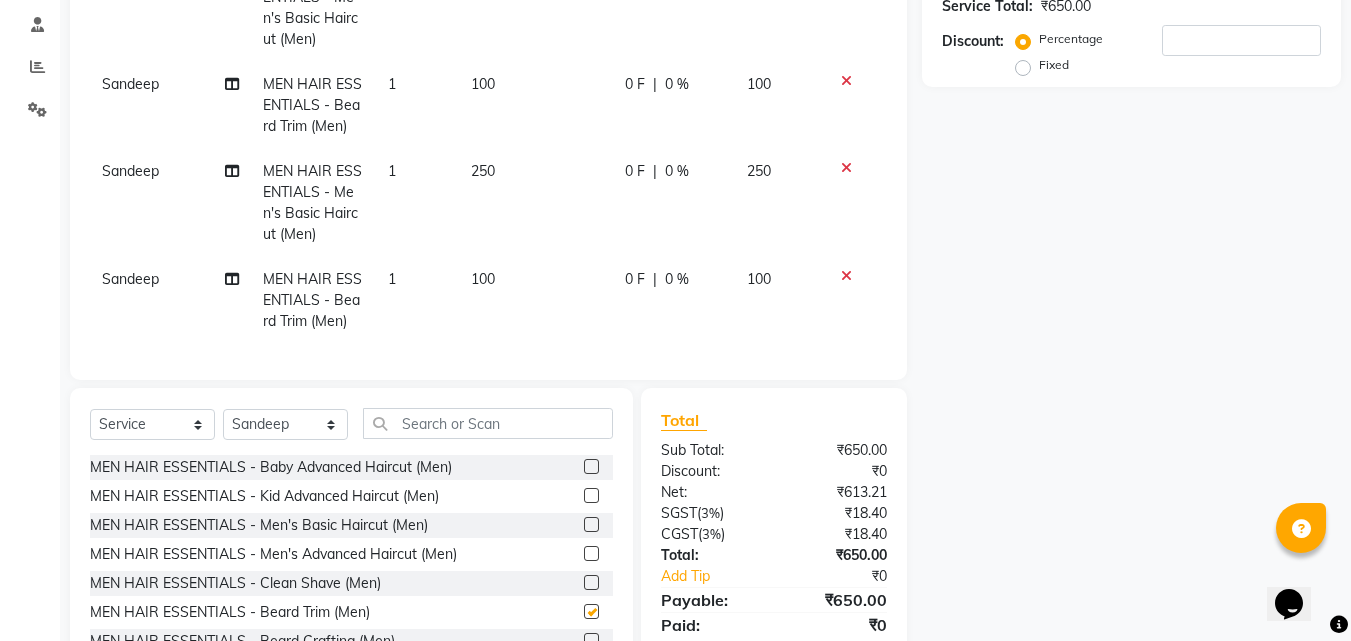 checkbox on "false" 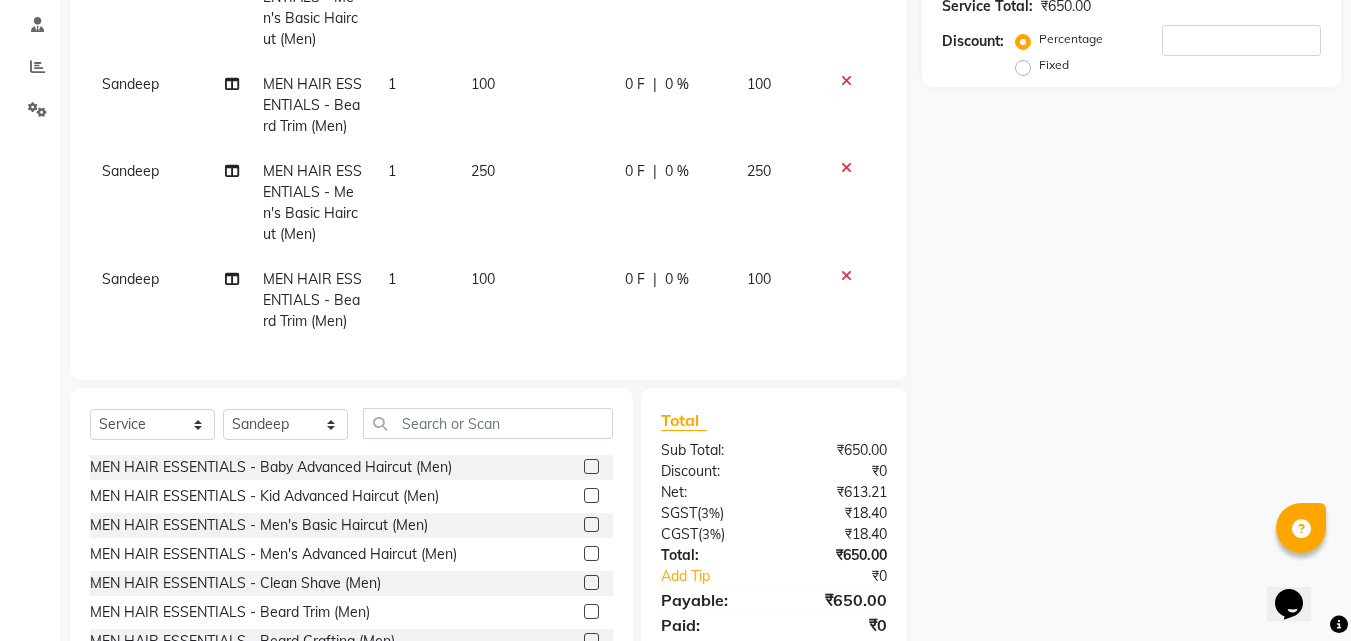 click on "250" 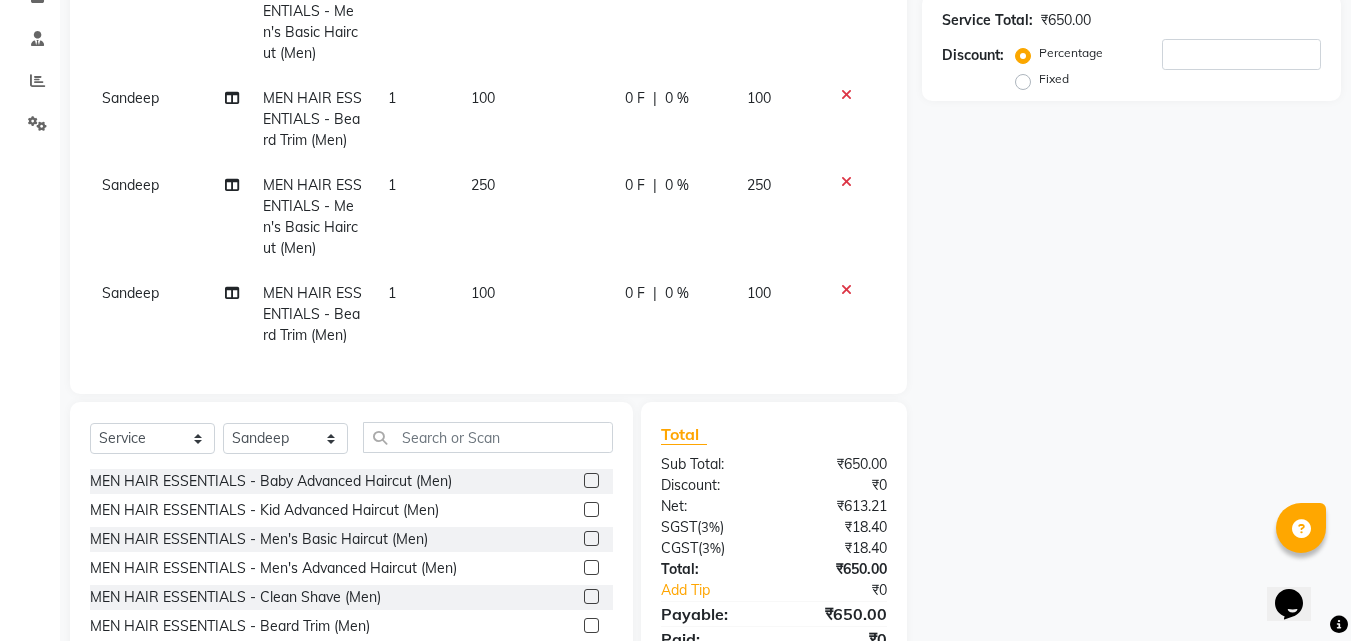 select on "85647" 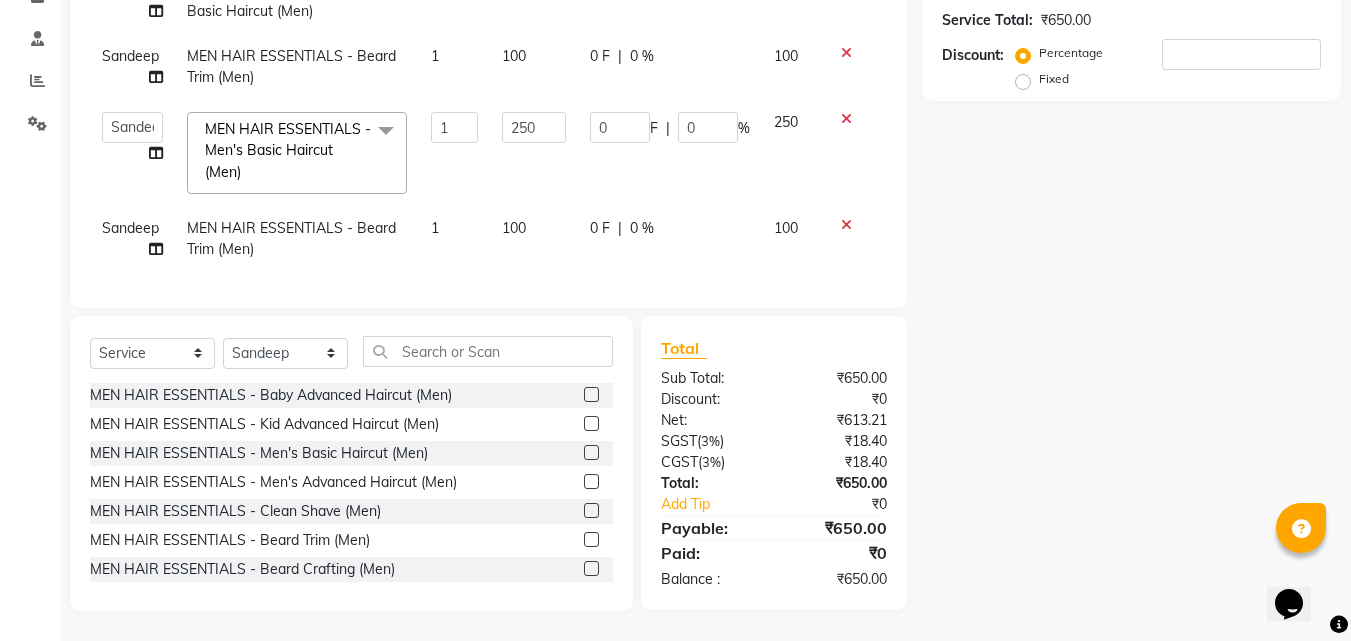 click on "250" 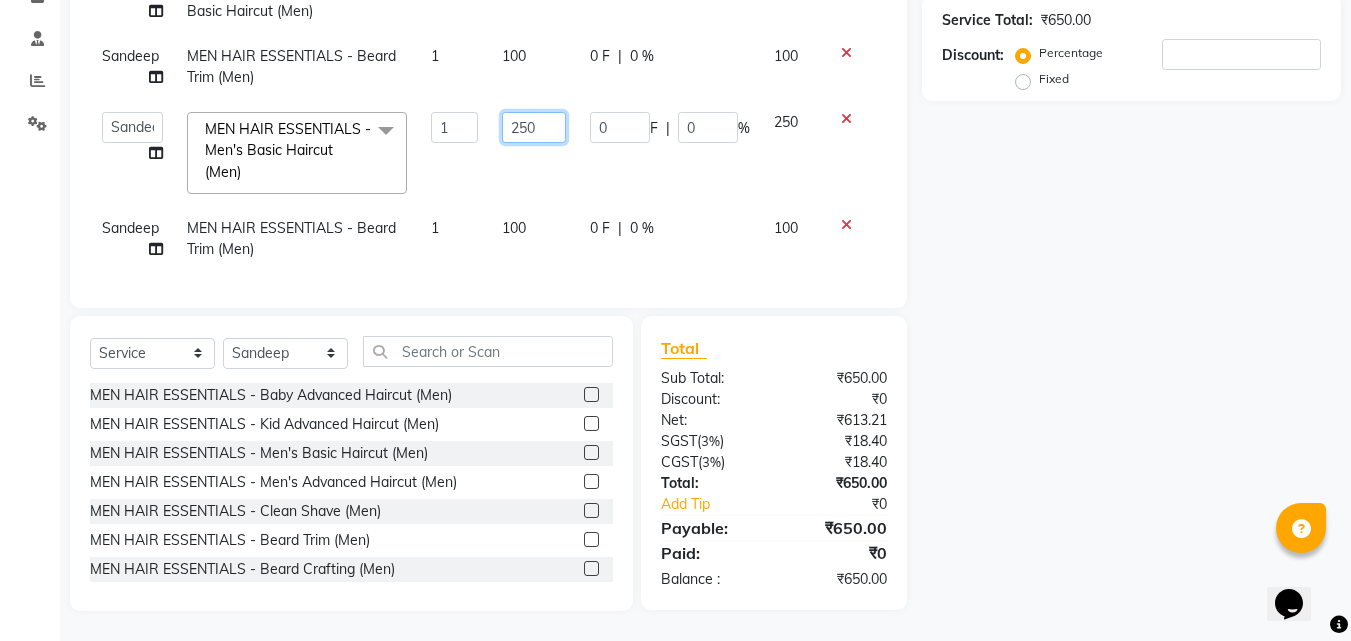 click on "250" 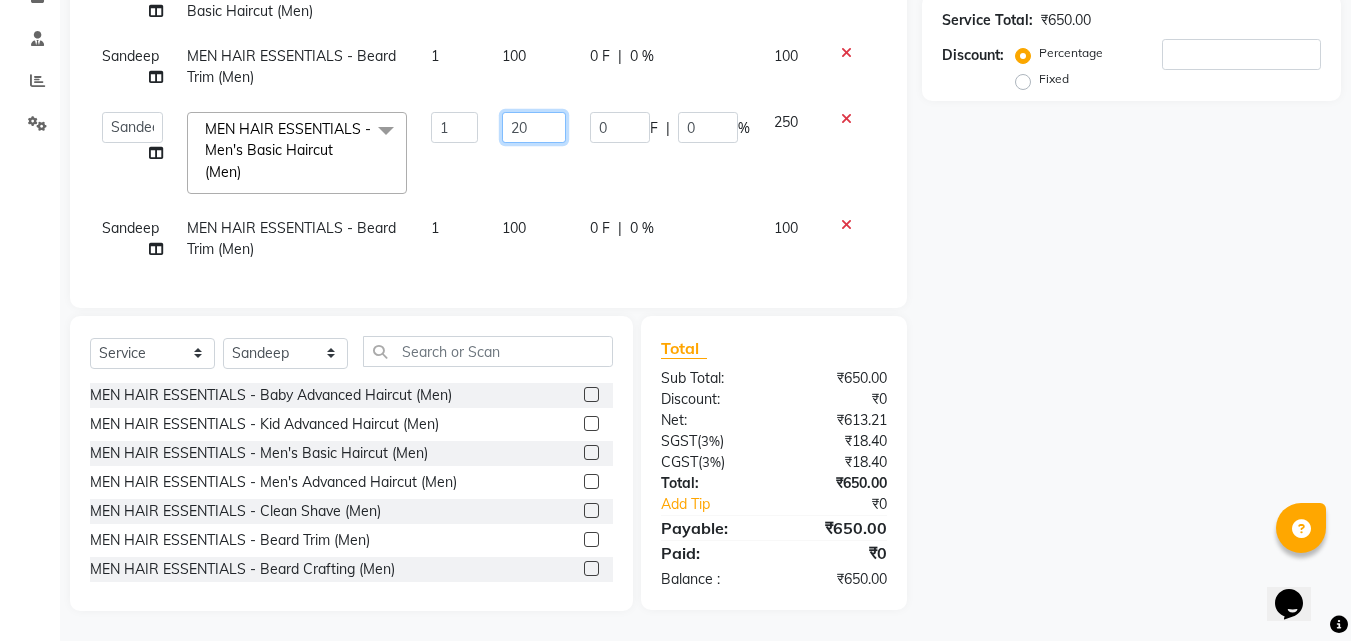 type on "200" 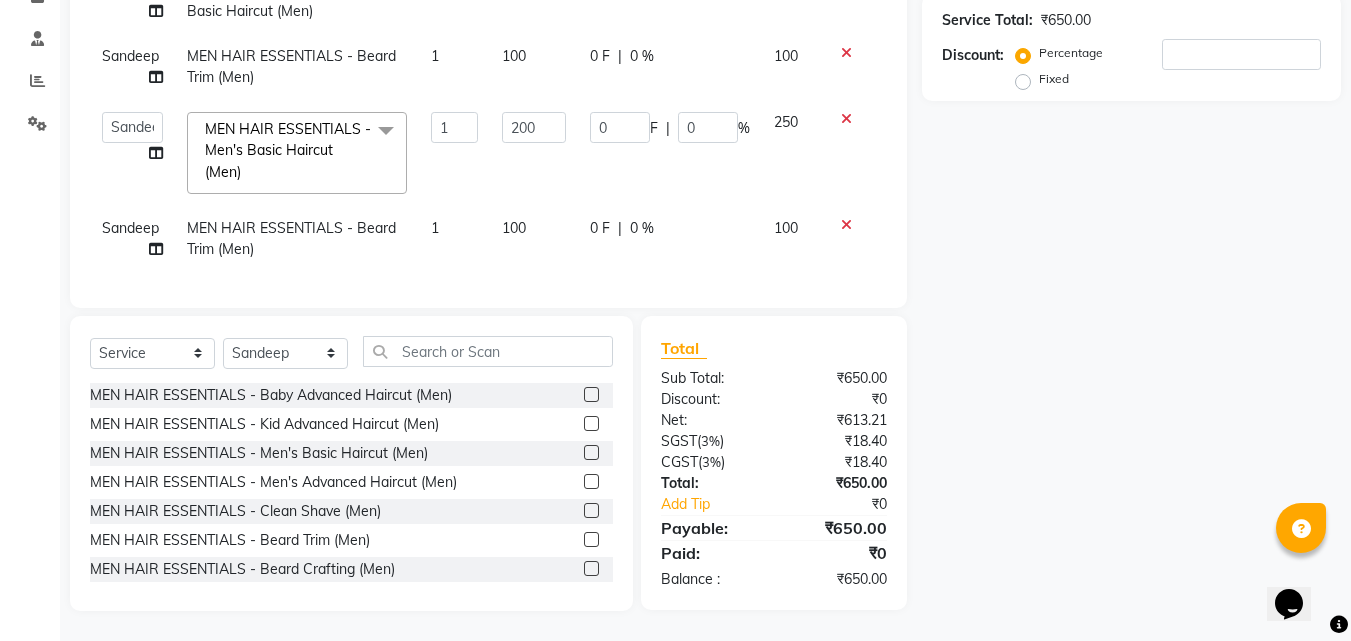 click on "200" 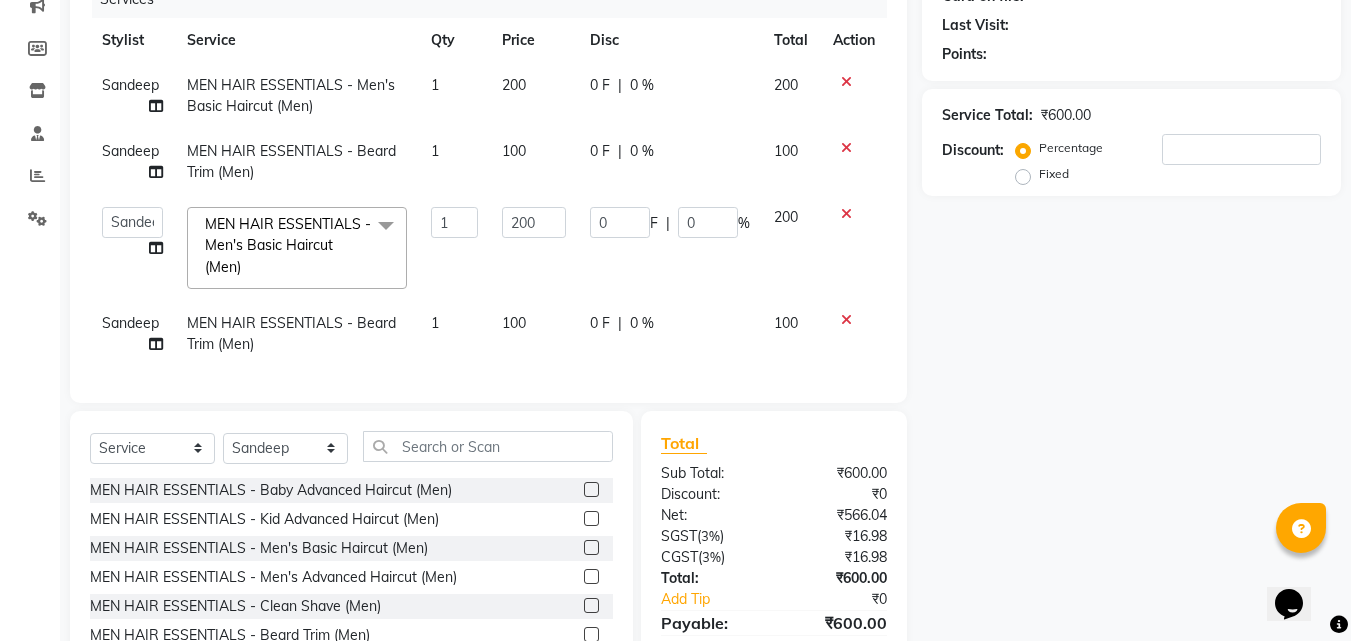 scroll, scrollTop: 0, scrollLeft: 0, axis: both 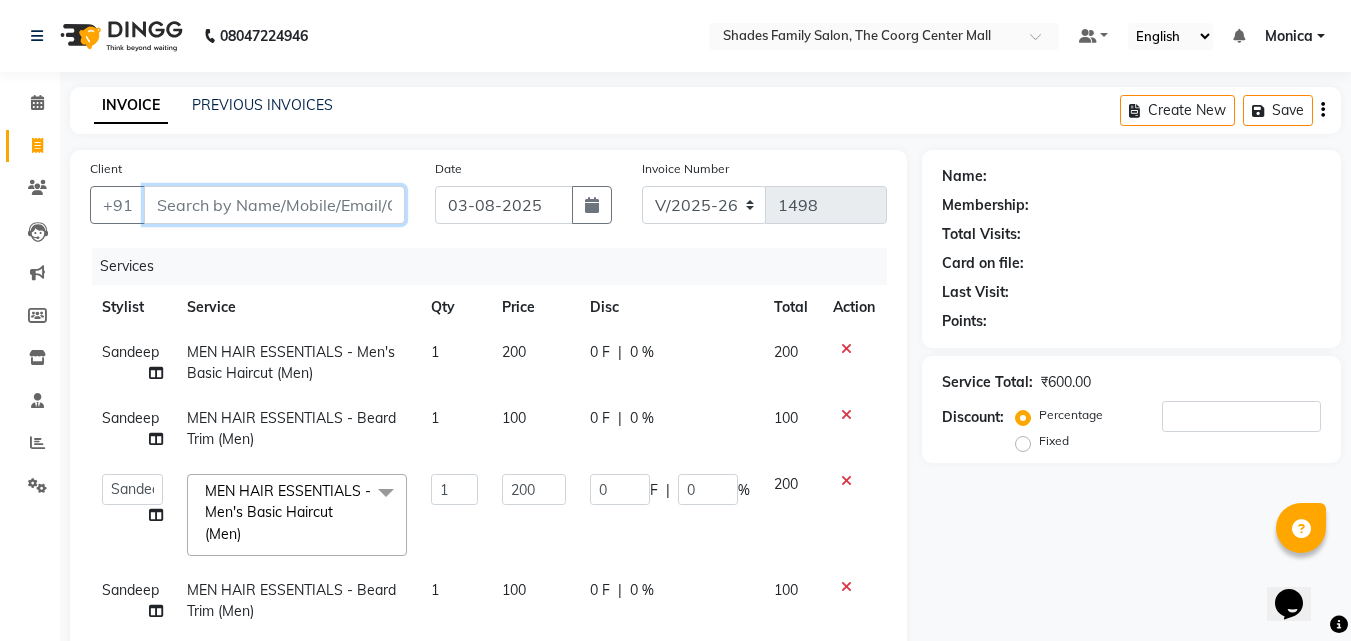 click on "Client" at bounding box center [274, 205] 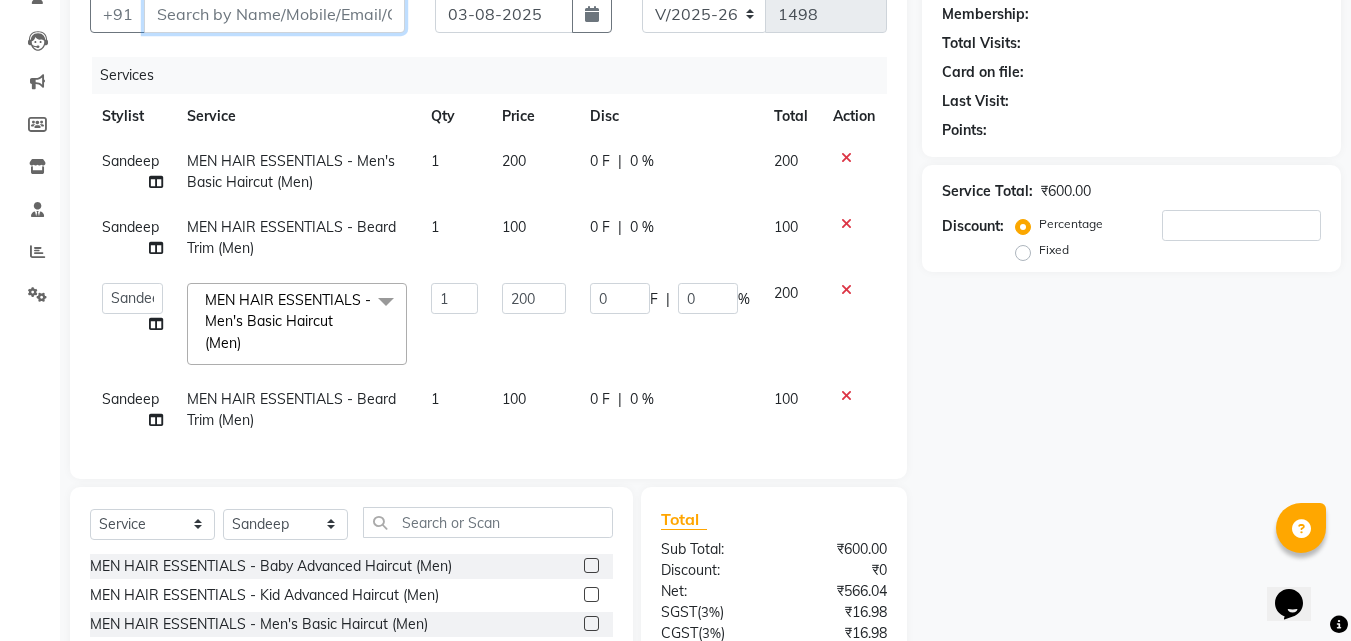 scroll, scrollTop: 0, scrollLeft: 0, axis: both 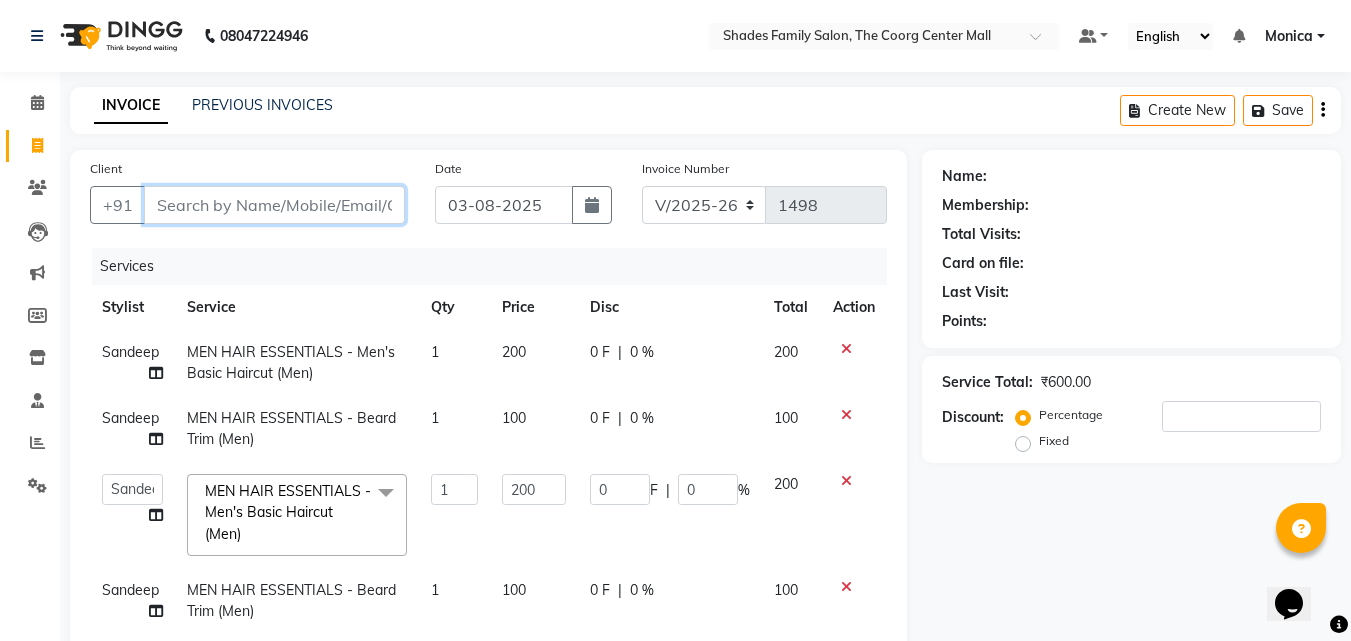 click on "Client" at bounding box center (274, 205) 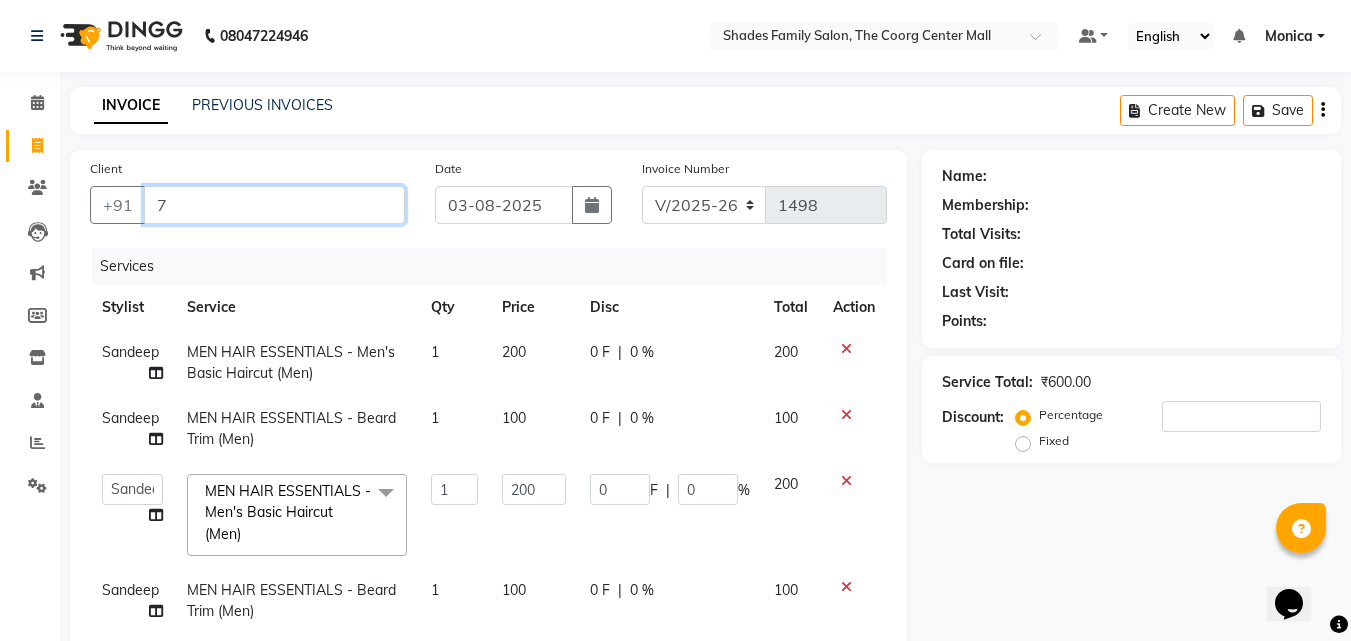 type on "0" 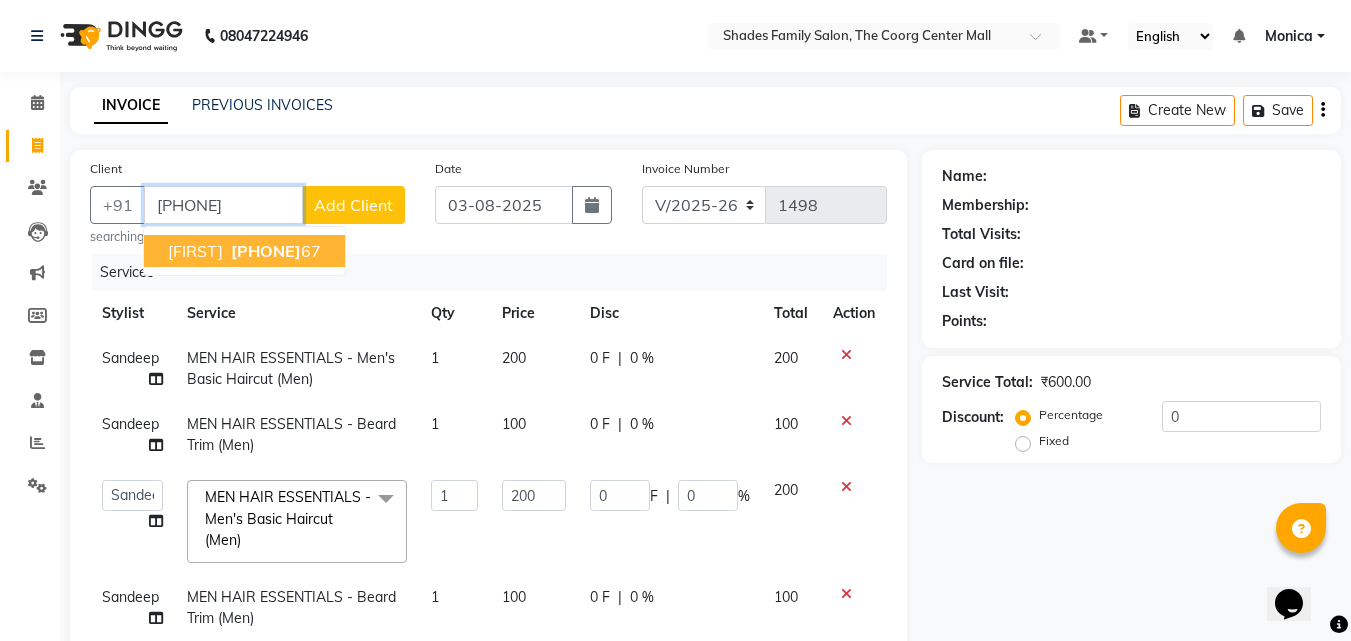 type on "[PHONE]" 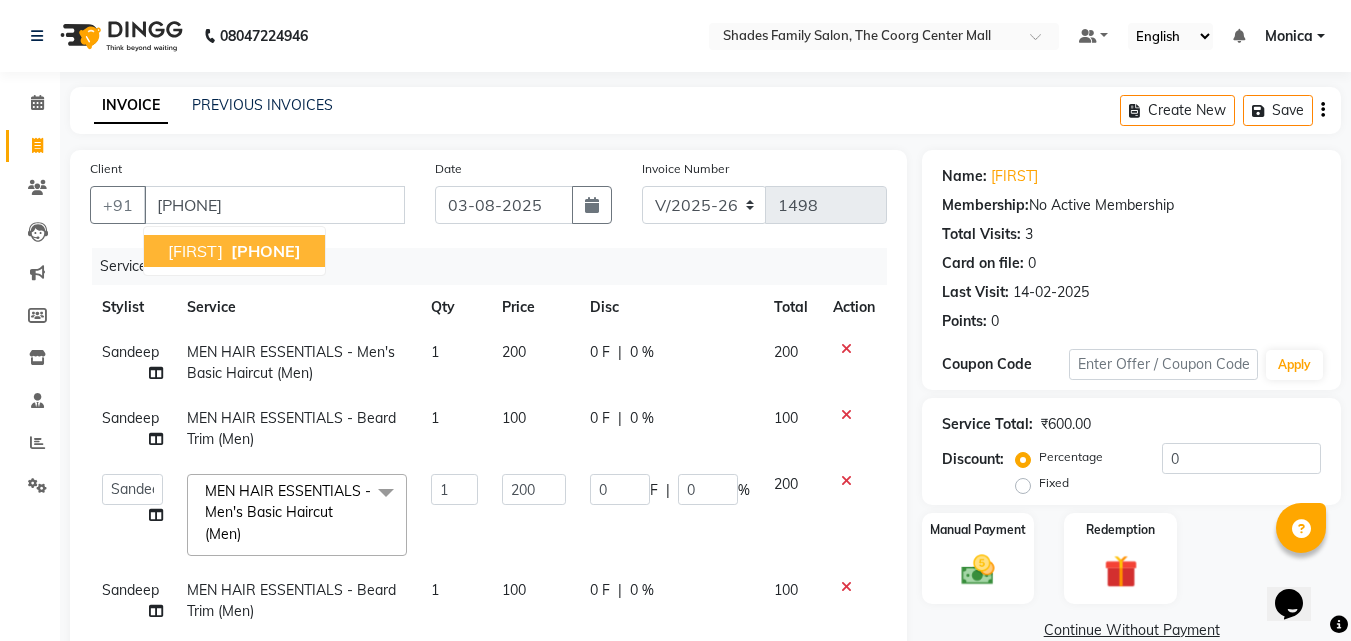 click on "[PHONE]" at bounding box center [266, 251] 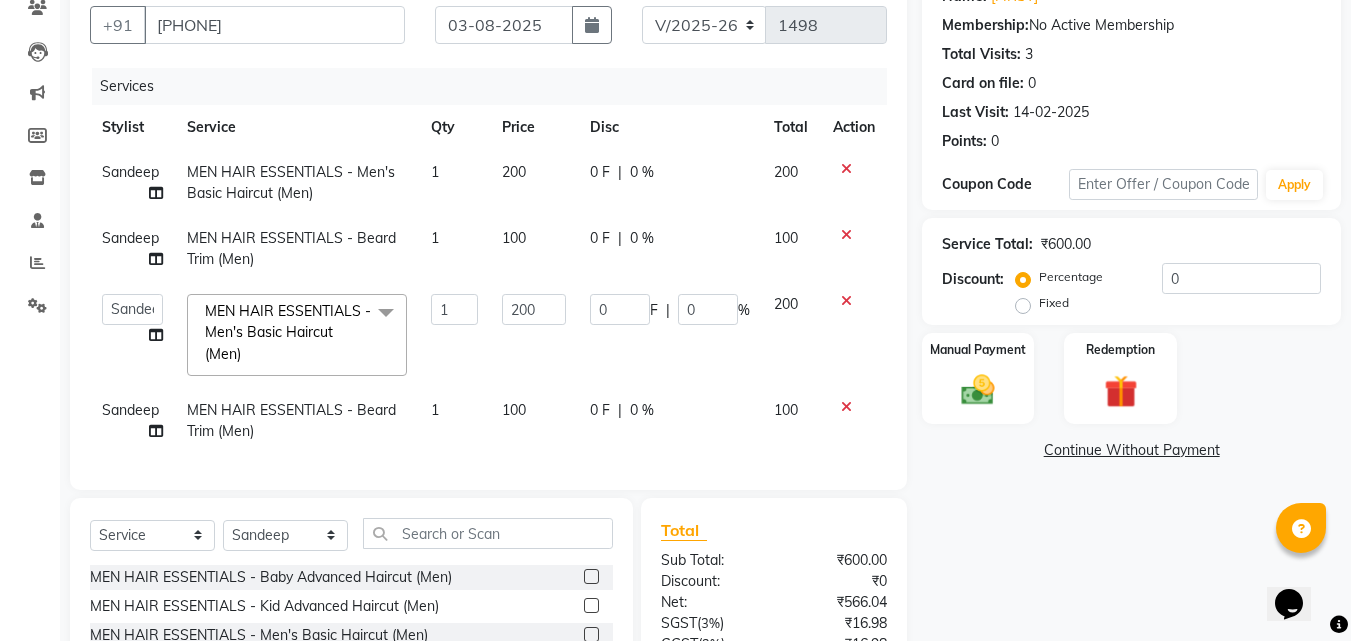 scroll, scrollTop: 200, scrollLeft: 0, axis: vertical 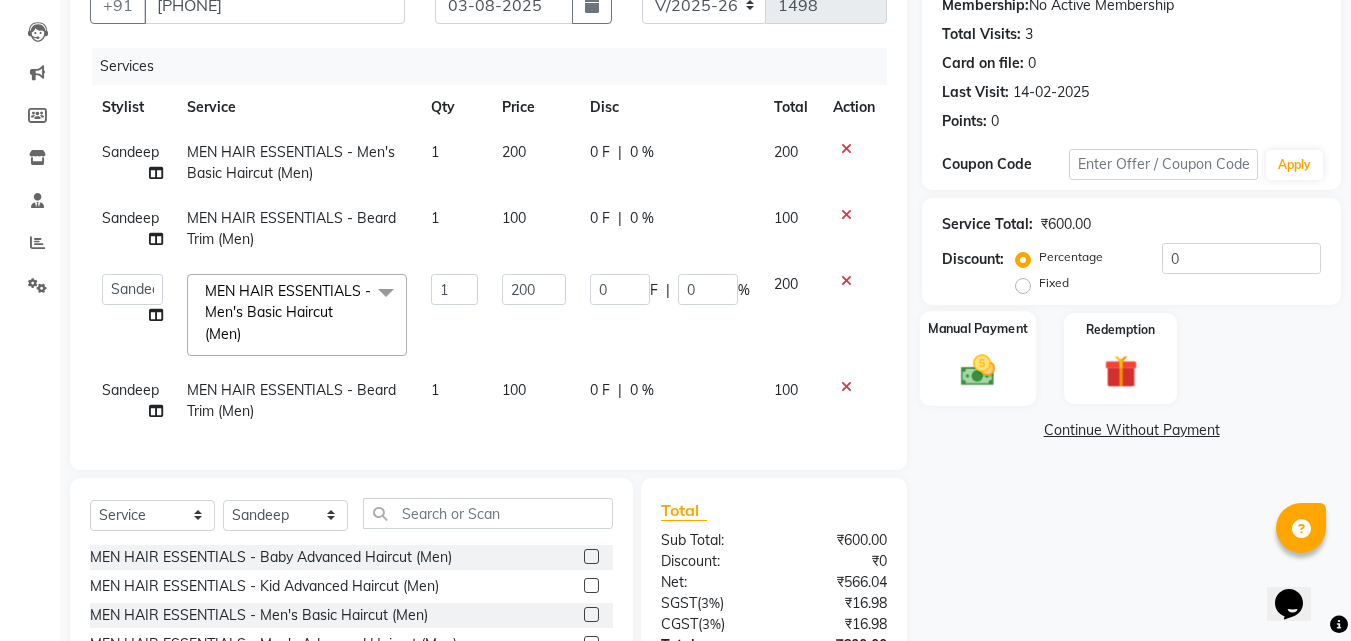 click 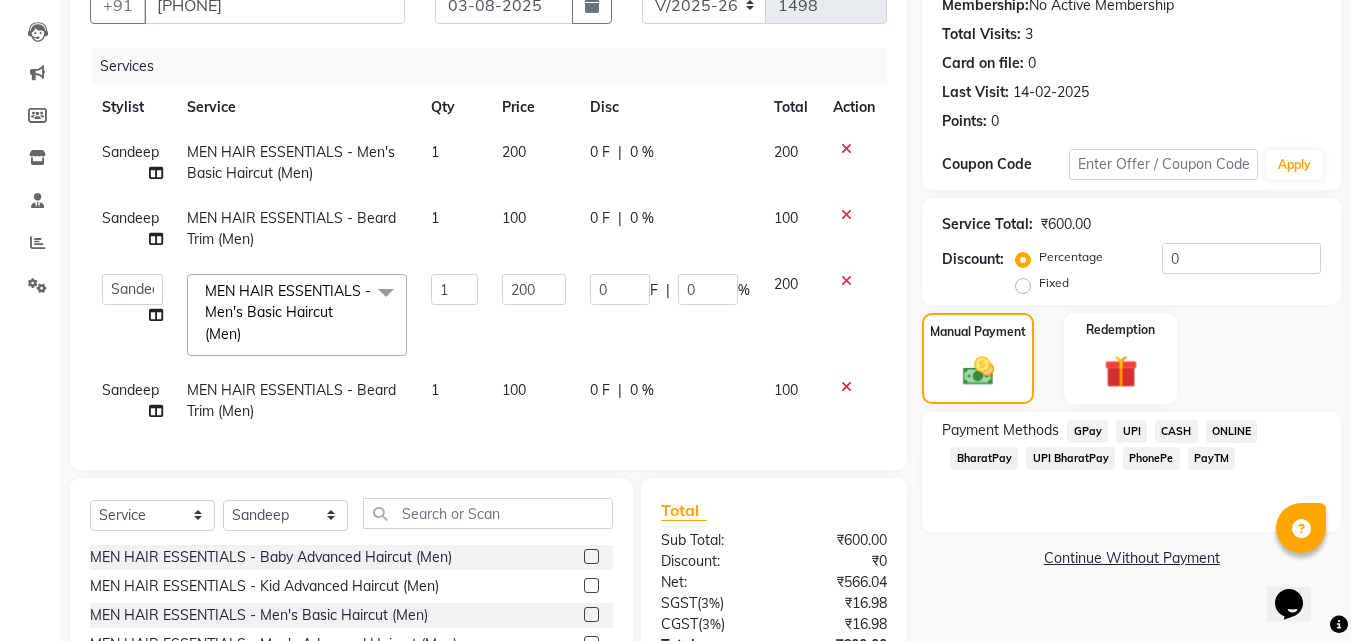 click on "PhonePe" 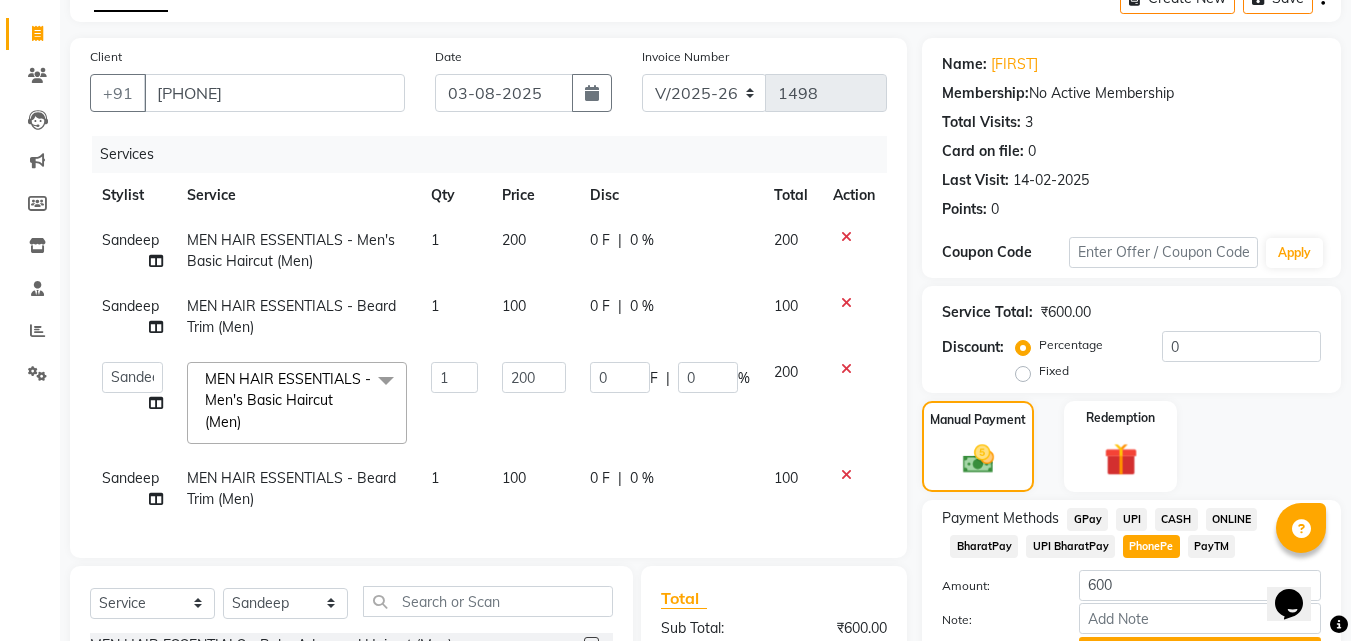 scroll, scrollTop: 300, scrollLeft: 0, axis: vertical 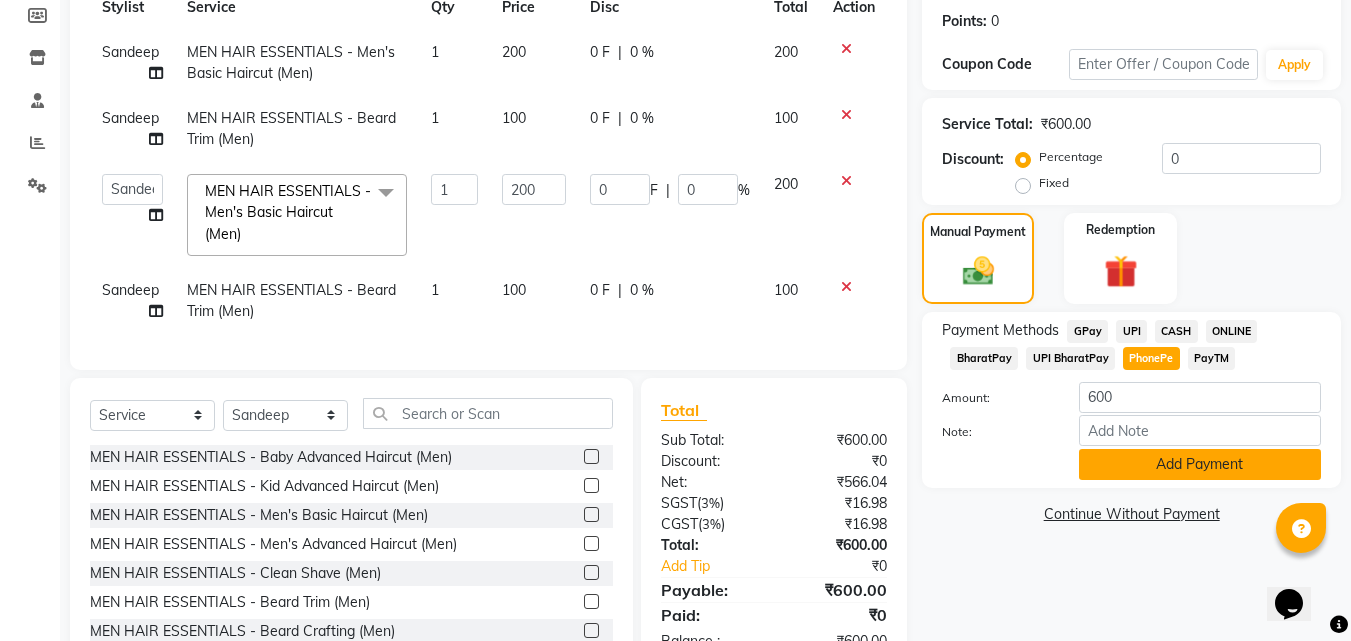 click on "Add Payment" 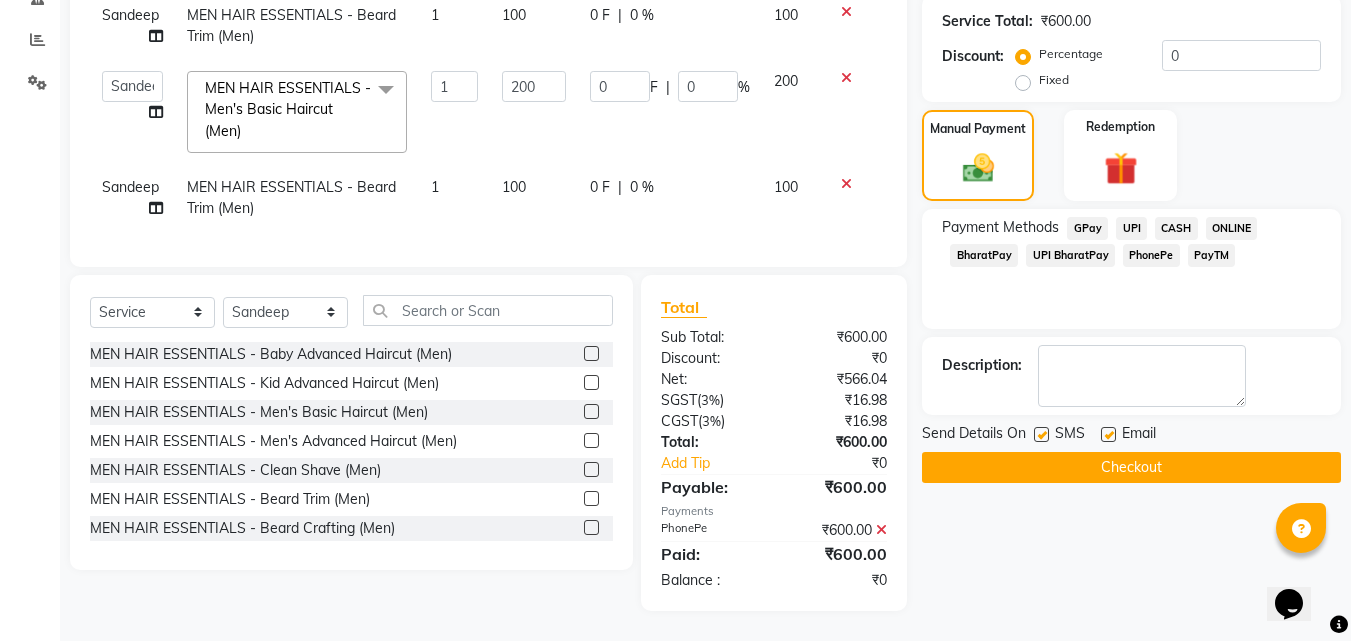 scroll, scrollTop: 418, scrollLeft: 0, axis: vertical 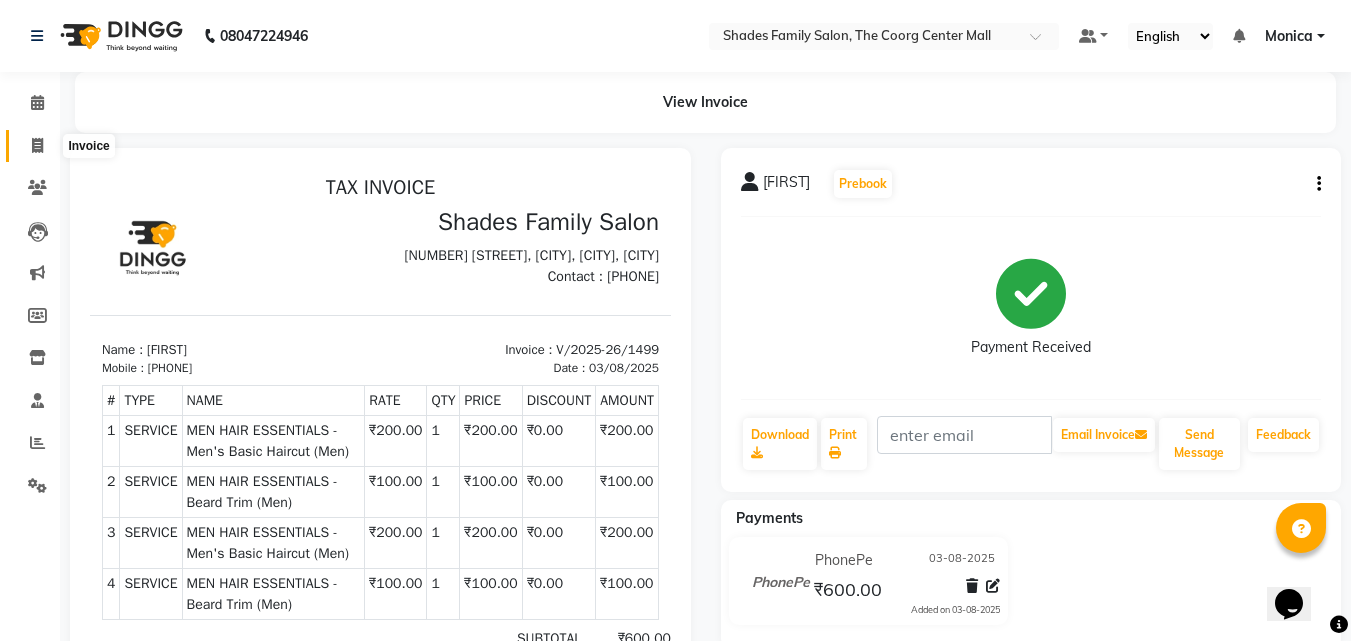 click 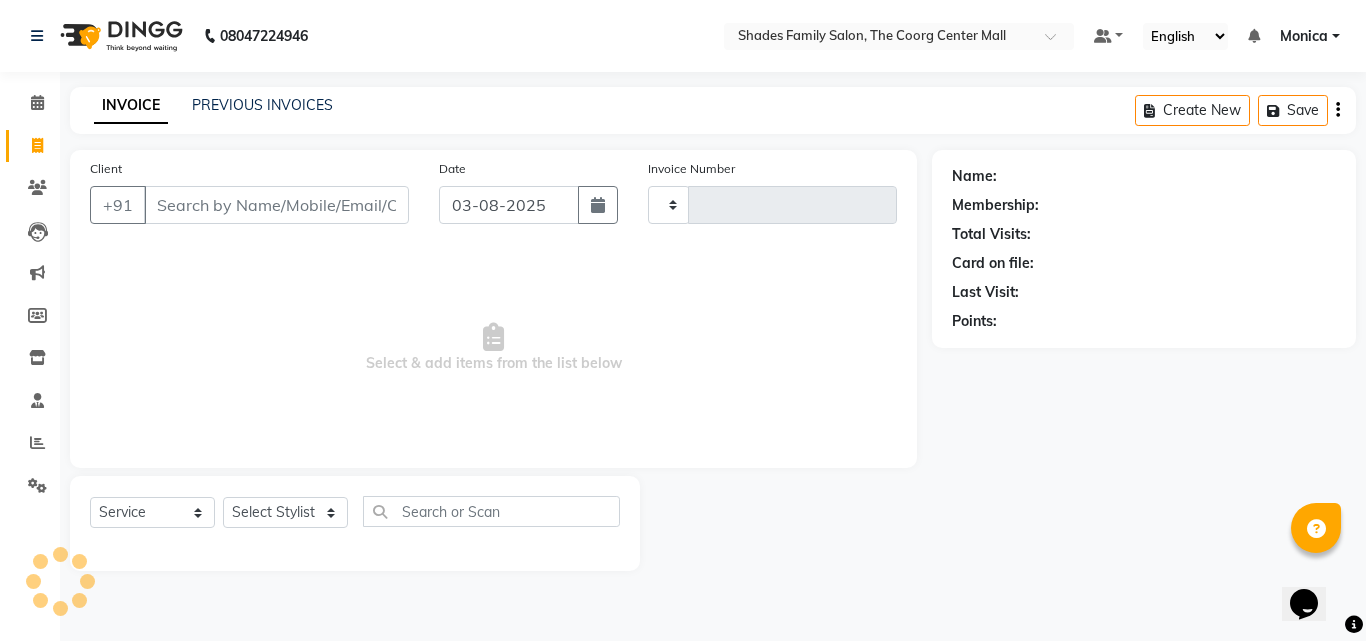 type on "1500" 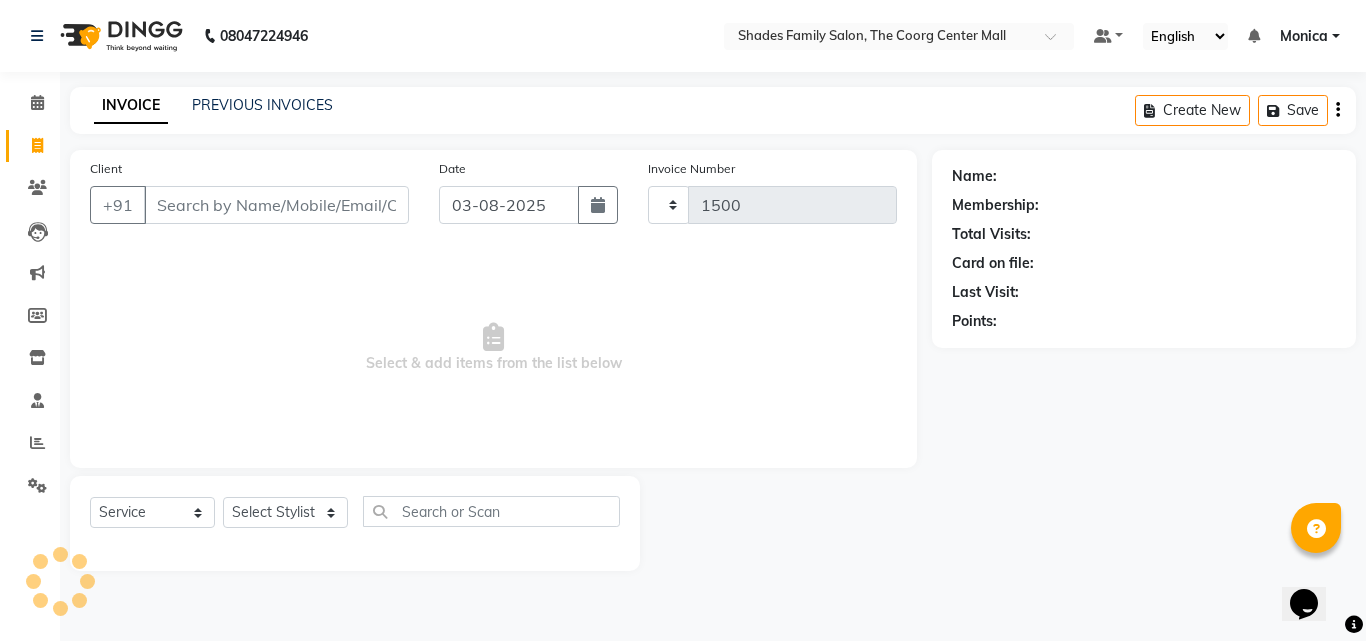 select on "7447" 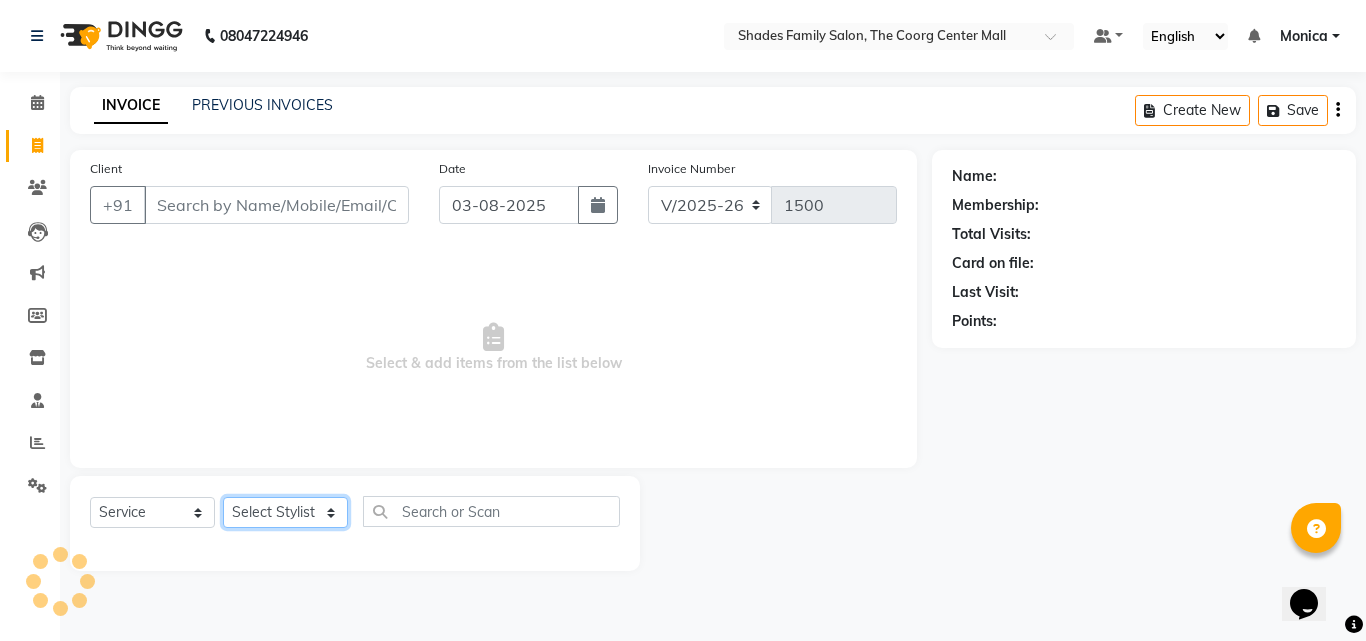 drag, startPoint x: 315, startPoint y: 523, endPoint x: 312, endPoint y: 506, distance: 17.262676 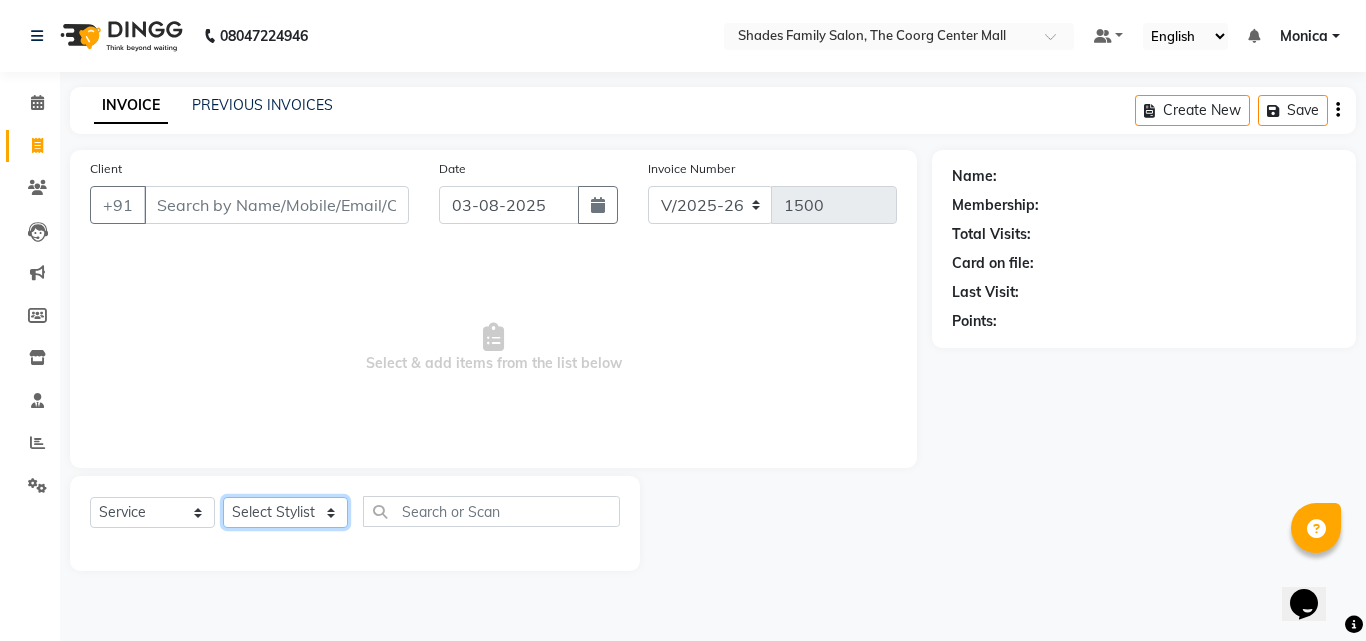 select on "69687" 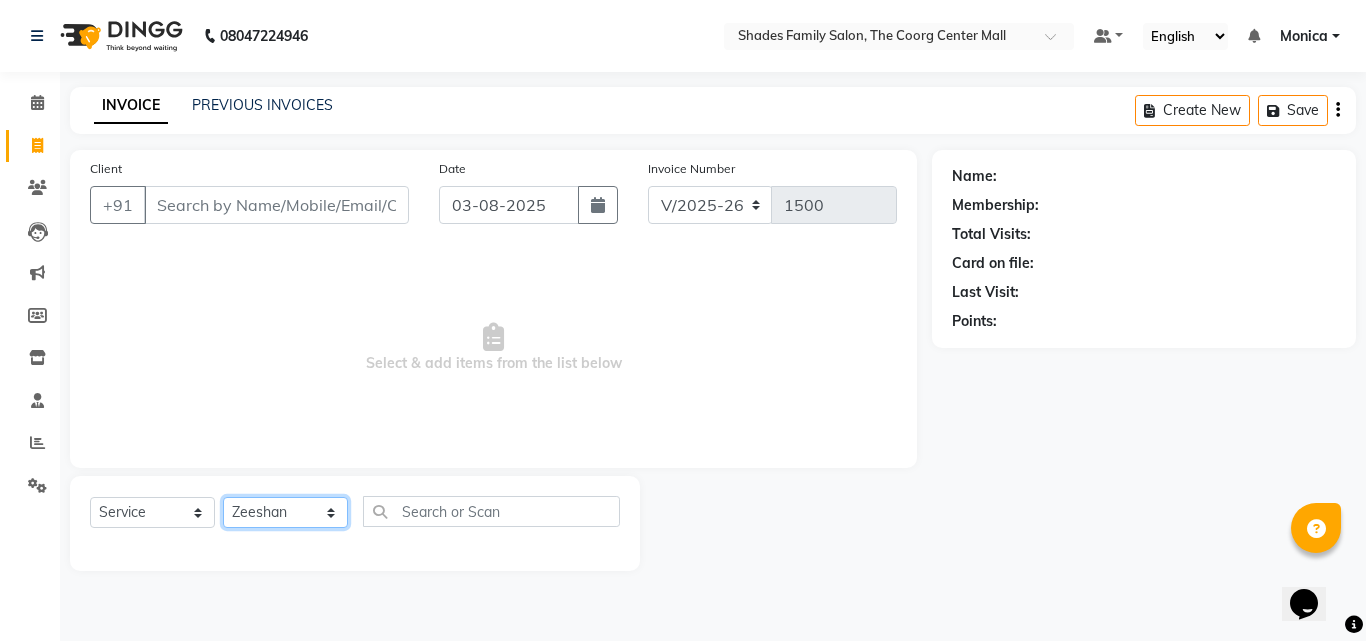 click on "Select Stylist Jyothi Monica  Namrutha Ranjith Sandeep Zeeshan" 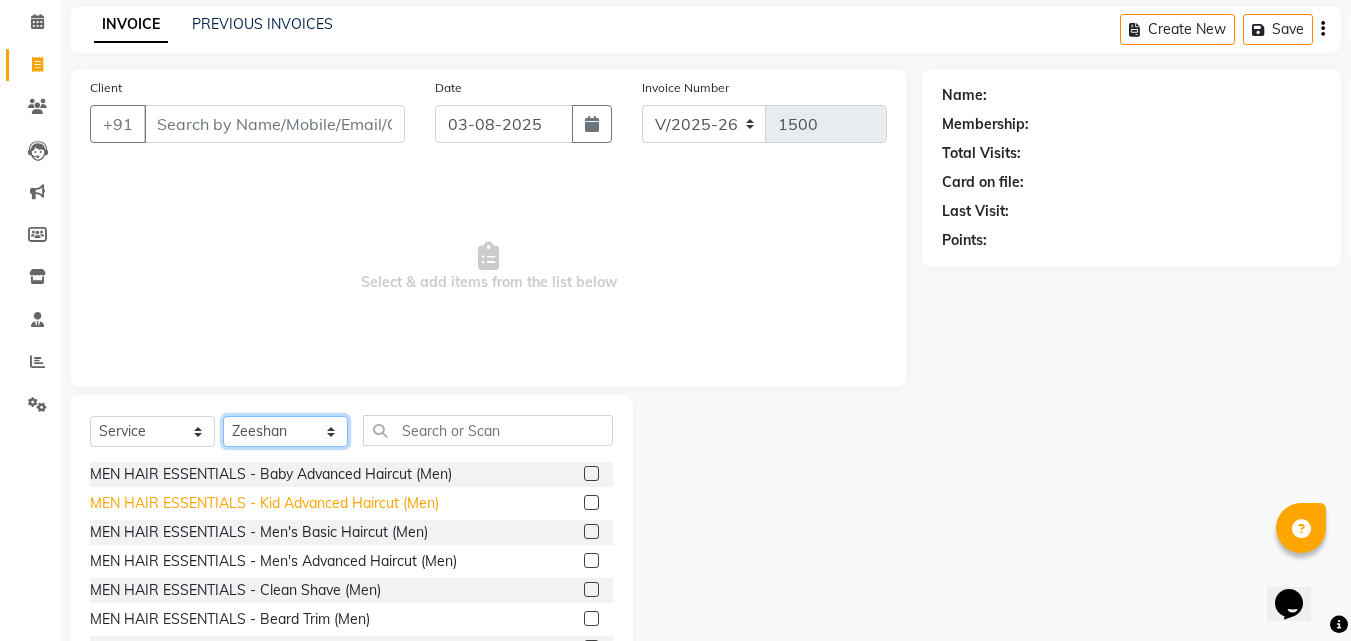 scroll, scrollTop: 100, scrollLeft: 0, axis: vertical 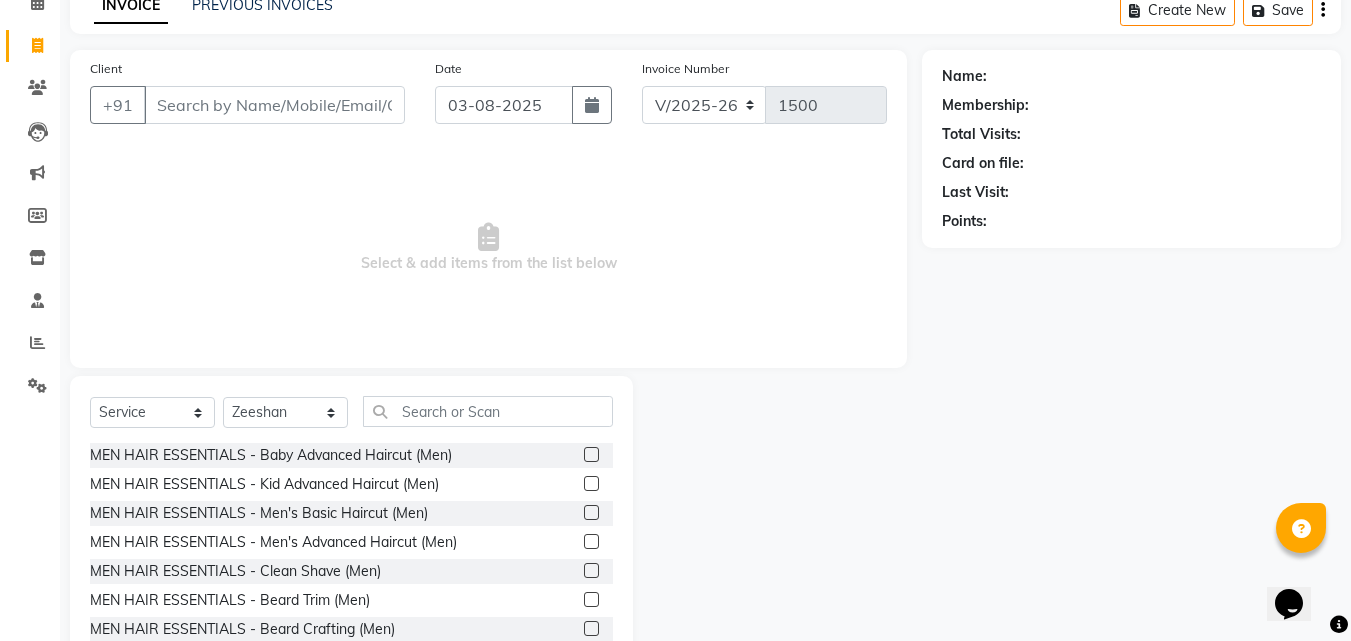 click 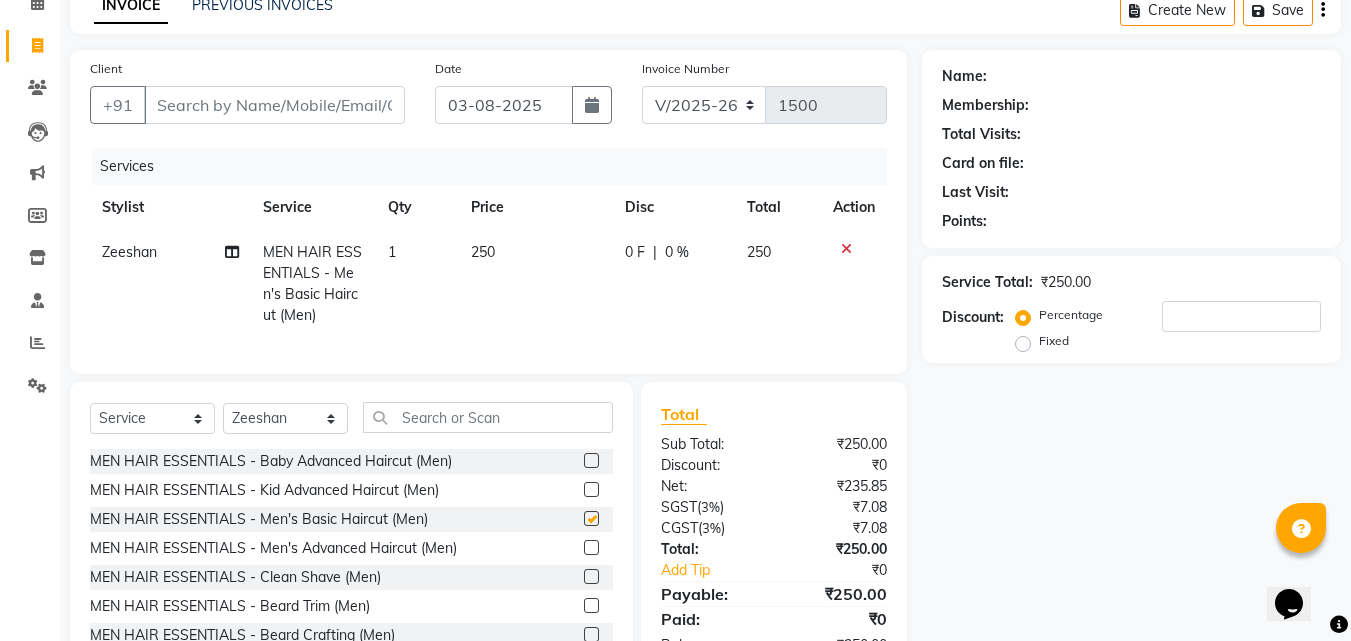 checkbox on "false" 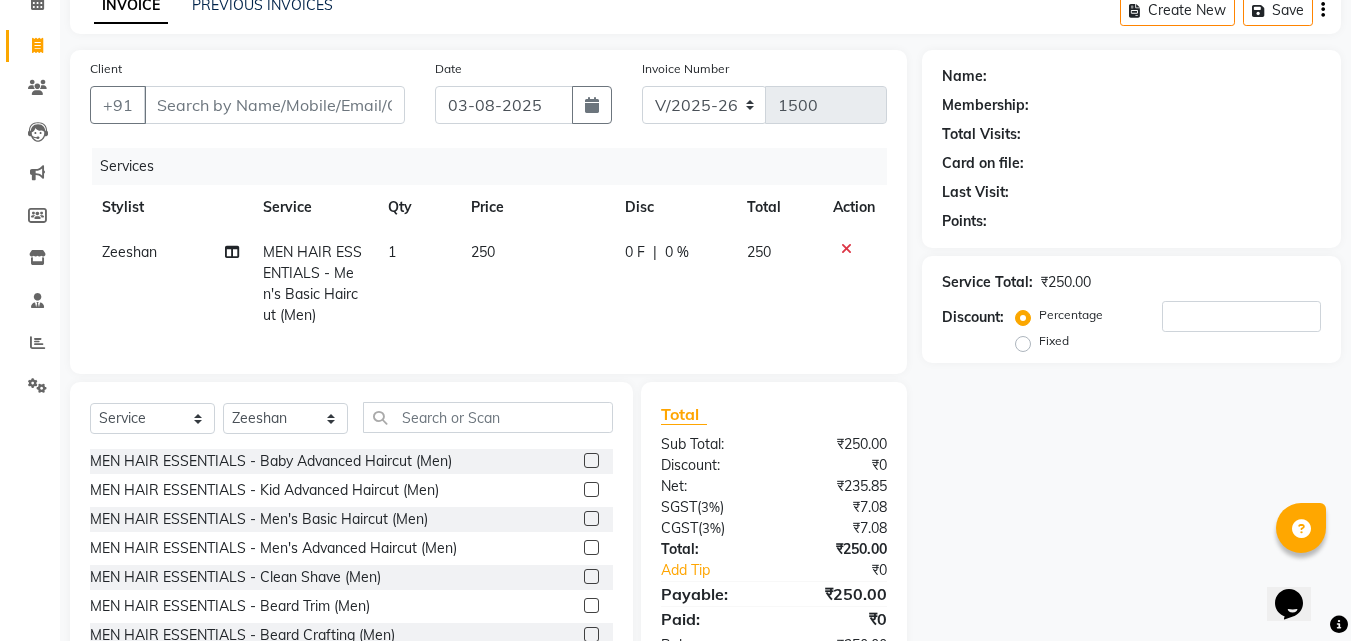click on "250" 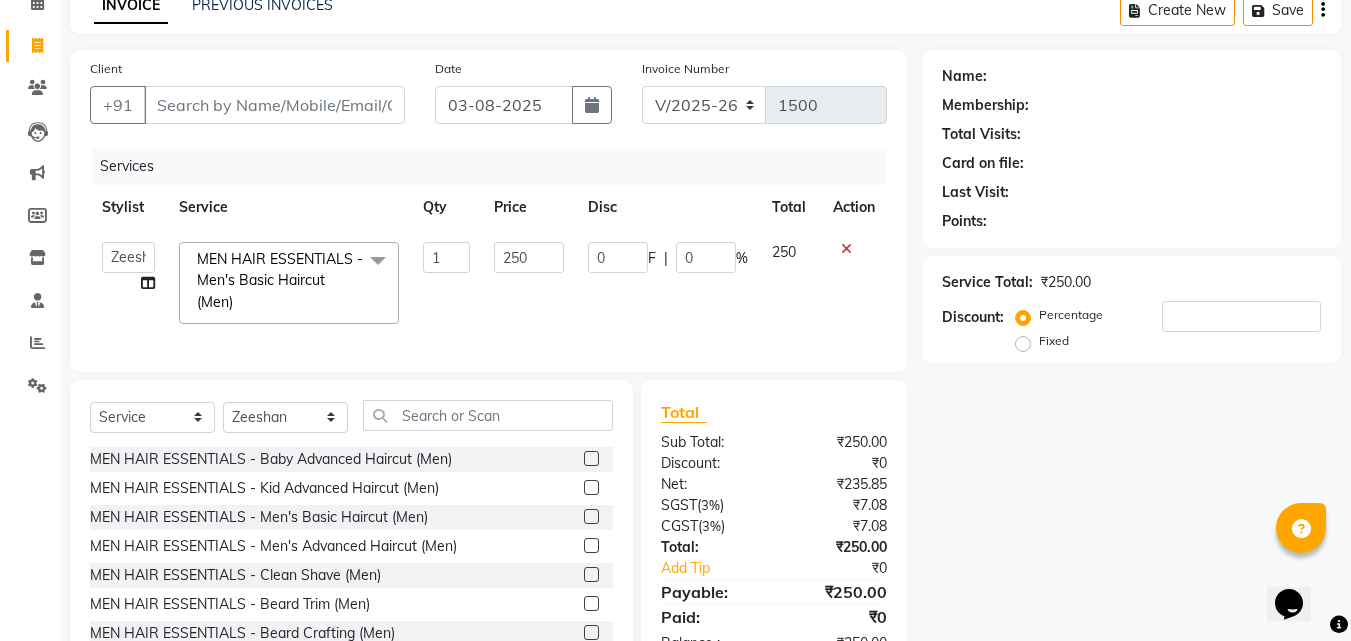 click on "250" 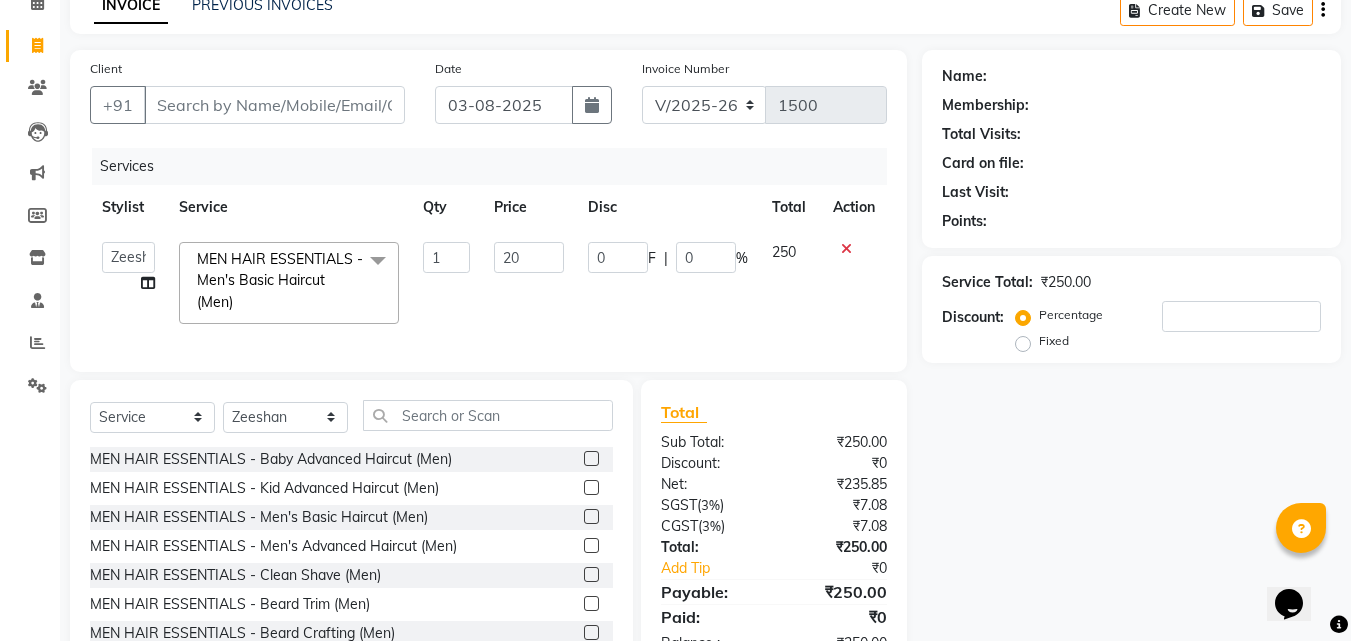 type on "200" 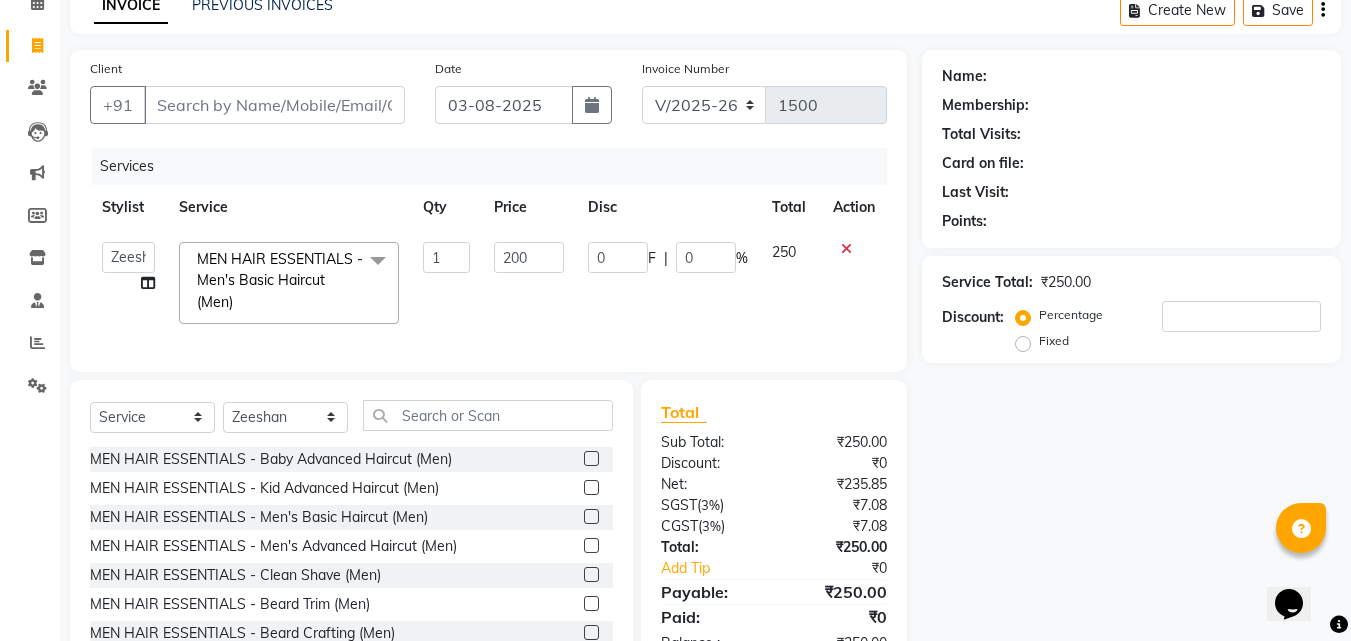 click on "200" 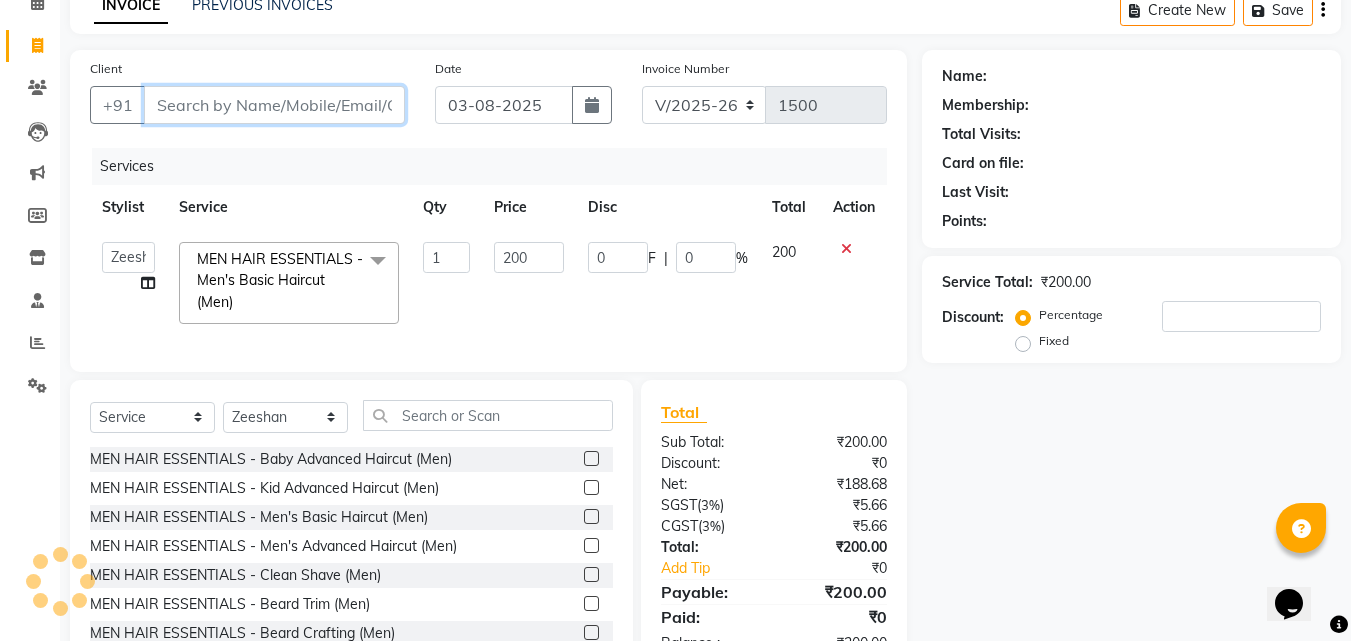 click on "Client" at bounding box center [274, 105] 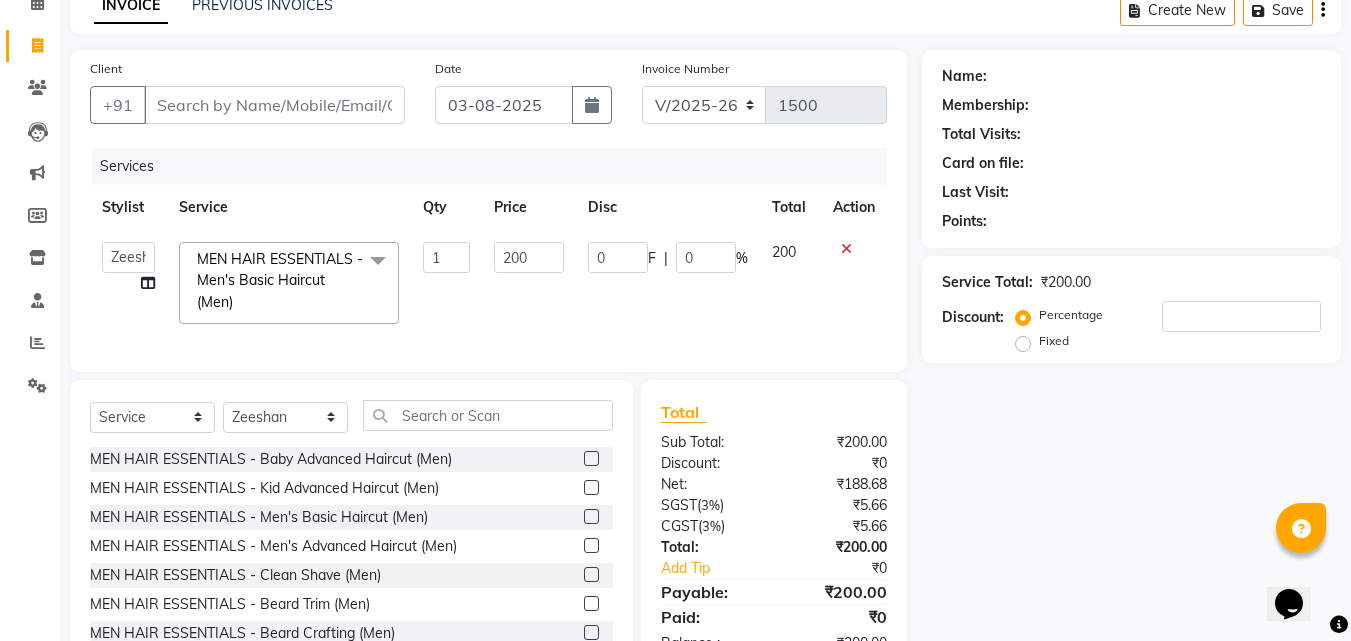 click on "Name: Membership: Total Visits: Card on file: Last Visit:  Points:  Service Total:  ₹200.00  Discount:  Percentage   Fixed" 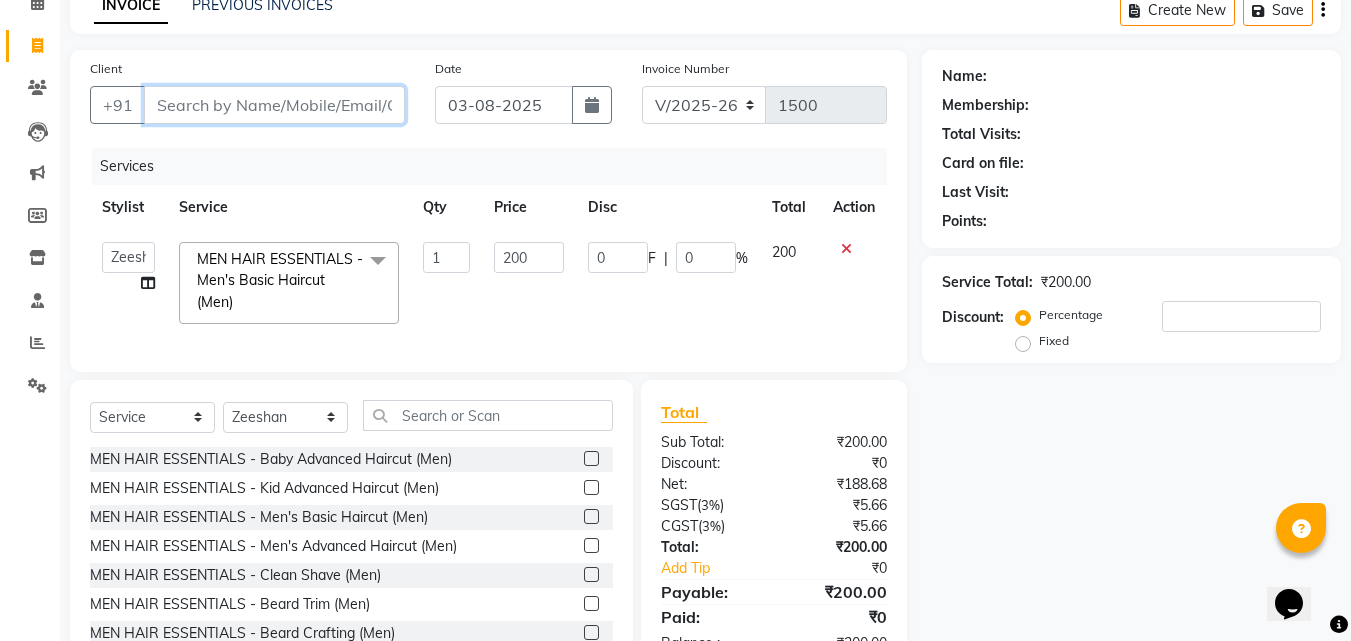 click on "Client" at bounding box center (274, 105) 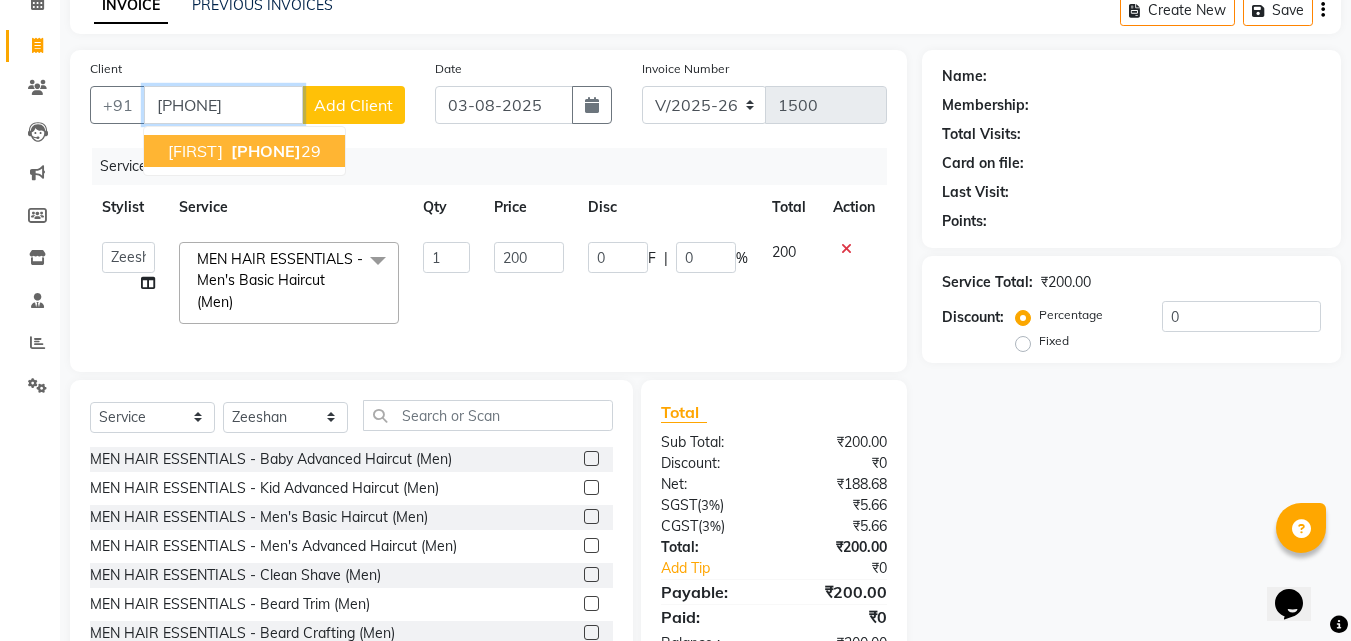 click on "78924598" at bounding box center [266, 151] 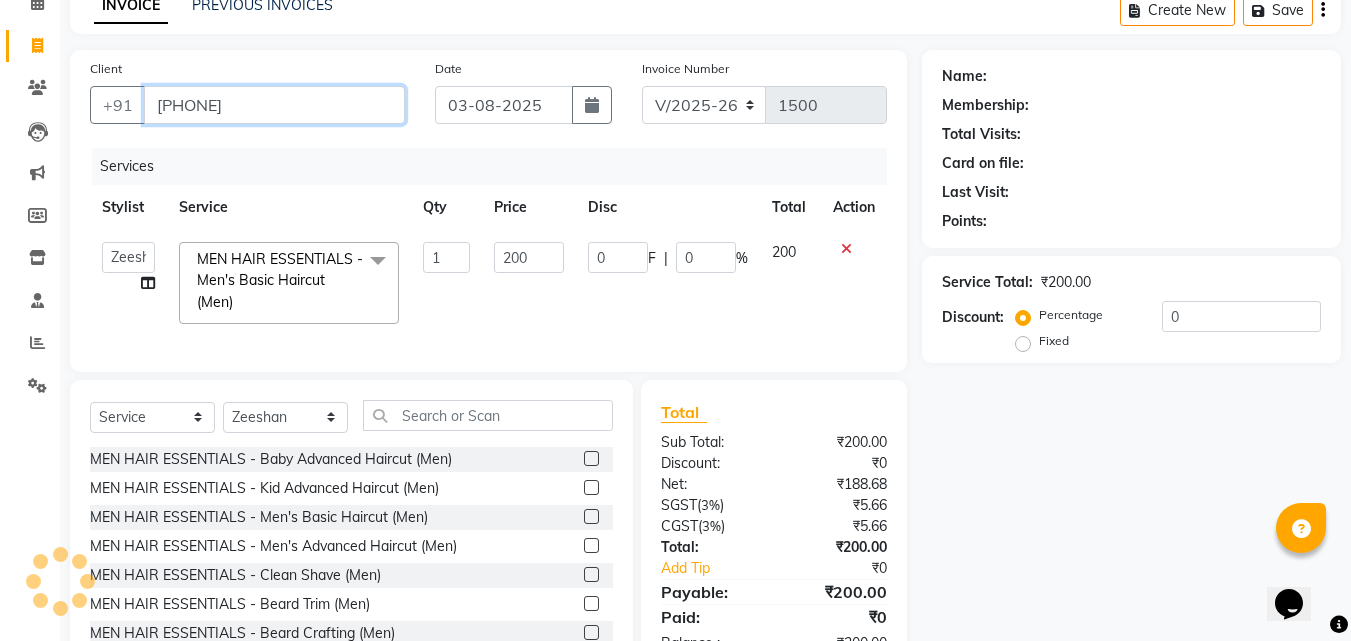 type on "7892459829" 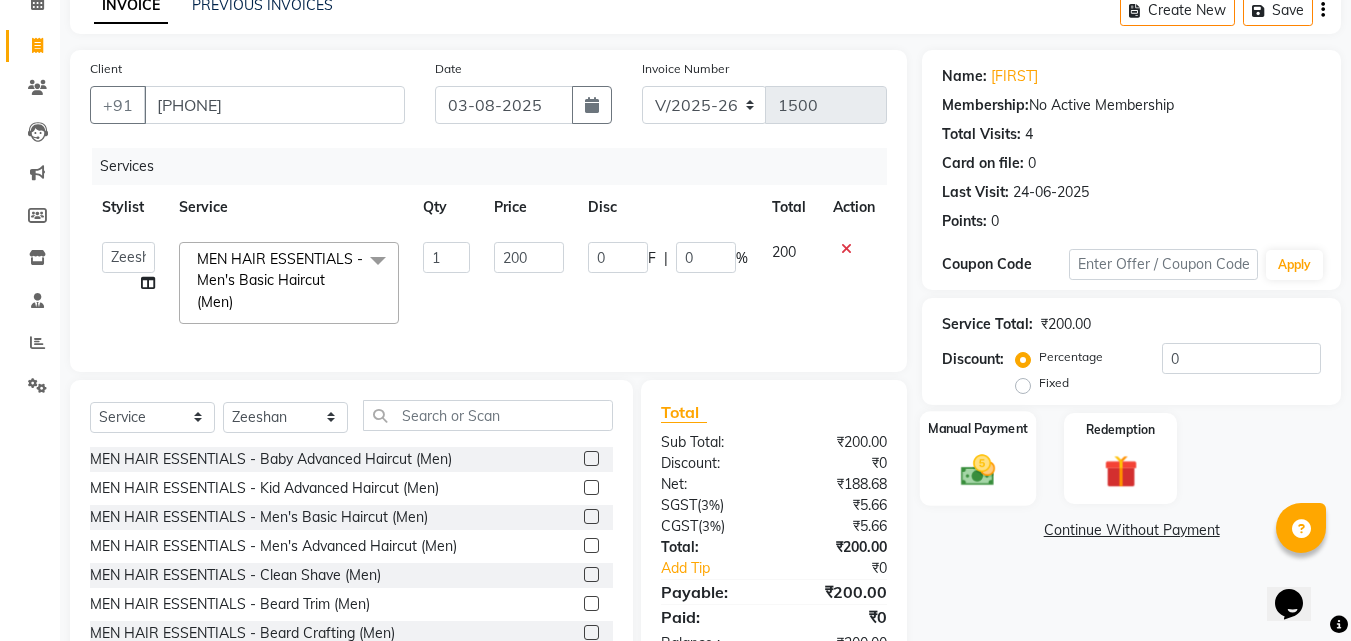 click 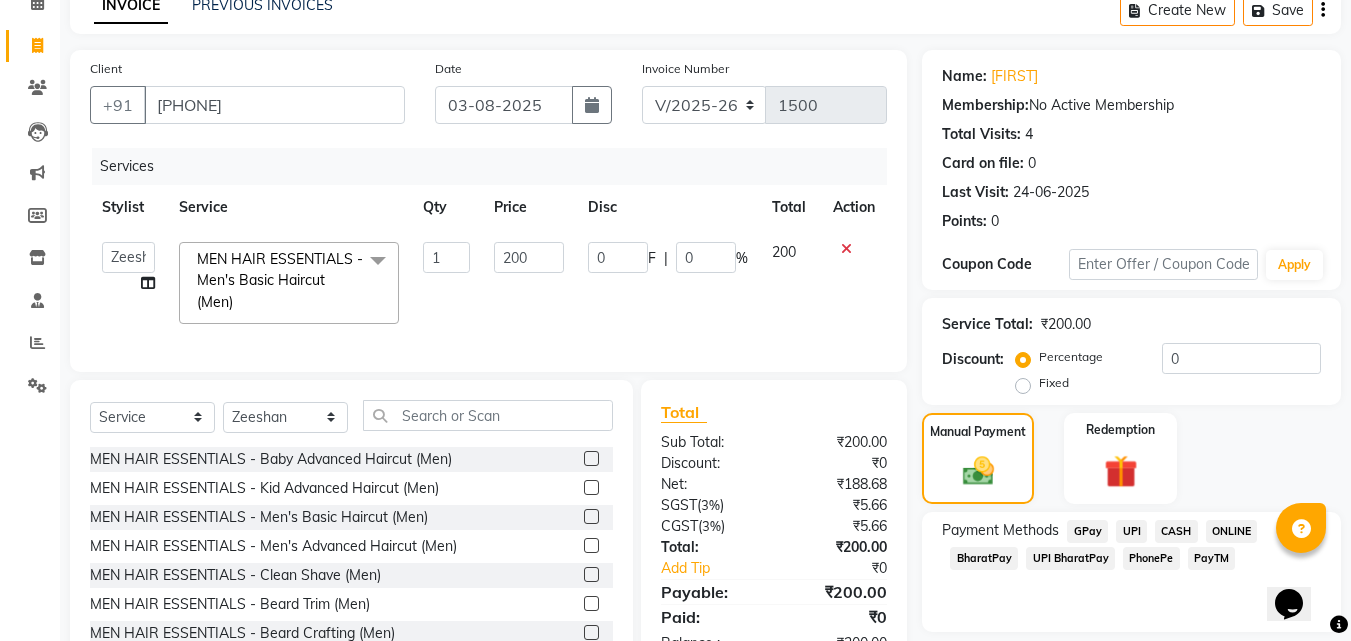 click on "PhonePe" 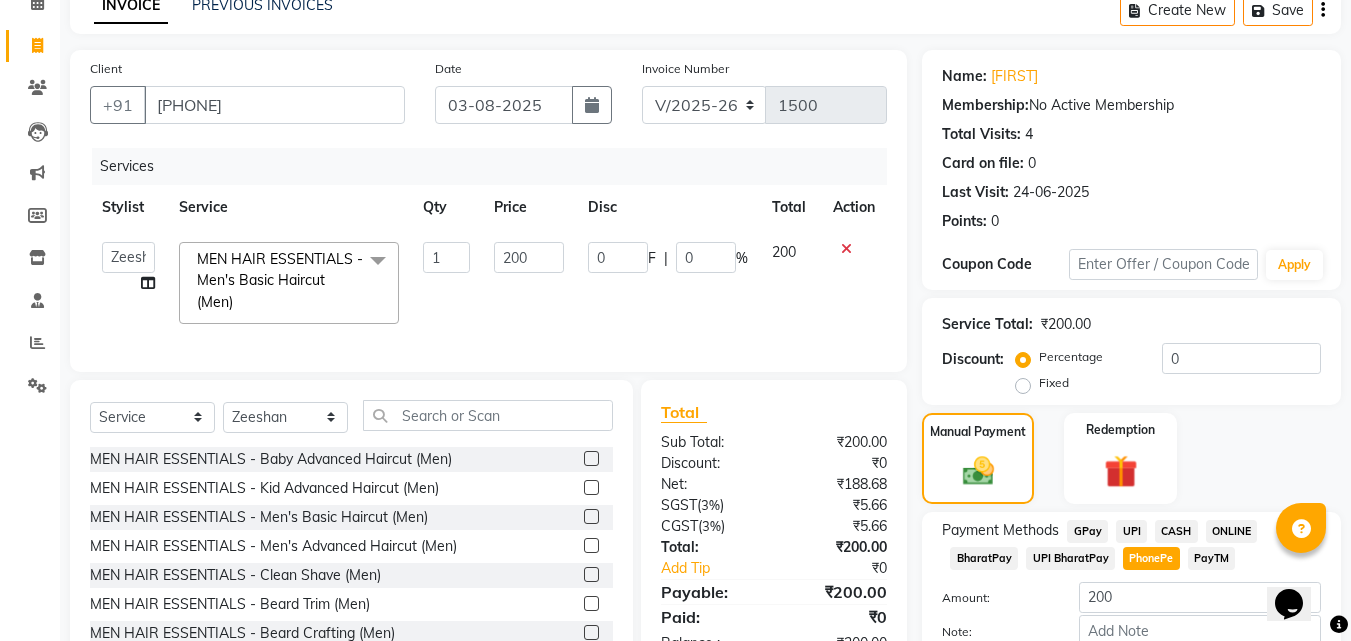 click on "ONLINE" 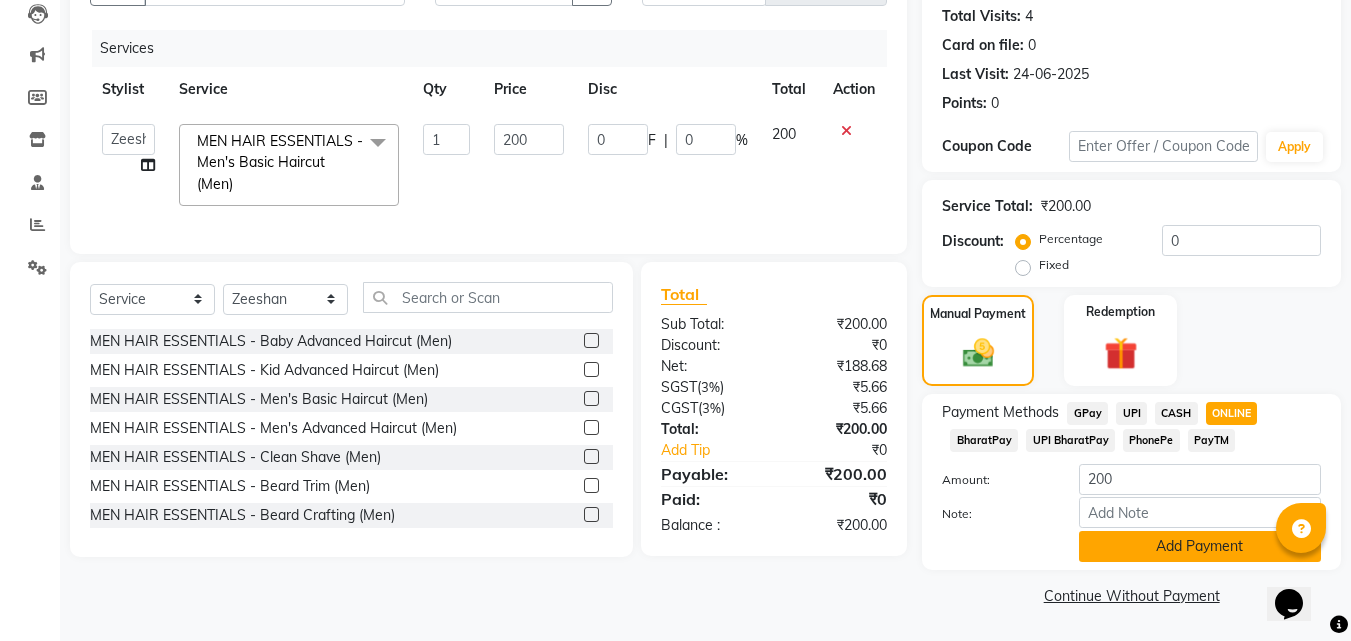 click on "Add Payment" 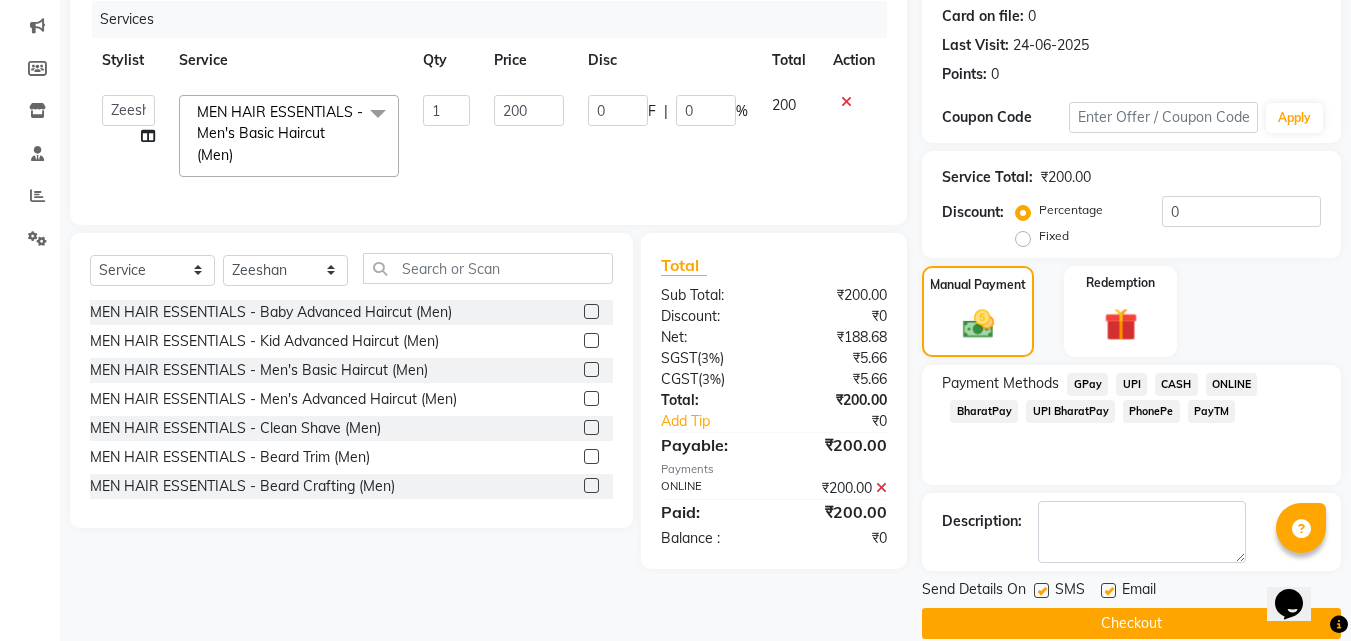 scroll, scrollTop: 275, scrollLeft: 0, axis: vertical 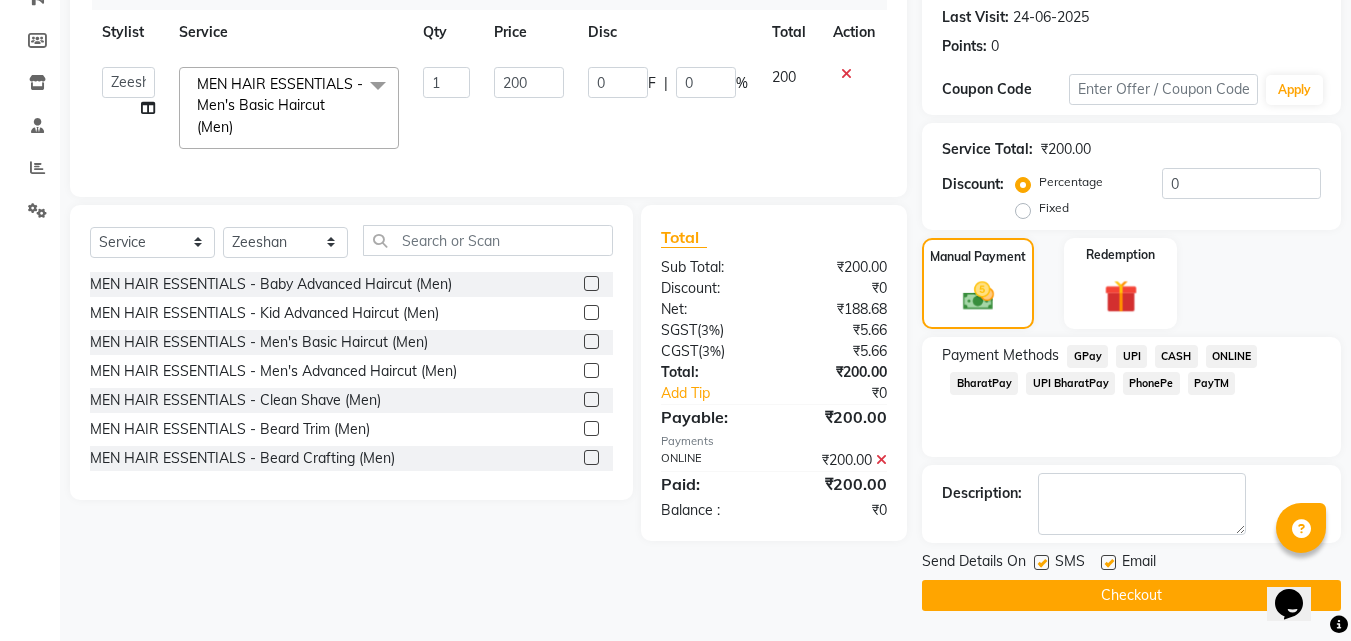 click on "Checkout" 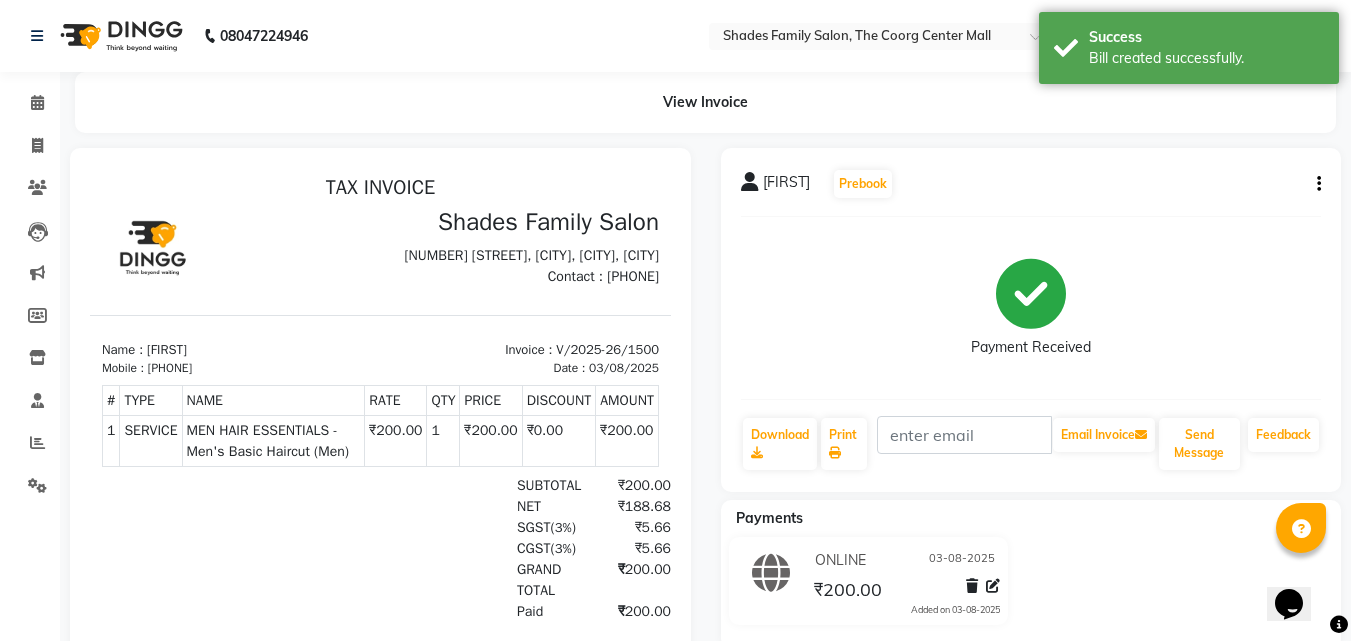 scroll, scrollTop: 0, scrollLeft: 0, axis: both 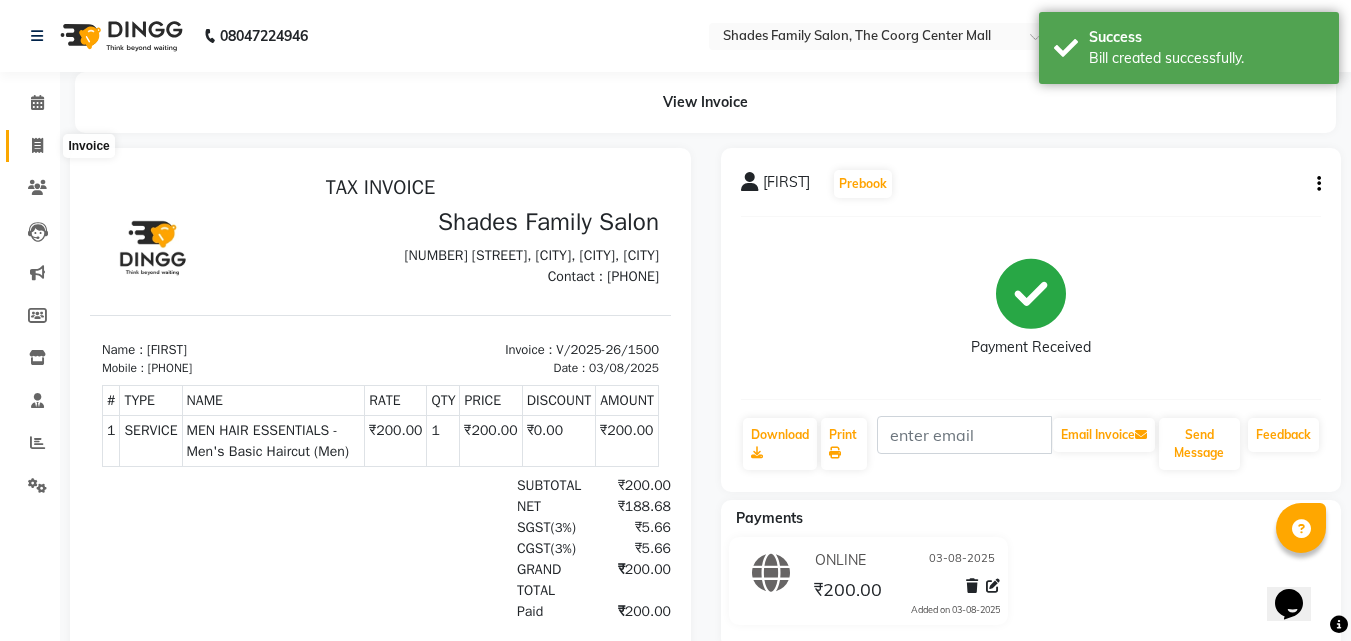 click 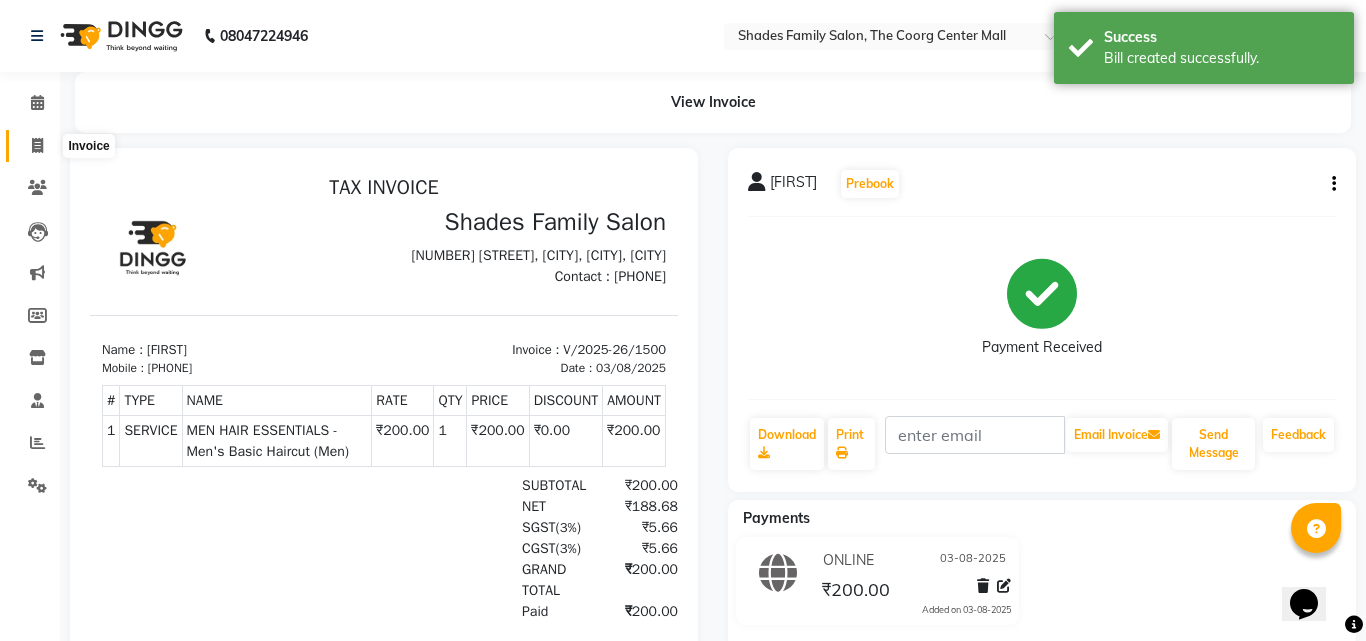 select on "service" 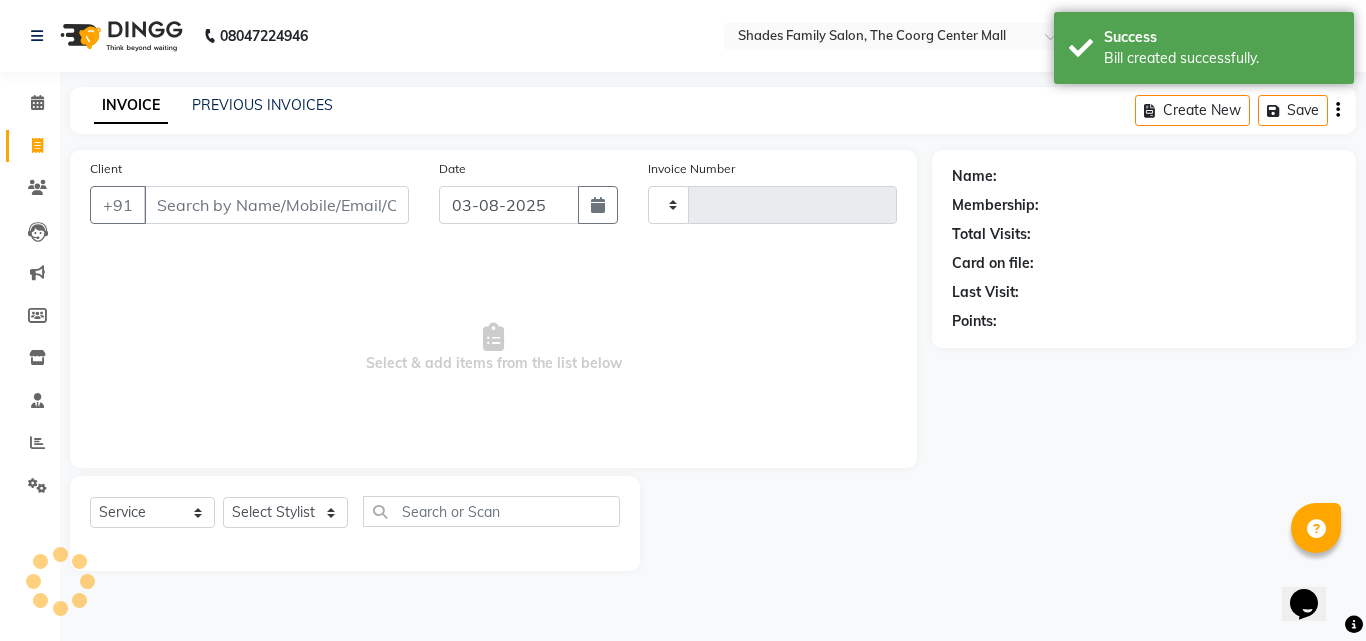 type on "1501" 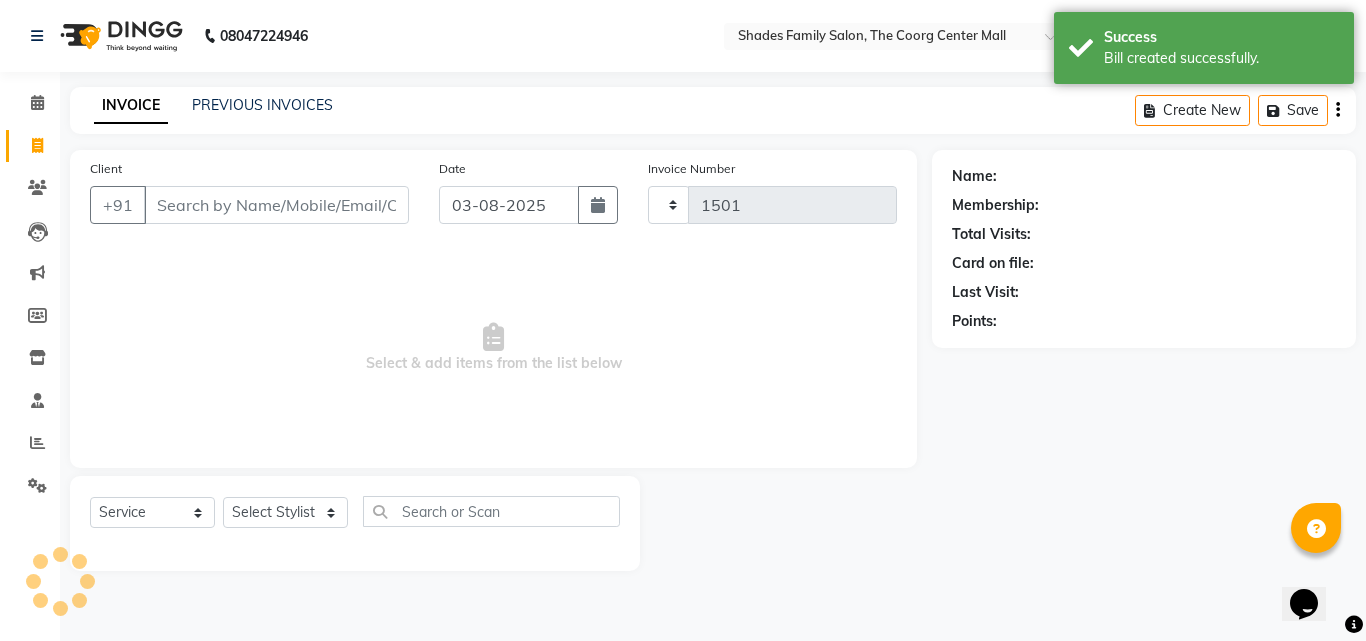 select on "7447" 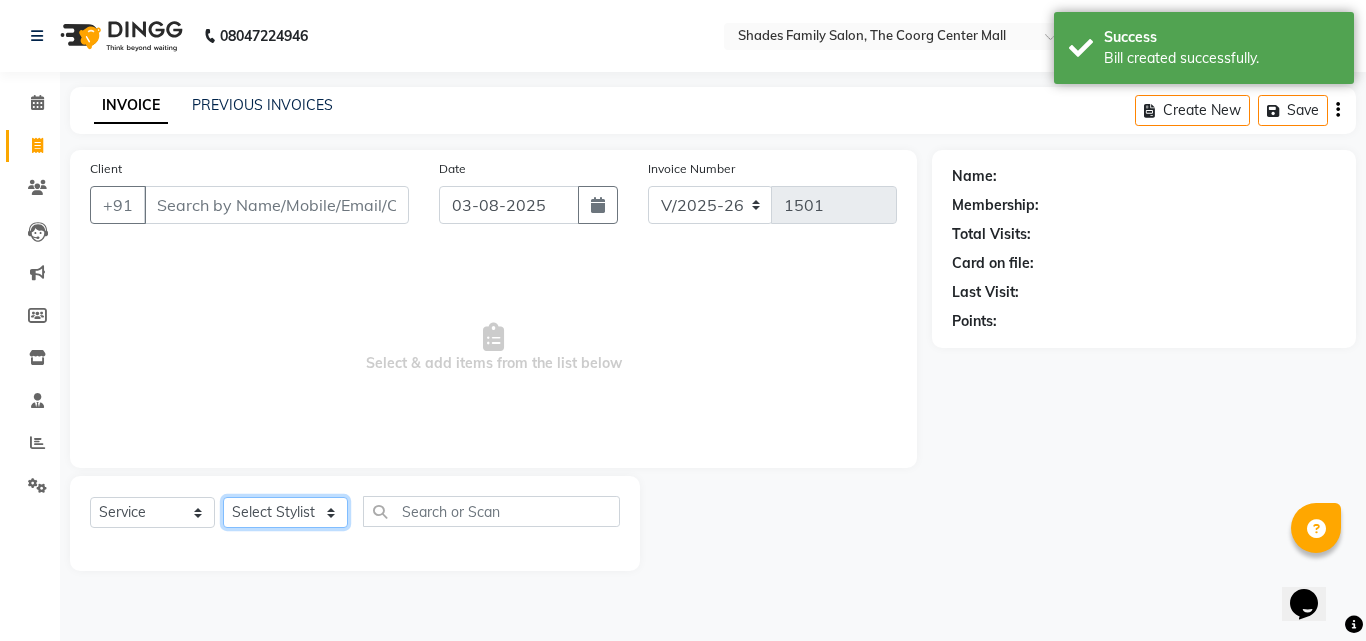 click on "Select Stylist Jyothi Monica  Namrutha Ranjith Sandeep Zeeshan" 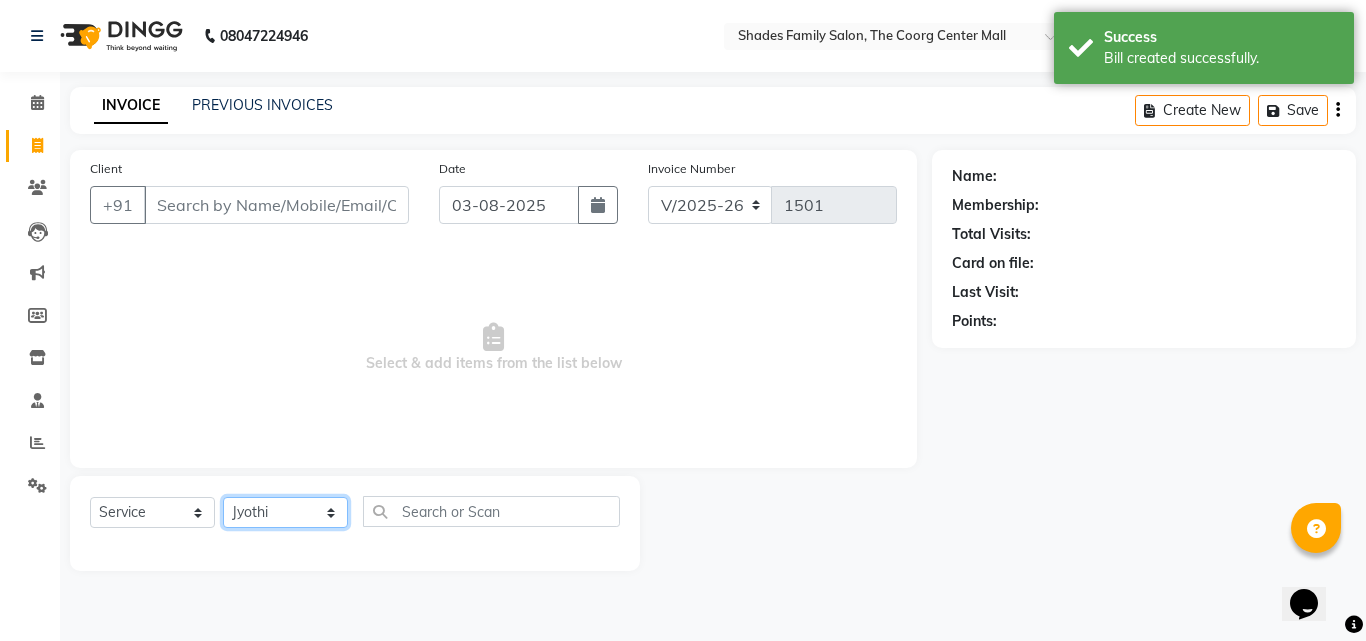 click on "Select Stylist Jyothi Monica  Namrutha Ranjith Sandeep Zeeshan" 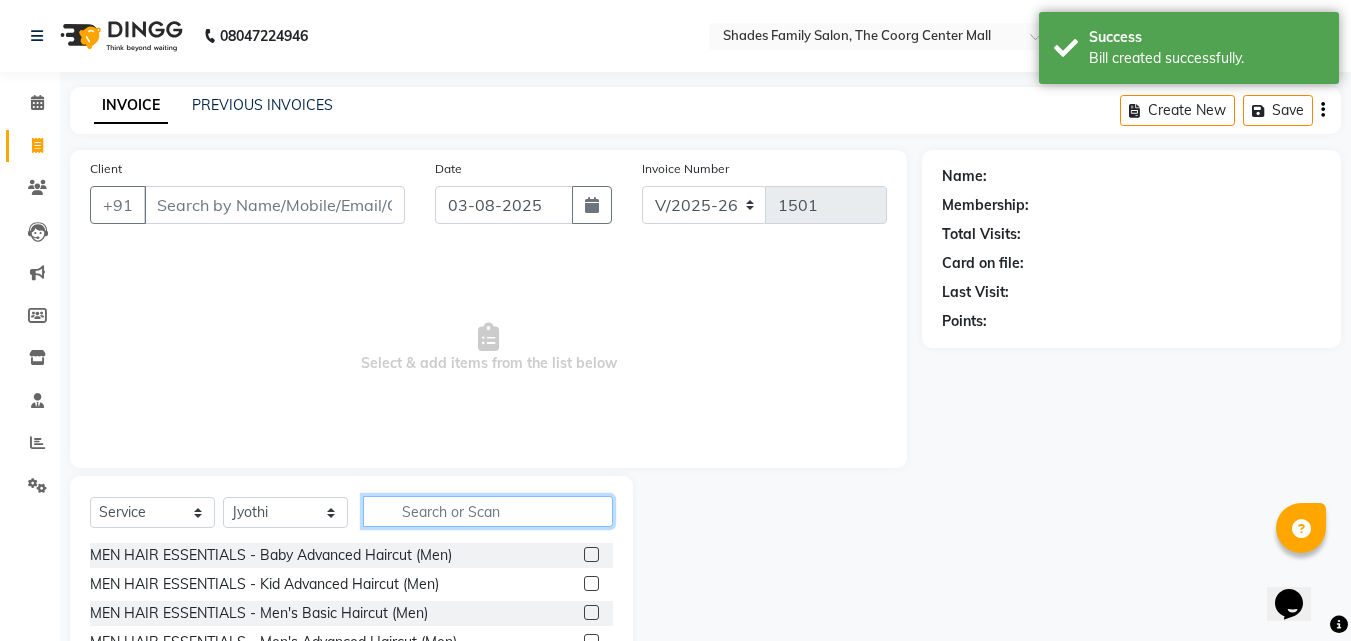 click 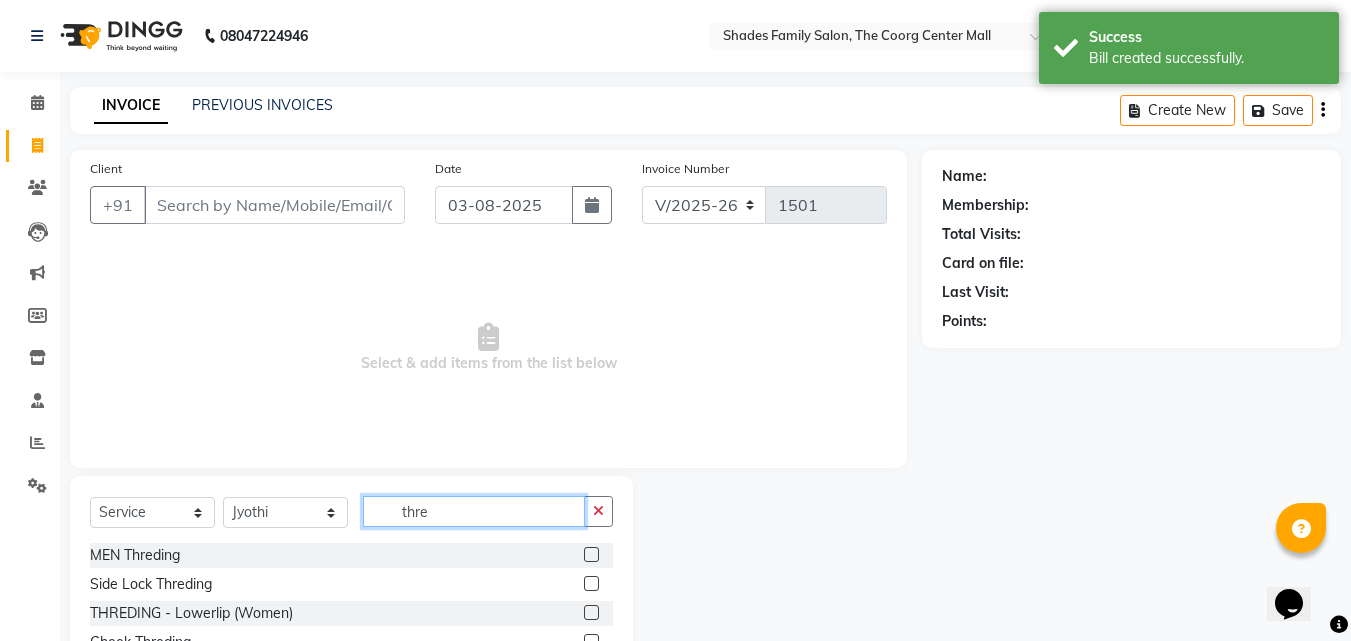 type on "thre" 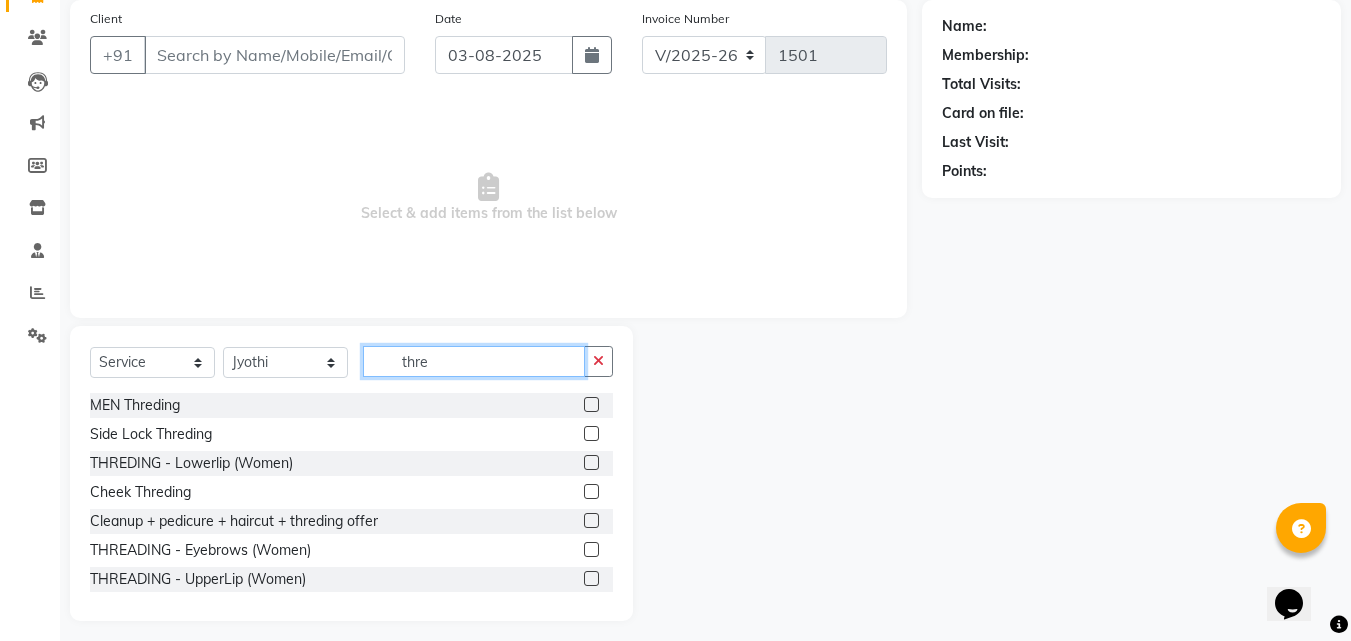 scroll, scrollTop: 160, scrollLeft: 0, axis: vertical 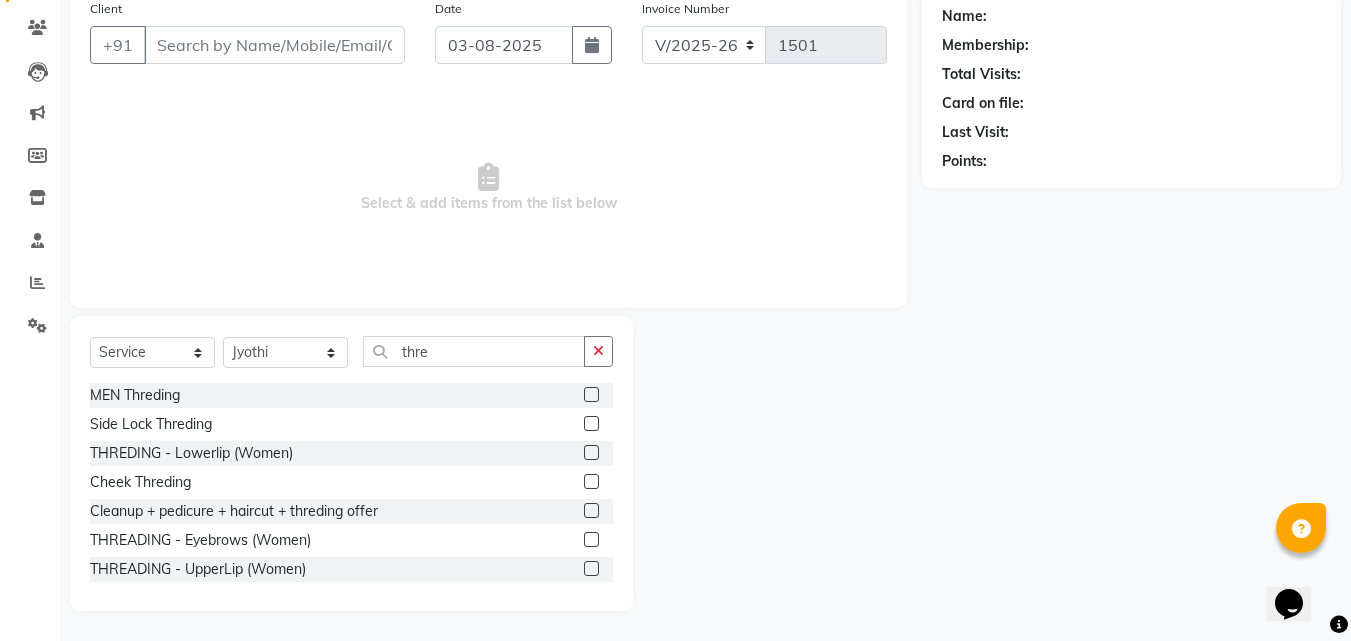 click 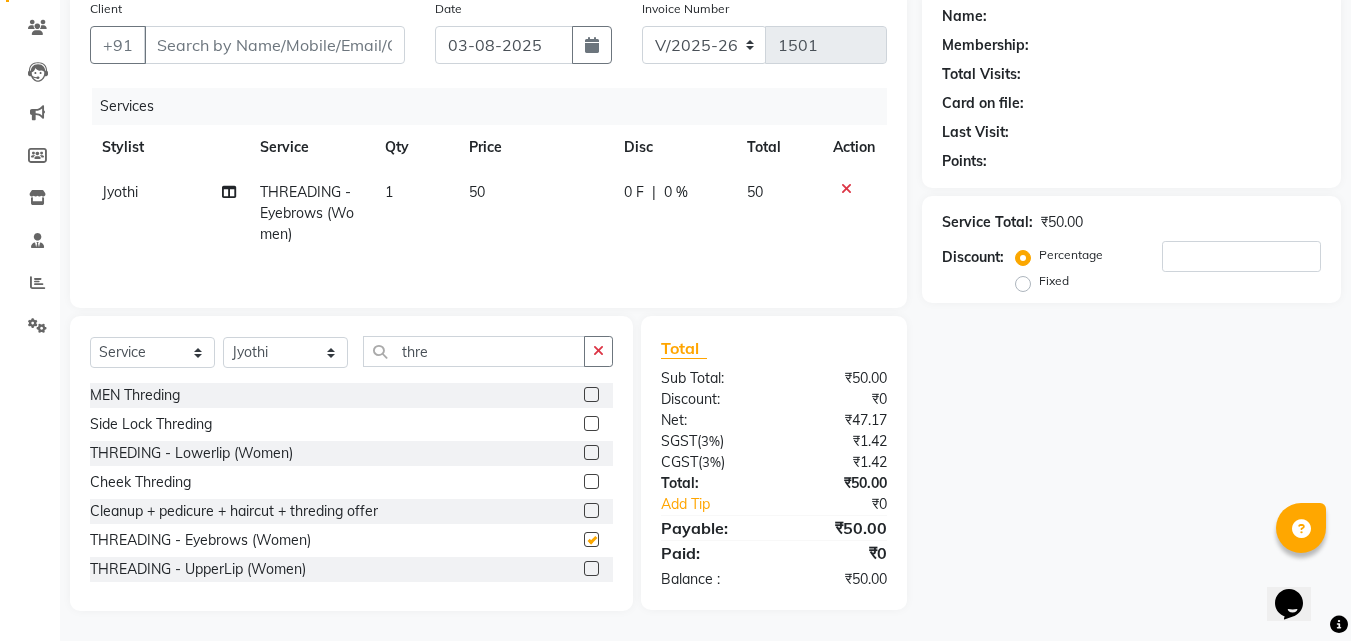 checkbox on "false" 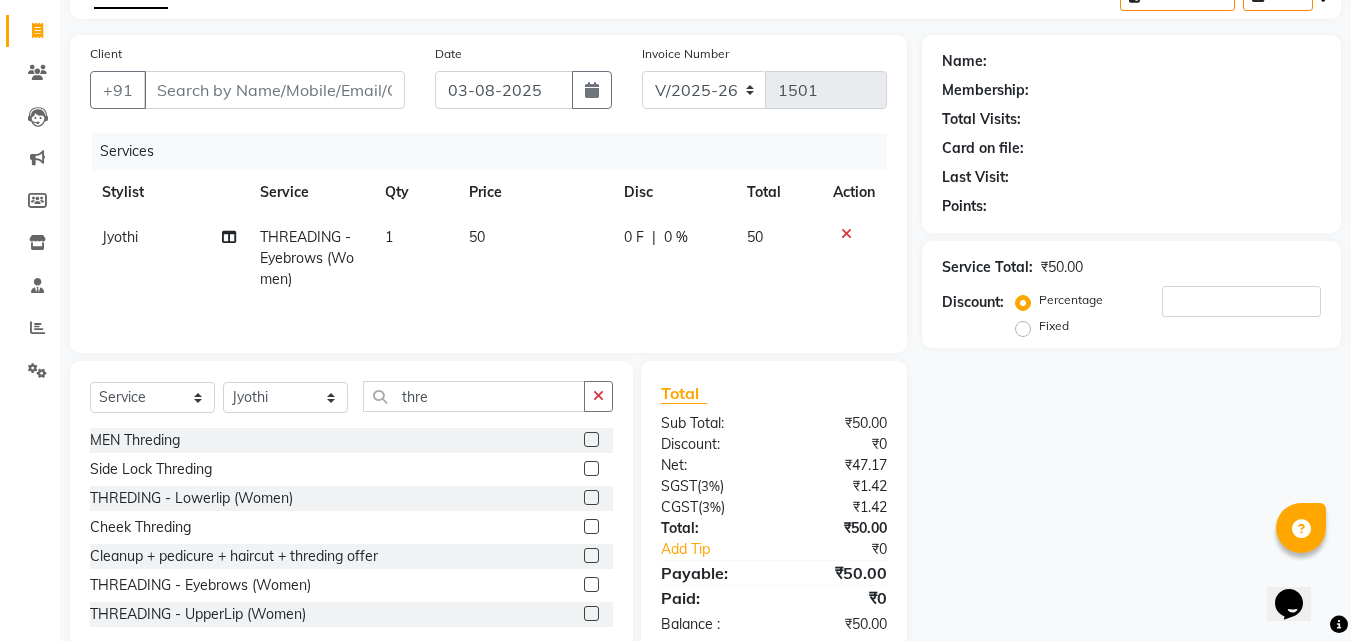 scroll, scrollTop: 160, scrollLeft: 0, axis: vertical 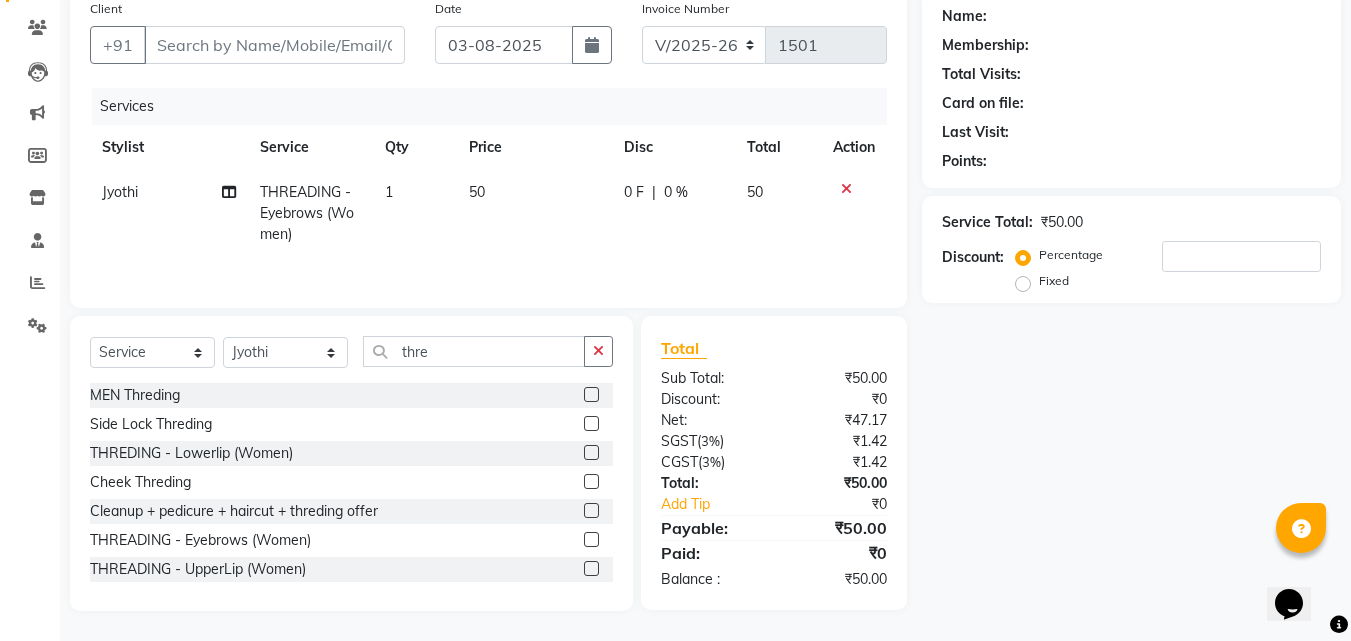 click 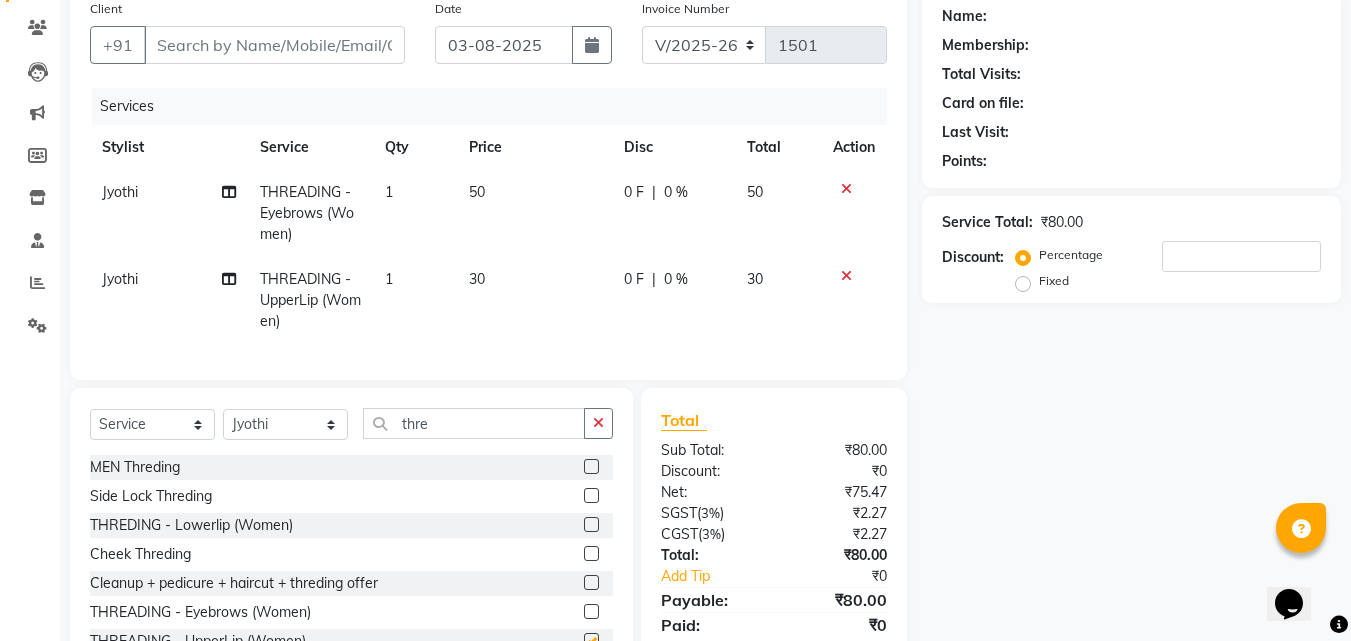 checkbox on "false" 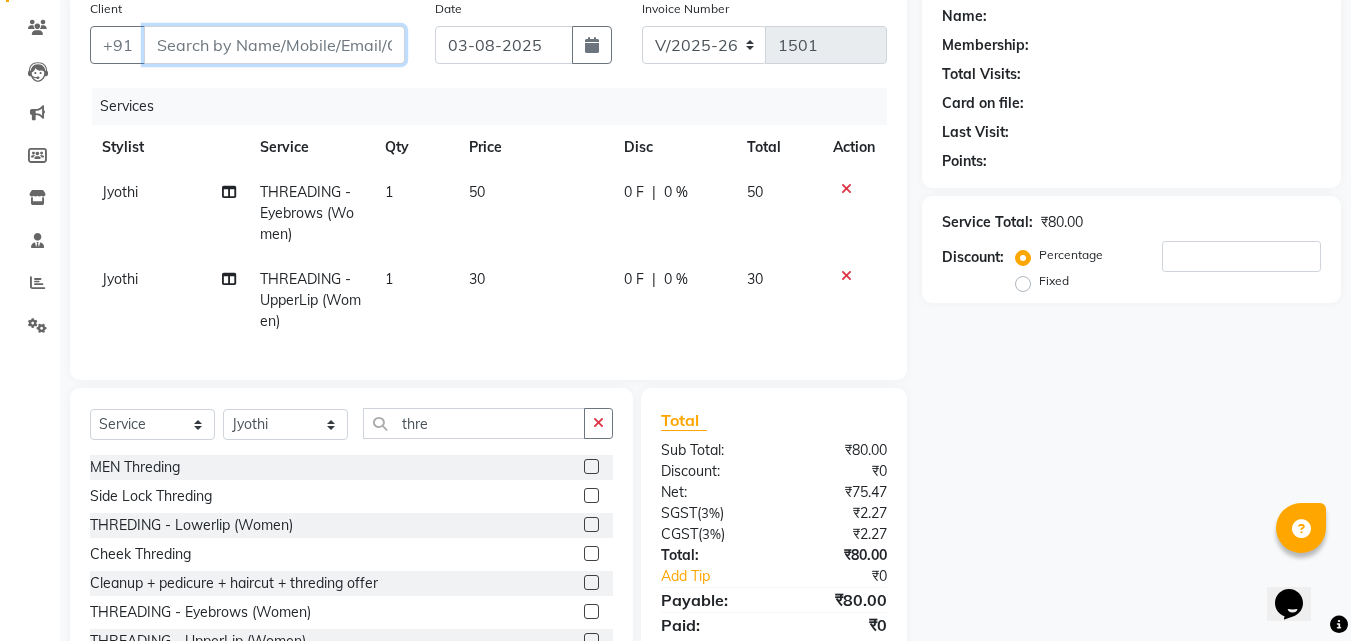 click on "Client" at bounding box center (274, 45) 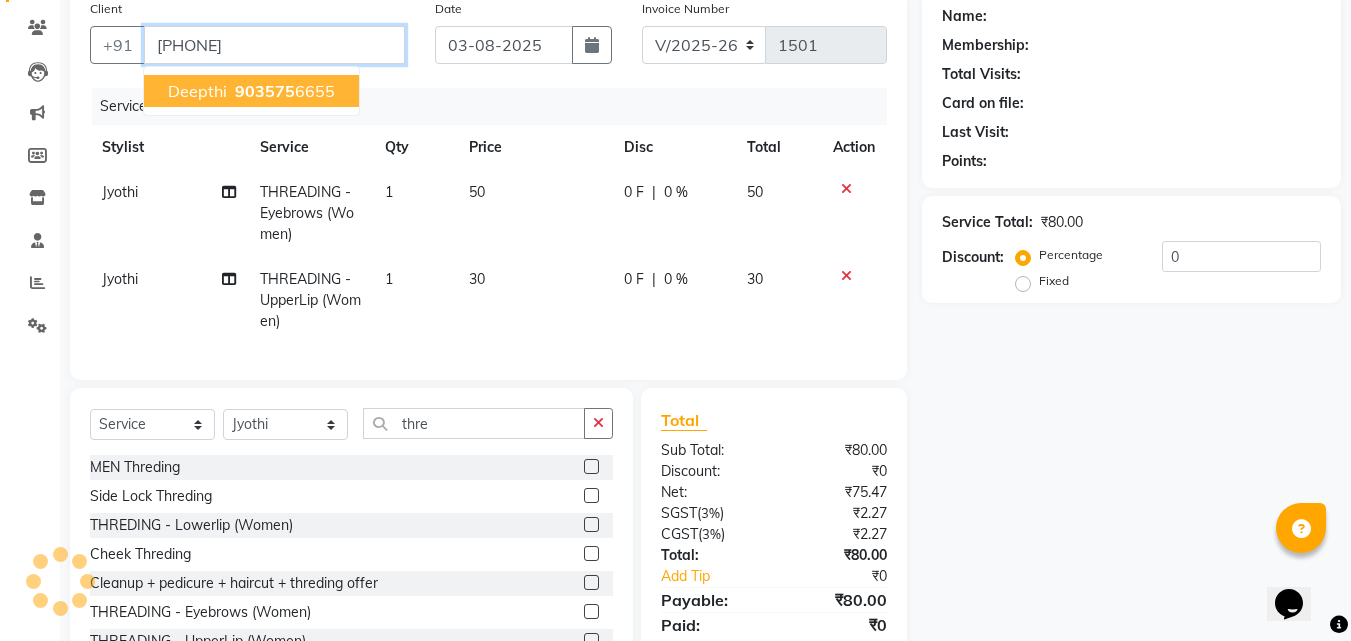 type on "9035756655" 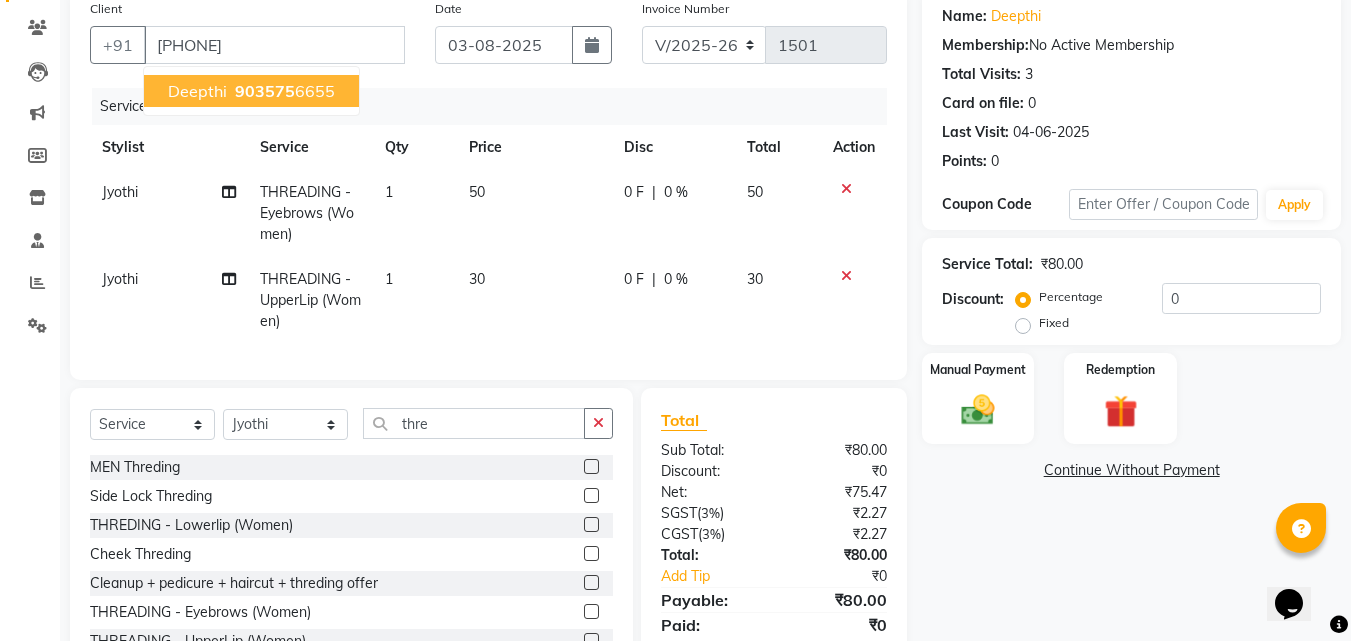 click on "Deepthi" at bounding box center [197, 91] 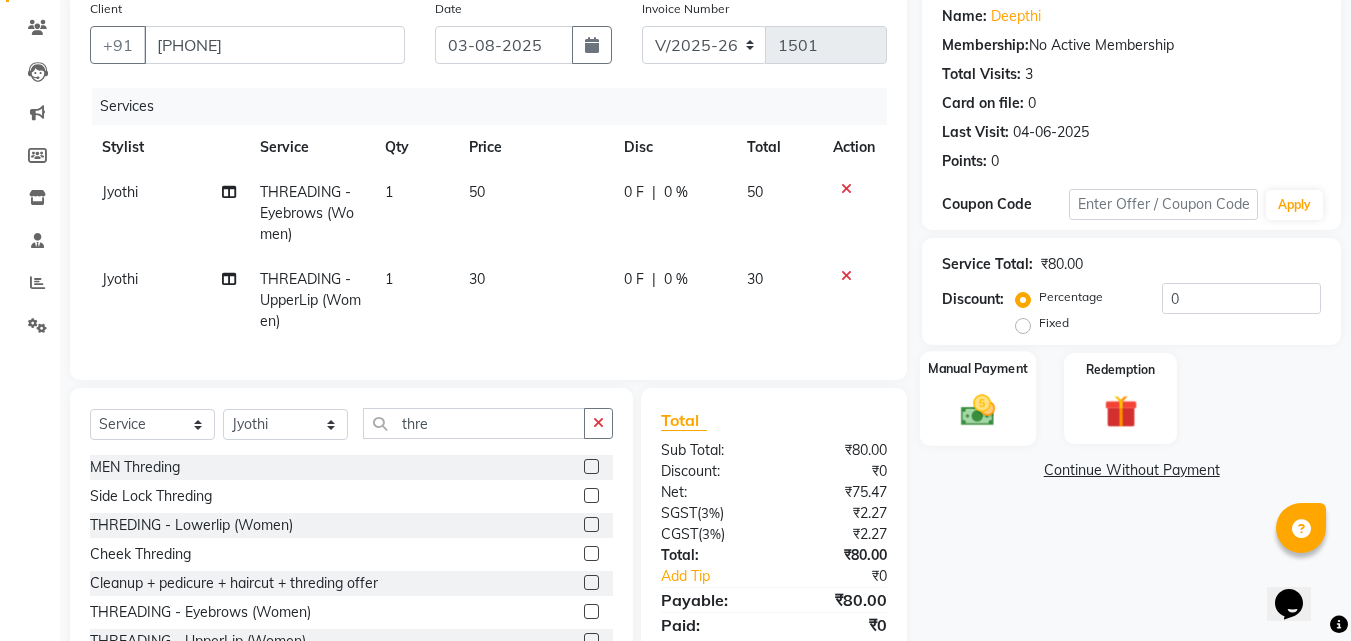 click 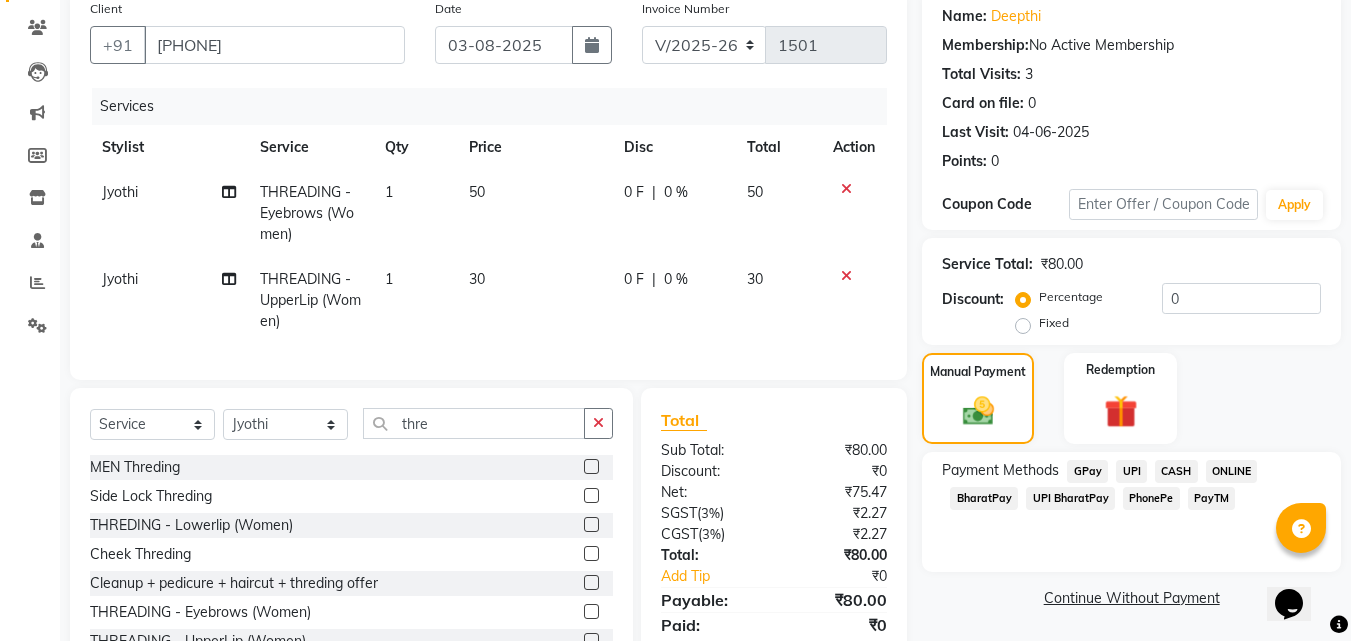 click on "ONLINE" 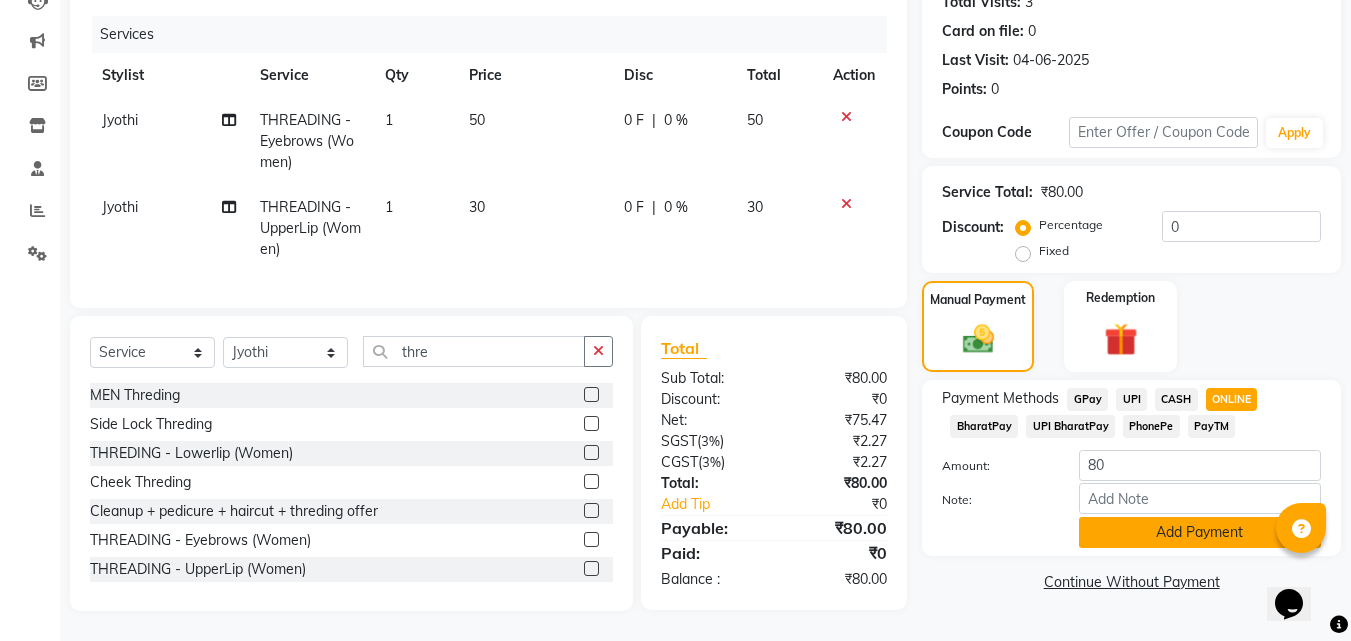 click on "Add Payment" 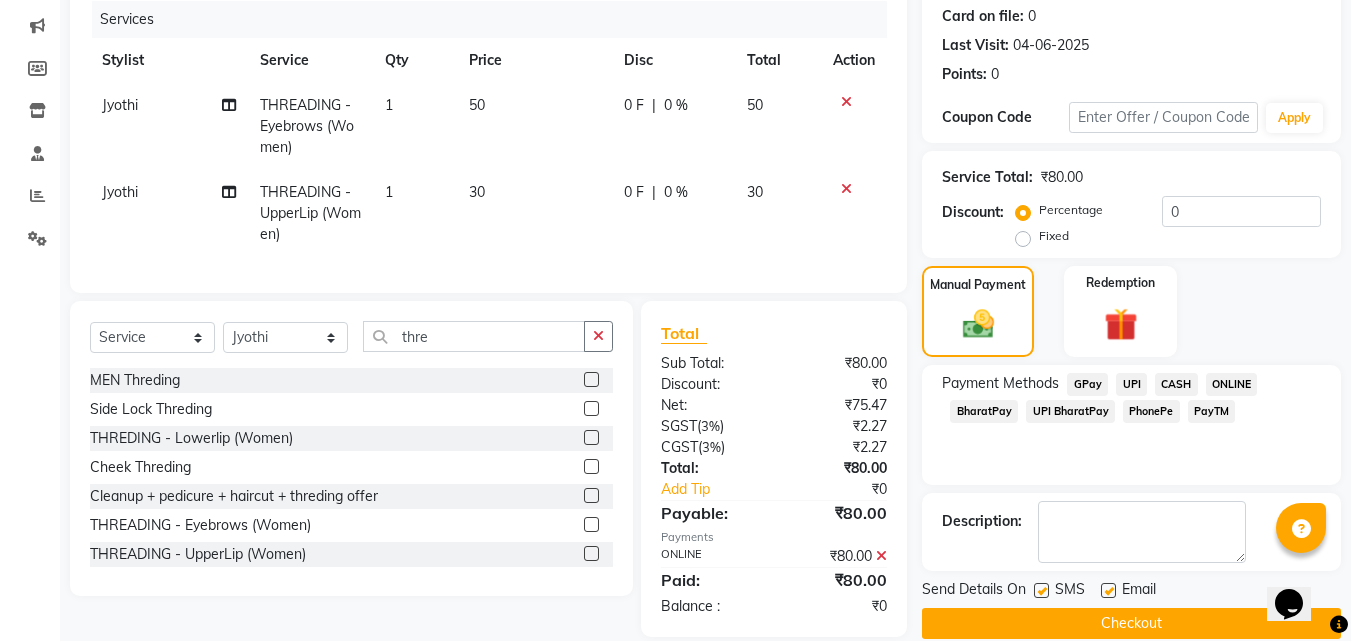 scroll, scrollTop: 288, scrollLeft: 0, axis: vertical 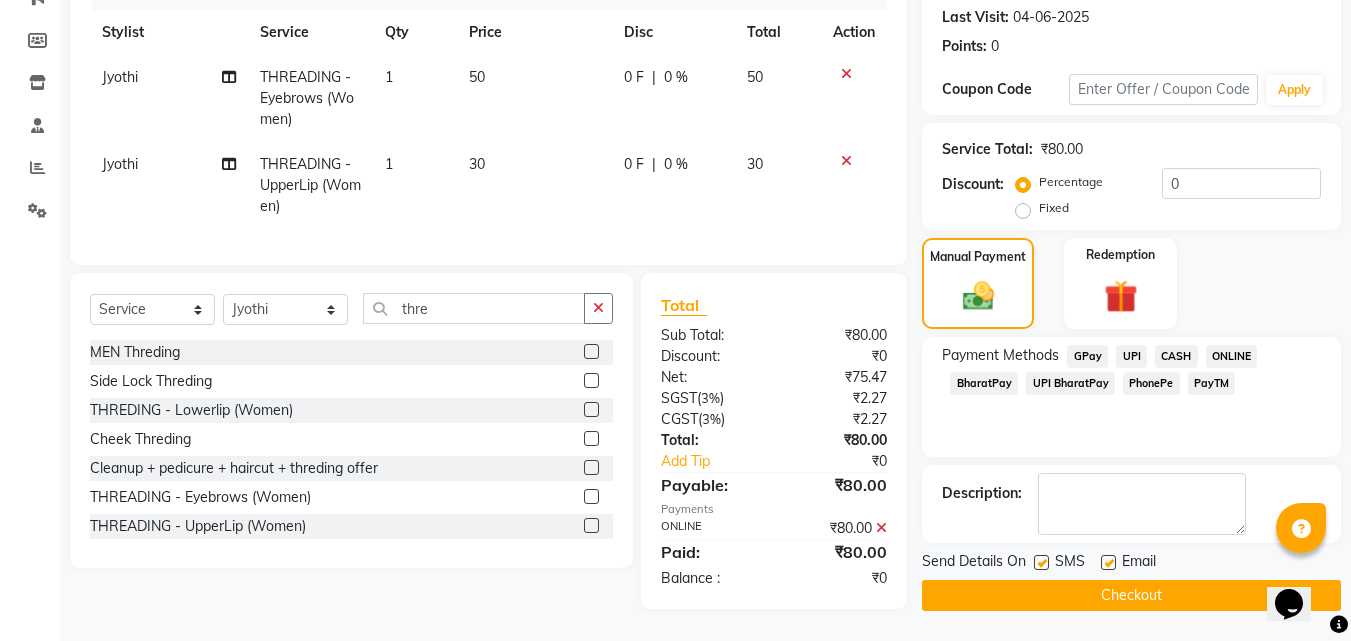 click on "Send Details On SMS Email  Checkout" 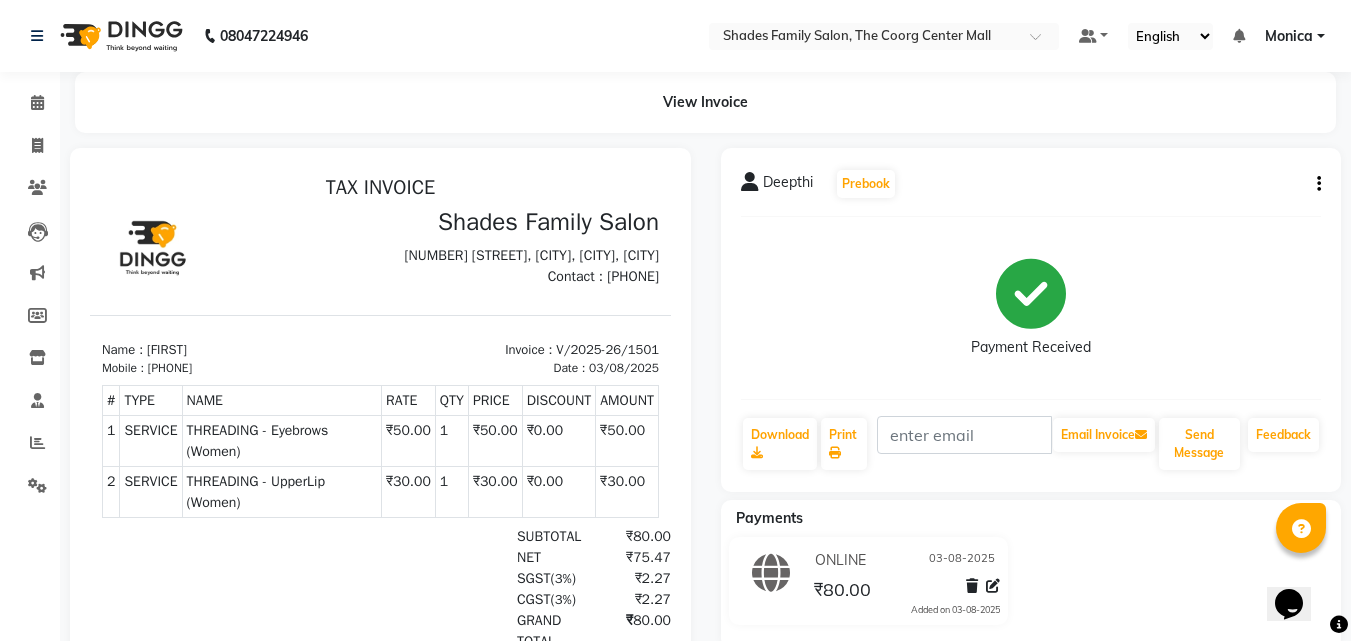 scroll, scrollTop: 0, scrollLeft: 0, axis: both 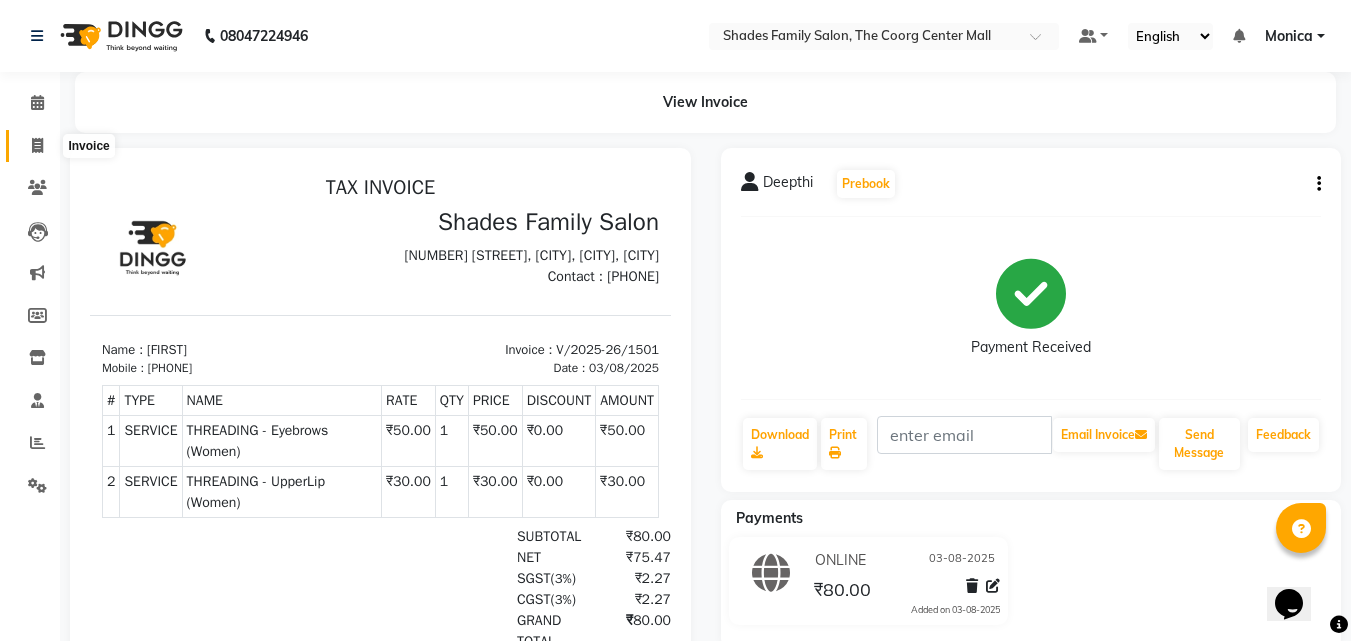 click 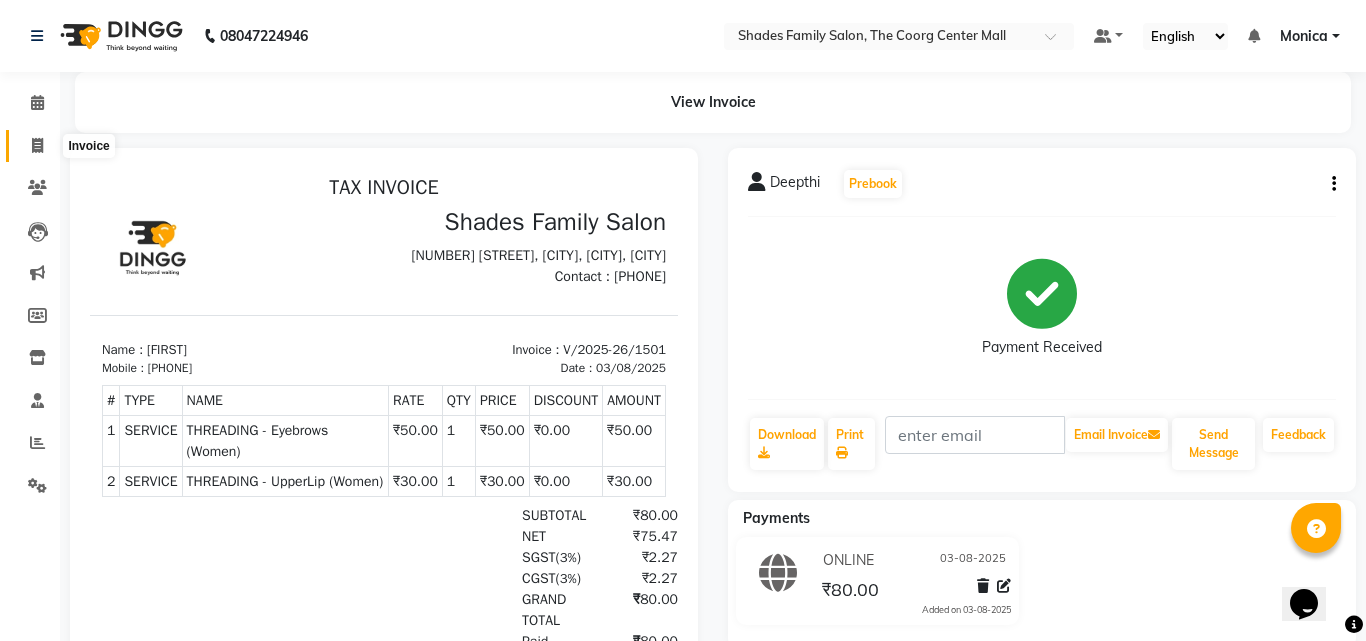 select on "service" 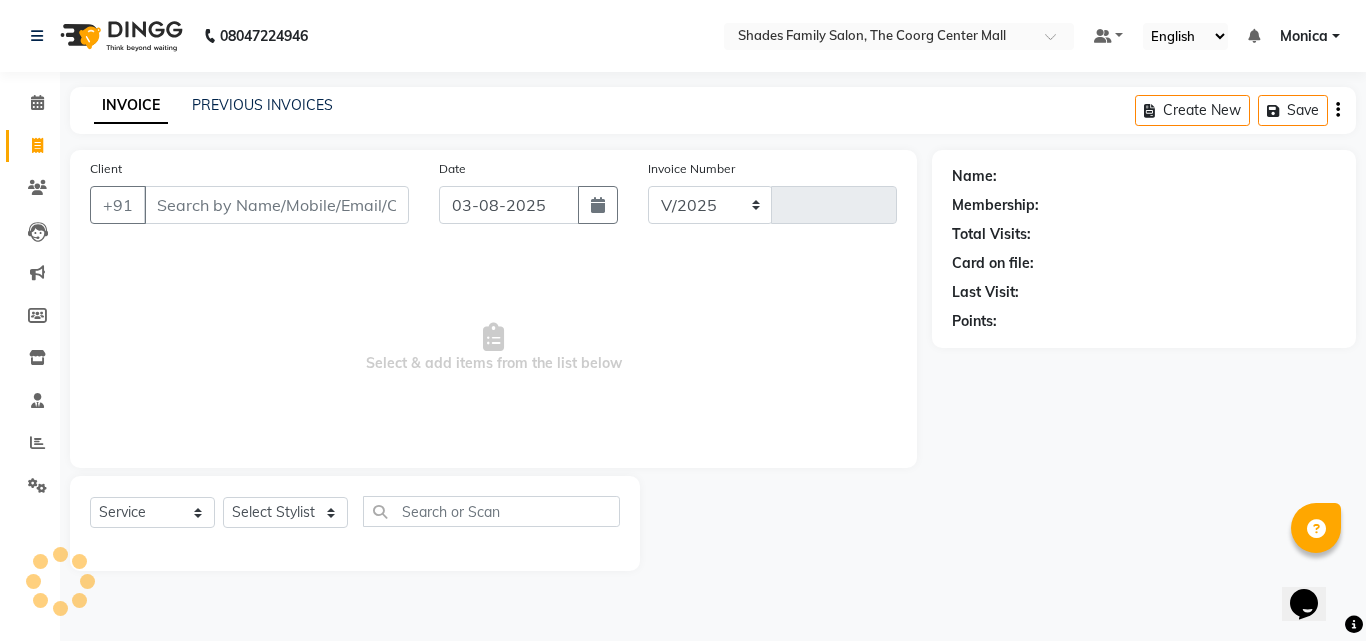 select on "7447" 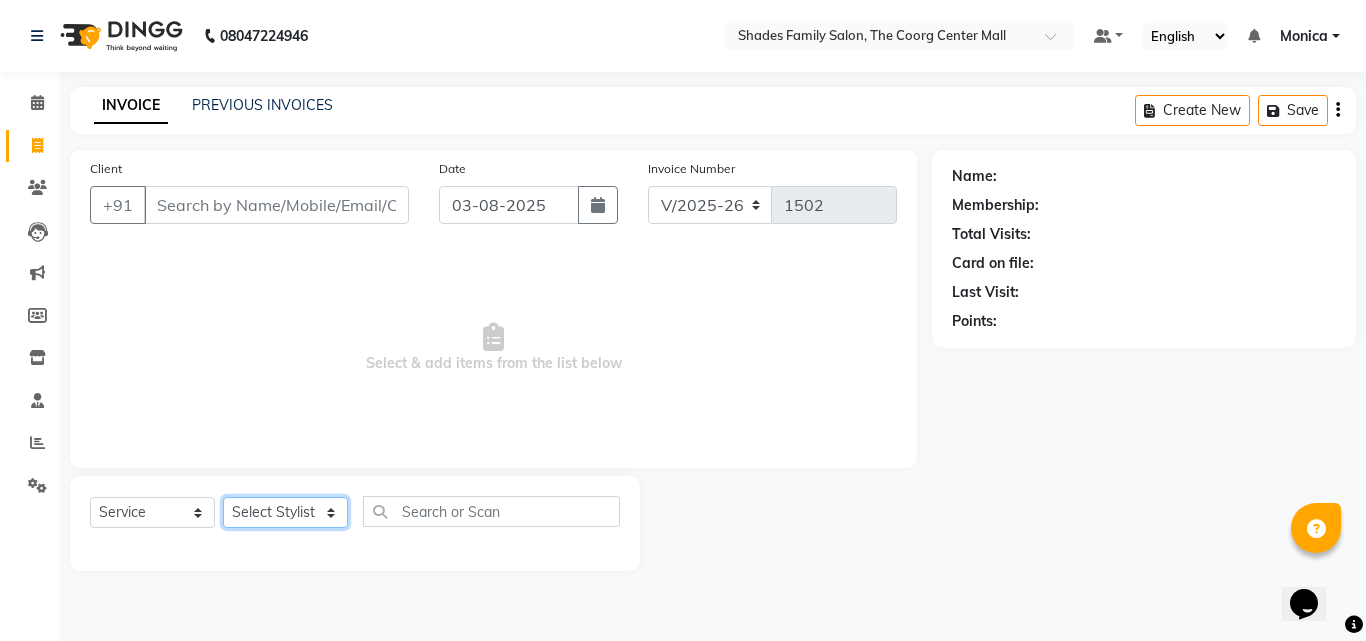 click on "Select Stylist Jyothi Monica  Namrutha Ranjith Sandeep Zeeshan" 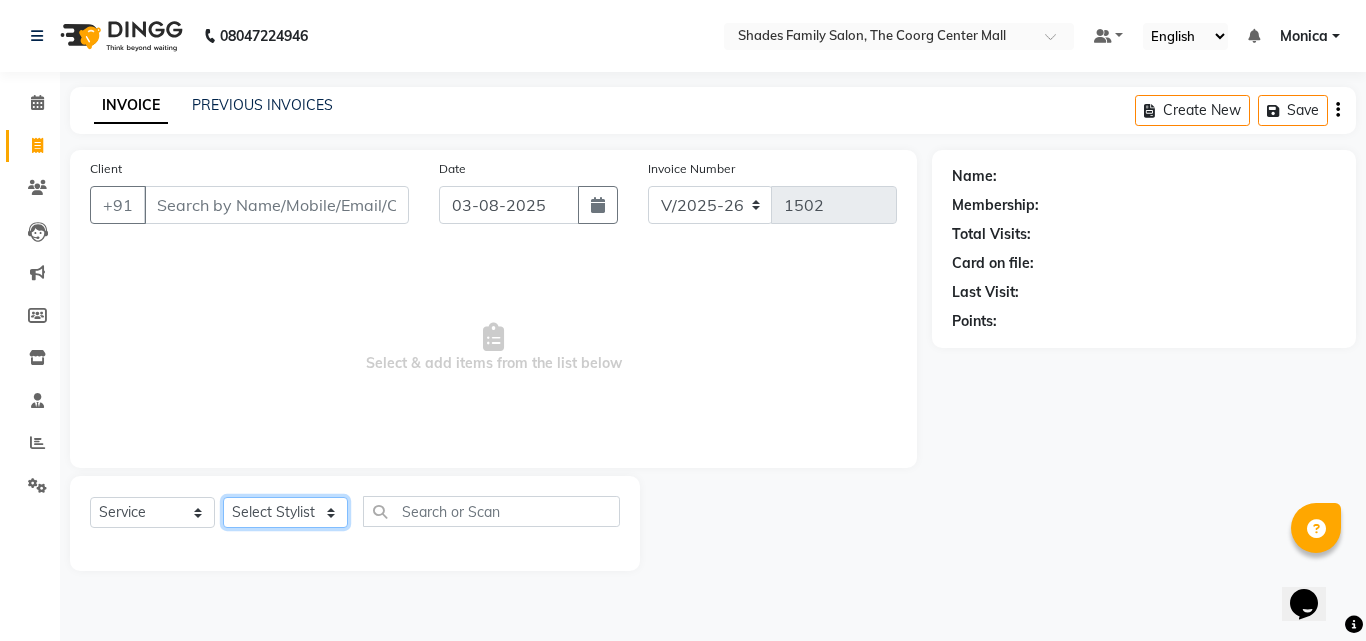 select on "83622" 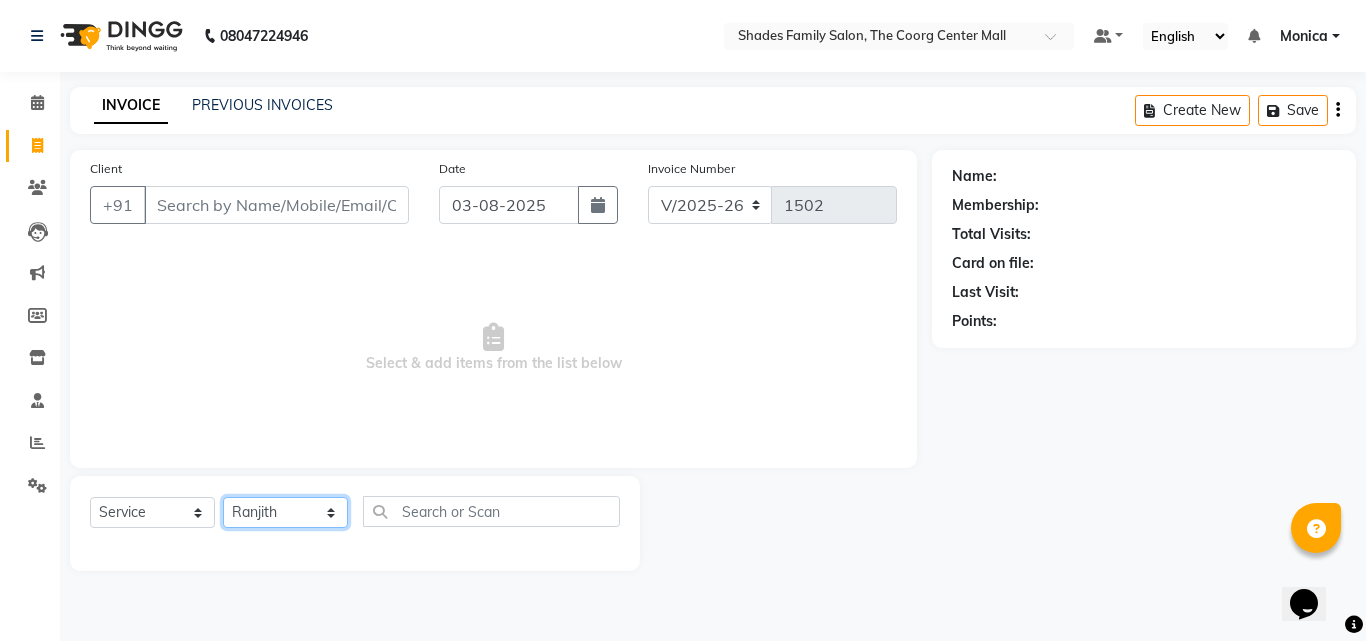 click on "Select Stylist Jyothi Monica  Namrutha Ranjith Sandeep Zeeshan" 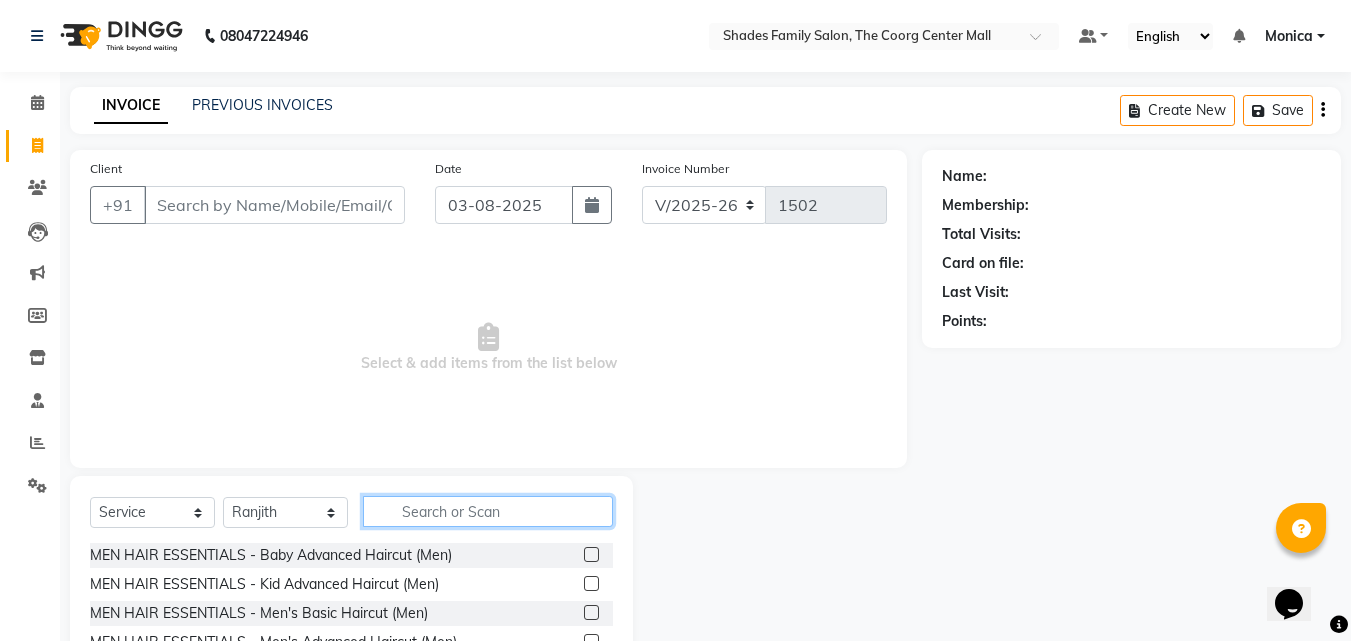 click 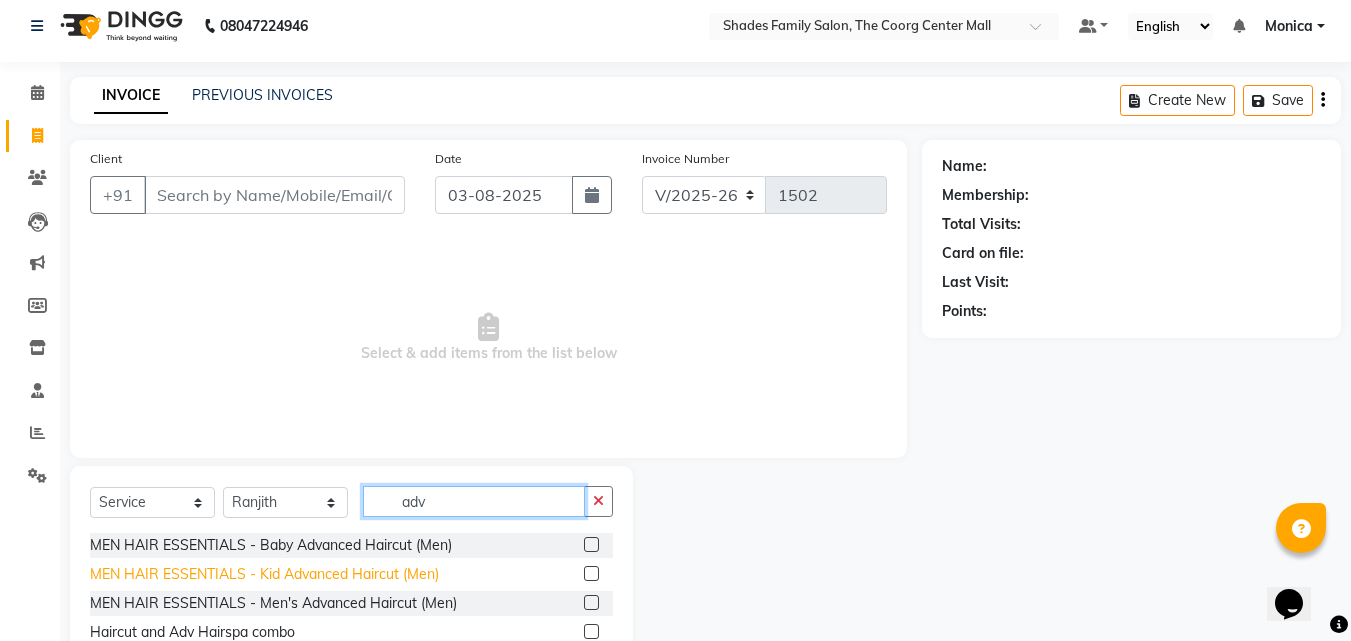 scroll, scrollTop: 160, scrollLeft: 0, axis: vertical 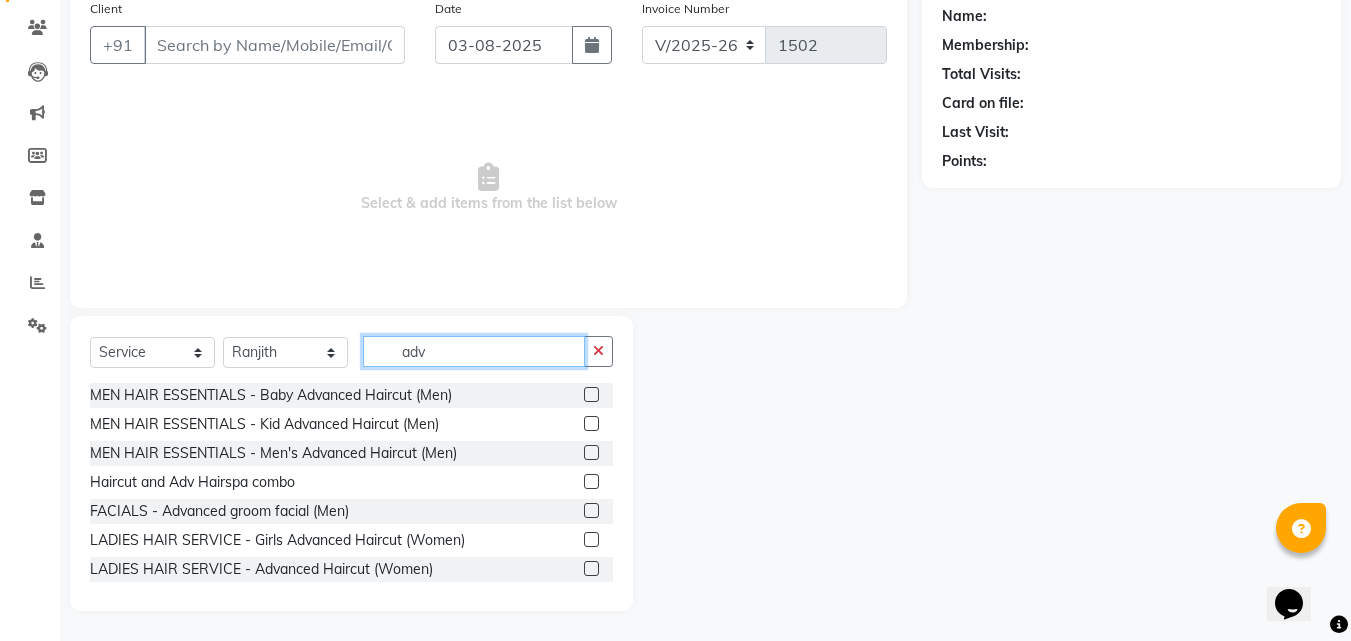 type on "adv" 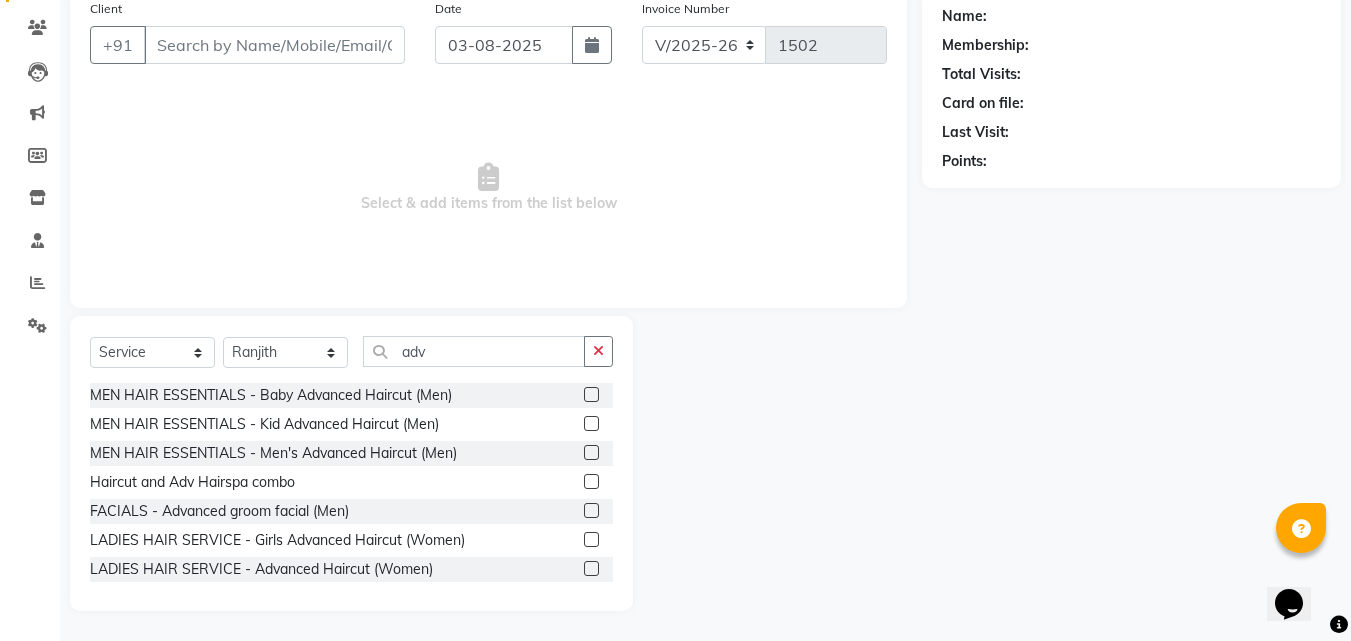 click 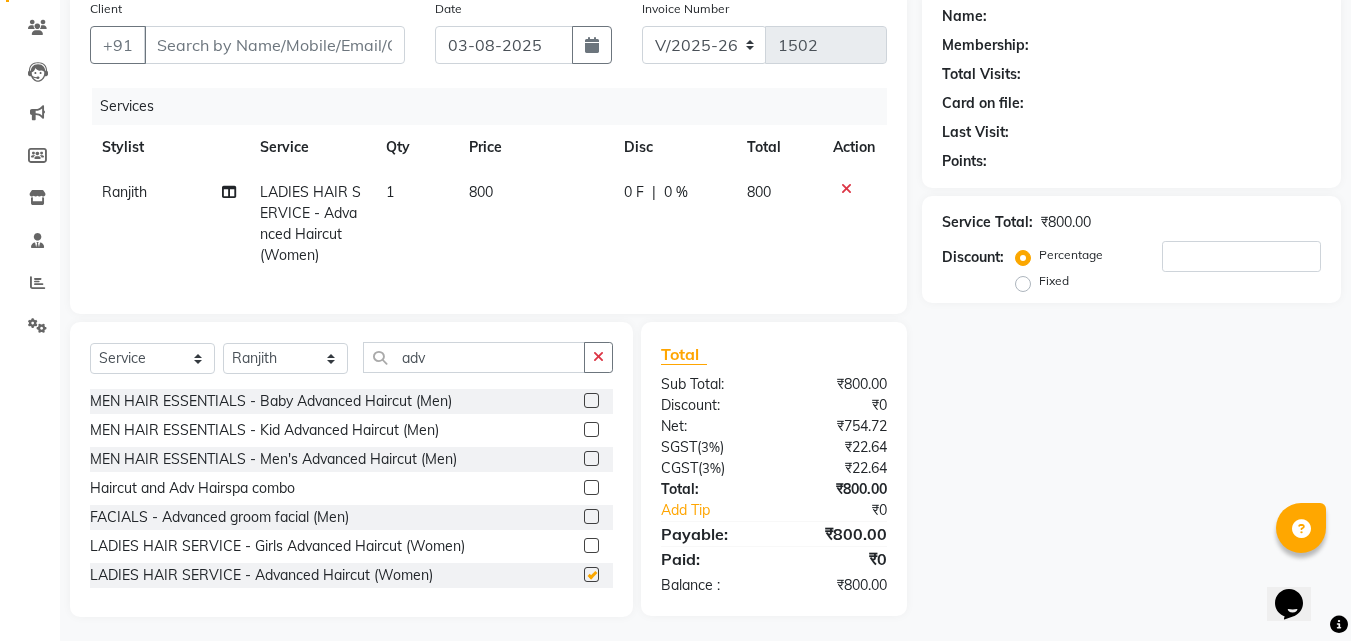 checkbox on "false" 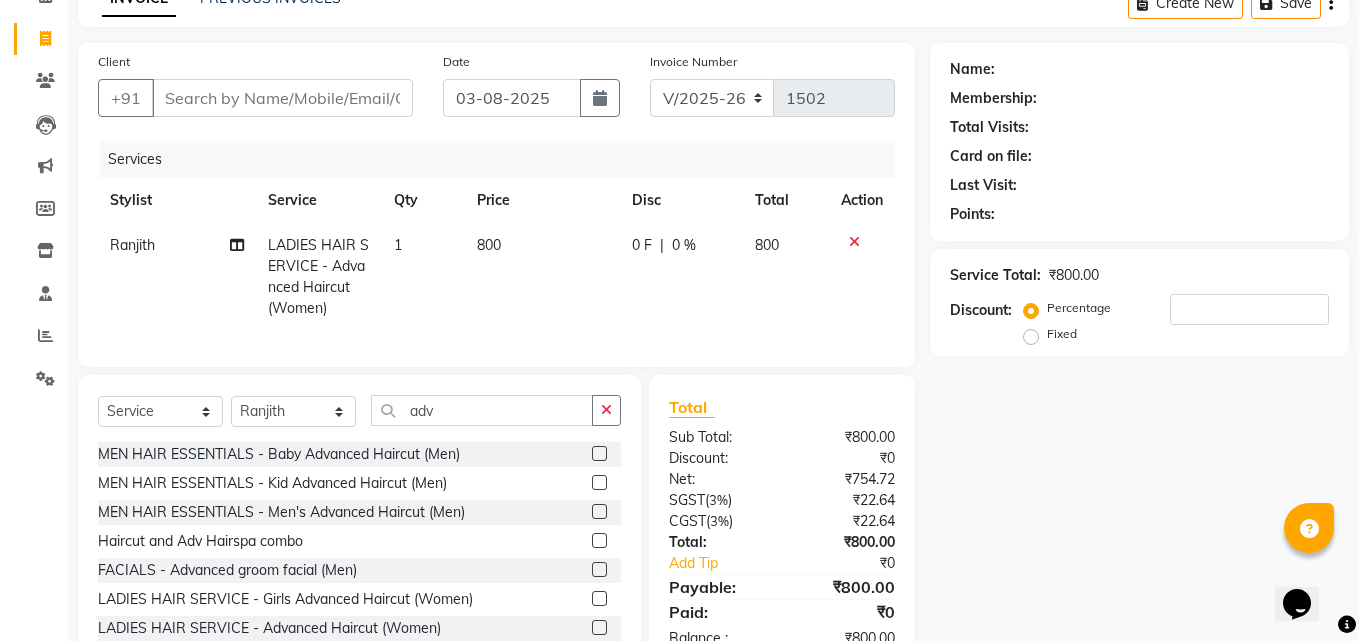 scroll, scrollTop: 60, scrollLeft: 0, axis: vertical 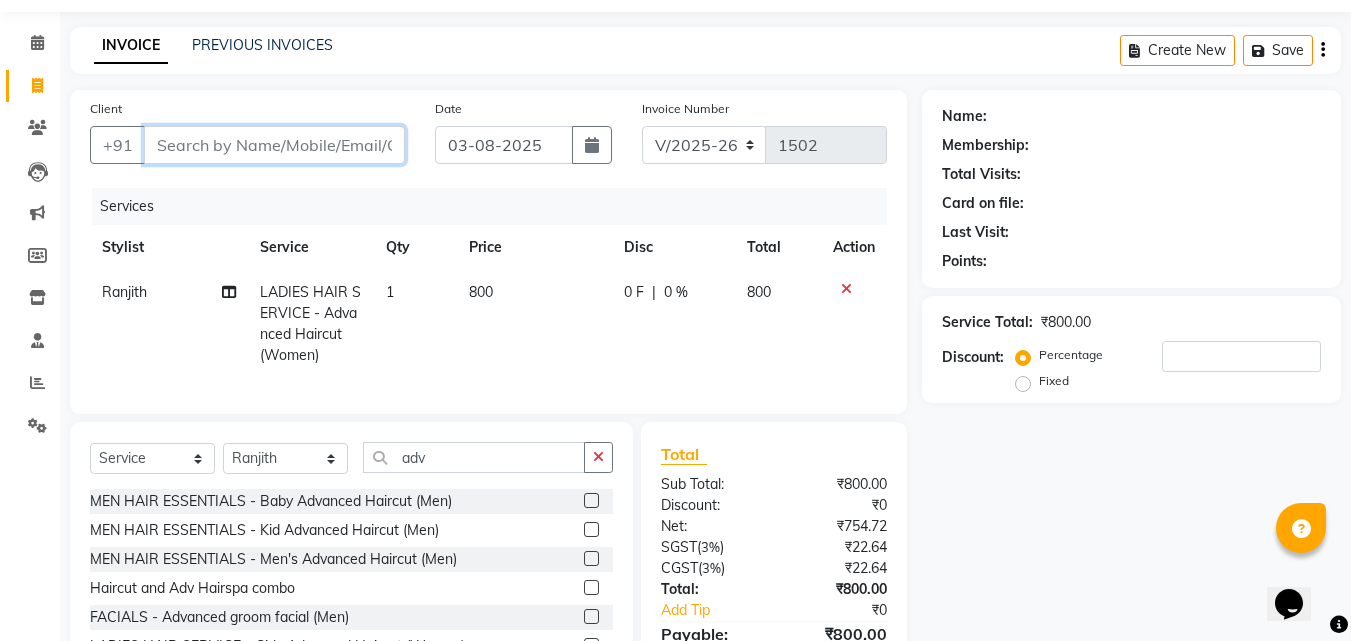 click on "Client" at bounding box center (274, 145) 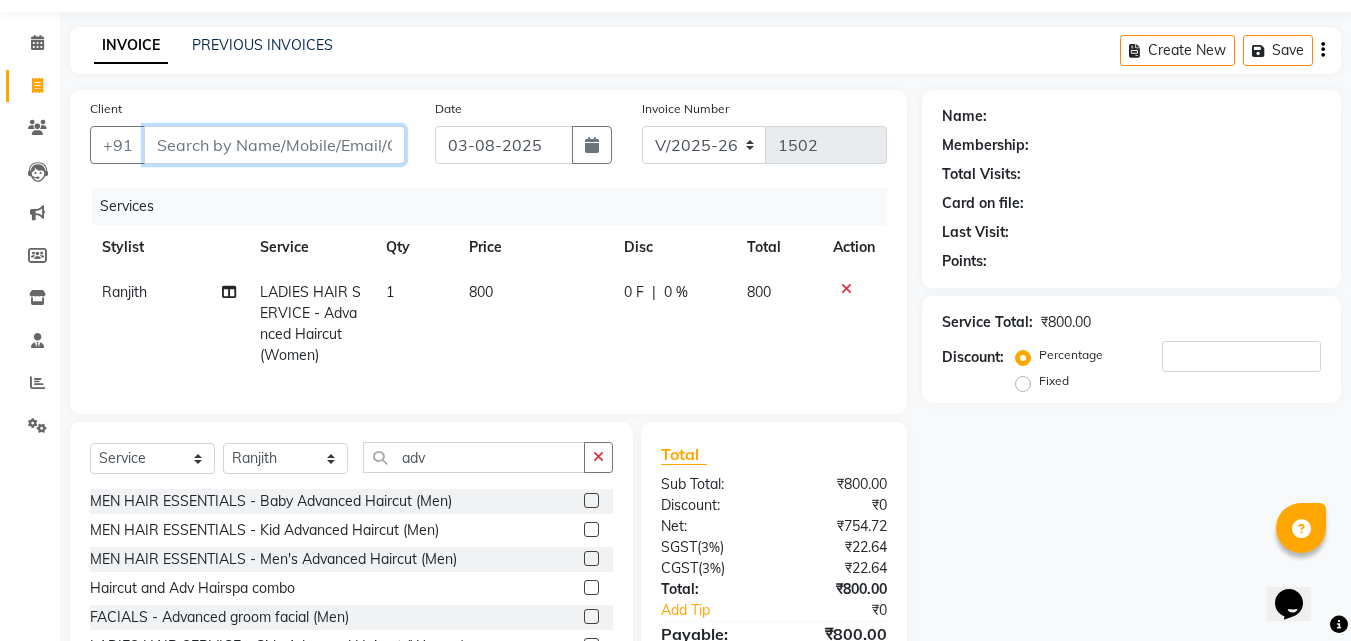 click on "Client" at bounding box center [274, 145] 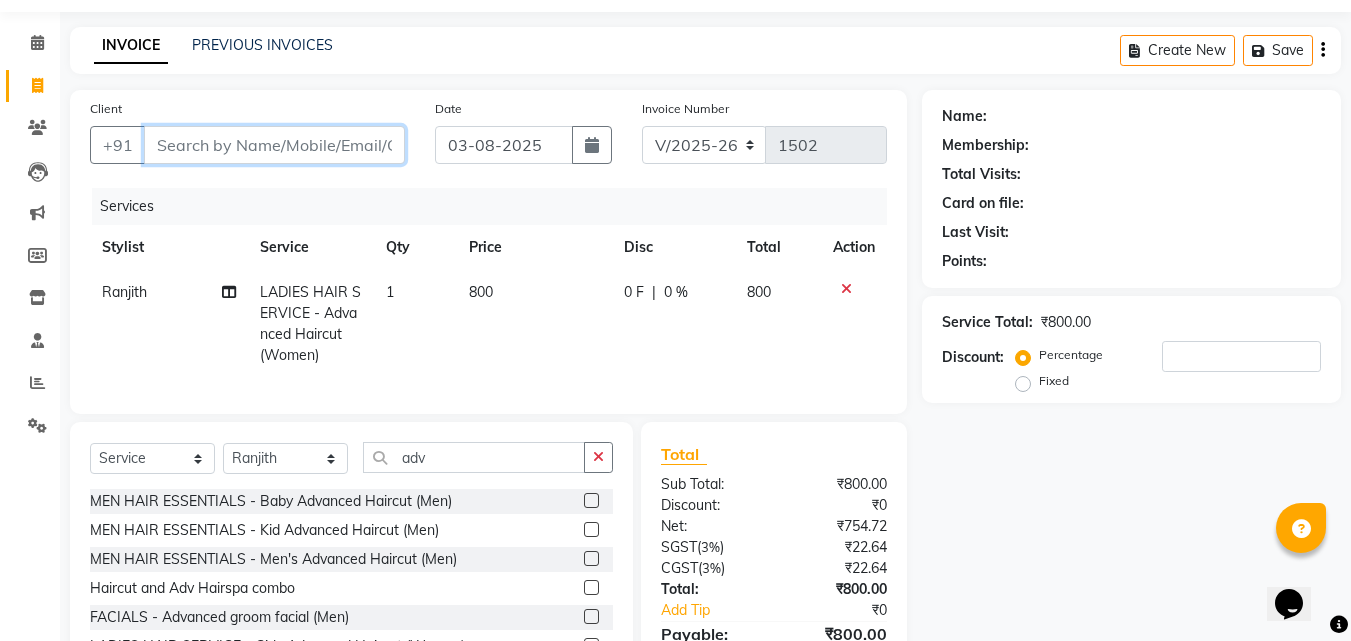 click on "Client" at bounding box center [274, 145] 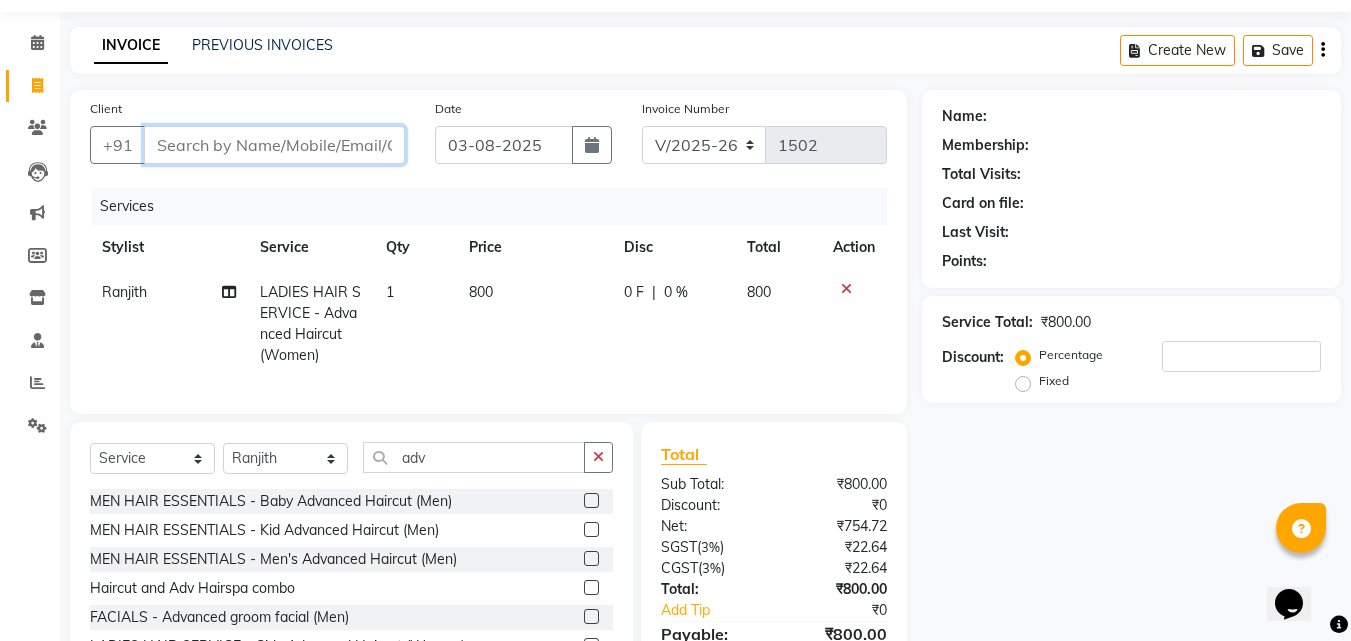 click on "Client" at bounding box center (274, 145) 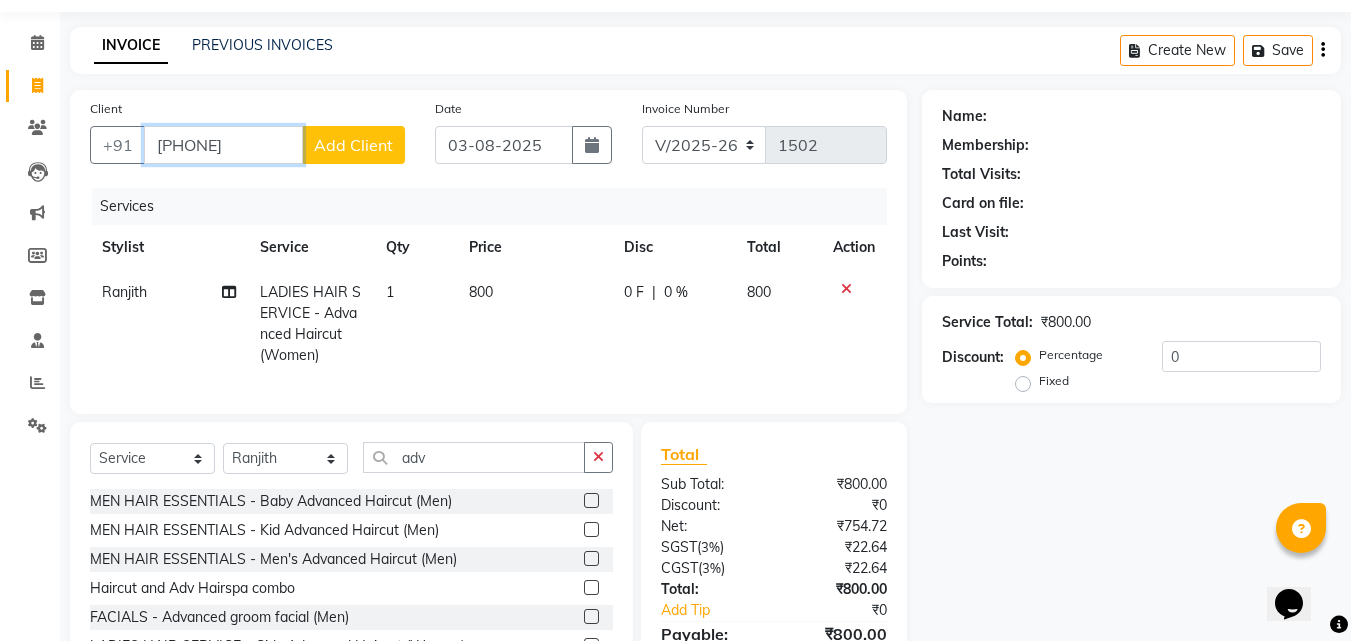 type on "9741979734" 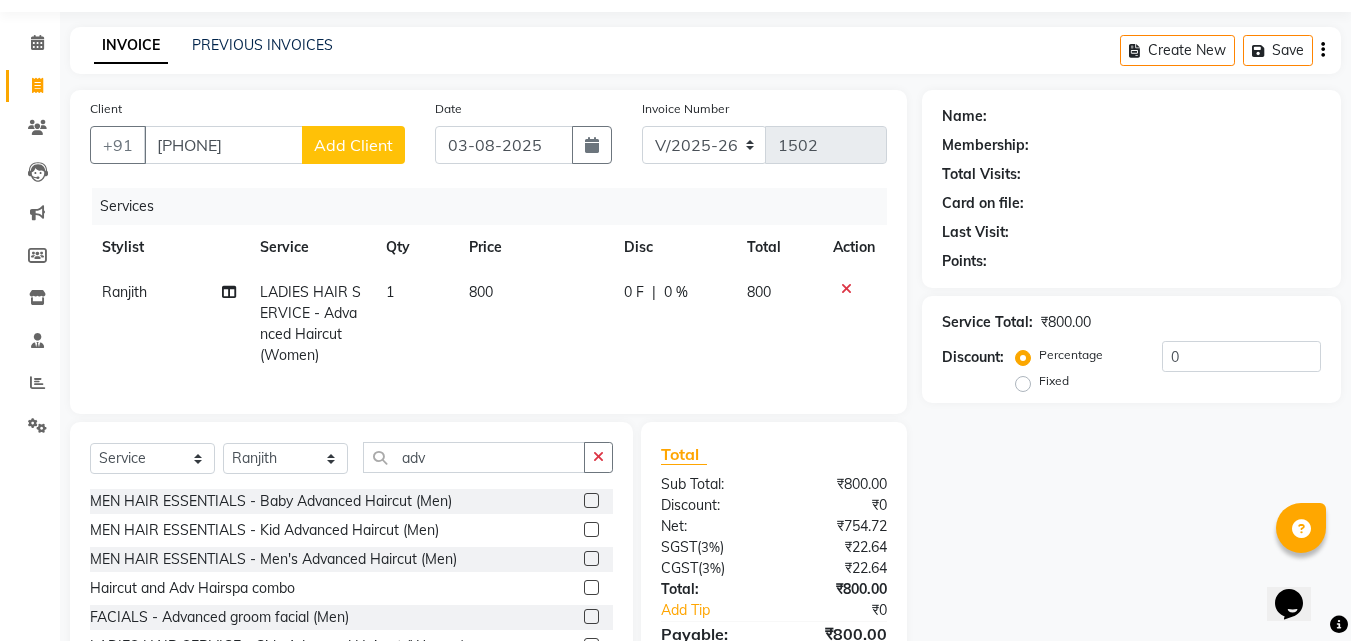 click on "Add Client" 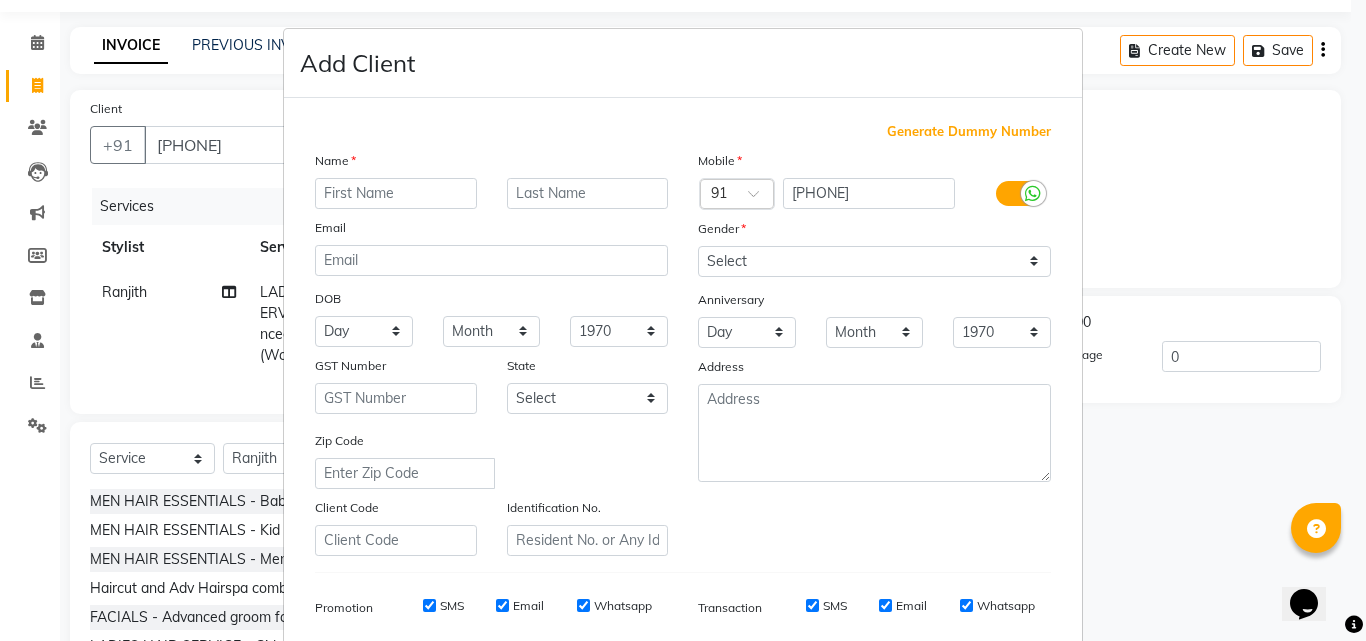click at bounding box center (396, 193) 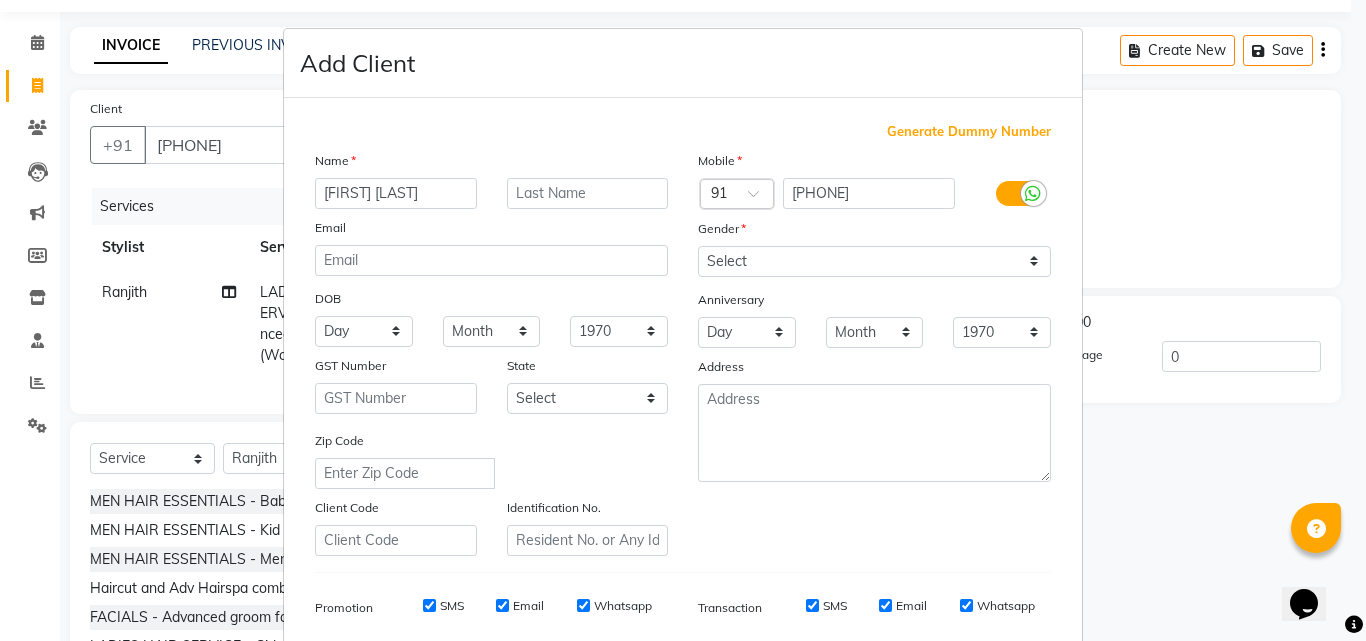 type on "Disha A R" 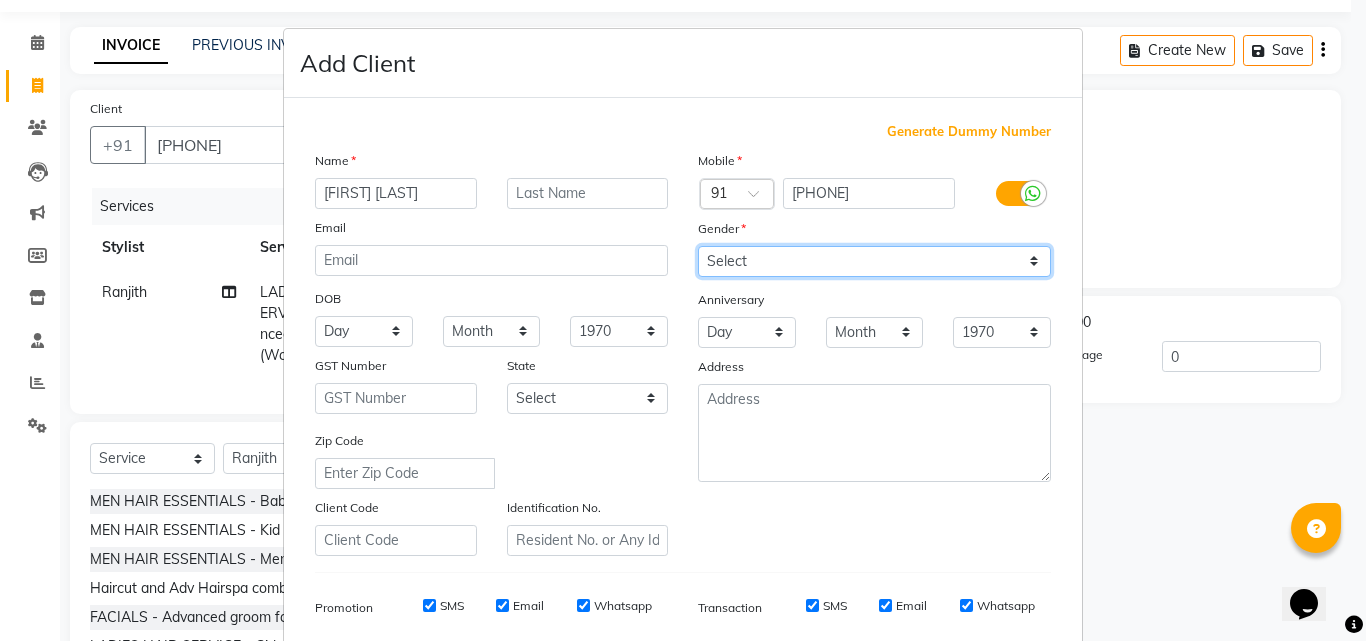 click on "Select Male Female Other Prefer Not To Say" at bounding box center (874, 261) 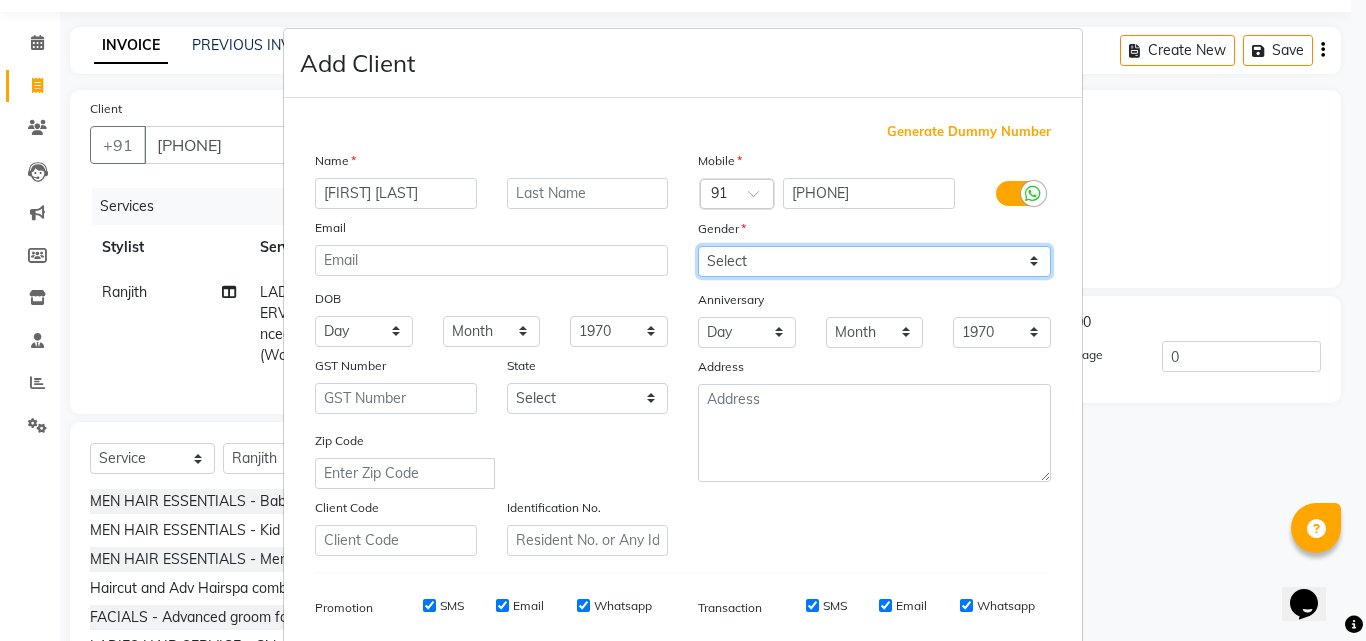 select on "female" 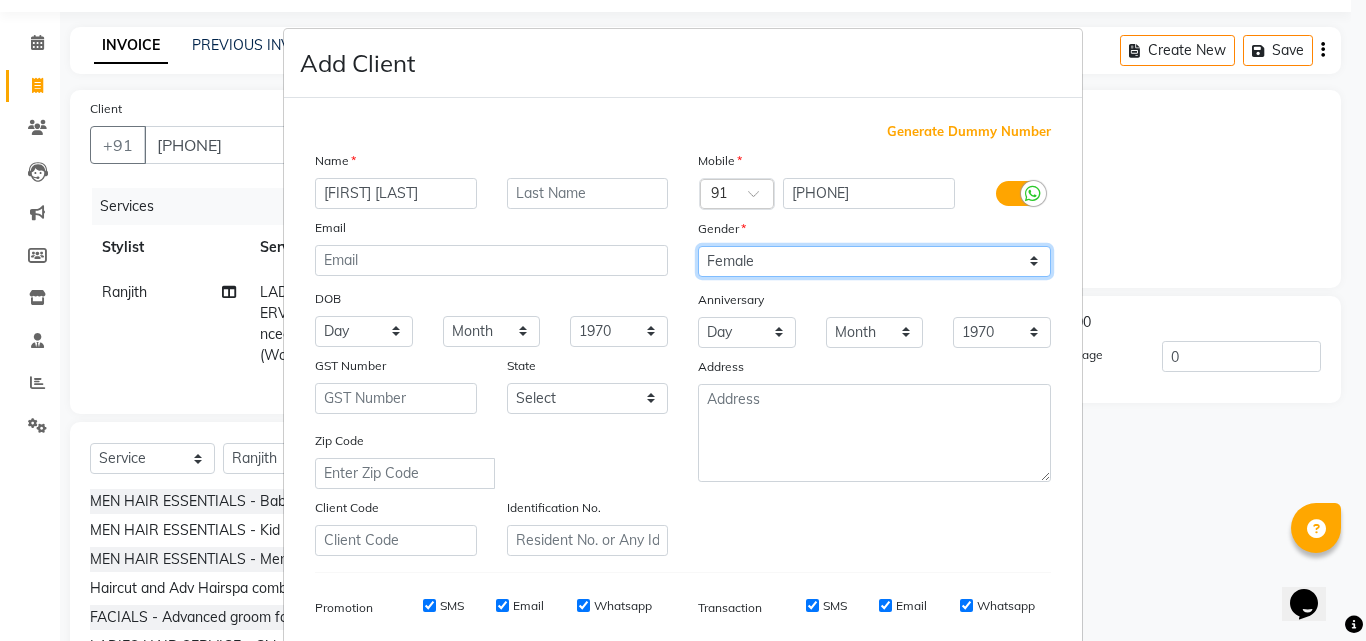click on "Select Male Female Other Prefer Not To Say" at bounding box center [874, 261] 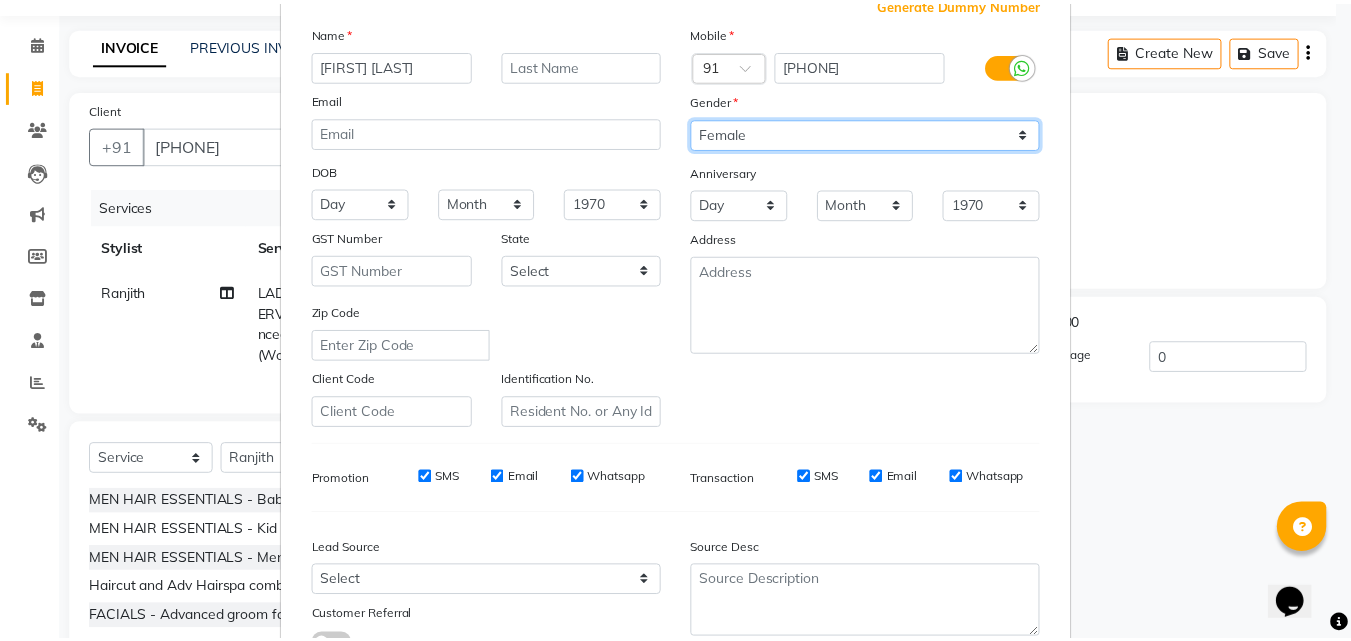 scroll, scrollTop: 282, scrollLeft: 0, axis: vertical 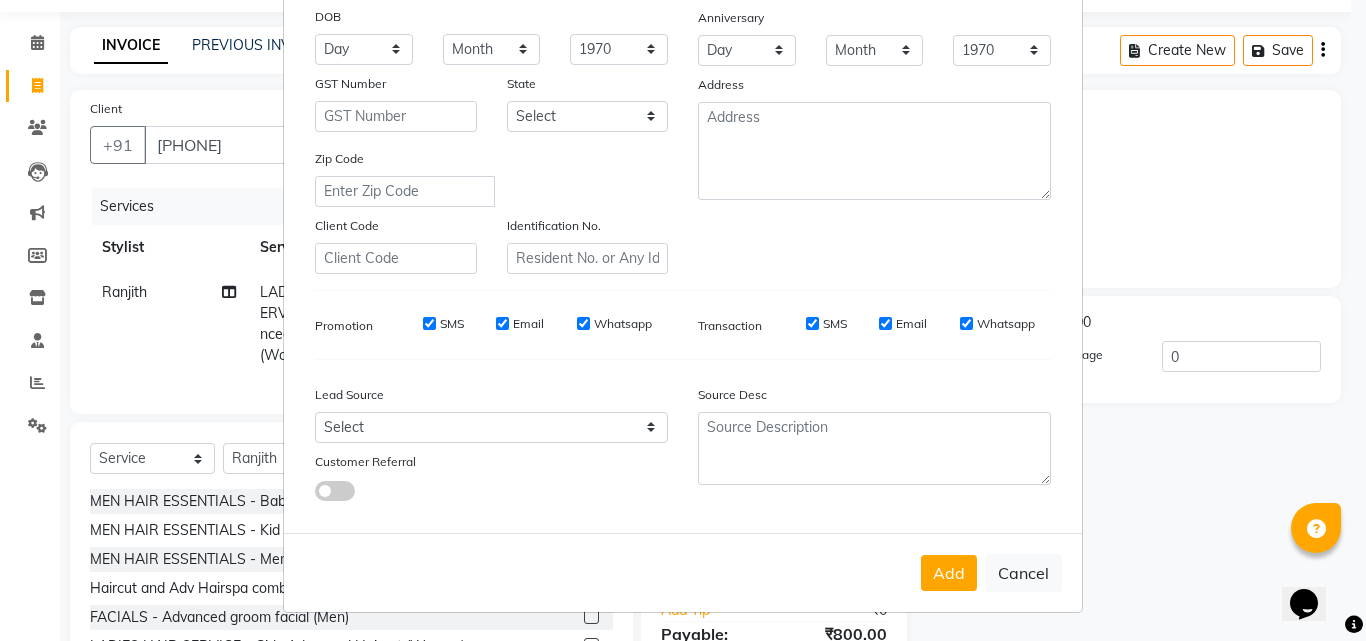 click on "Add" at bounding box center (949, 573) 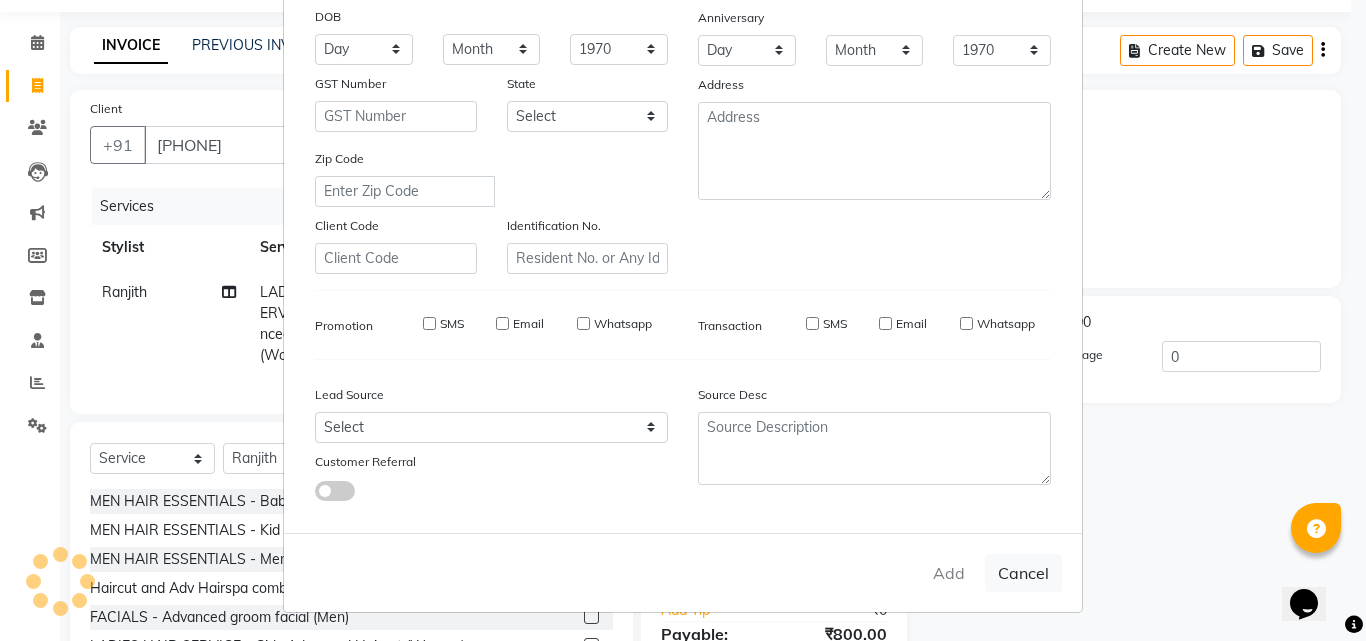 type 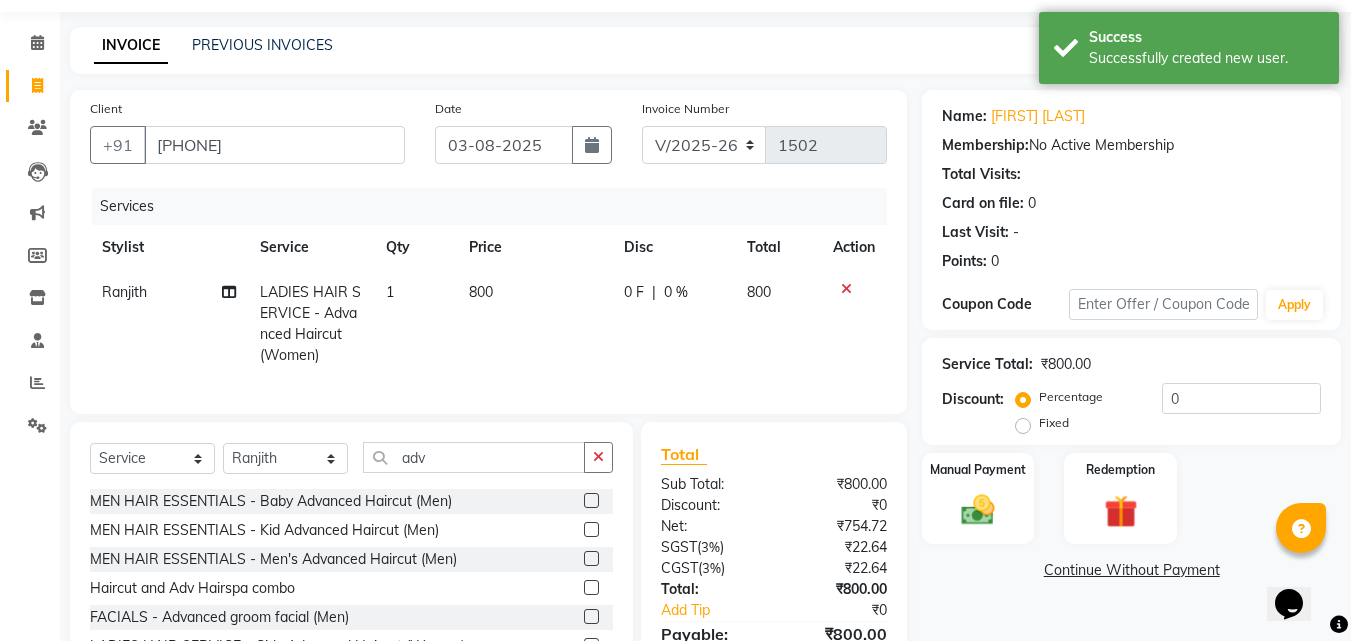 scroll, scrollTop: 181, scrollLeft: 0, axis: vertical 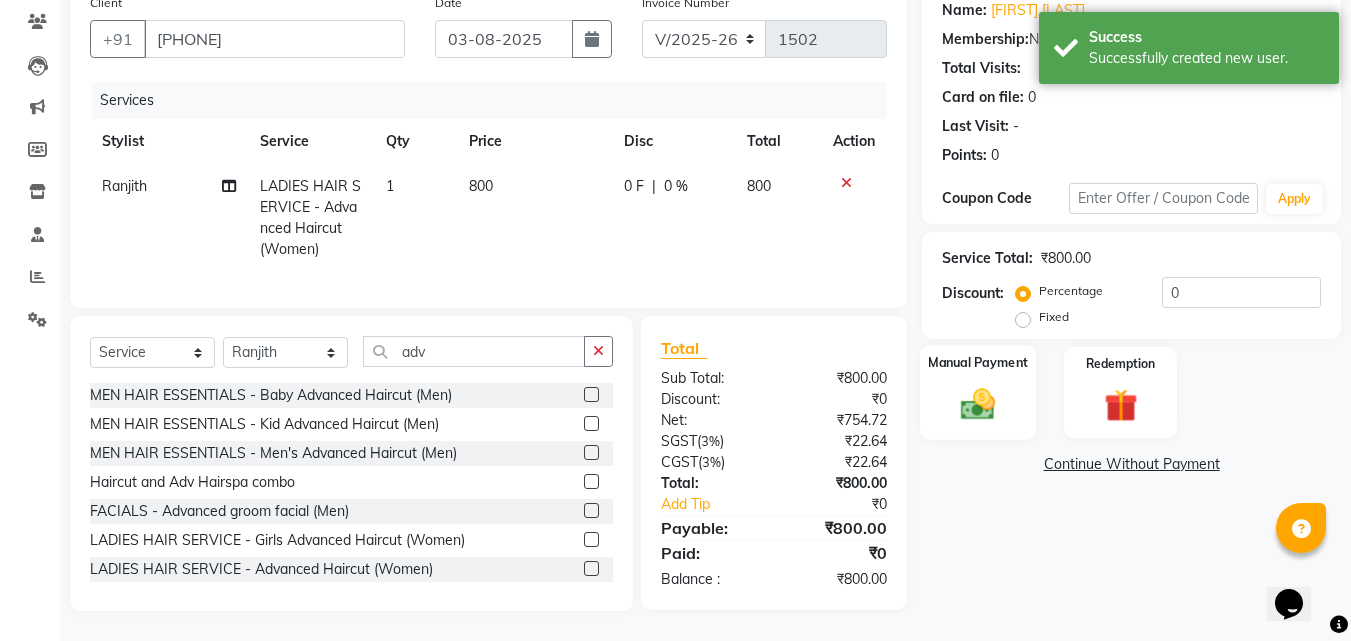 click 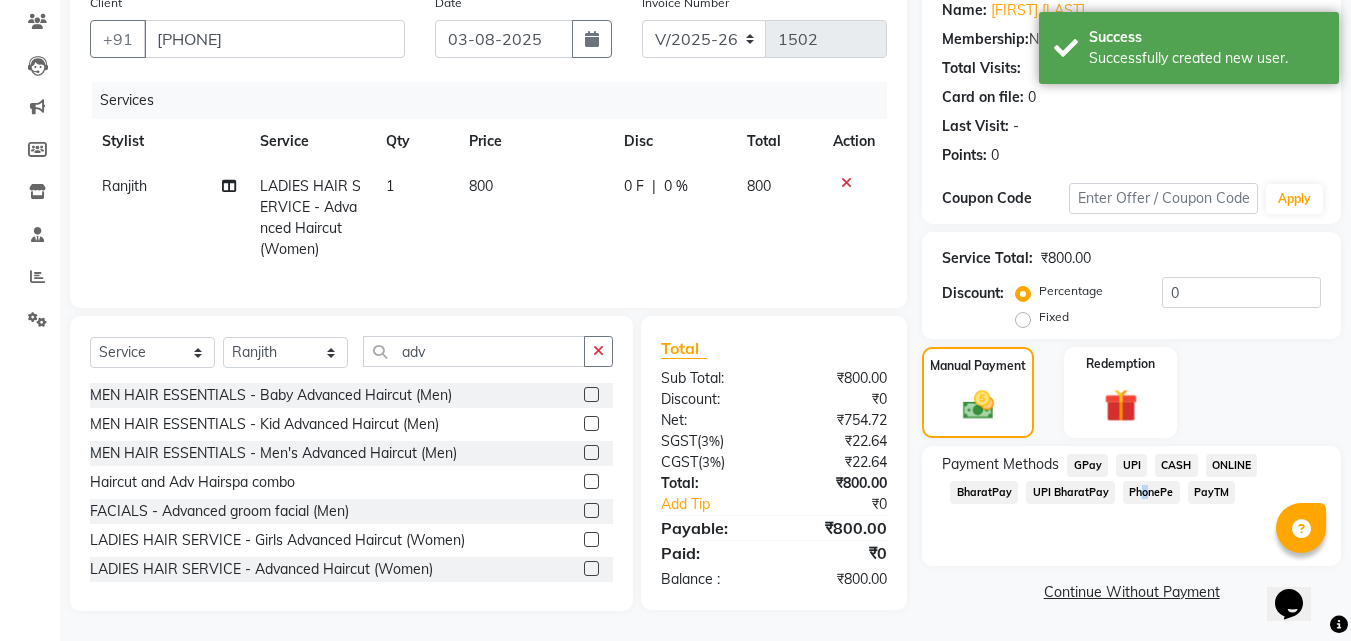 click on "PhonePe" 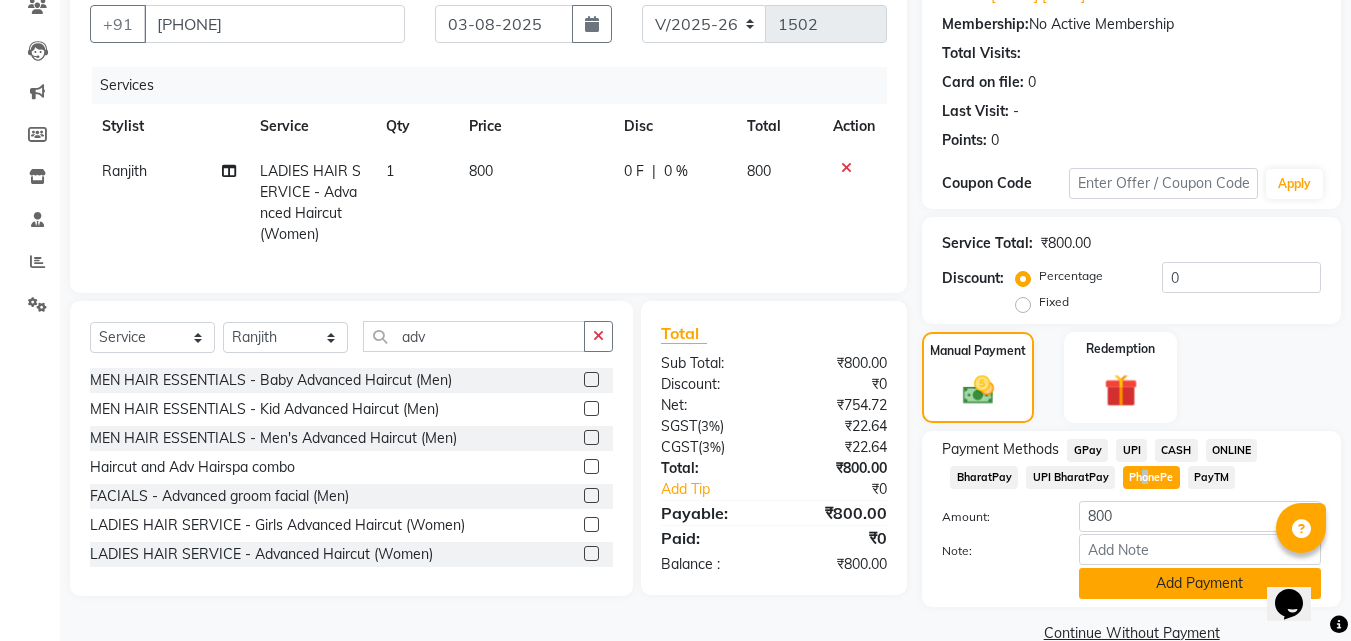 click on "Add Payment" 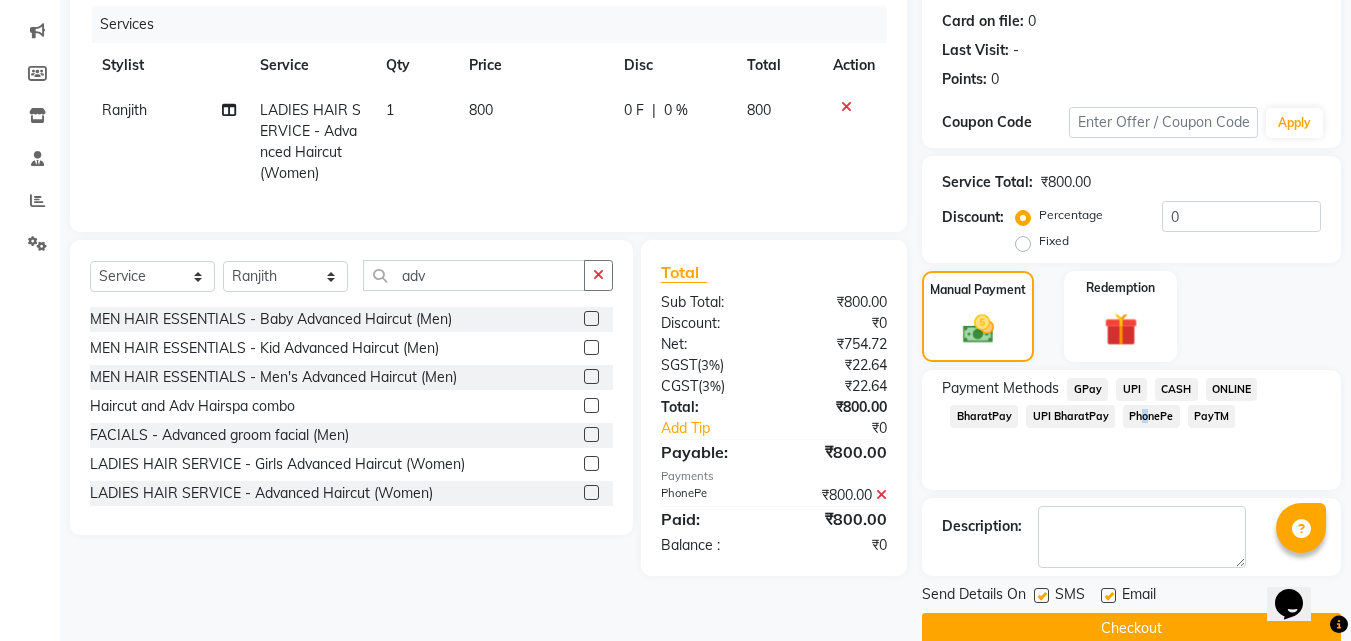 scroll, scrollTop: 275, scrollLeft: 0, axis: vertical 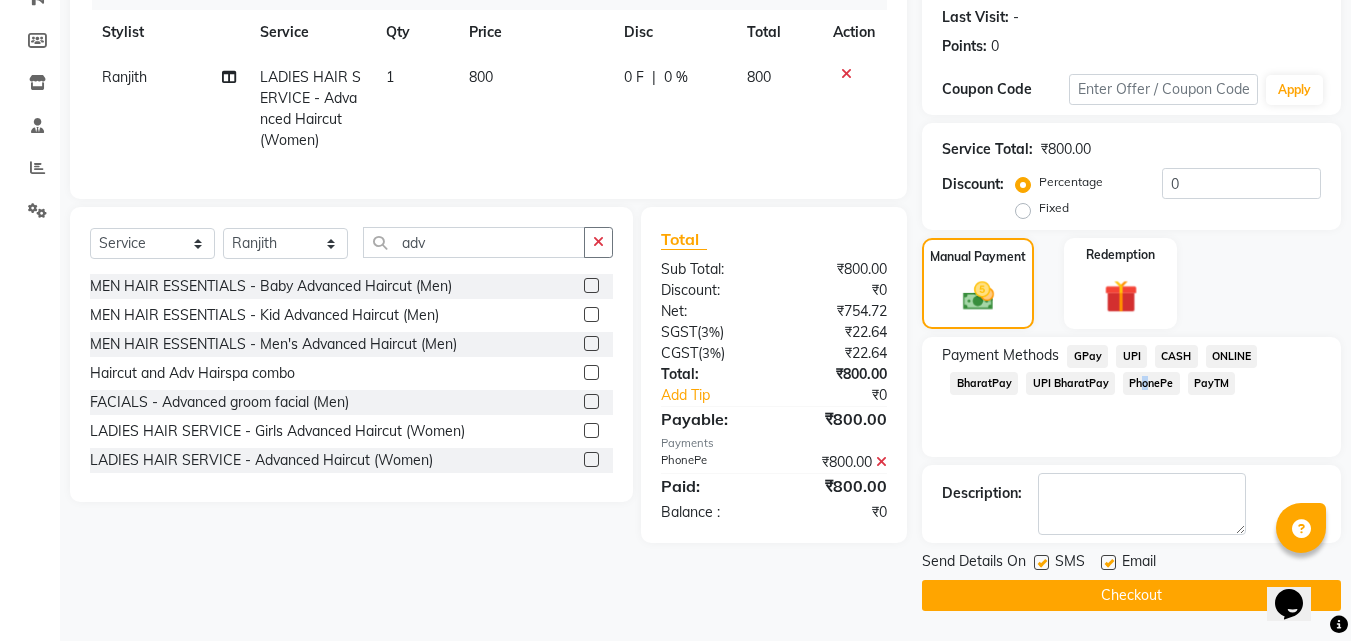 click on "Checkout" 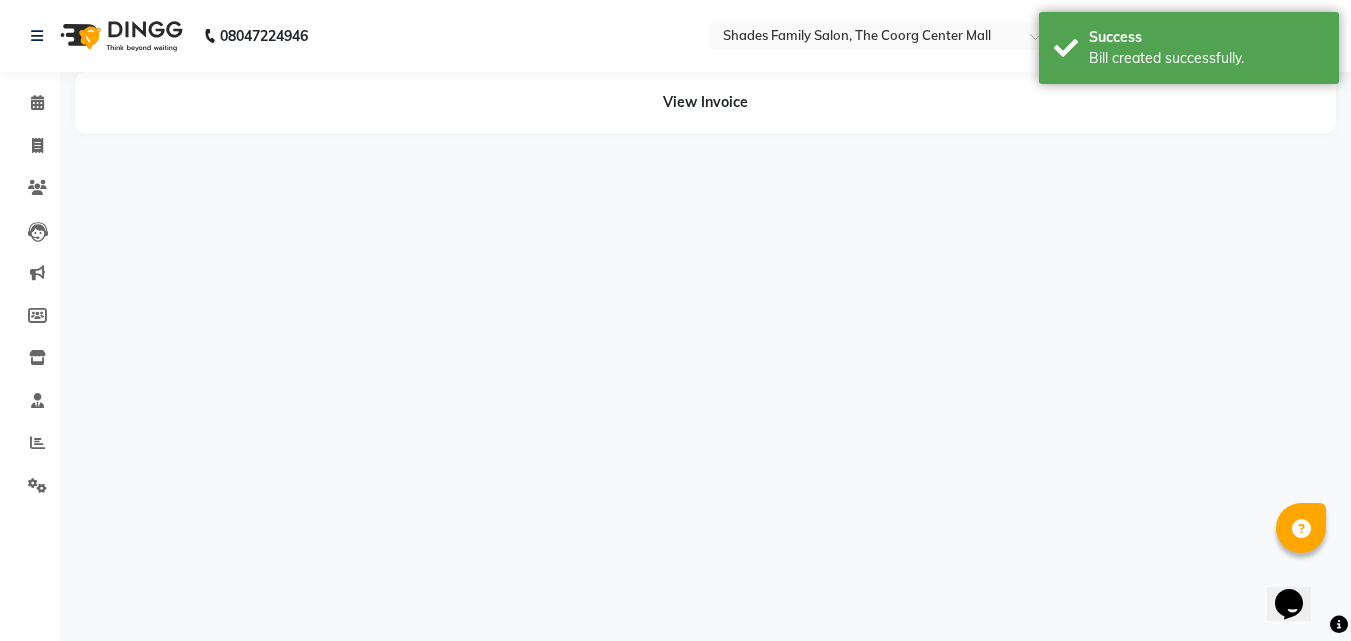 scroll, scrollTop: 0, scrollLeft: 0, axis: both 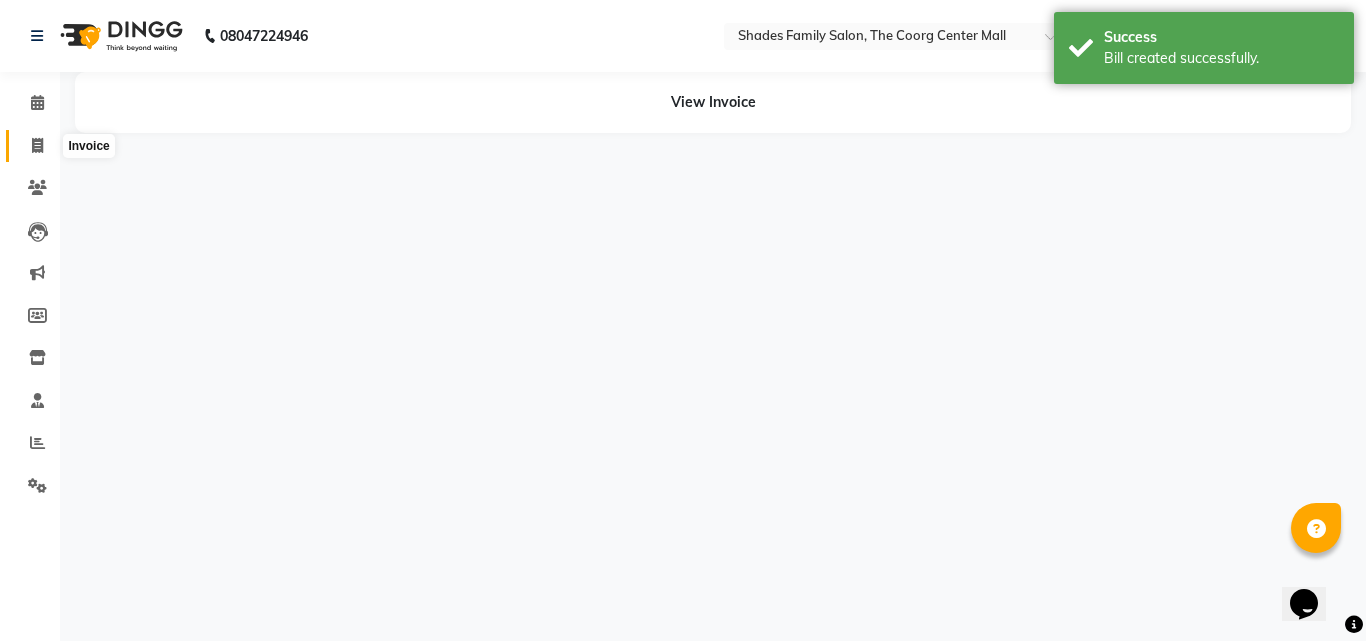 click 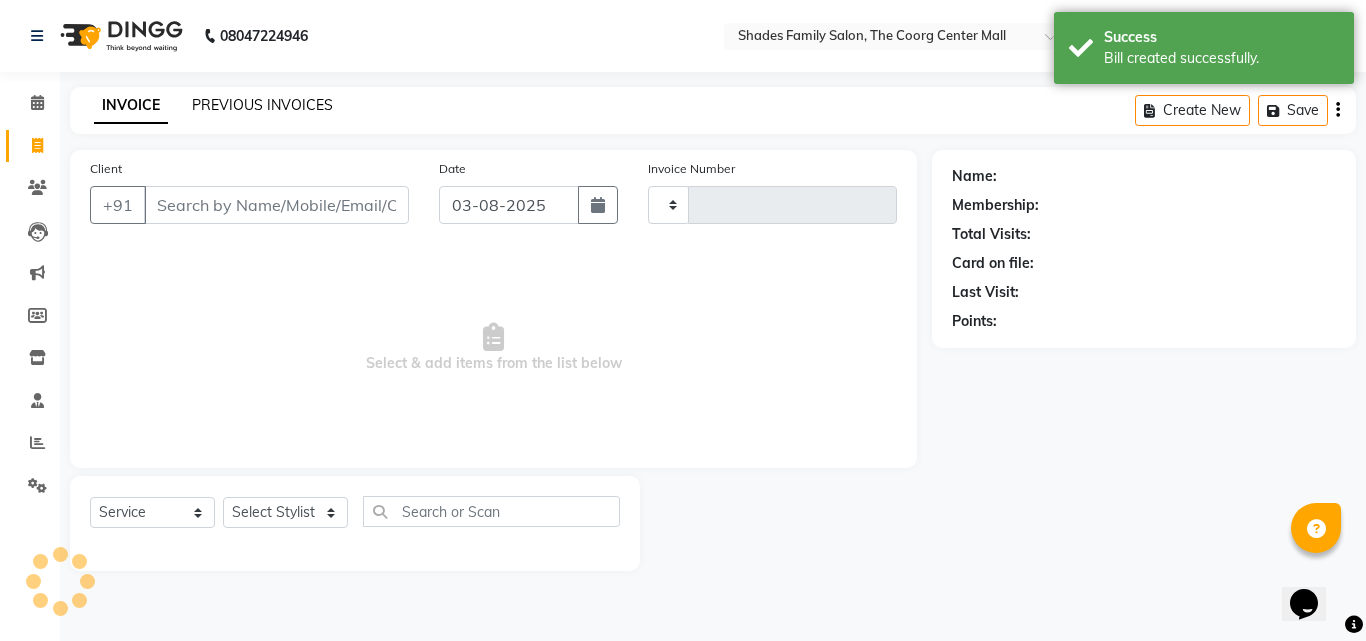 type on "1504" 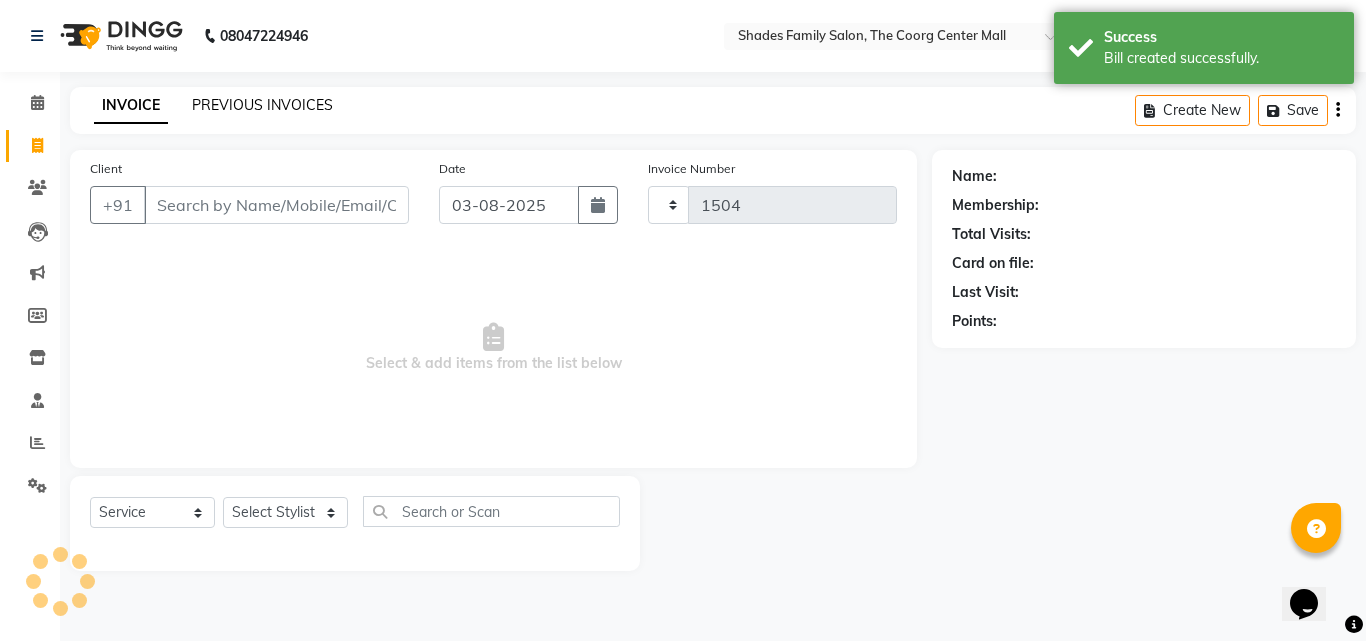 select on "7447" 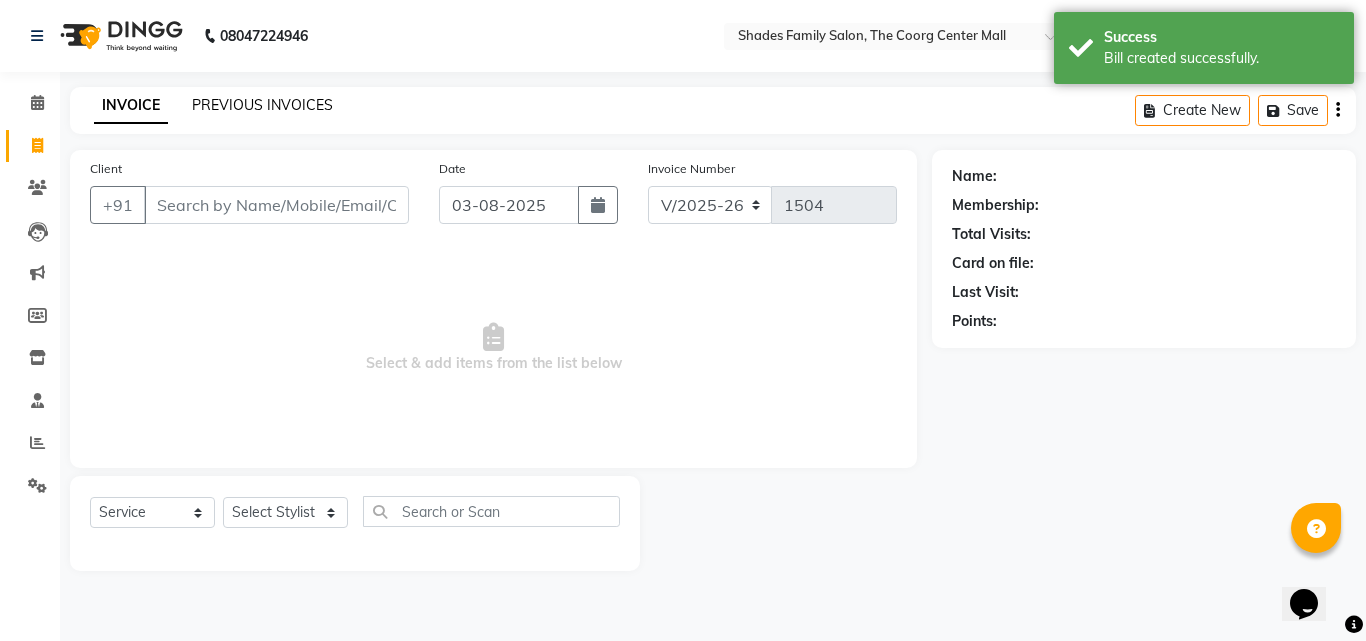 click on "PREVIOUS INVOICES" 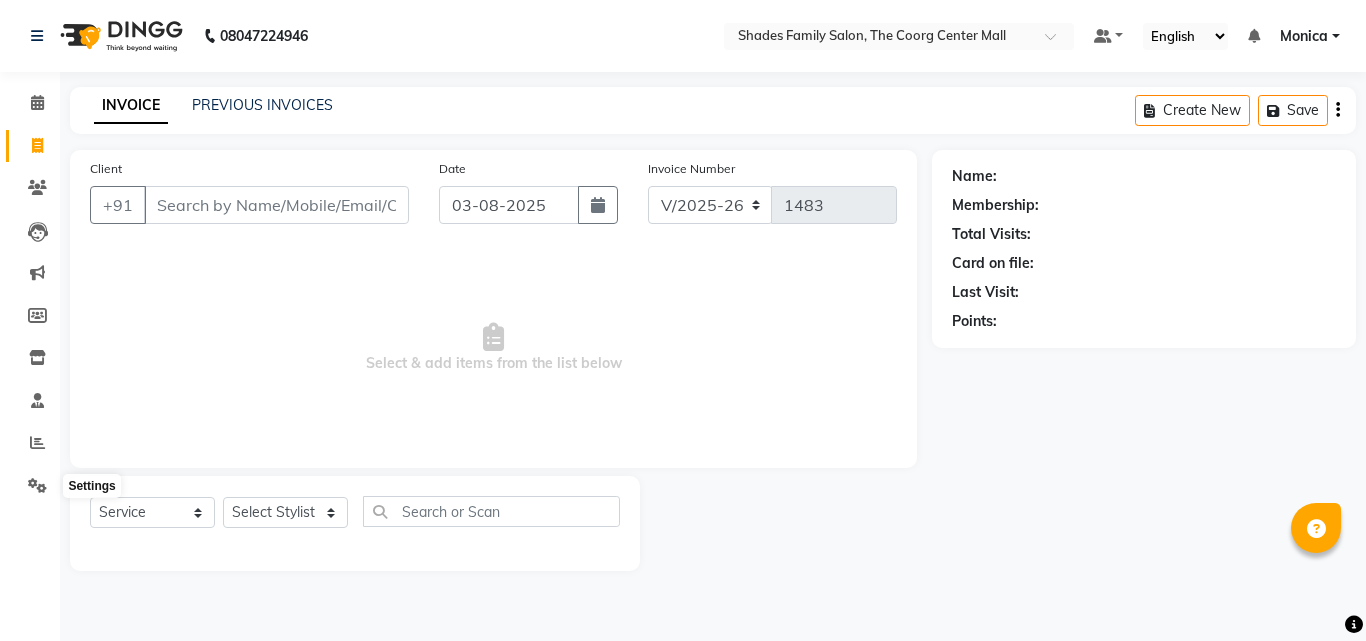 click 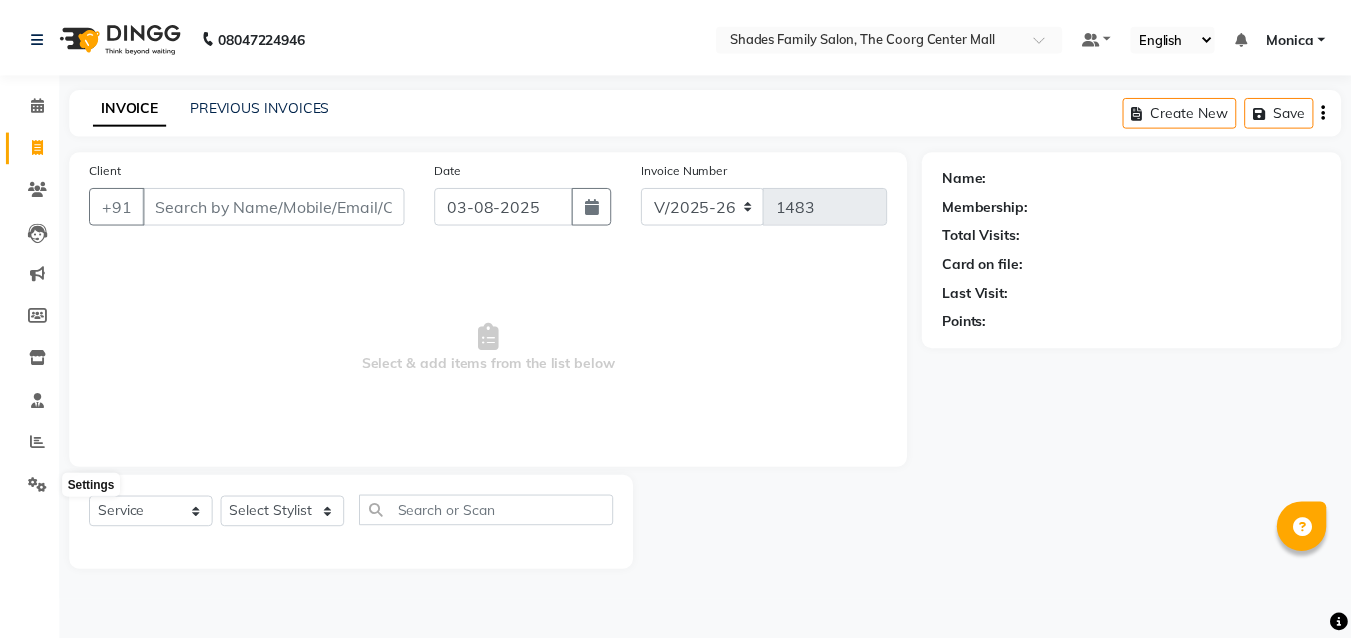 scroll, scrollTop: 0, scrollLeft: 0, axis: both 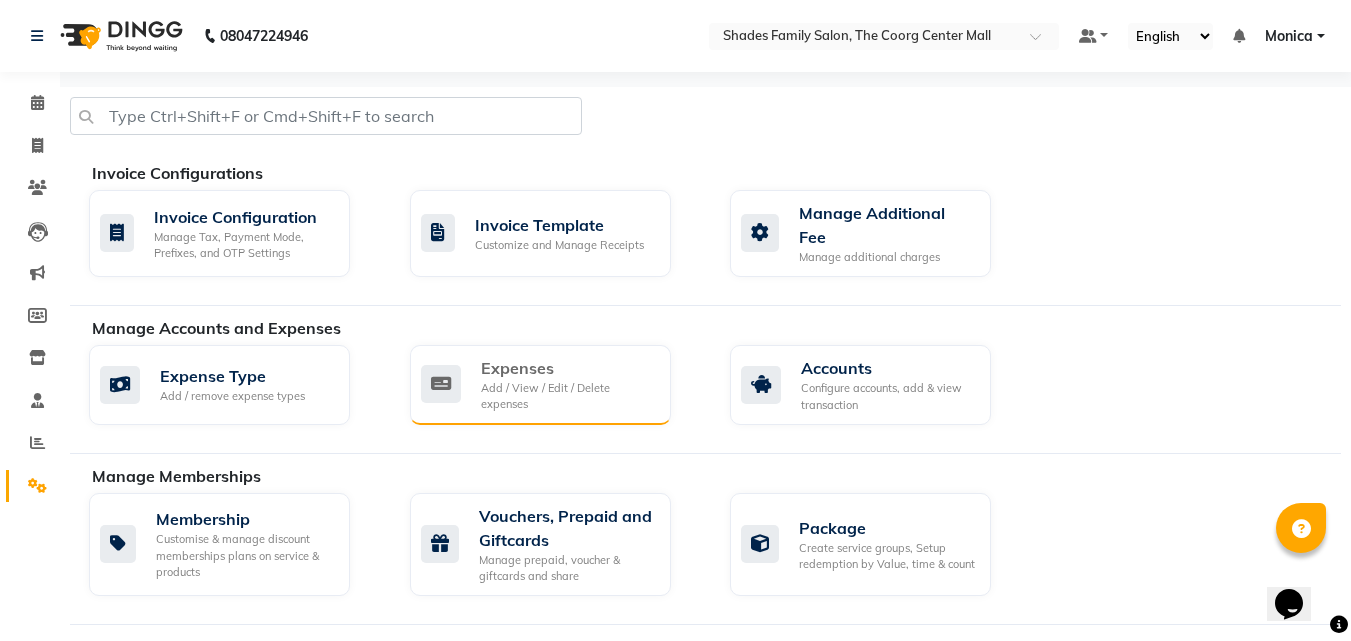 click on "Expenses" 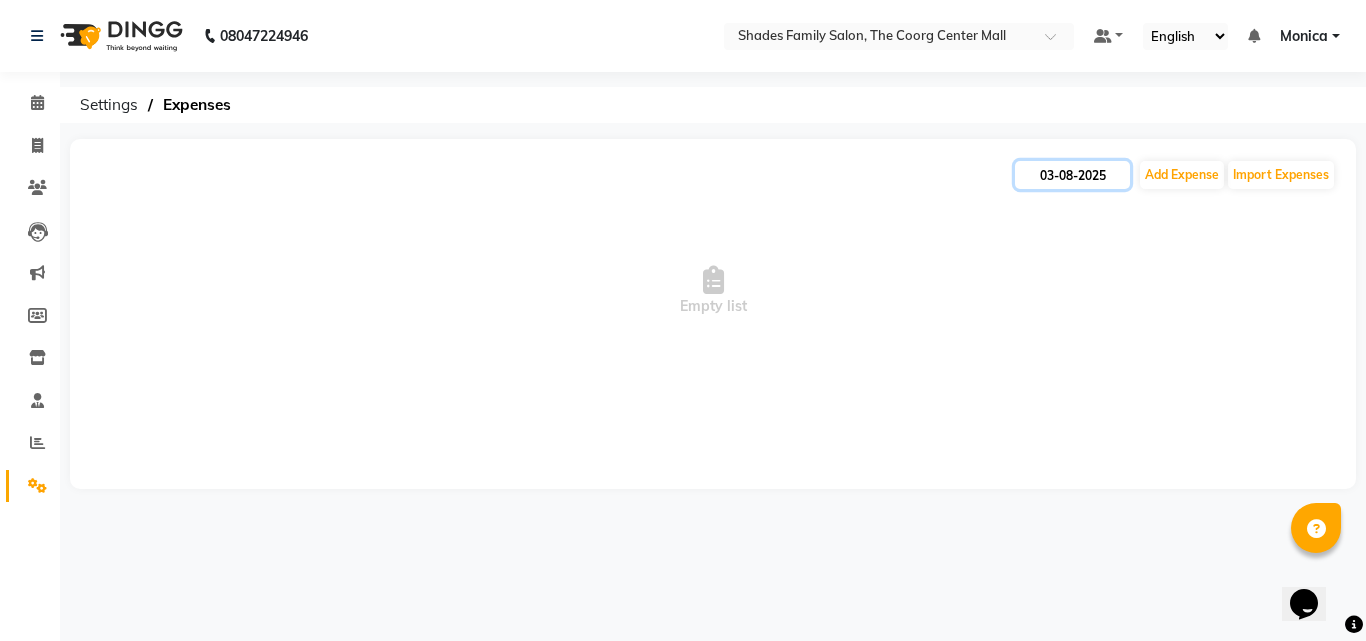 click on "03-08-2025" 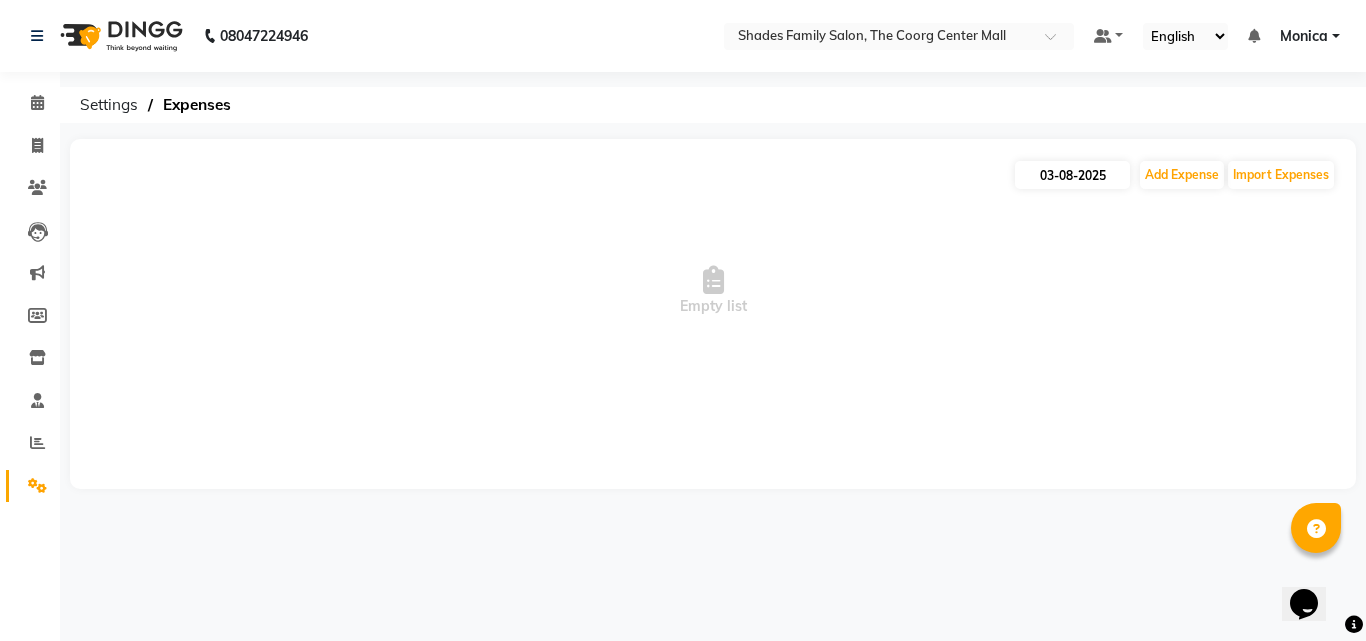 select on "8" 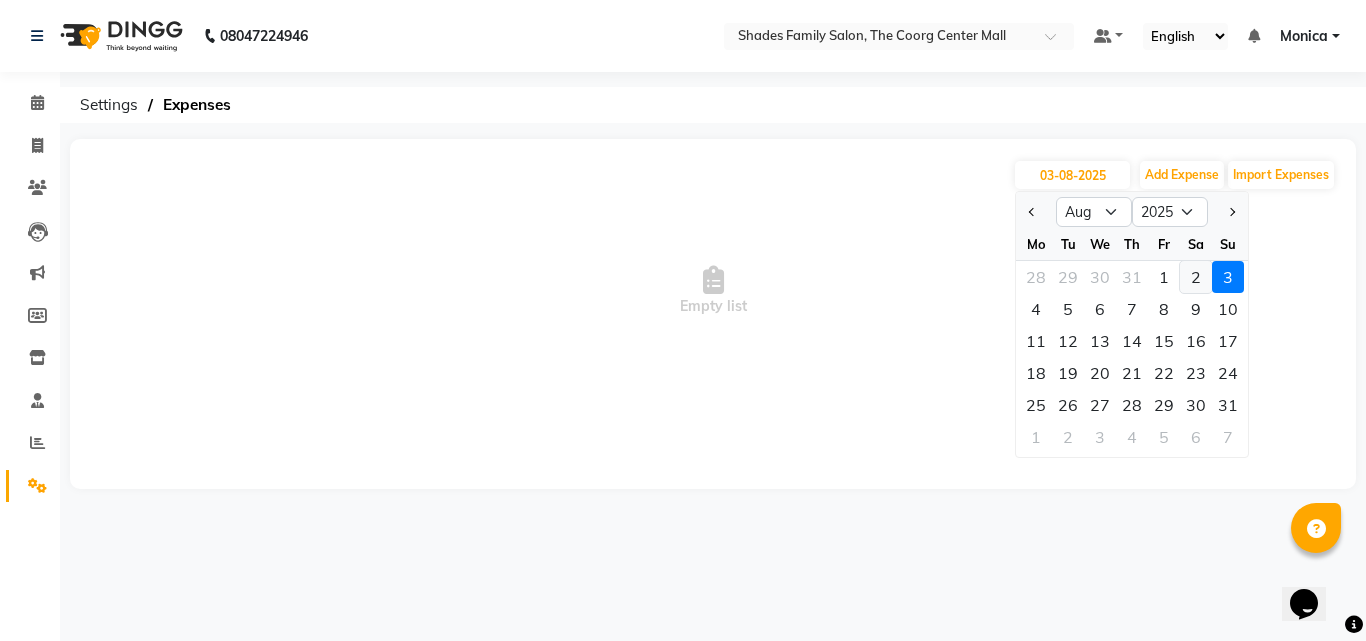 click on "2" 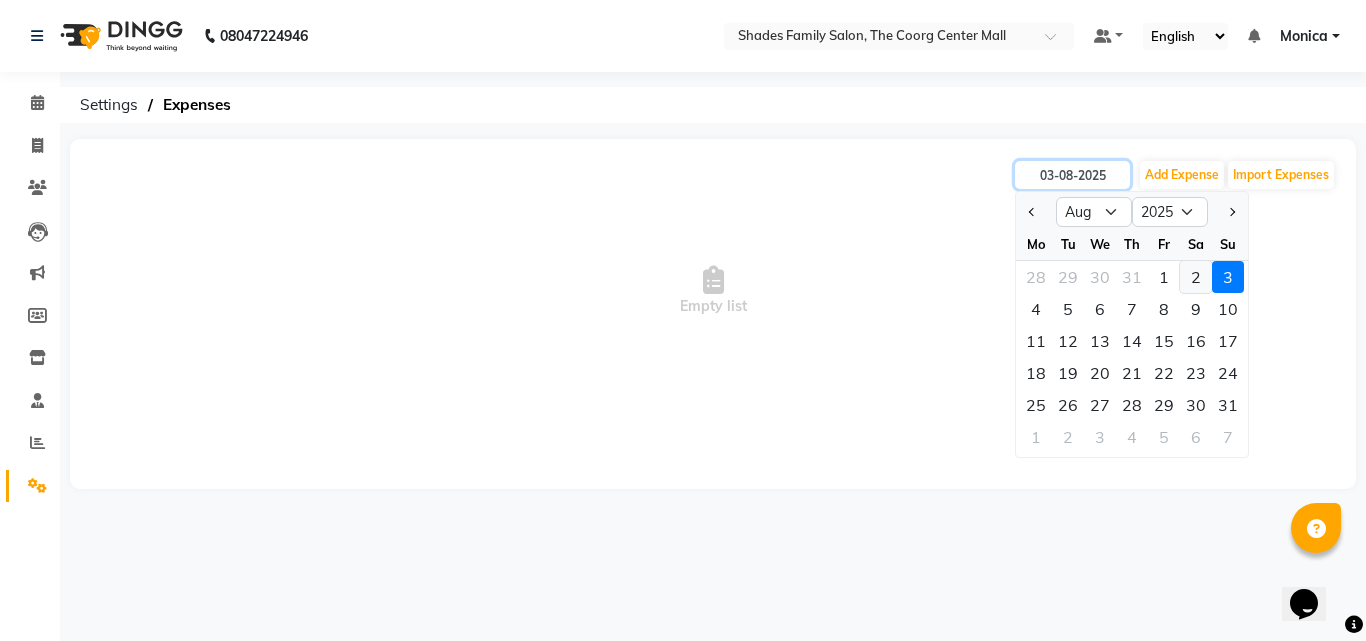type on "02-08-2025" 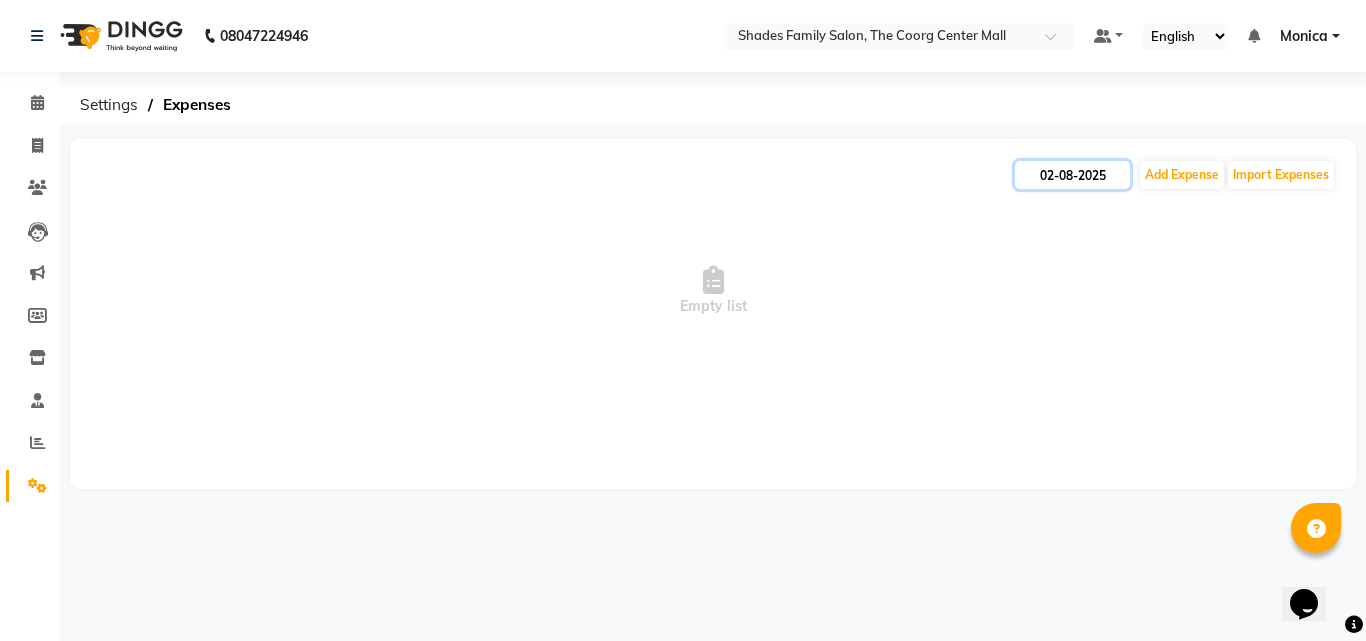 click on "02-08-2025" 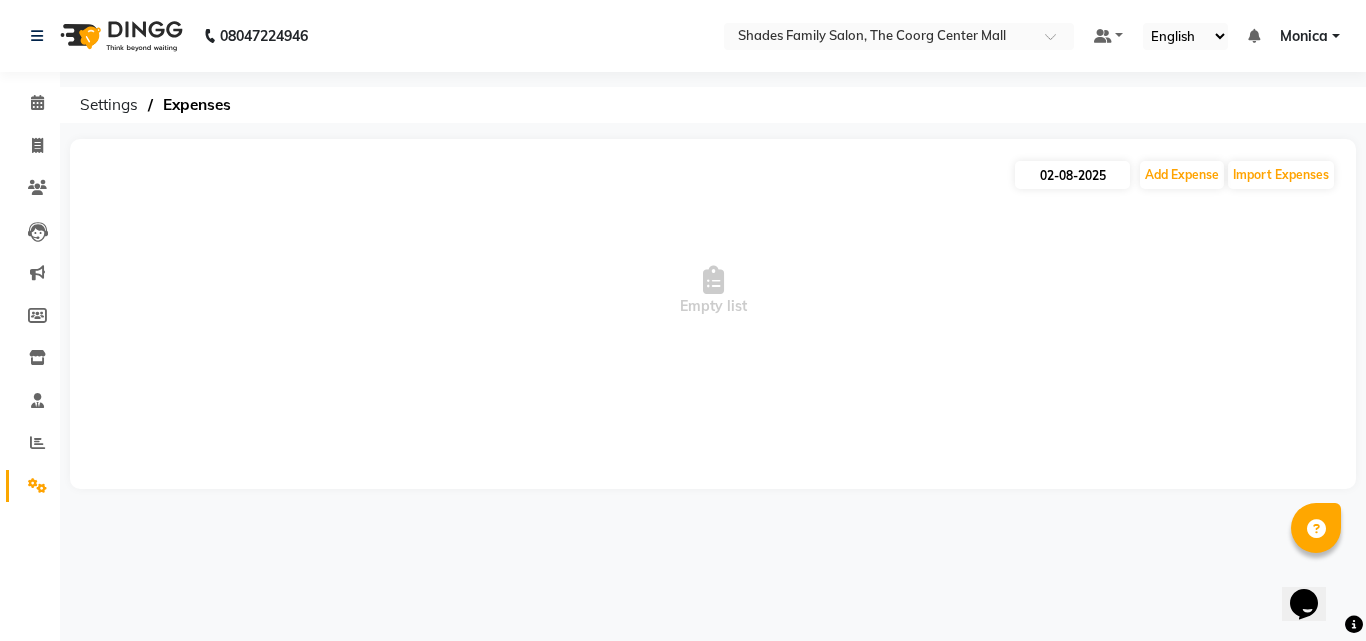 select on "8" 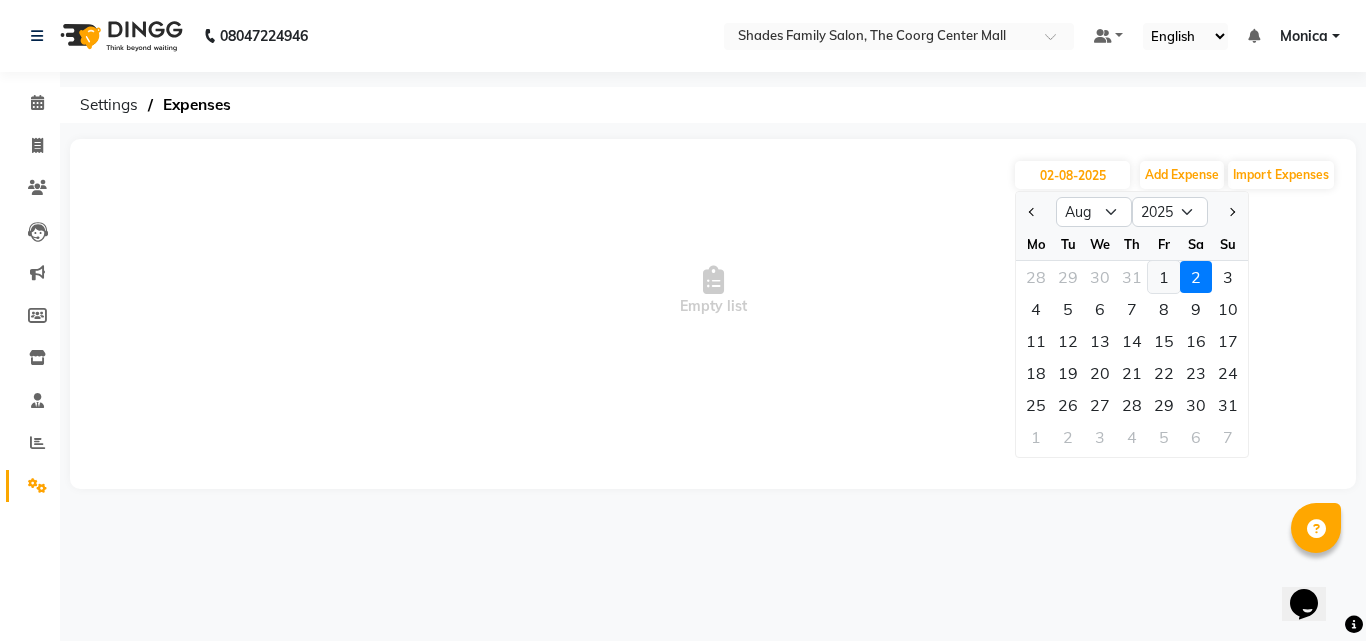 click on "1" 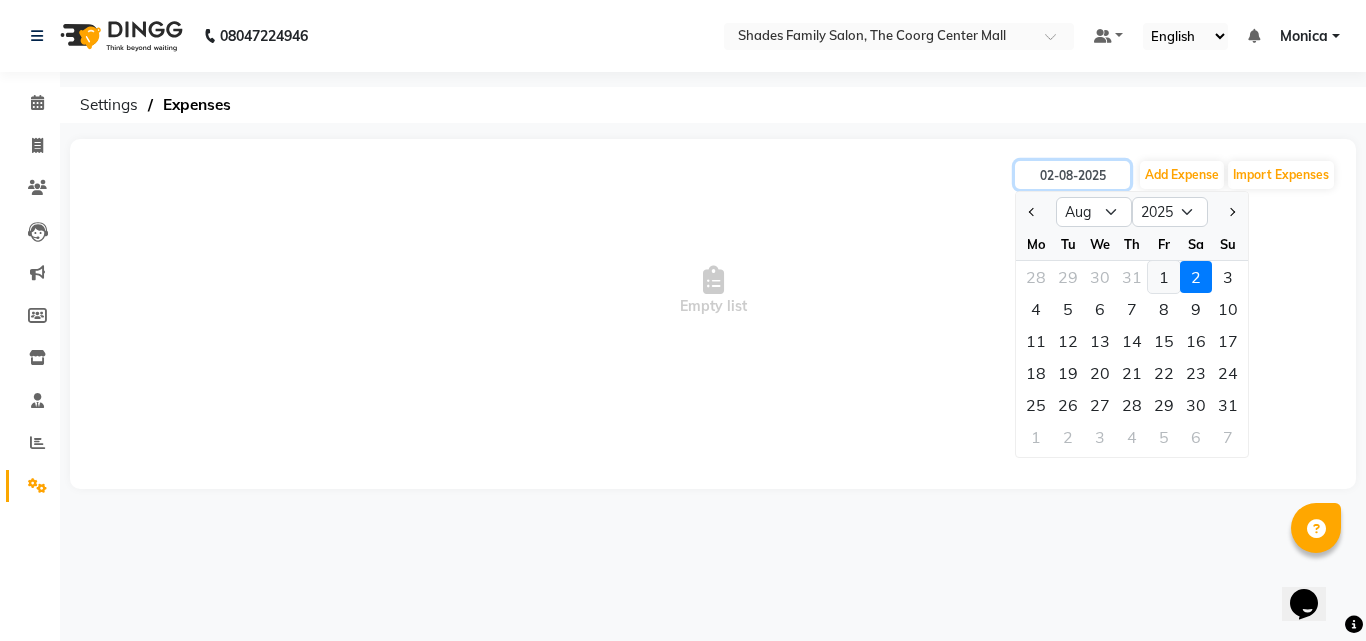 type on "01-08-2025" 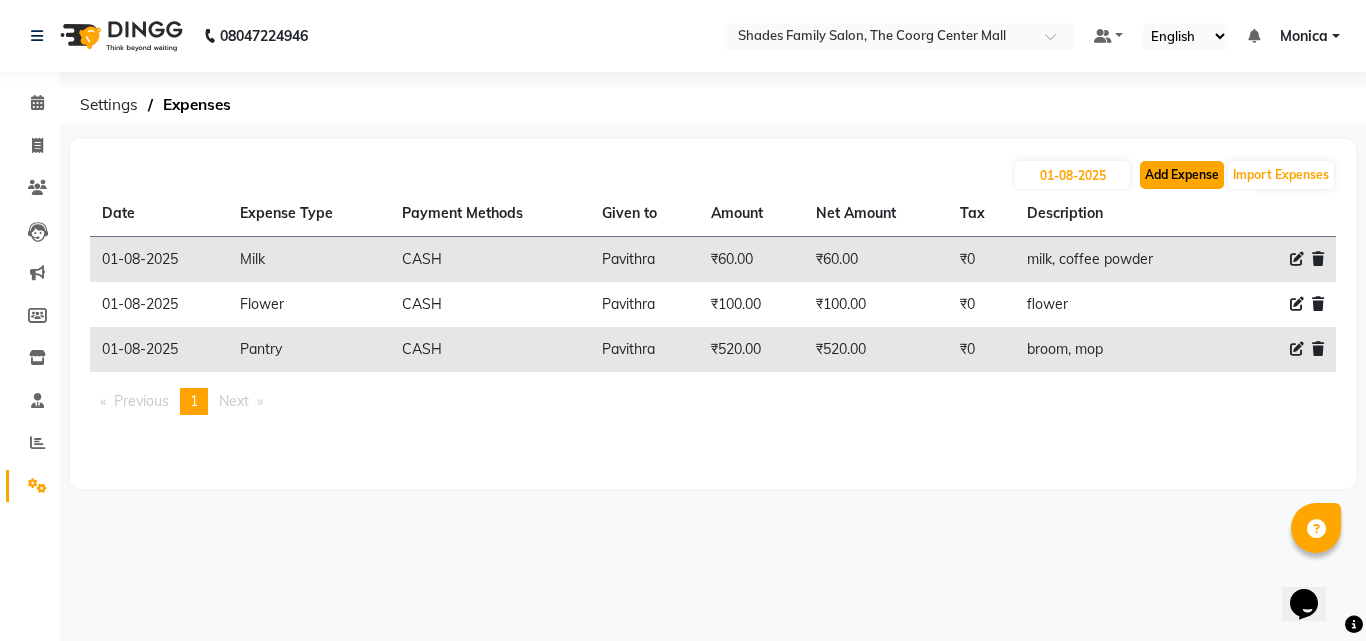 click on "Add Expense" 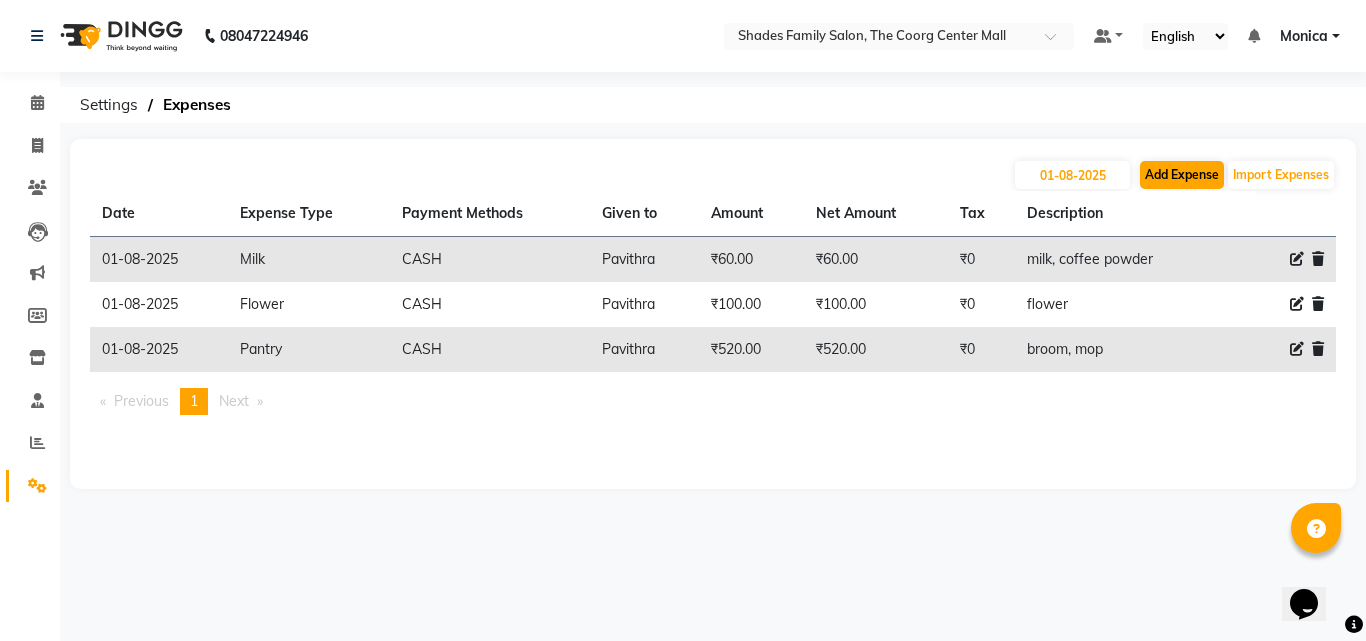 select on "1" 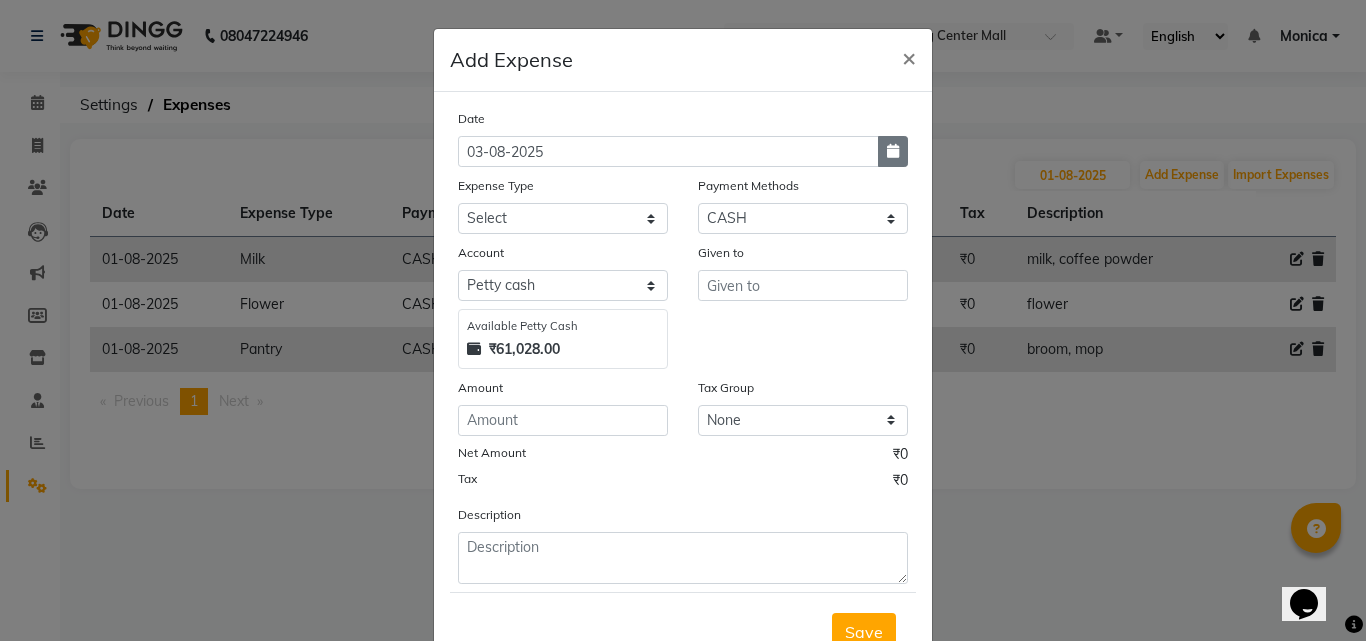 click 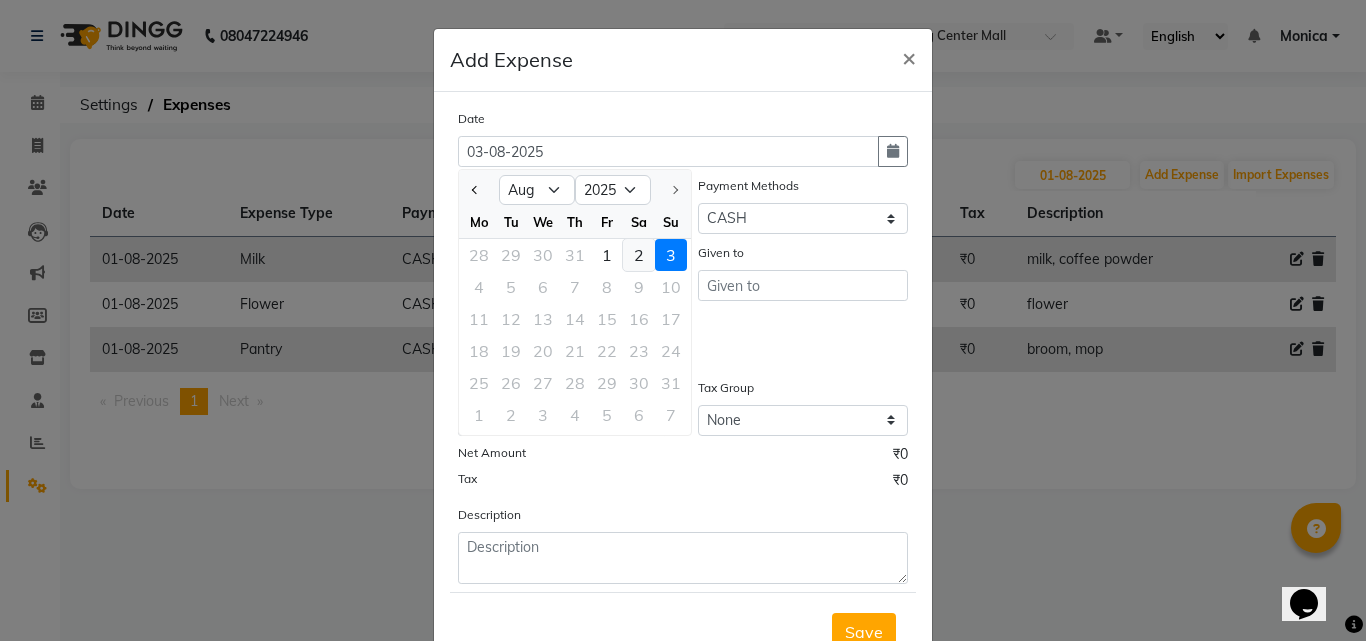 click on "2" 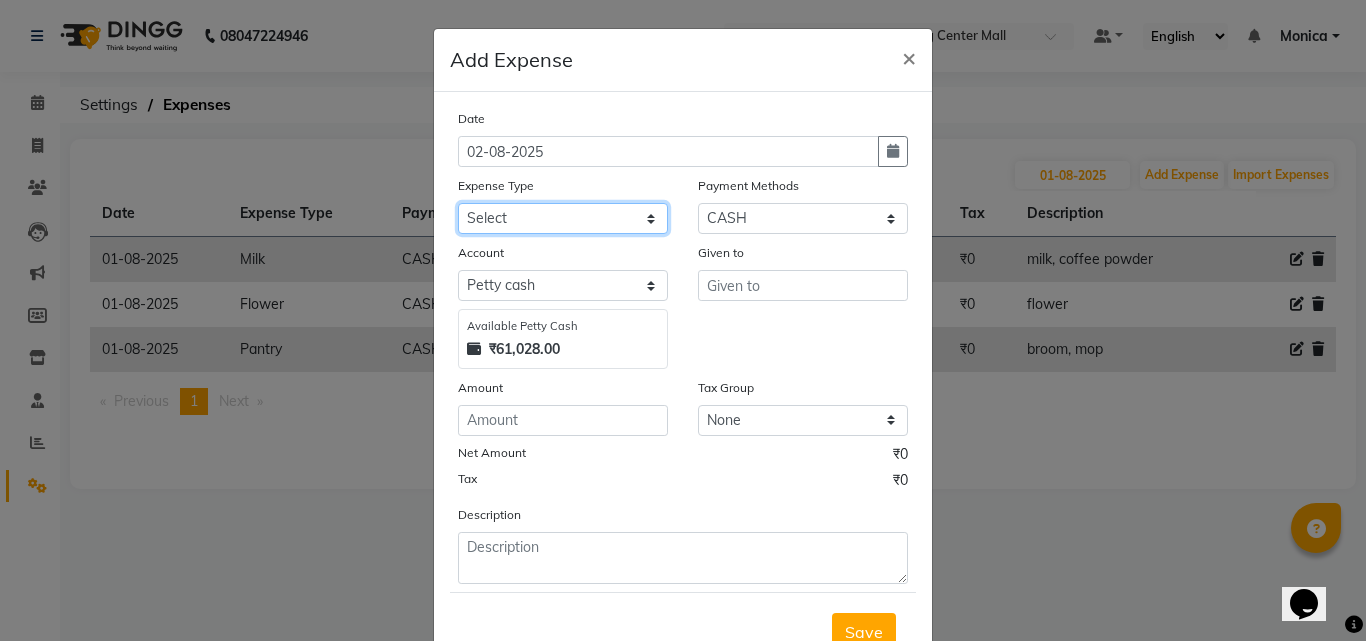 click on "Select Advance Salary Auto Bank charges Cash transfer to bank Client Client Snacks Commission Current bill Equipment Flower Food for customer Food for Staff Fuel Given from staff Given to Staff Govt fee Grocery Incentive International purchase Internet bill Loan Repayment Maintenance Mam Manjumane Marketing Milk Miscellaneous Others Pantry Petrol for gen Pigmi Ganapathi bank Product Product Sale Rent Rent shop Repair charges Salary Staff Staff Snacks Staff Tips Tax Tea & Refreshment Tissues Utilities Water Bottles And juice Zerox" 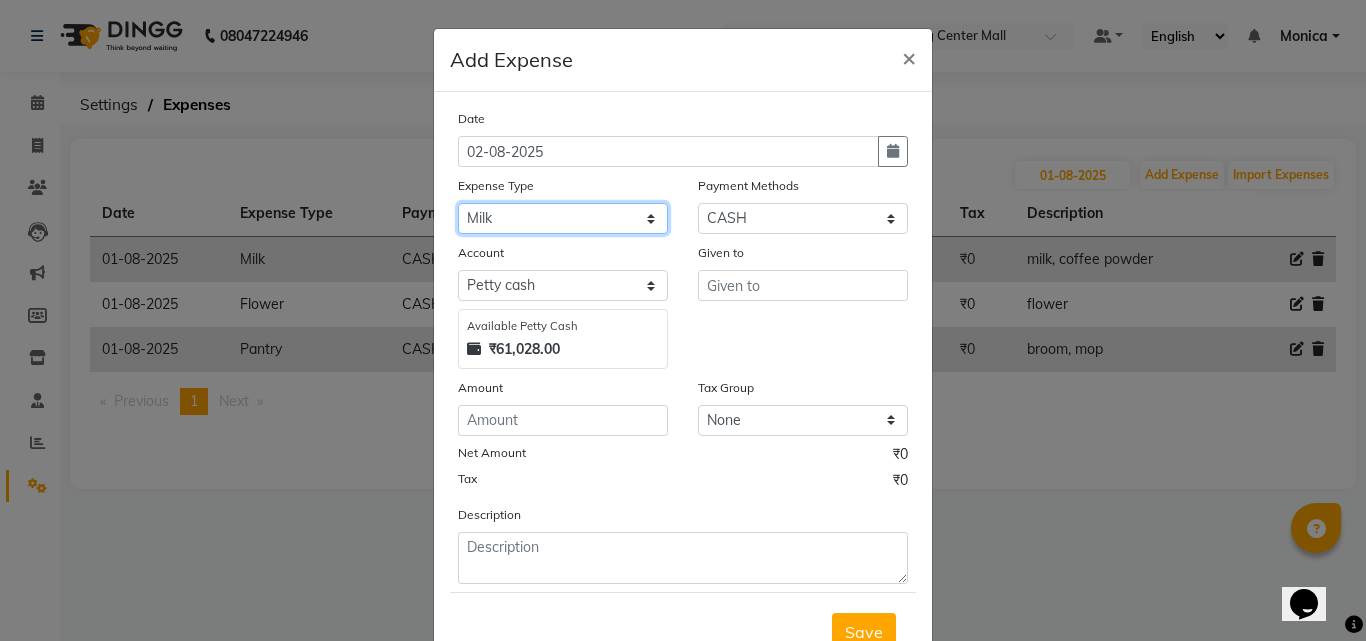 click on "Select Advance Salary Auto Bank charges Cash transfer to bank Client Client Snacks Commission Current bill Equipment Flower Food for customer Food for Staff Fuel Given from staff Given to Staff Govt fee Grocery Incentive International purchase Internet bill Loan Repayment Maintenance Mam Manjumane Marketing Milk Miscellaneous Others Pantry Petrol for gen Pigmi Ganapathi bank Product Product Sale Rent Rent shop Repair charges Salary Staff Staff Snacks Staff Tips Tax Tea & Refreshment Tissues Utilities Water Bottles And juice Zerox" 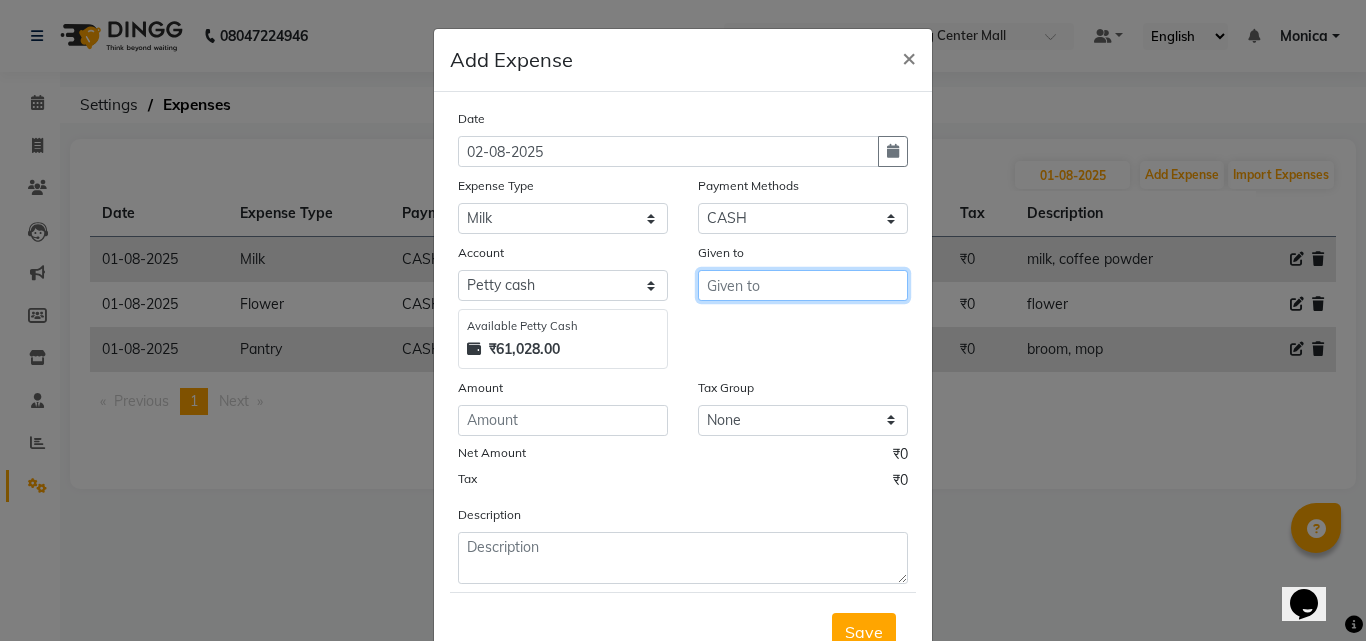 click at bounding box center [803, 285] 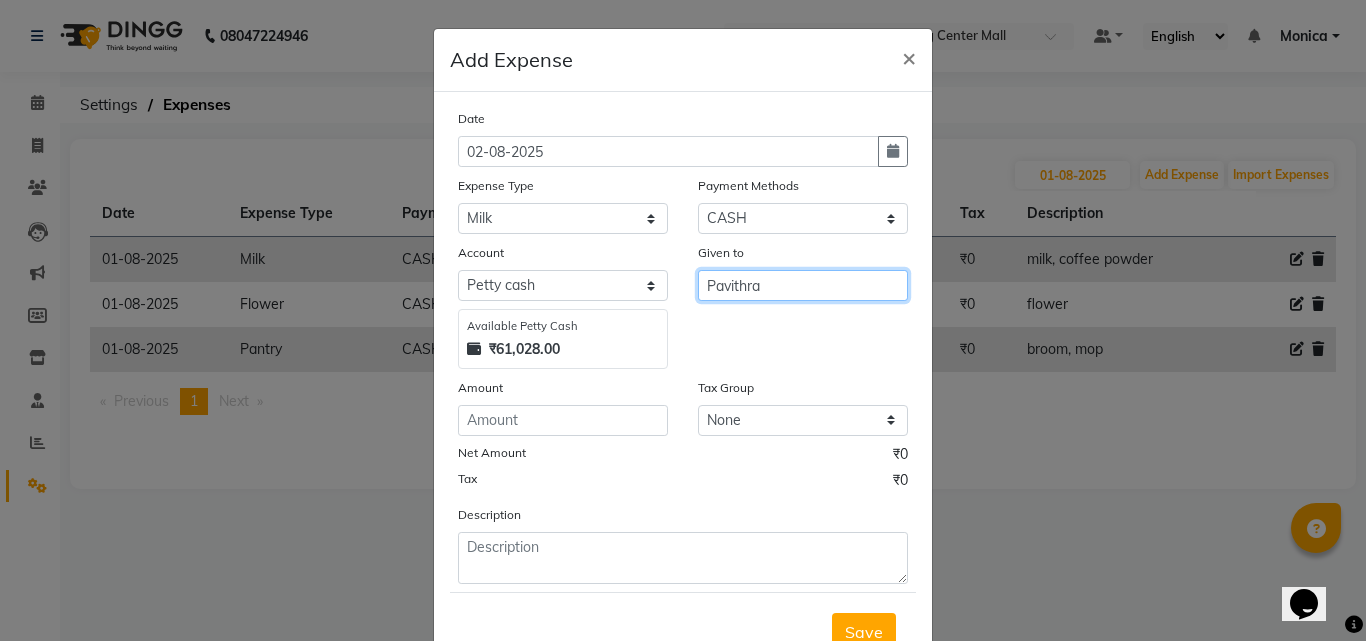 type on "Pavithra" 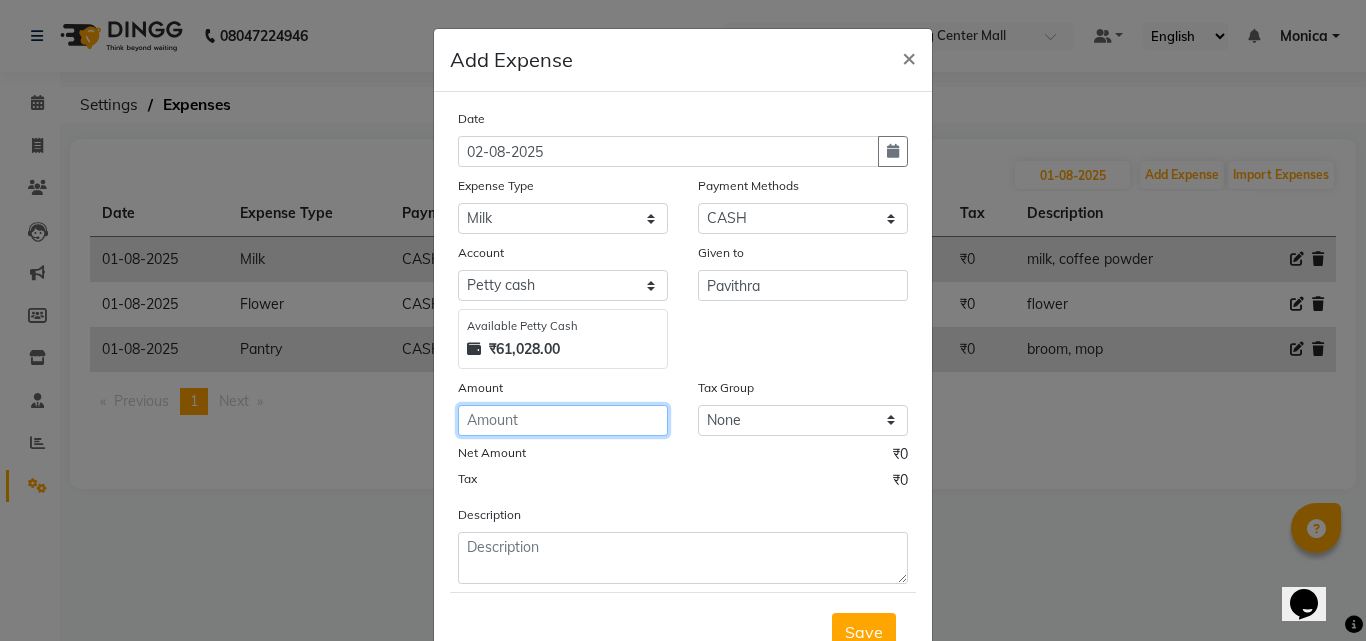 click 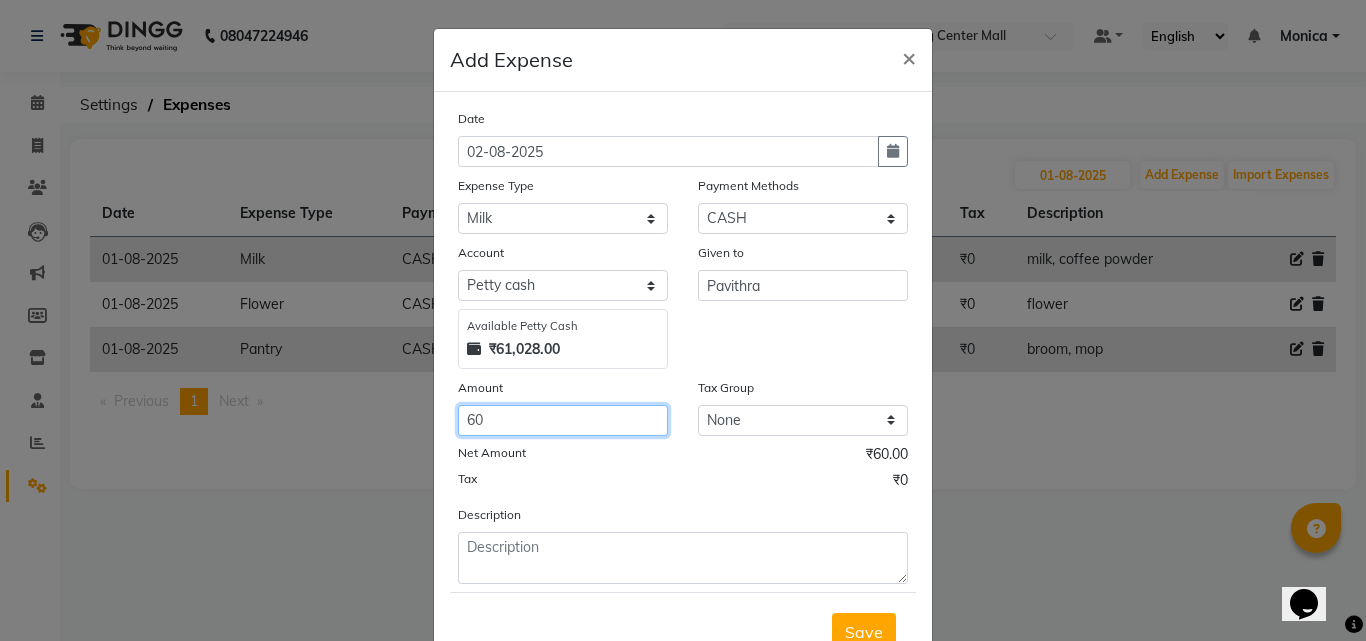 type on "60" 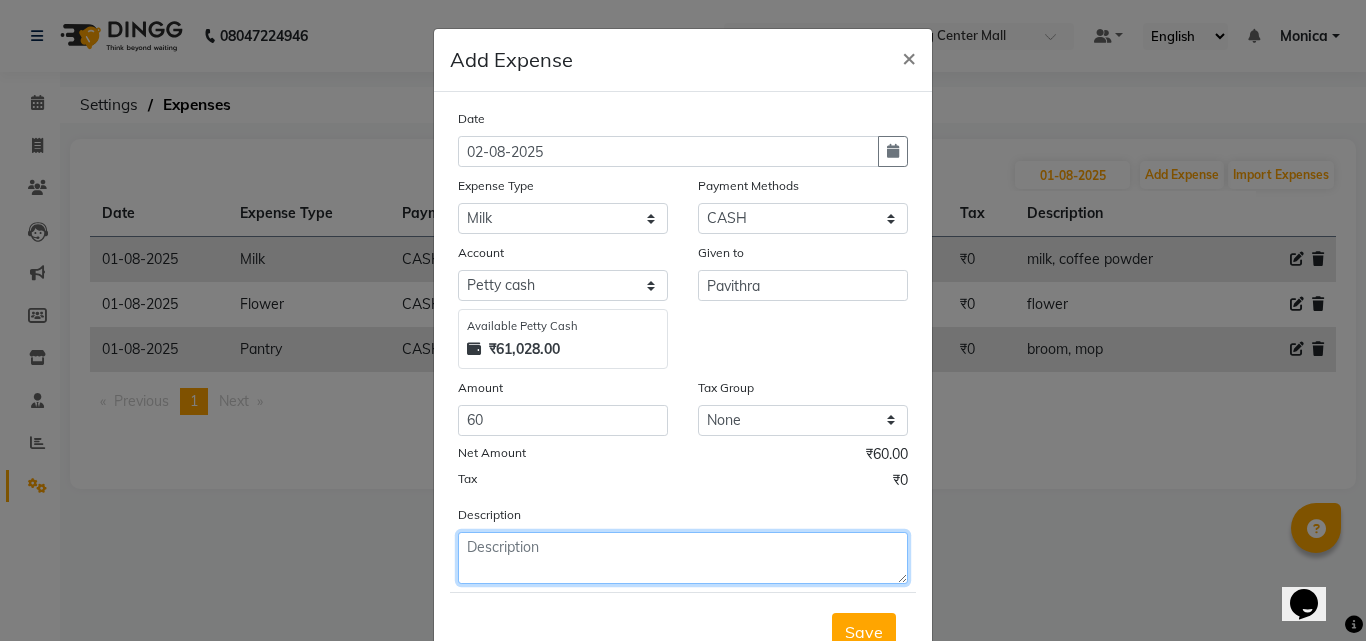 click 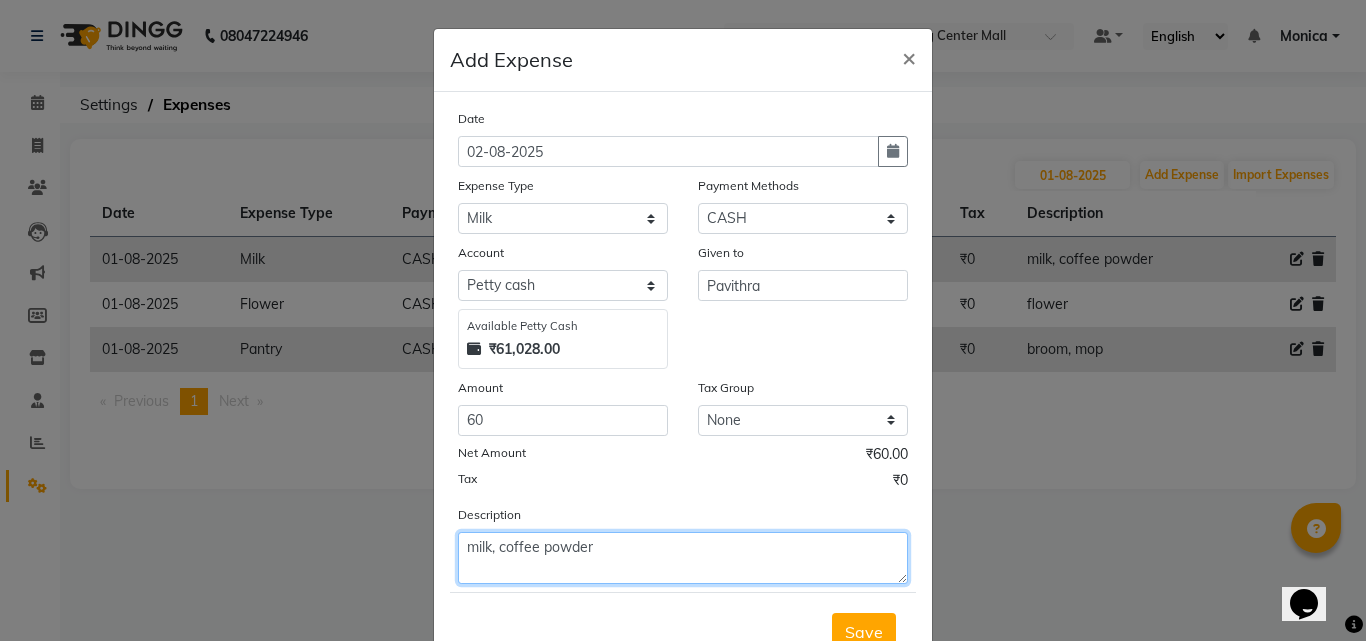 type on "milk, coffee powder" 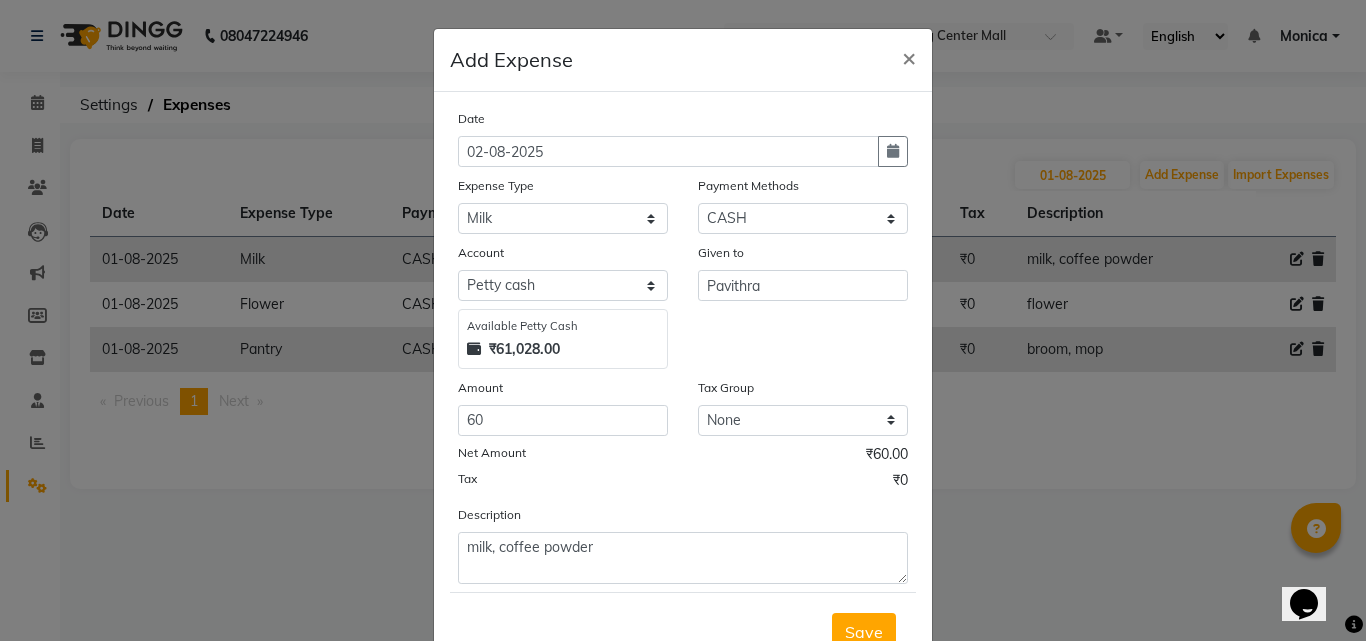 click on "Save" 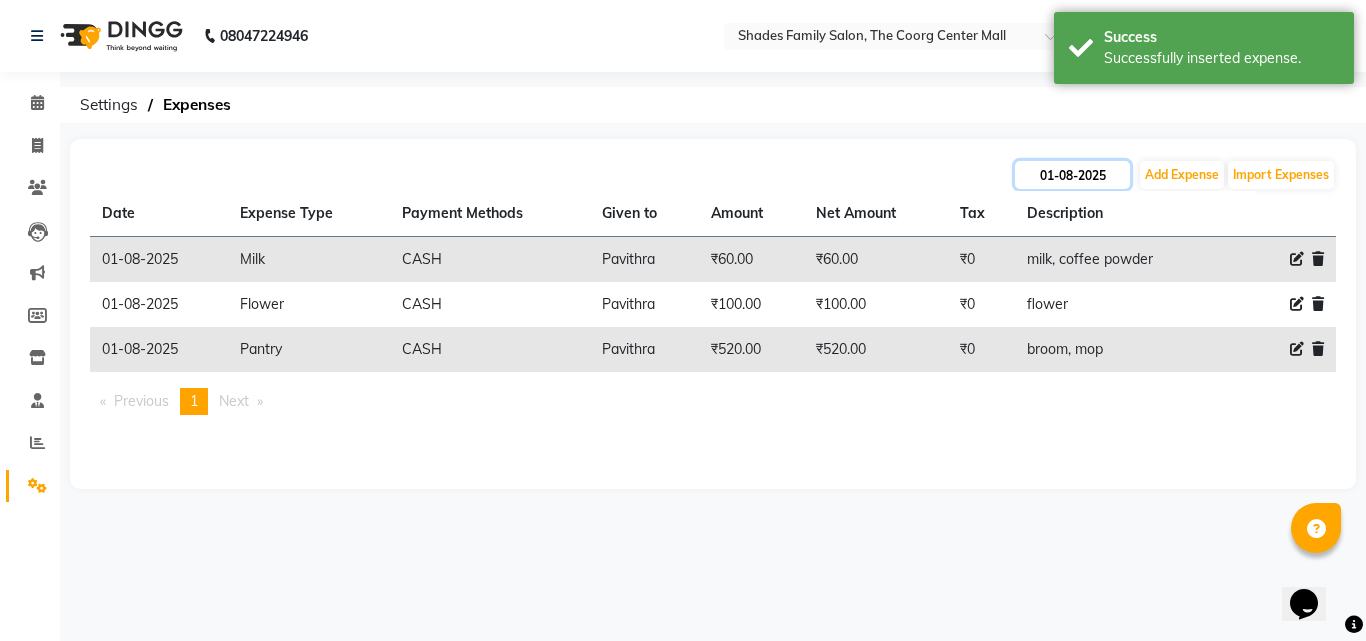 click on "01-08-2025" 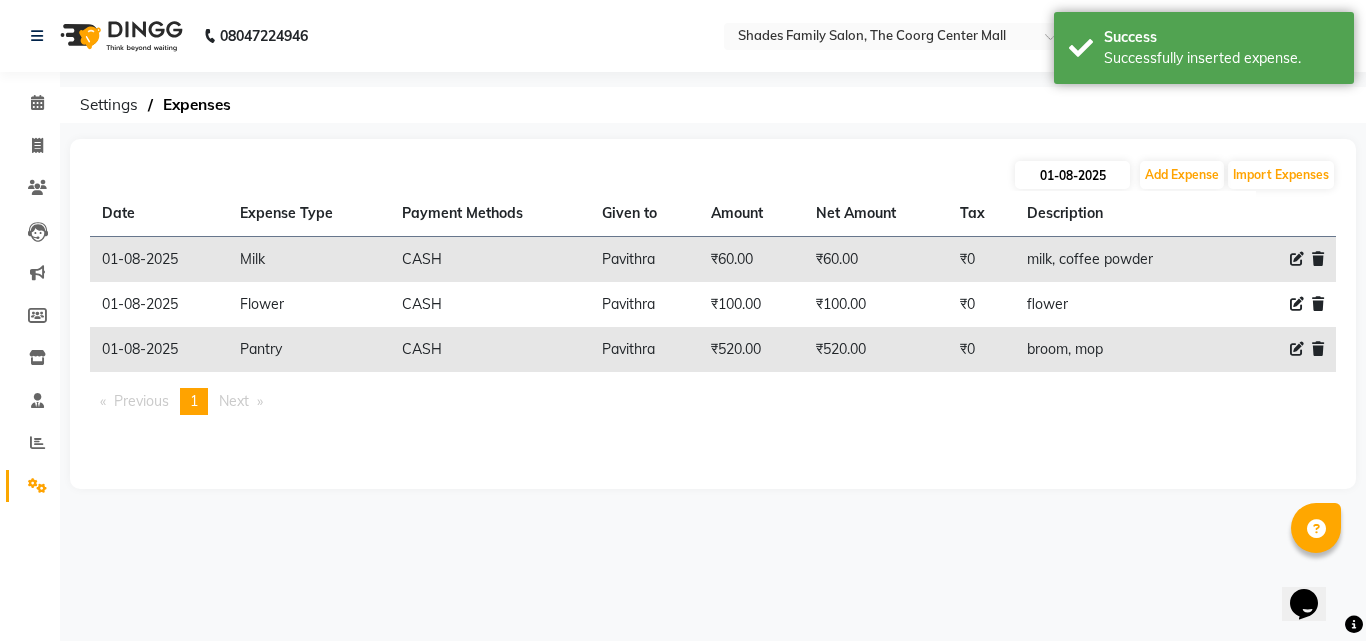 select on "8" 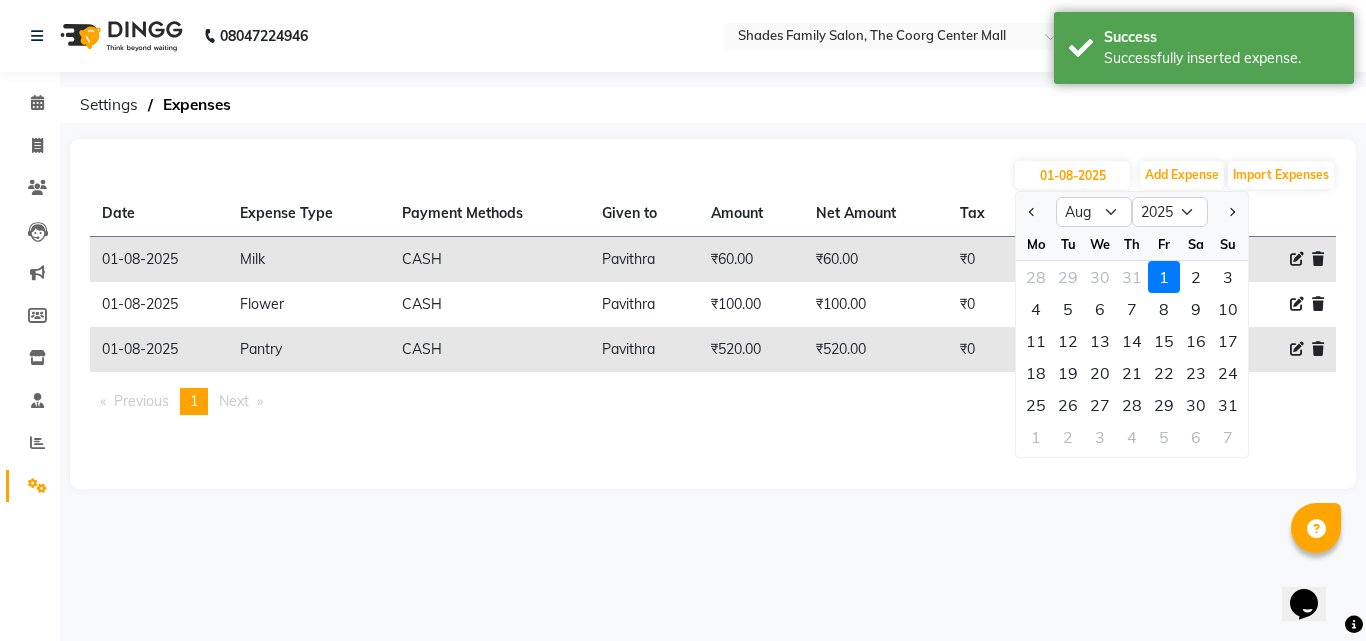 drag, startPoint x: 1189, startPoint y: 271, endPoint x: 1143, endPoint y: 261, distance: 47.07441 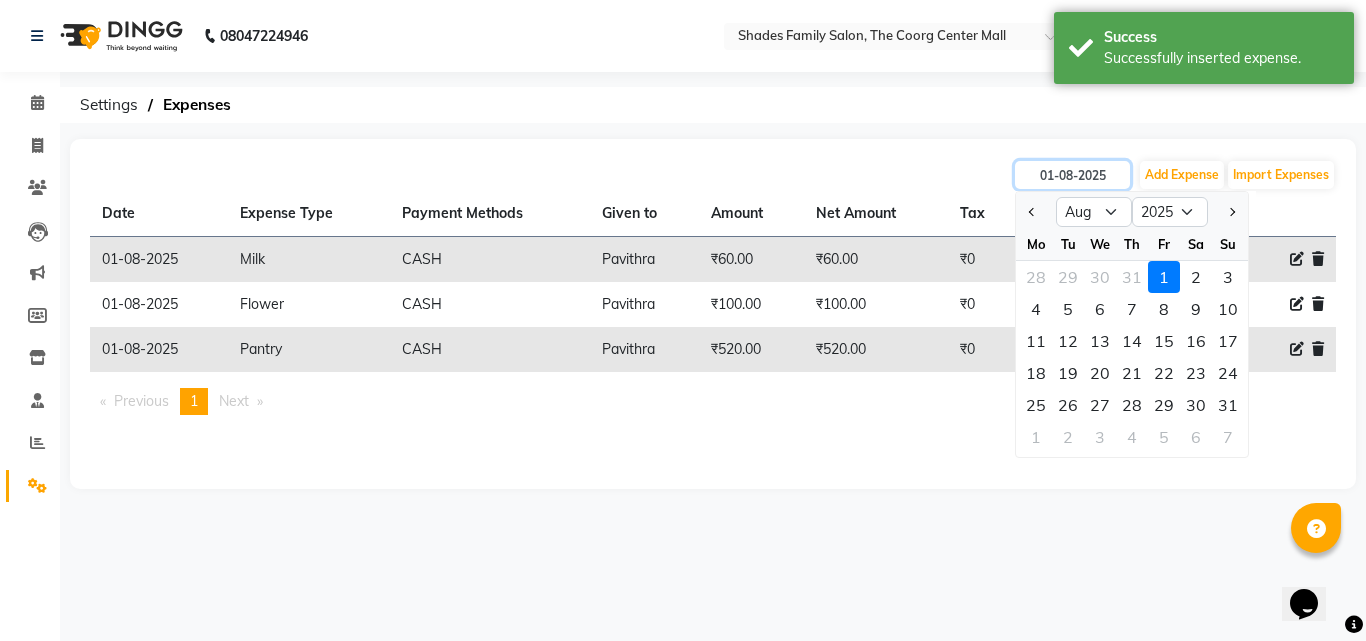 type on "02-08-2025" 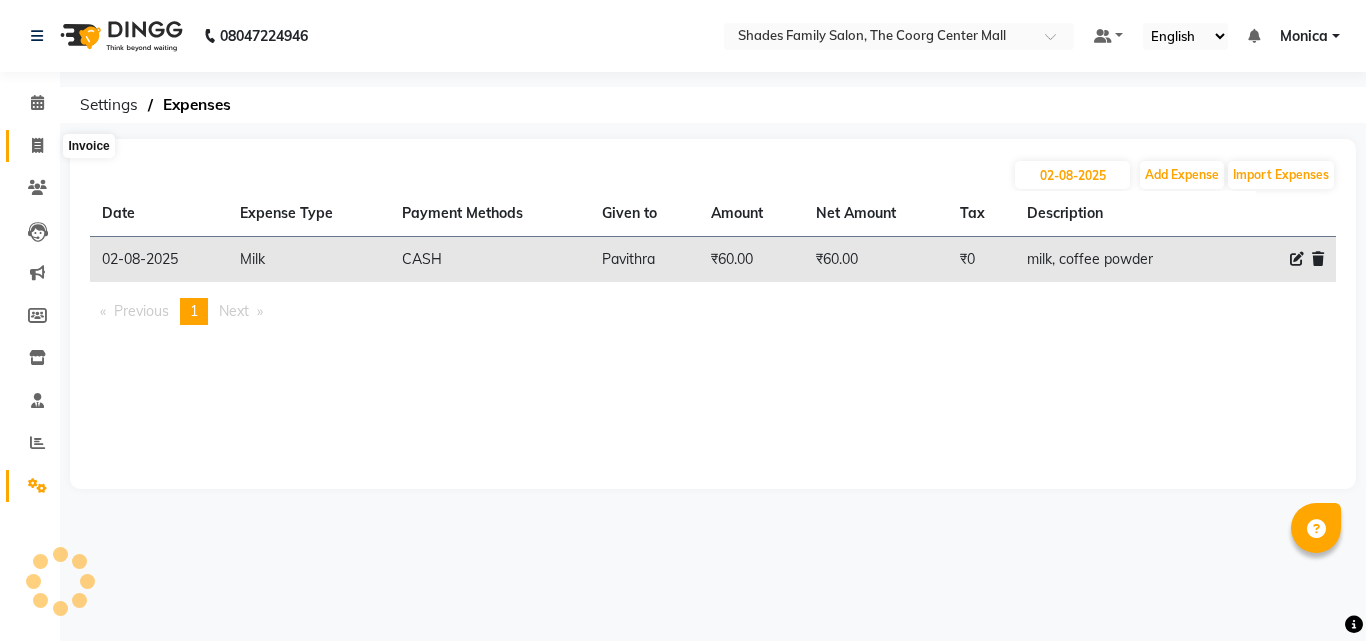 scroll, scrollTop: 0, scrollLeft: 0, axis: both 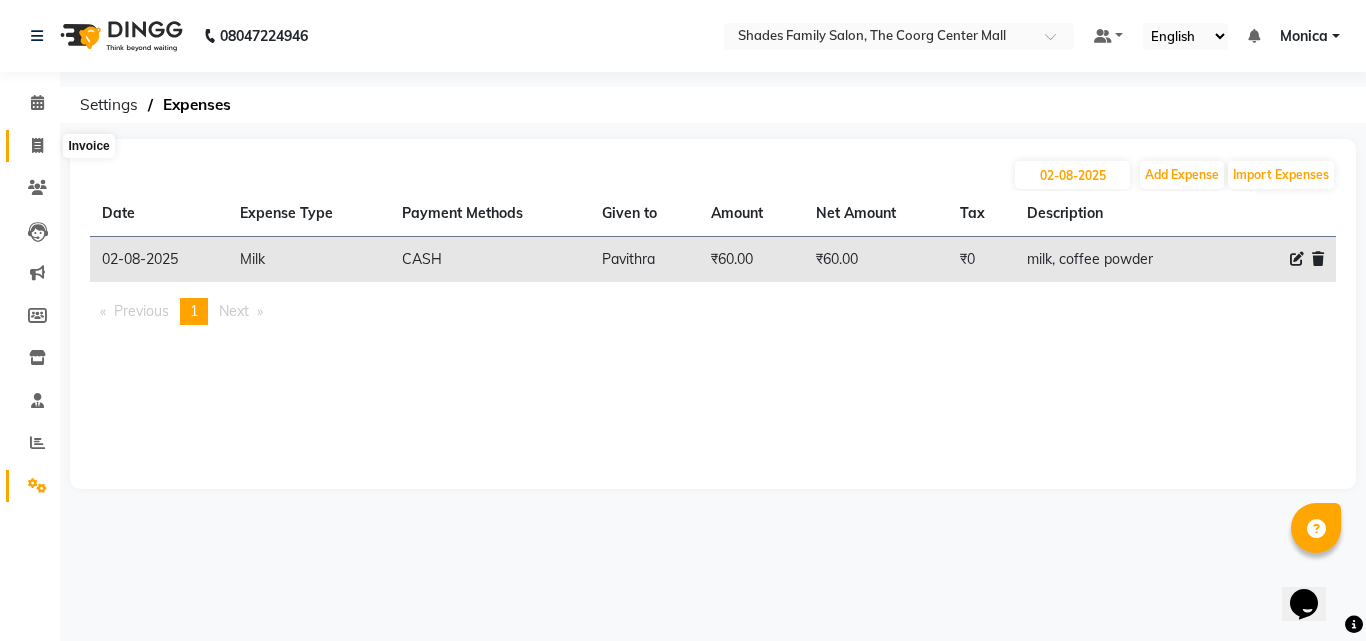 click 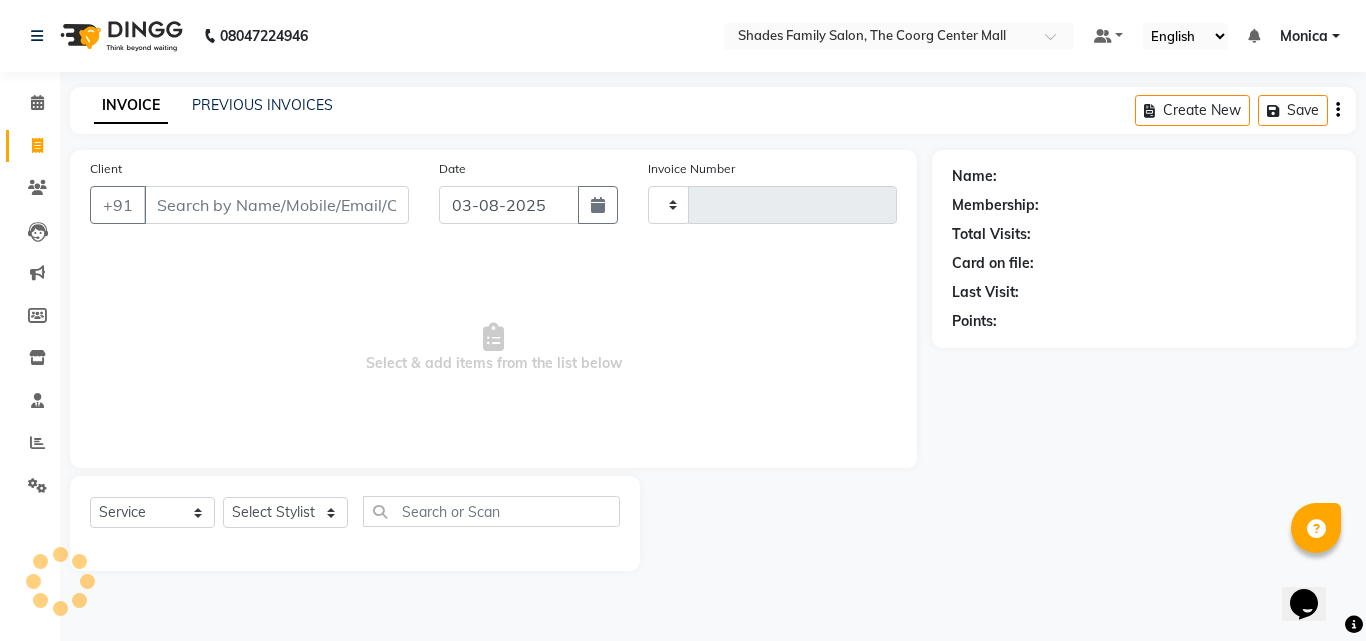 type on "1493" 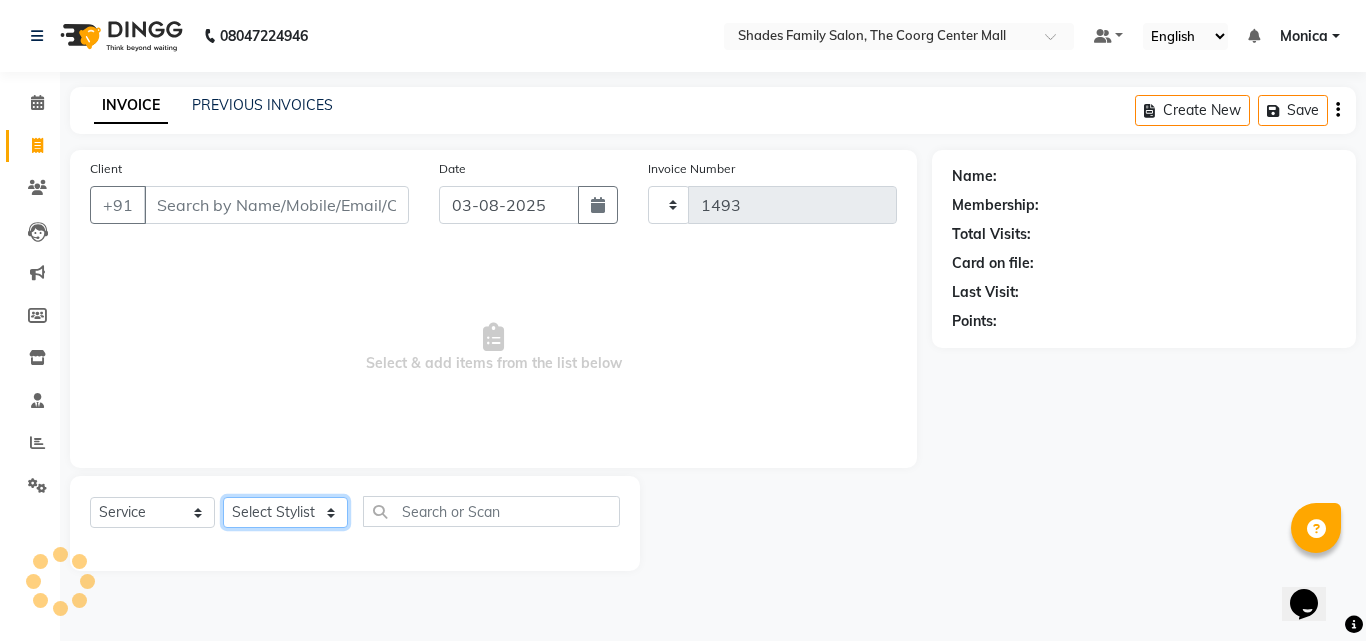 select on "7447" 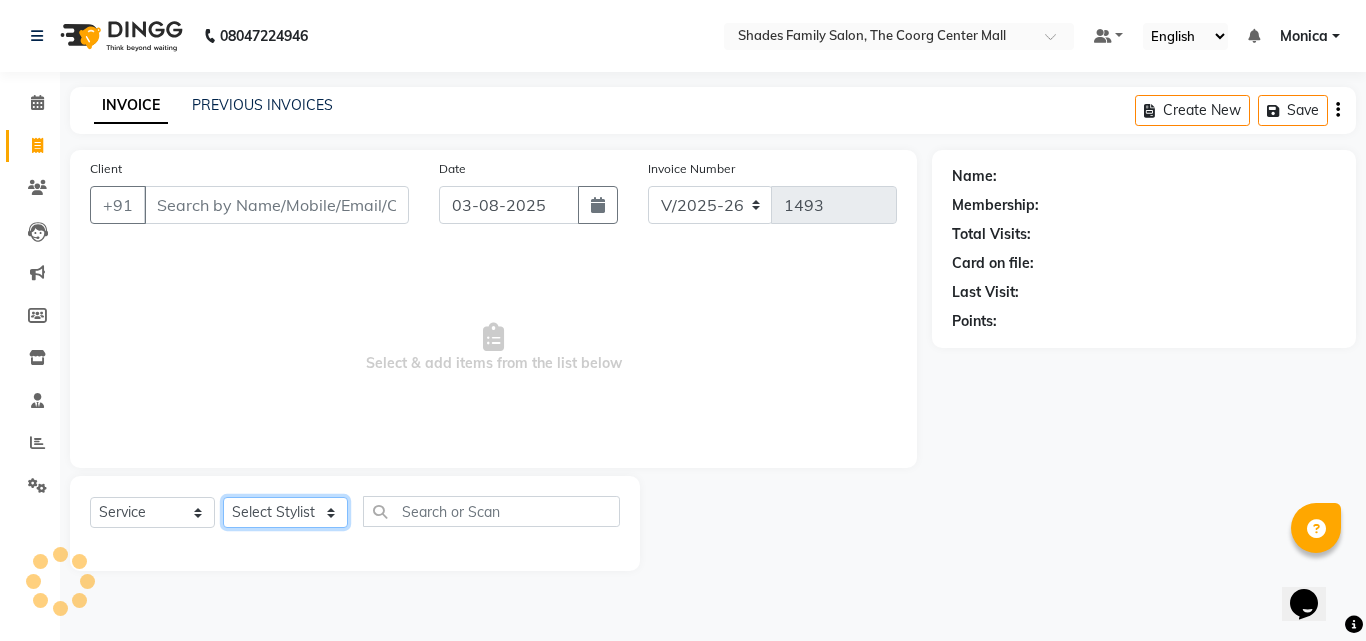 click on "Select Stylist" 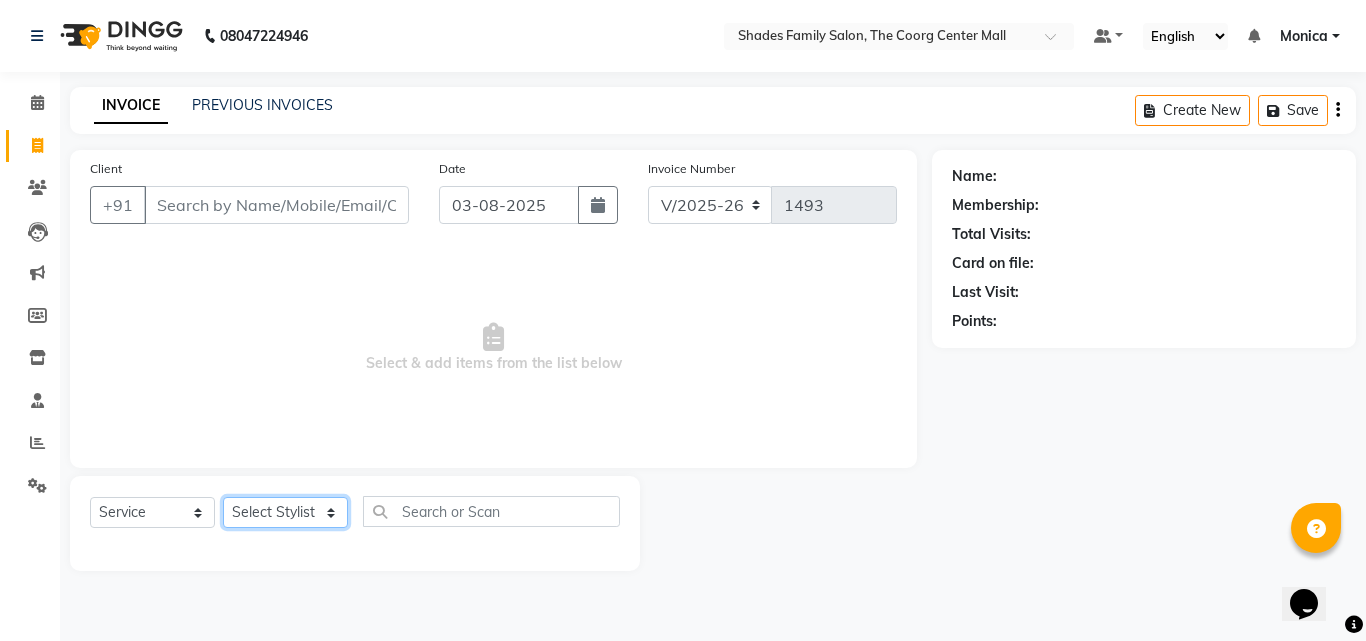 click on "Select Stylist" 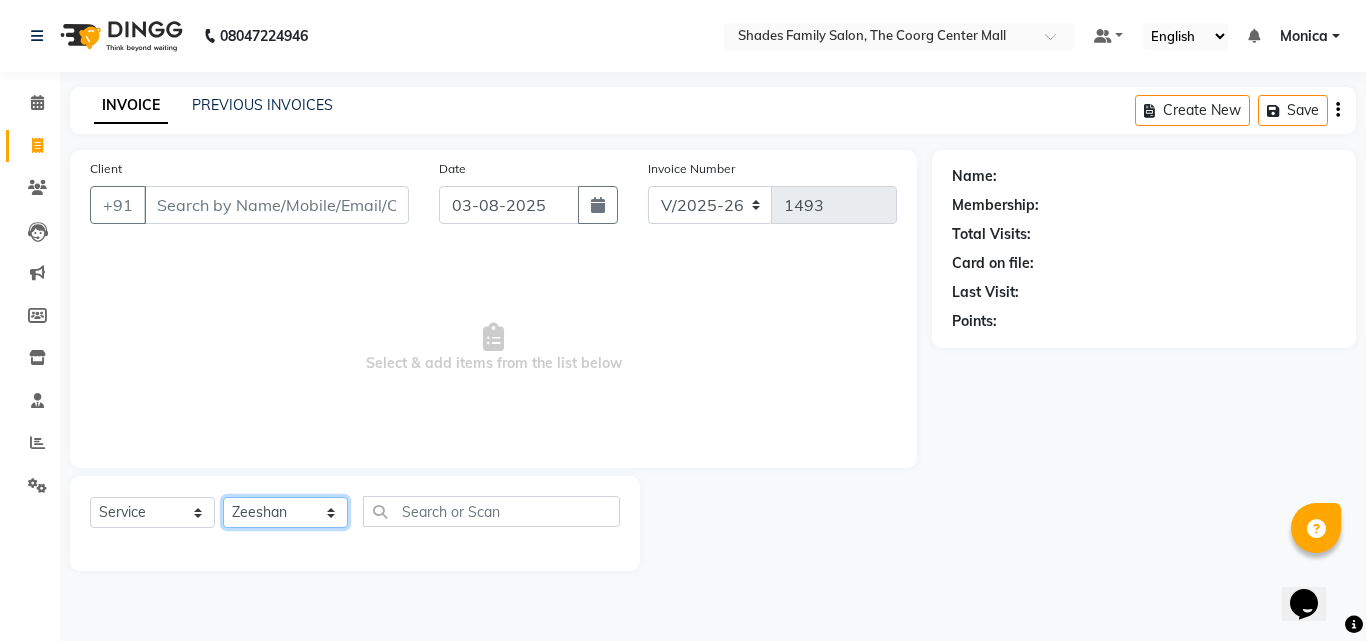 click on "Select Stylist Jyothi Monica  Namrutha Ranjith Sandeep Zeeshan" 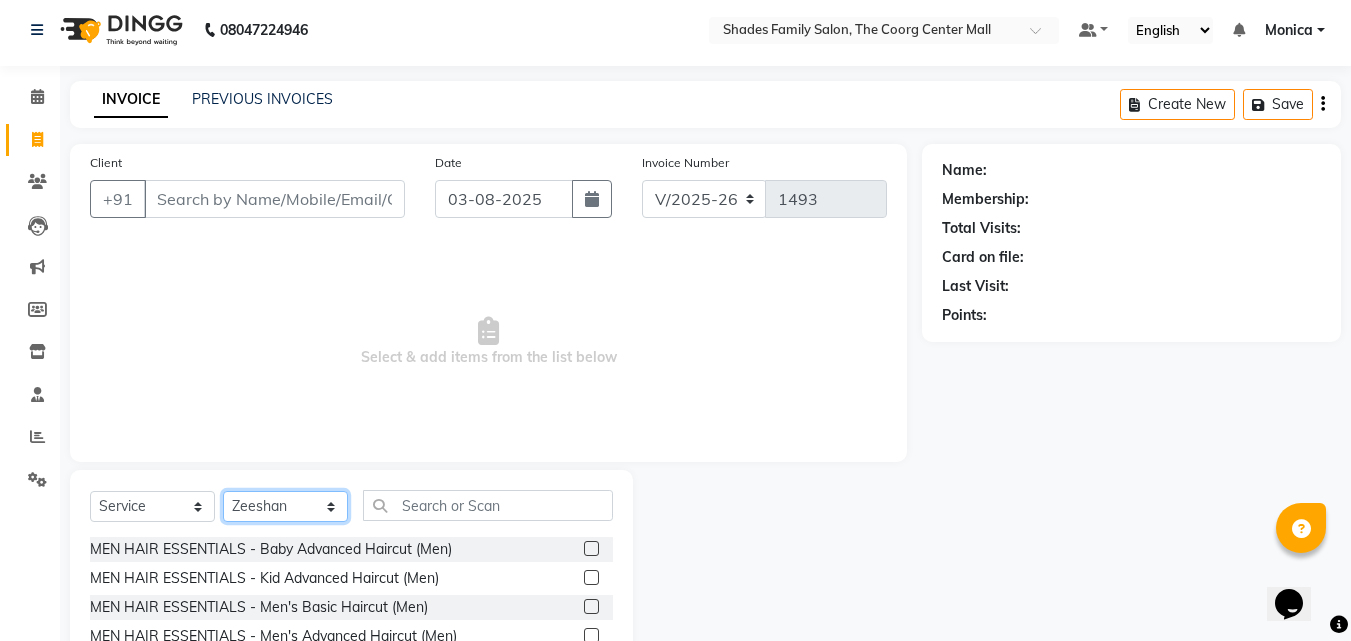 scroll, scrollTop: 160, scrollLeft: 0, axis: vertical 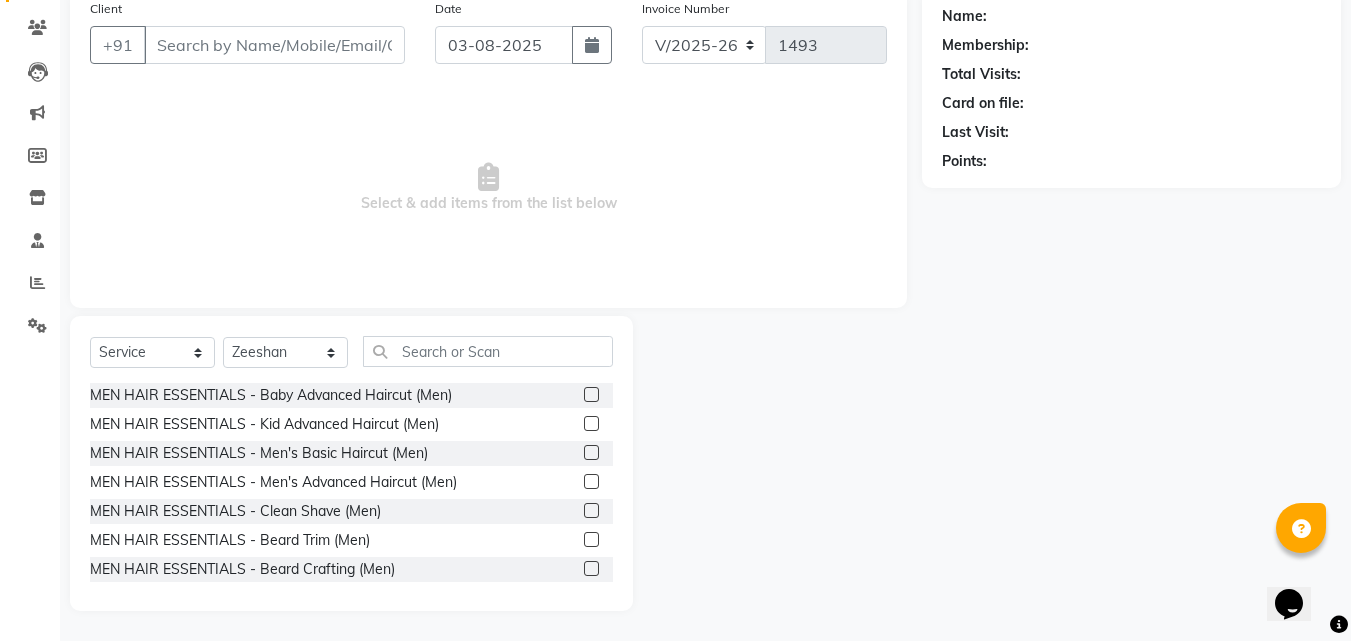 click 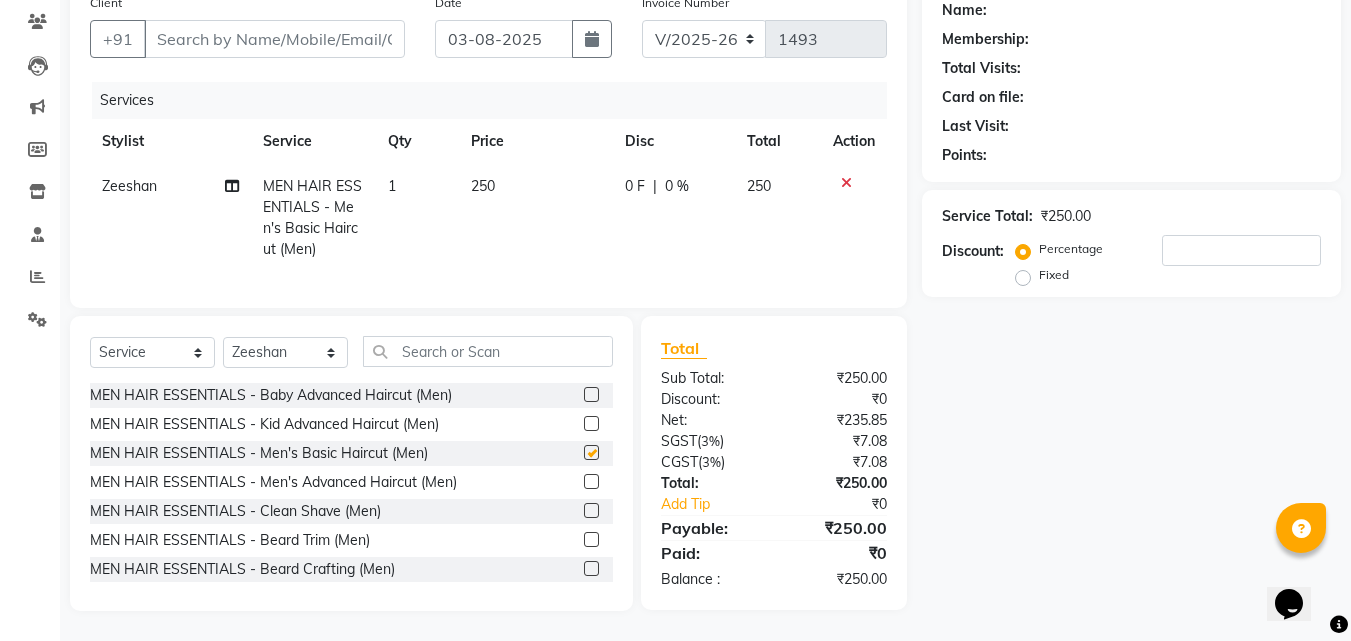 checkbox on "false" 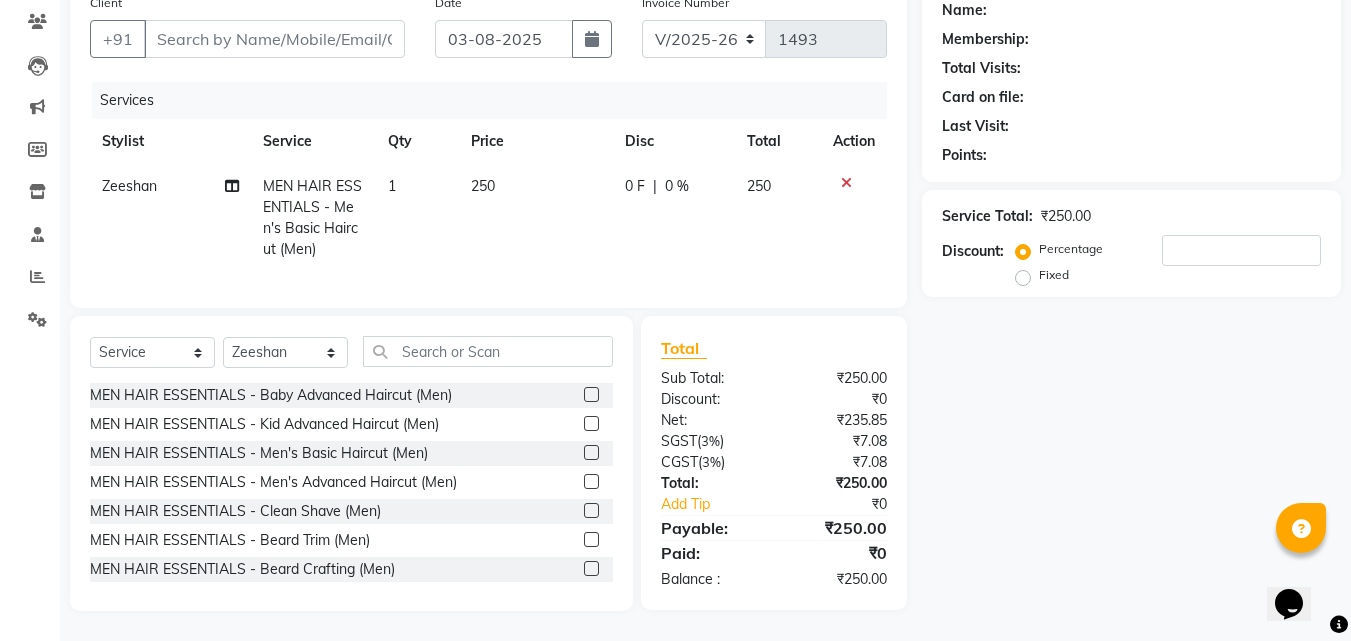 scroll, scrollTop: 181, scrollLeft: 0, axis: vertical 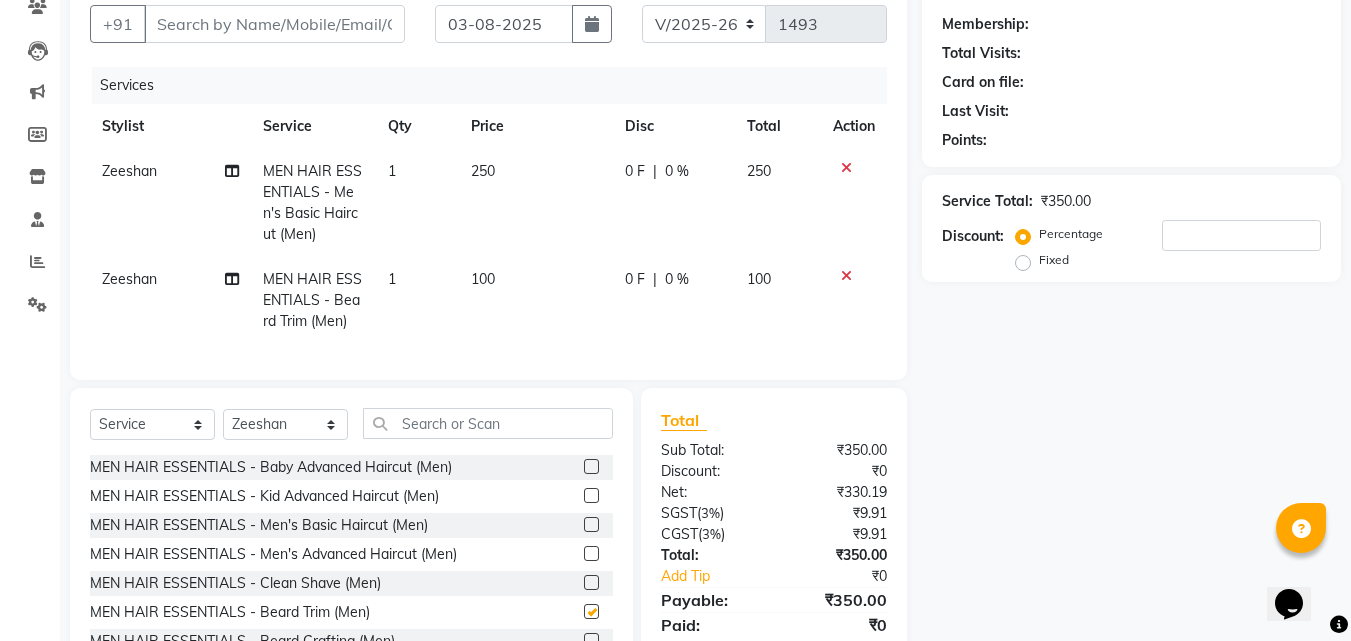 checkbox on "false" 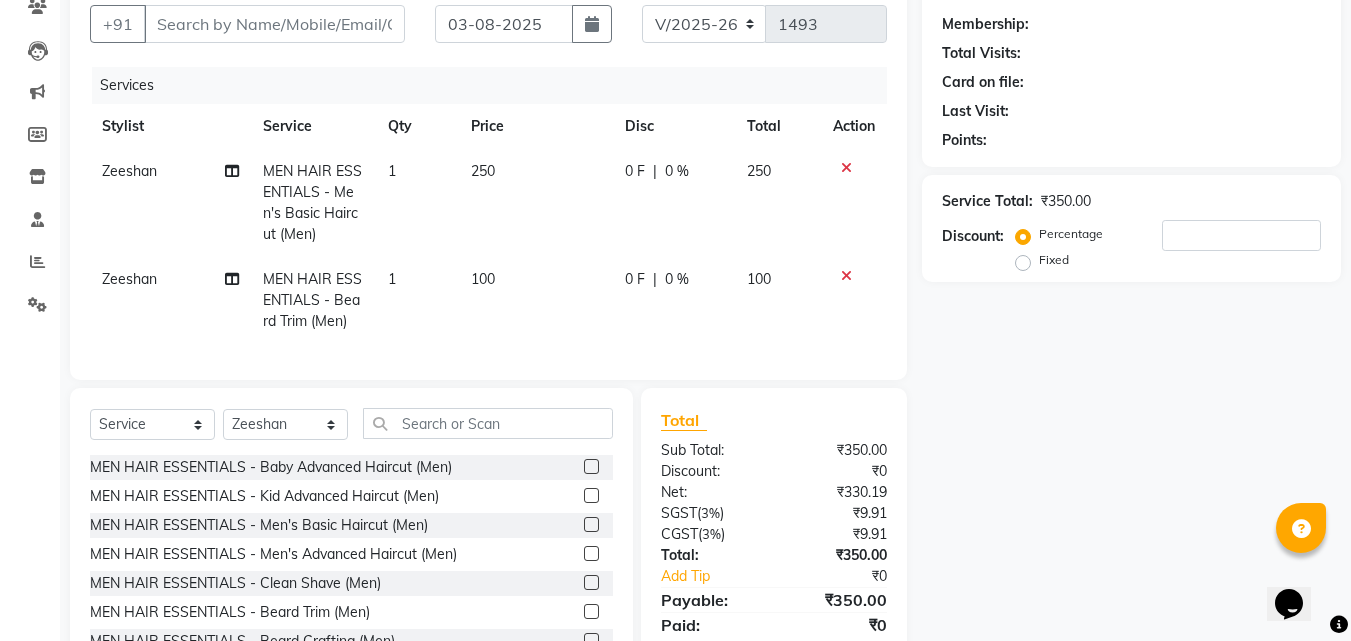 click on "250" 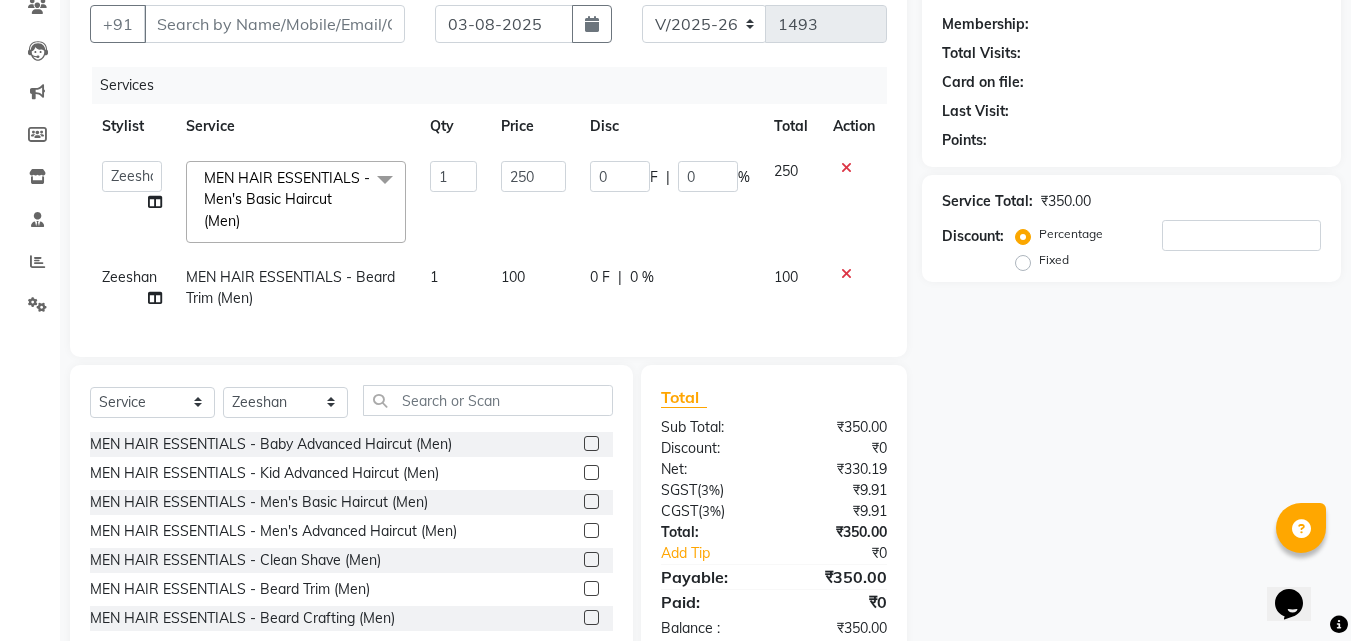 click on "250" 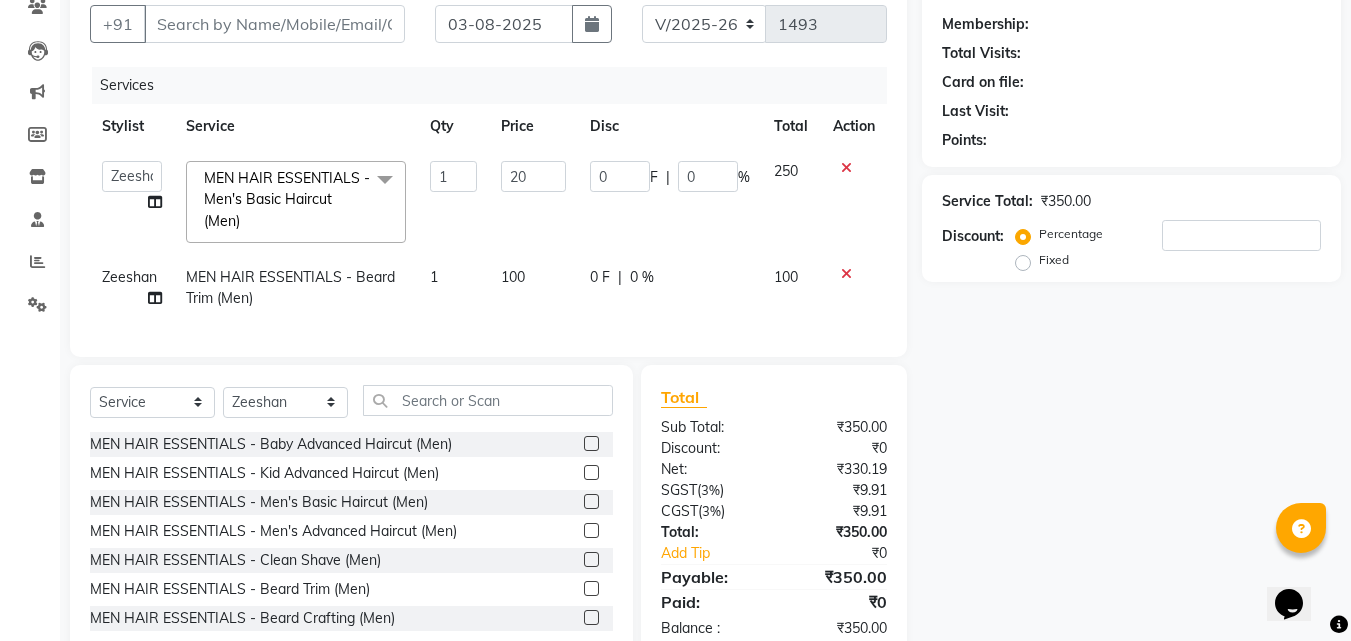 type on "200" 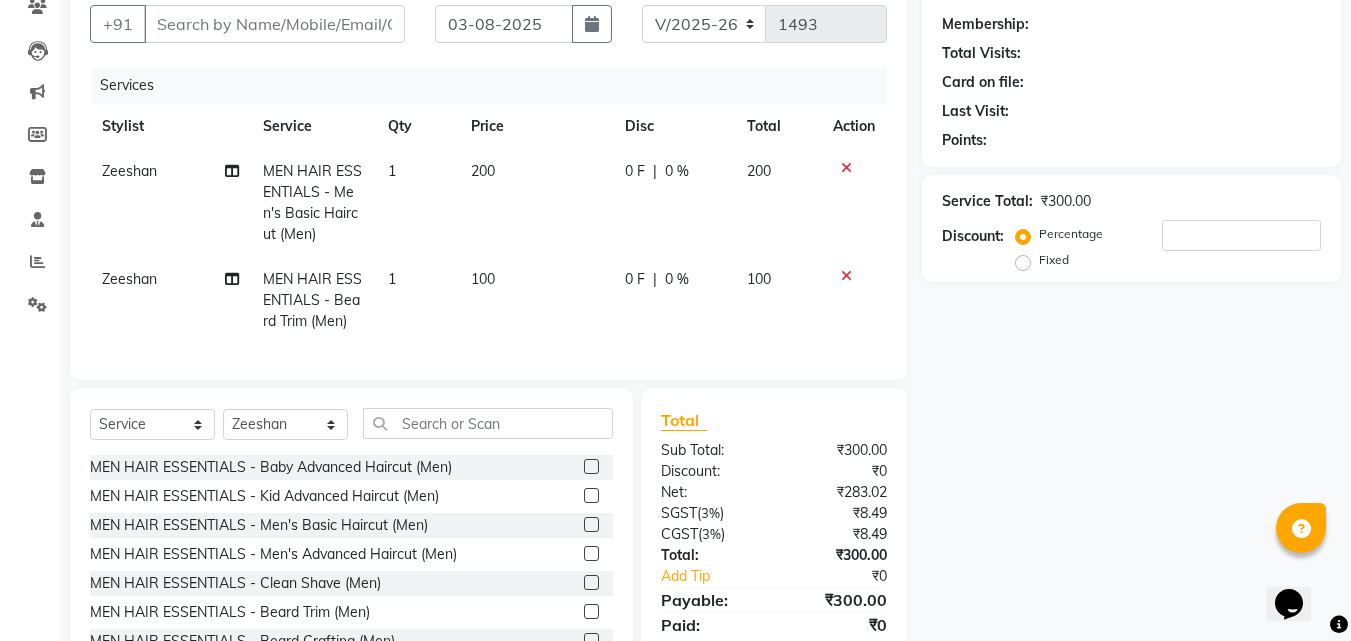 click on "200" 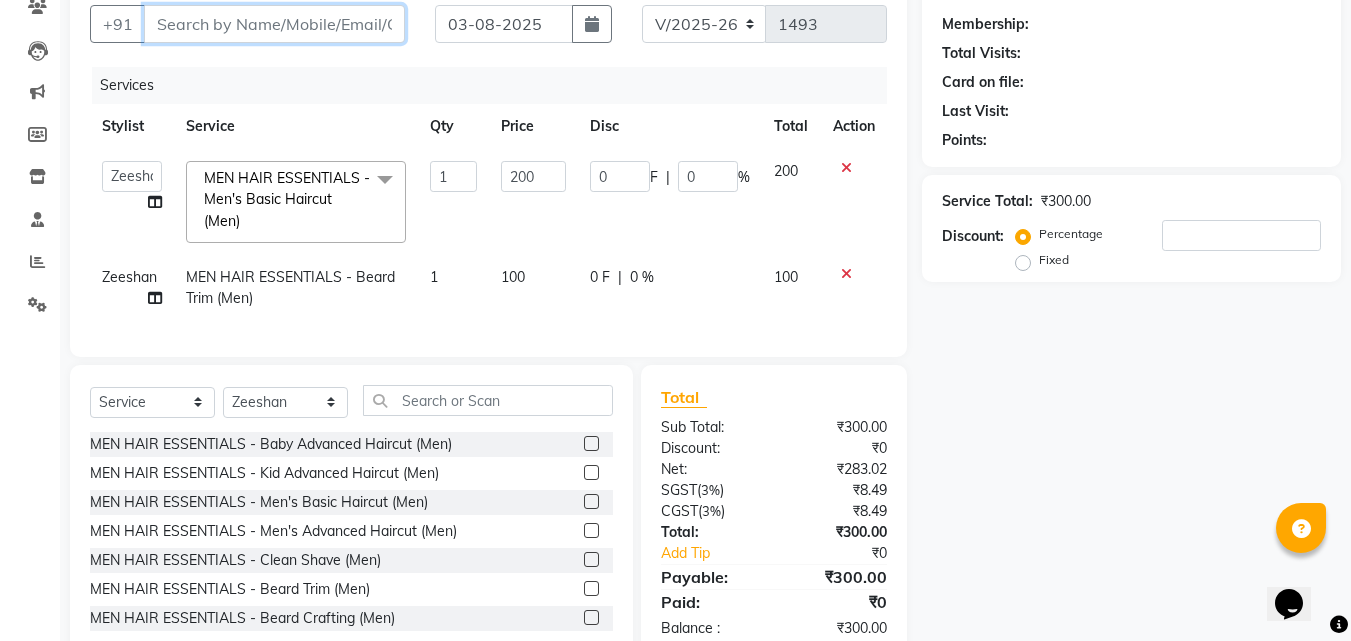 click on "Client" at bounding box center [274, 24] 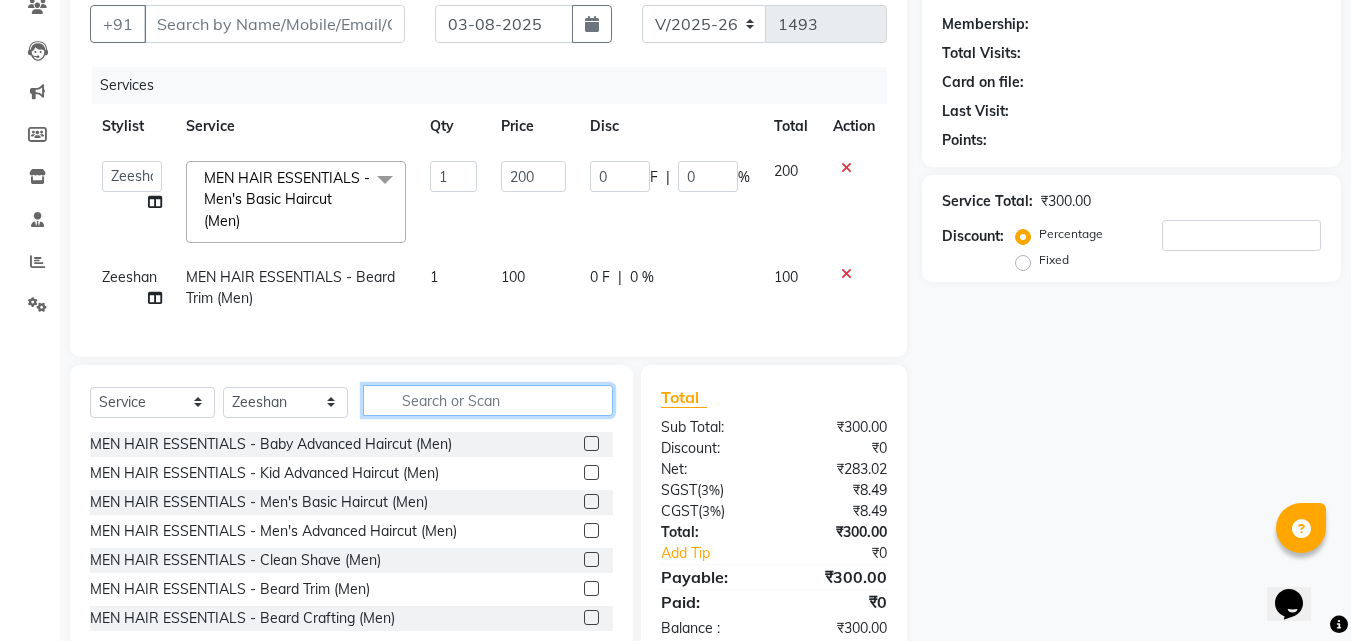 click 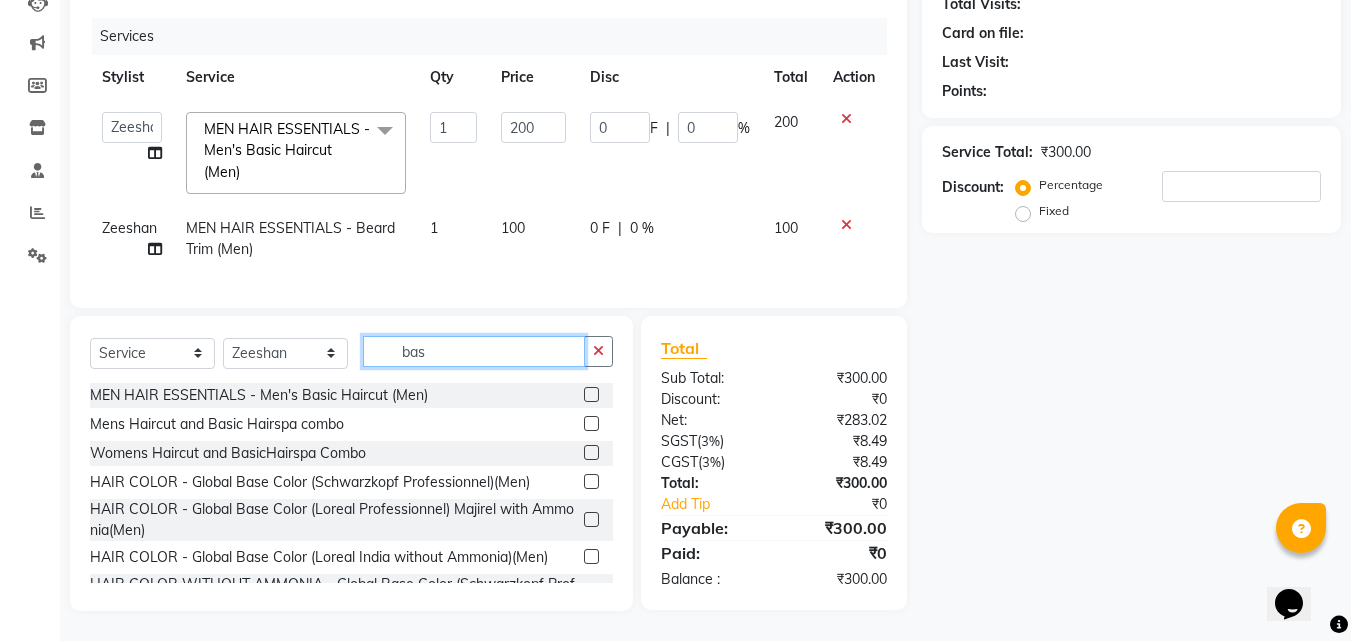 scroll, scrollTop: 245, scrollLeft: 0, axis: vertical 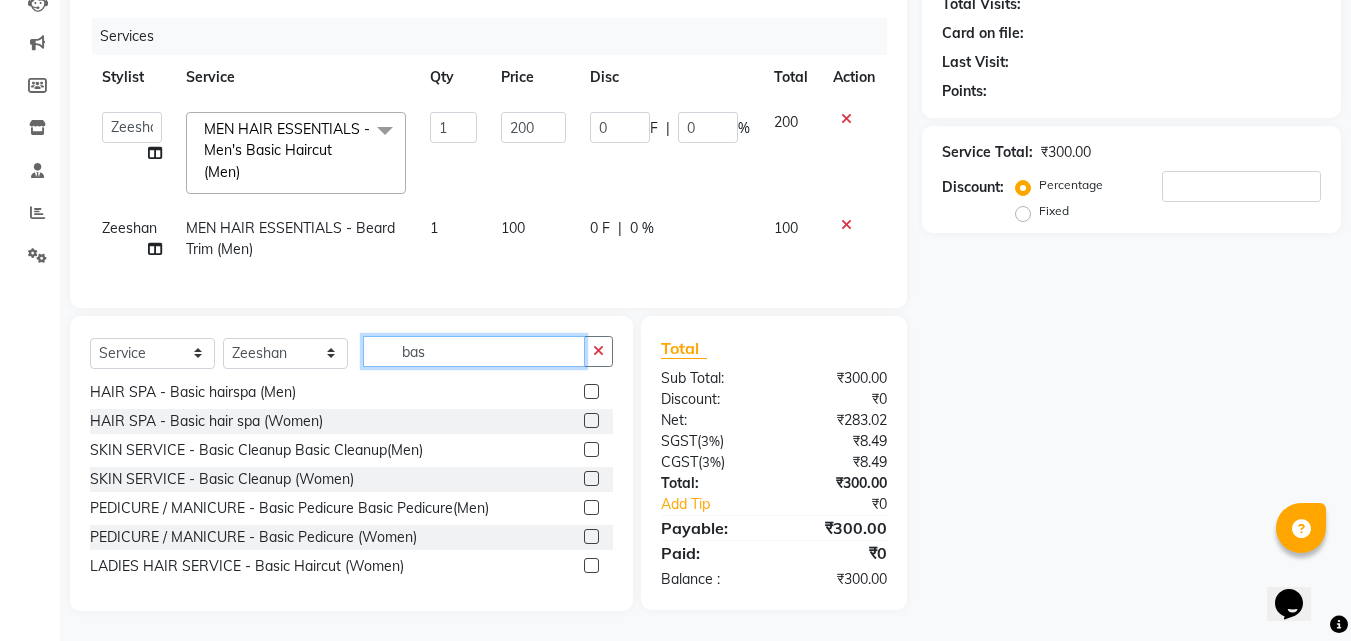 type on "bas" 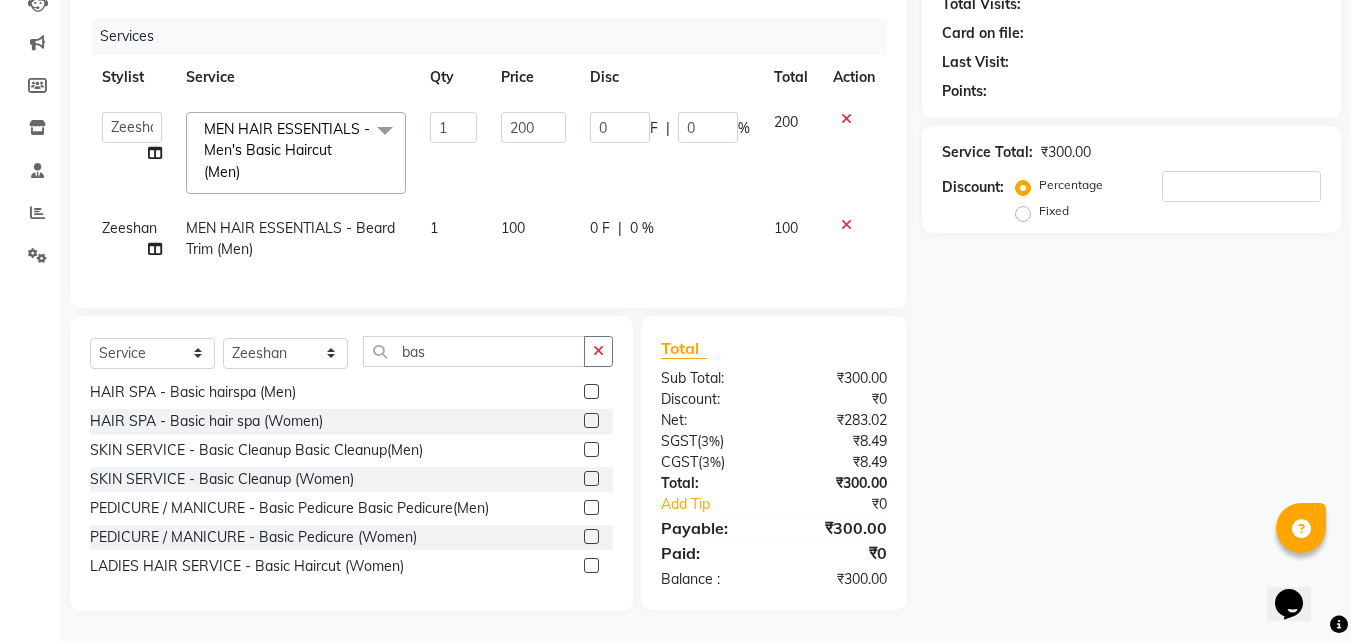 click 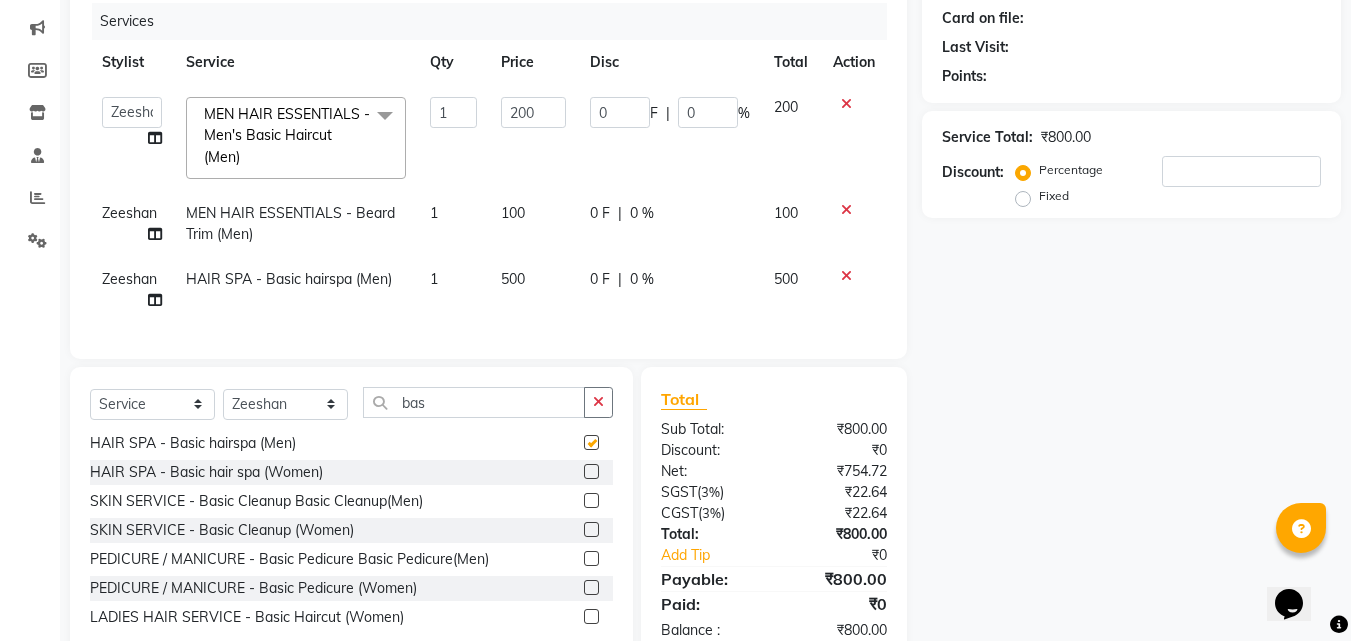 checkbox on "false" 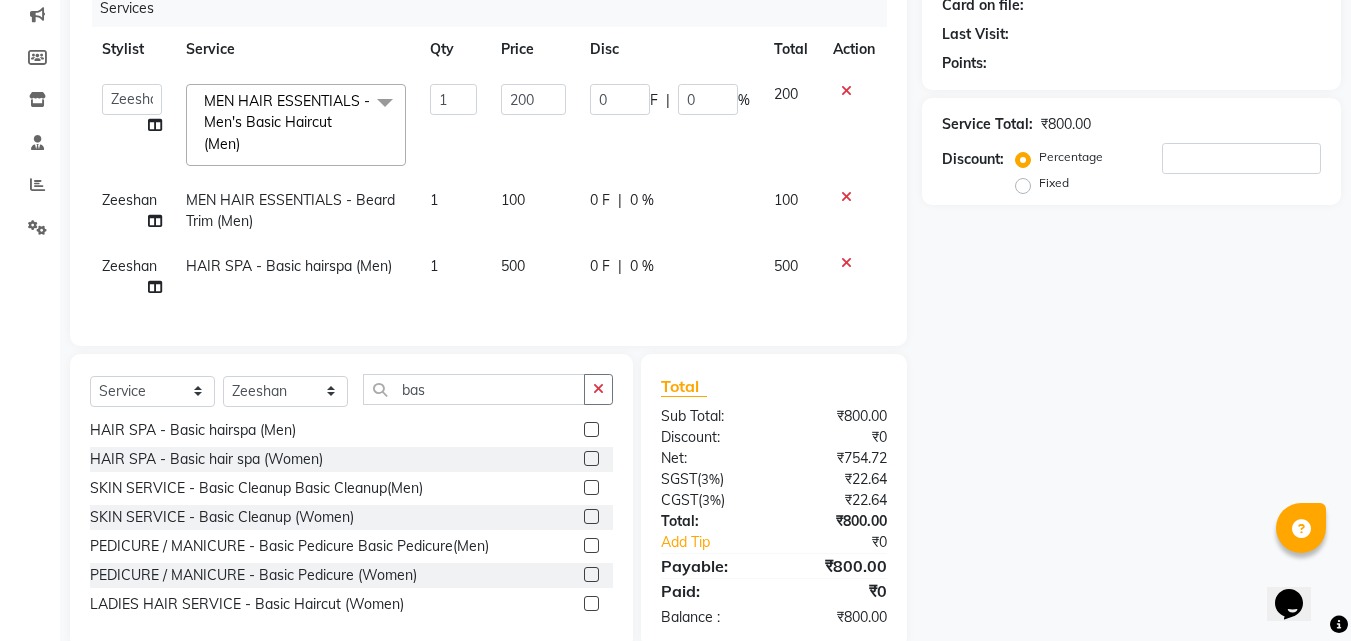 scroll, scrollTop: 211, scrollLeft: 0, axis: vertical 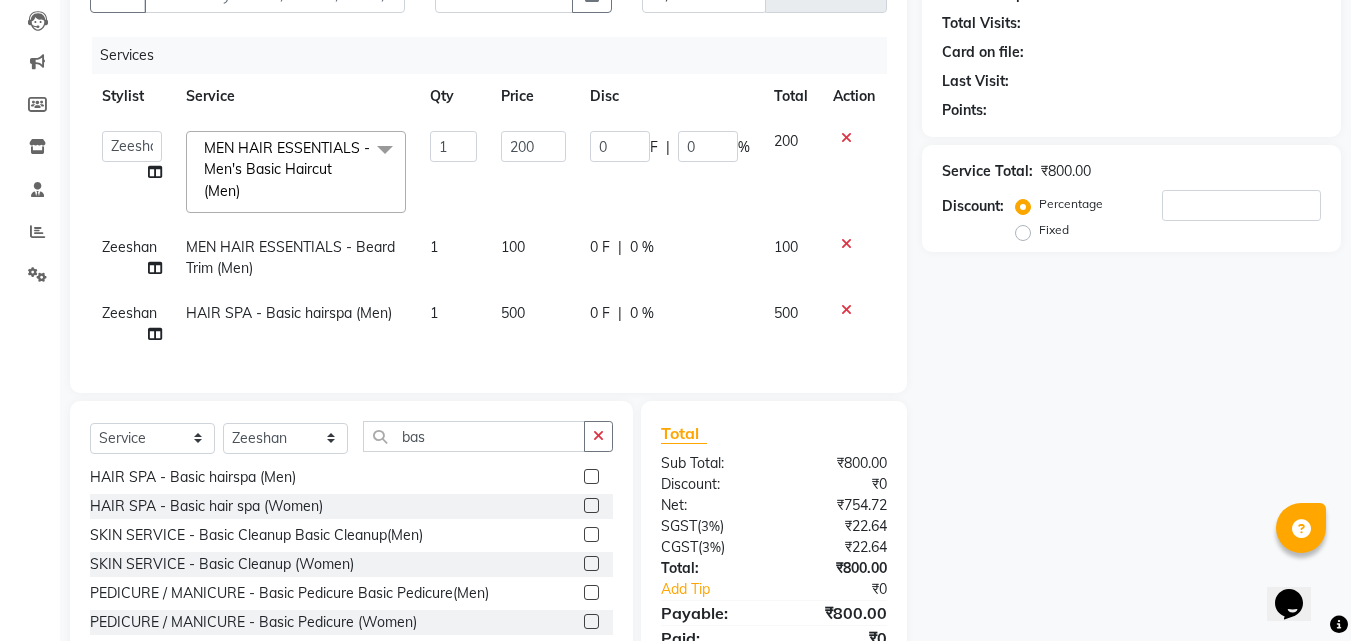 click on "Name: Membership: Total Visits: Card on file: Last Visit:  Points:  Service Total:  ₹800.00  Discount:  Percentage   Fixed" 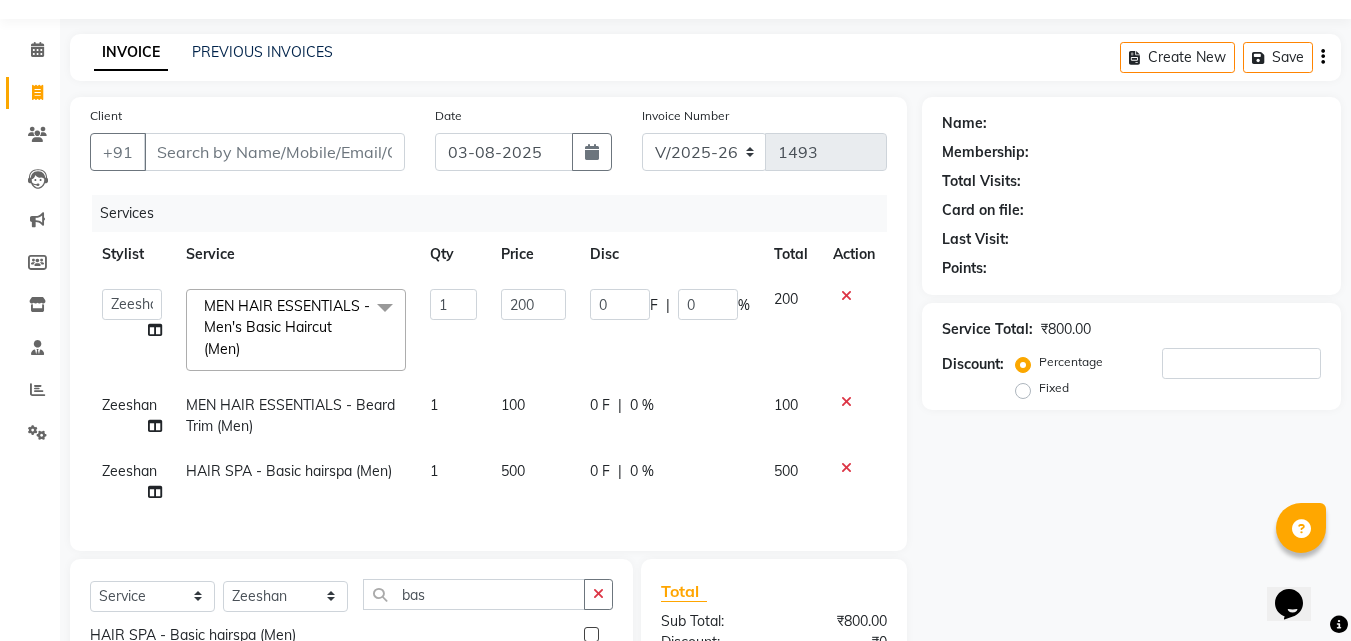 scroll, scrollTop: 0, scrollLeft: 0, axis: both 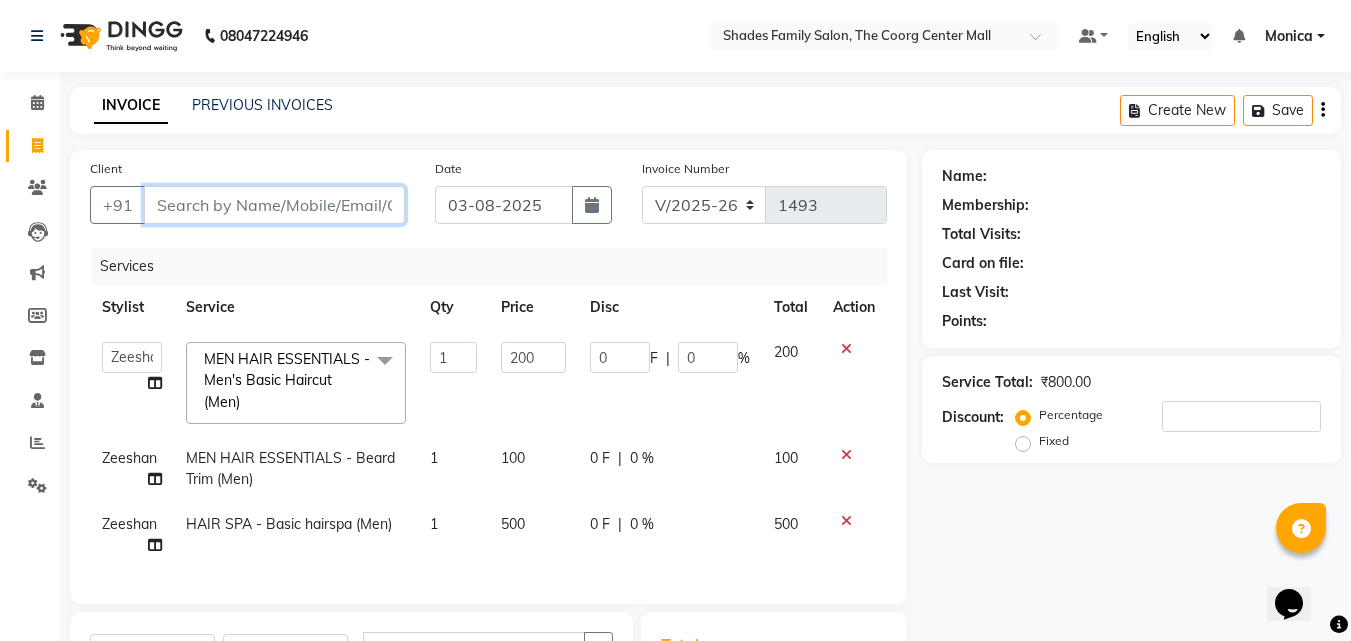click on "Client" at bounding box center (274, 205) 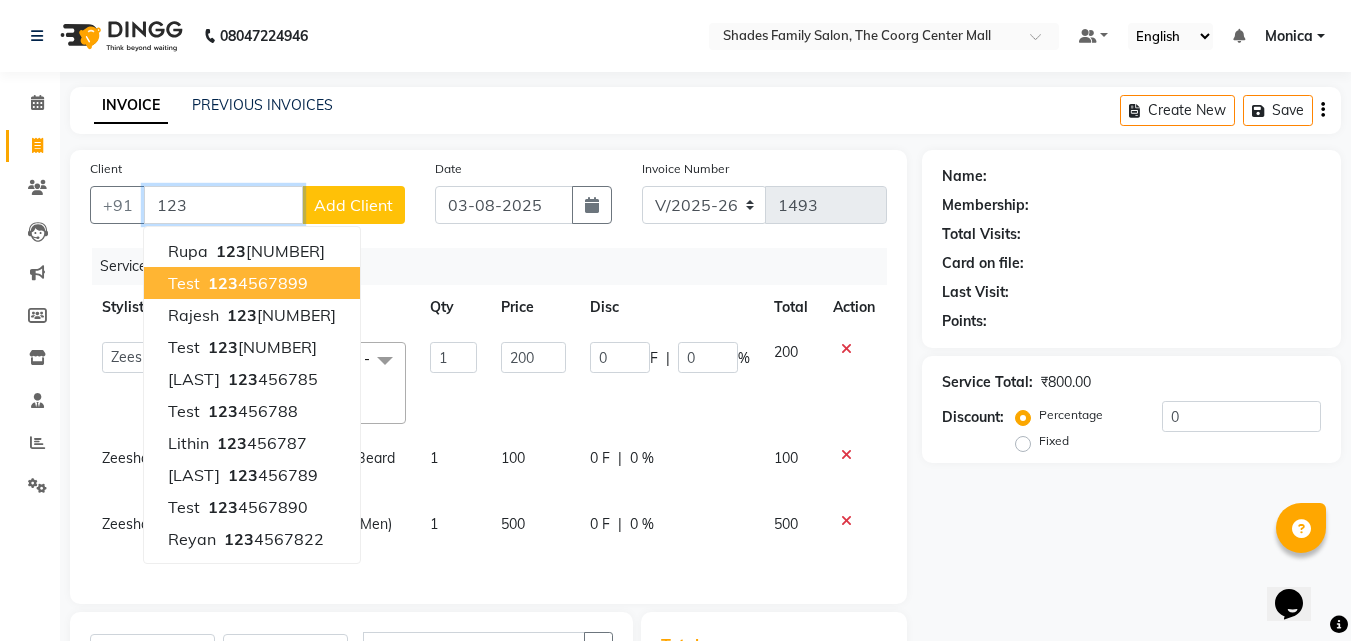click on "123 4567899" at bounding box center [256, 283] 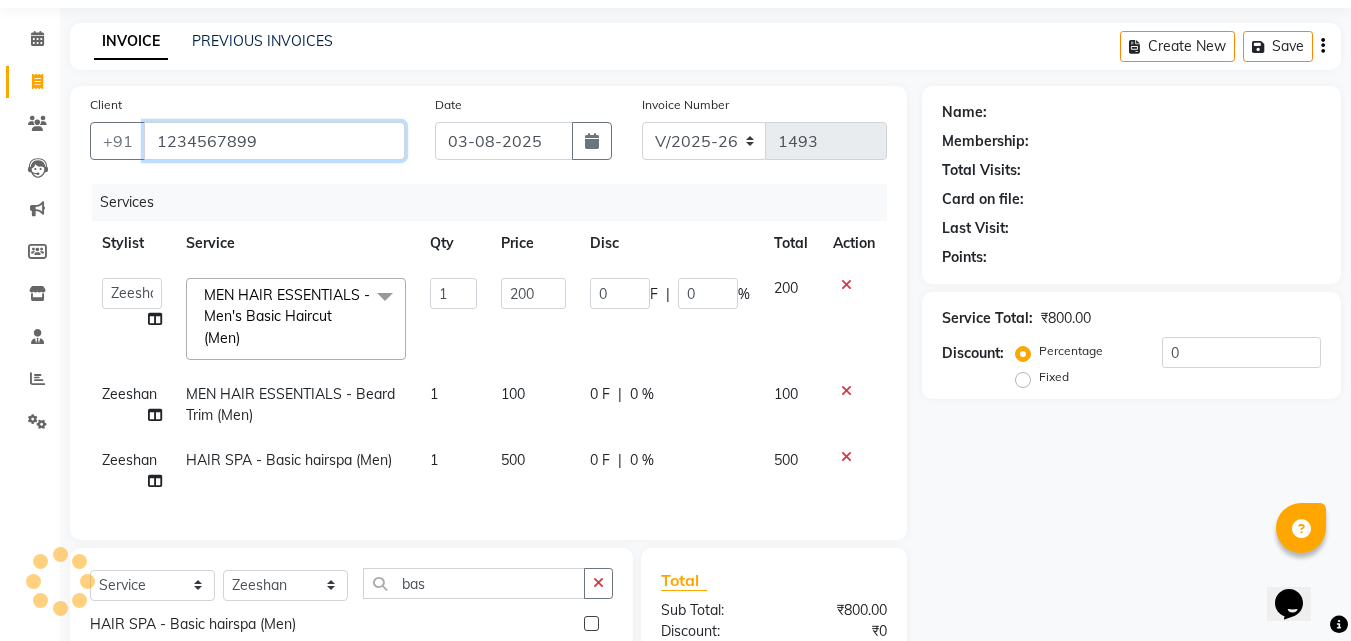 scroll, scrollTop: 100, scrollLeft: 0, axis: vertical 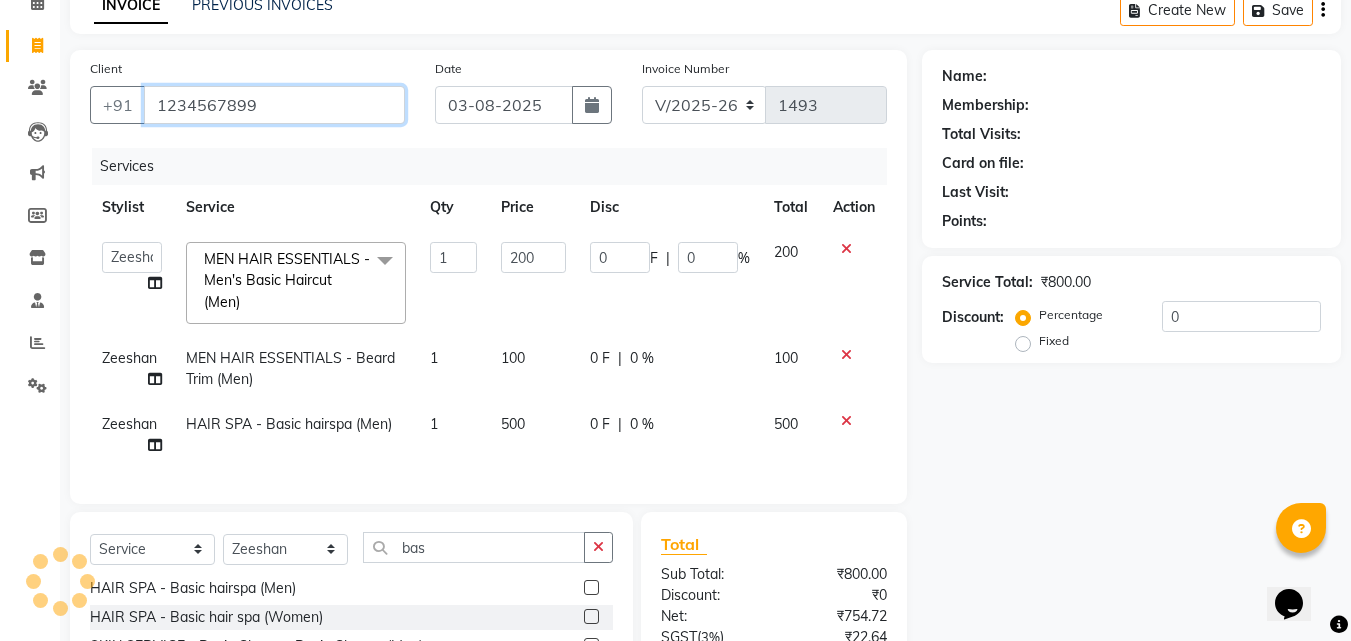 type on "1234567899" 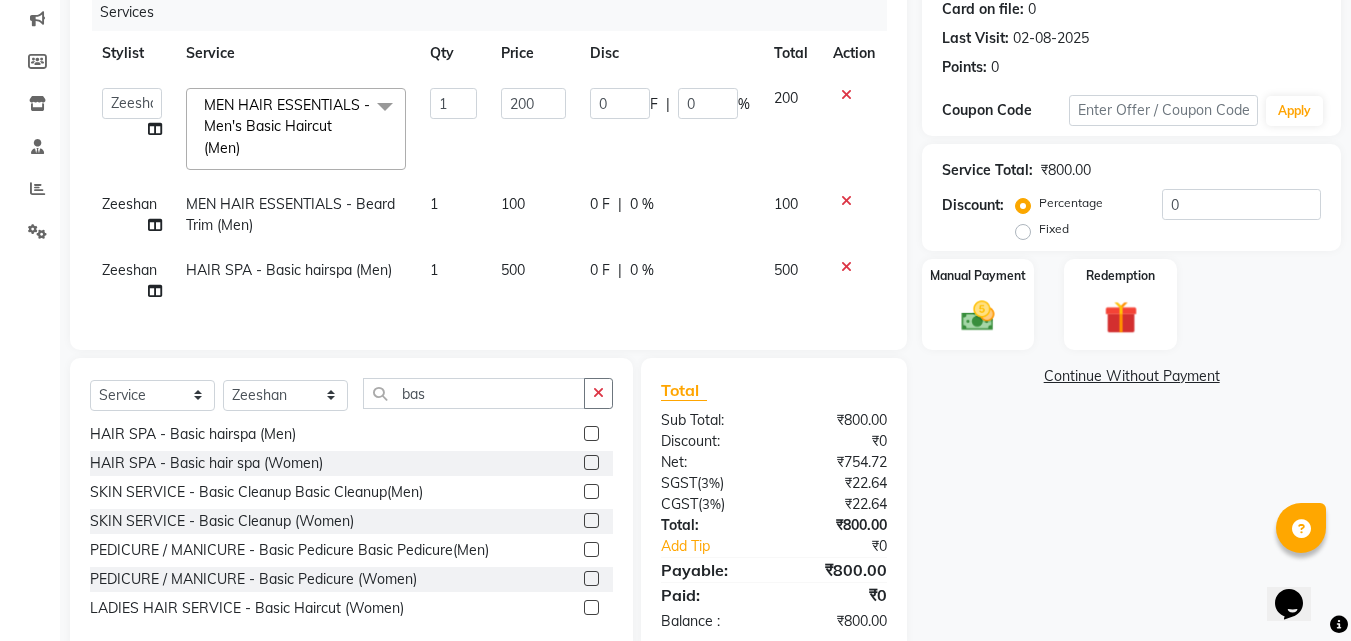 scroll, scrollTop: 300, scrollLeft: 0, axis: vertical 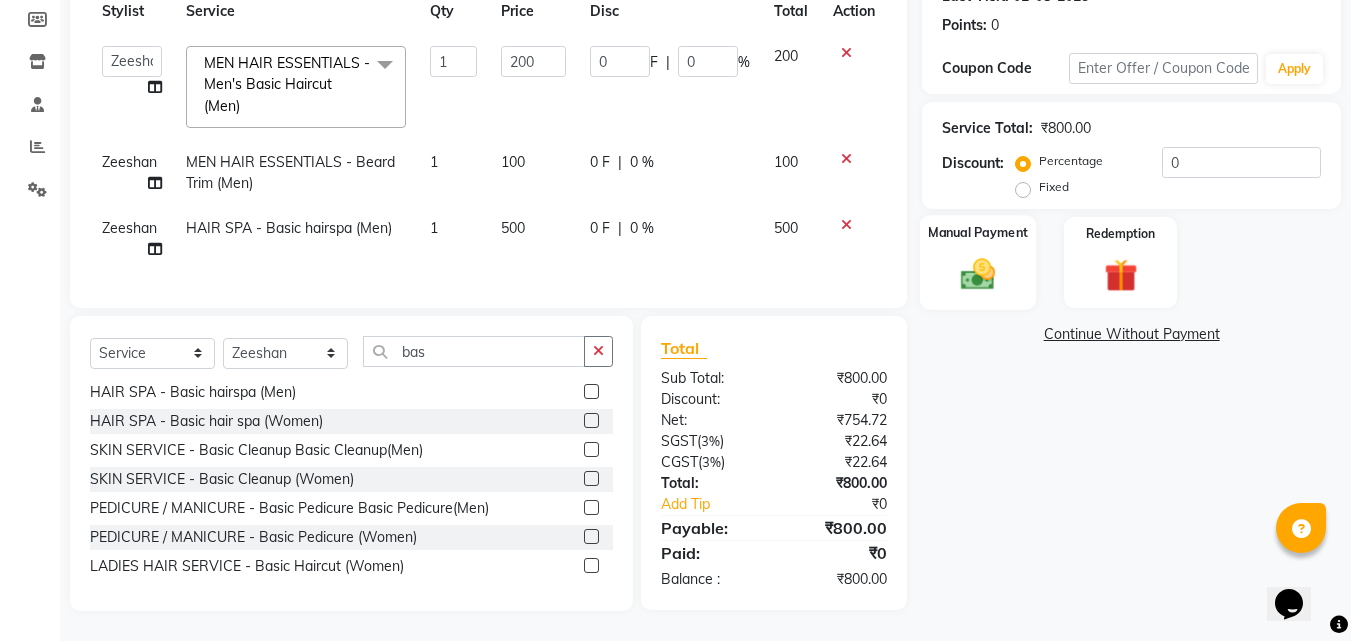 click 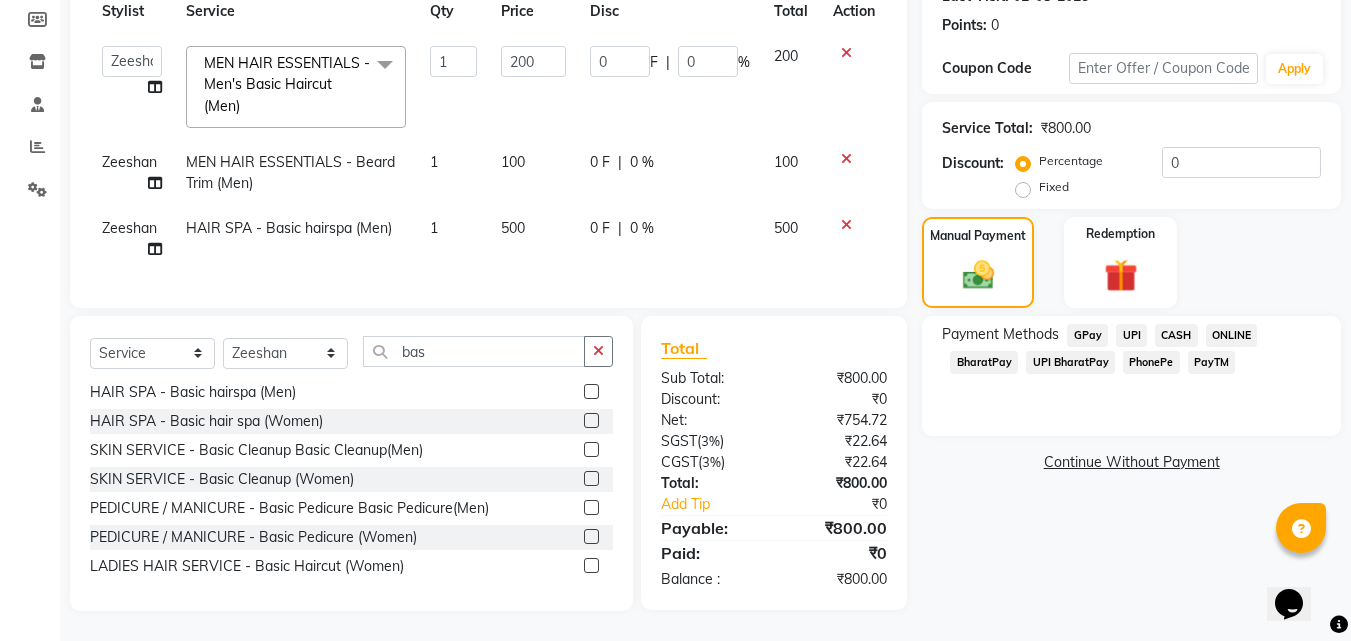 click on "PhonePe" 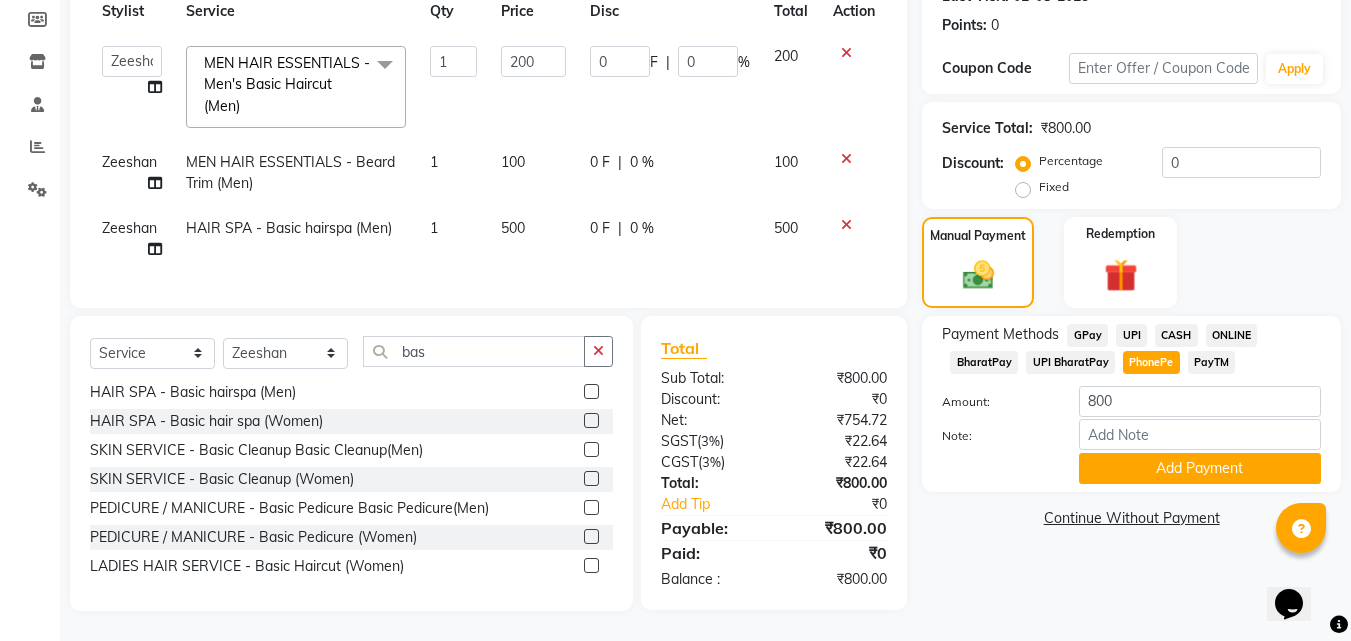 scroll, scrollTop: 311, scrollLeft: 0, axis: vertical 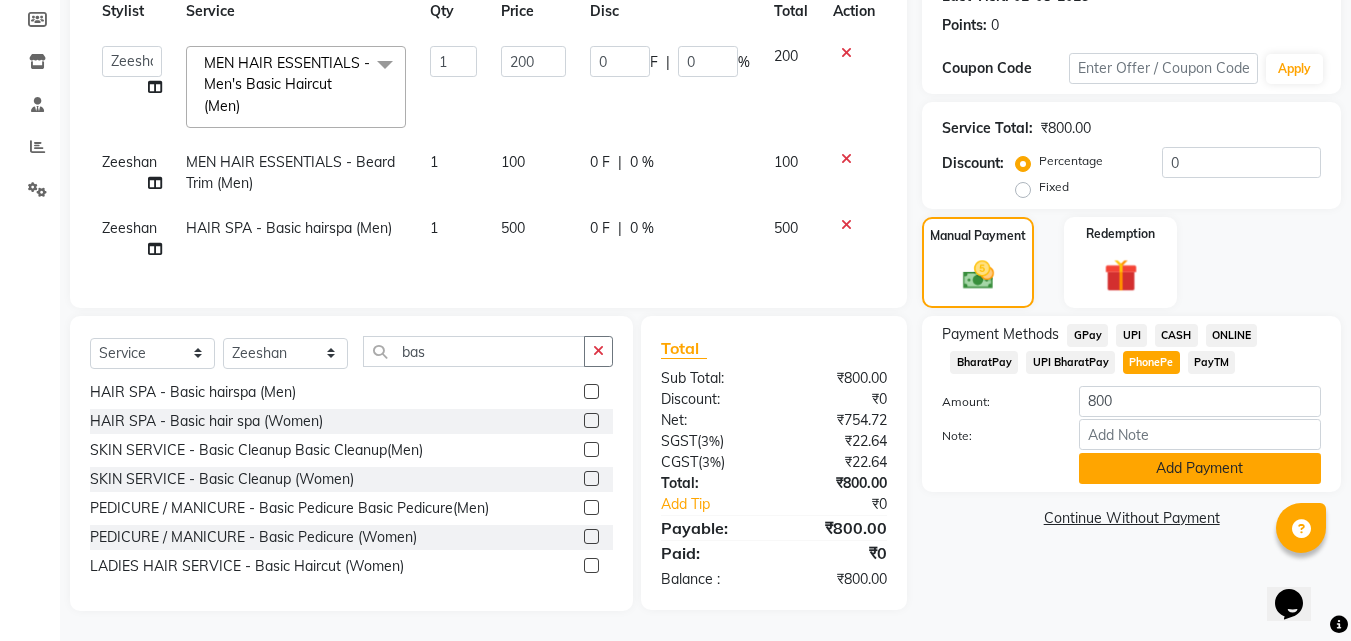 click on "Add Payment" 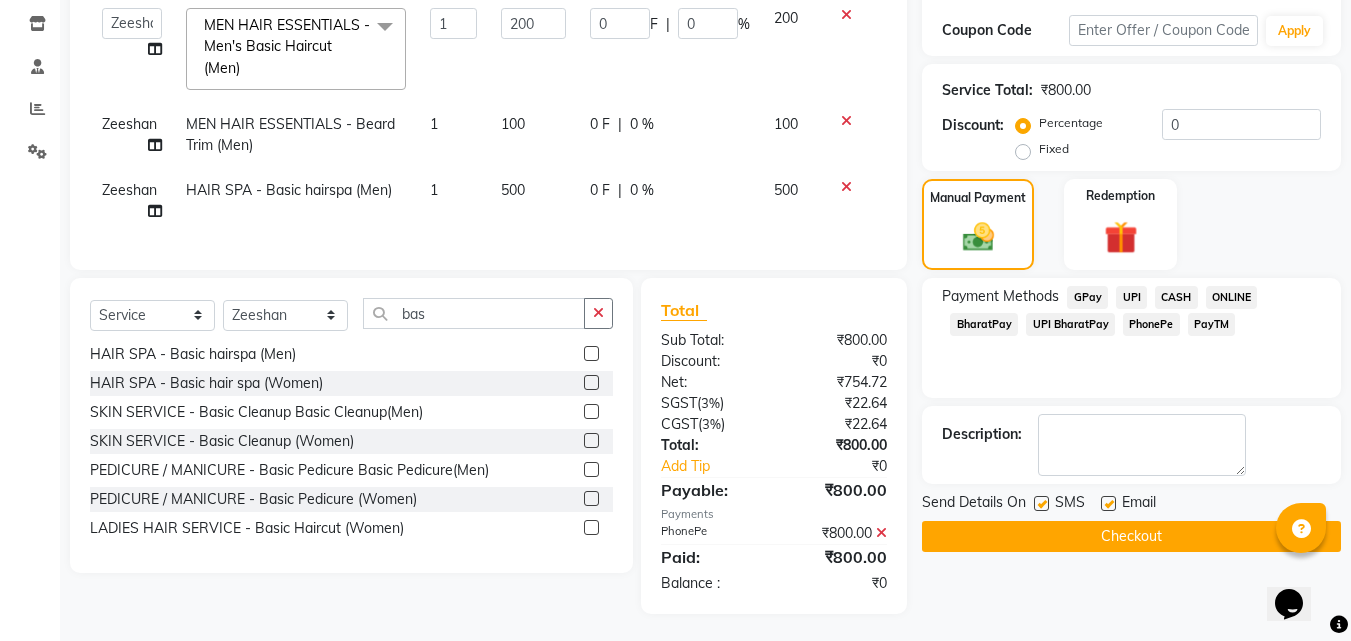 scroll, scrollTop: 352, scrollLeft: 0, axis: vertical 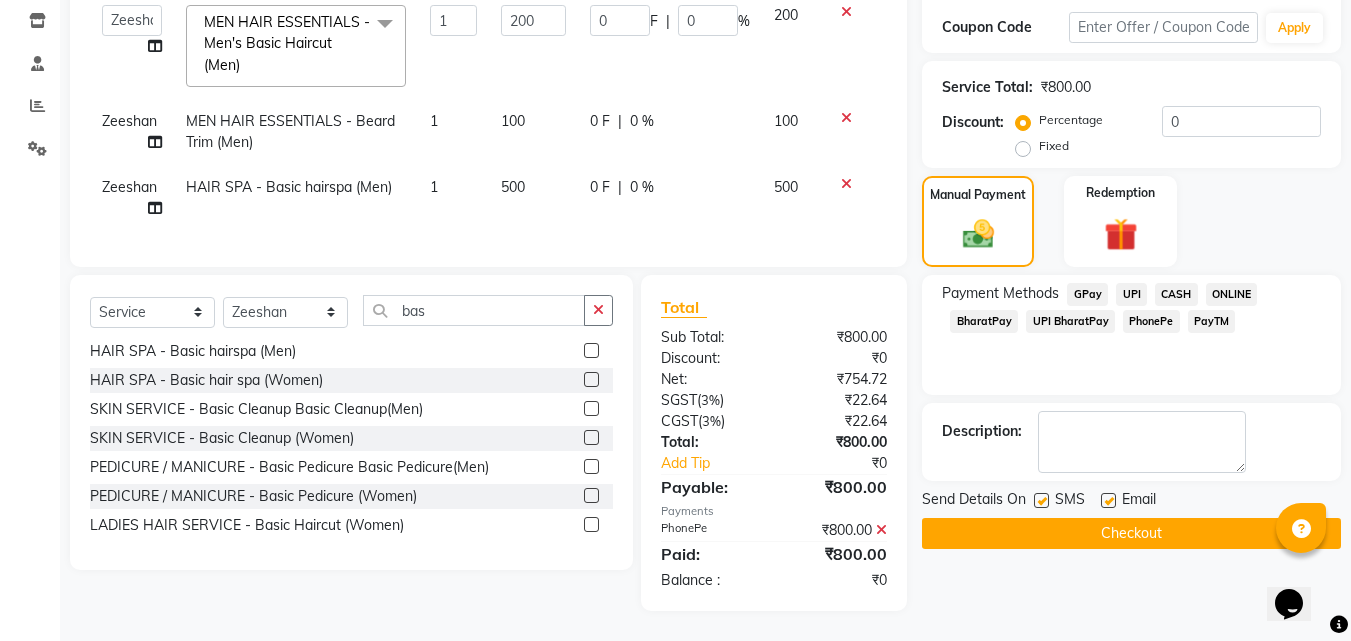 click on "Checkout" 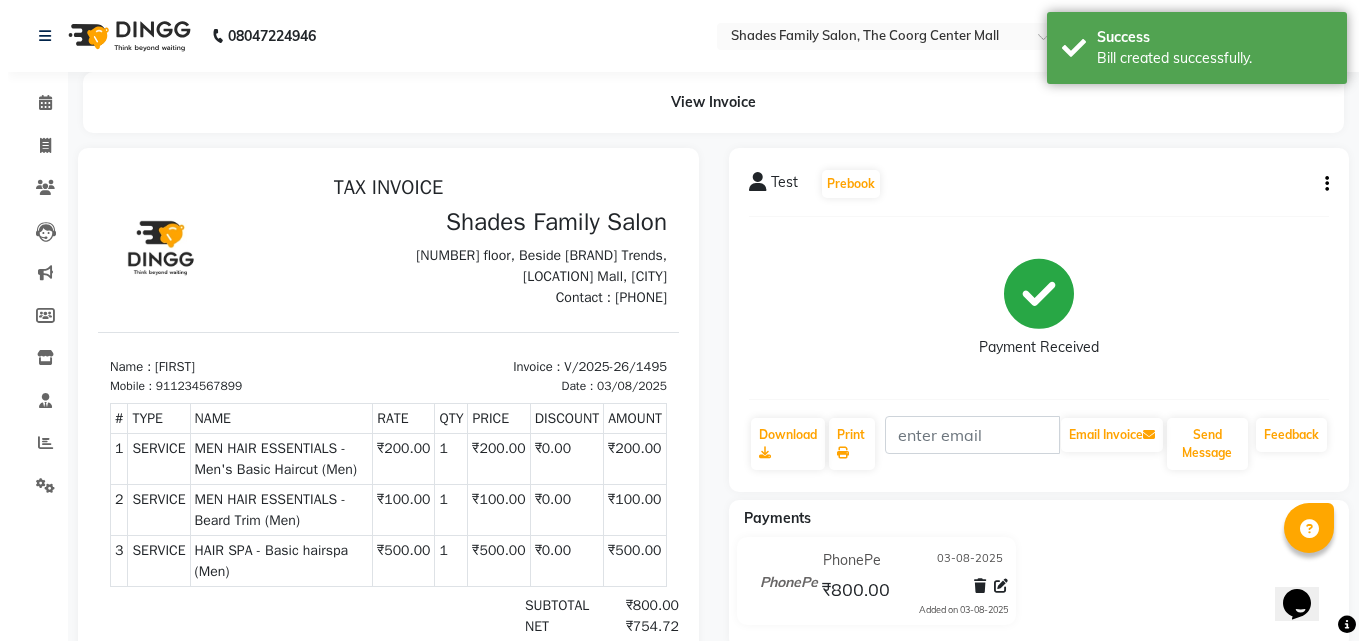 scroll, scrollTop: 0, scrollLeft: 0, axis: both 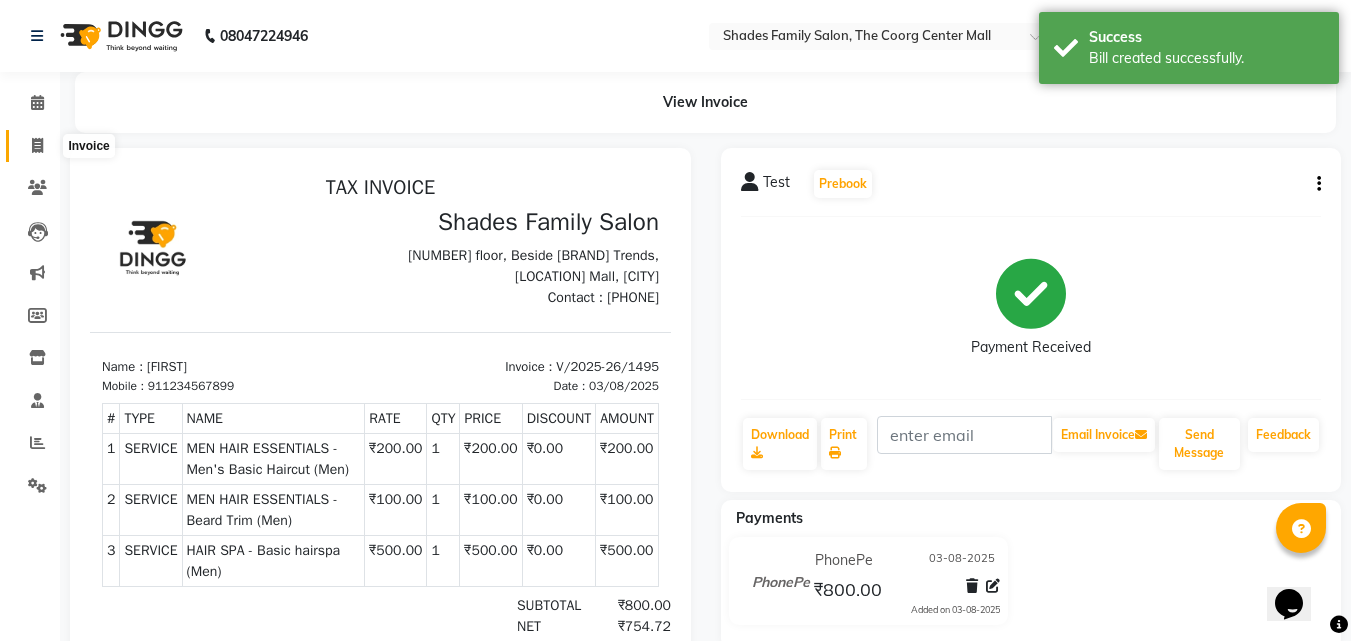 click 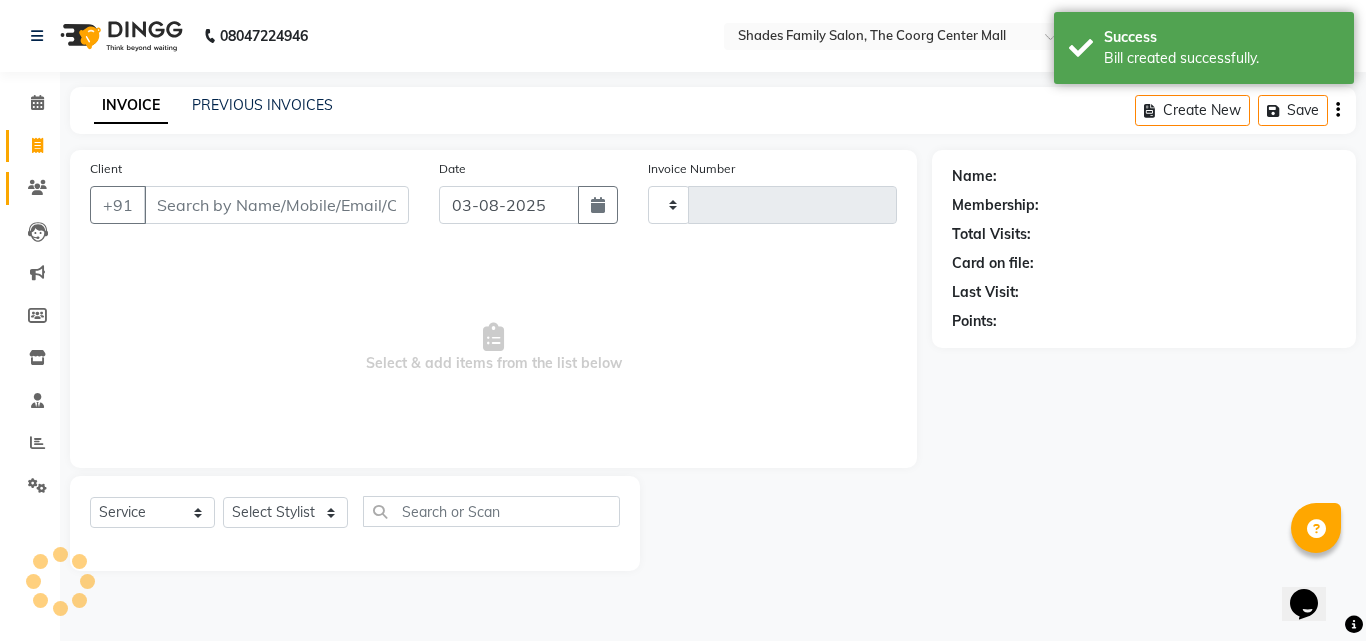 type on "1496" 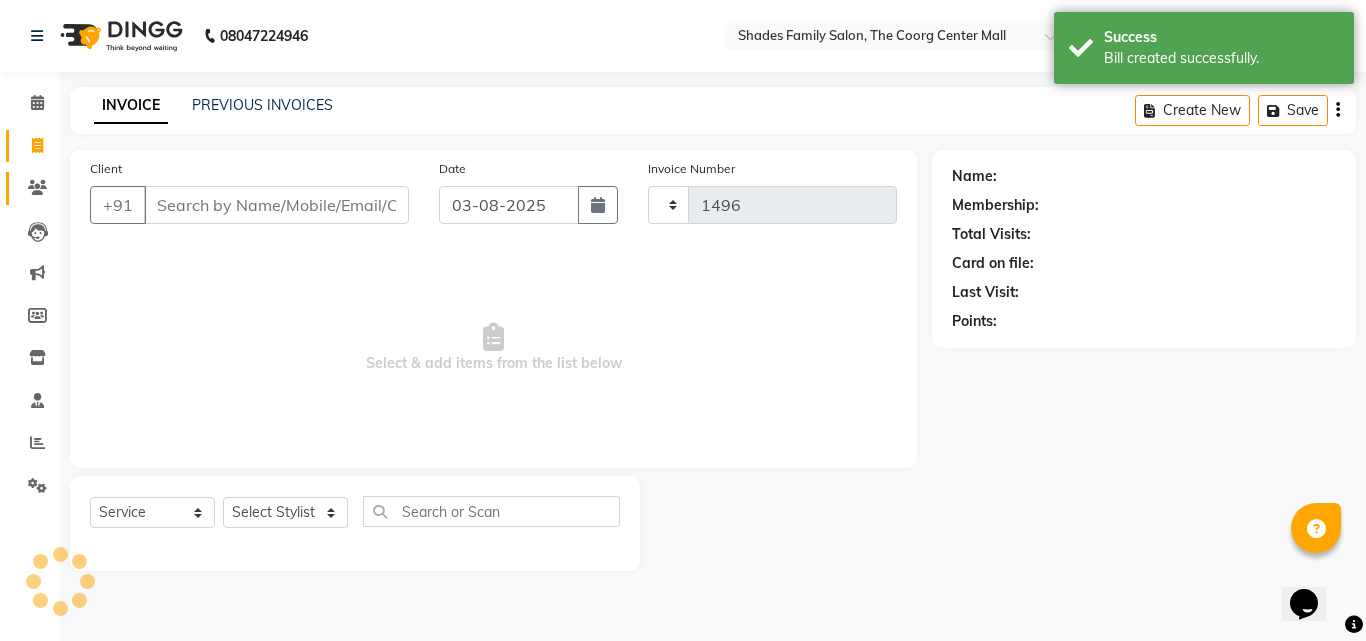 select on "7447" 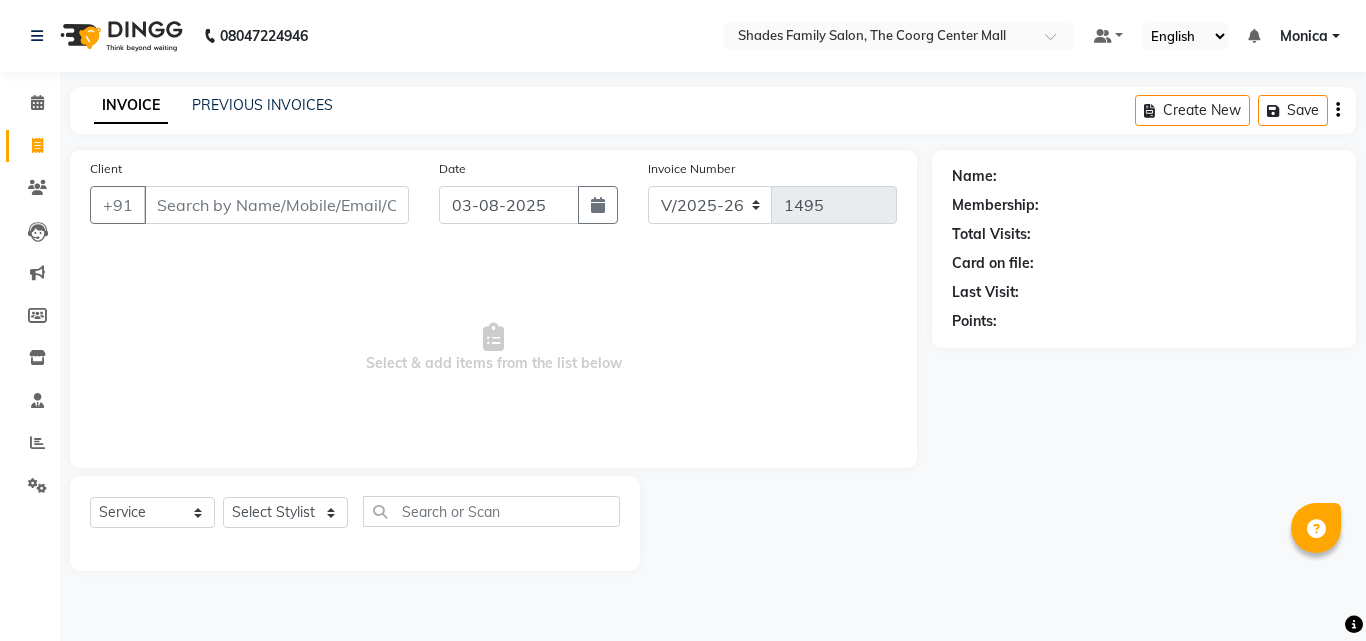 select on "7447" 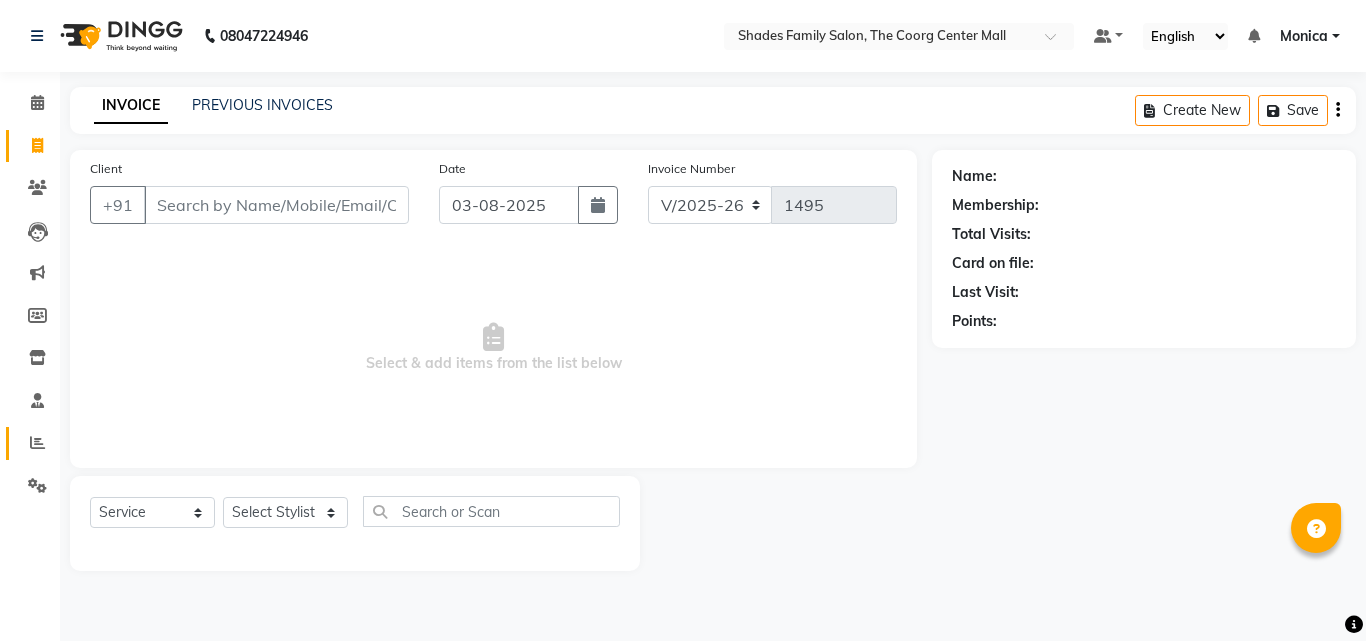 scroll, scrollTop: 0, scrollLeft: 0, axis: both 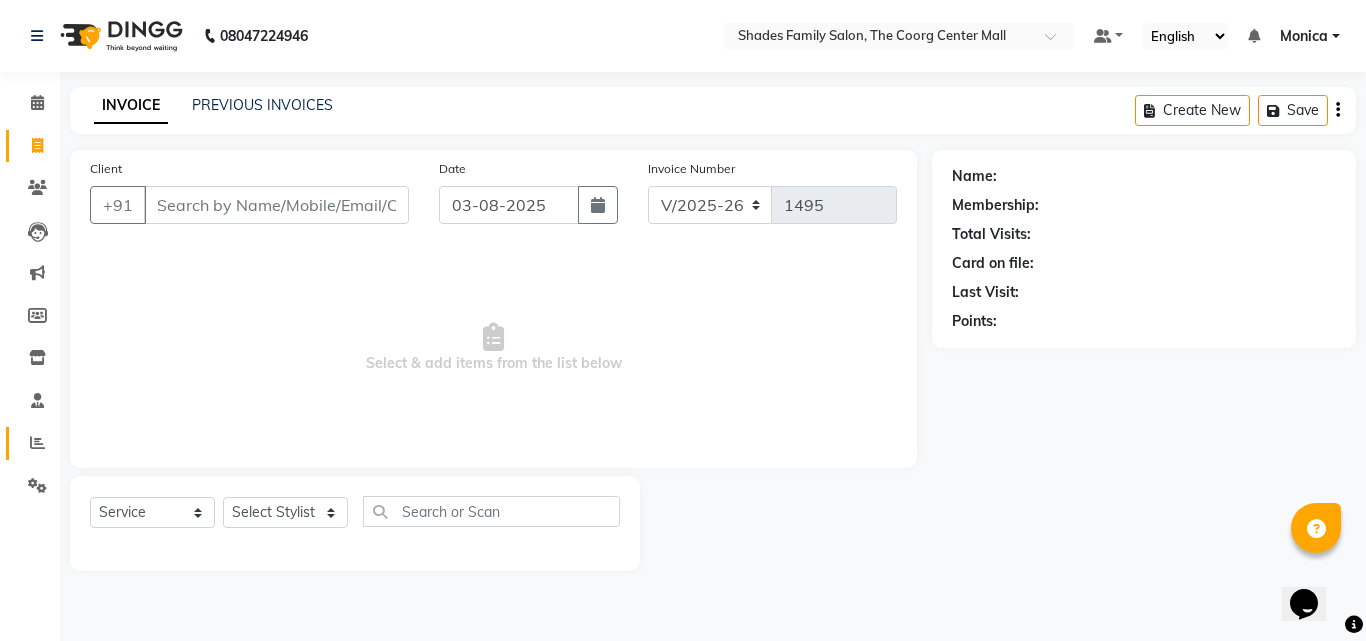 click 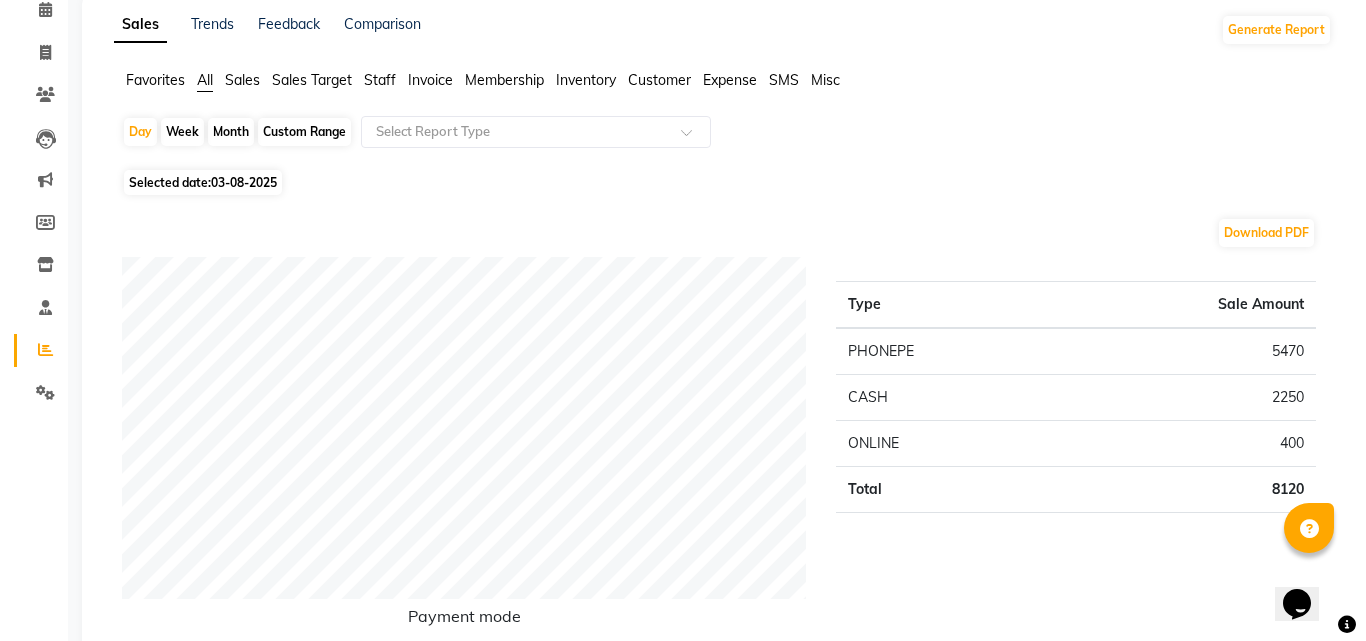 scroll, scrollTop: 0, scrollLeft: 0, axis: both 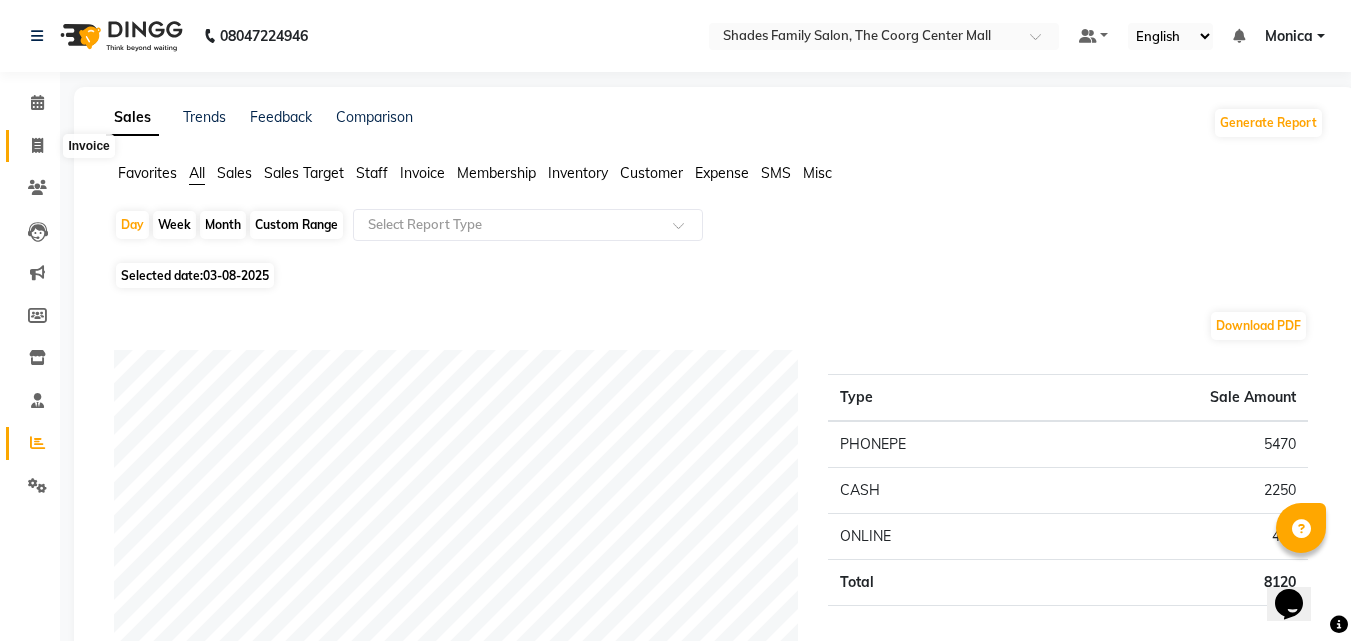 click 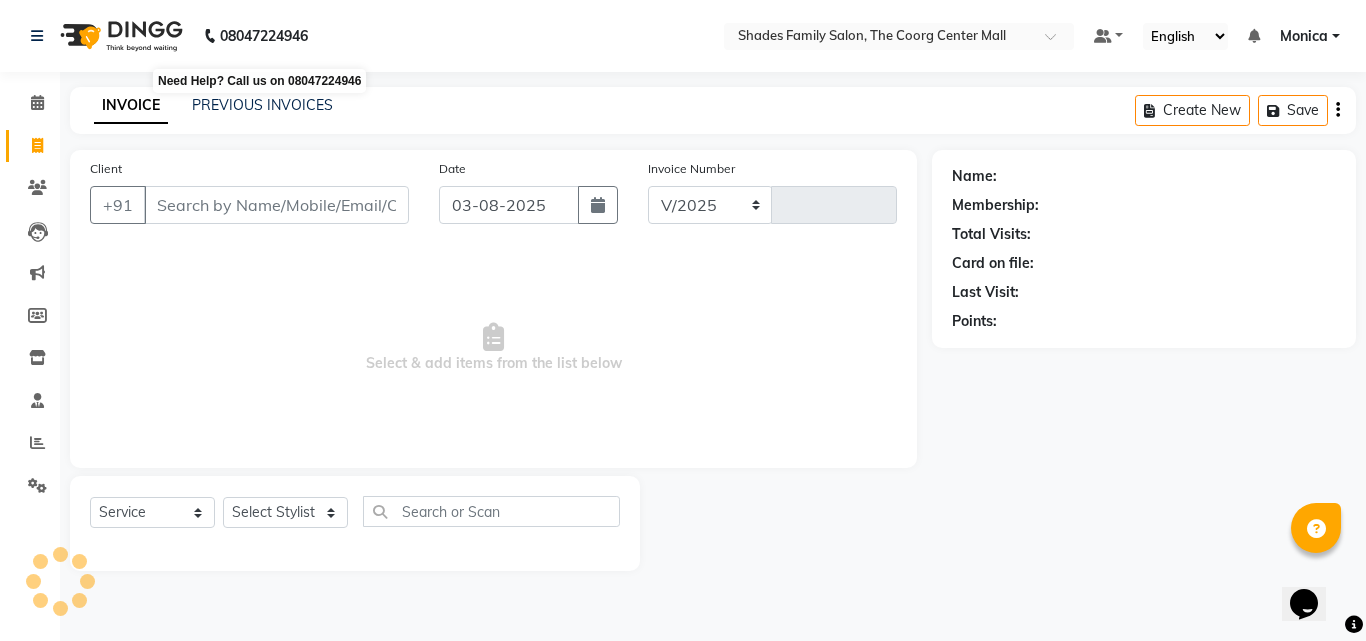 select on "7447" 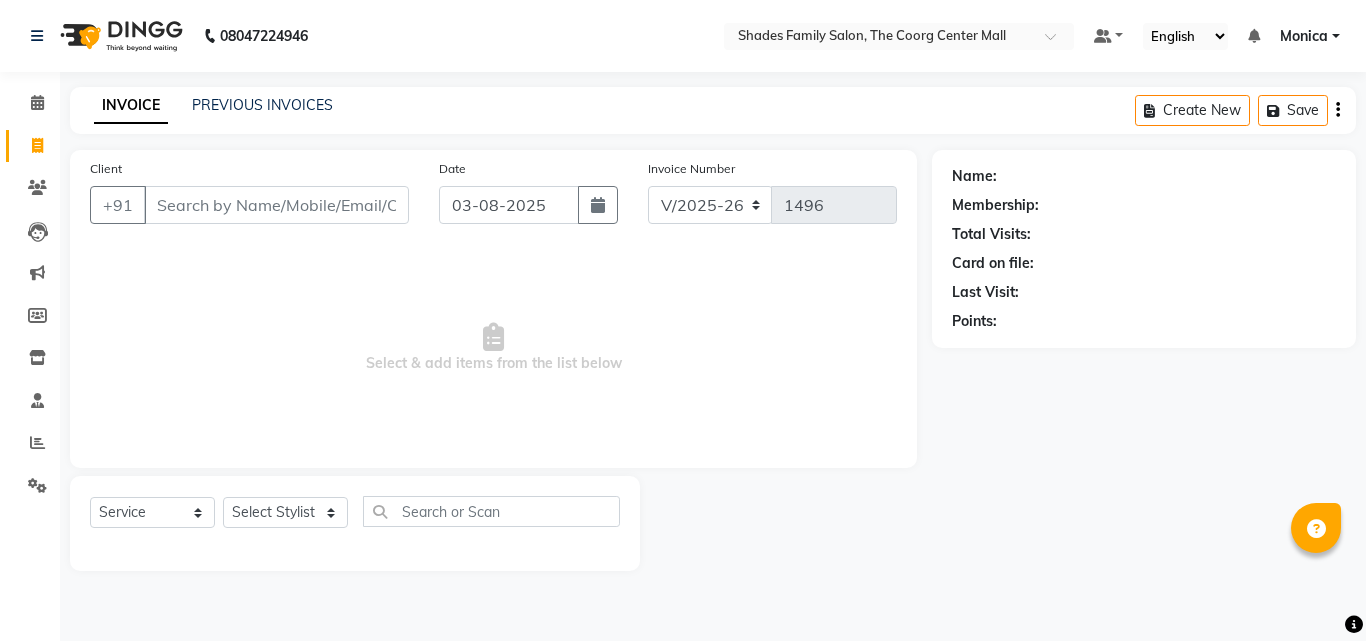 select on "7447" 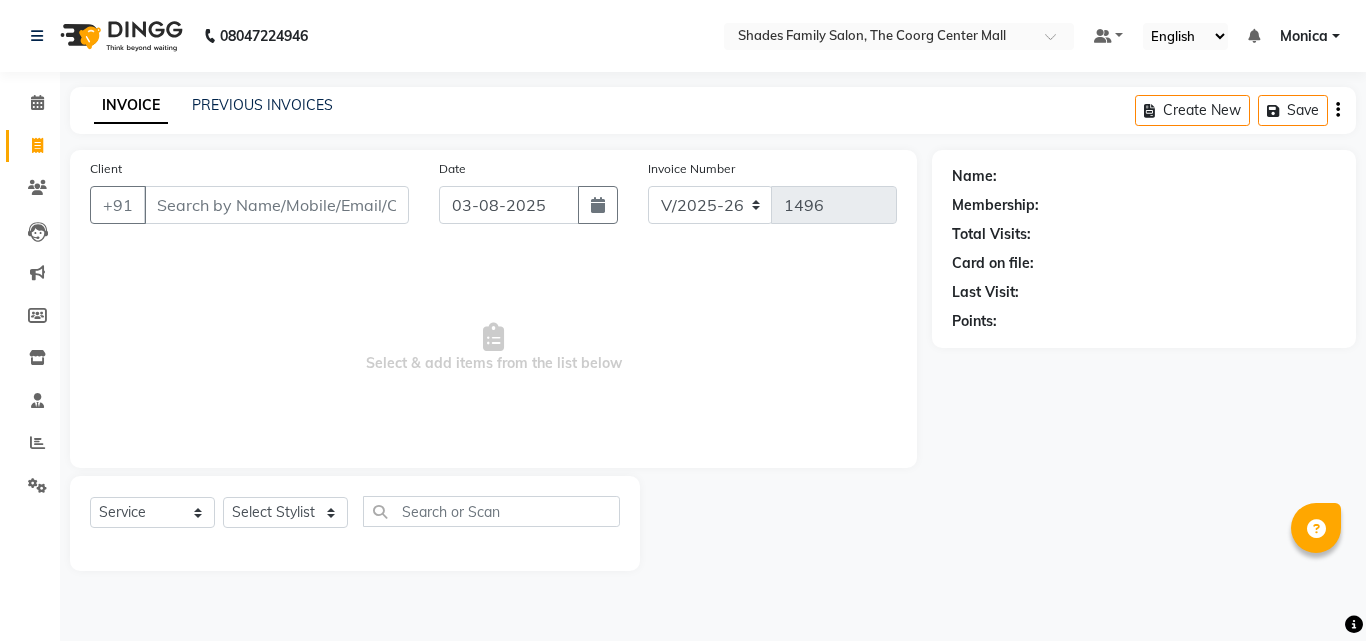 scroll, scrollTop: 0, scrollLeft: 0, axis: both 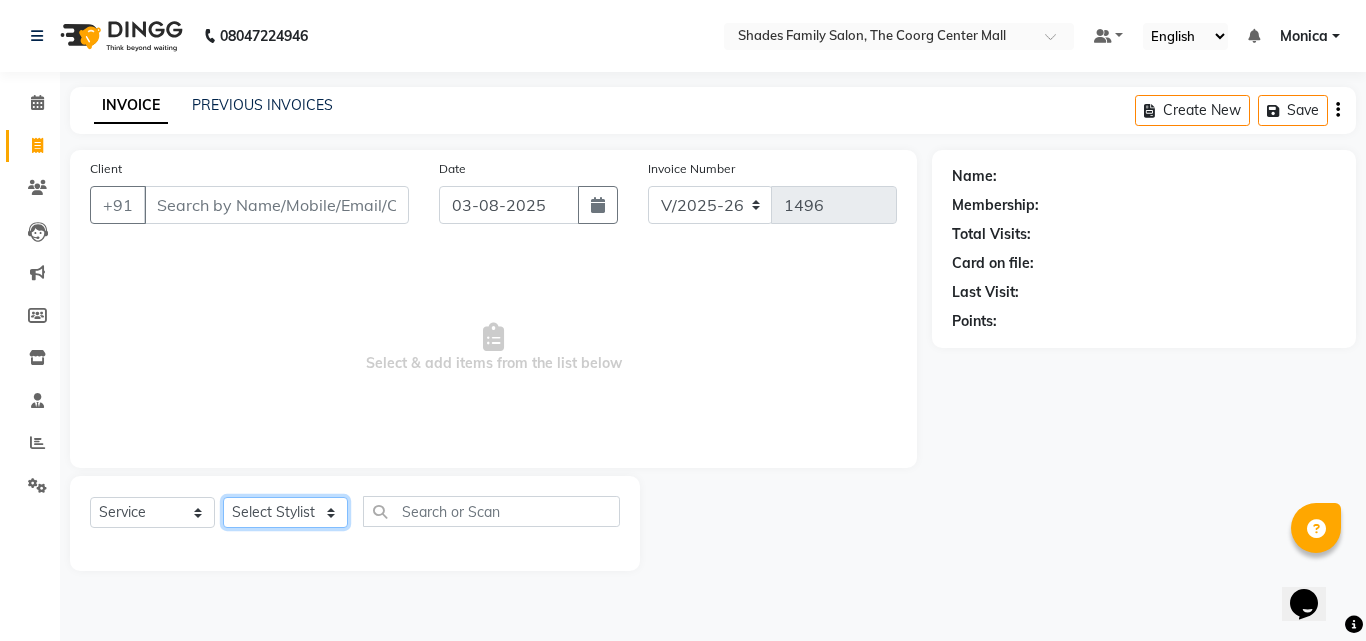 click on "Select Stylist Jyothi Monica  Namrutha Ranjith Sandeep Zeeshan" 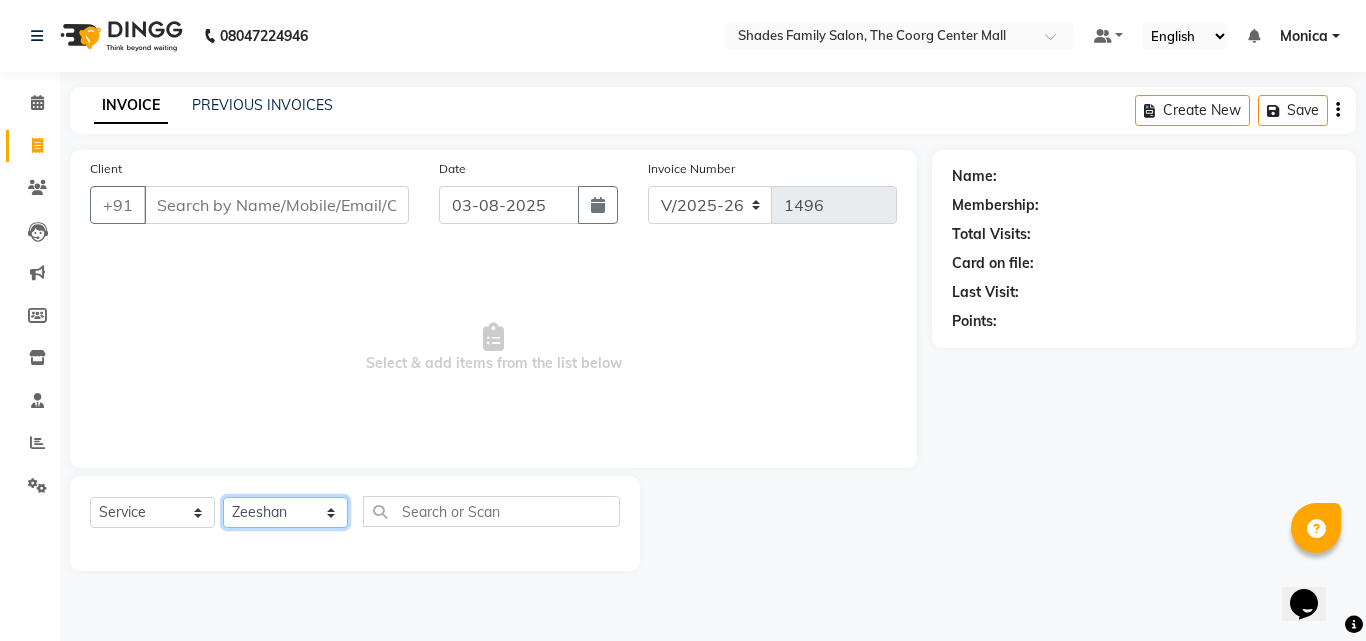click on "Select Stylist Jyothi Monica  Namrutha Ranjith Sandeep Zeeshan" 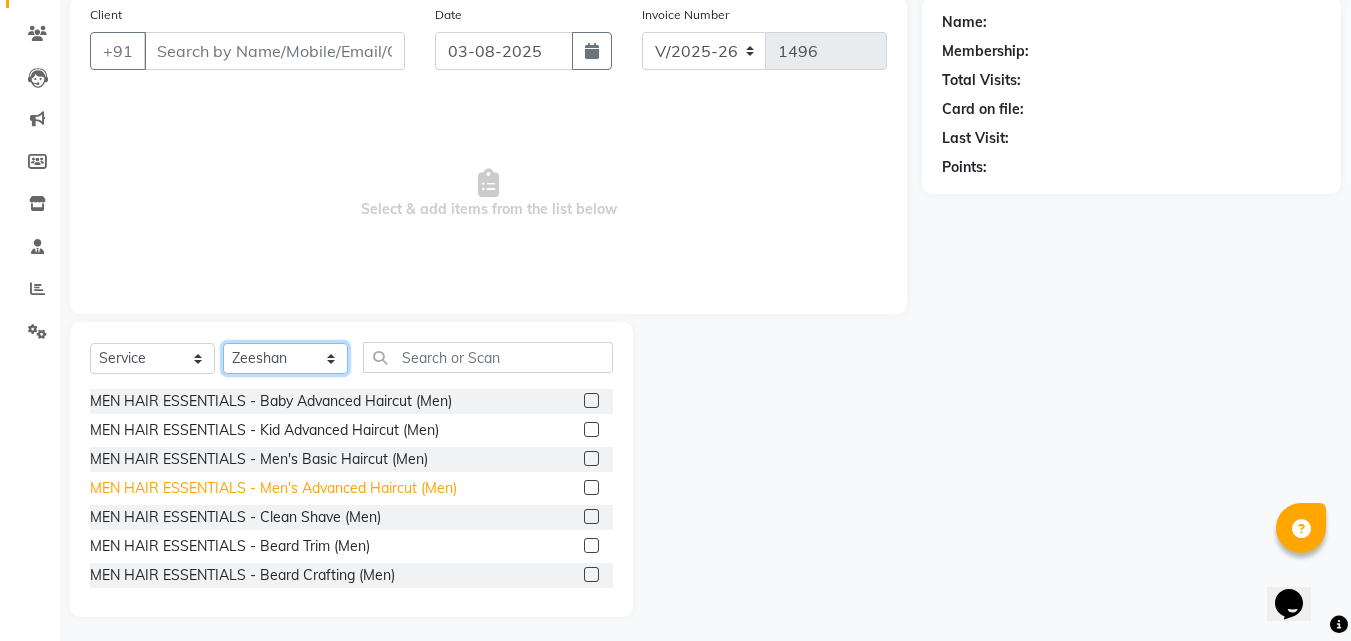 scroll, scrollTop: 160, scrollLeft: 0, axis: vertical 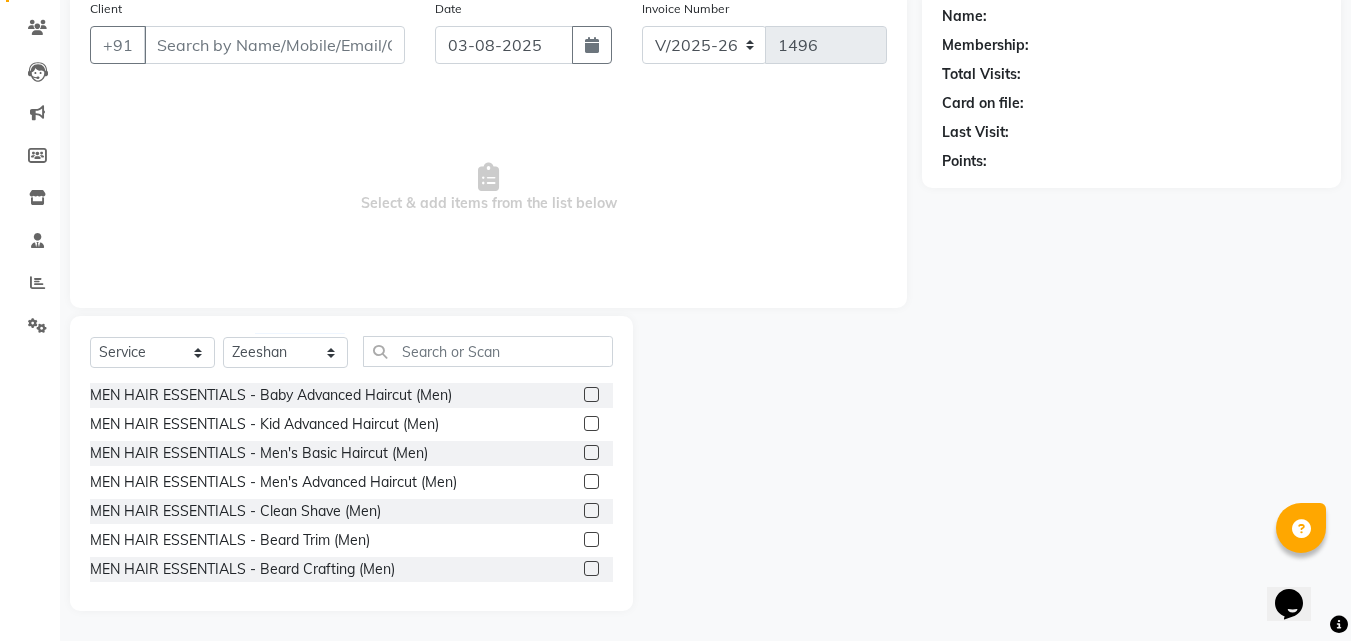click 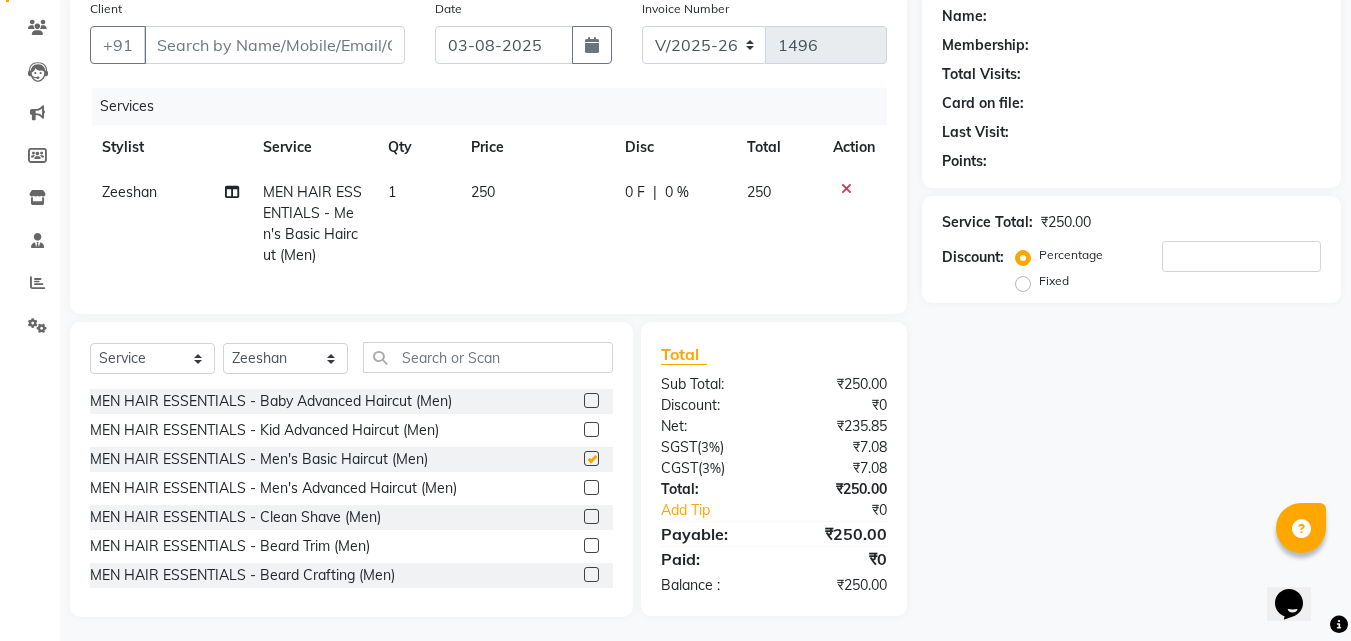 checkbox on "false" 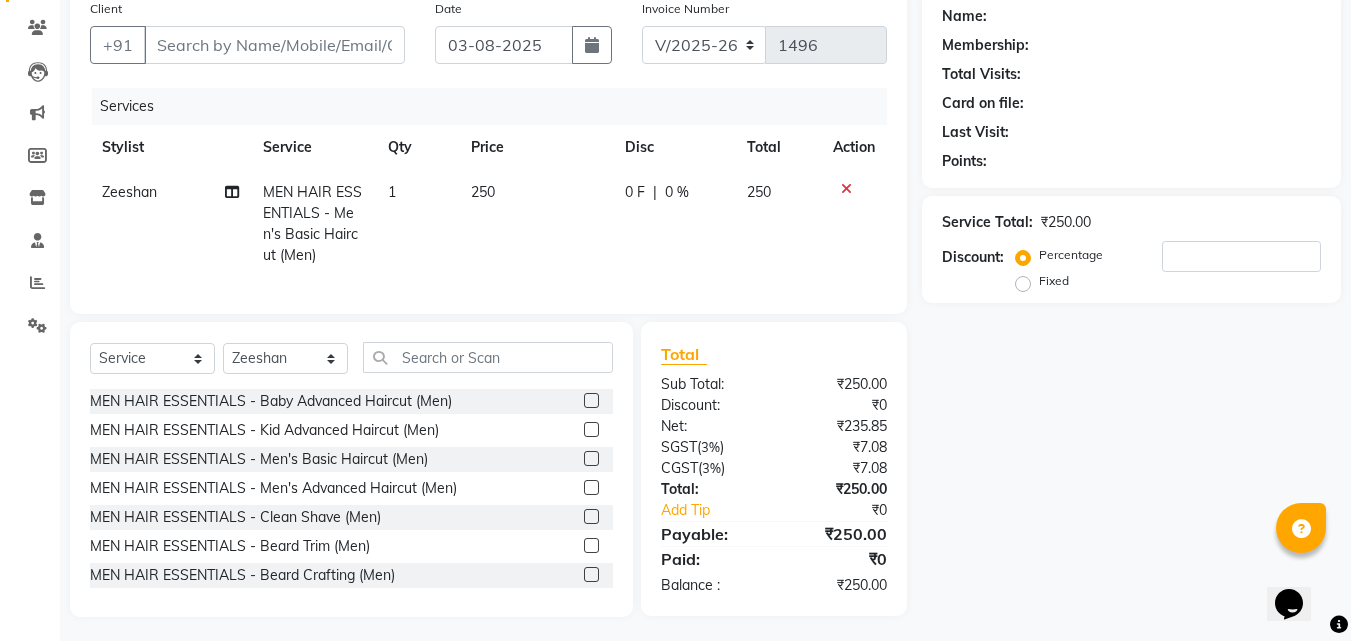 click on "250" 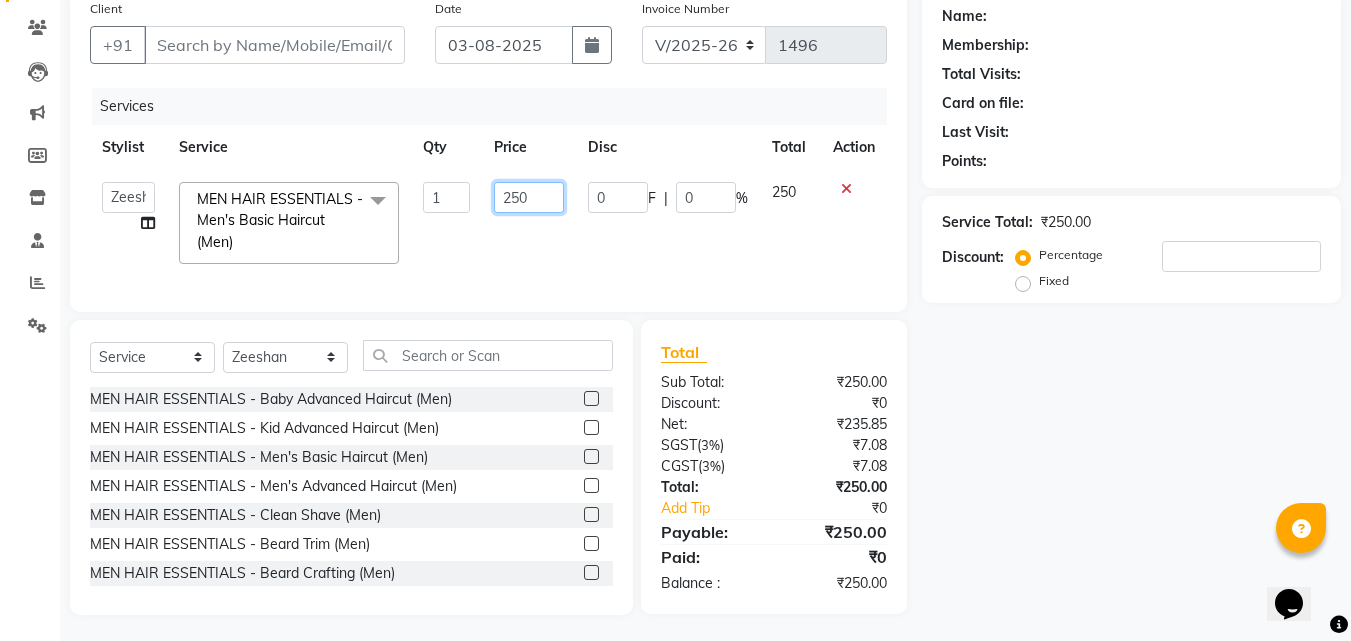 click on "250" 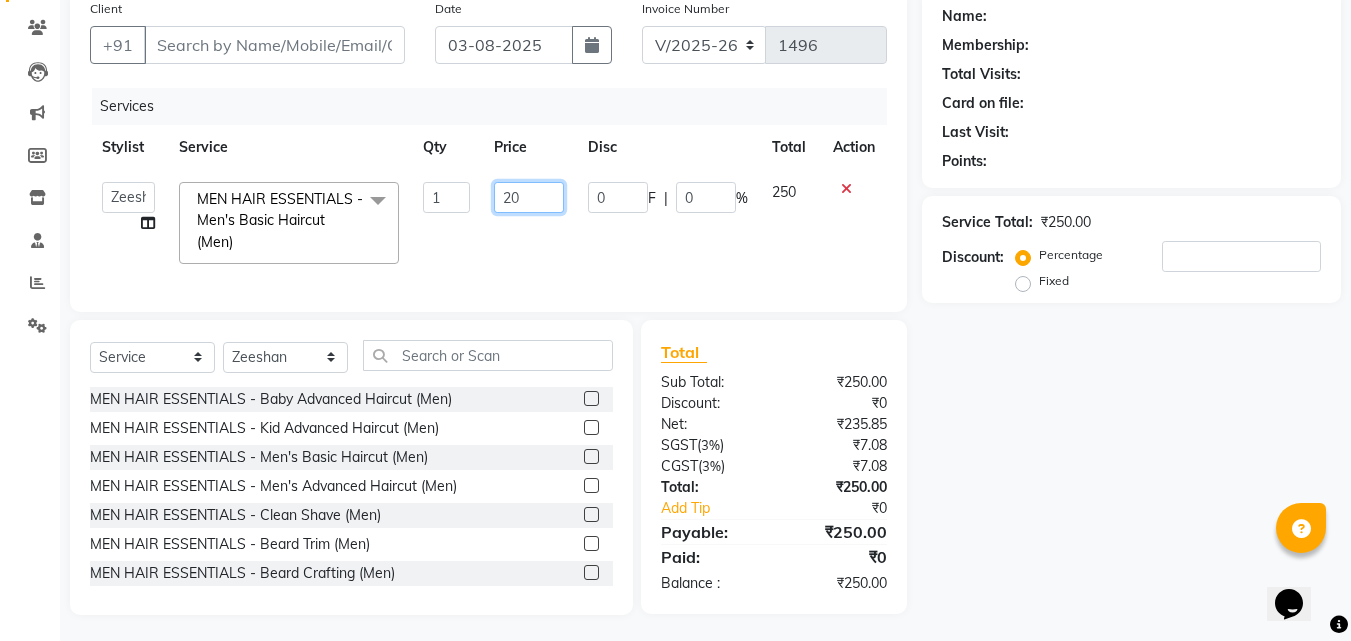 type on "200" 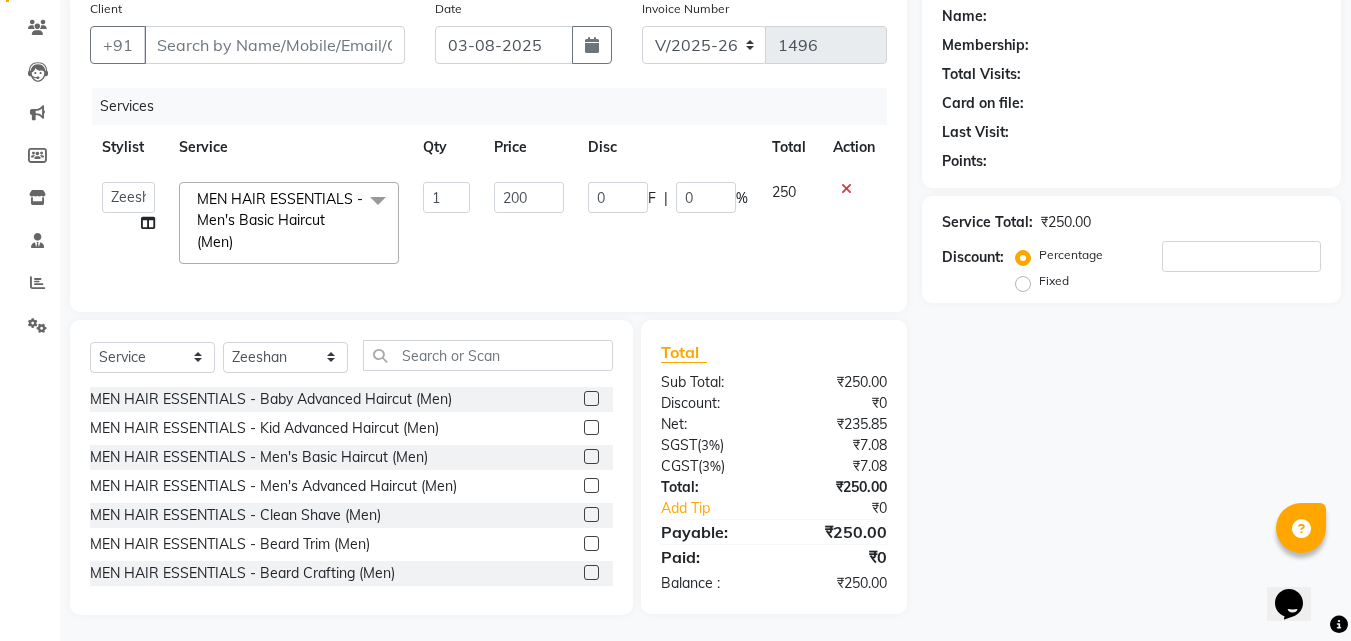 click on "200" 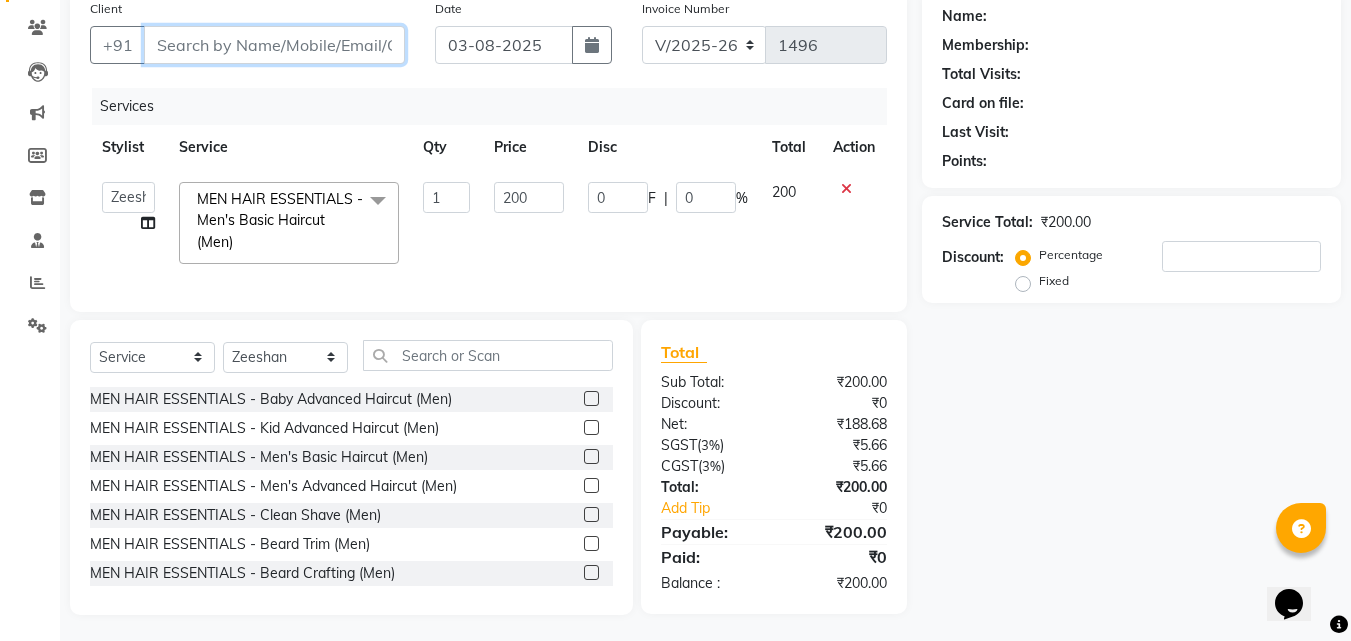 click on "Client" at bounding box center [274, 45] 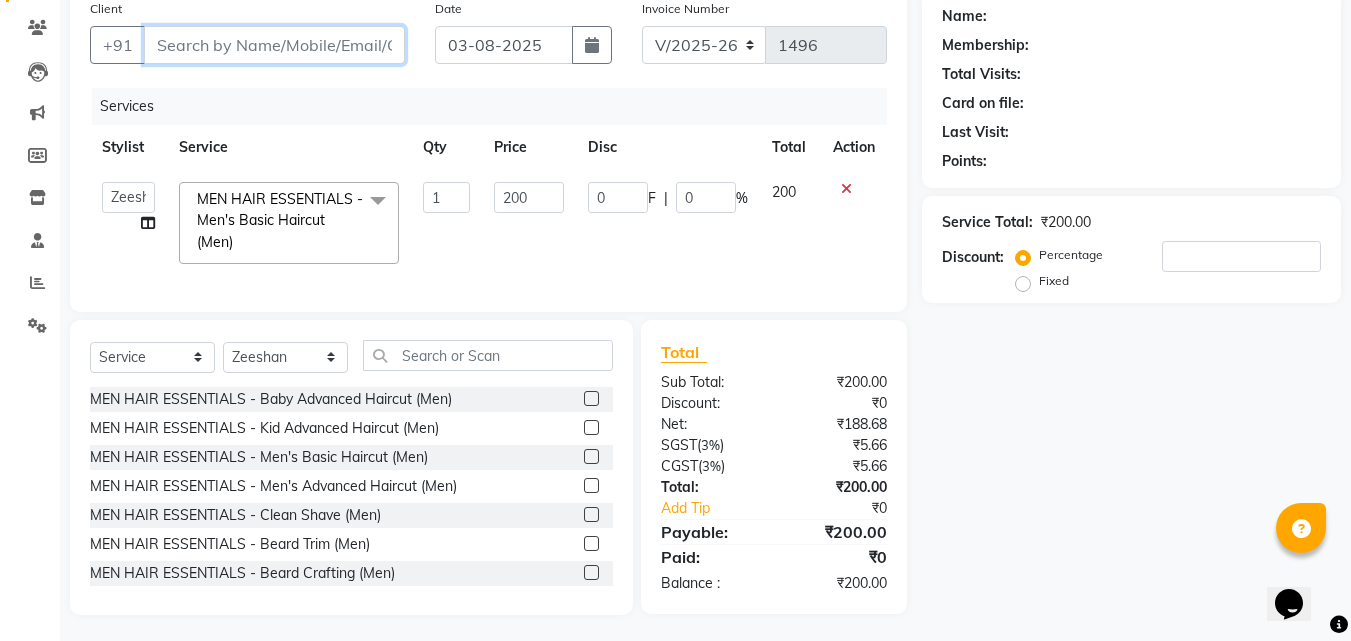 type on "7" 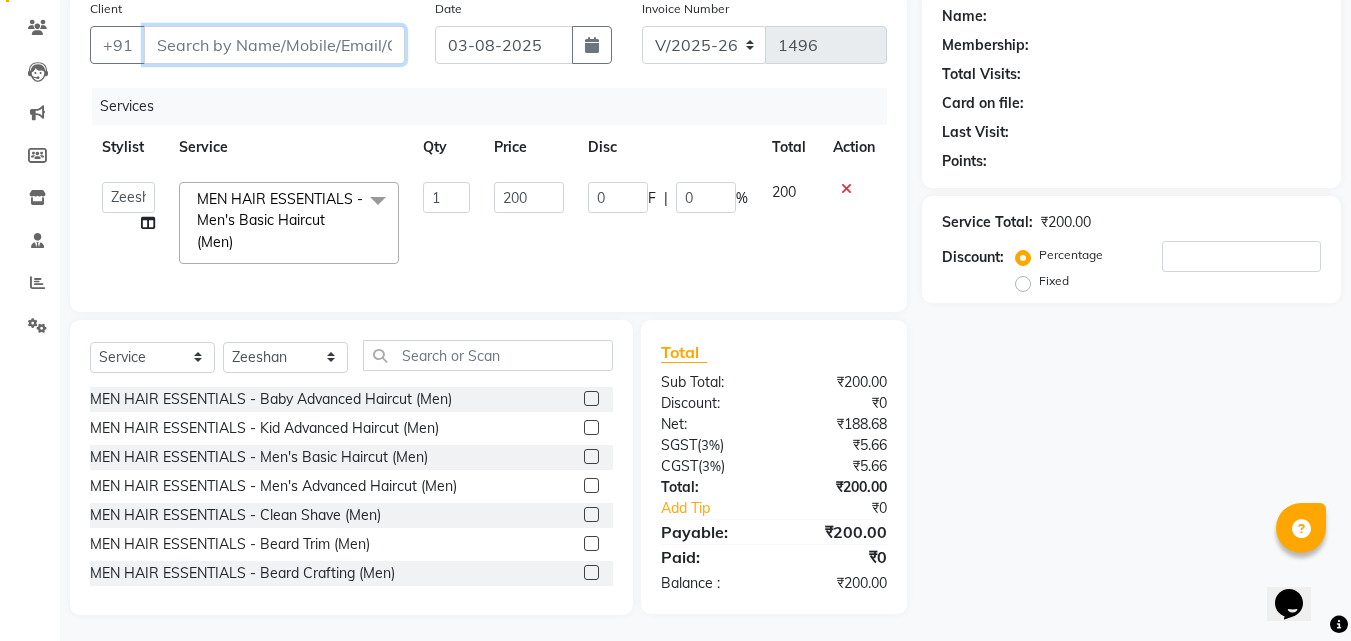 type on "0" 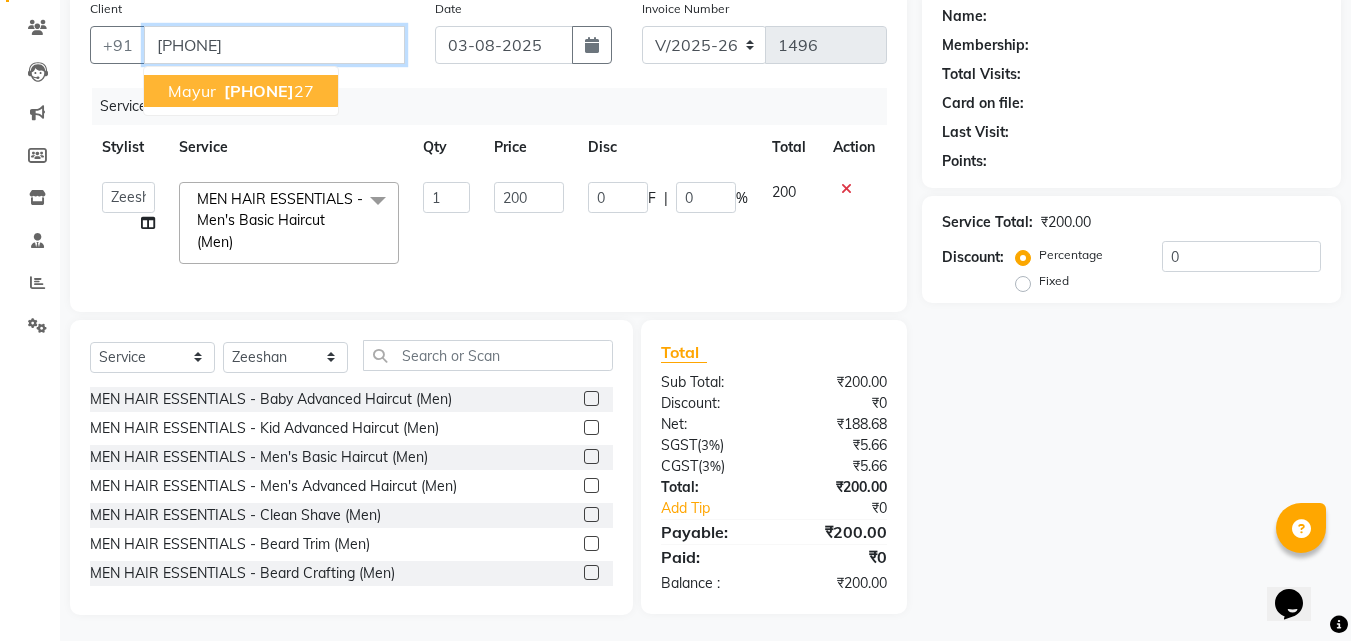 type on "[PHONE]" 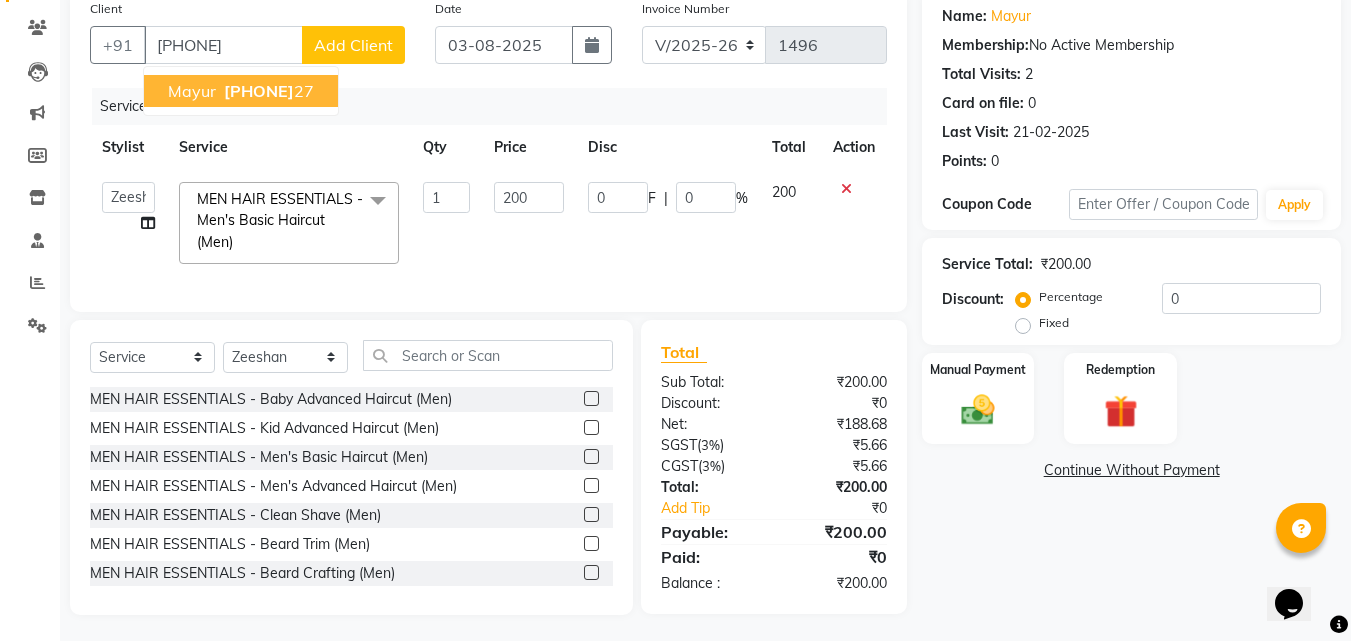 click on "78293011" at bounding box center (259, 91) 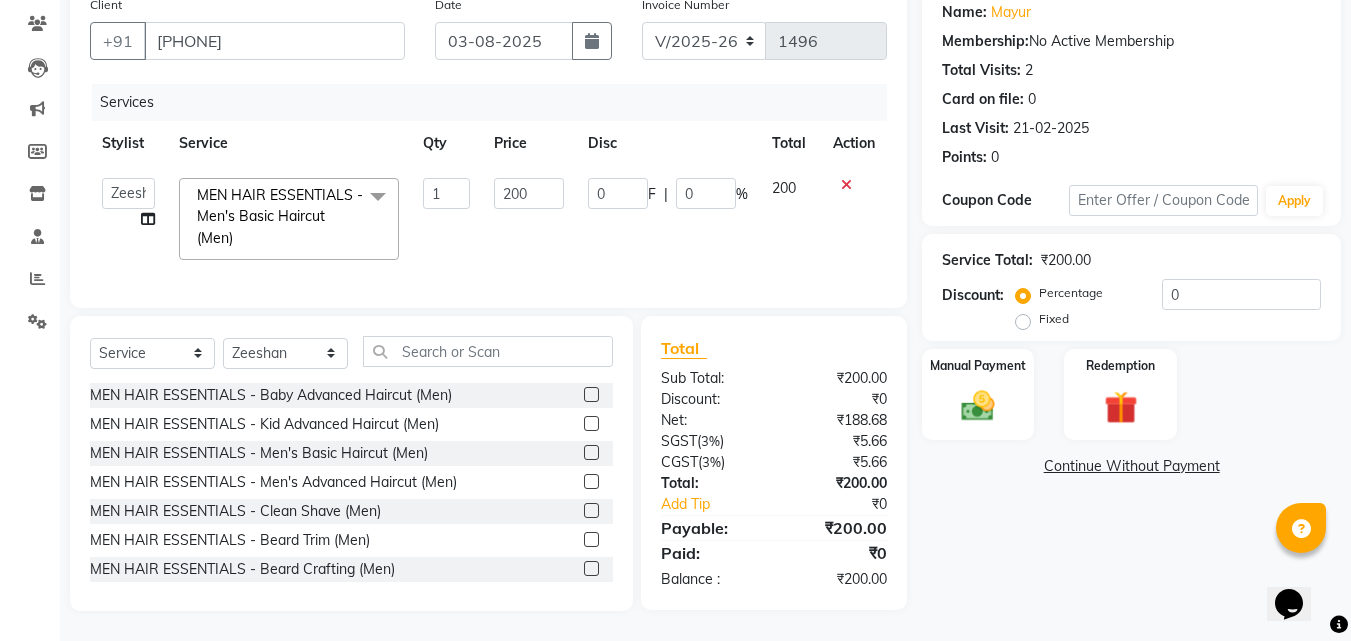 scroll, scrollTop: 179, scrollLeft: 0, axis: vertical 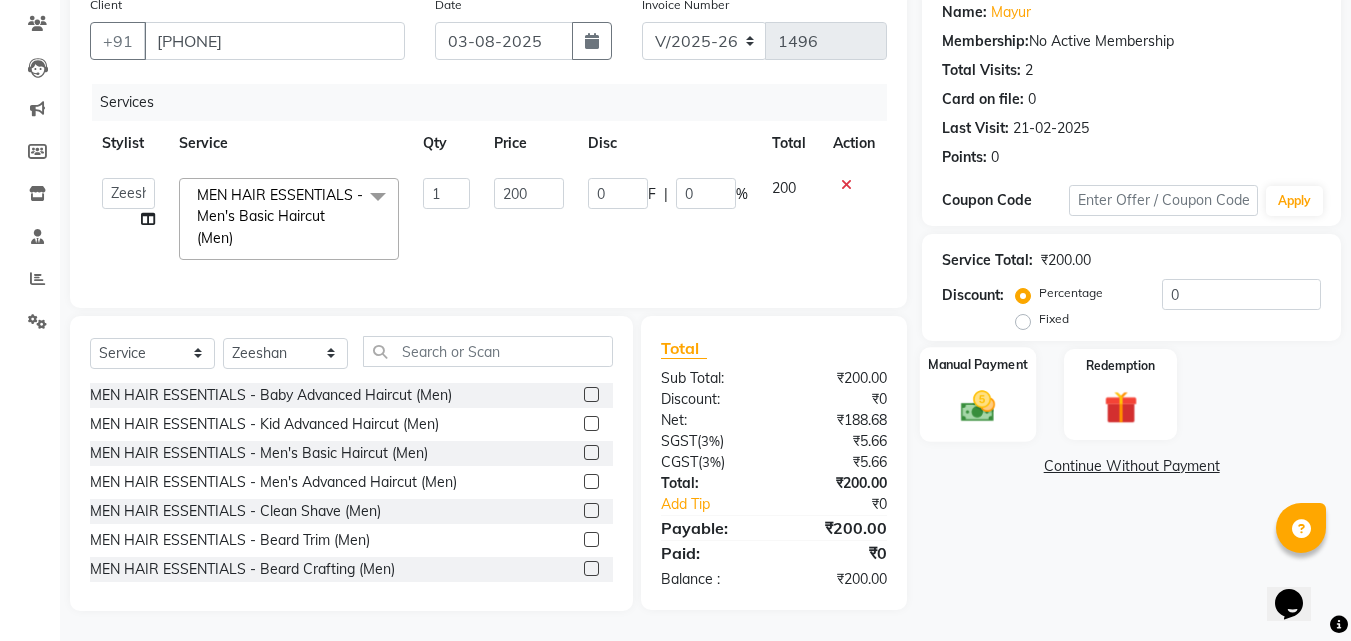 click on "Manual Payment" 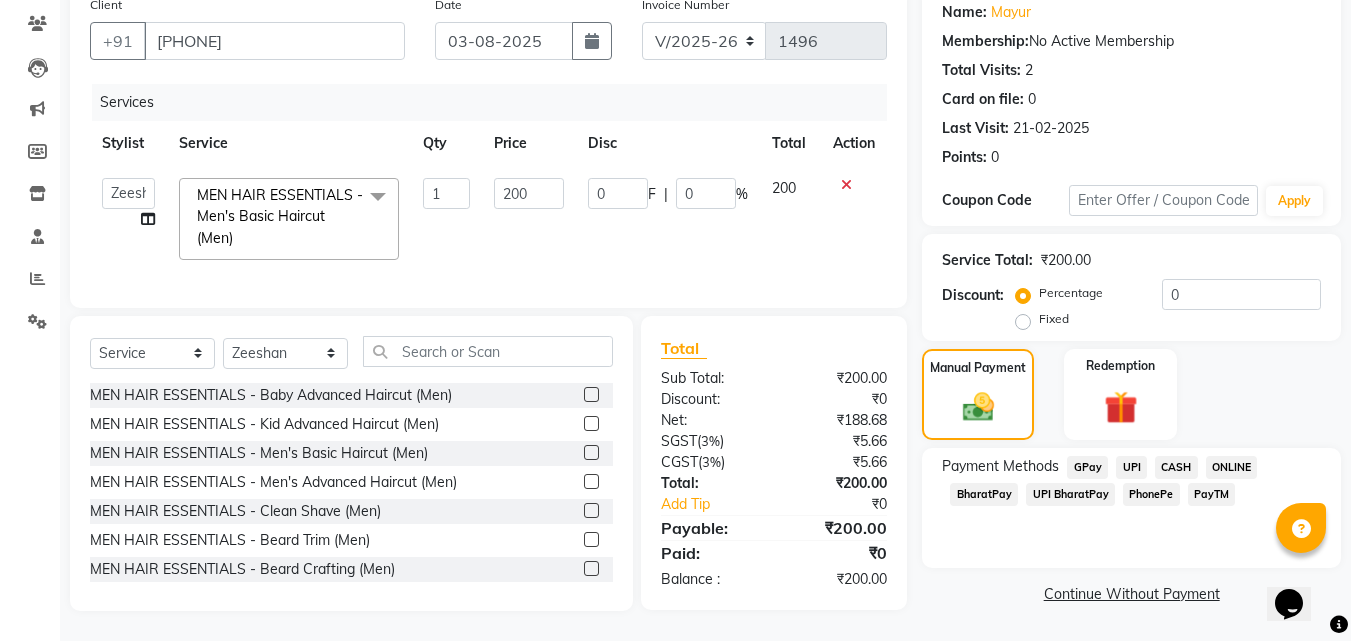 click on "PhonePe" 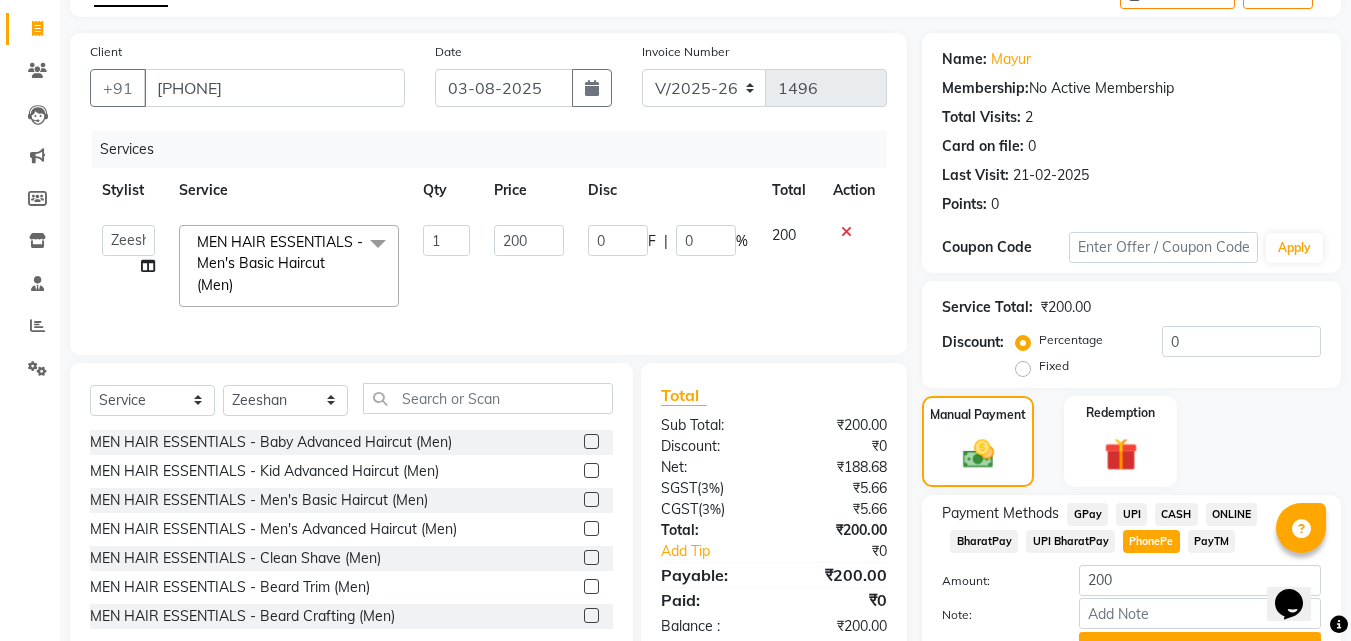 scroll, scrollTop: 118, scrollLeft: 0, axis: vertical 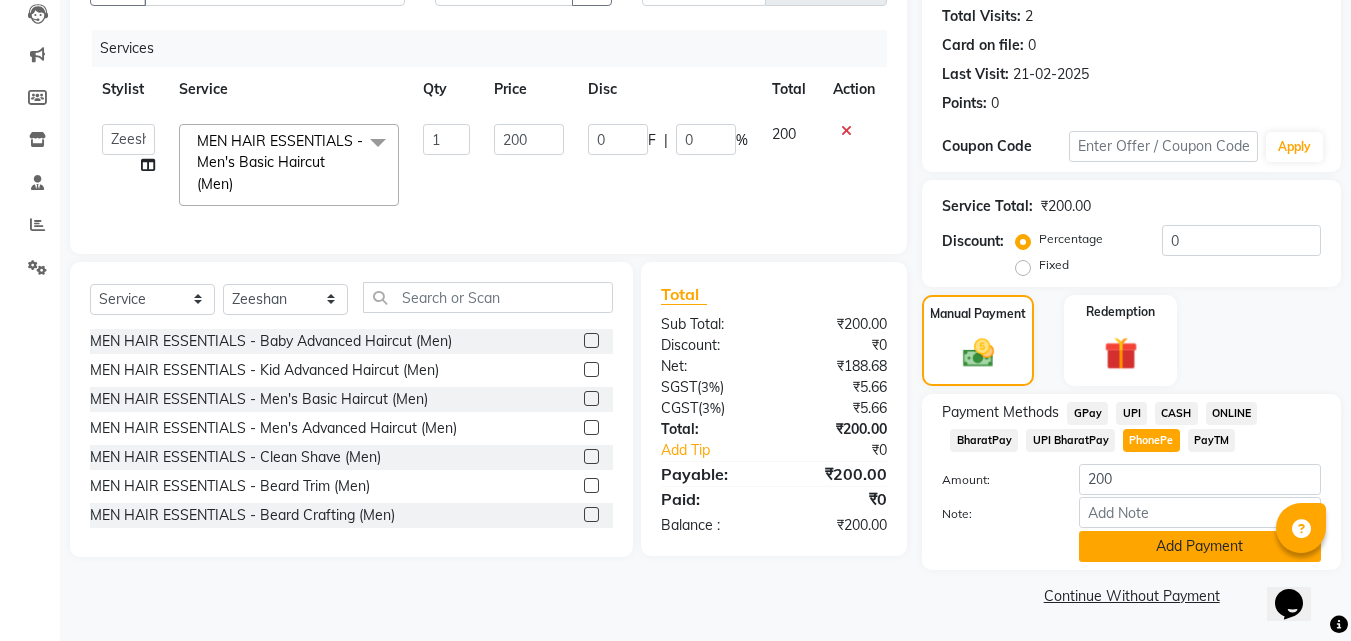 click on "Add Payment" 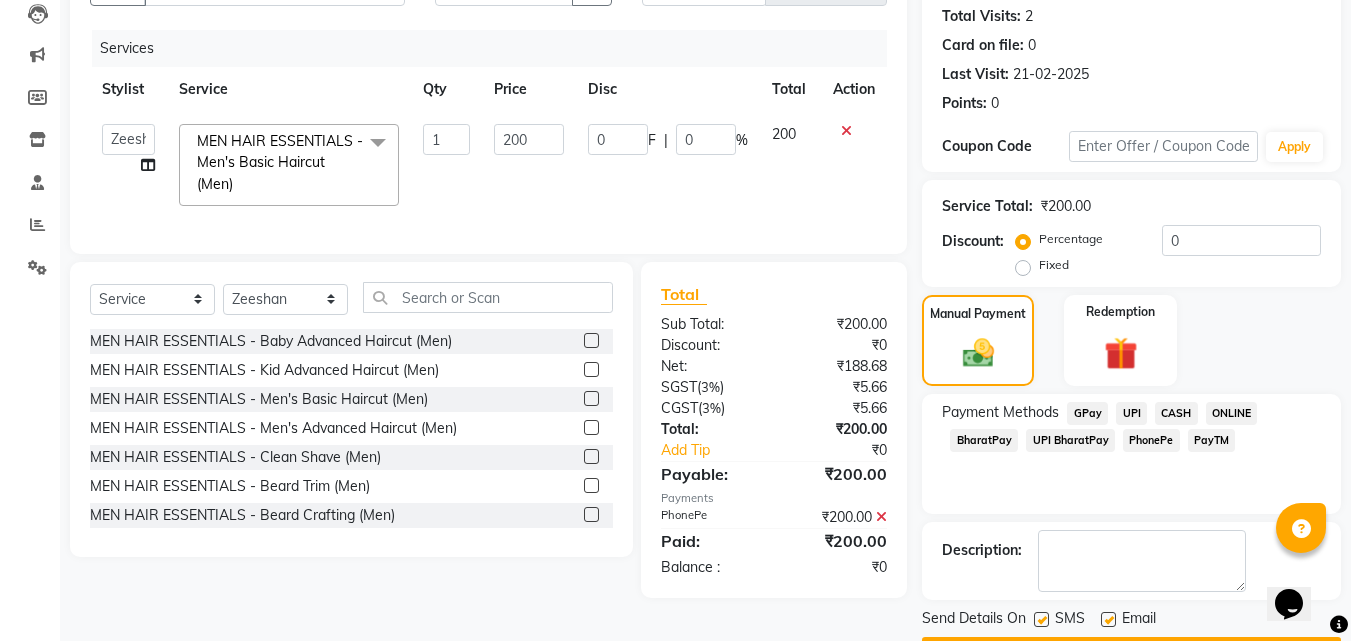 scroll, scrollTop: 275, scrollLeft: 0, axis: vertical 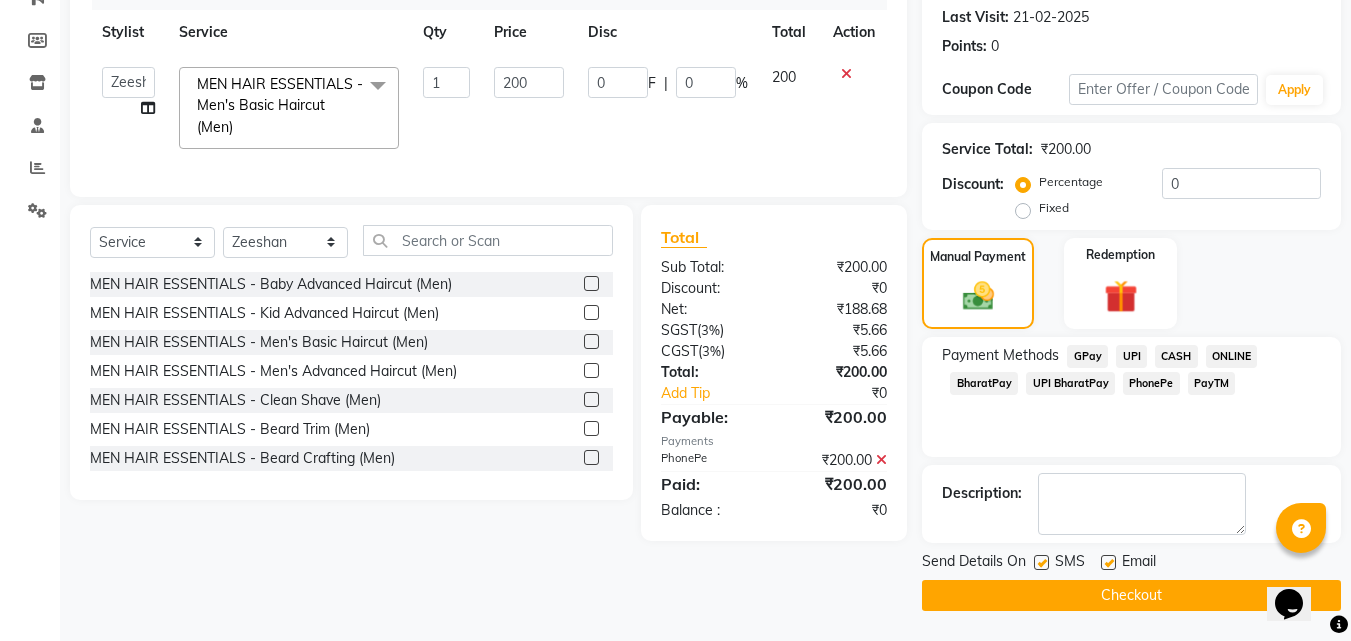 click on "Checkout" 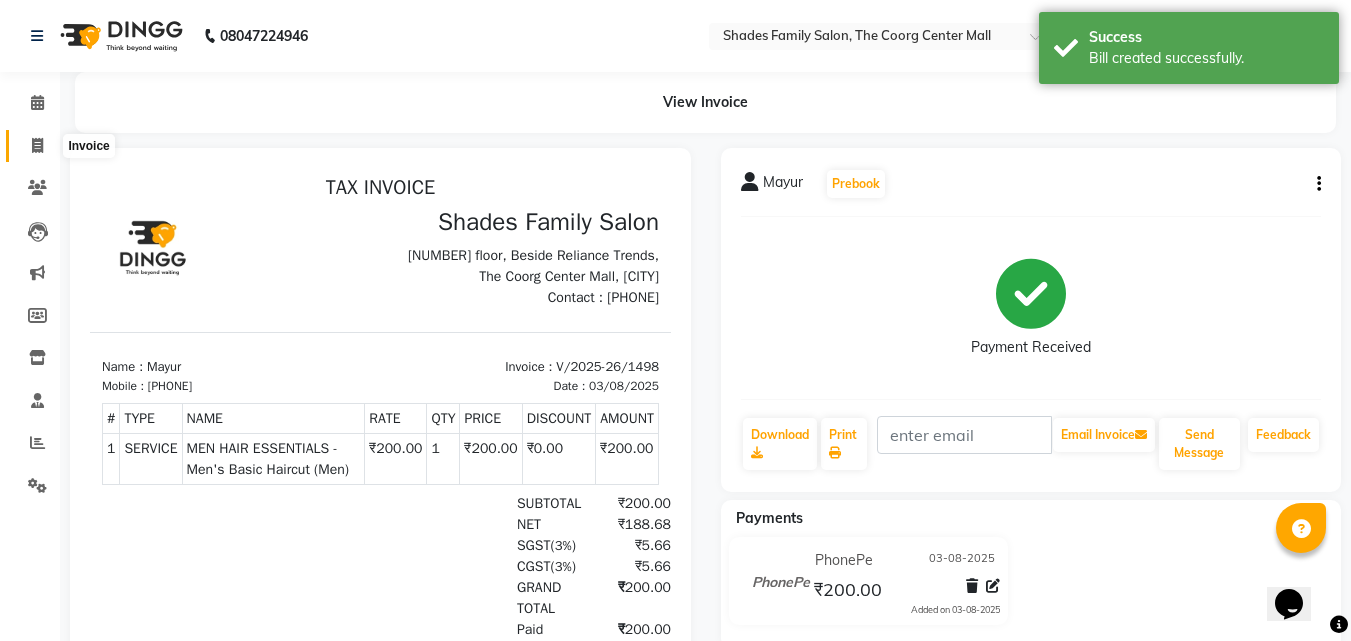 scroll, scrollTop: 0, scrollLeft: 0, axis: both 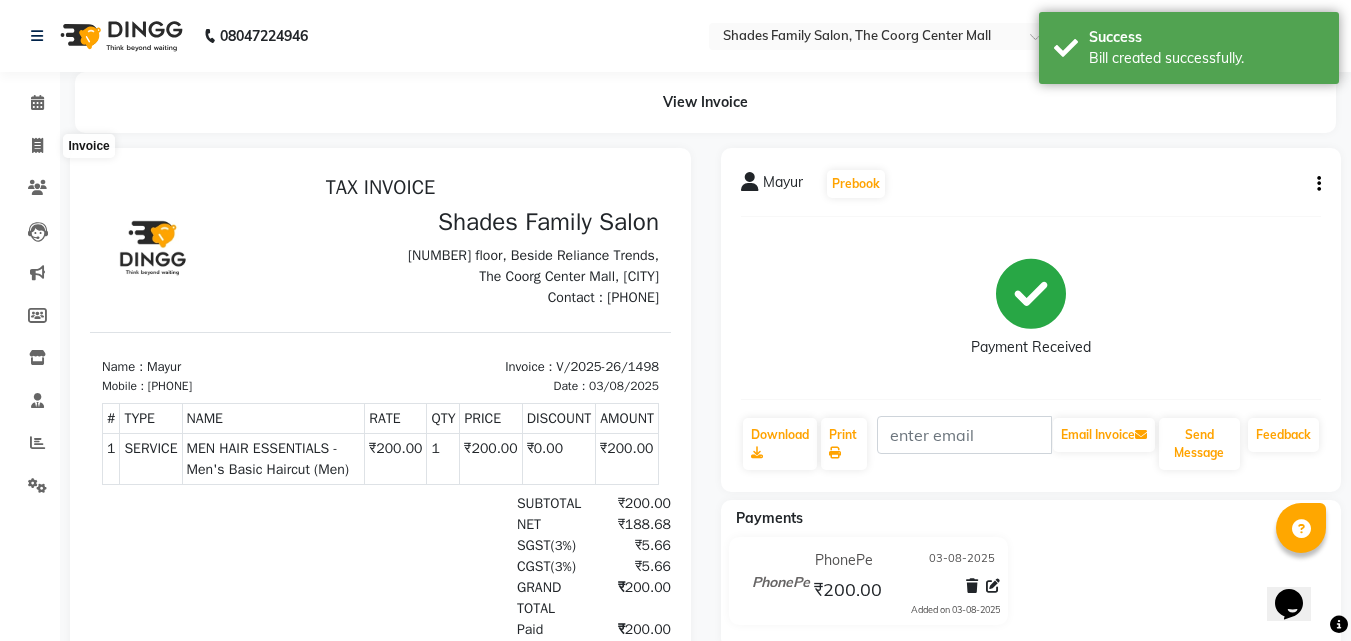 select on "service" 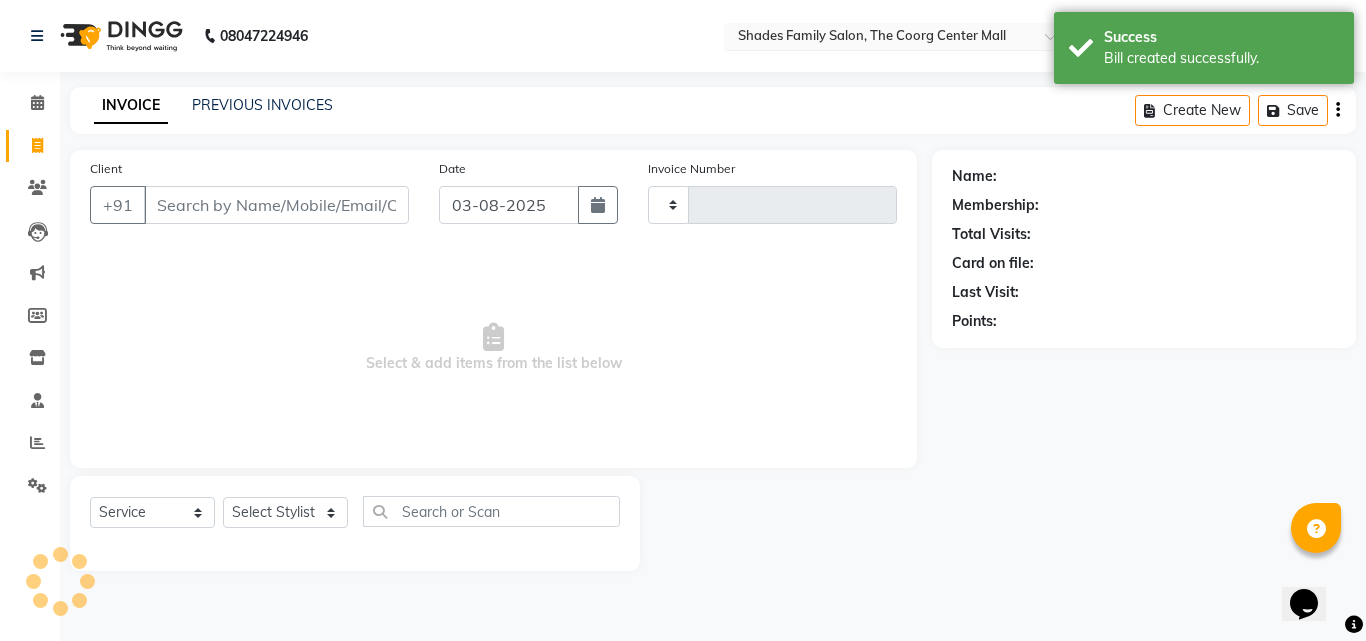 type on "1499" 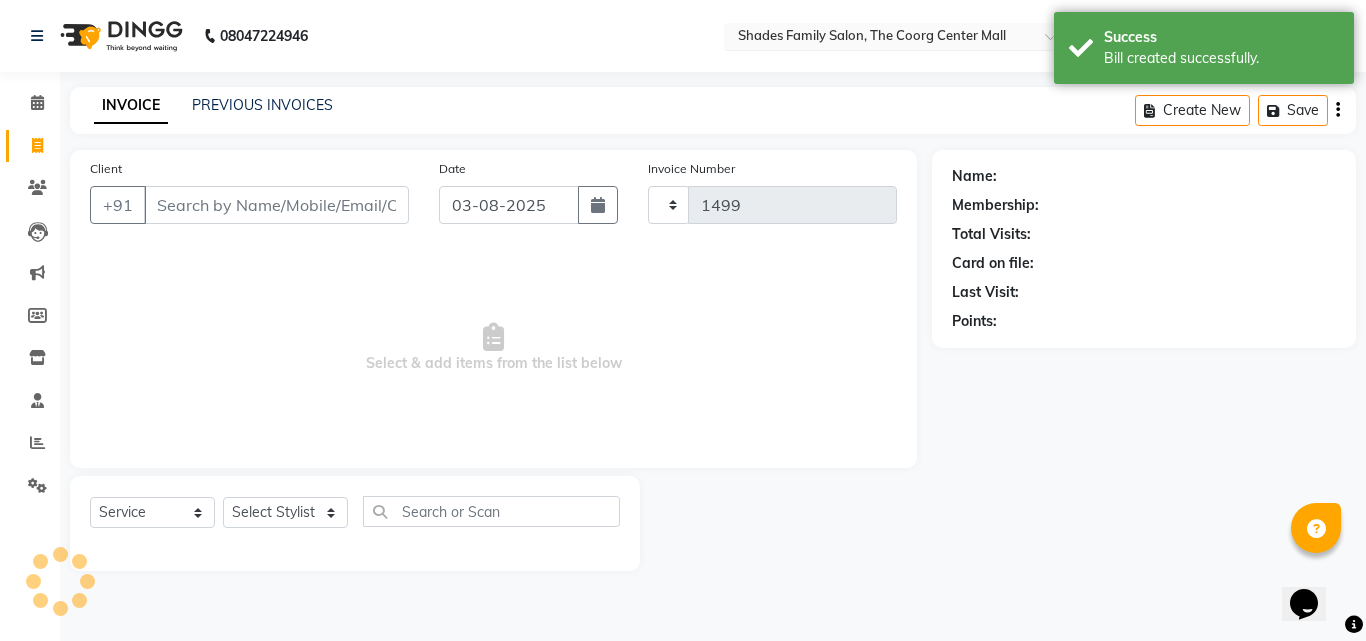 select on "7447" 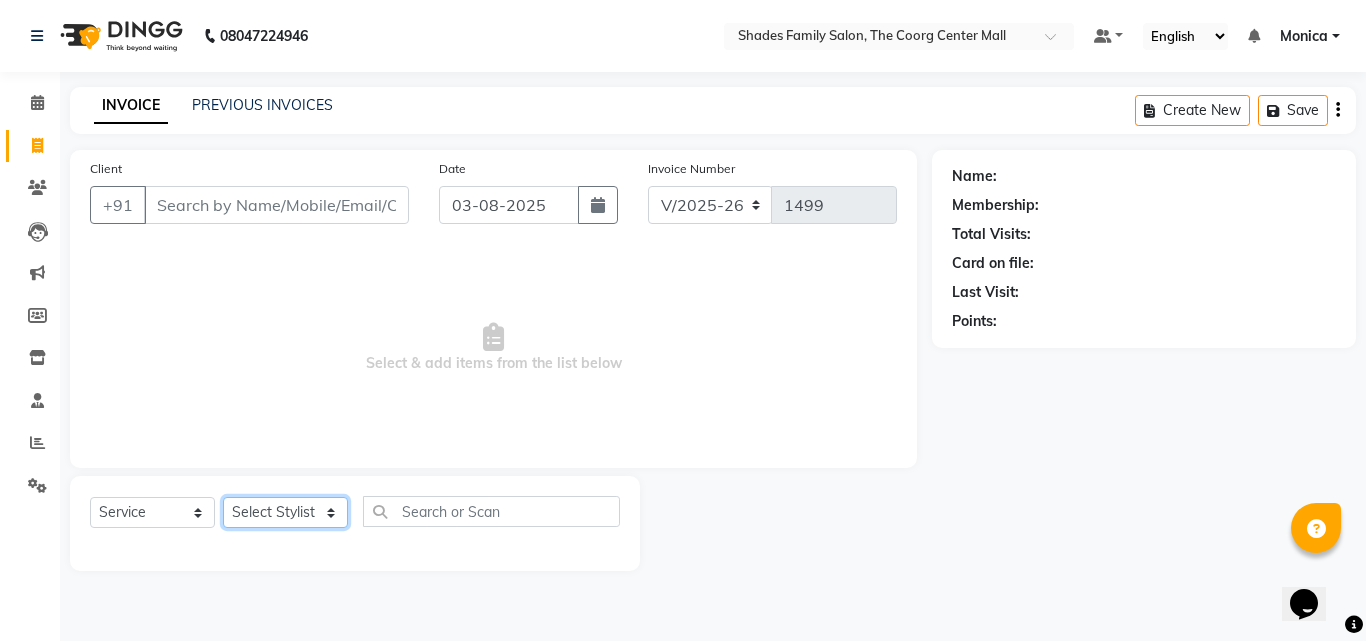 click on "Select Stylist Jyothi Monica  Namrutha Ranjith Sandeep Zeeshan" 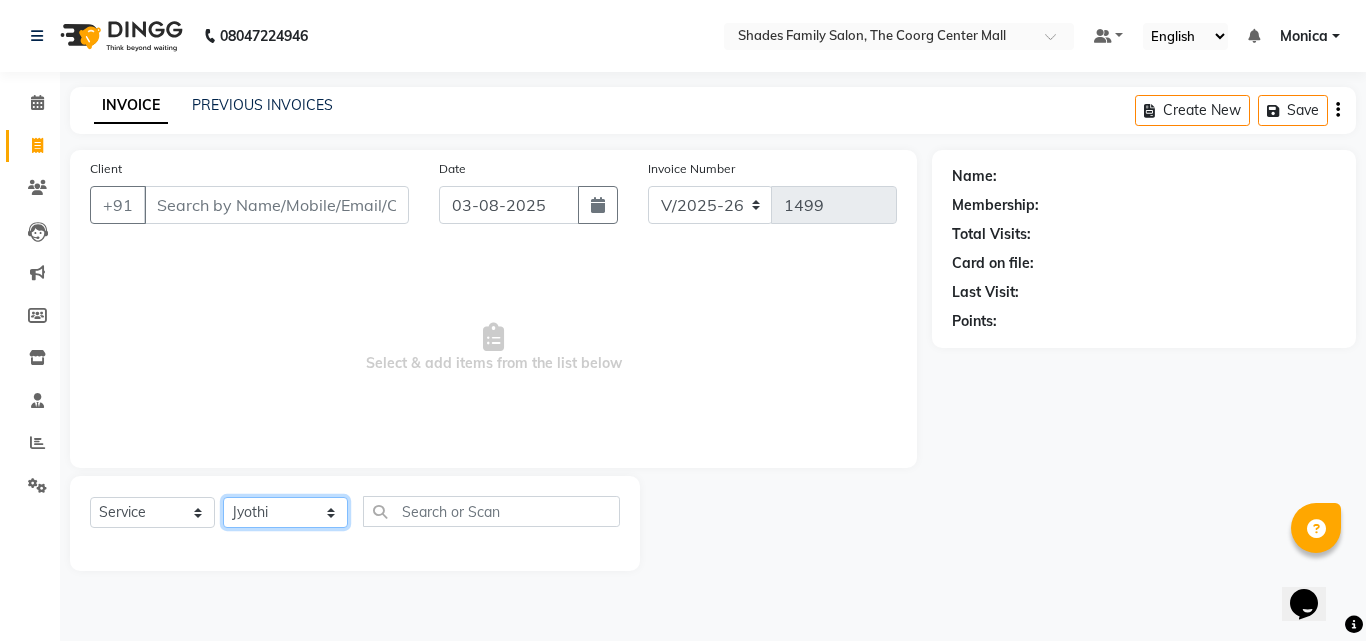 click on "Select Stylist Jyothi Monica  Namrutha Ranjith Sandeep Zeeshan" 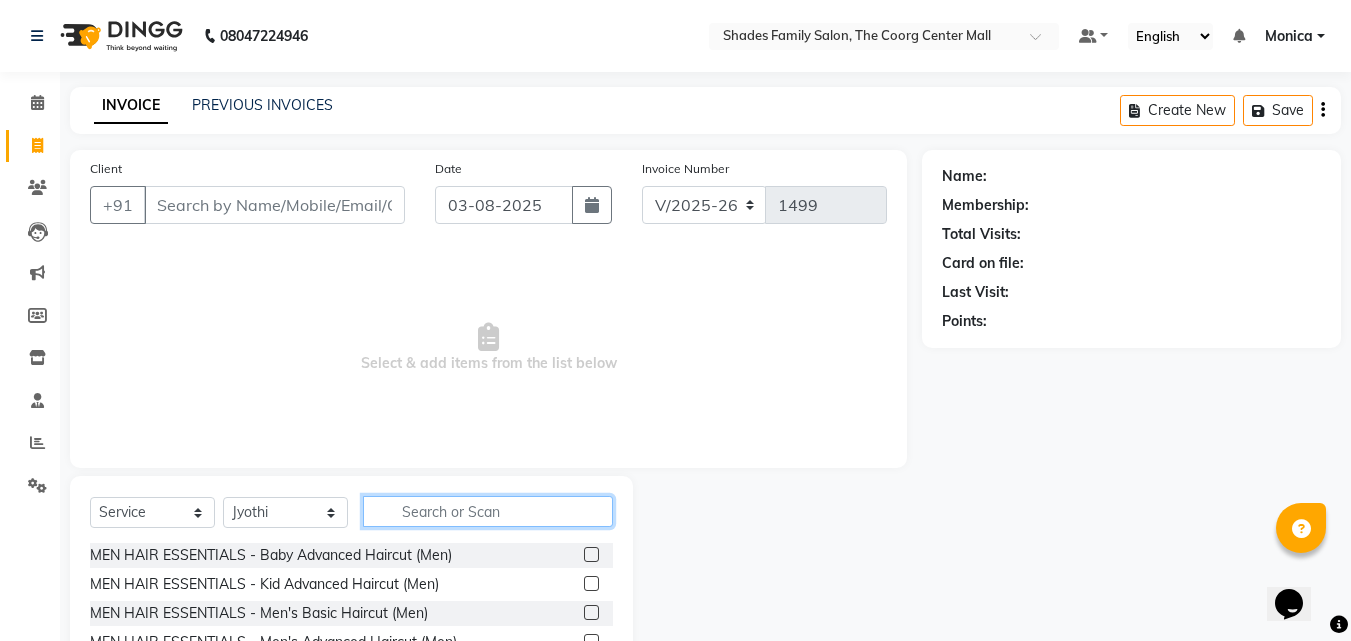 click 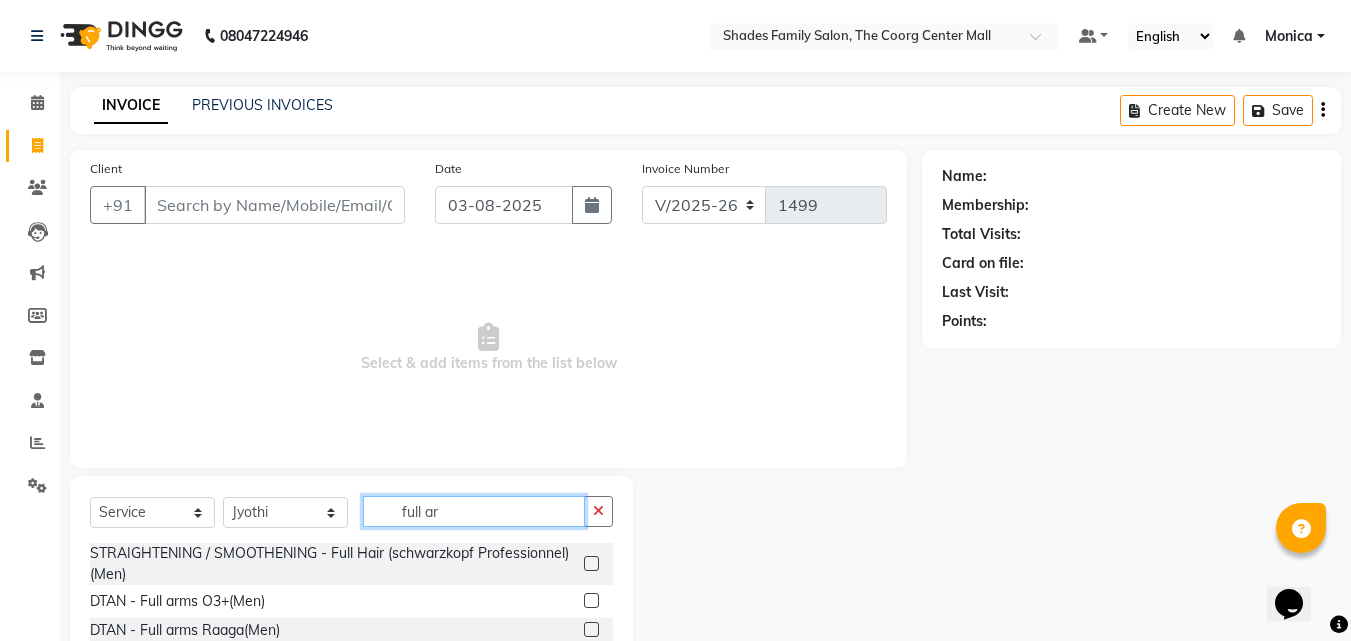 scroll, scrollTop: 122, scrollLeft: 0, axis: vertical 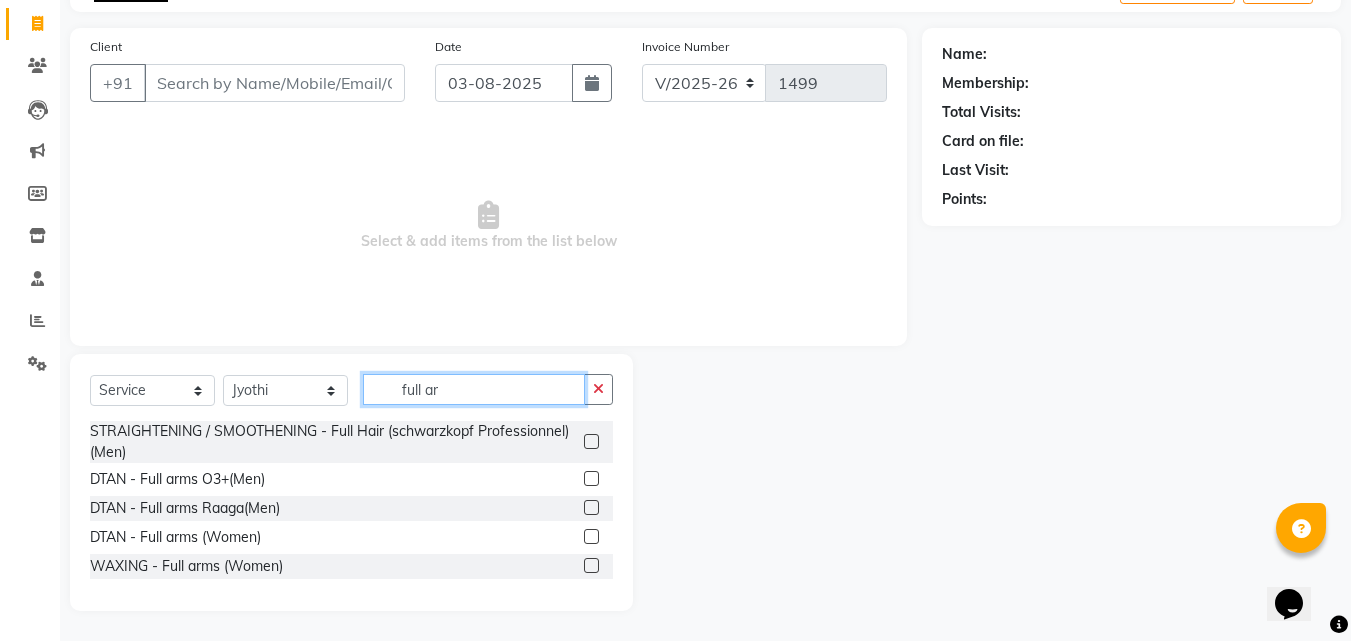 type on "full ar" 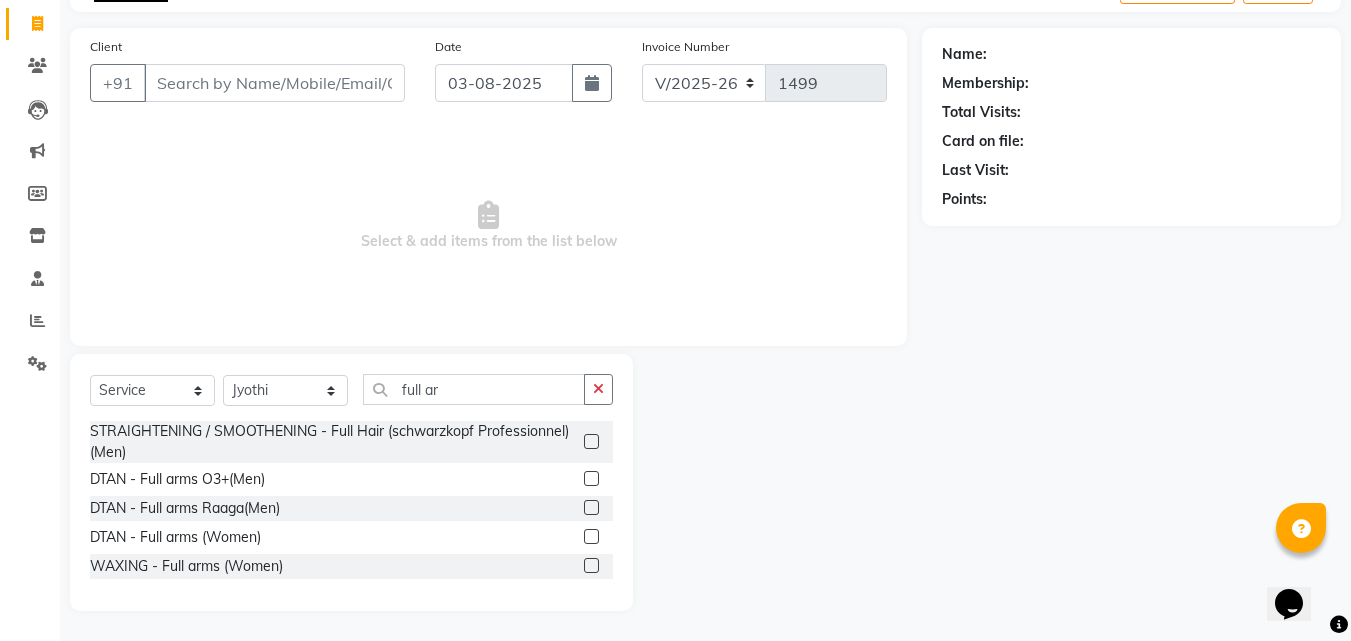 click 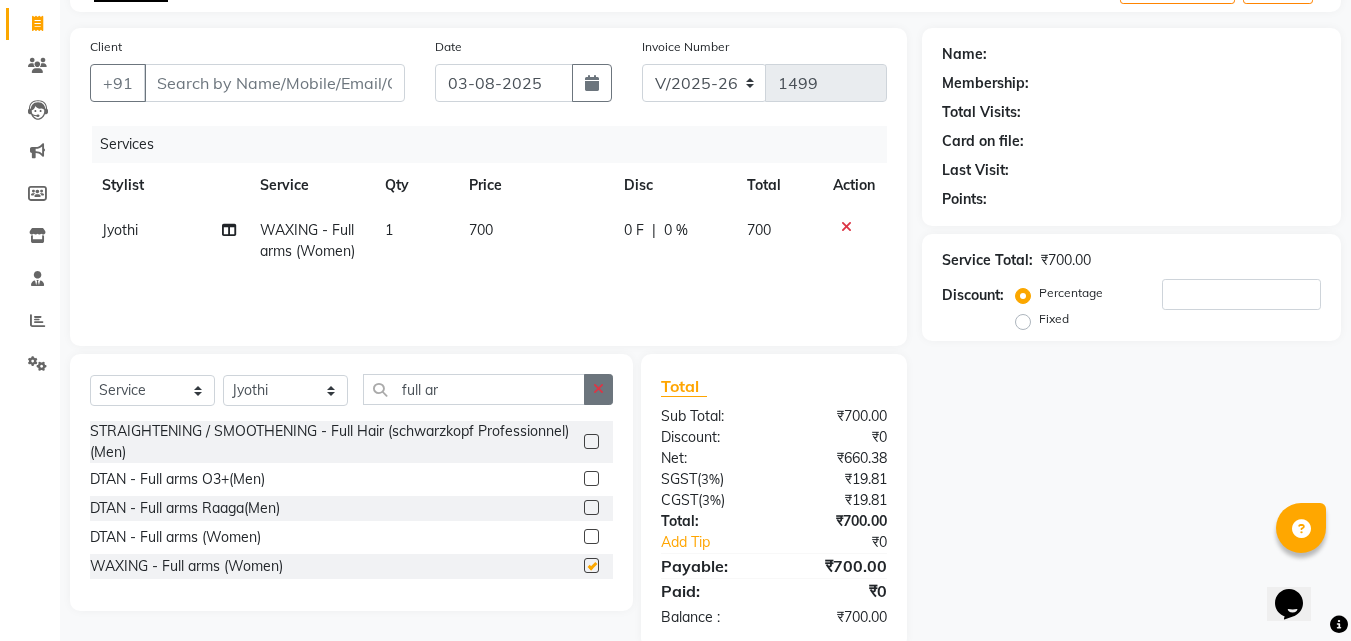 checkbox on "false" 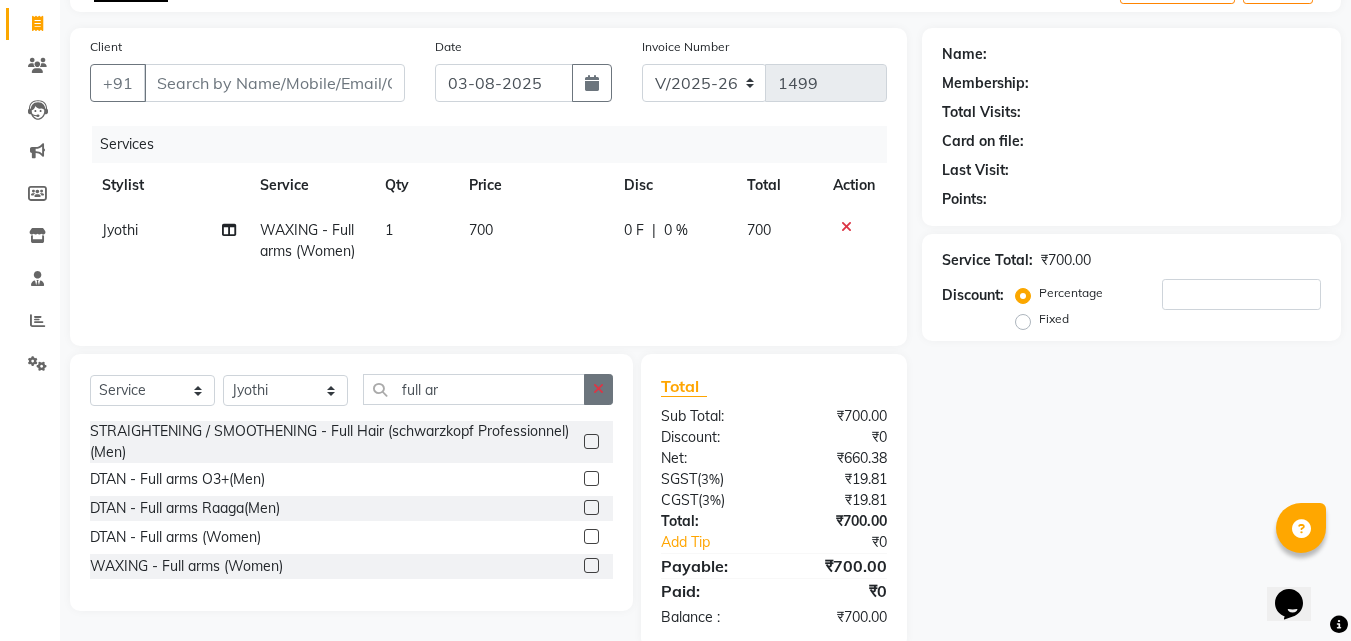 click 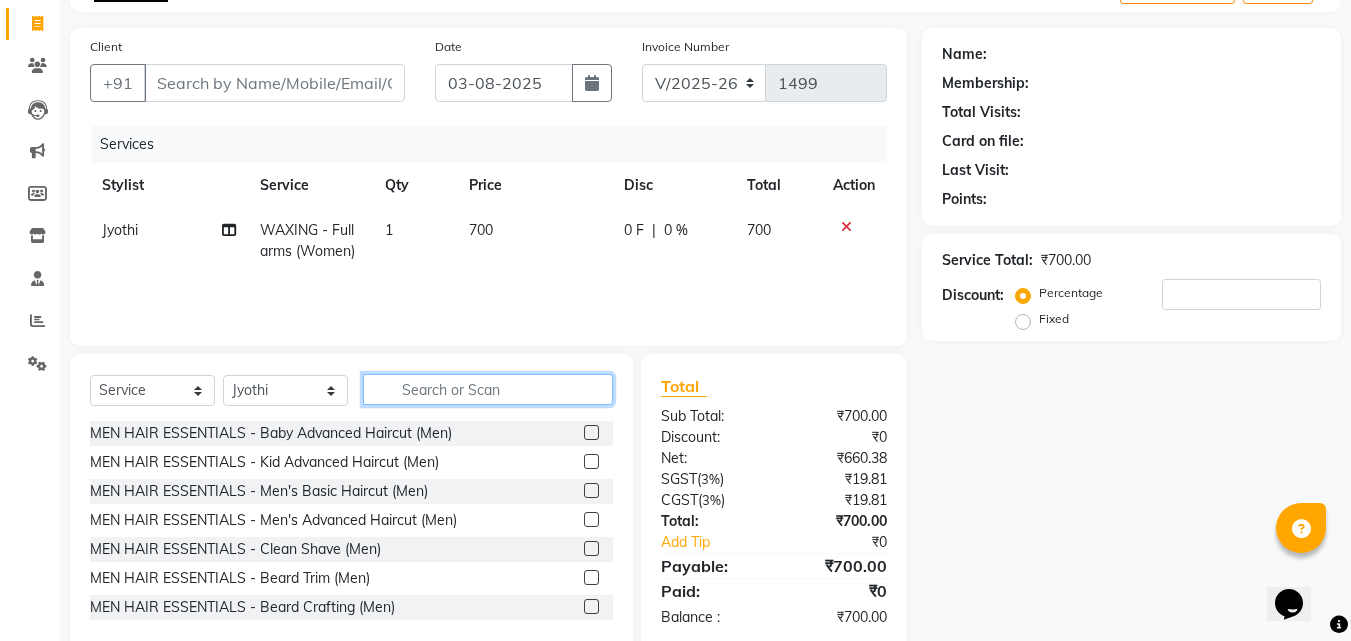 click 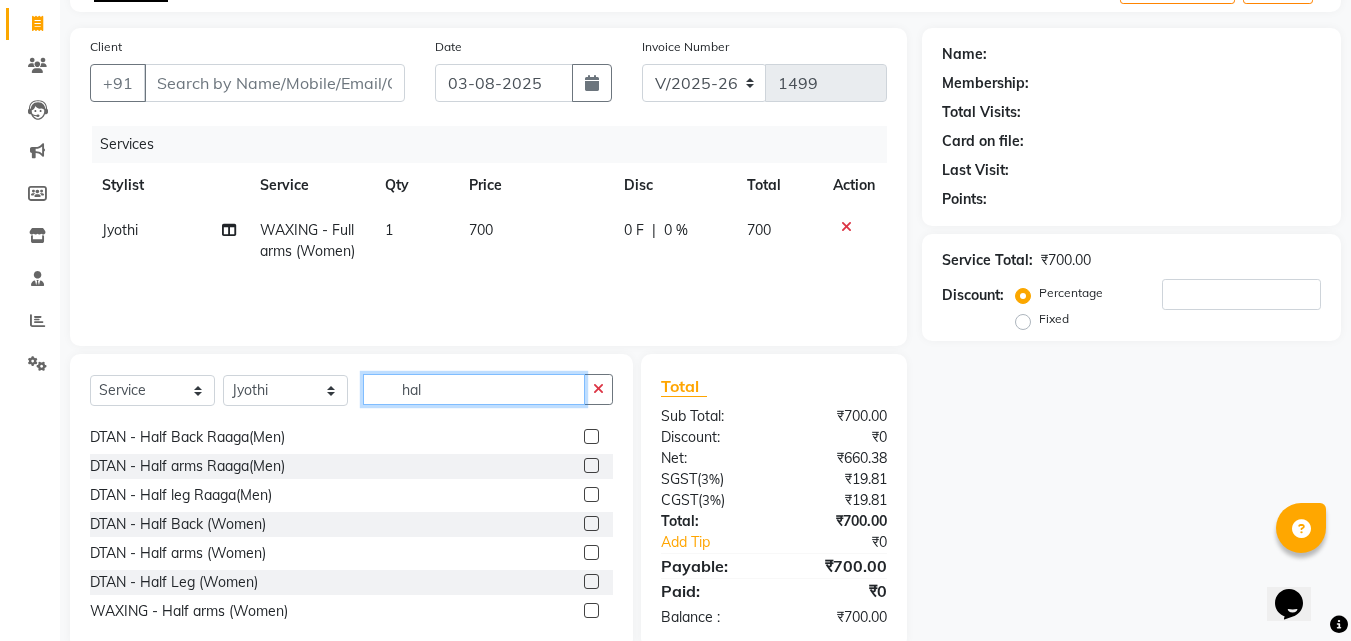 scroll, scrollTop: 148, scrollLeft: 0, axis: vertical 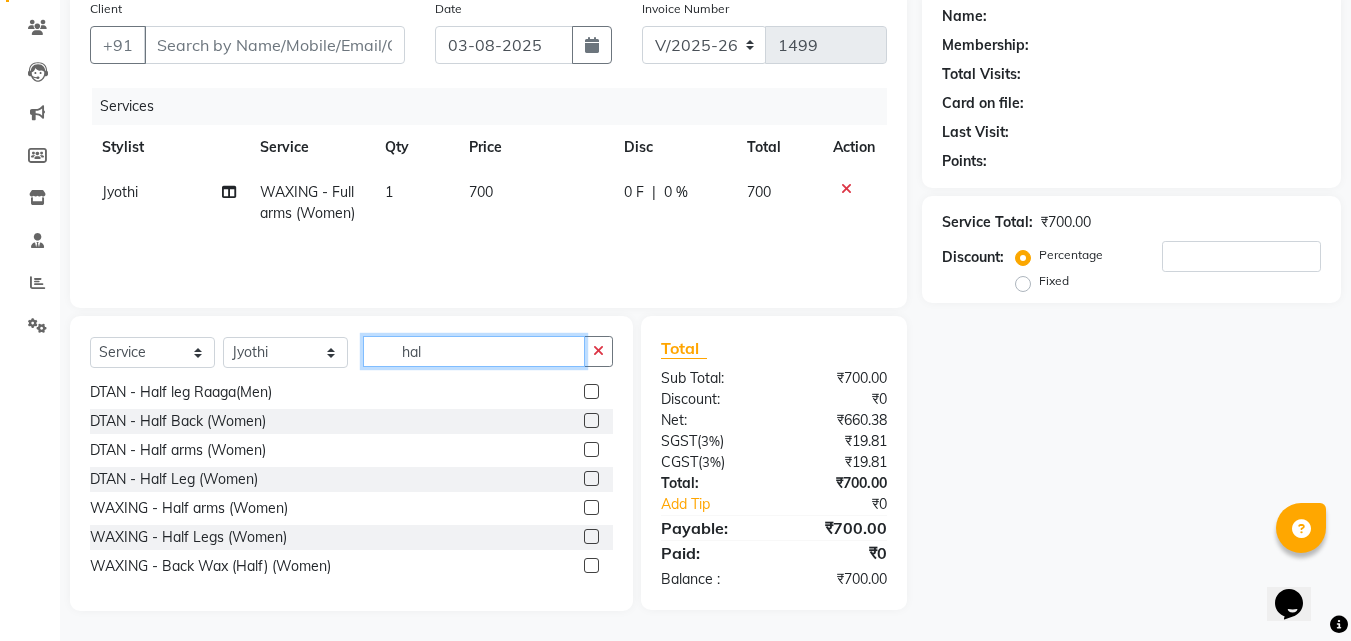 type on "hal" 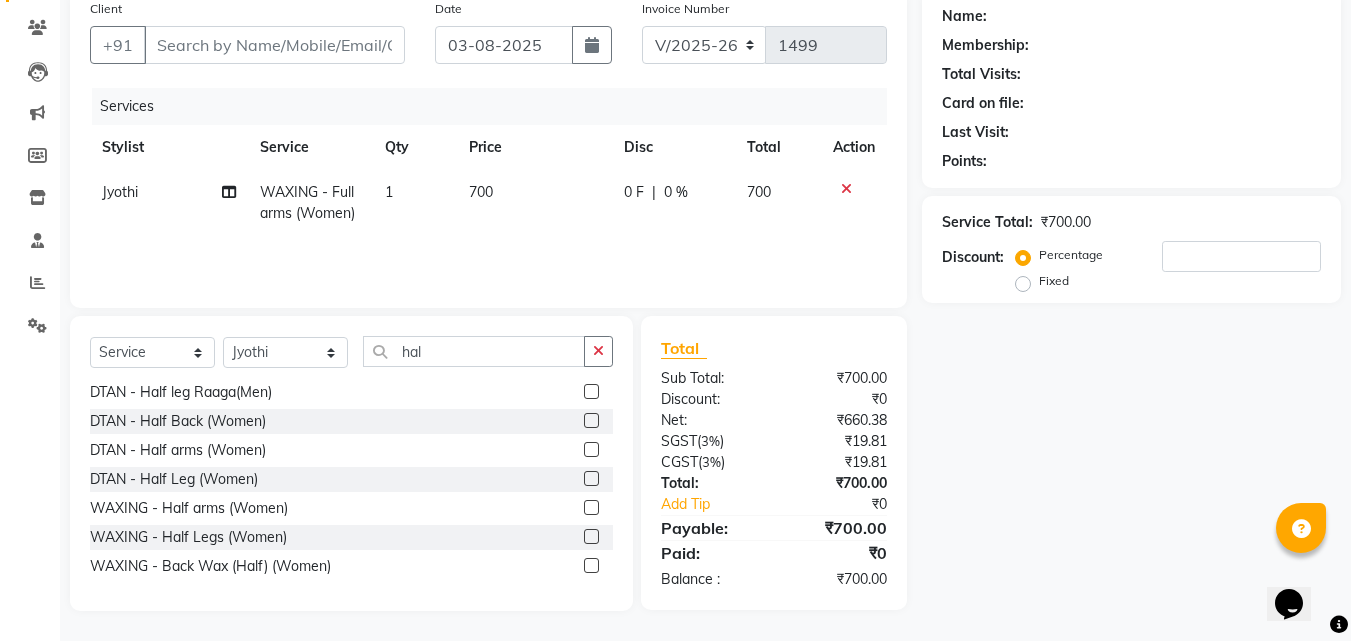 click 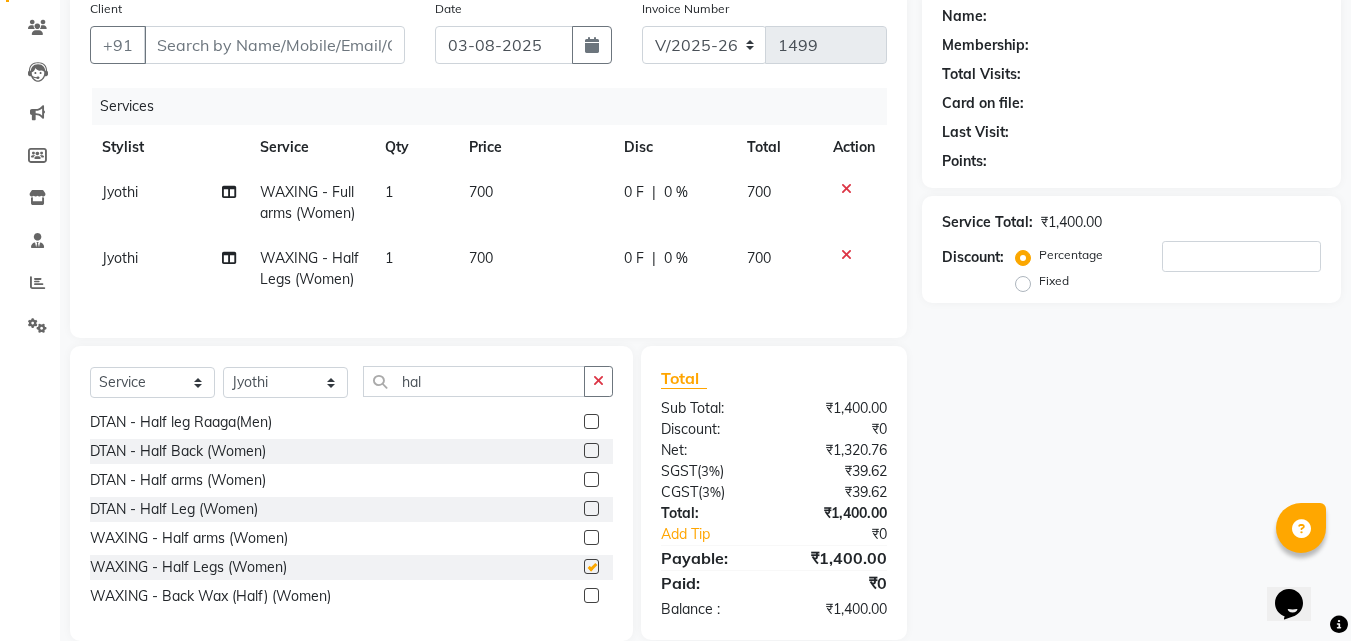 checkbox on "false" 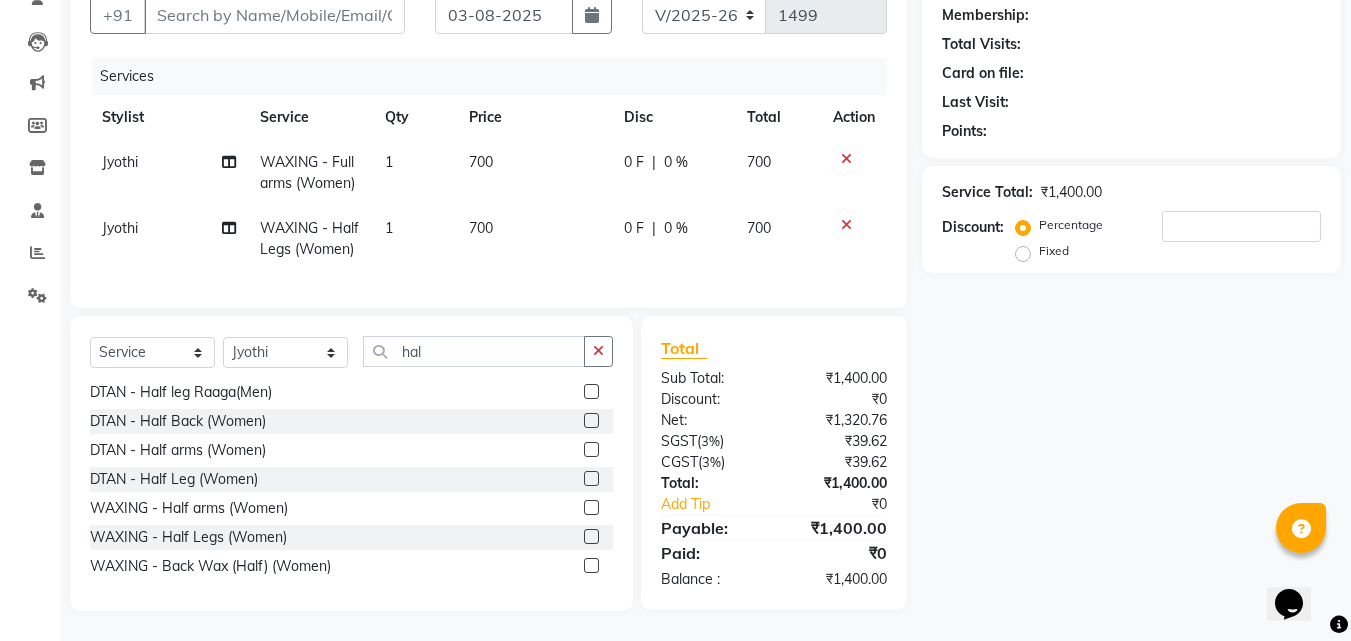 scroll, scrollTop: 205, scrollLeft: 0, axis: vertical 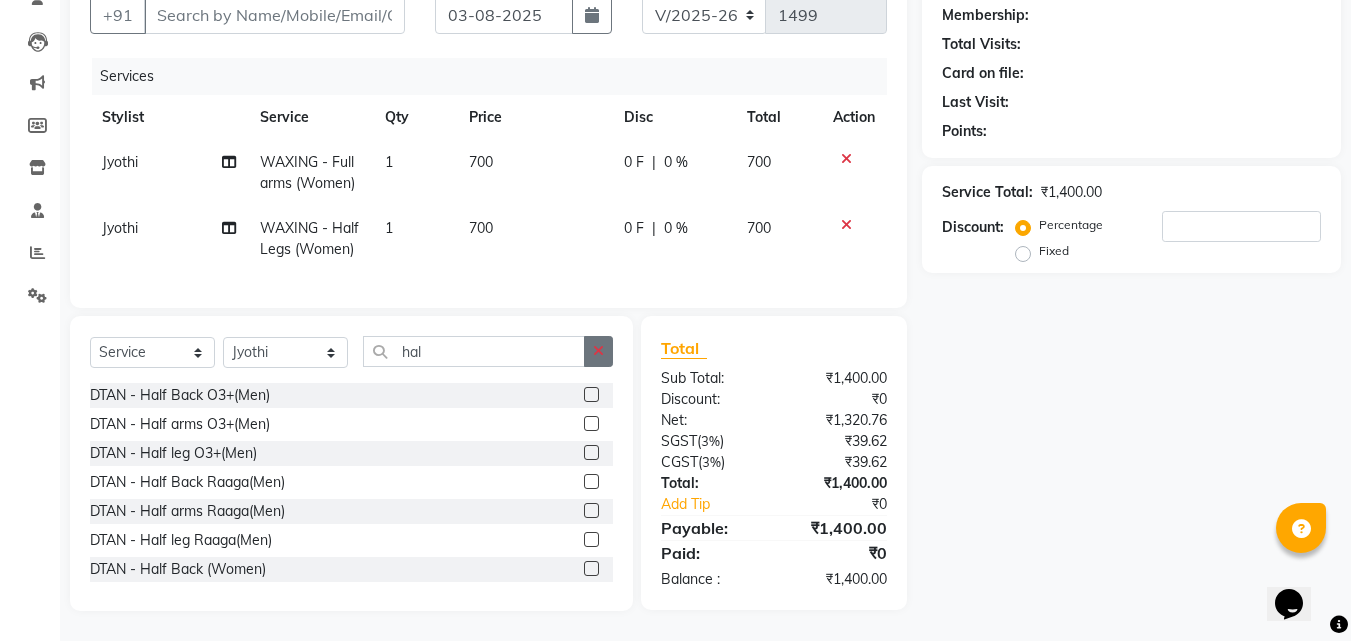 click 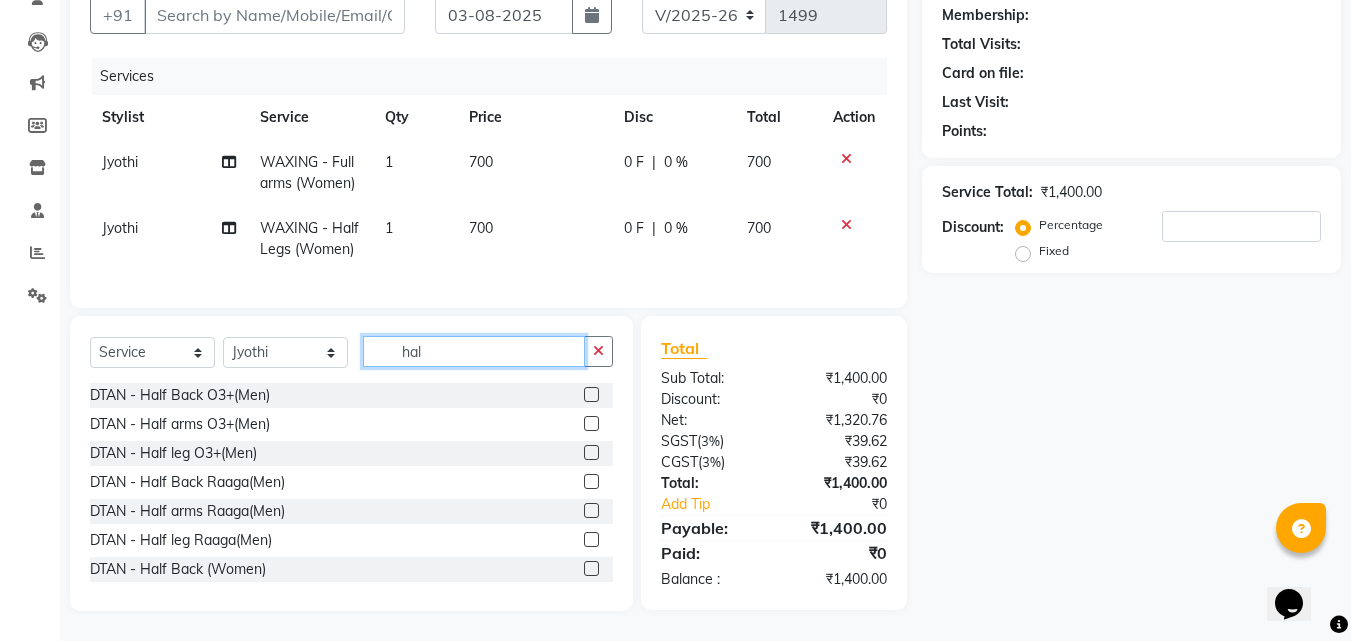 type 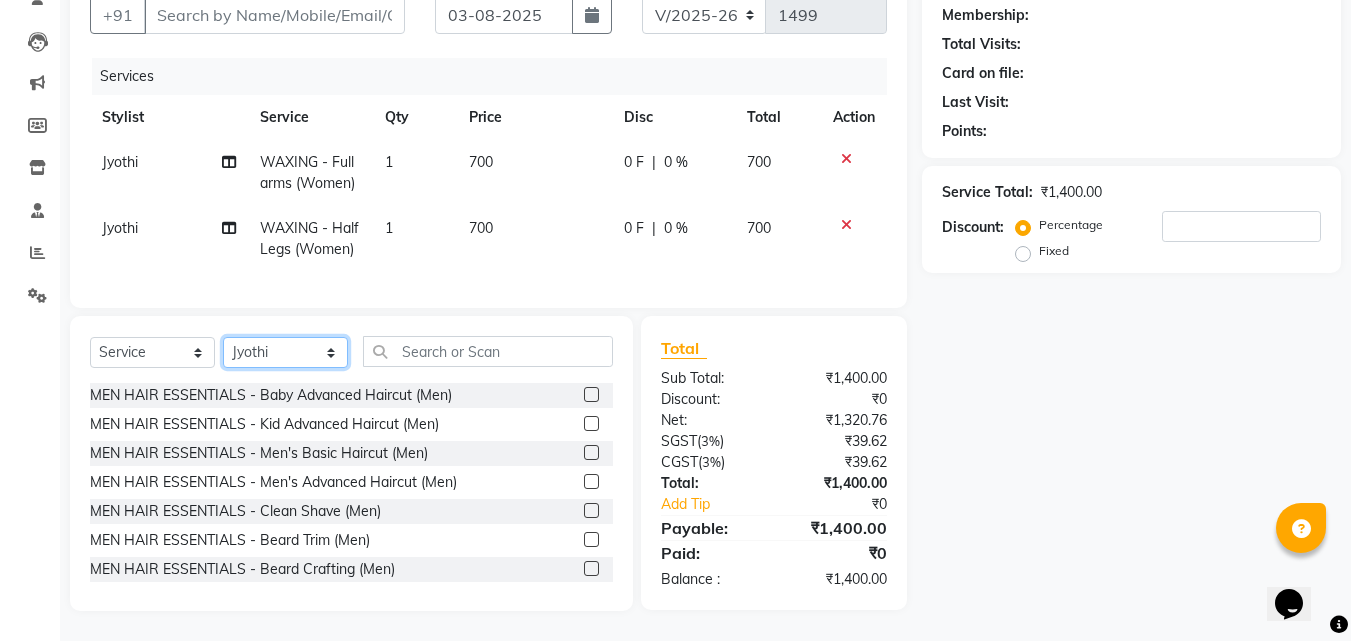 click on "Select Stylist Jyothi Monica  Namrutha Ranjith Sandeep Zeeshan" 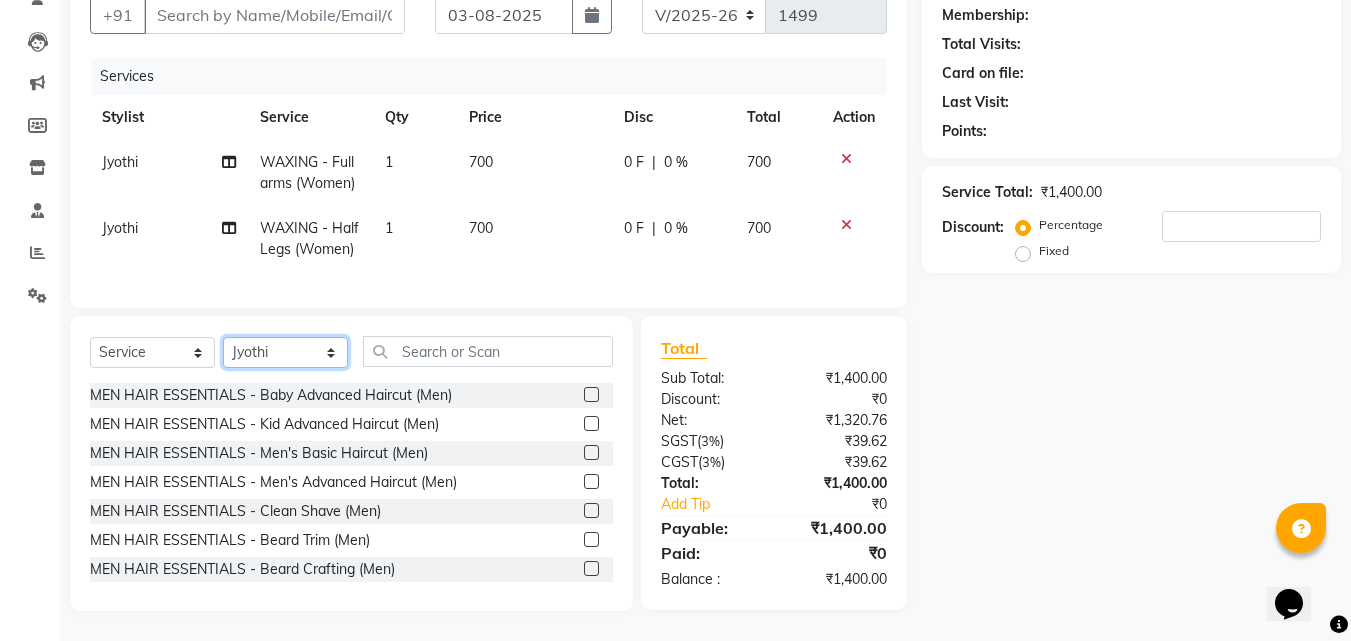 select on "65368" 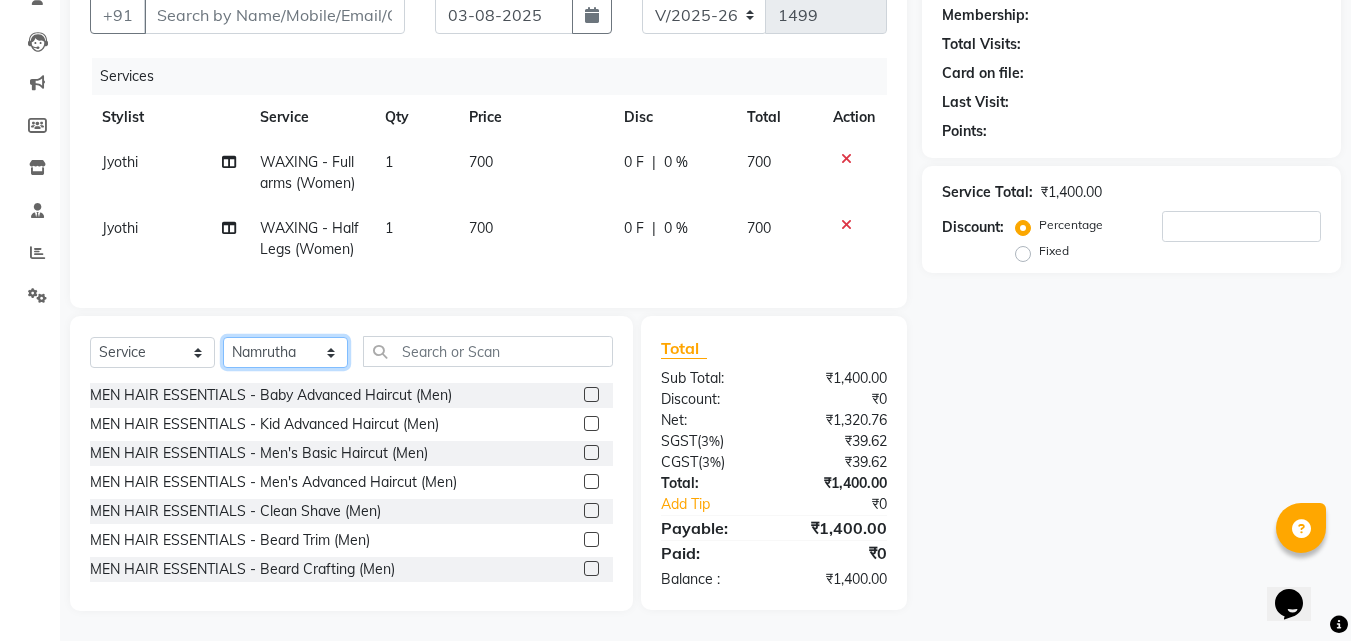 click on "Select Stylist Jyothi Monica  Namrutha Ranjith Sandeep Zeeshan" 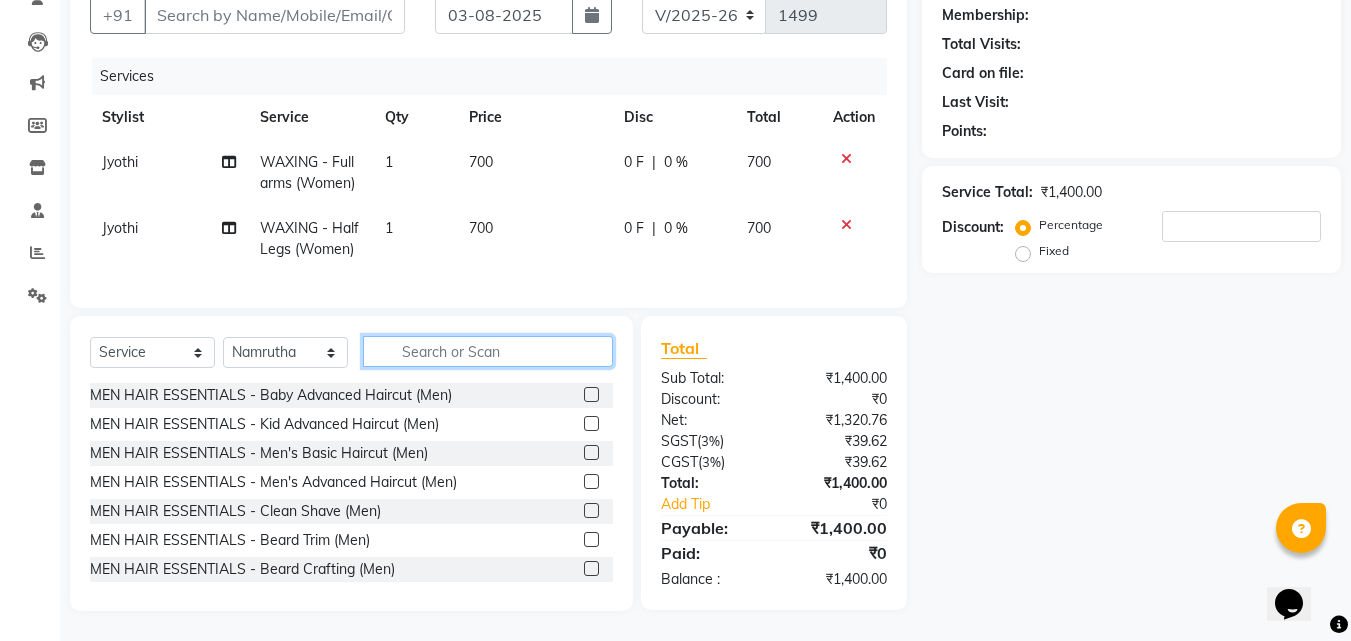 click 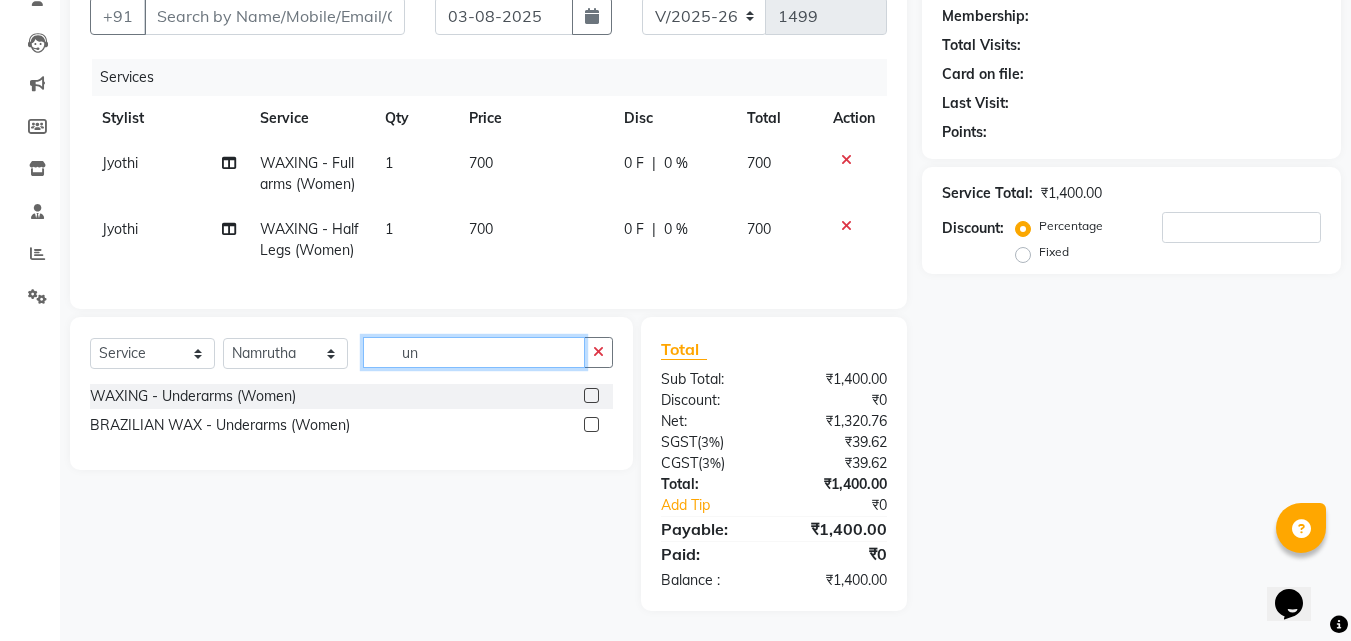 scroll, scrollTop: 204, scrollLeft: 0, axis: vertical 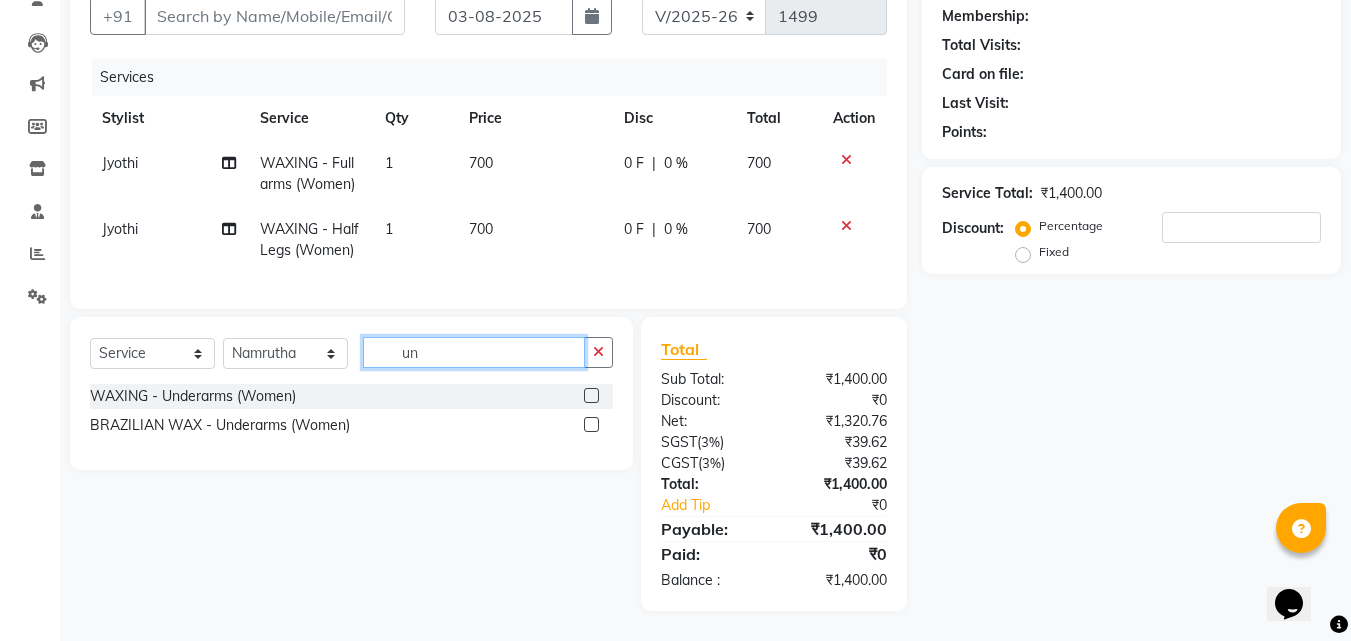 type on "un" 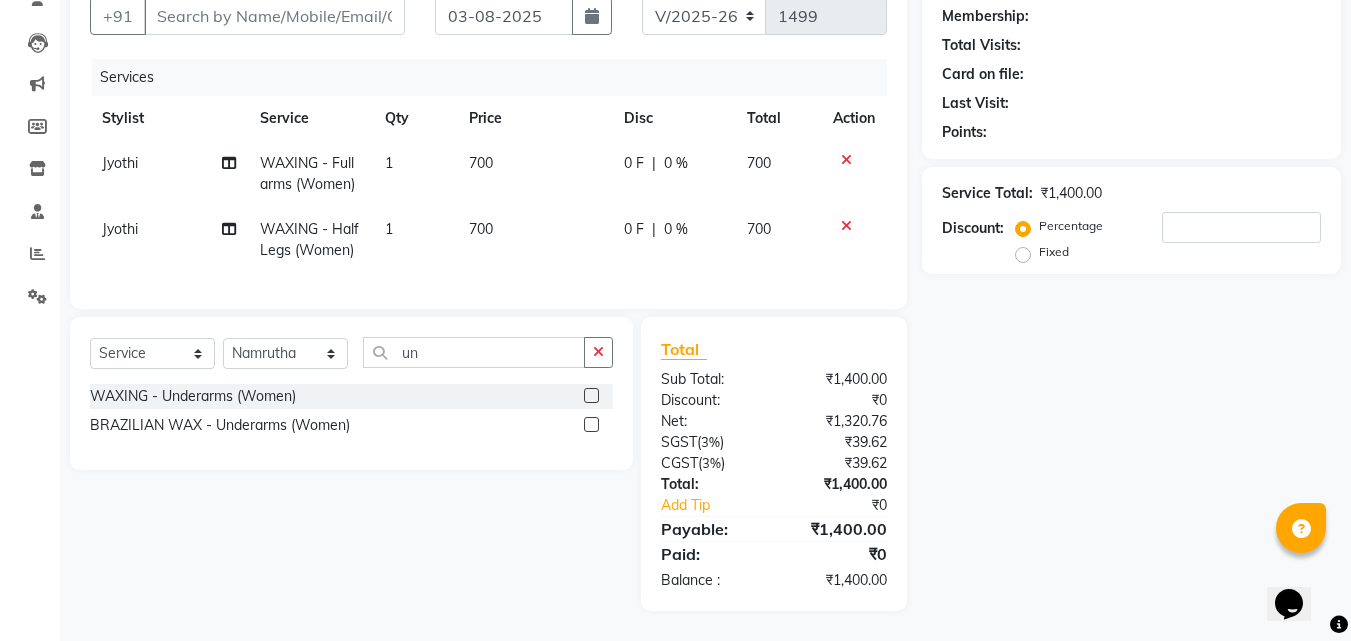 click 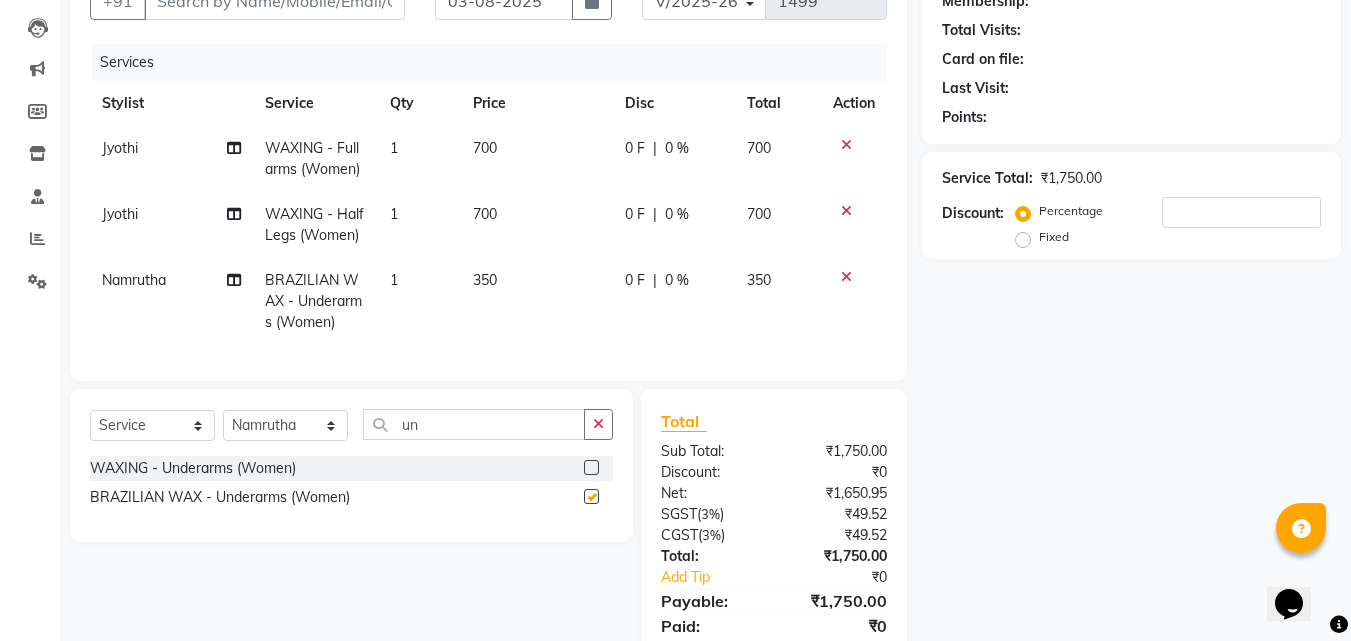 scroll, scrollTop: 291, scrollLeft: 0, axis: vertical 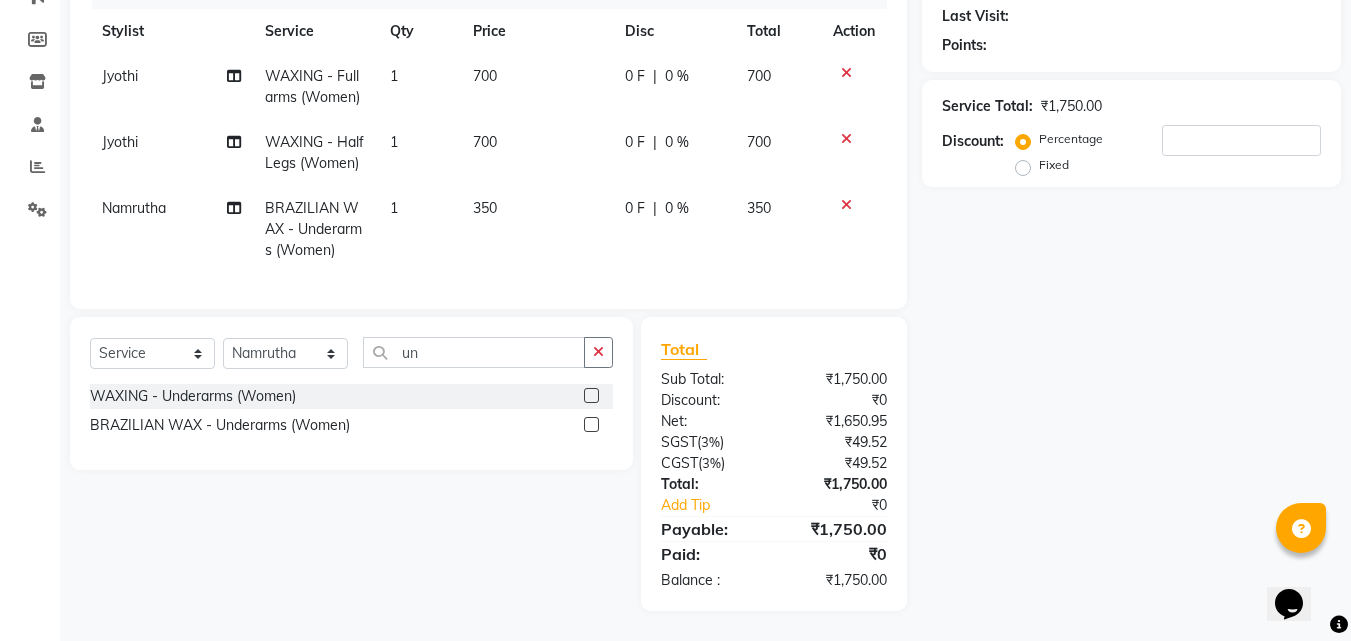 checkbox on "false" 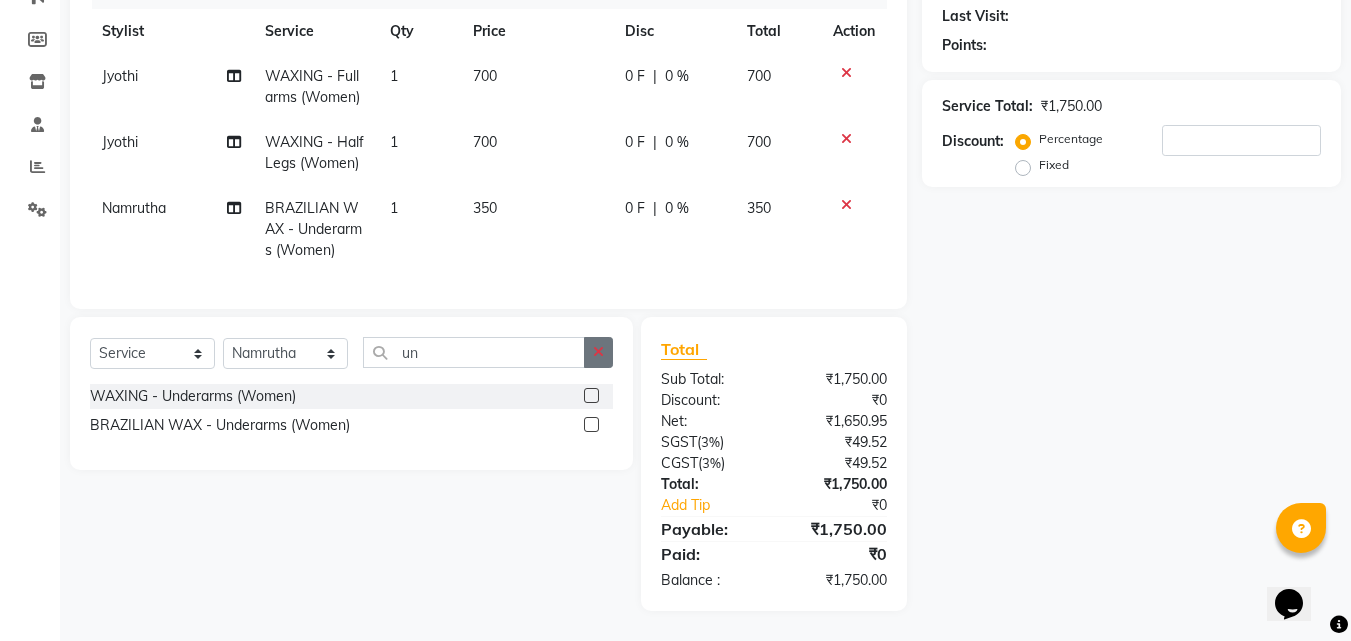 click 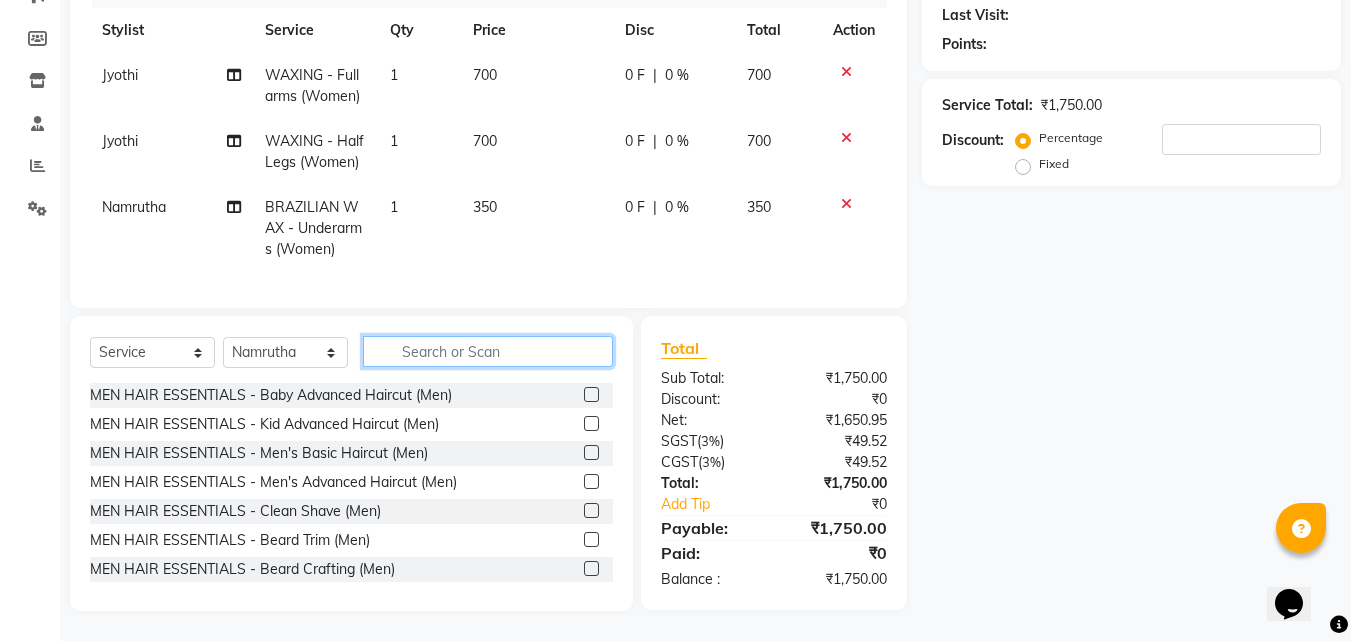 click 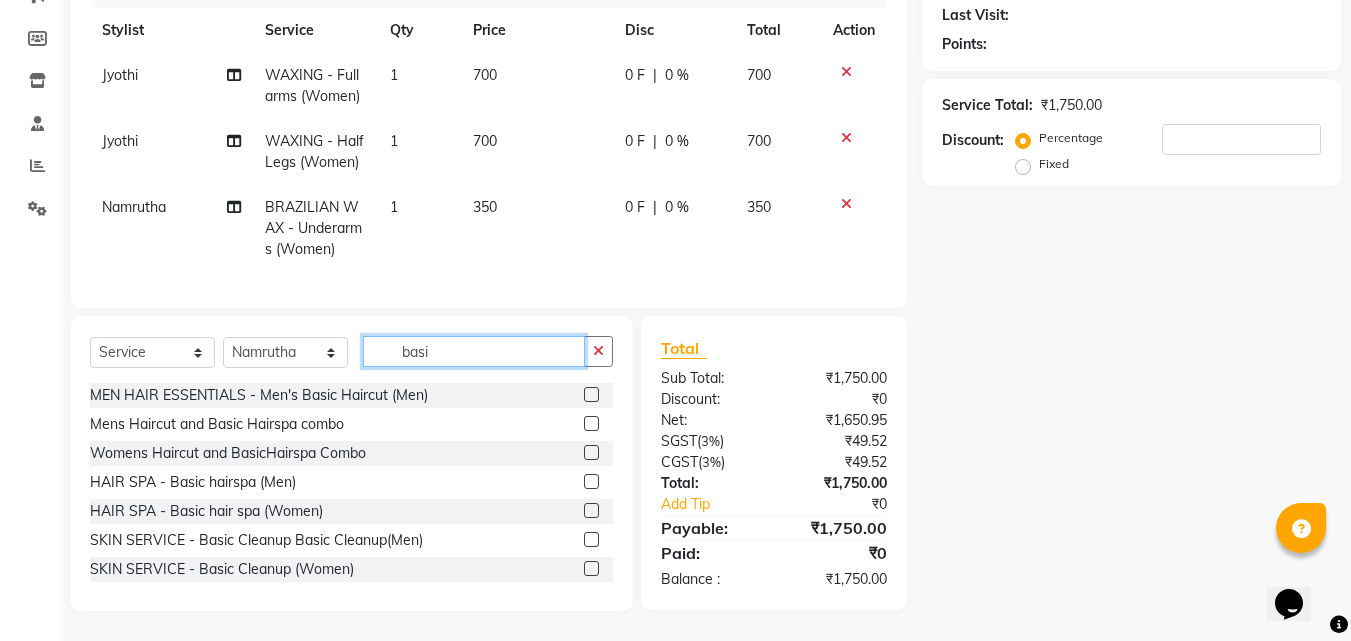 scroll, scrollTop: 292, scrollLeft: 0, axis: vertical 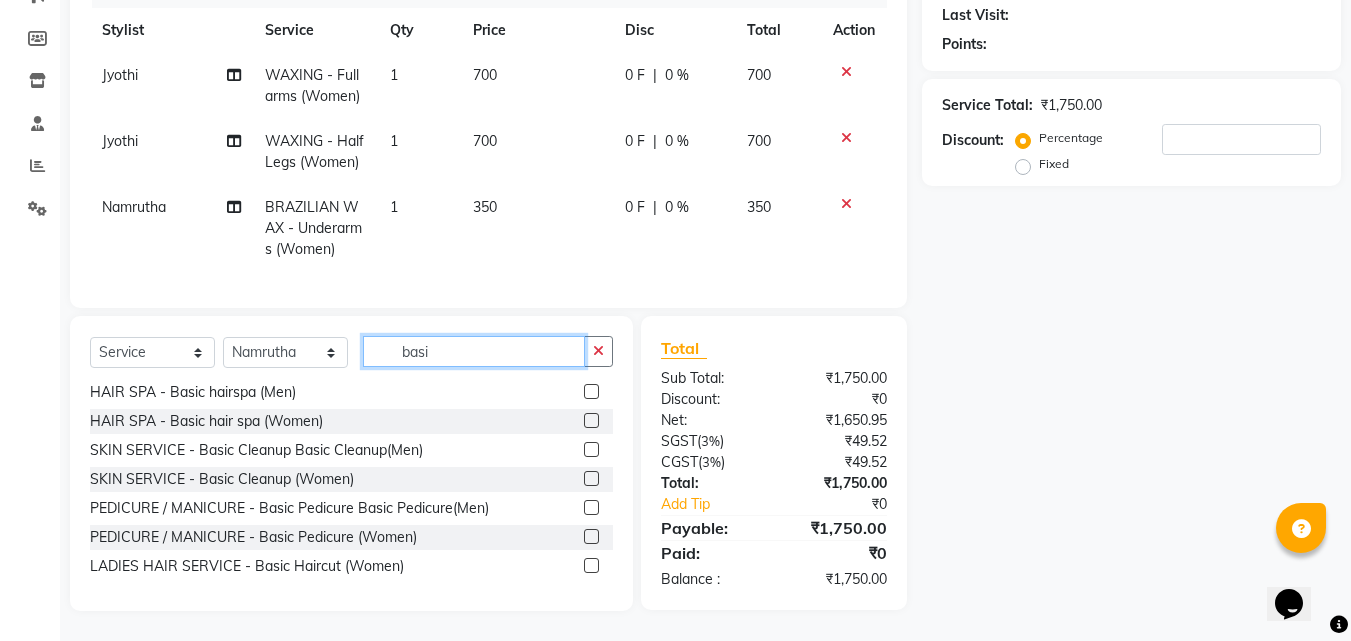 type on "basi" 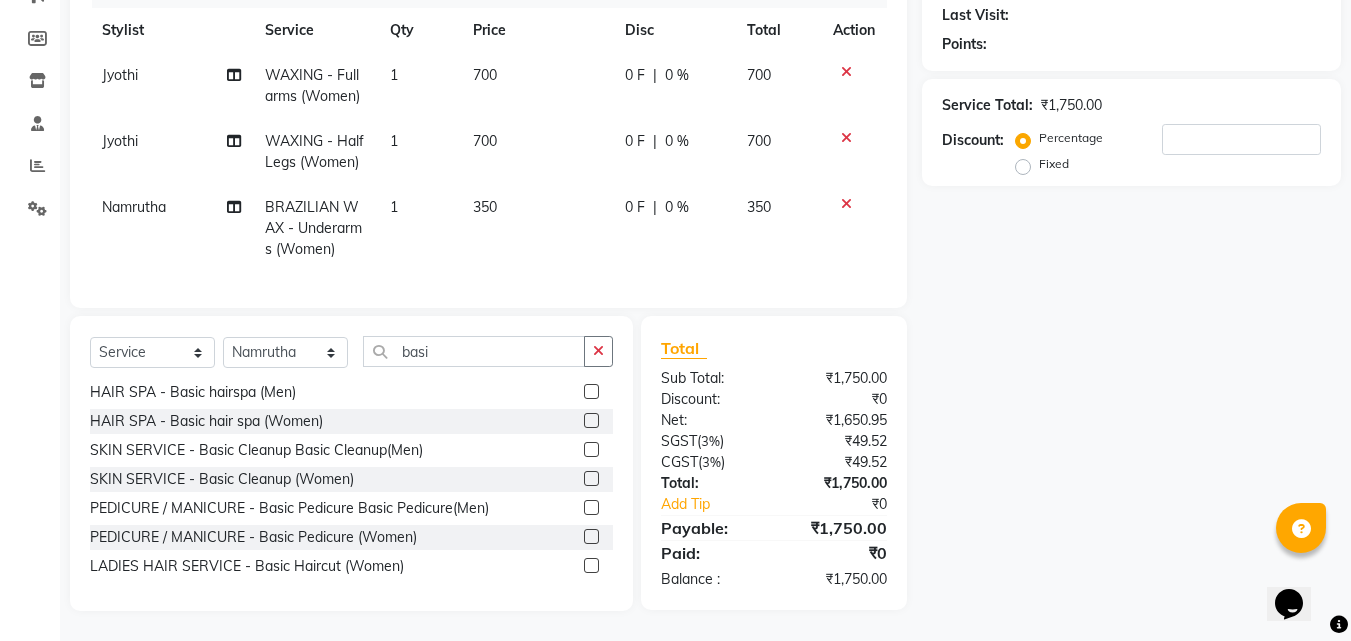 click 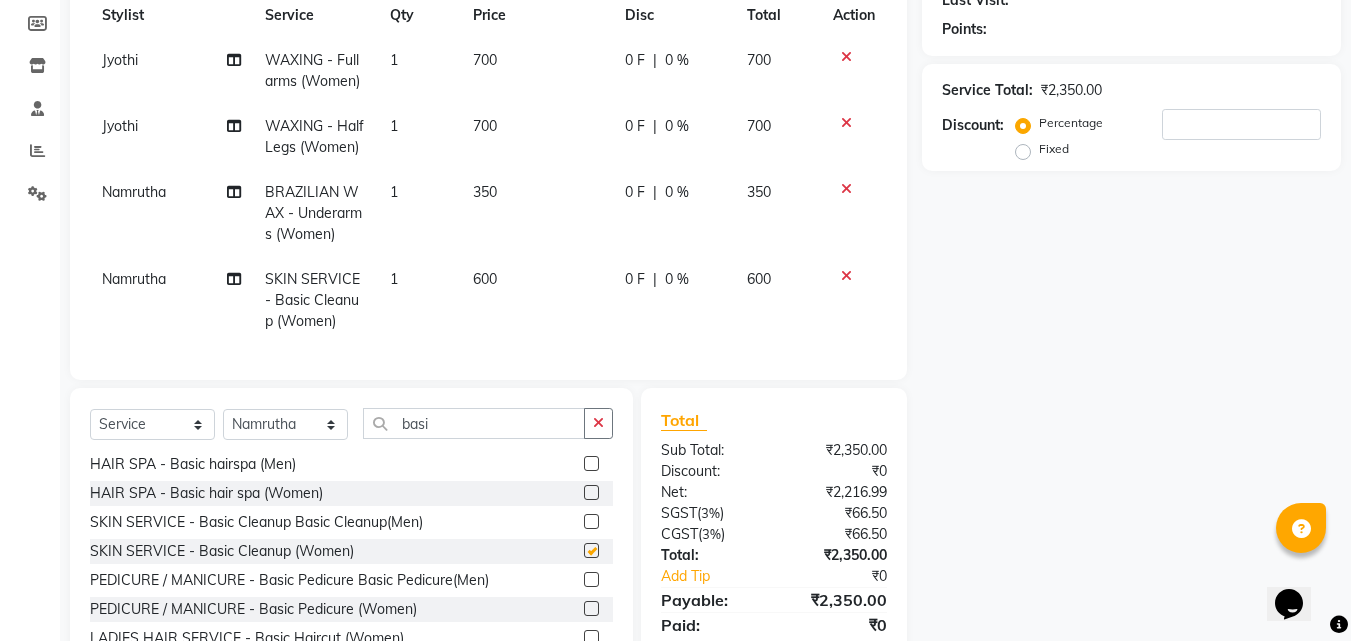 checkbox on "false" 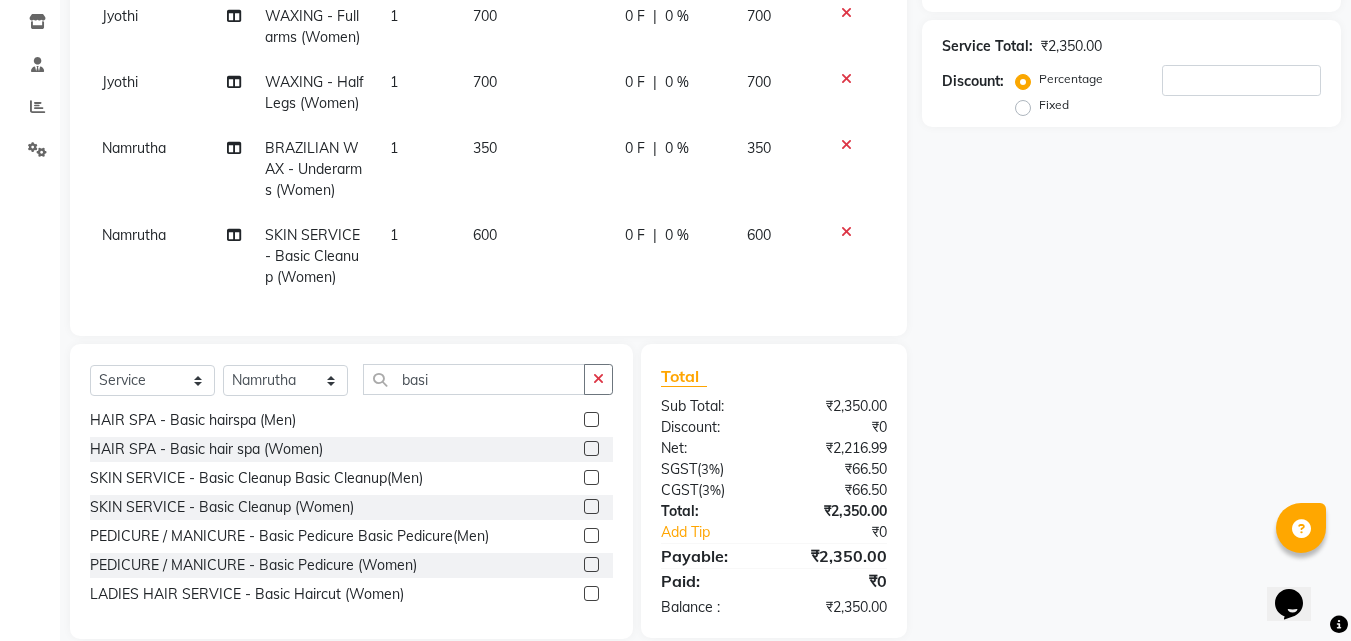 scroll, scrollTop: 379, scrollLeft: 0, axis: vertical 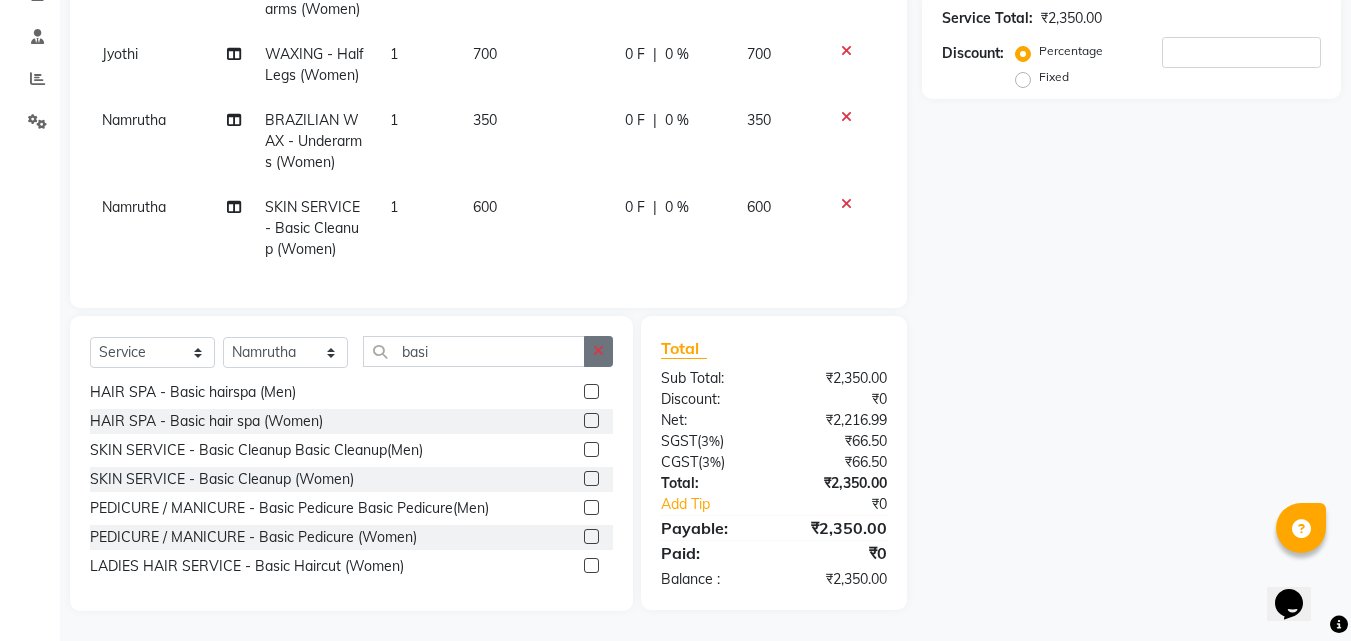 click 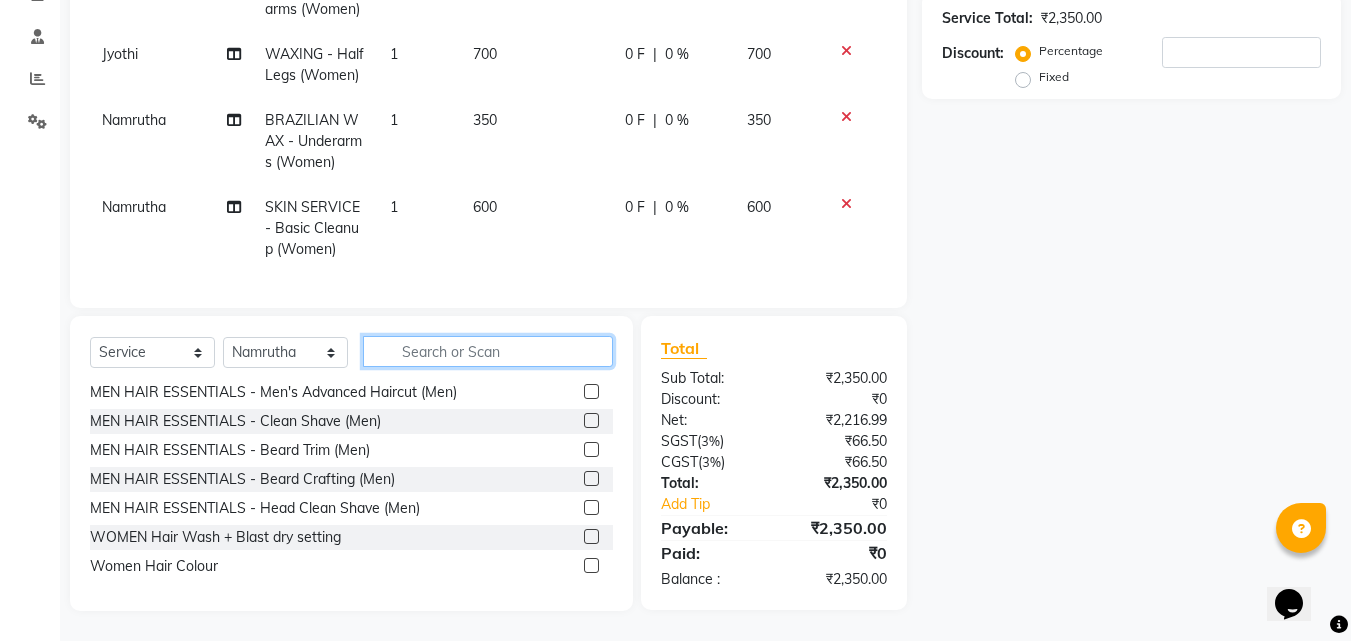 click 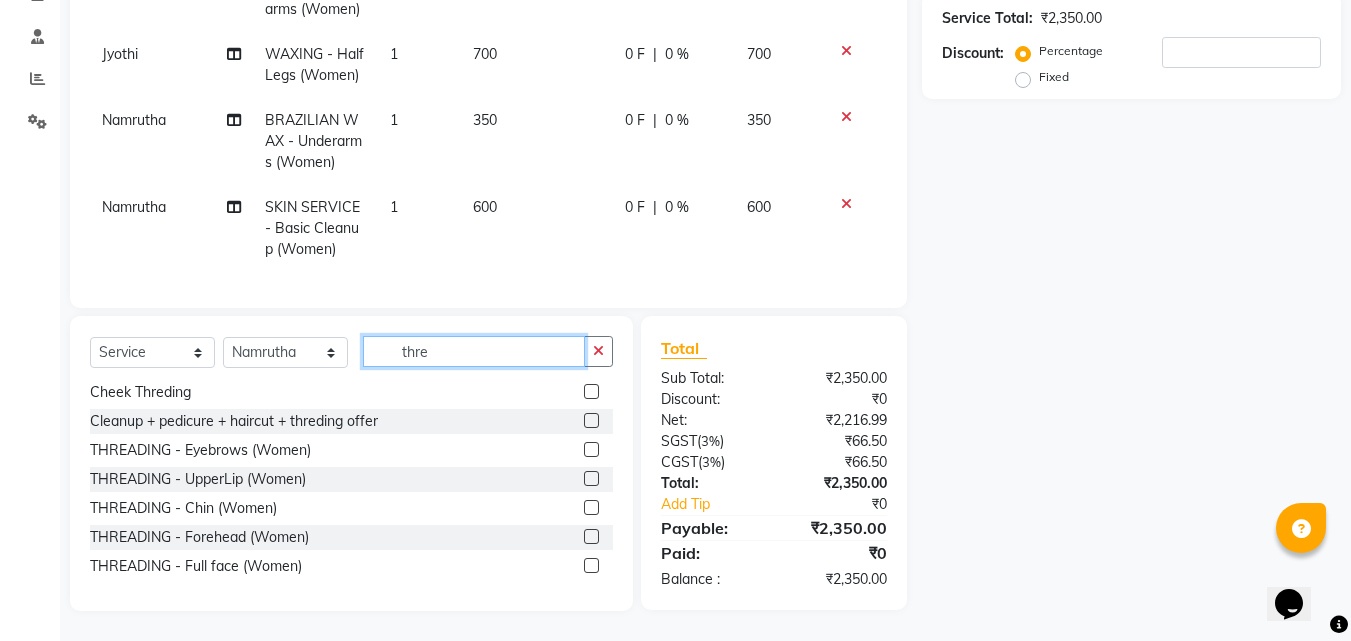 type on "thre" 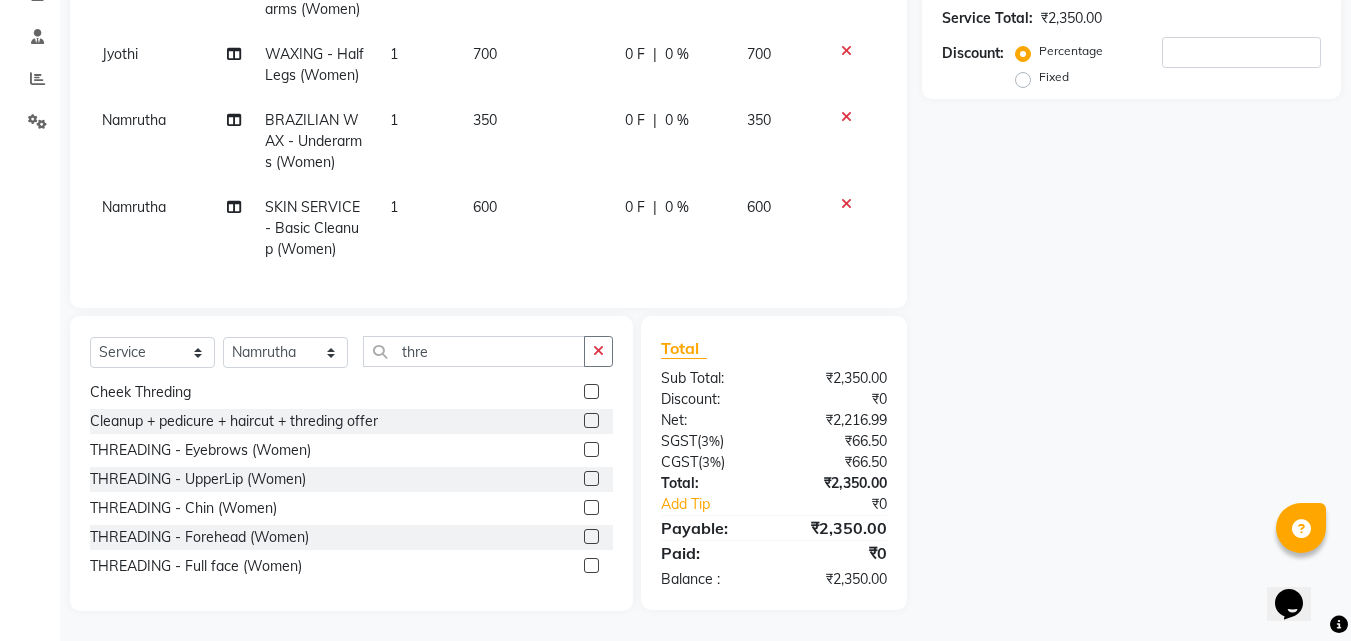 click 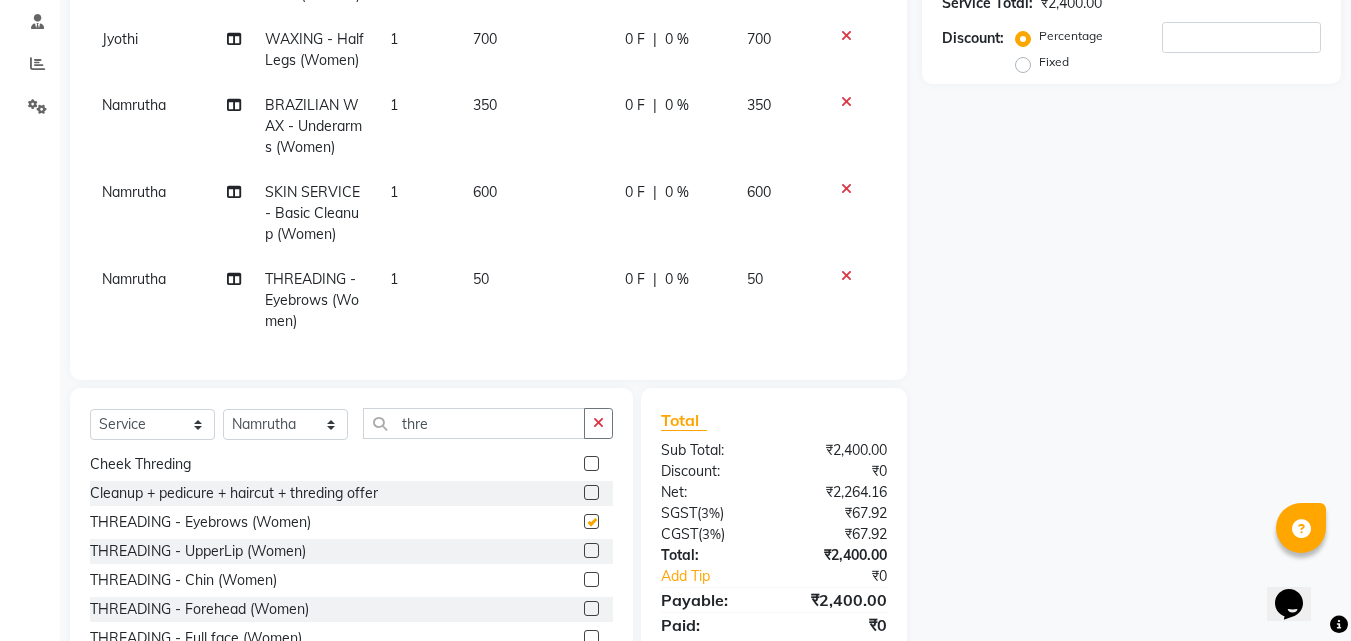 checkbox on "false" 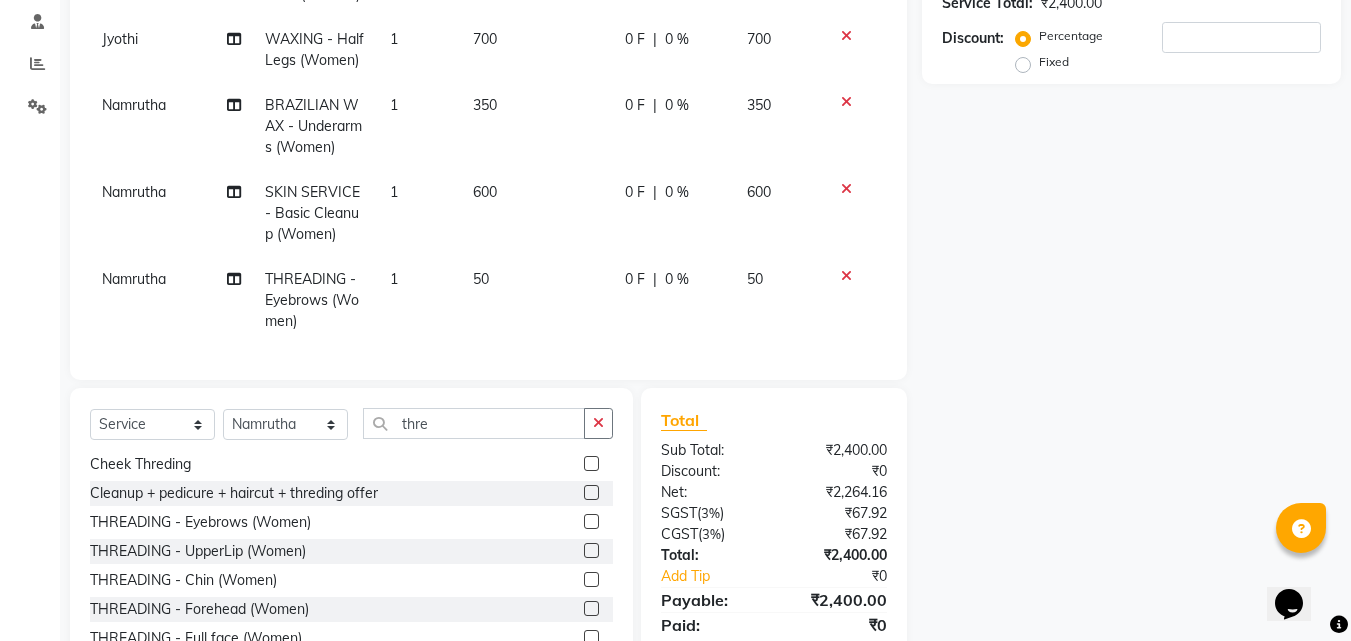 scroll, scrollTop: 27, scrollLeft: 0, axis: vertical 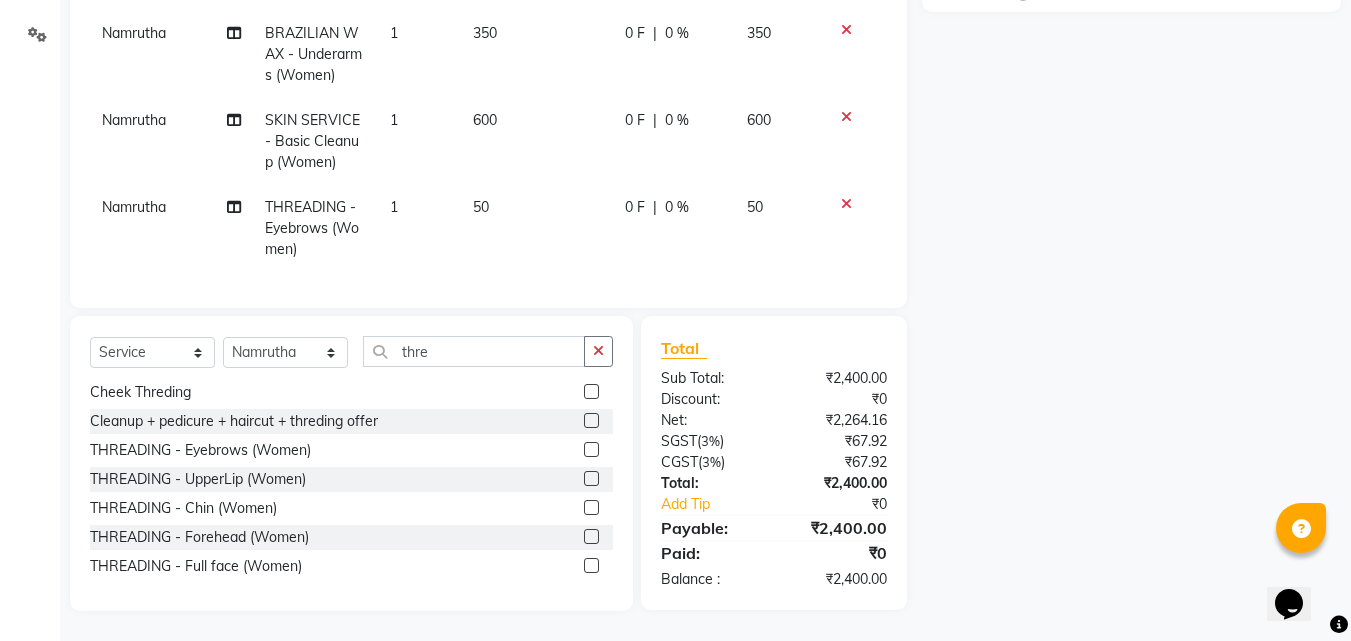 click 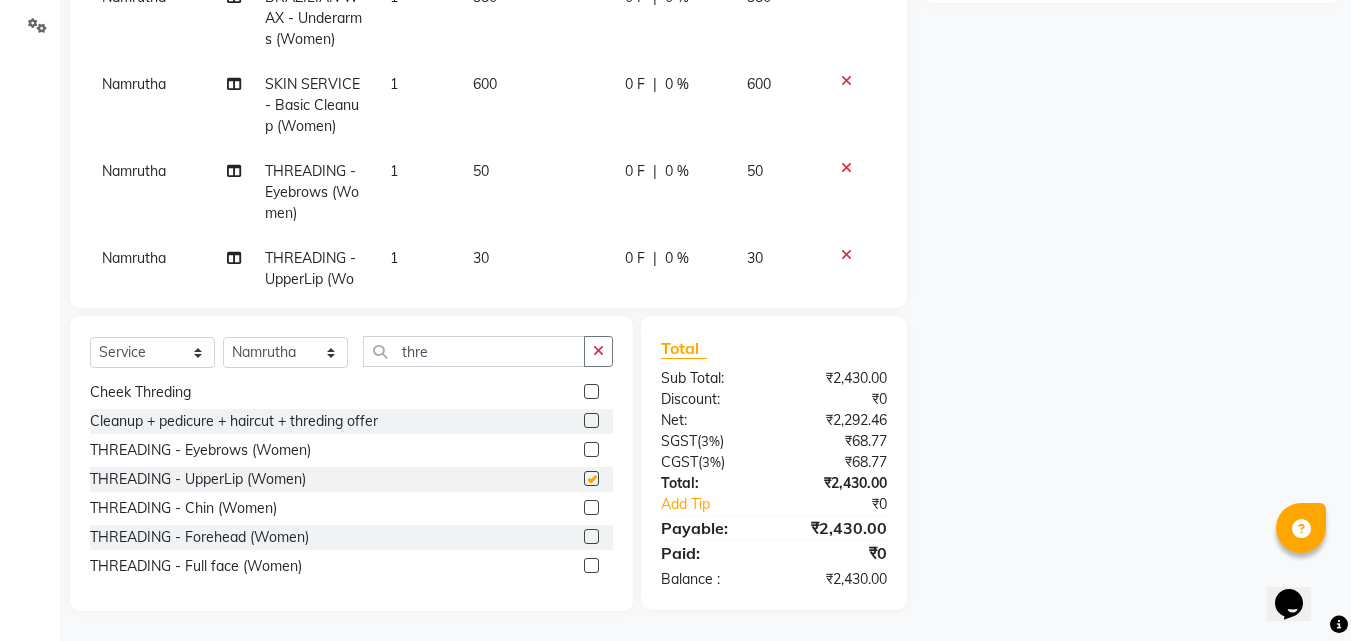 checkbox on "false" 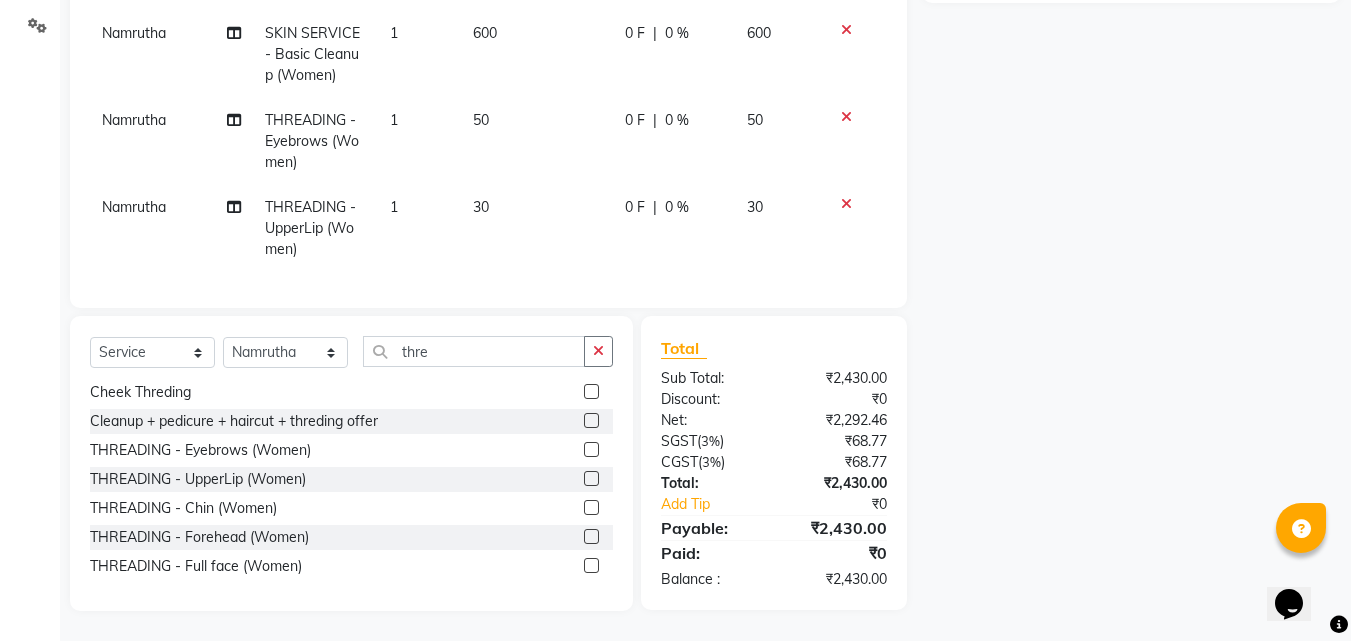 scroll, scrollTop: 114, scrollLeft: 0, axis: vertical 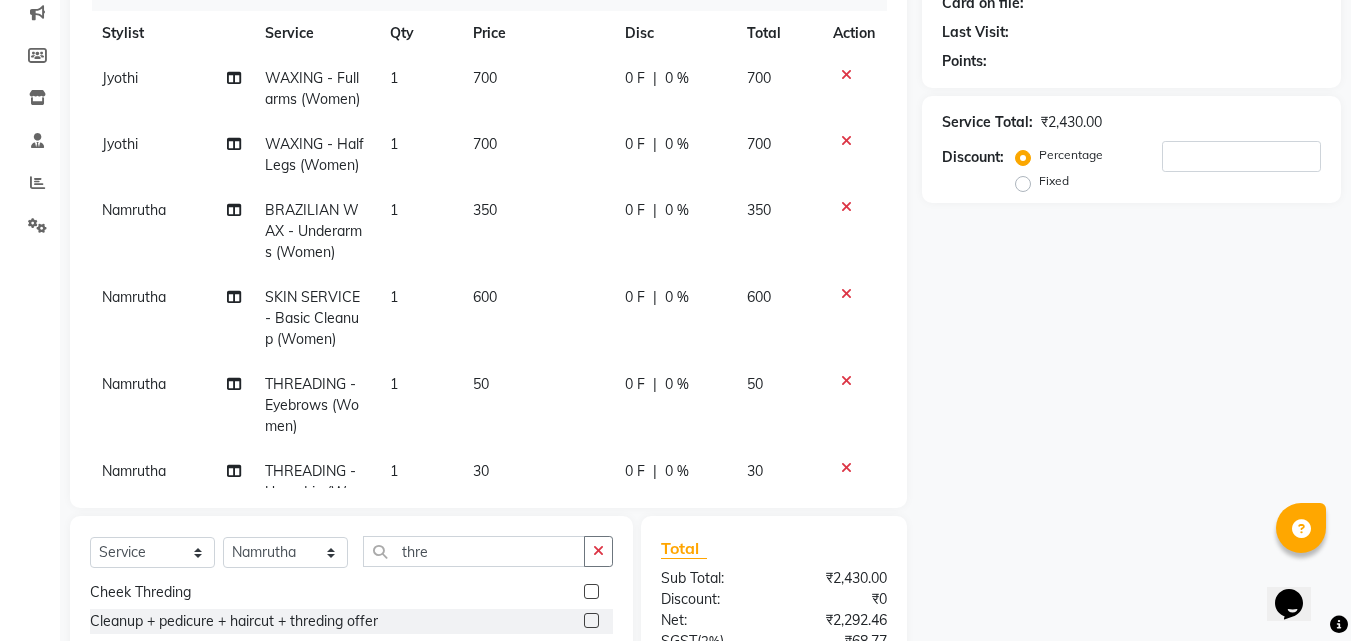 click on "700" 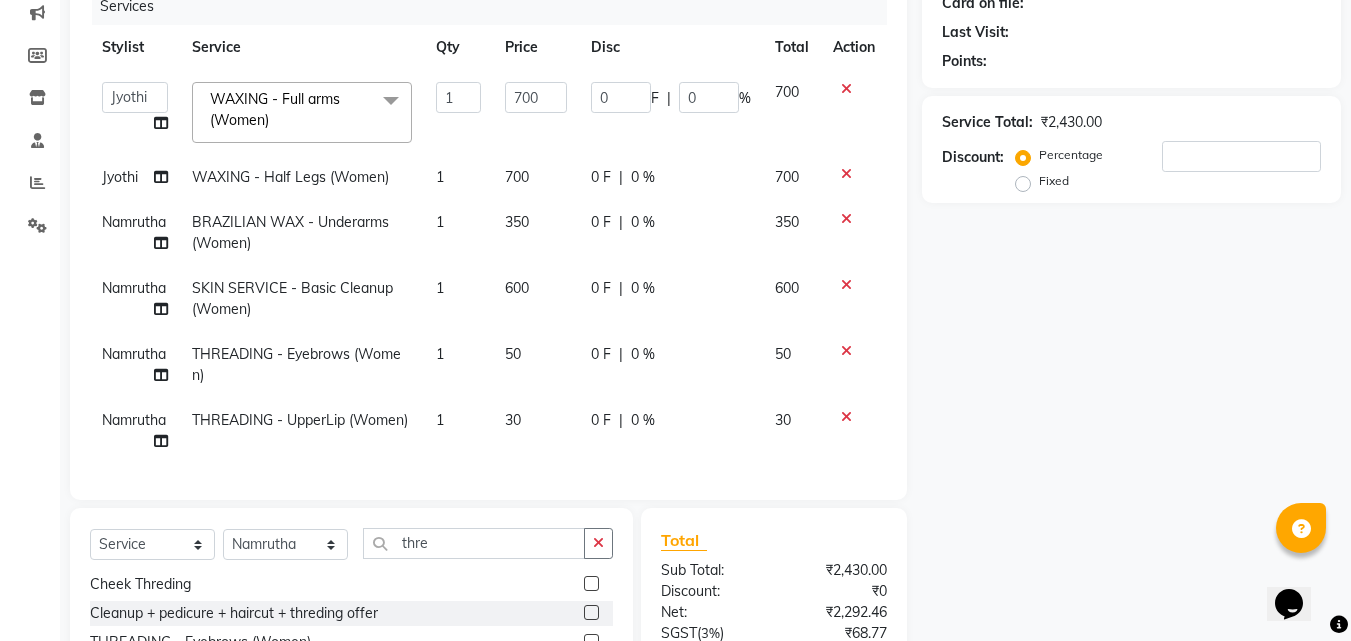 scroll, scrollTop: 0, scrollLeft: 0, axis: both 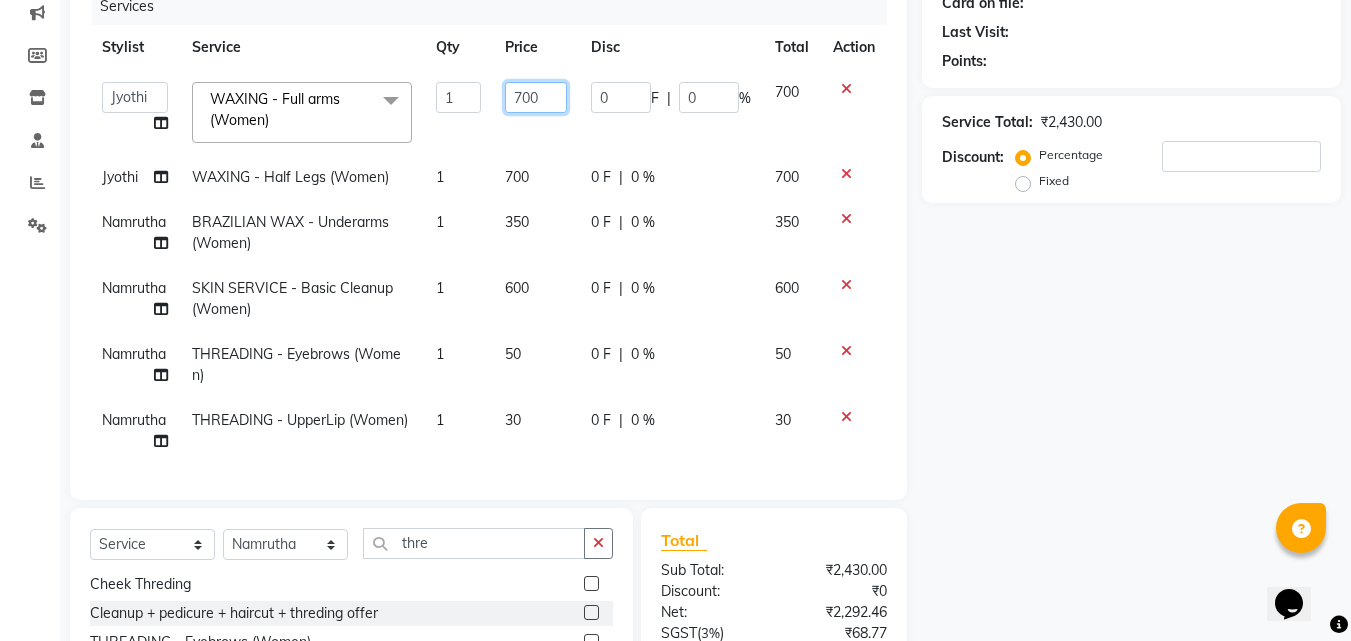 click on "700" 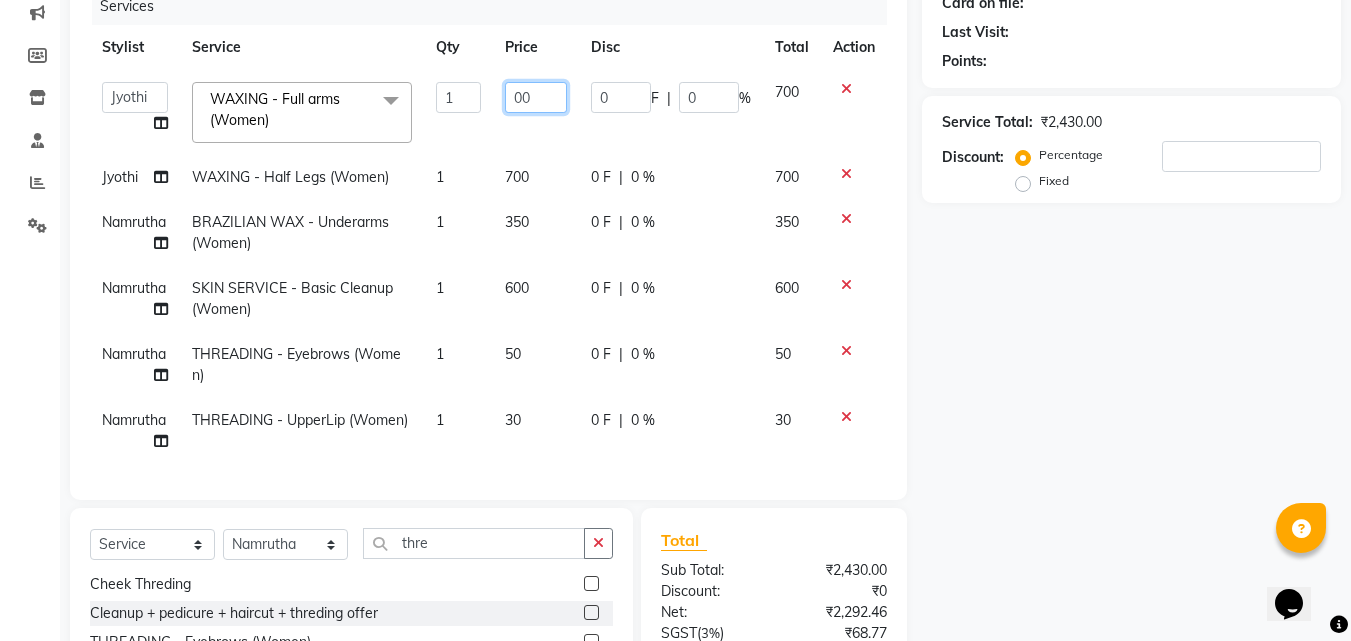type on "700" 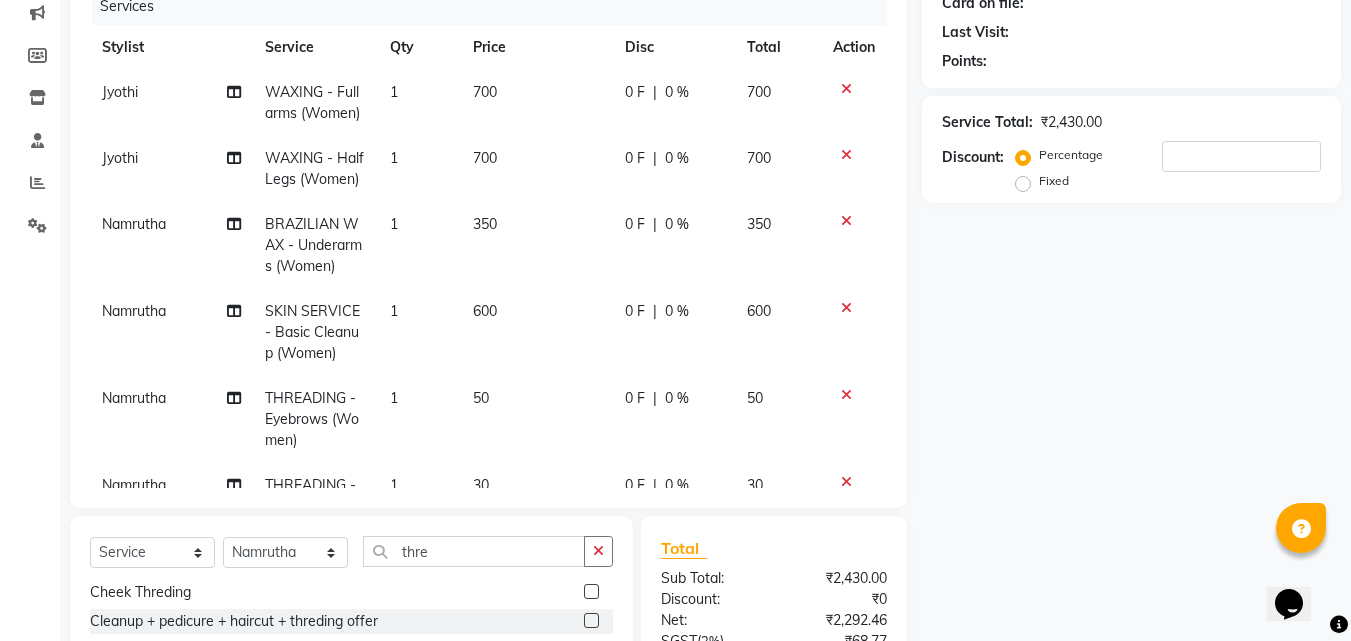 click on "700" 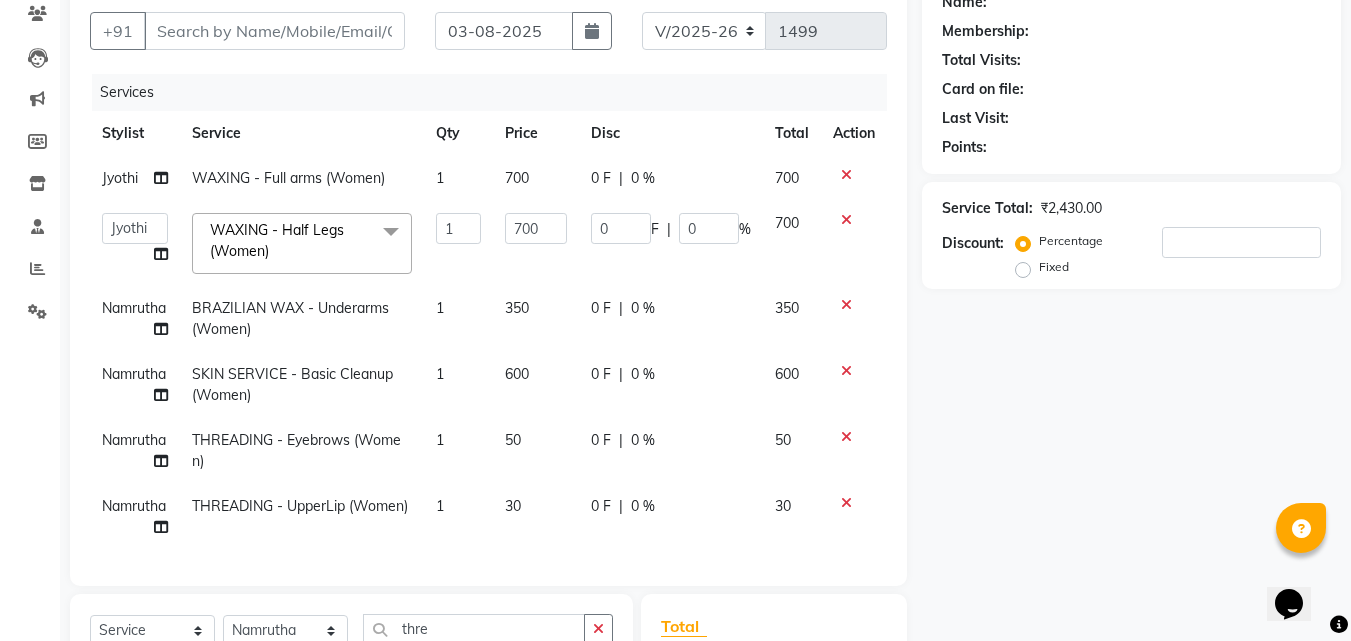scroll, scrollTop: 152, scrollLeft: 0, axis: vertical 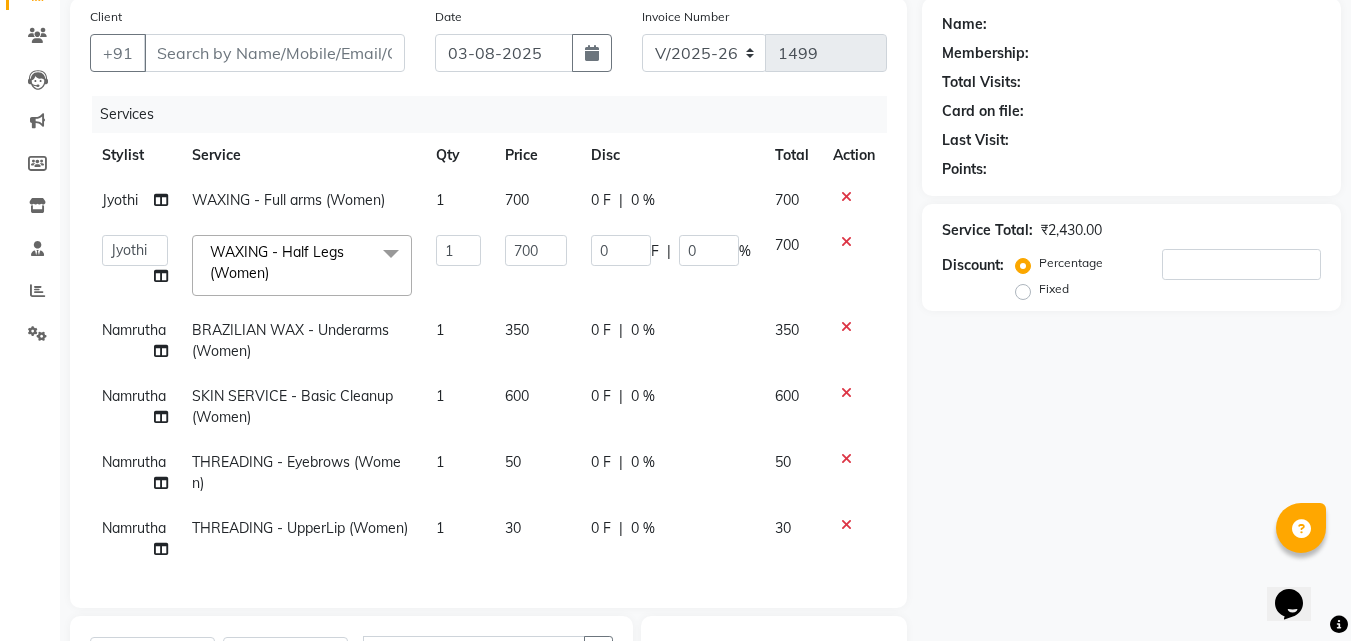 click on "700" 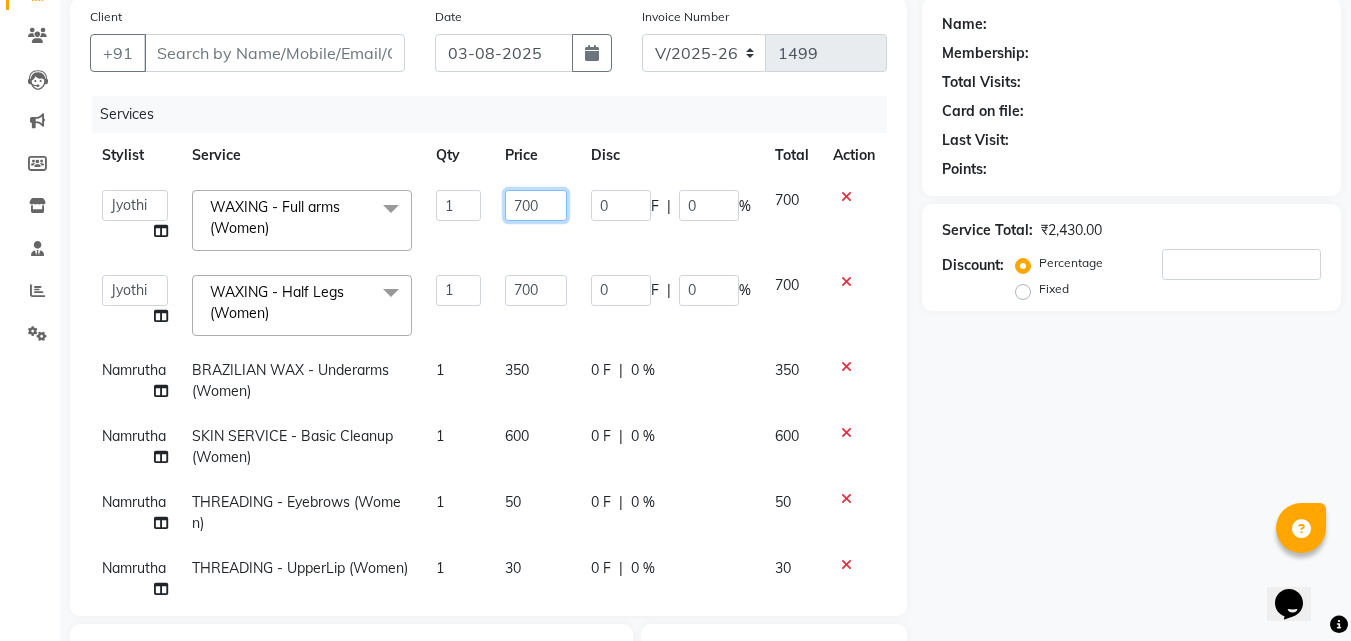 click on "700" 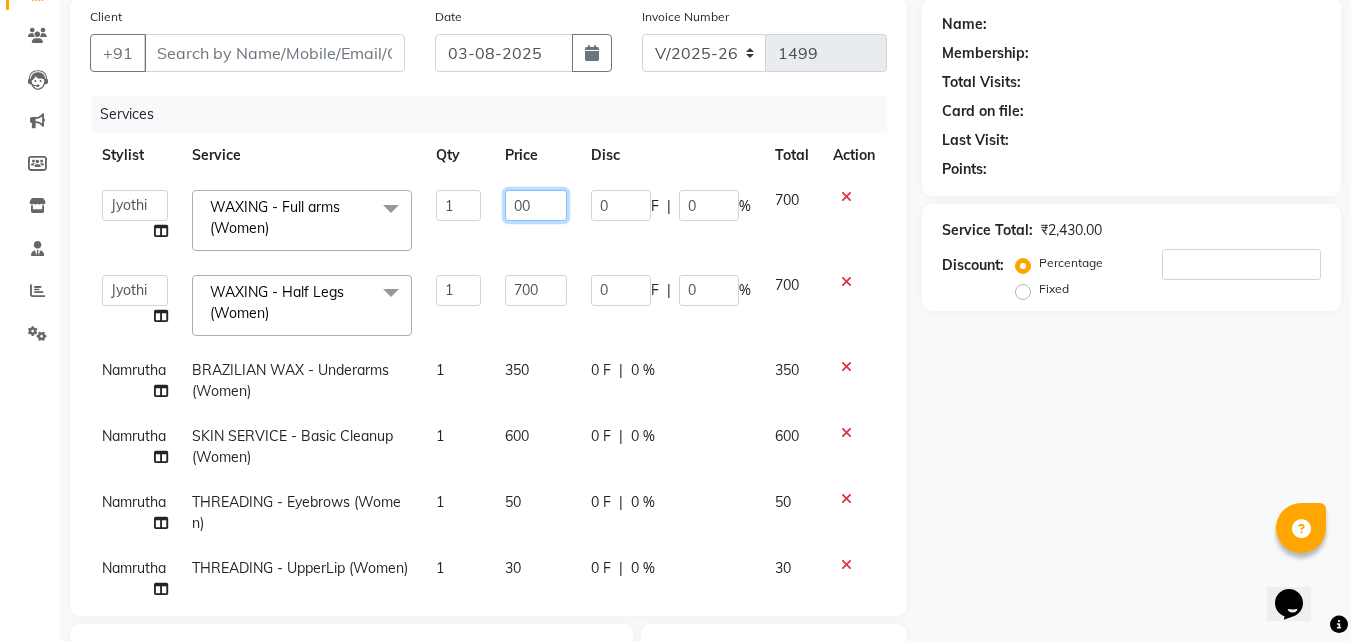 type on "600" 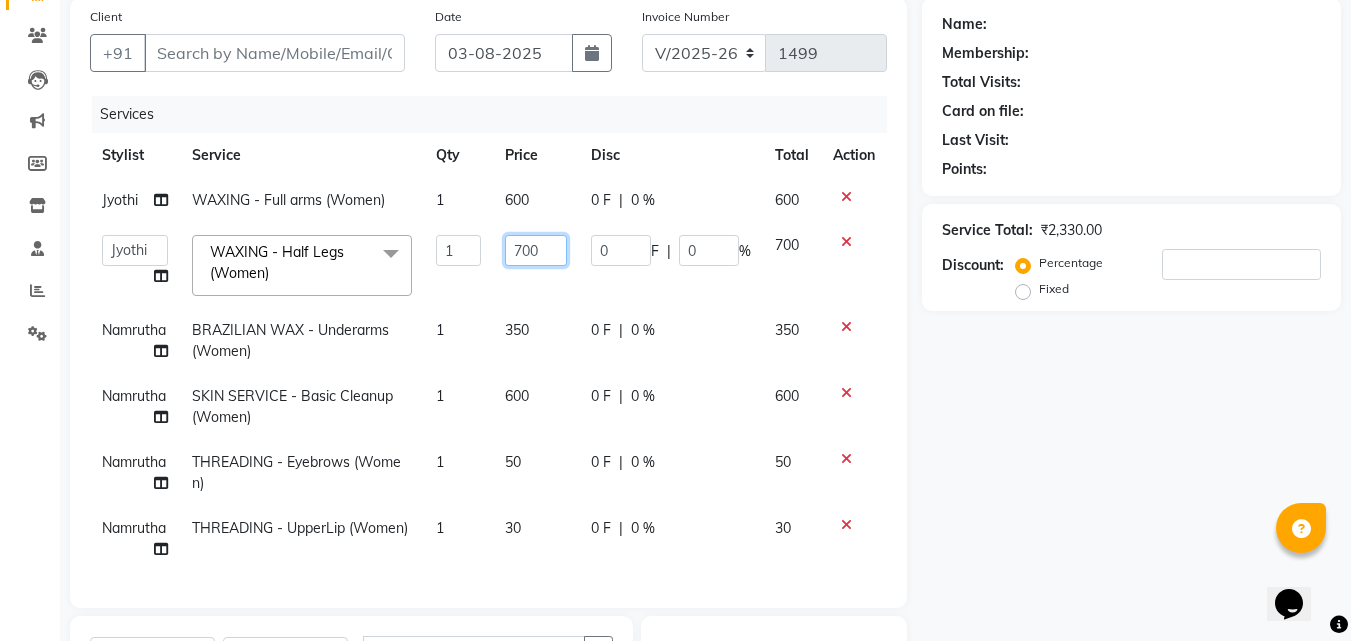 click on "700" 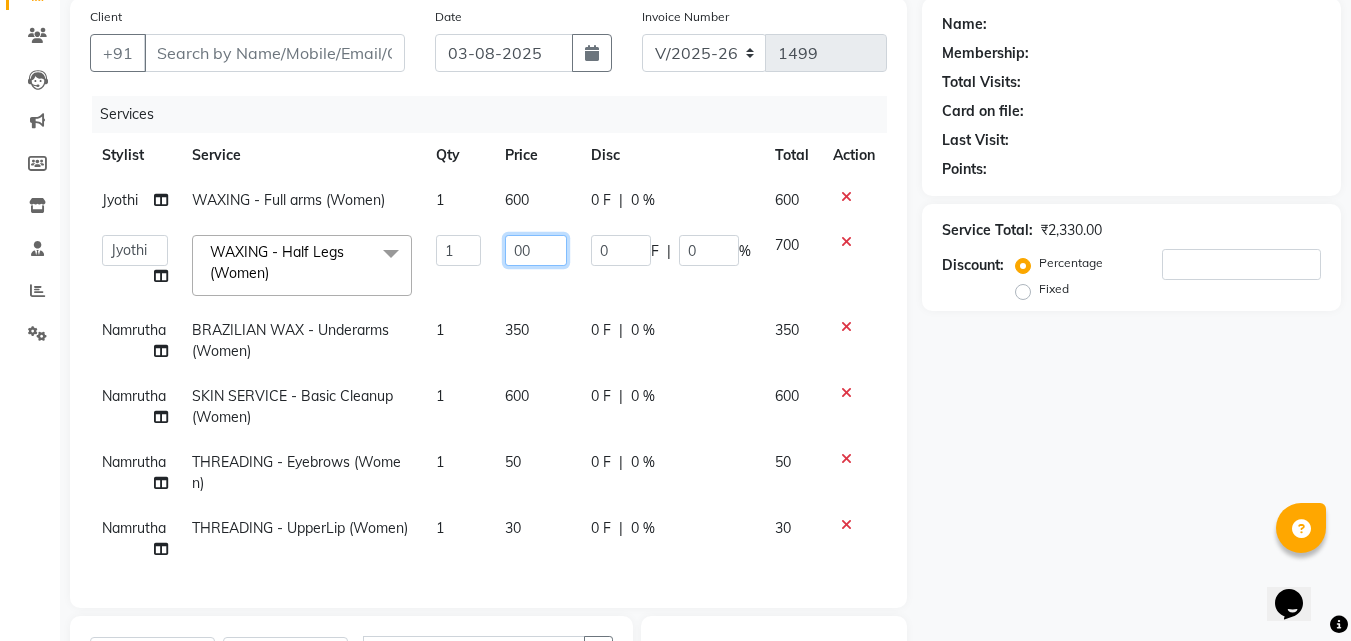 type on "600" 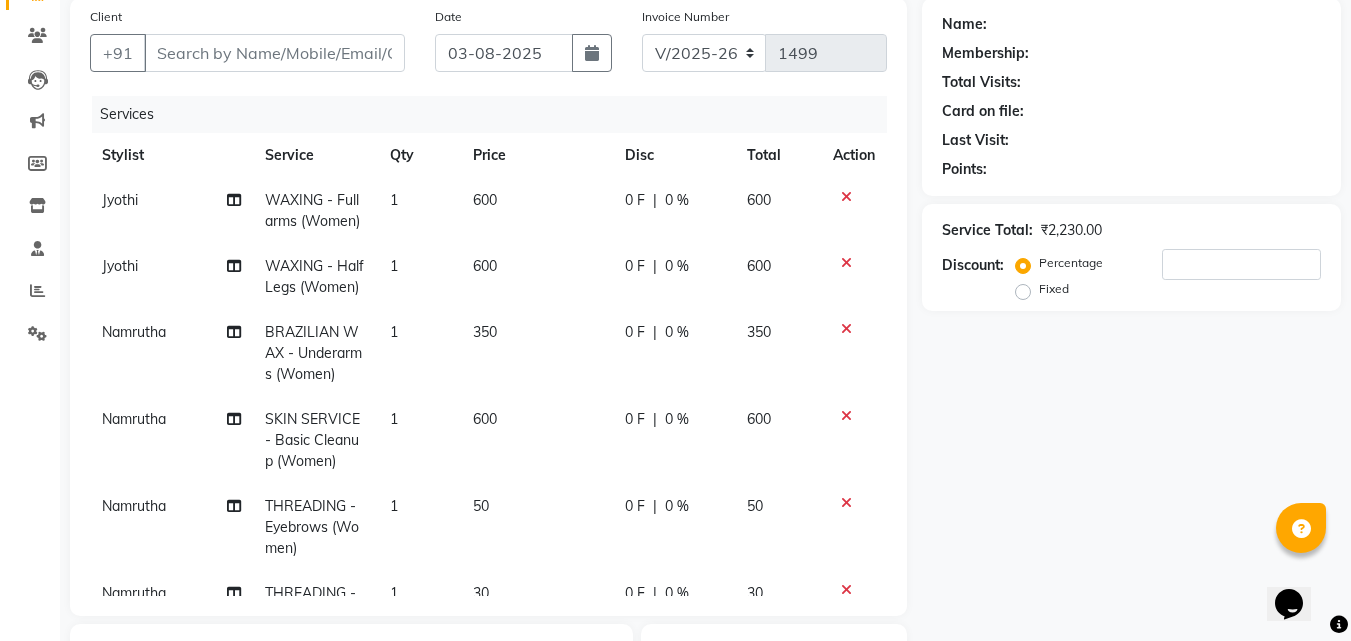 click on "600" 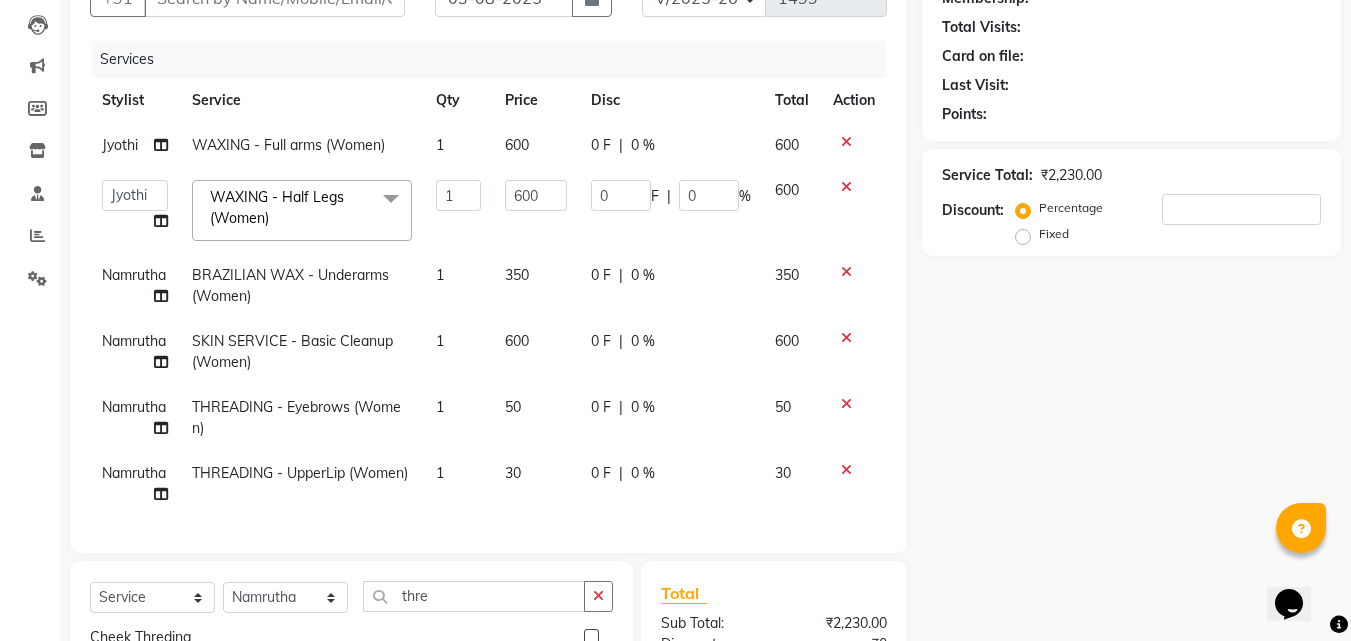 scroll, scrollTop: 252, scrollLeft: 0, axis: vertical 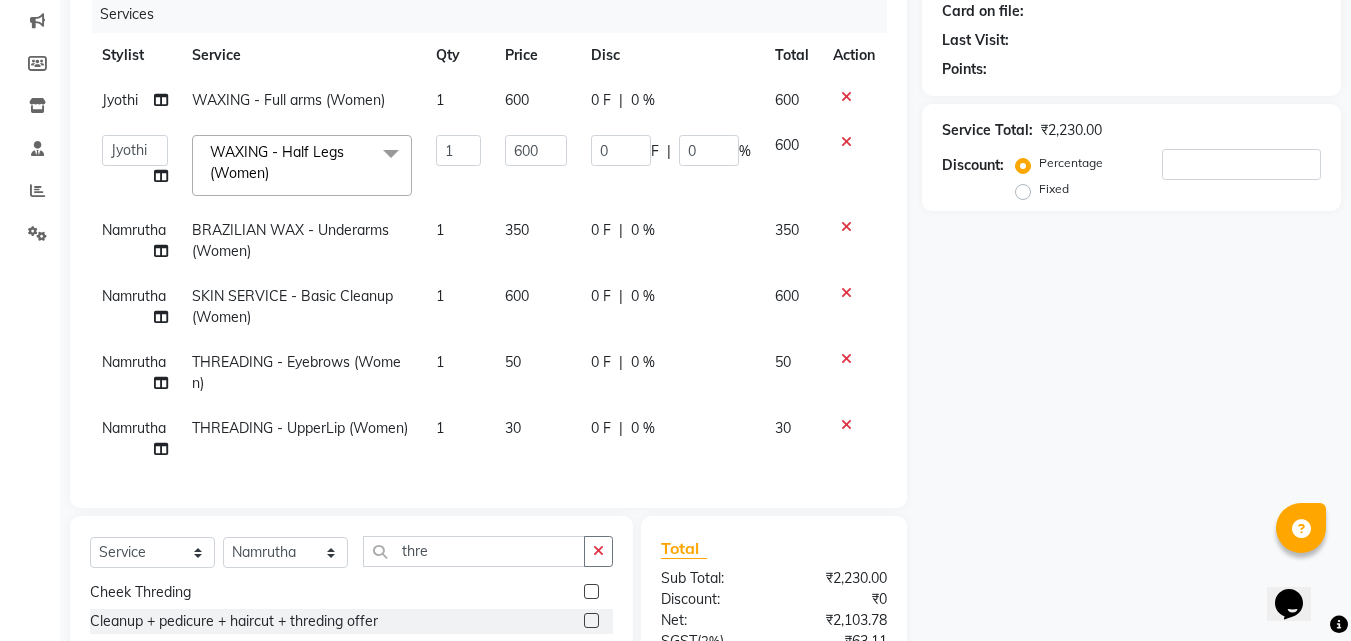click on "600" 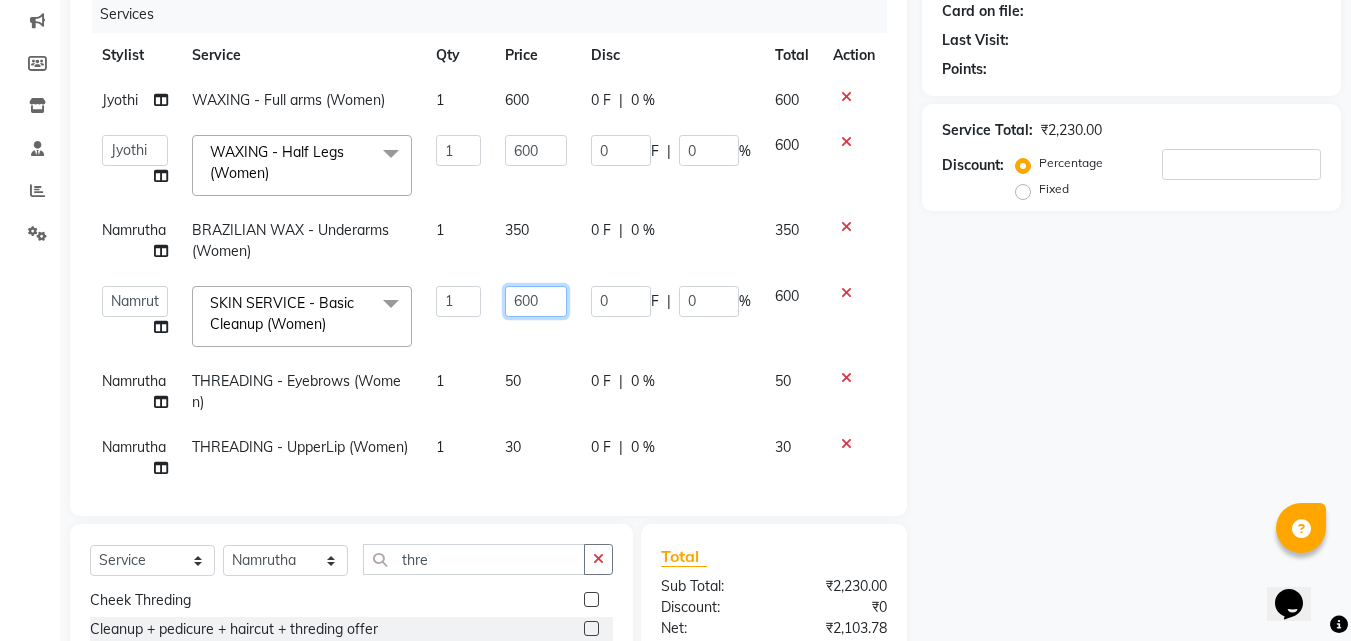 click on "600" 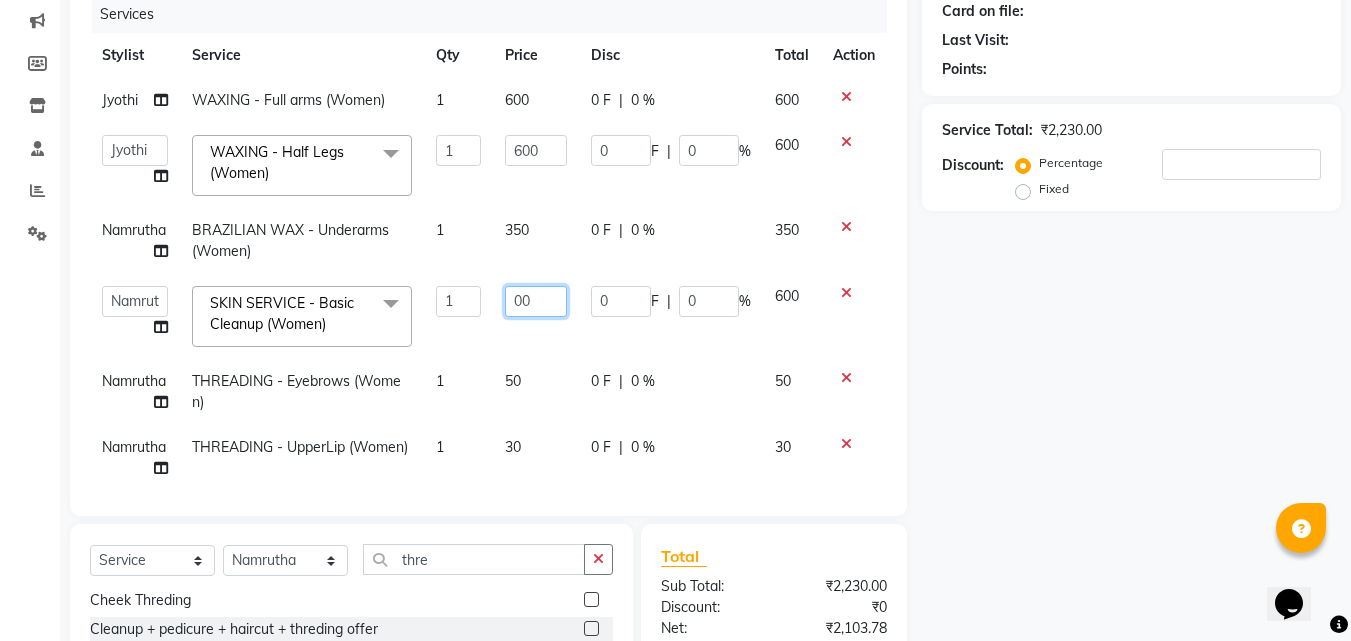 type on "500" 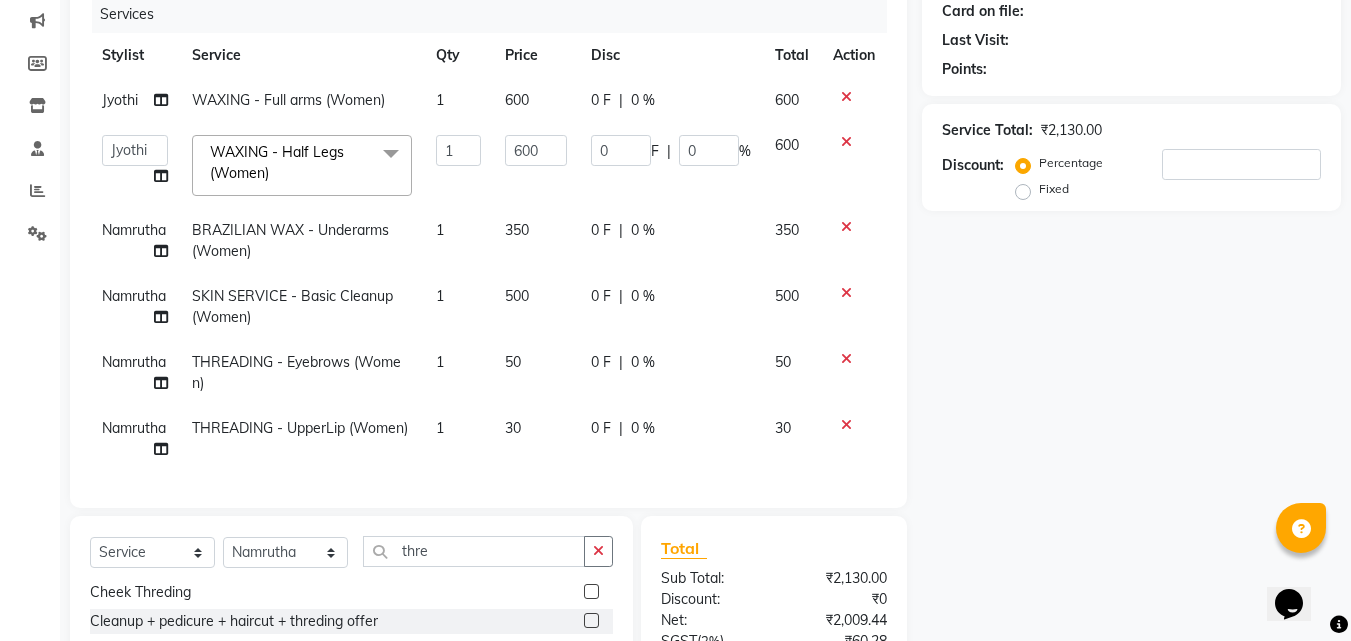 click on "50" 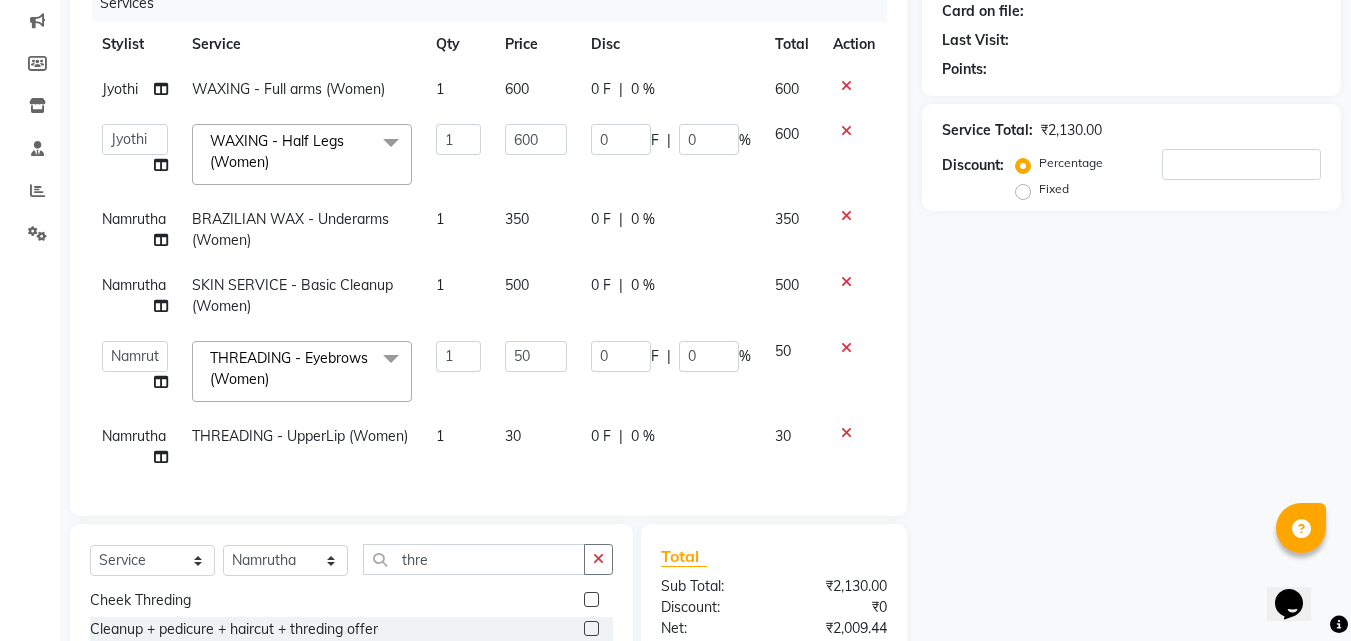 scroll, scrollTop: 26, scrollLeft: 0, axis: vertical 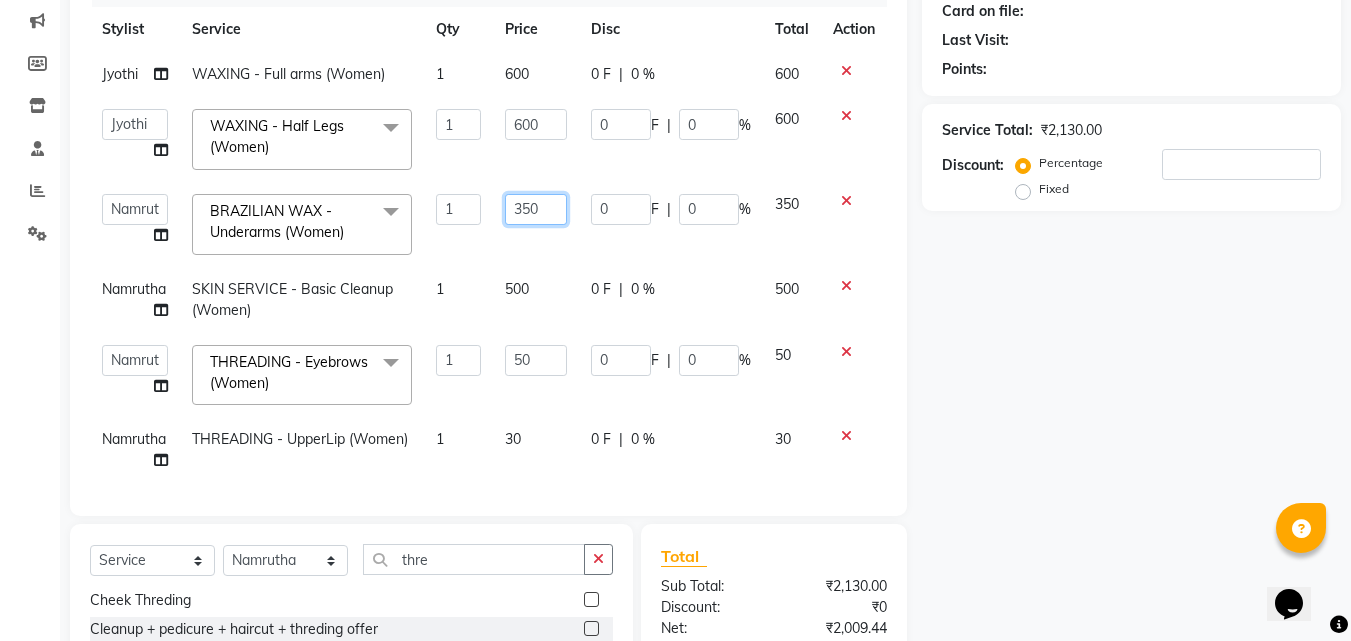 click on "350" 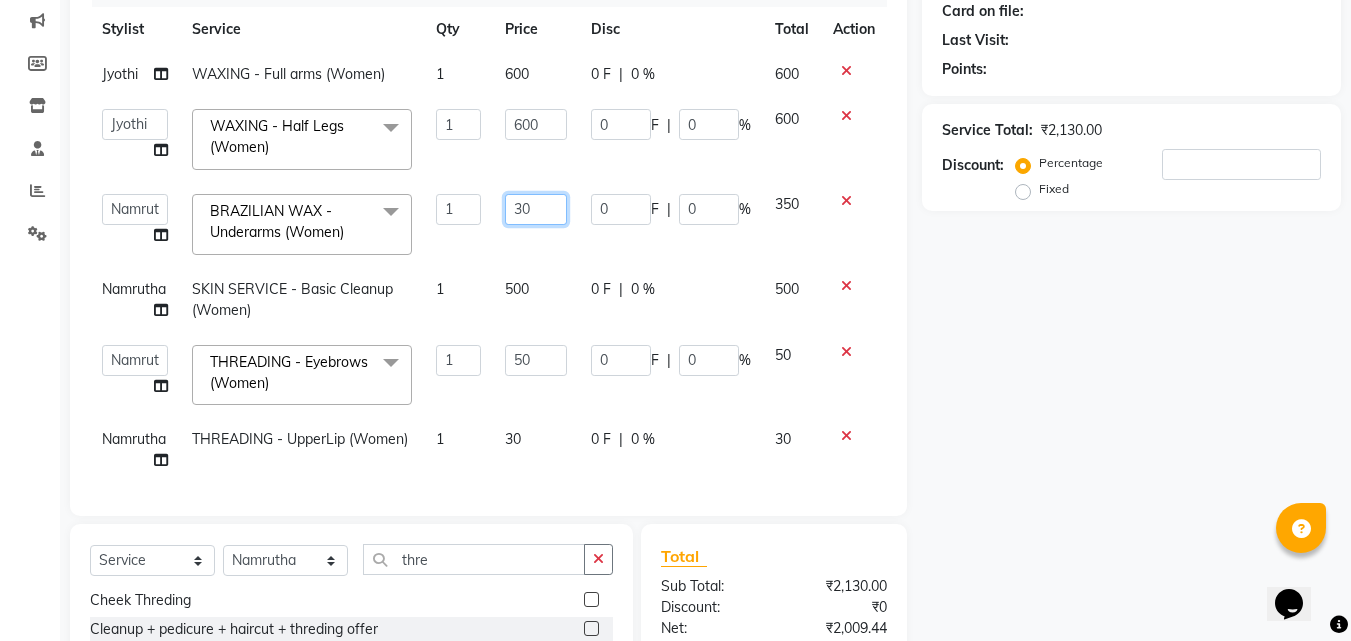 type on "300" 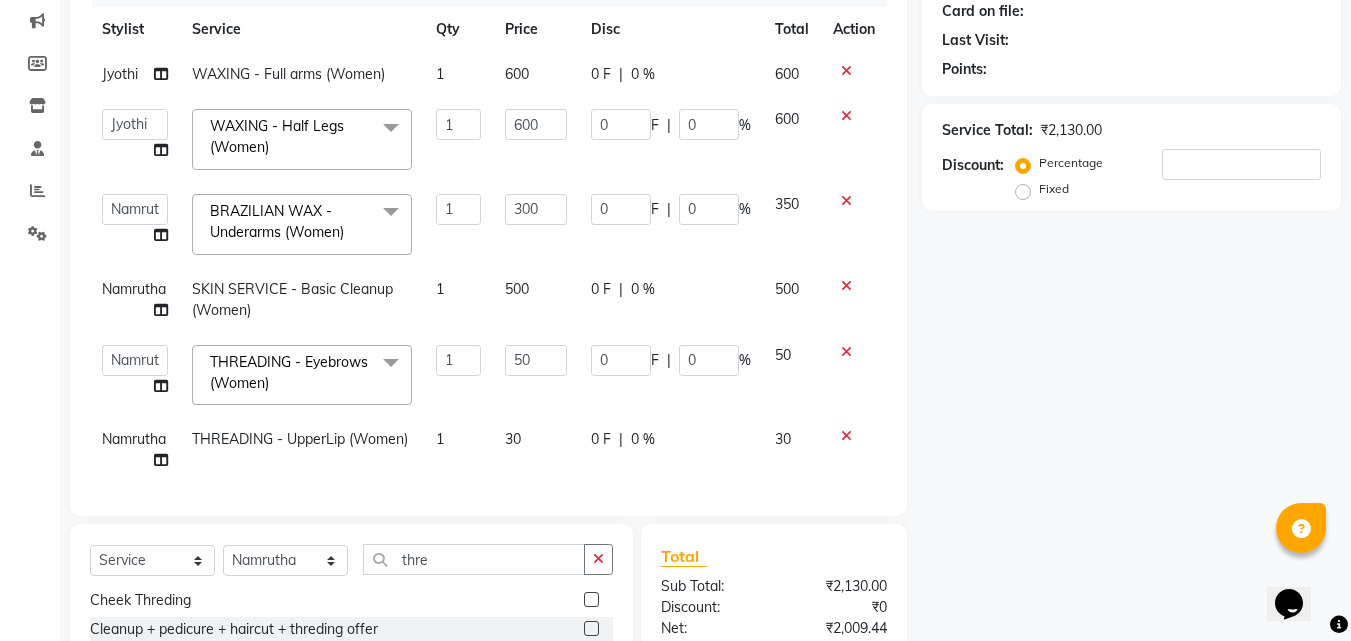 click on "Jyothi WAXING - Full arms (Women) 1 600 0 F | 0 % 600  Jyothi   Monica    Namrutha   Ranjith   Sandeep   Zeeshan   WAXING - Half Legs (Women)  x MEN HAIR ESSENTIALS - Baby Advanced Haircut (Men) MEN HAIR ESSENTIALS - Kid Advanced Haircut (Men) MEN HAIR ESSENTIALS - Men's Basic Haircut (Men) MEN HAIR ESSENTIALS - Men's Advanced Haircut (Men) MEN HAIR ESSENTIALS - Clean Shave (Men) MEN HAIR ESSENTIALS - Beard Trim (Men) MEN HAIR ESSENTIALS - Beard Crafting (Men) MEN HAIR ESSENTIALS - Head Clean Shave (Men) WOMEN Hair Wash + Blast dry setting  Women Hair Colour  WOMEN Nail Polish  WOMEN Hairwash + Blow dry setting  WOMEN Hair Setting  MEN Threding  O3 facial  WOMEN Hairspa O3 Pedicure  O3 Manicure Hairwash  + Blowdry setting  Hand DTan O3 Splitend Cutting Women Dtan Raaga Steem and Scrub  Side Lock Threding  Men Chest Hair Trimming  Global Hair Colour Loreal  THREDING - Lowerlip (Women) Gold Facial  Ozone Facial  Blueberrry Facial  Hairwash + Blast Dry  Face Massage  Blowdry Setting Men Waxing  Cheek Threding" 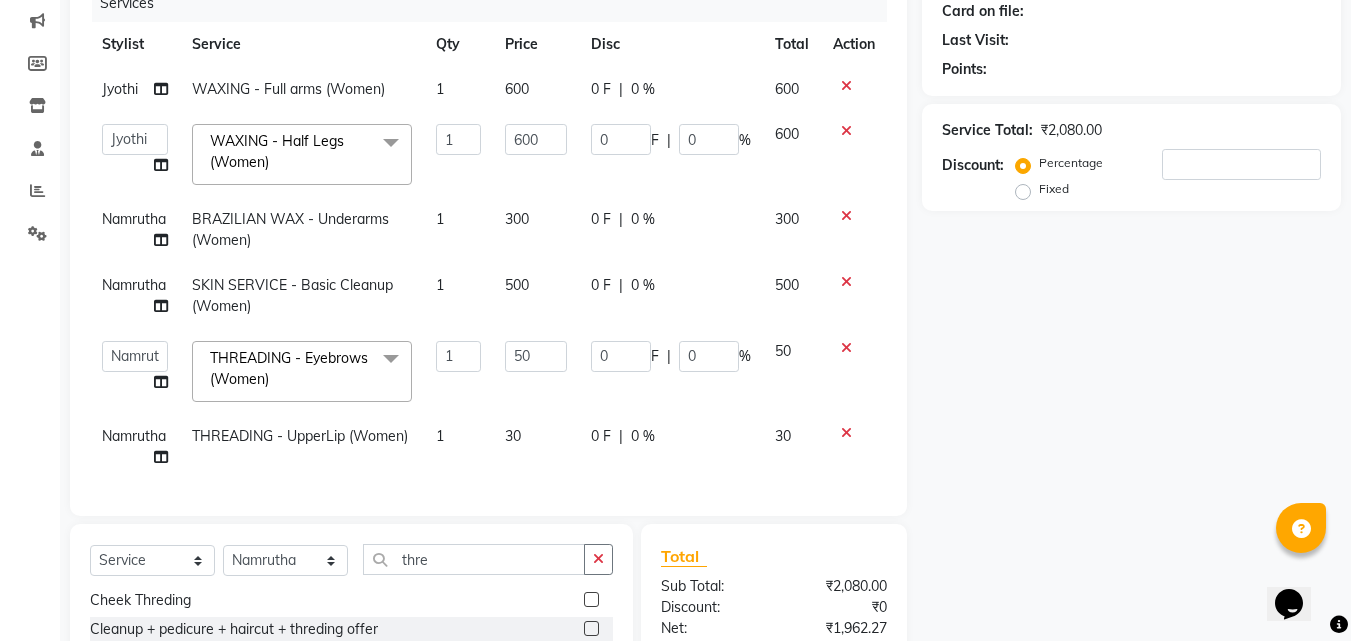 click on "300" 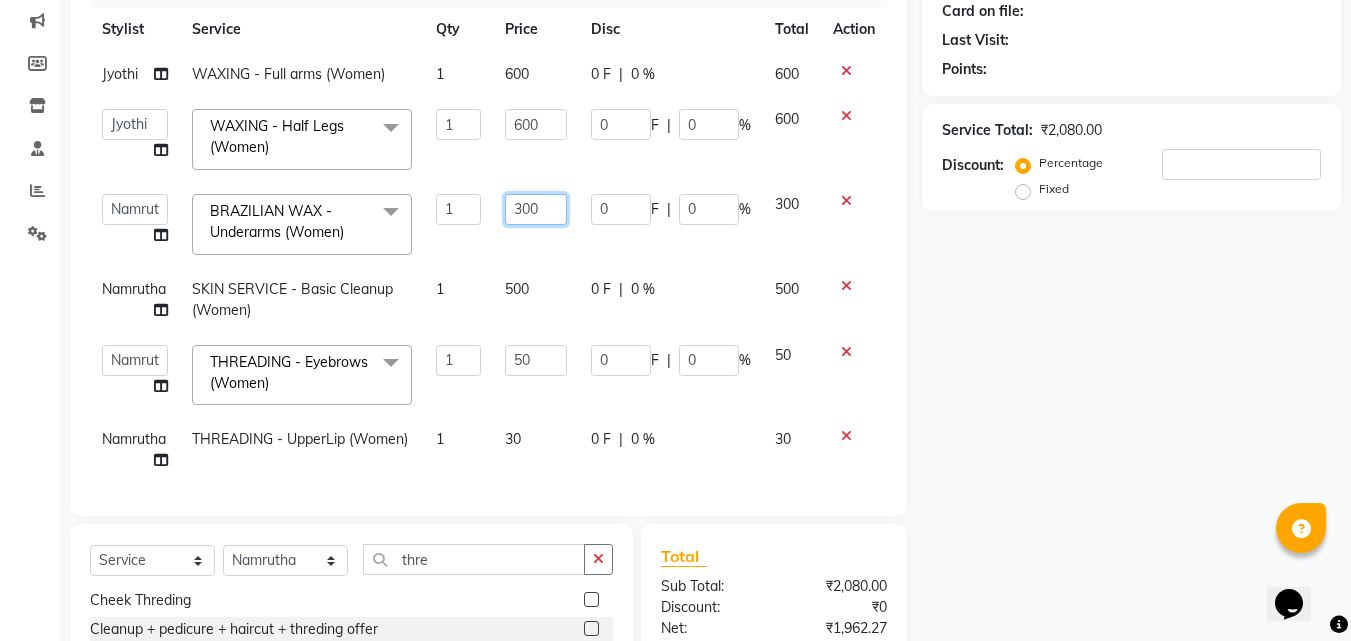 click on "300" 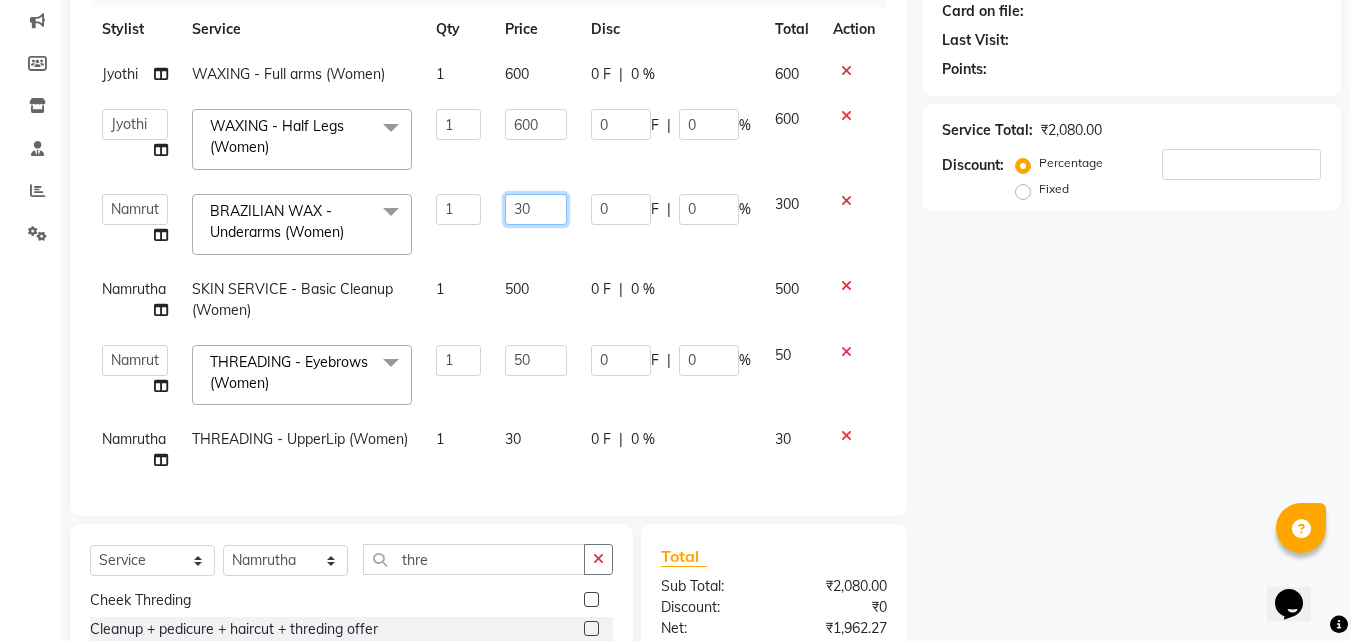 type on "350" 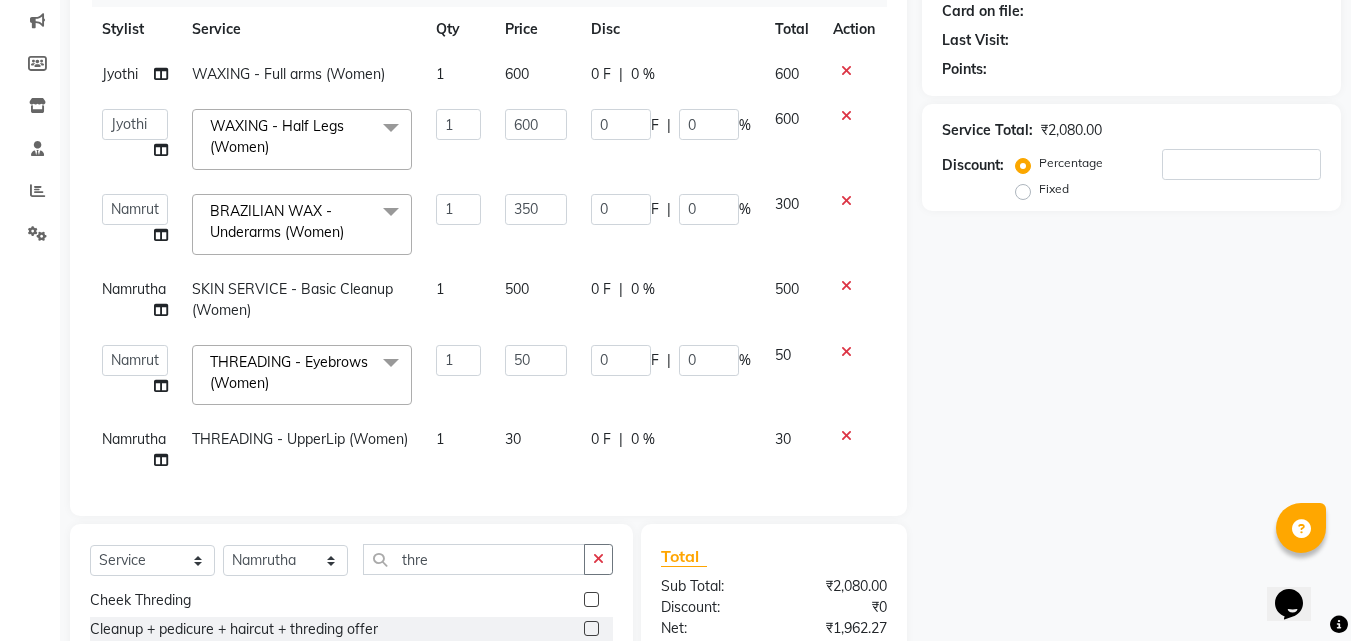 click on "350" 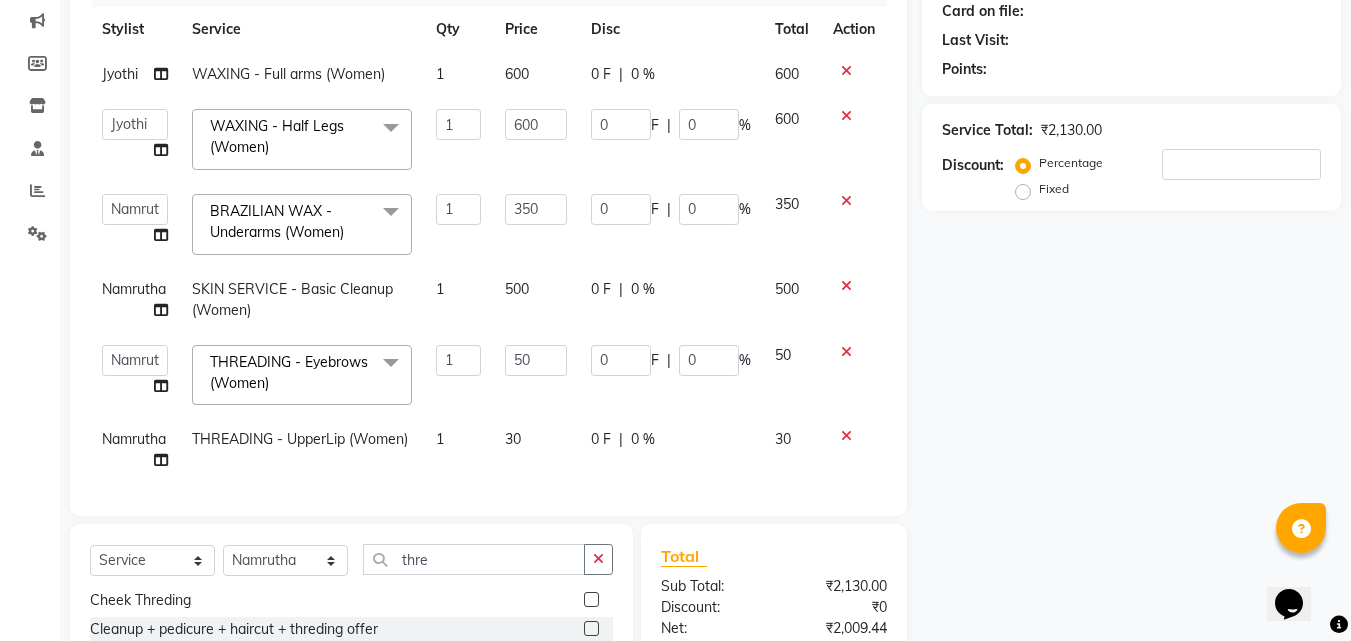 click on "500" 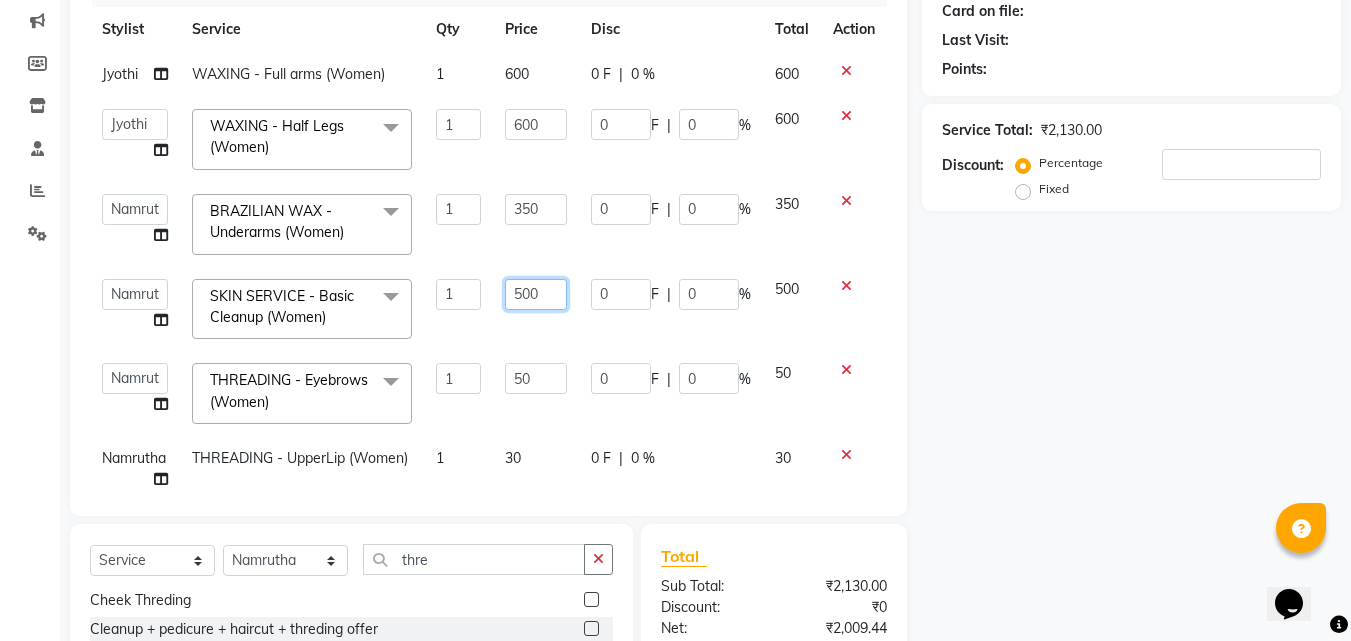 click on "500" 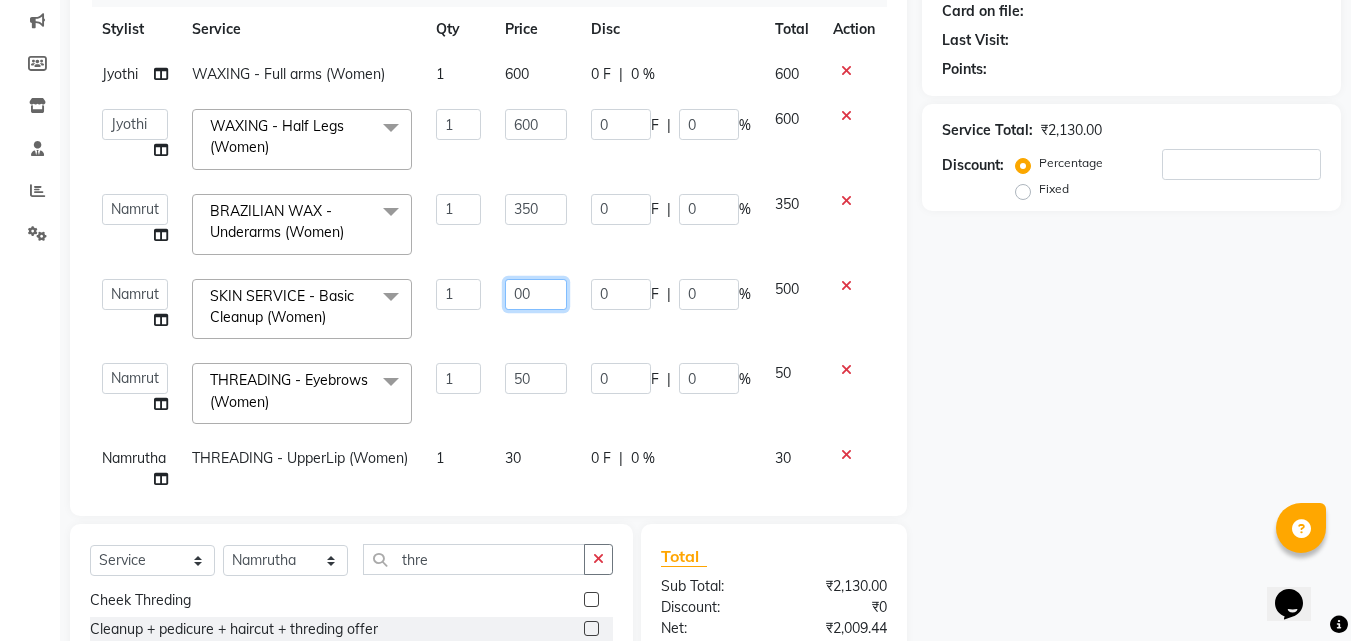 type on "400" 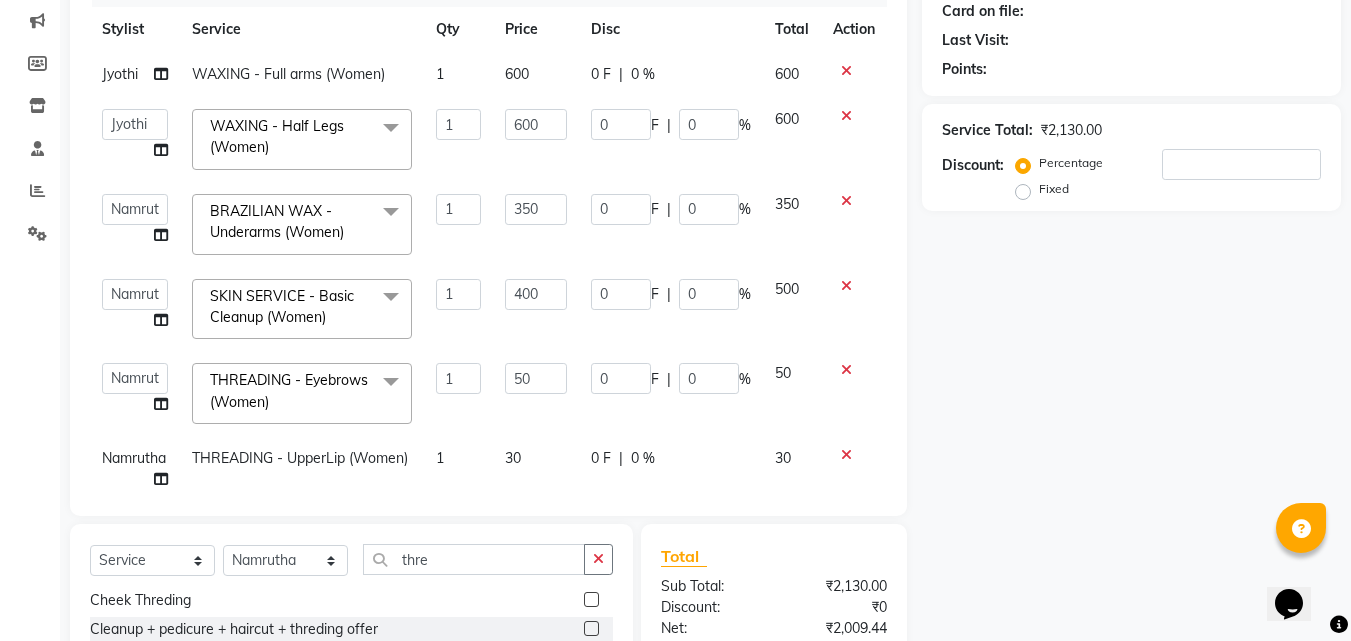click on "0 F | 0 %" 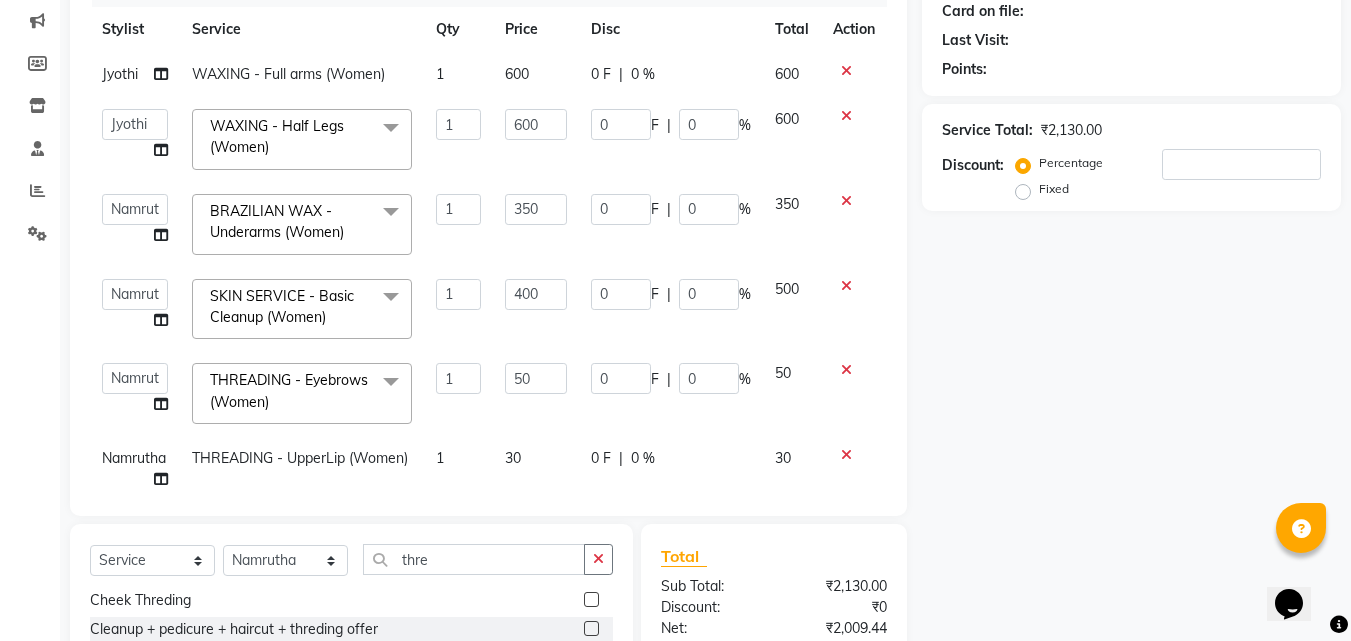 select on "65368" 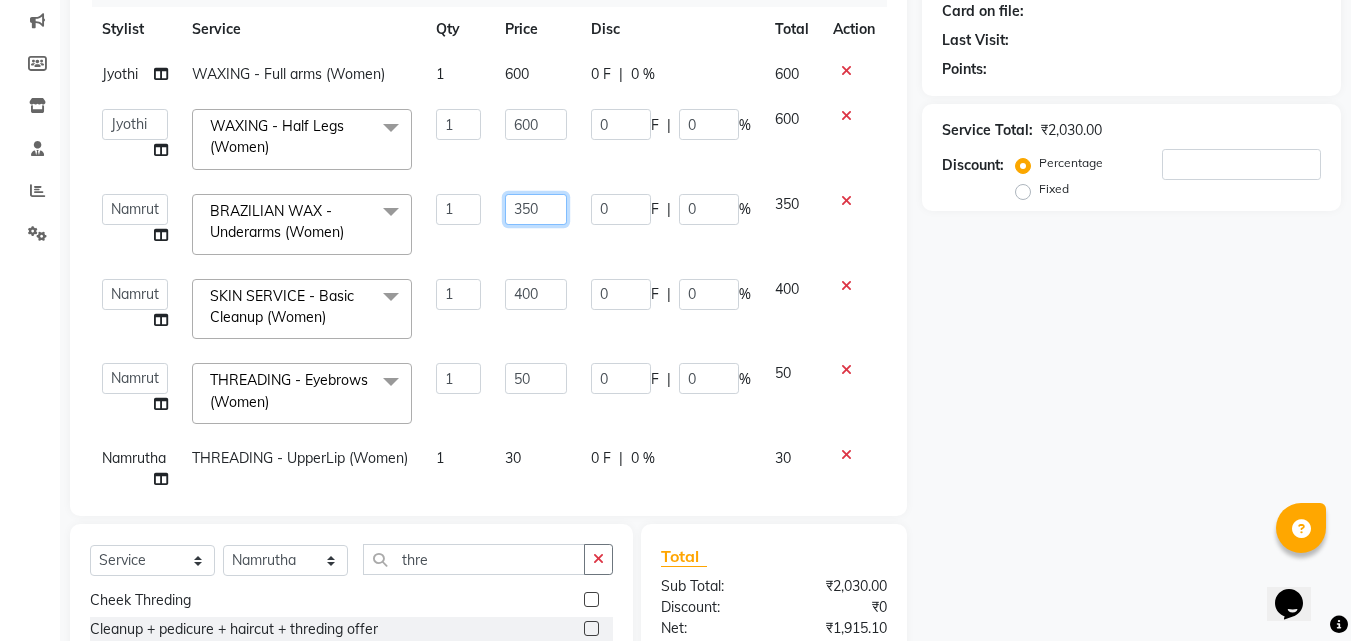 click on "350" 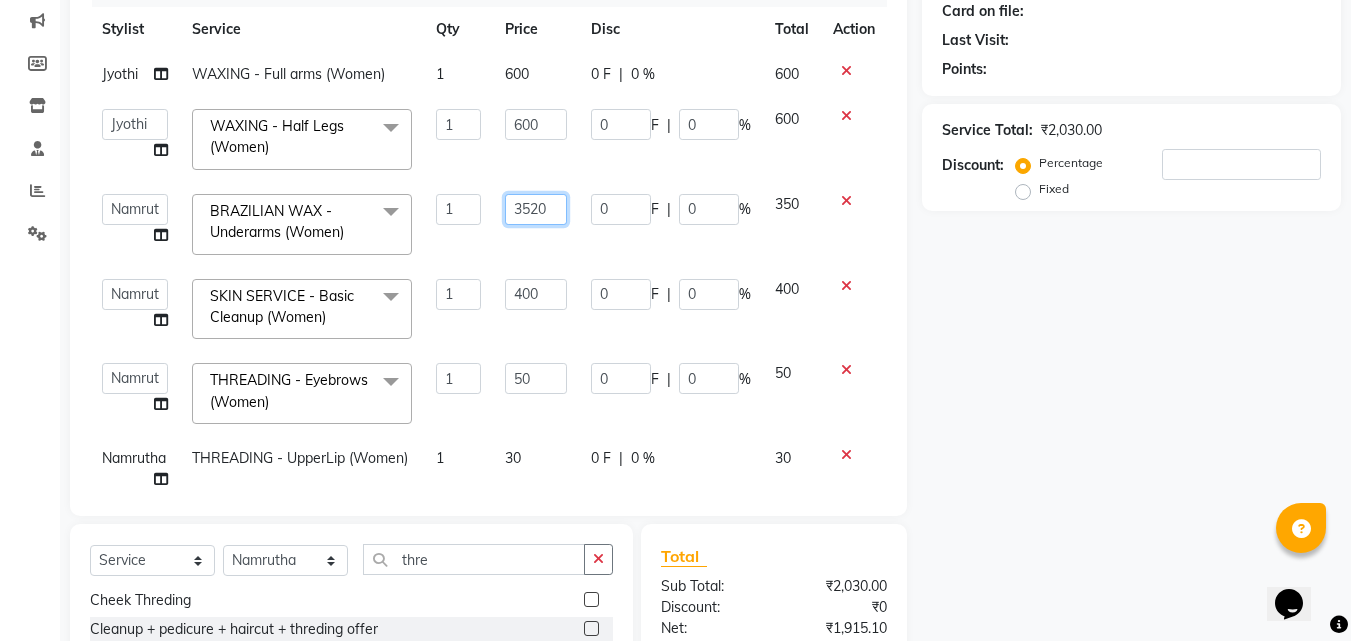 type on "350" 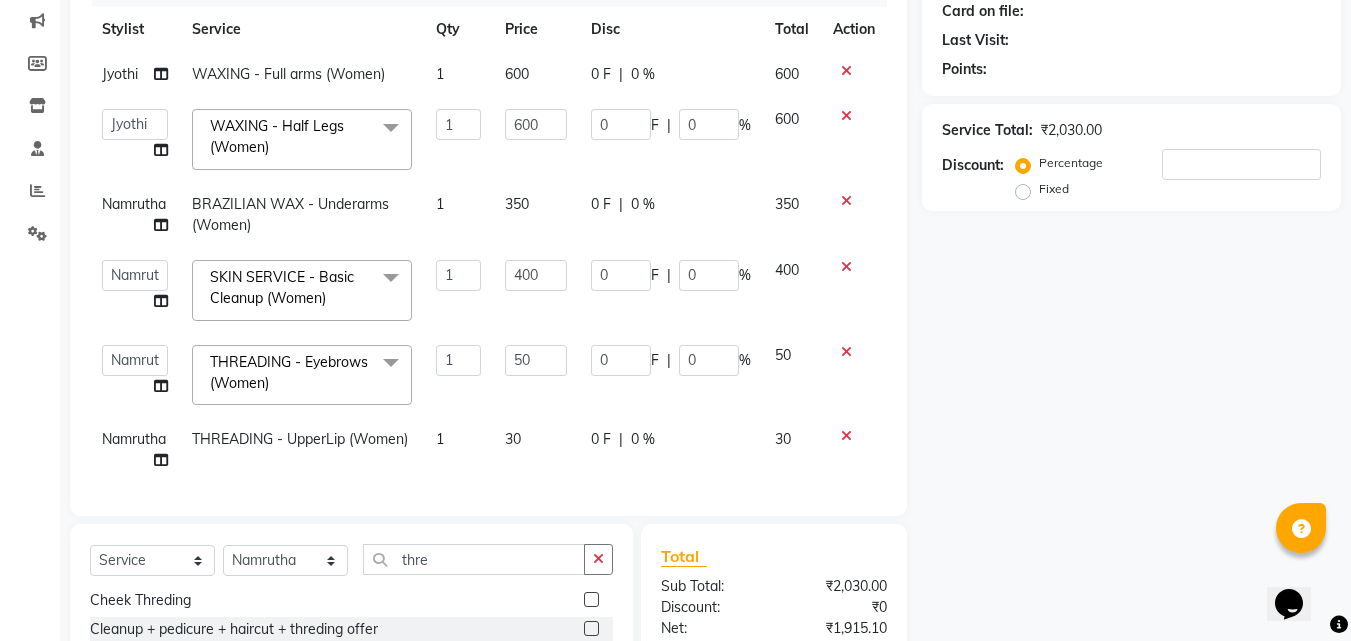 click 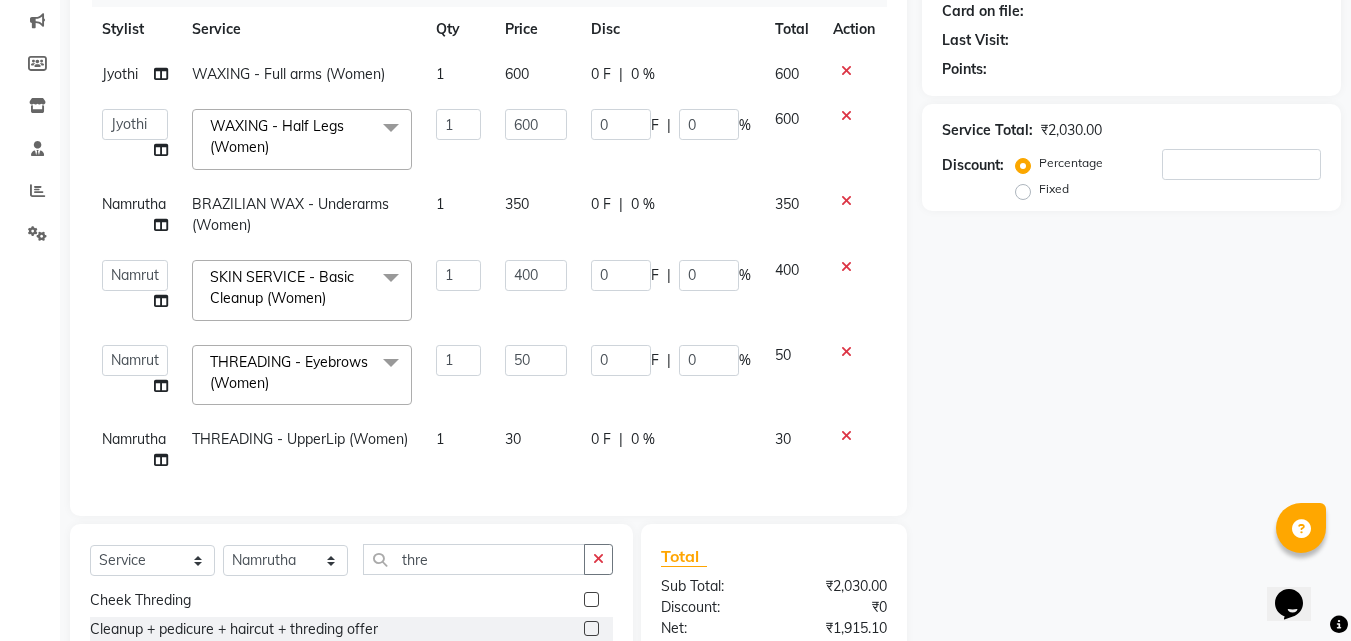 scroll, scrollTop: 0, scrollLeft: 0, axis: both 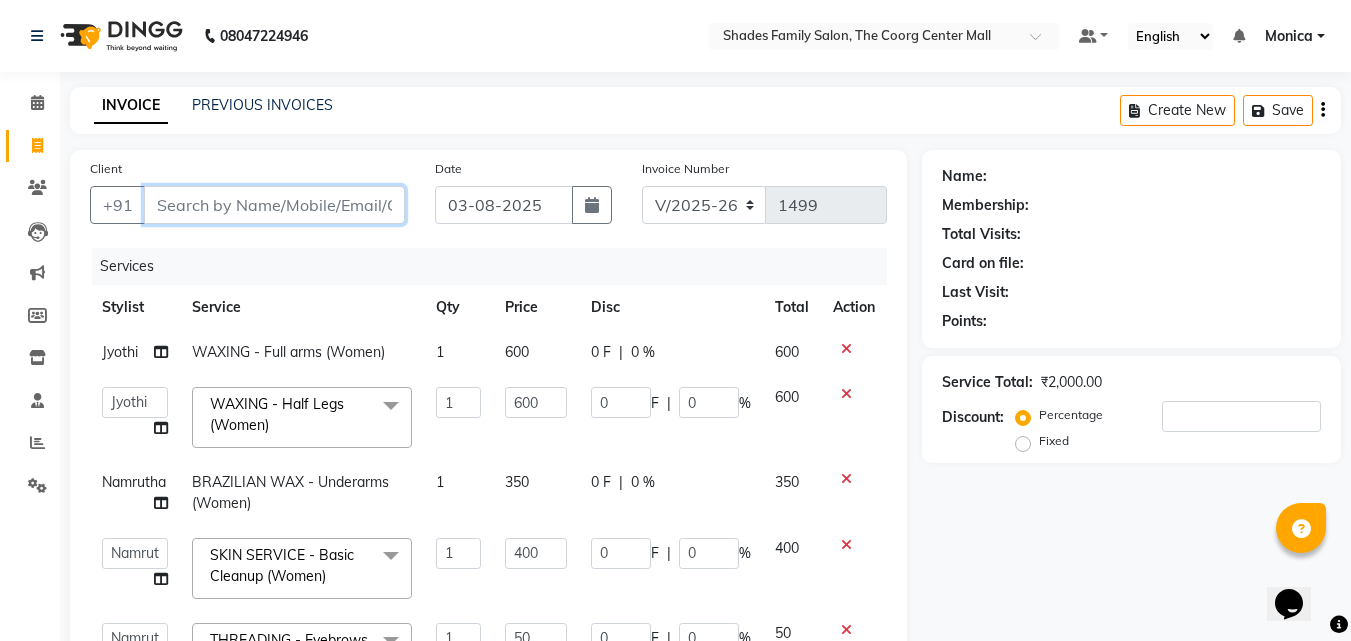 click on "Client" at bounding box center [274, 205] 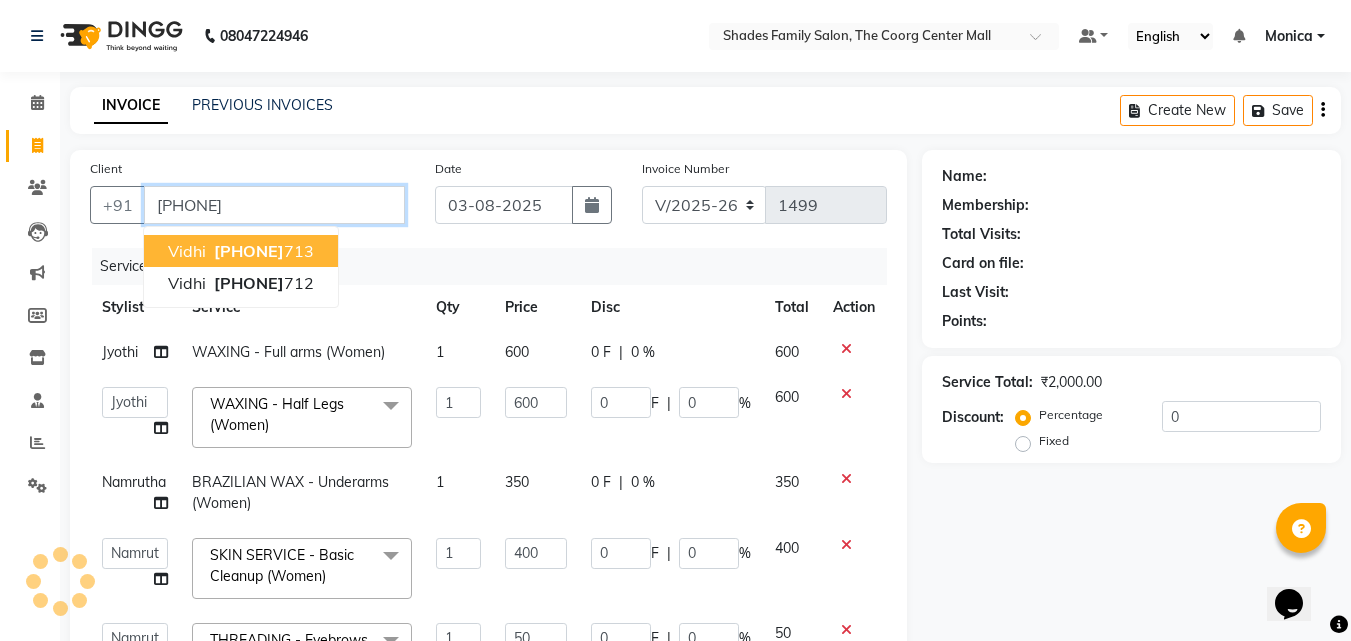 type on "9540143713" 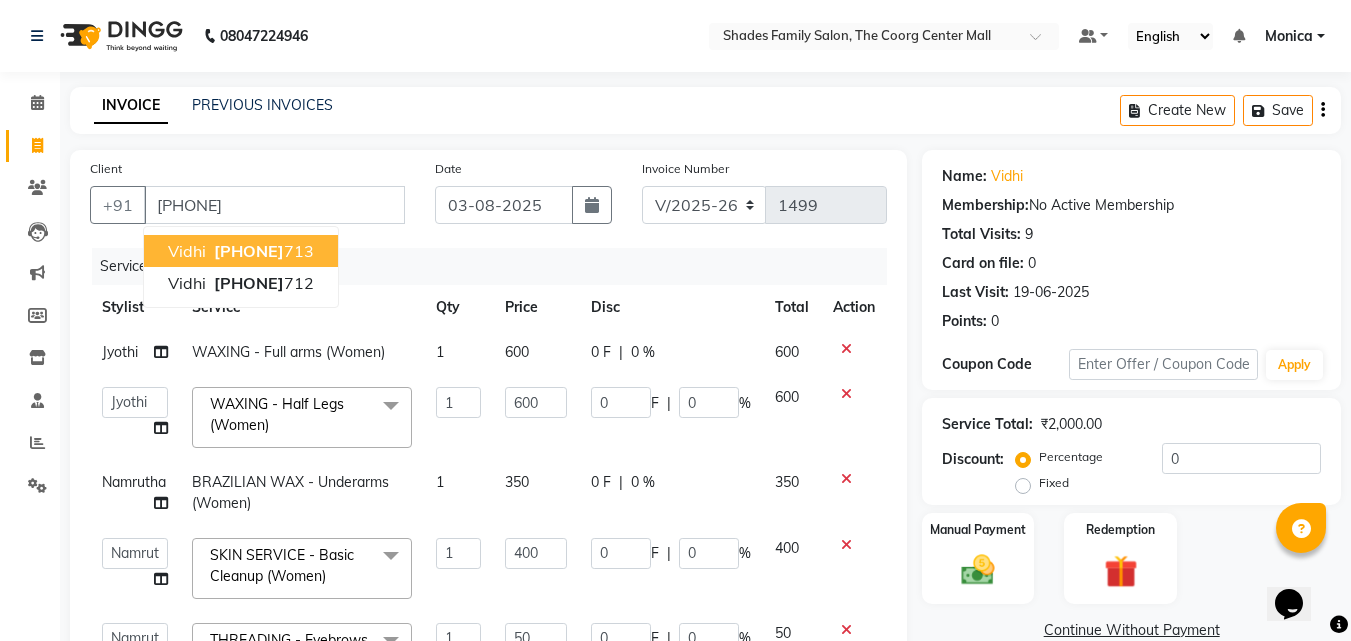 click on "9540143" at bounding box center [249, 251] 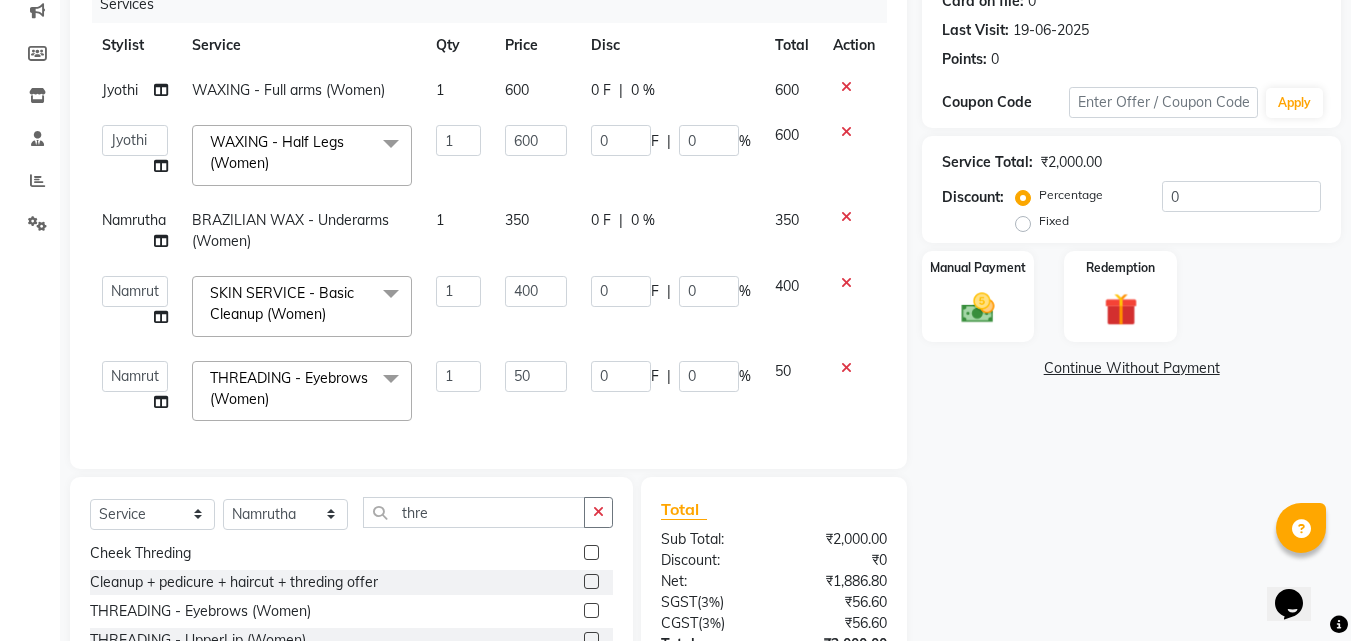 scroll, scrollTop: 200, scrollLeft: 0, axis: vertical 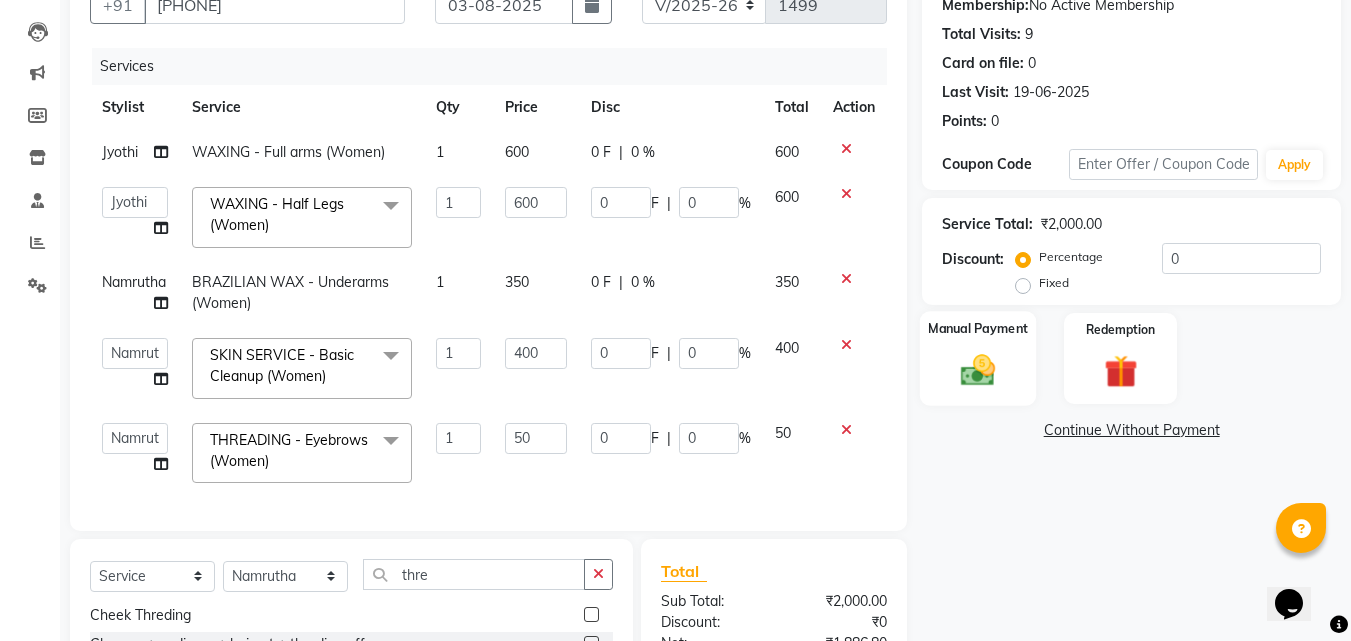 click 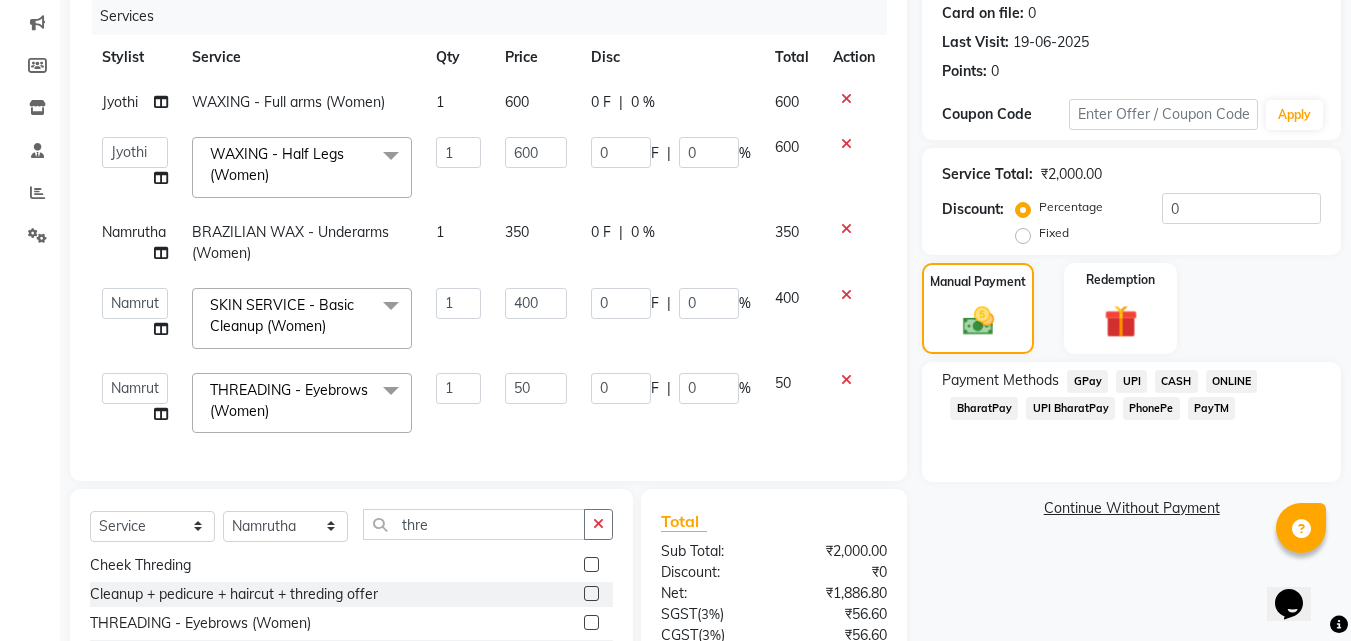 scroll, scrollTop: 438, scrollLeft: 0, axis: vertical 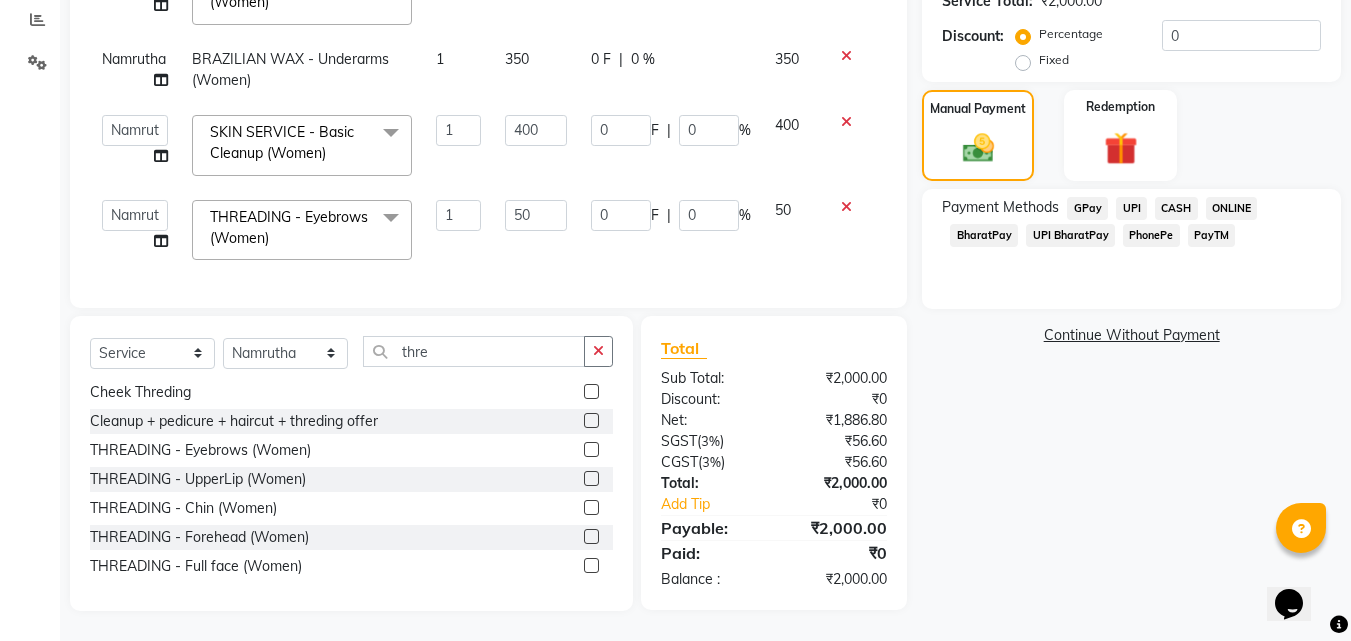 click on "PhonePe" 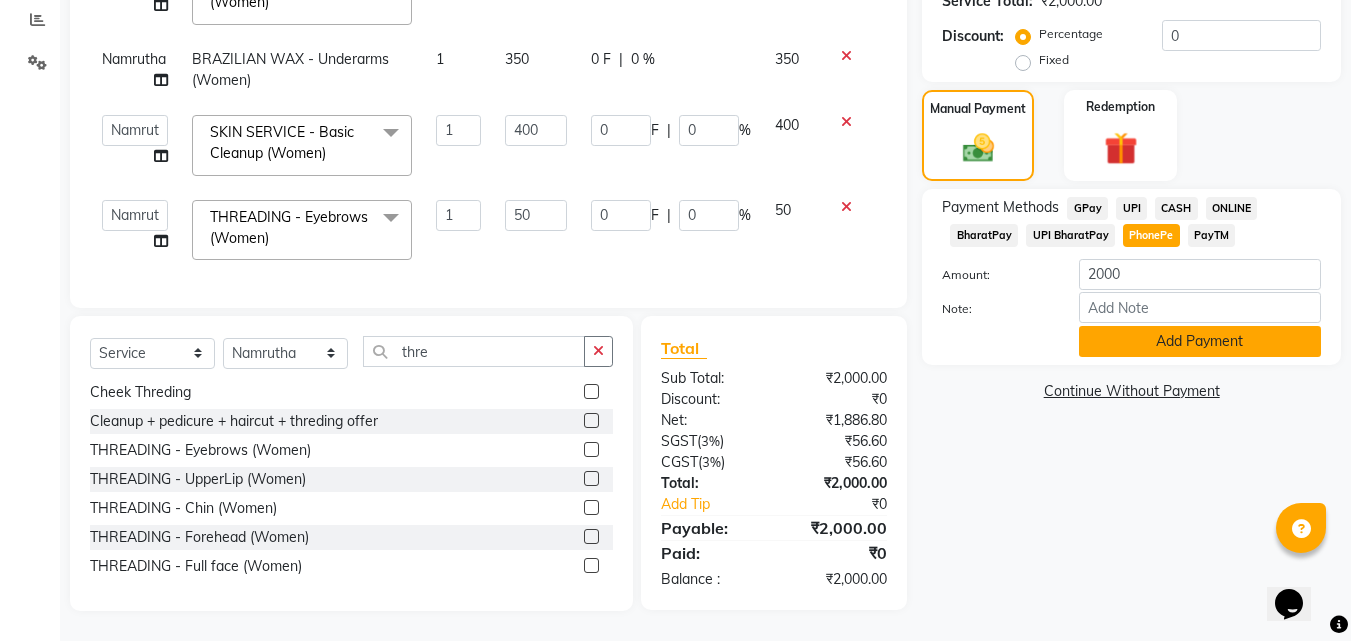 click on "Add Payment" 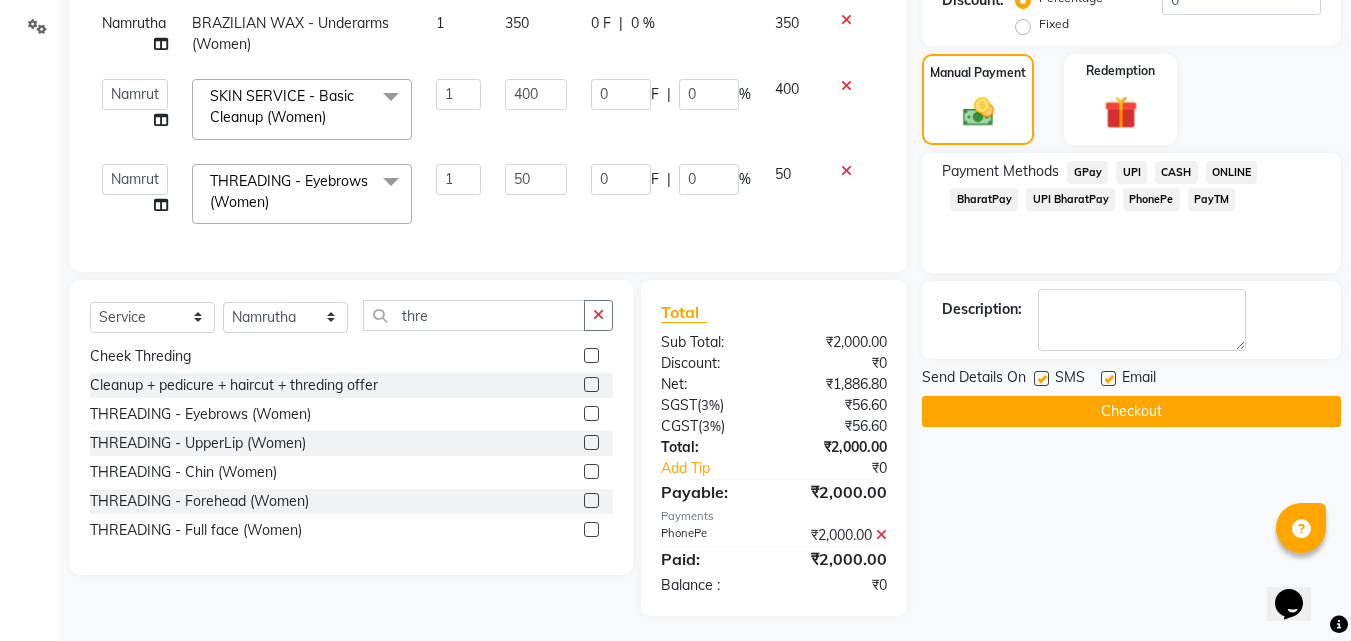 scroll, scrollTop: 479, scrollLeft: 0, axis: vertical 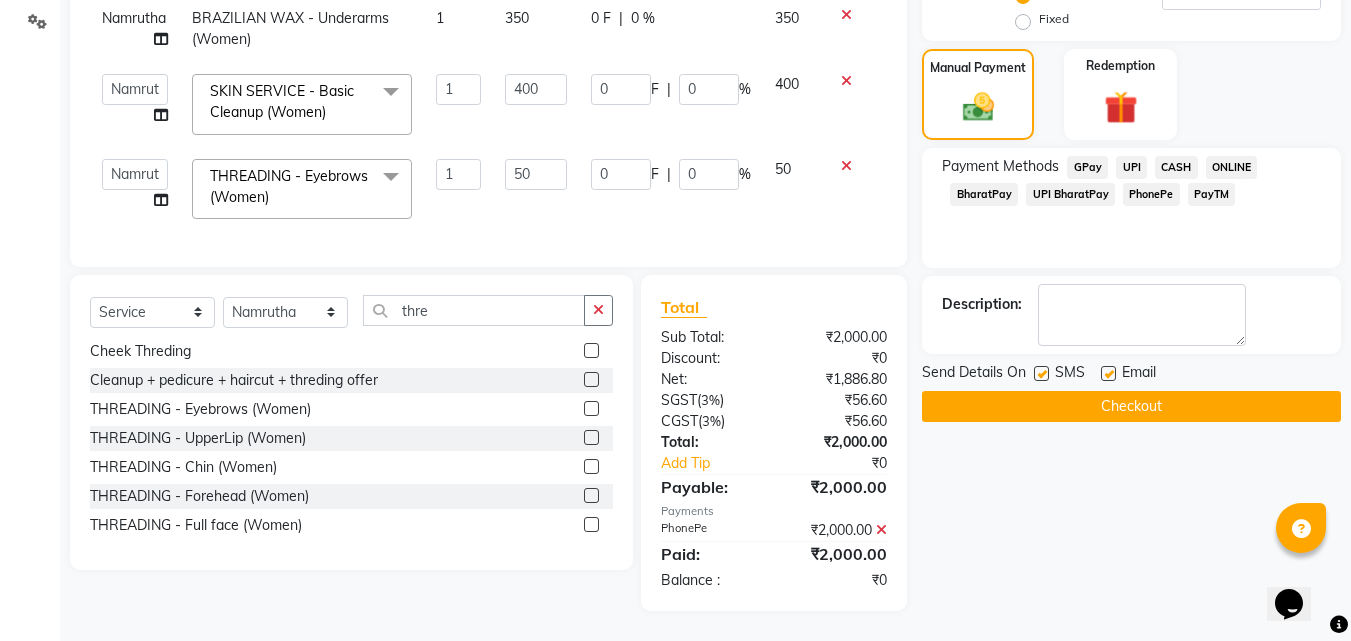 click on "Checkout" 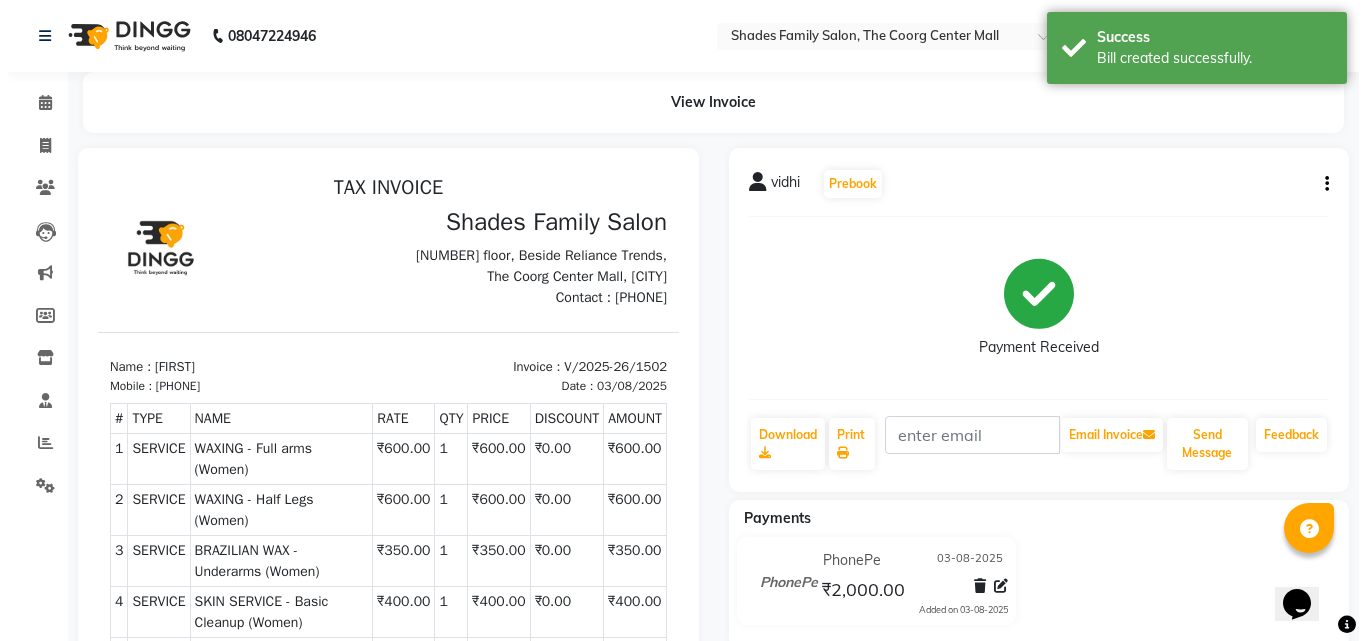 scroll, scrollTop: 0, scrollLeft: 0, axis: both 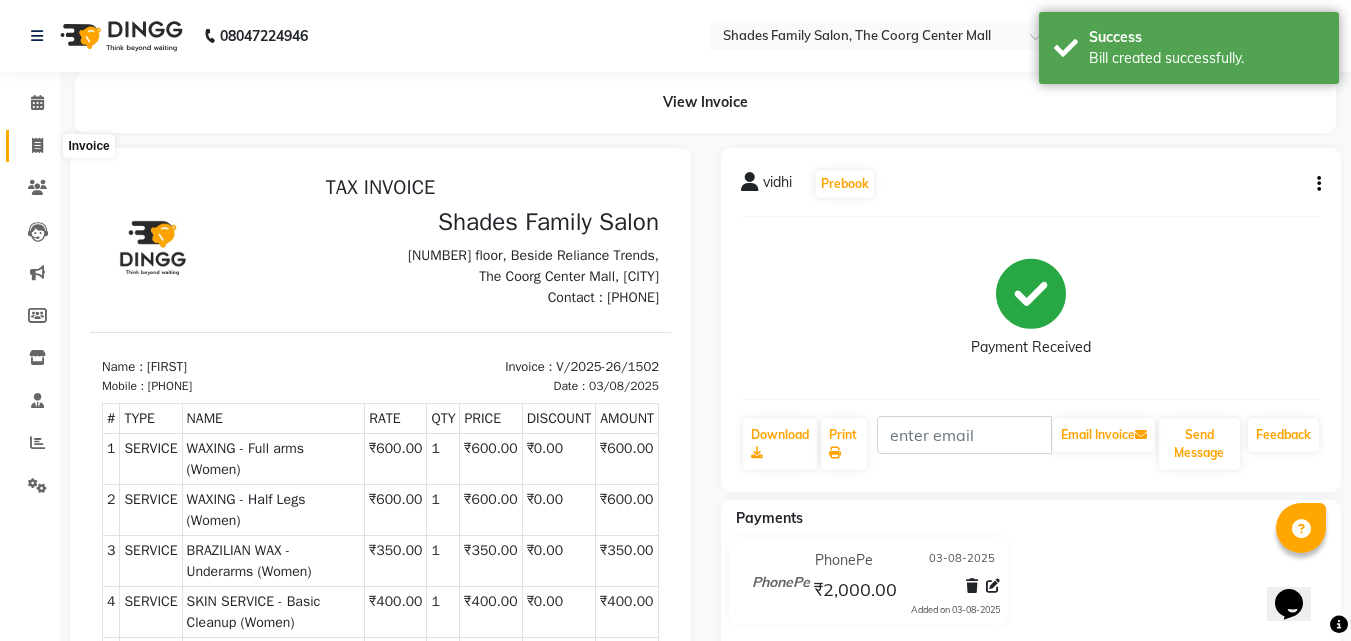 drag, startPoint x: 37, startPoint y: 147, endPoint x: 390, endPoint y: 7, distance: 379.7486 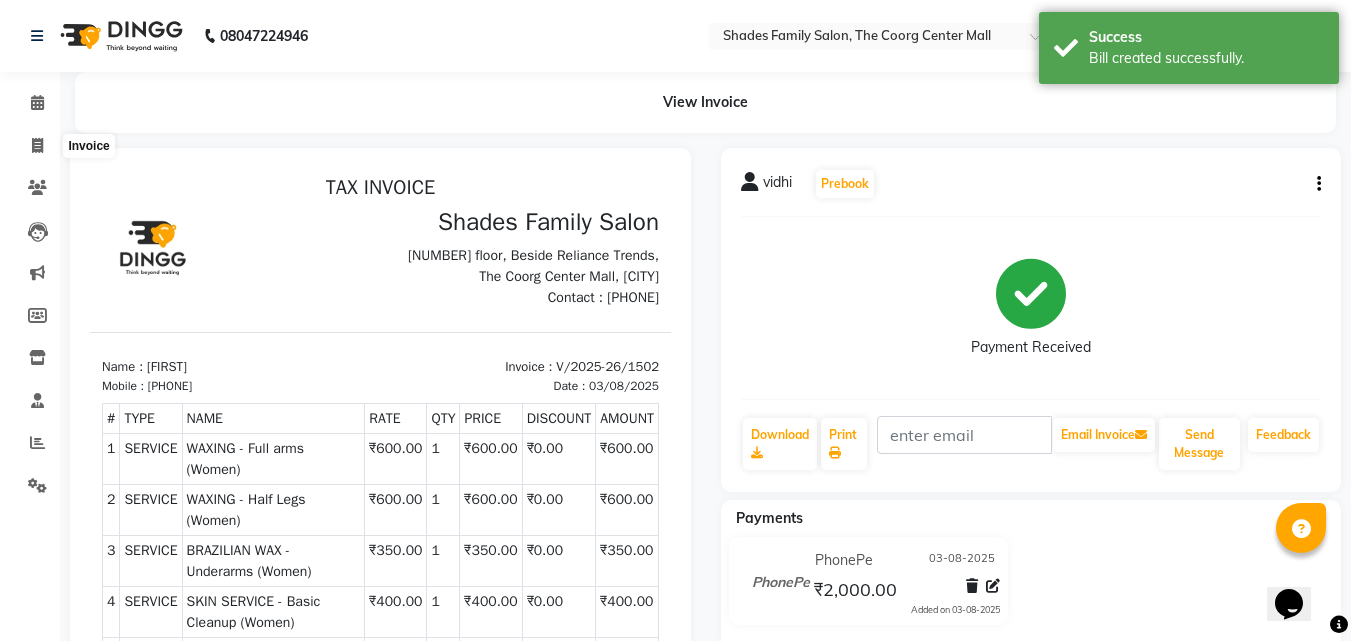 select on "service" 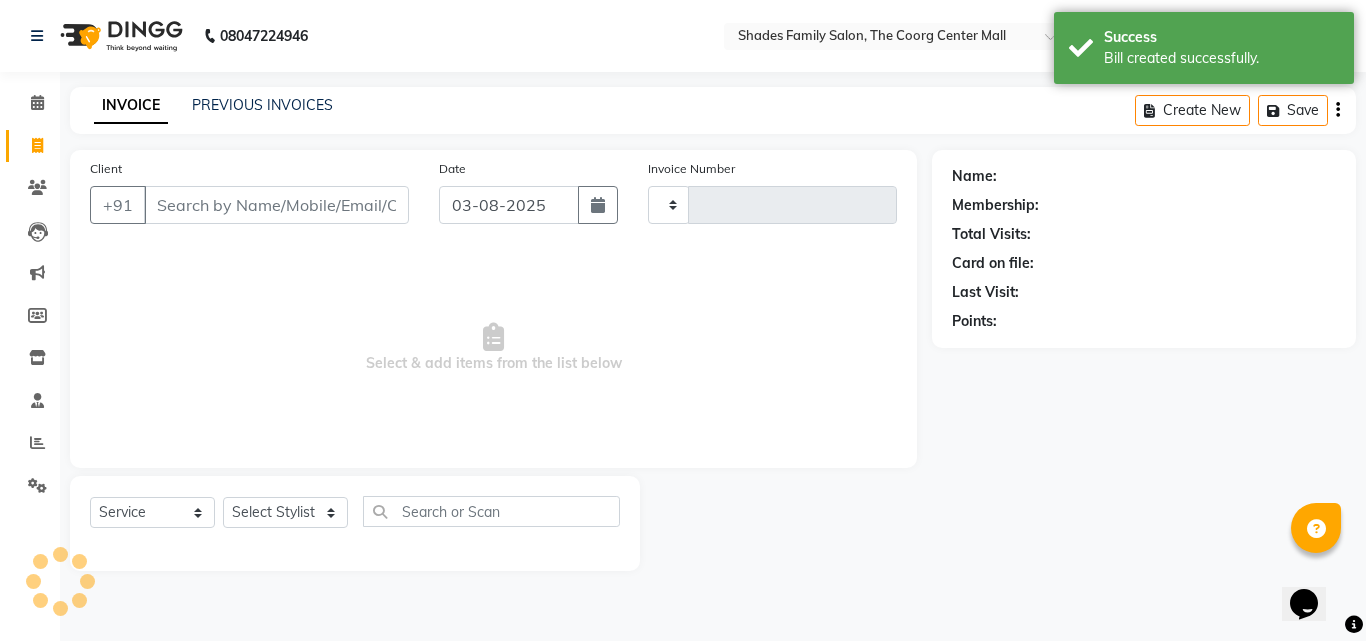 type on "1503" 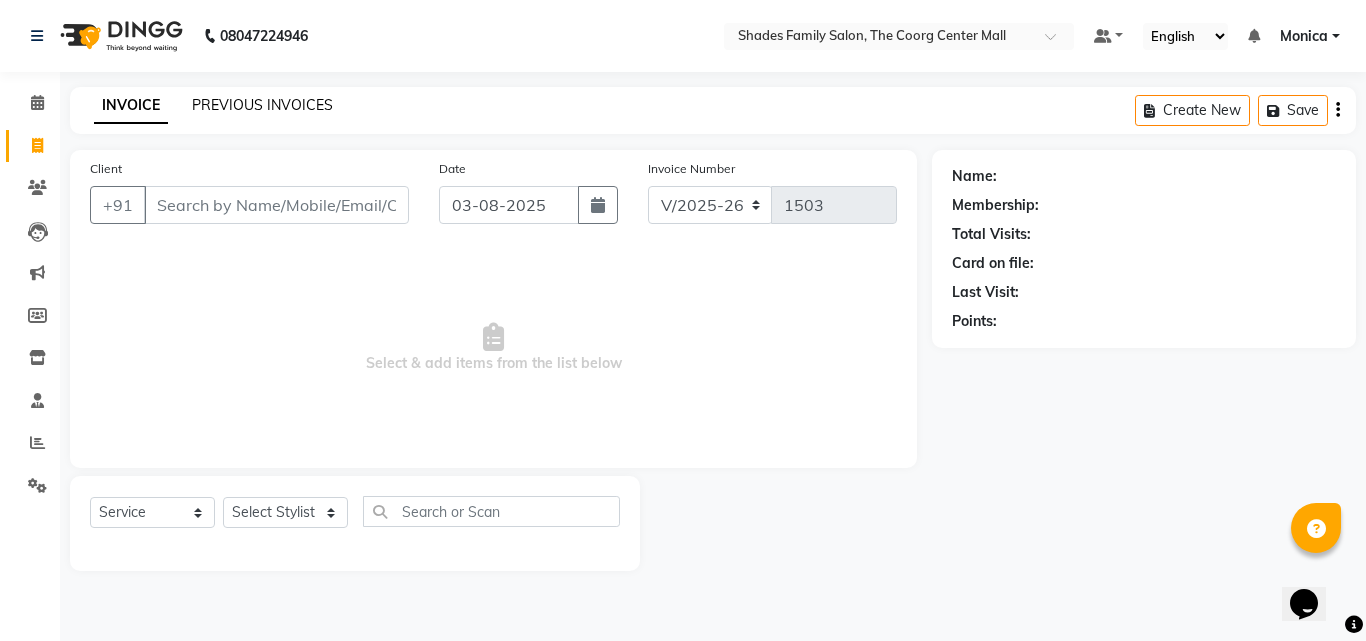 click on "INVOICE PREVIOUS INVOICES Create New   Save" 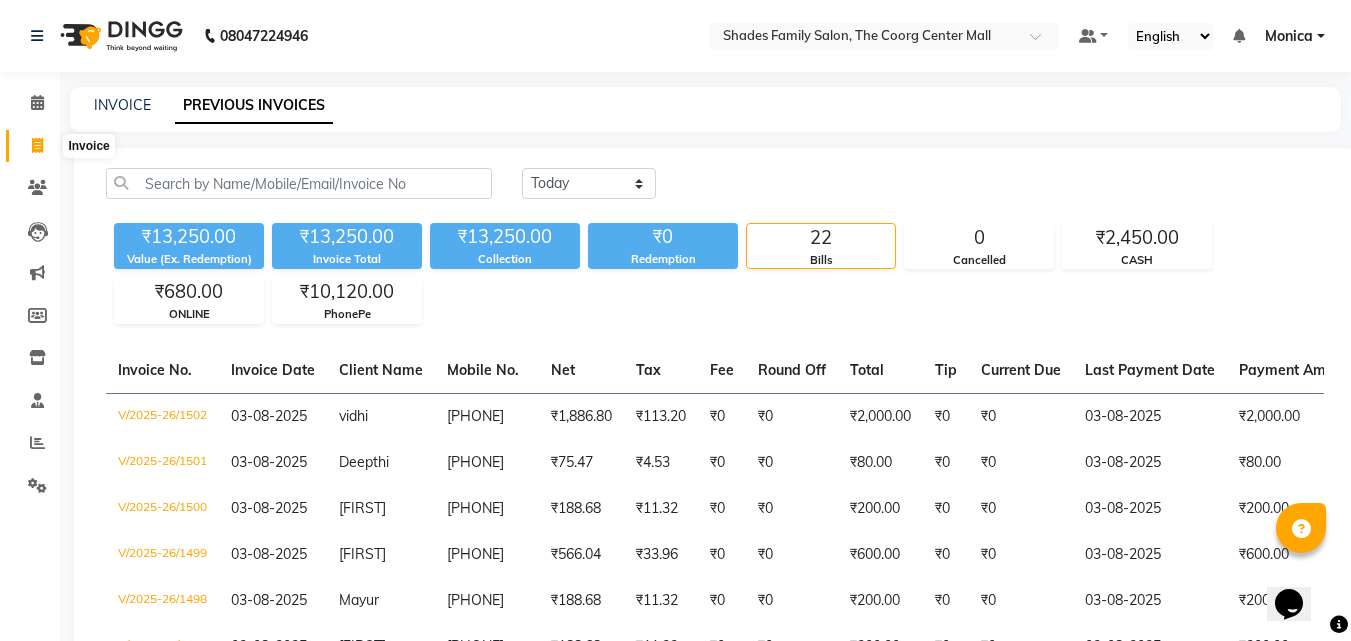click 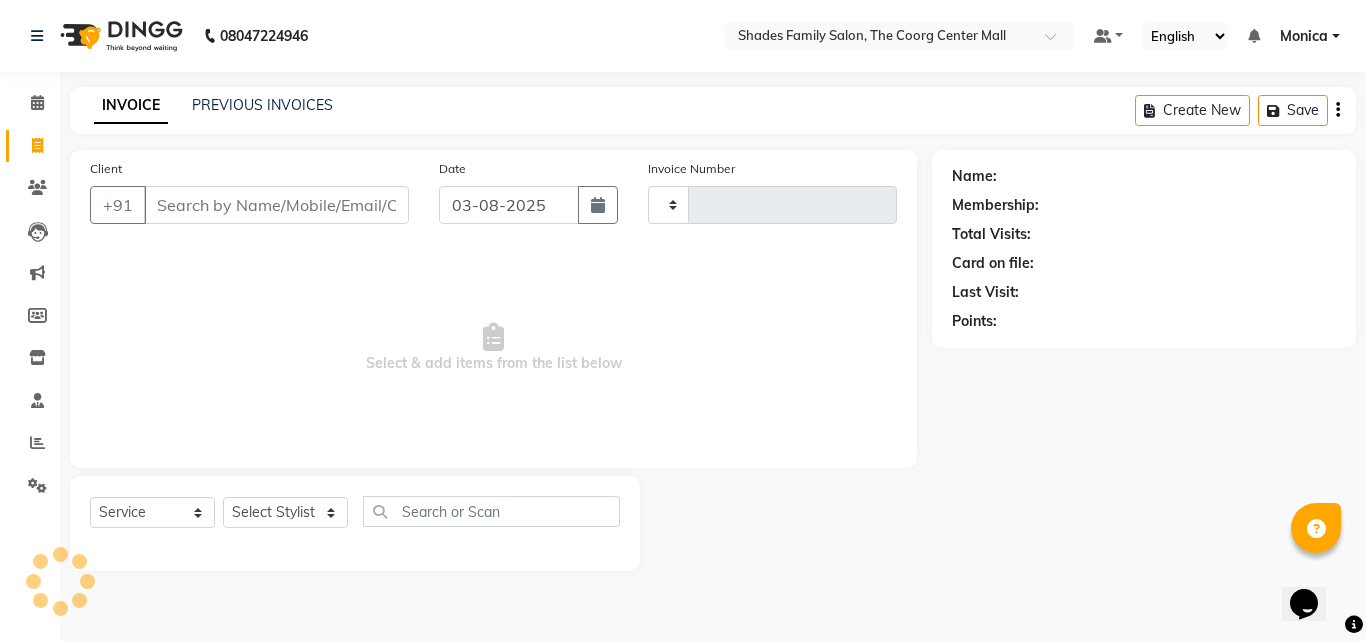 type on "1503" 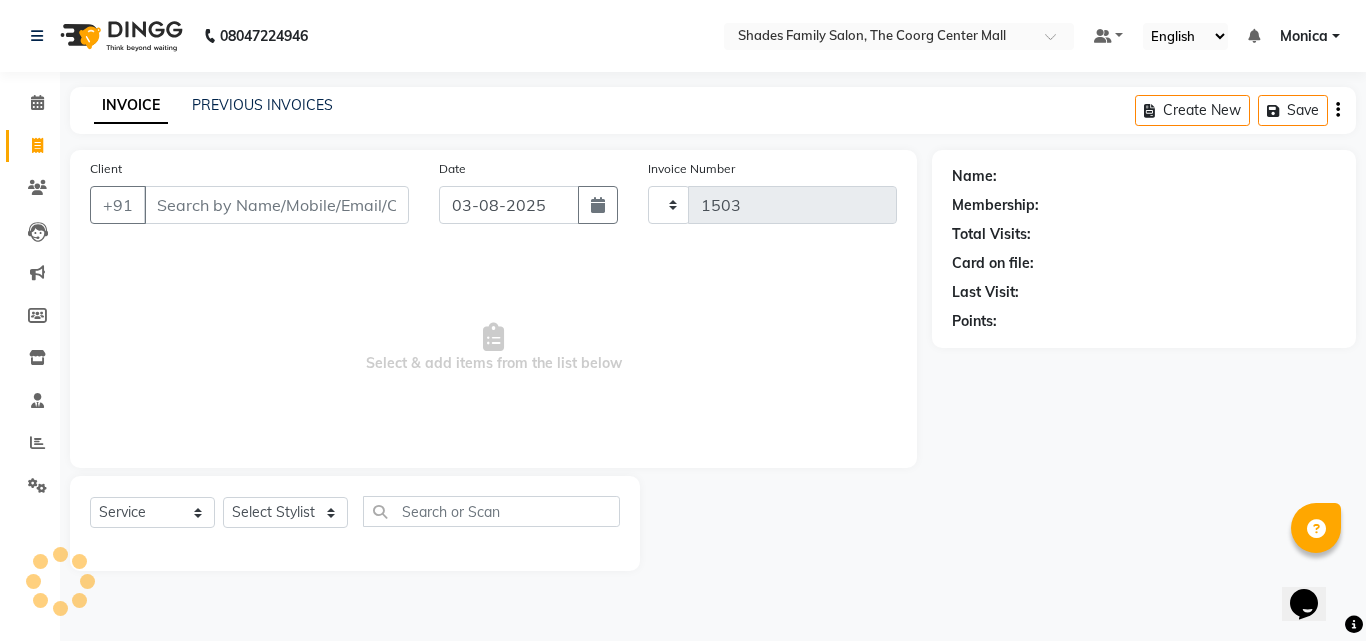 select on "7447" 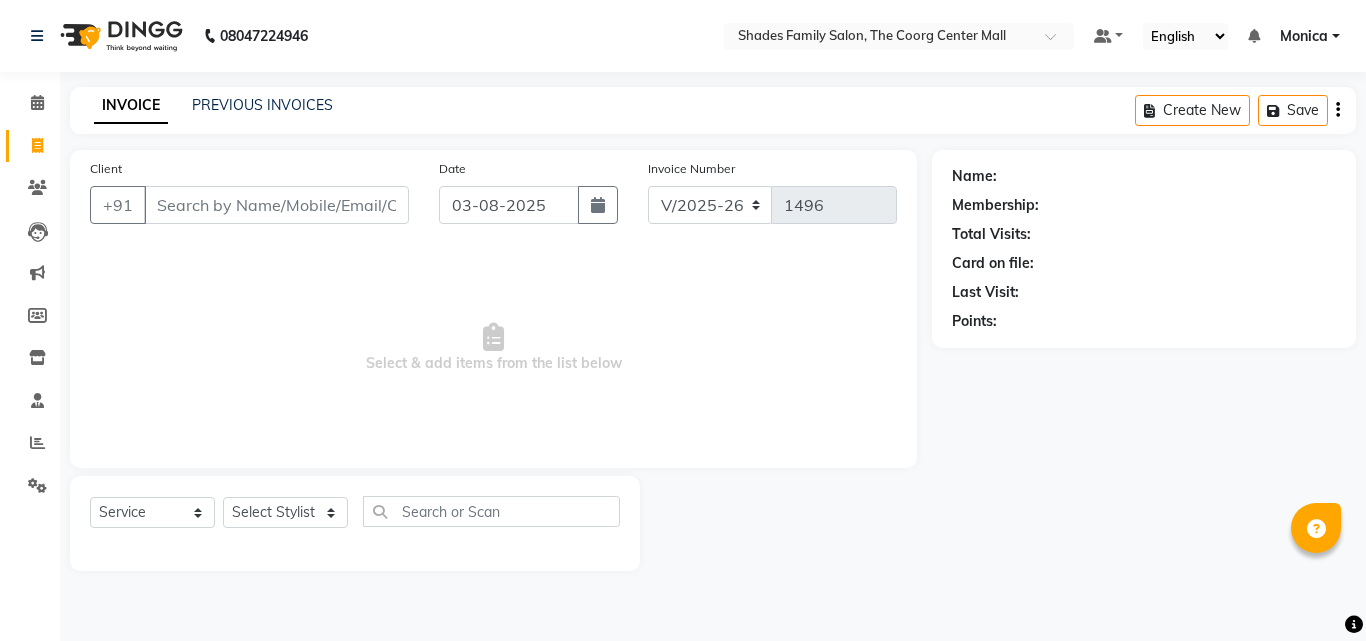 select on "7447" 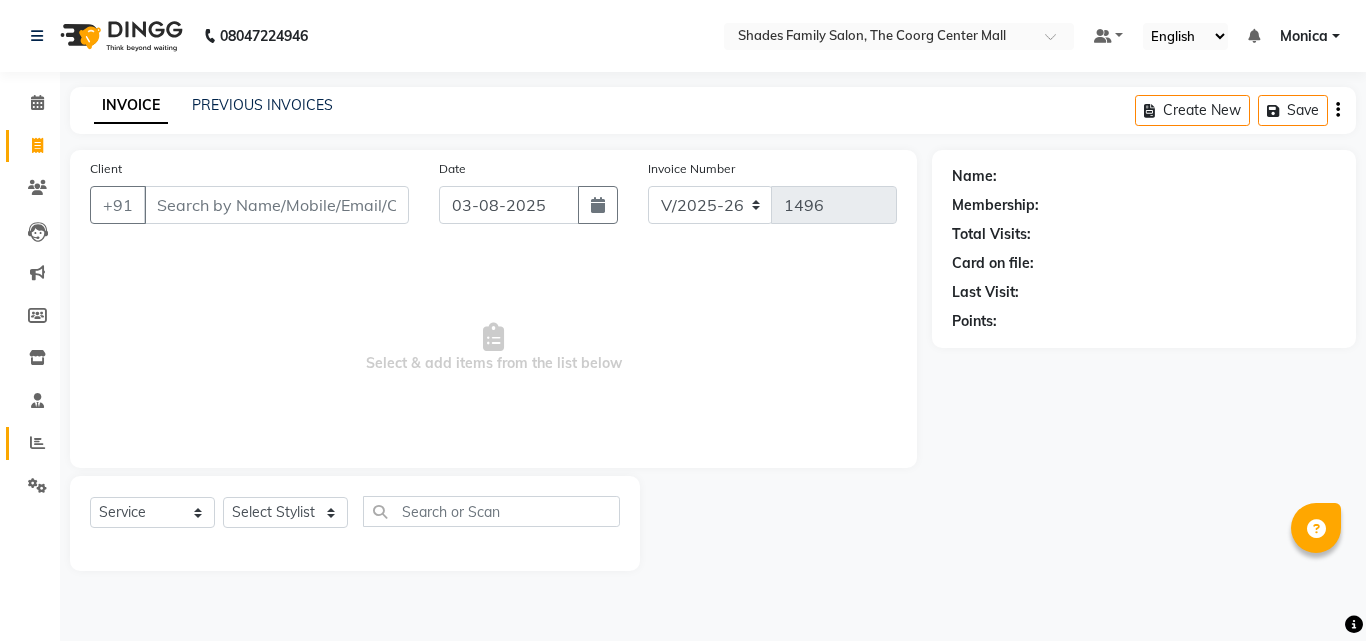 scroll, scrollTop: 0, scrollLeft: 0, axis: both 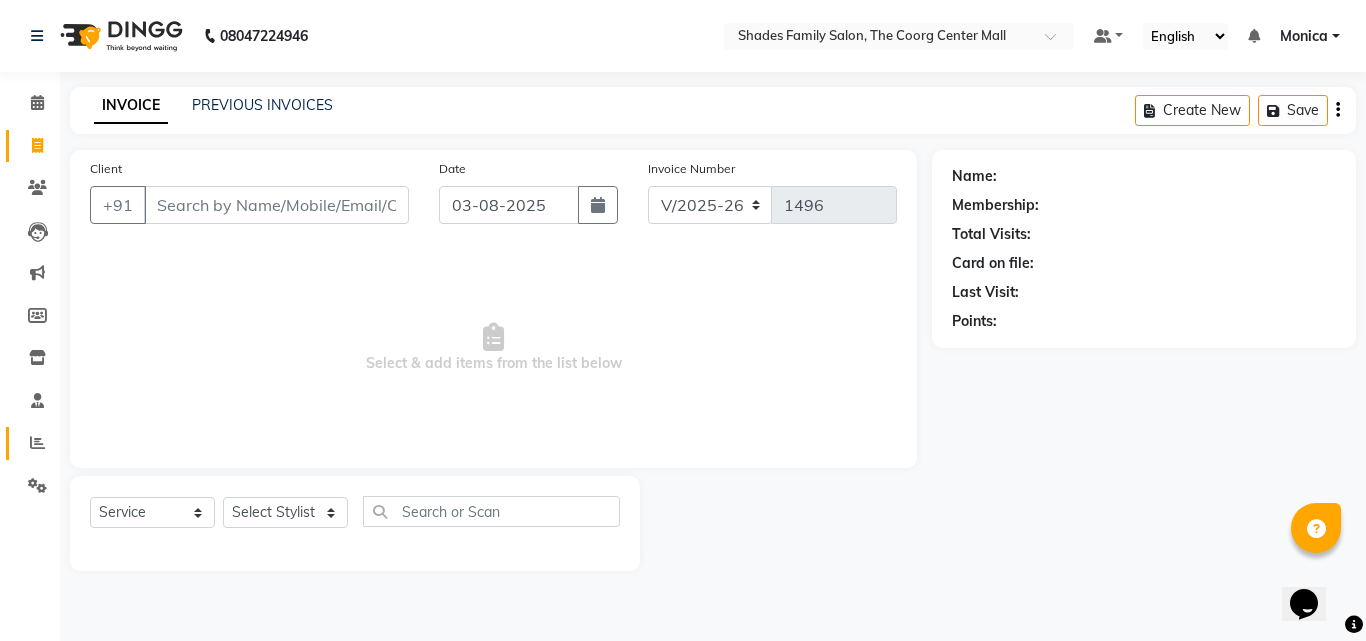 click 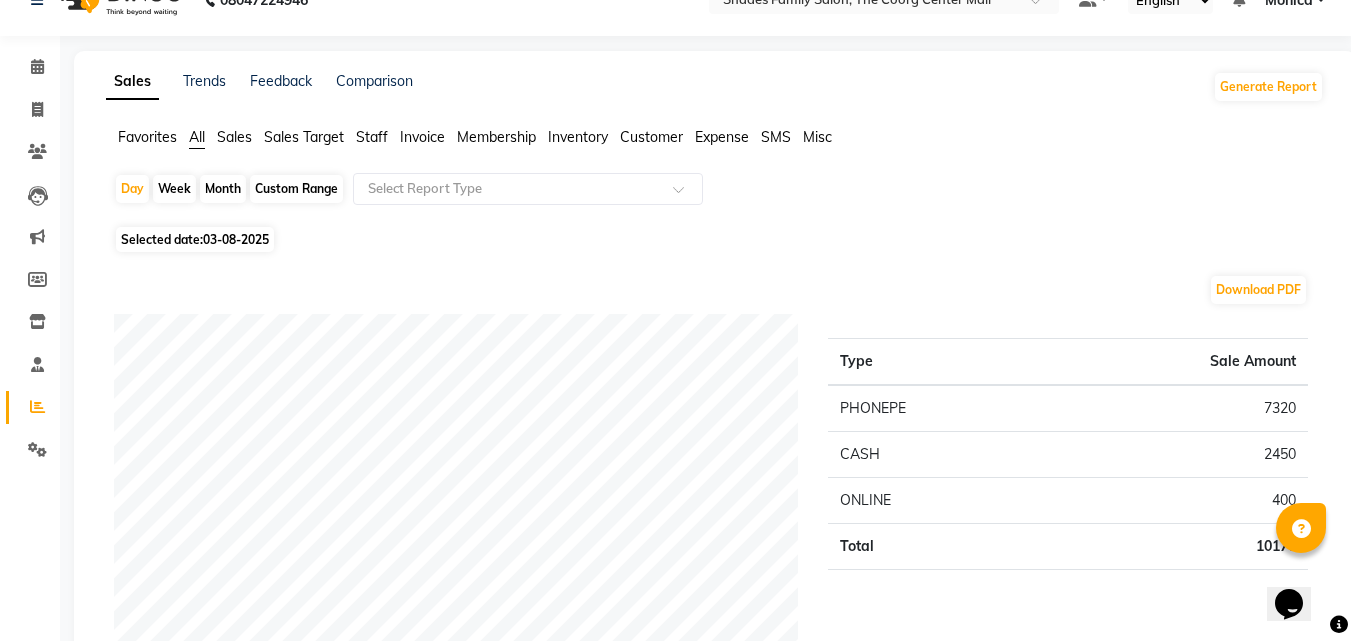 scroll, scrollTop: 0, scrollLeft: 0, axis: both 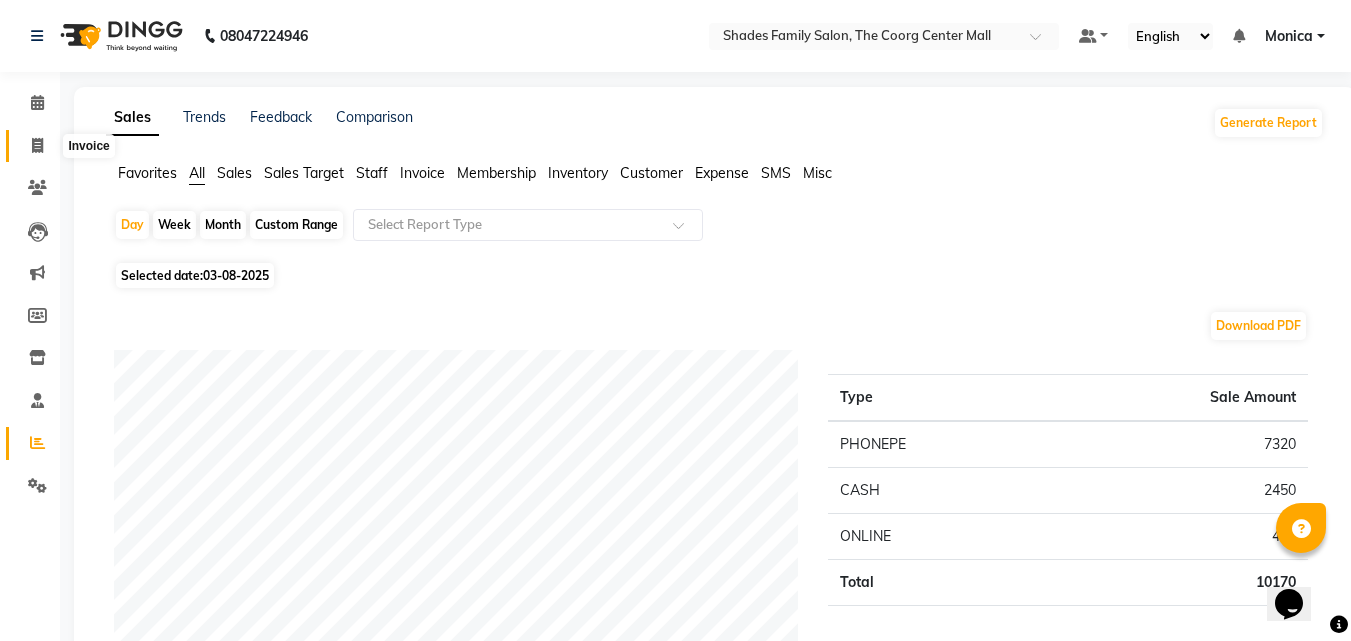 click 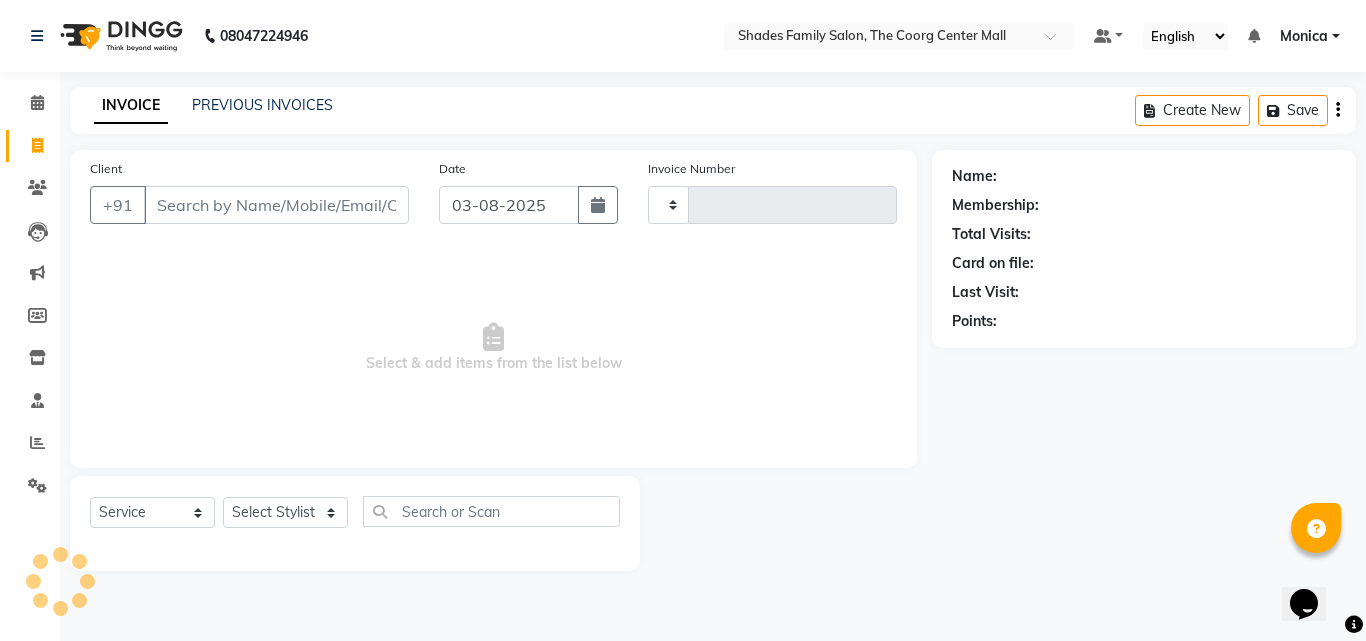 type on "1498" 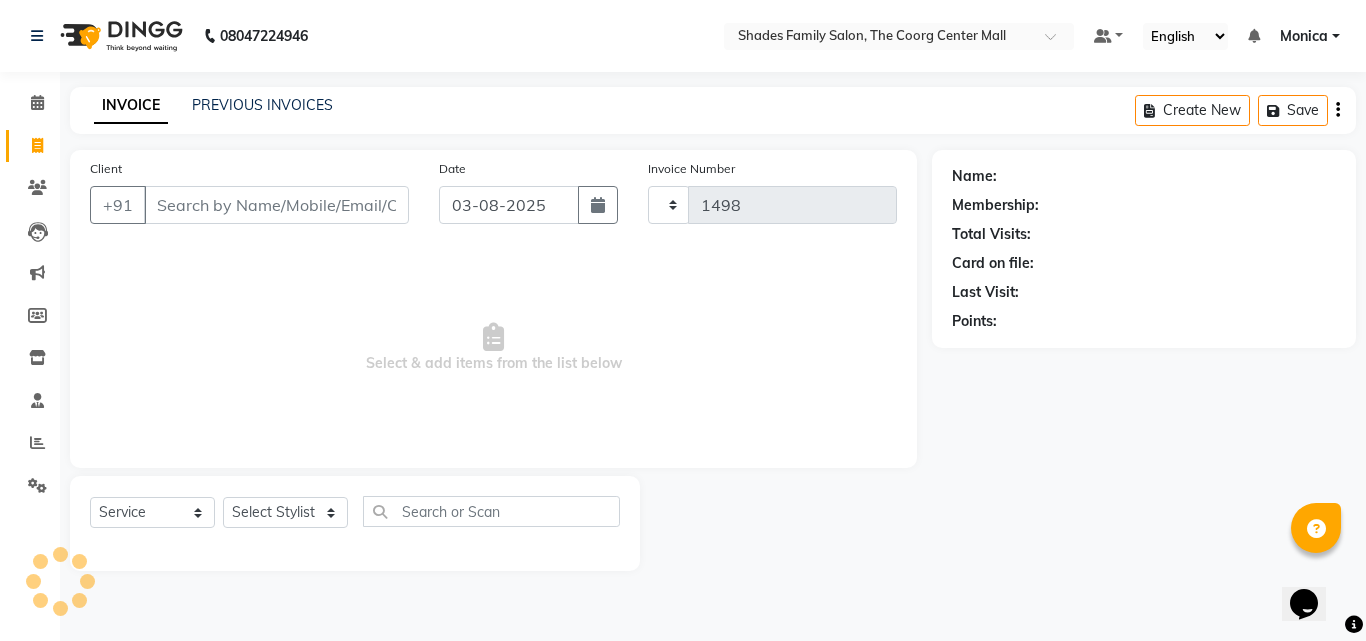 select on "7447" 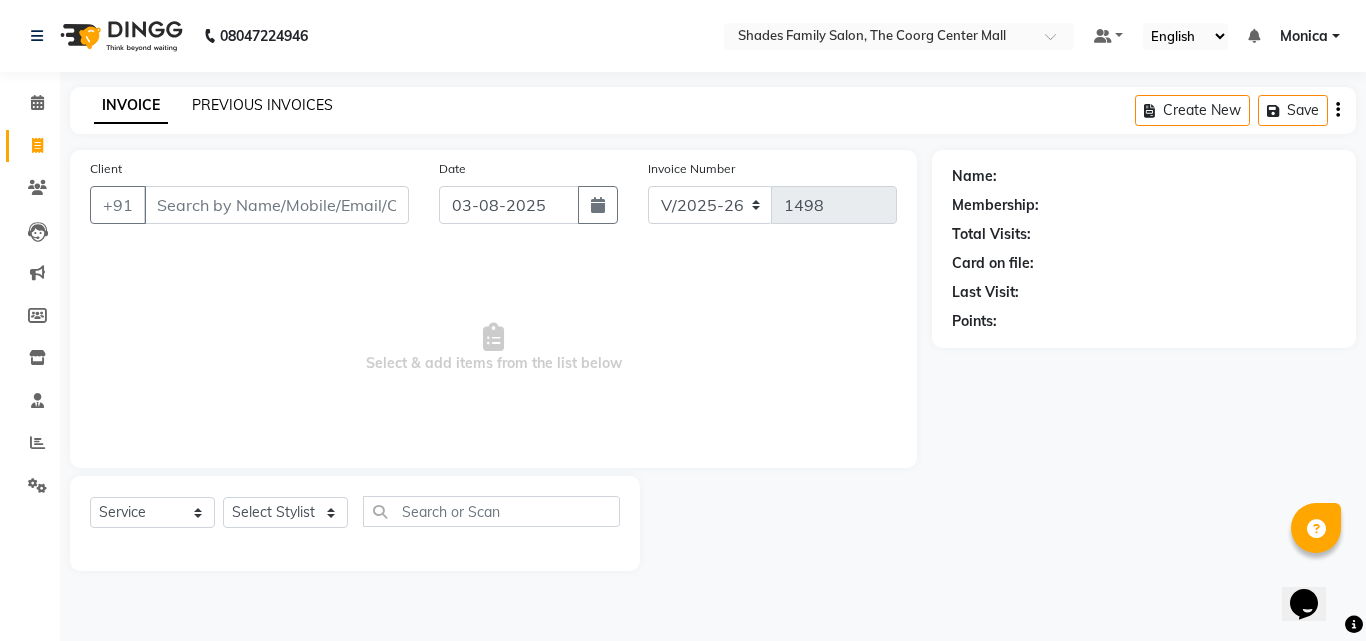 click on "PREVIOUS INVOICES" 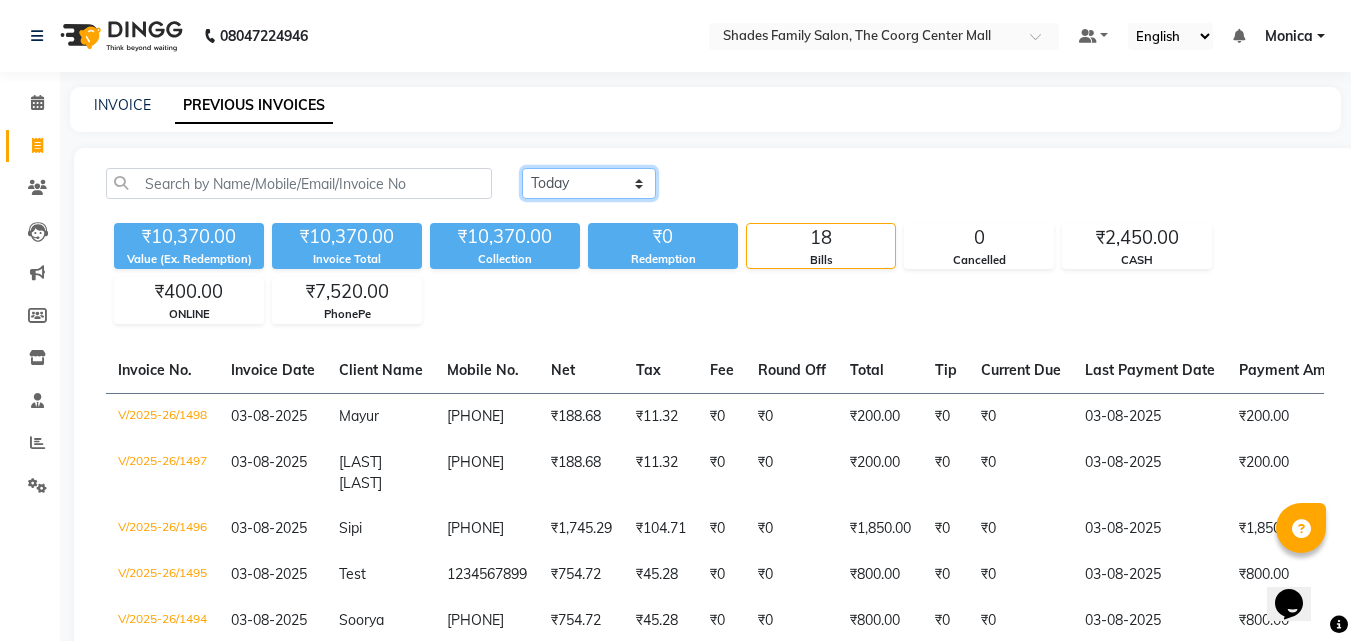 click on "Today Yesterday Custom Range" 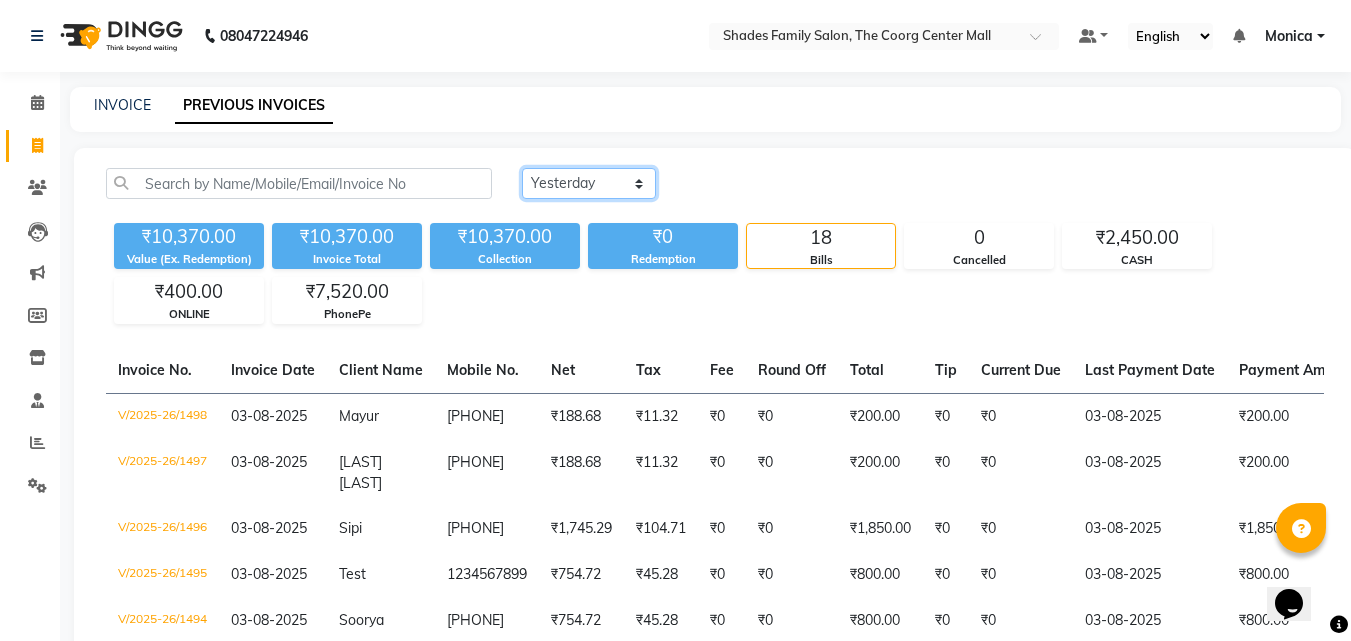 click on "Today Yesterday Custom Range" 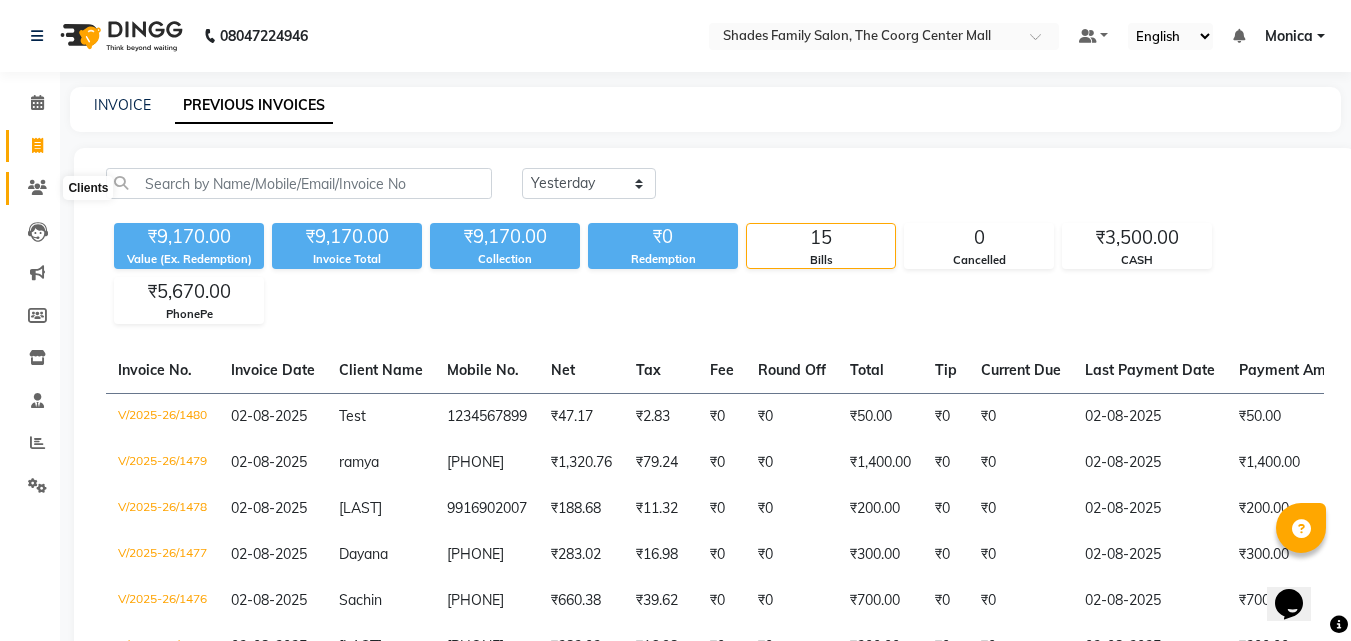 click 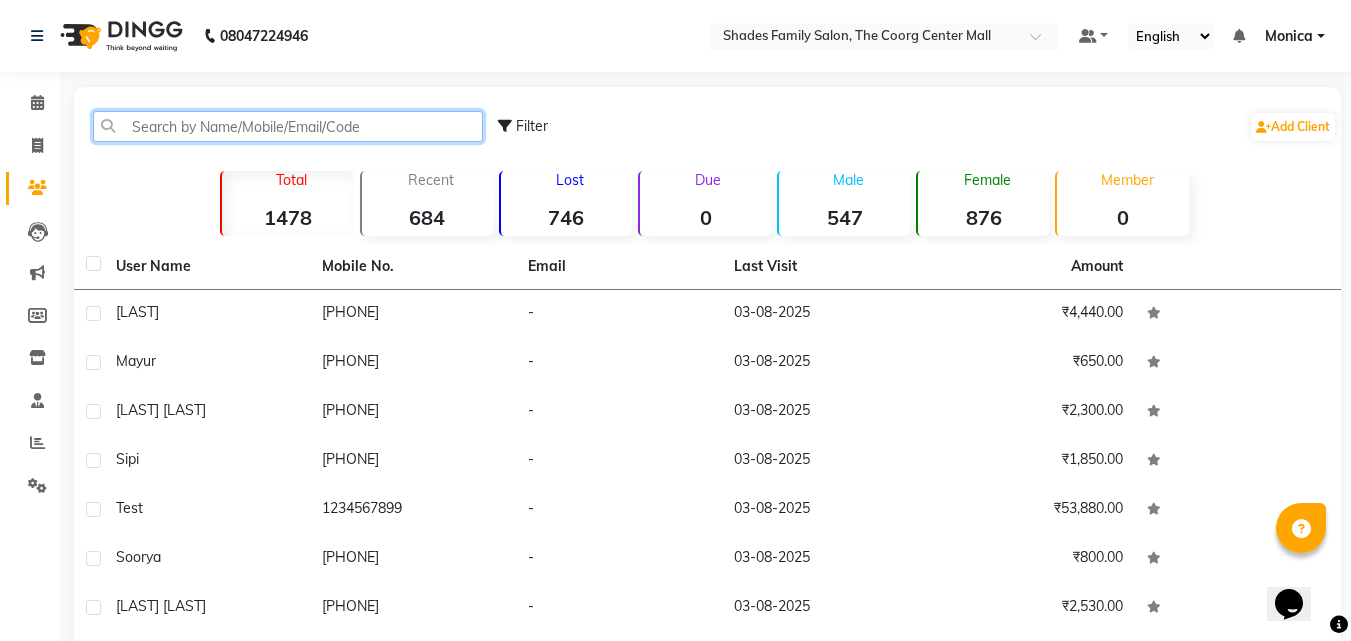 click 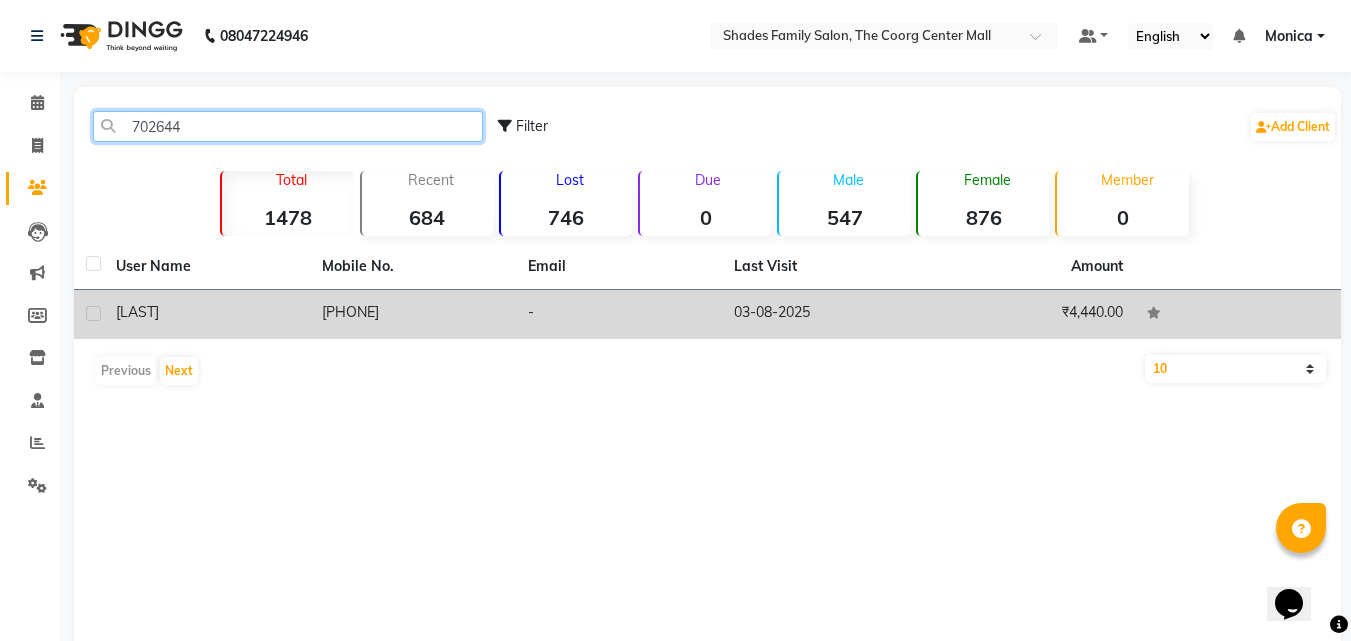 type on "702644" 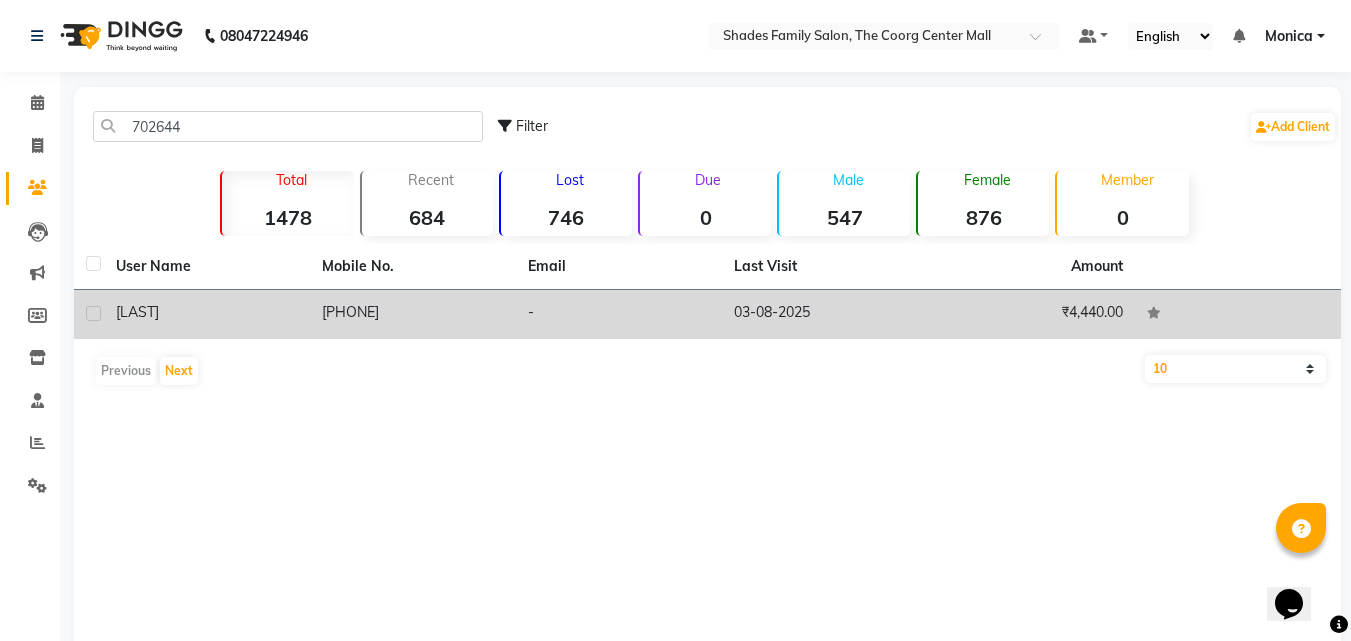 click on "[LAST]" 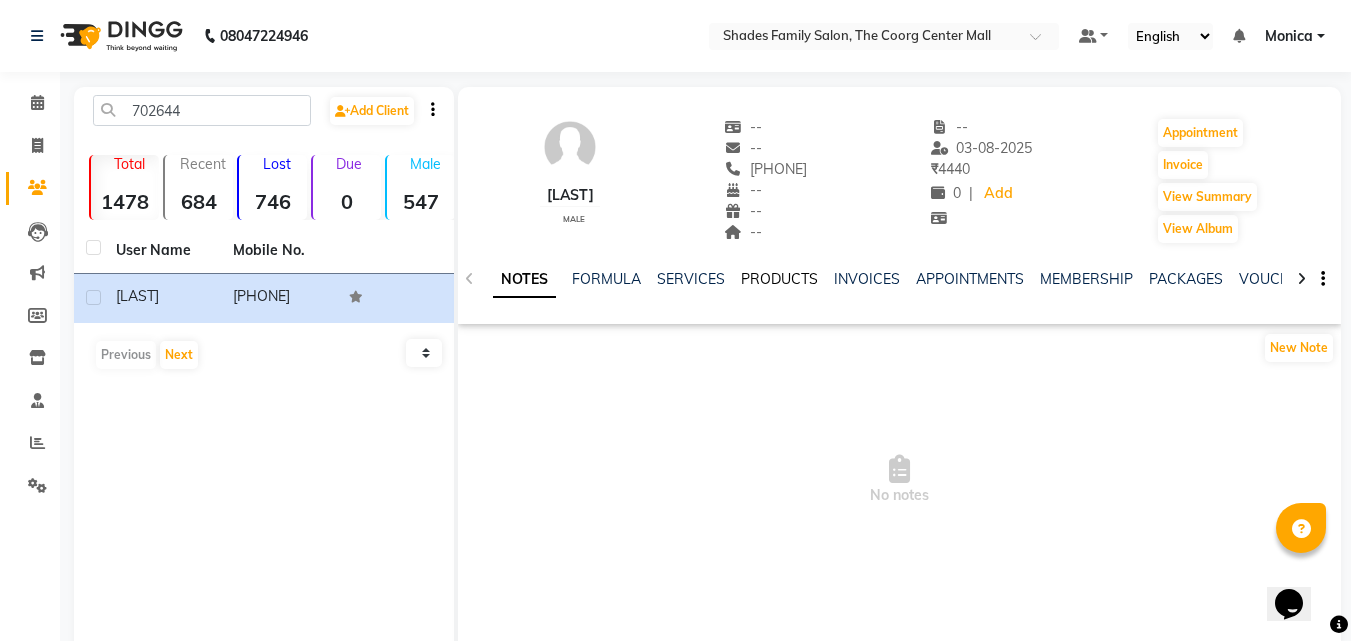 click on "PRODUCTS" 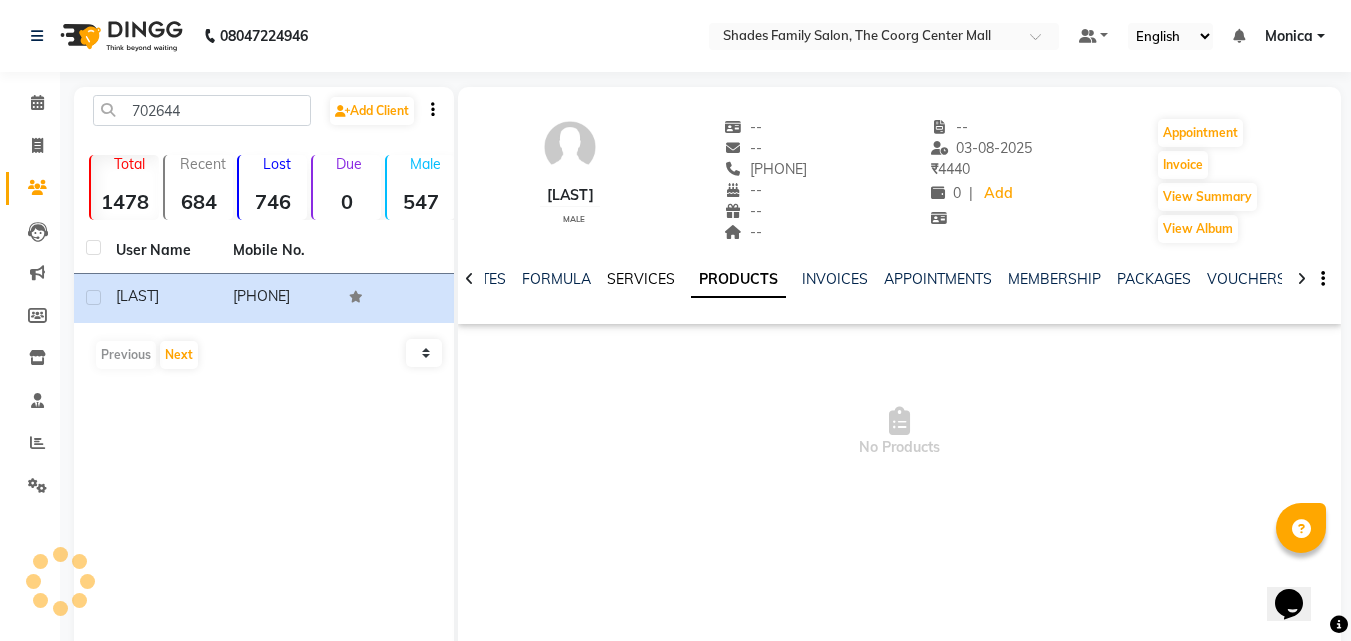 click on "NOTES FORMULA SERVICES PRODUCTS INVOICES APPOINTMENTS MEMBERSHIP PACKAGES VOUCHERS GIFTCARDS POINTS FORMS FAMILY CARDS WALLET" 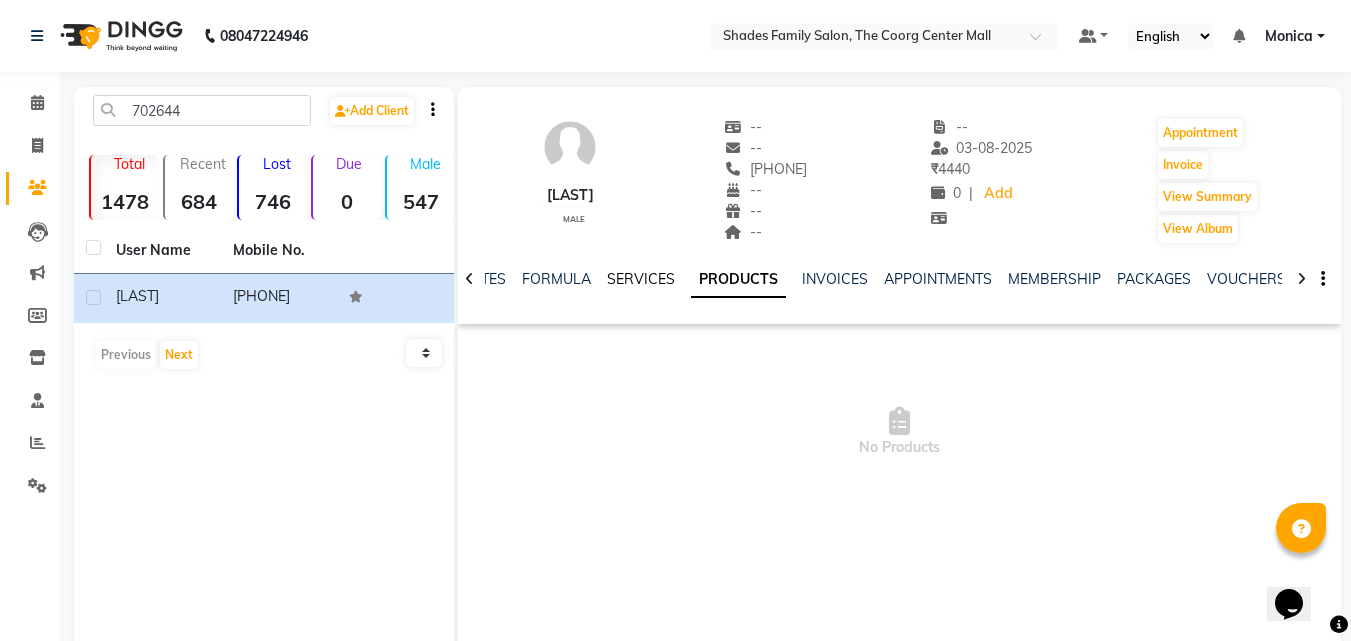 click on "SERVICES" 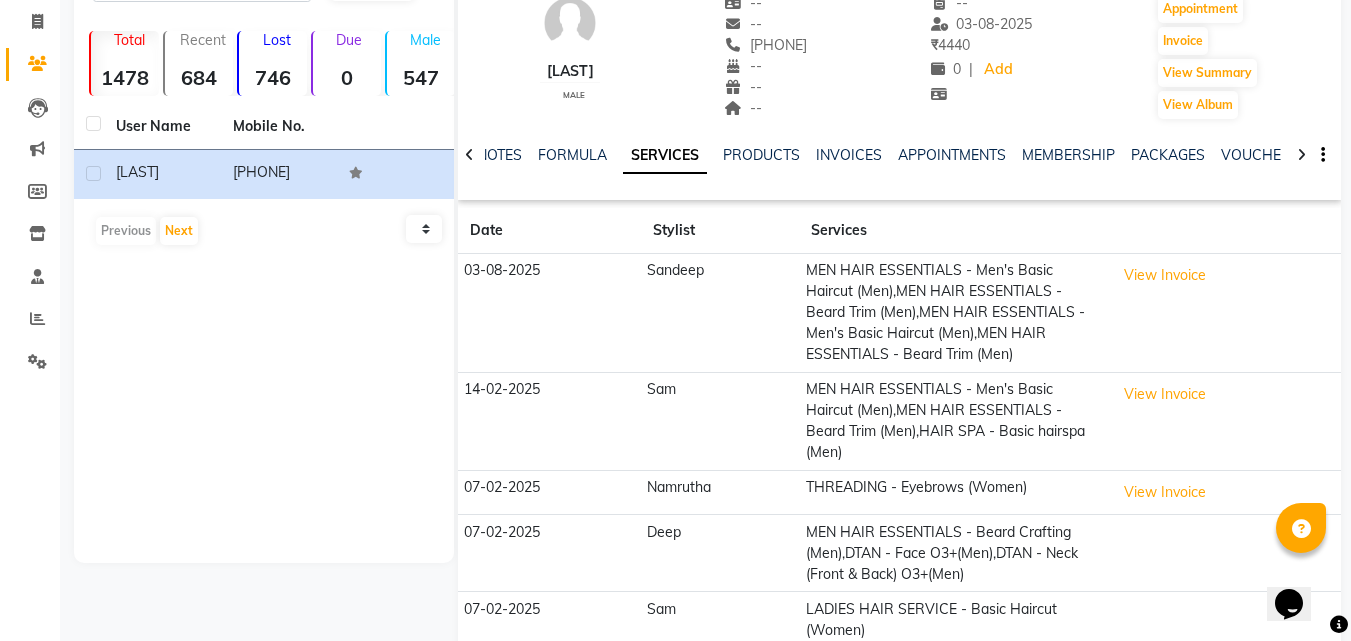 scroll, scrollTop: 0, scrollLeft: 0, axis: both 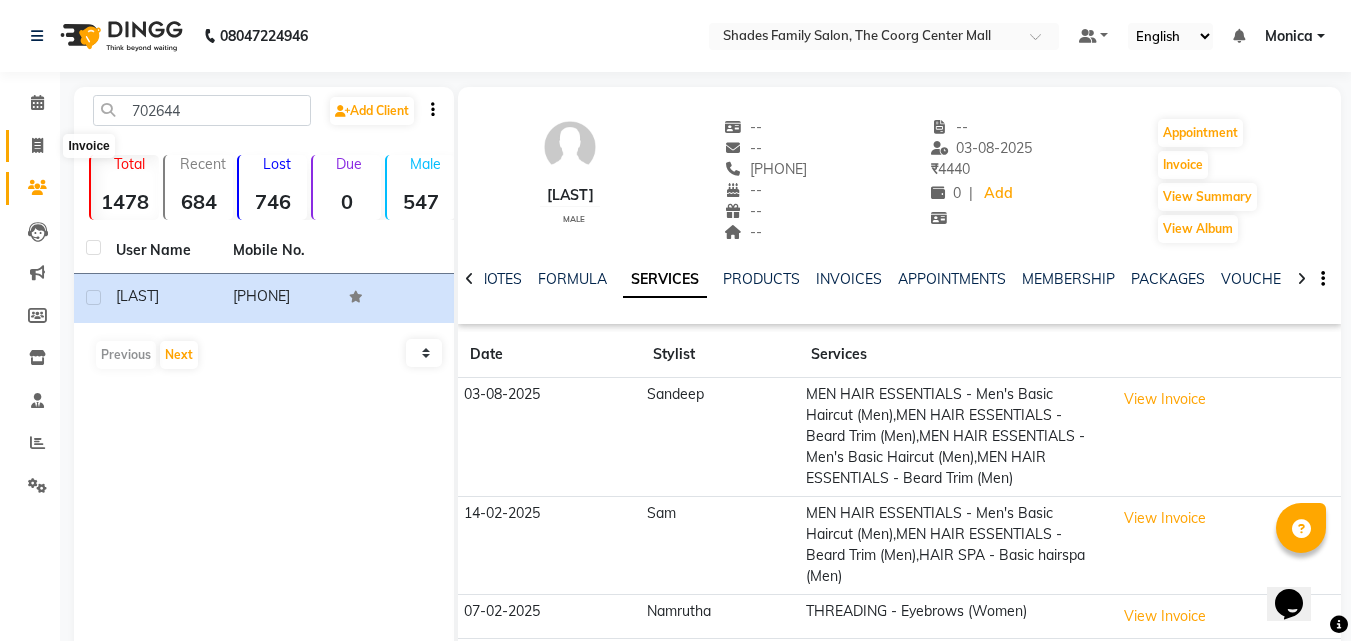 click 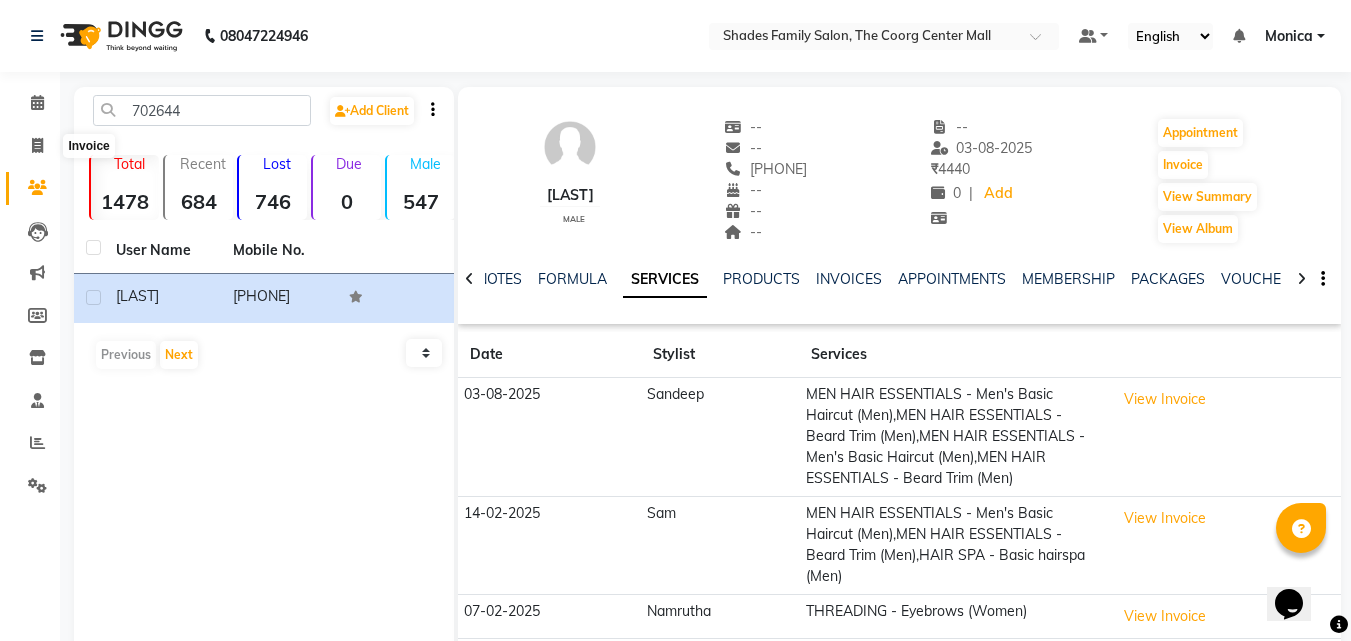 select on "service" 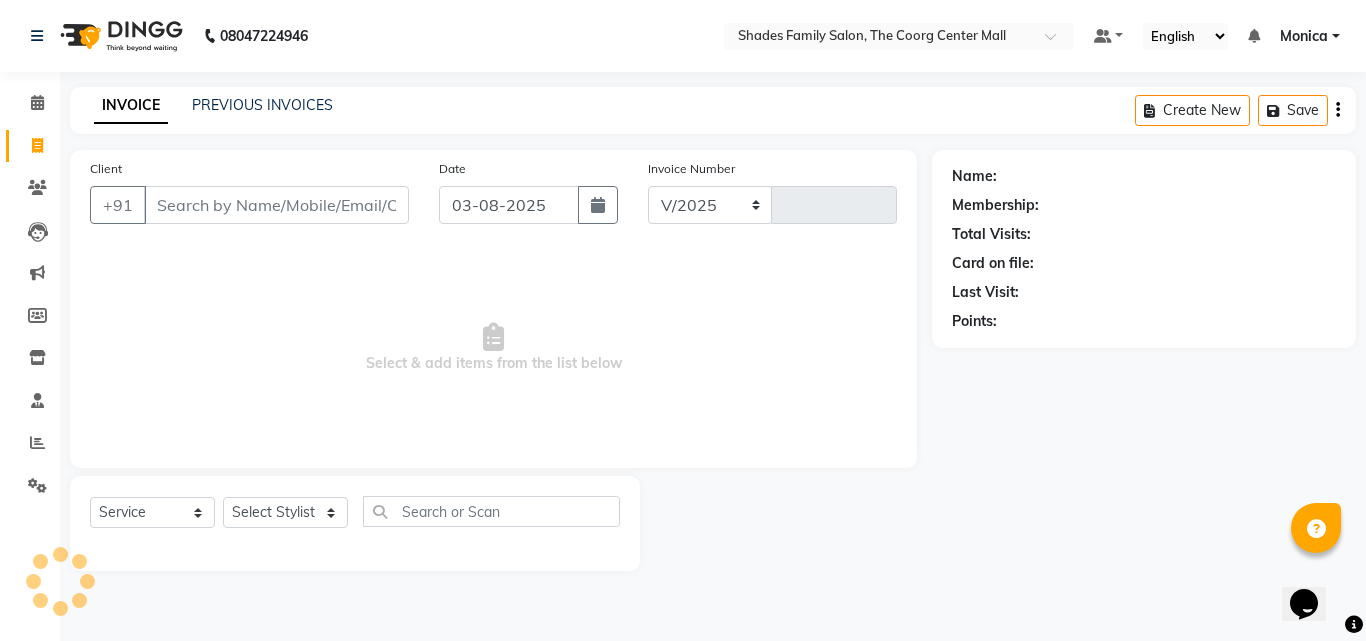select on "7447" 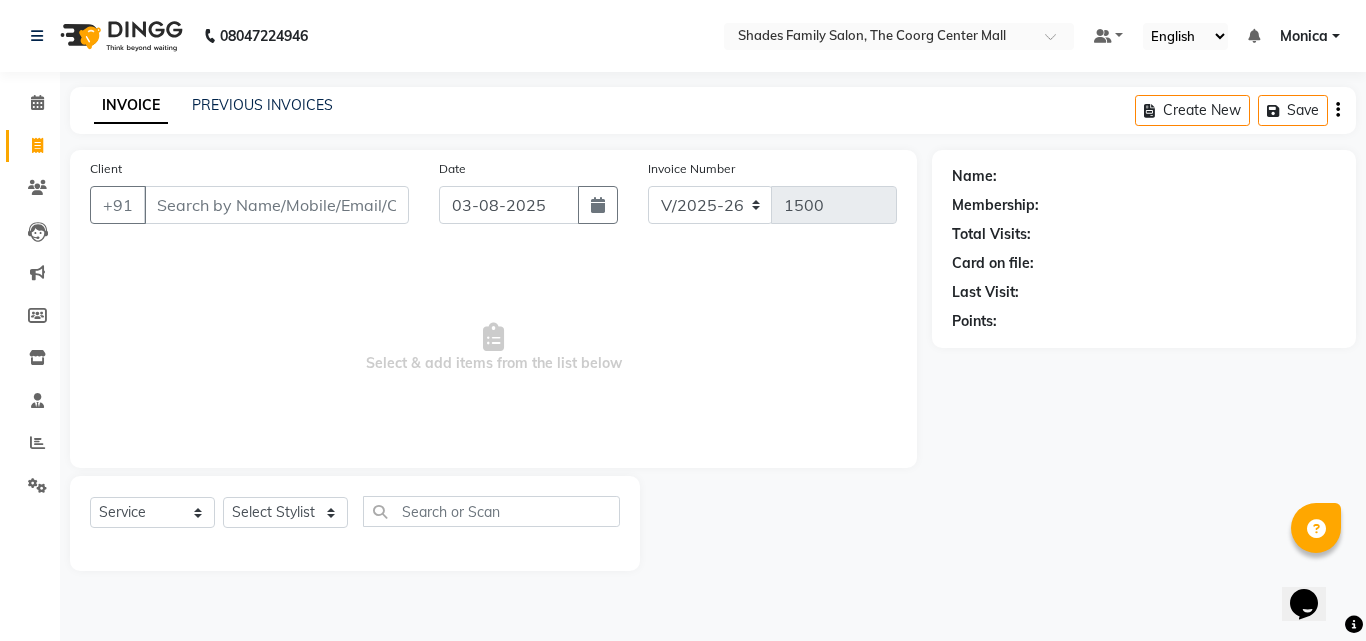 click on "PREVIOUS INVOICES" 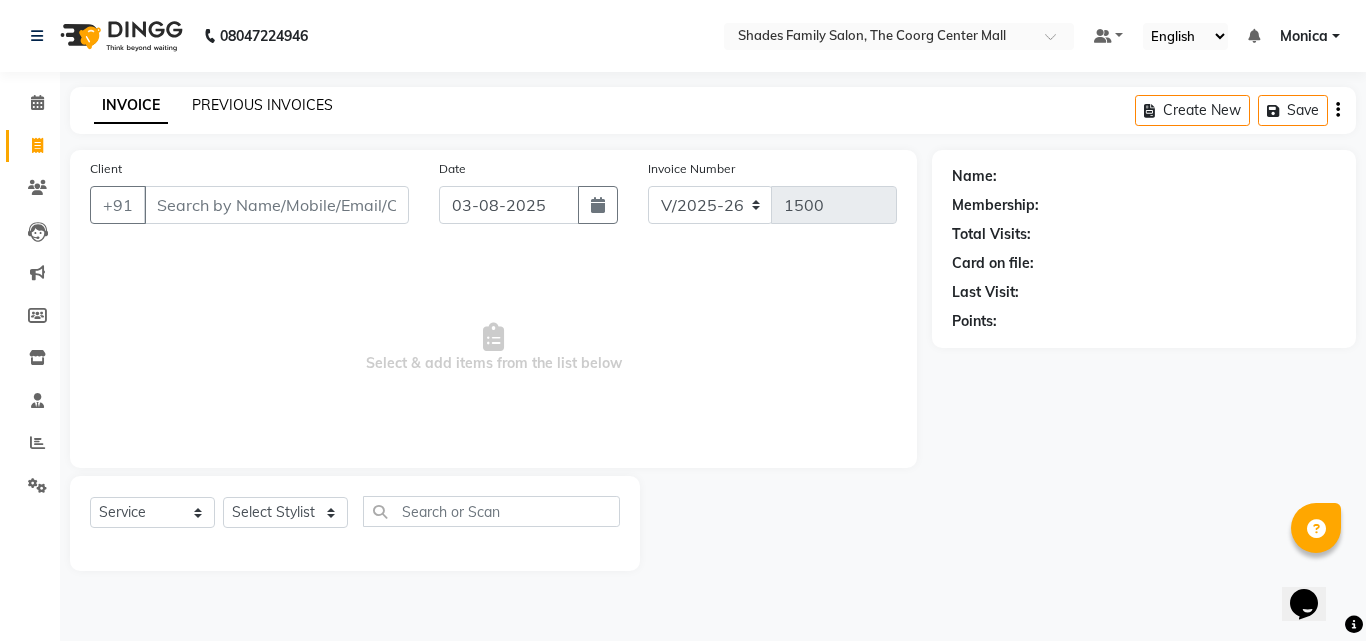 click on "PREVIOUS INVOICES" 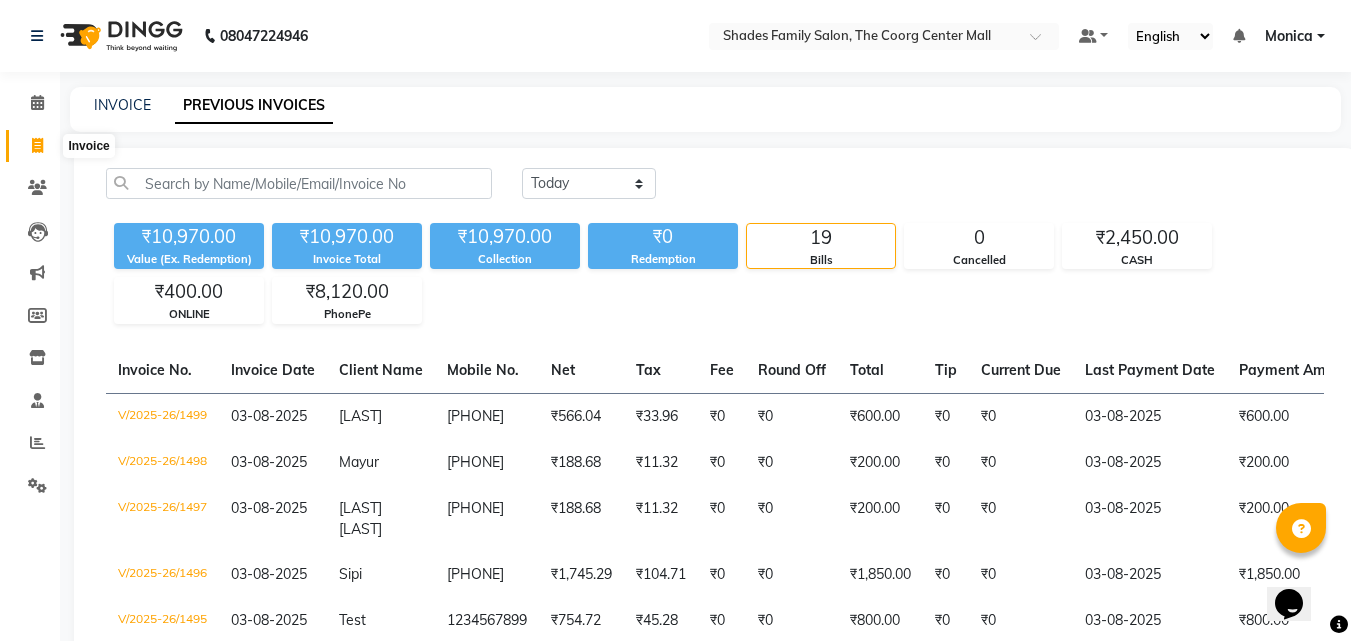 click 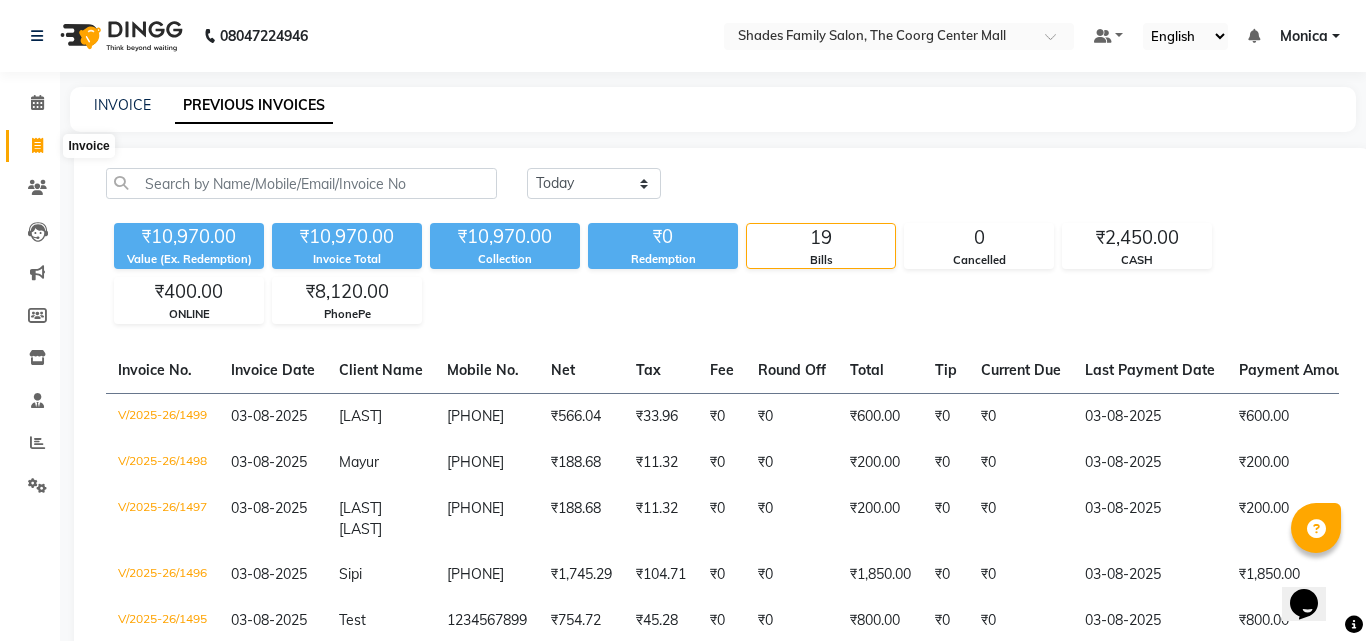 select on "service" 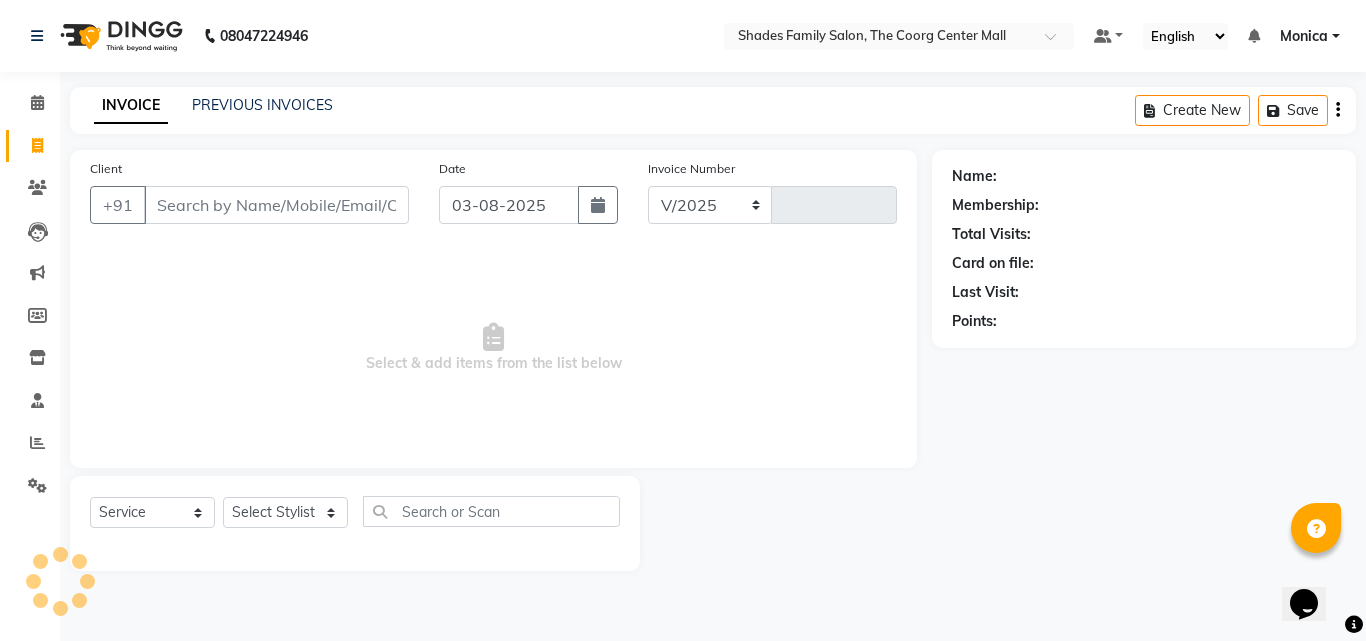 select on "7447" 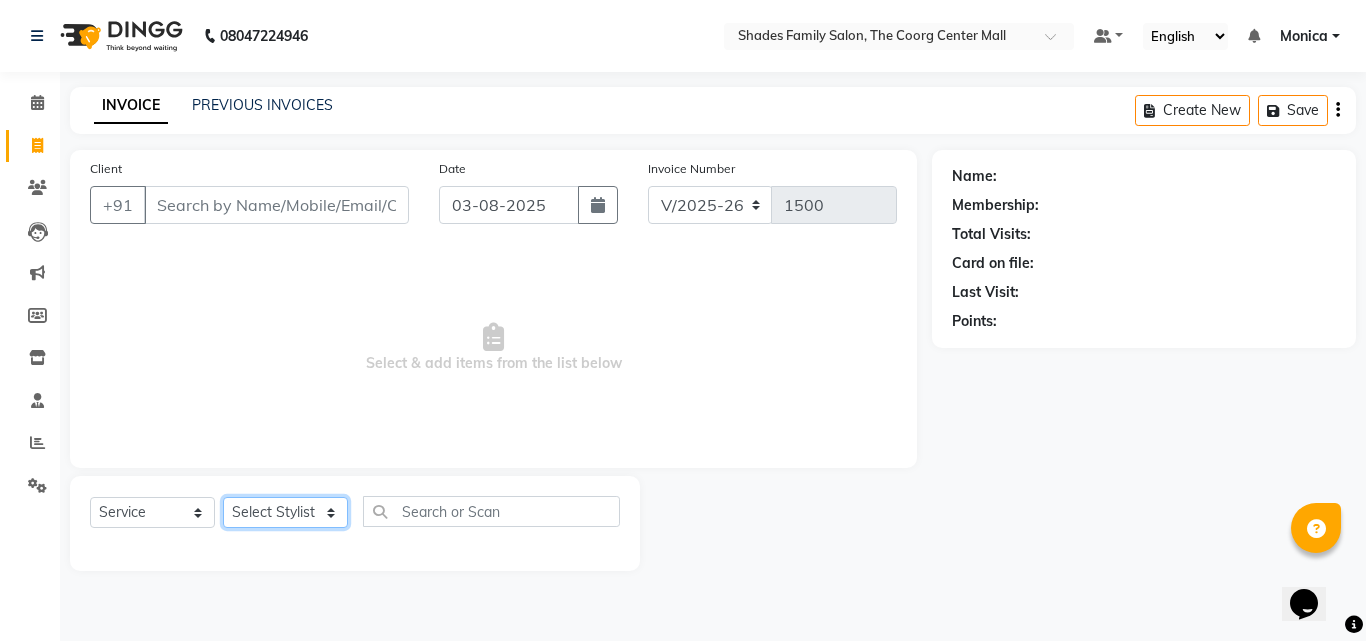 click on "Select Stylist Jyothi Monica  Namrutha Ranjith Sandeep Zeeshan" 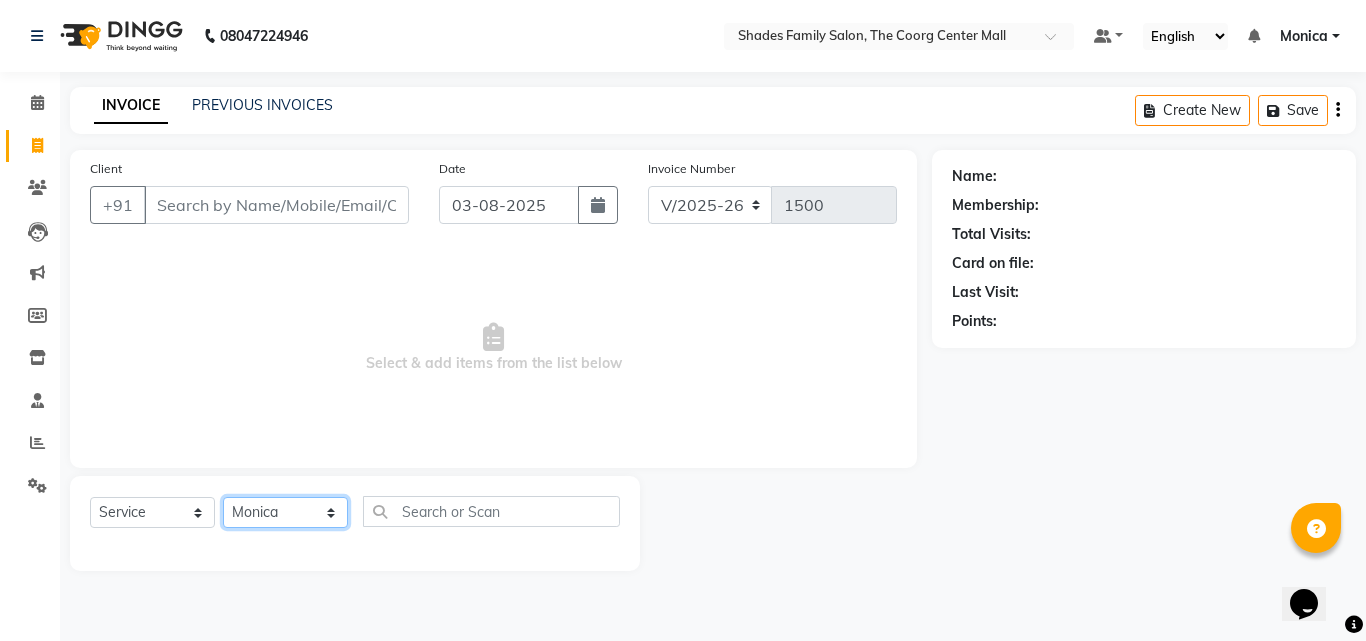 click on "Select Stylist Jyothi Monica  Namrutha Ranjith Sandeep Zeeshan" 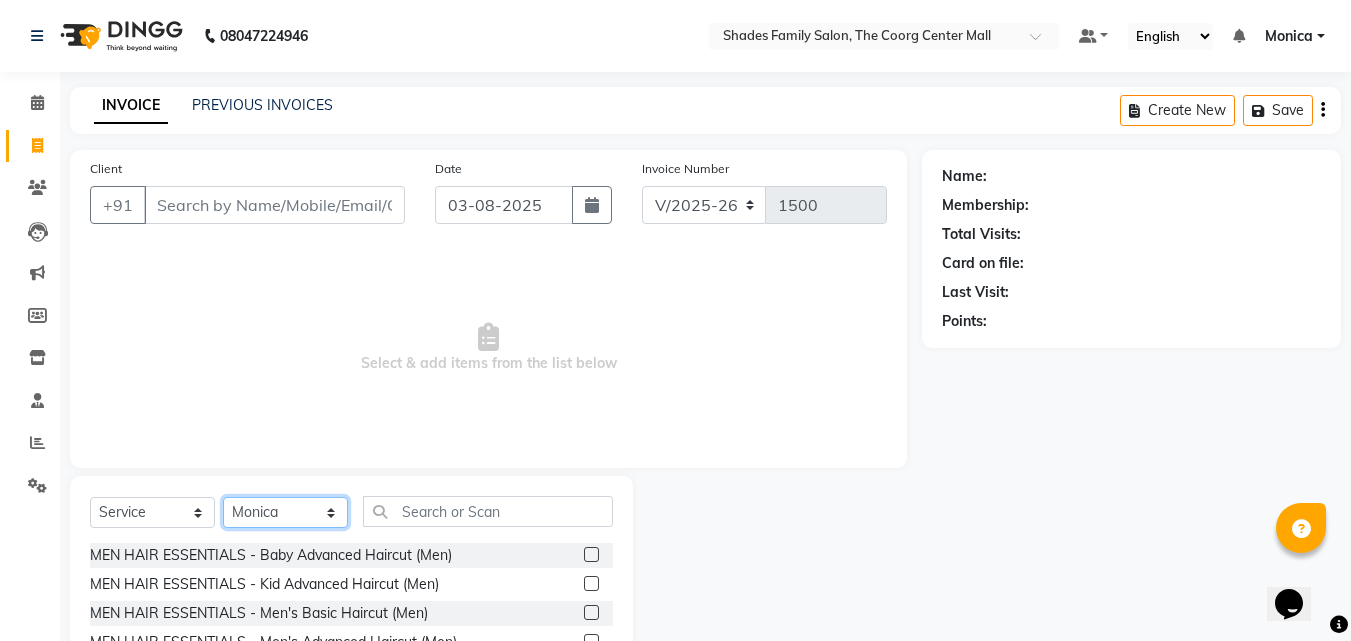 drag, startPoint x: 310, startPoint y: 518, endPoint x: 312, endPoint y: 498, distance: 20.09975 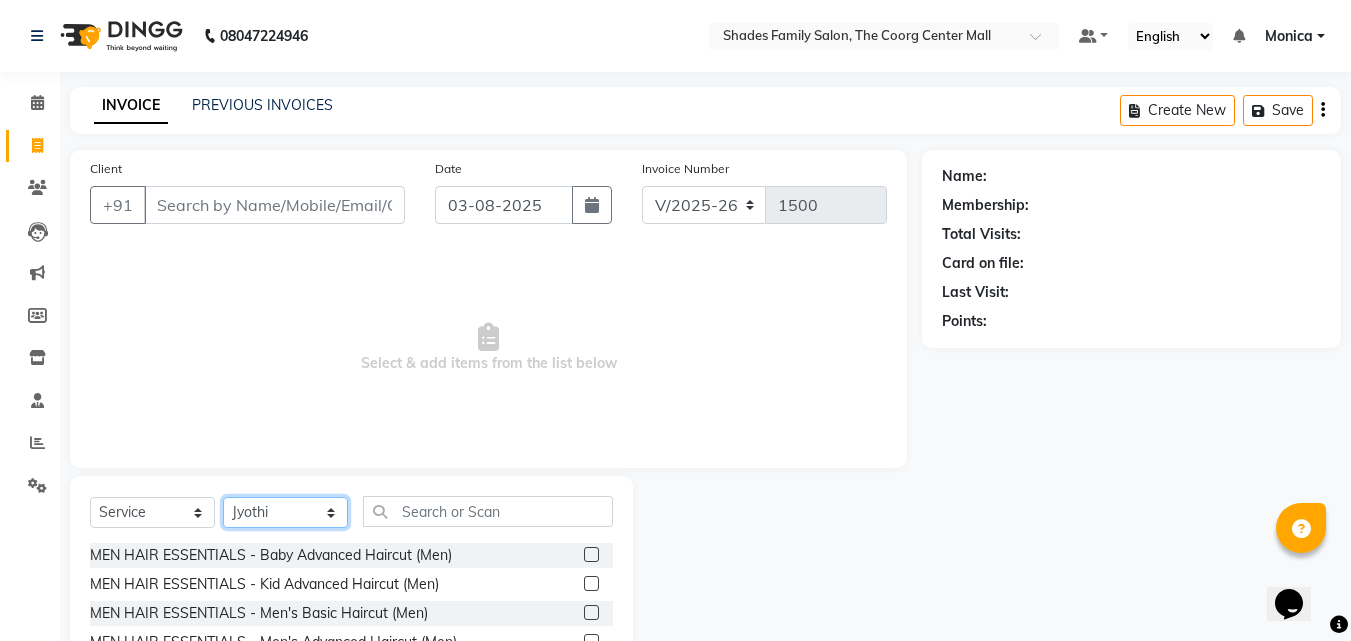 click on "Select Stylist Jyothi Monica  Namrutha Ranjith Sandeep Zeeshan" 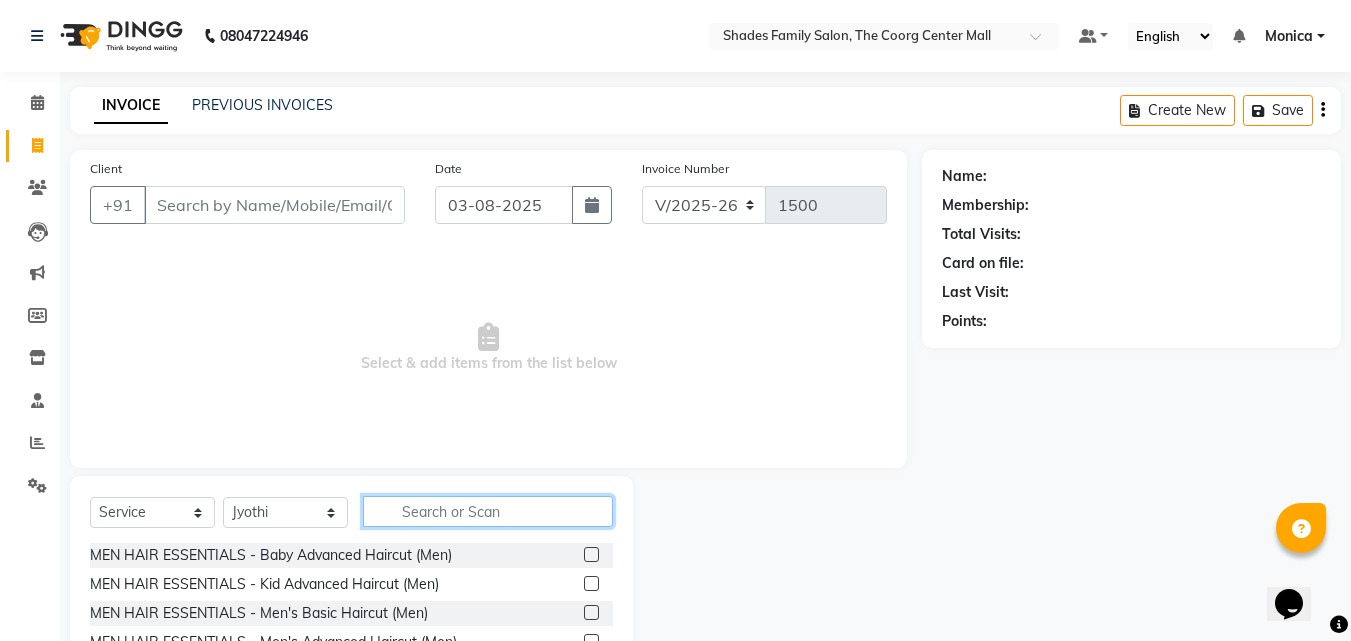 click 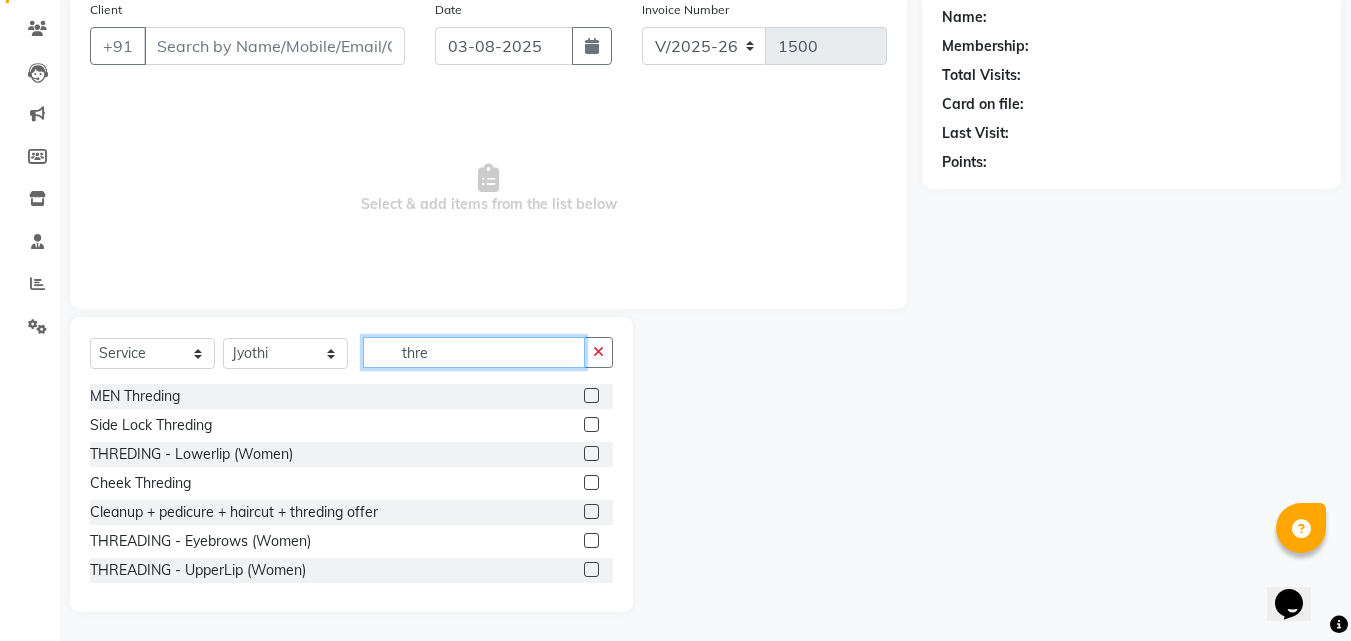 scroll, scrollTop: 160, scrollLeft: 0, axis: vertical 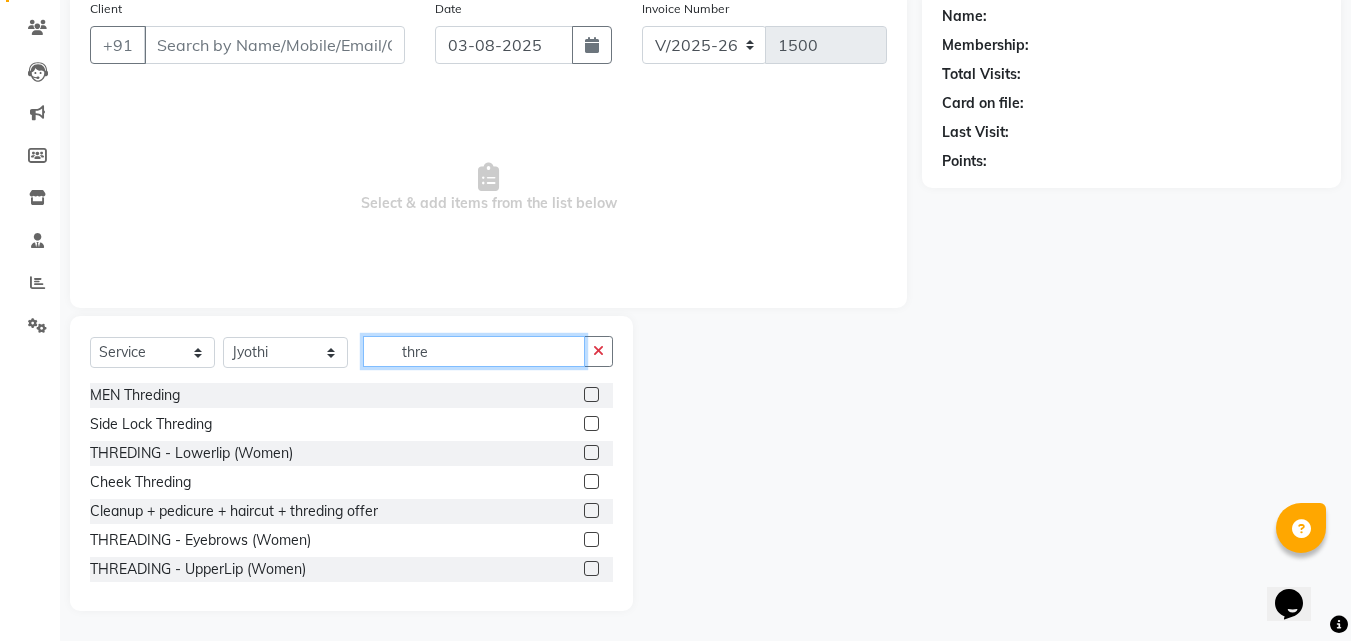 type on "thre" 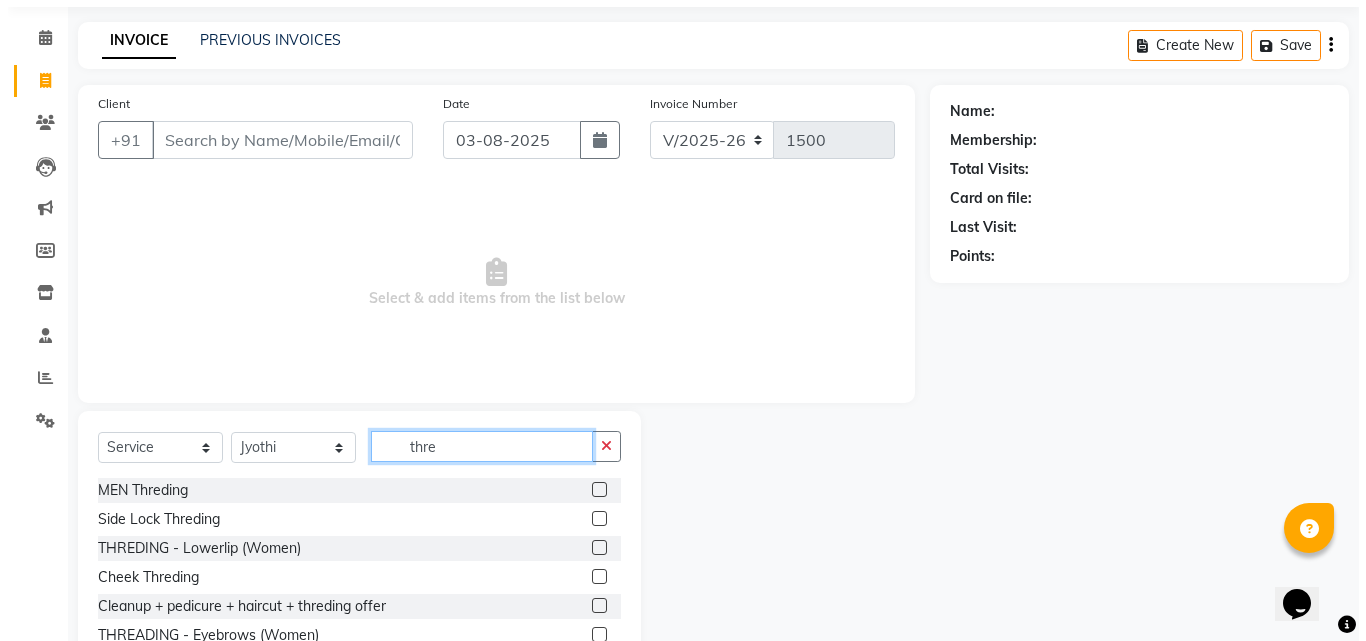 scroll, scrollTop: 0, scrollLeft: 0, axis: both 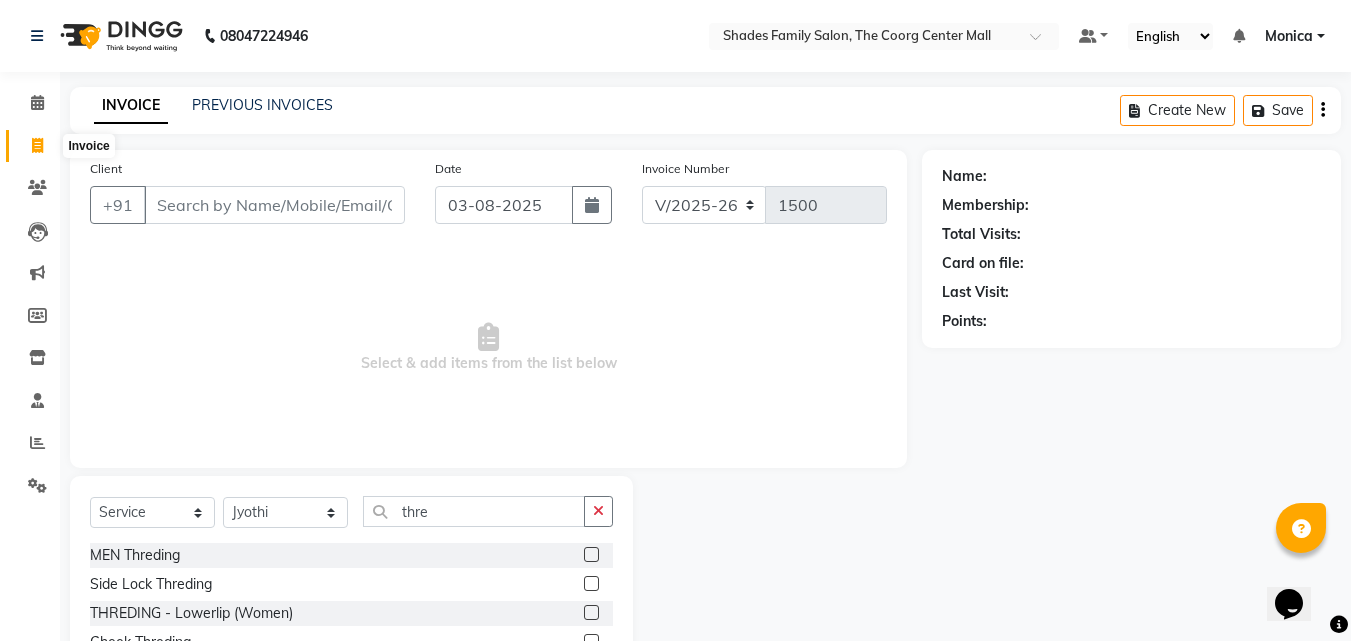 click 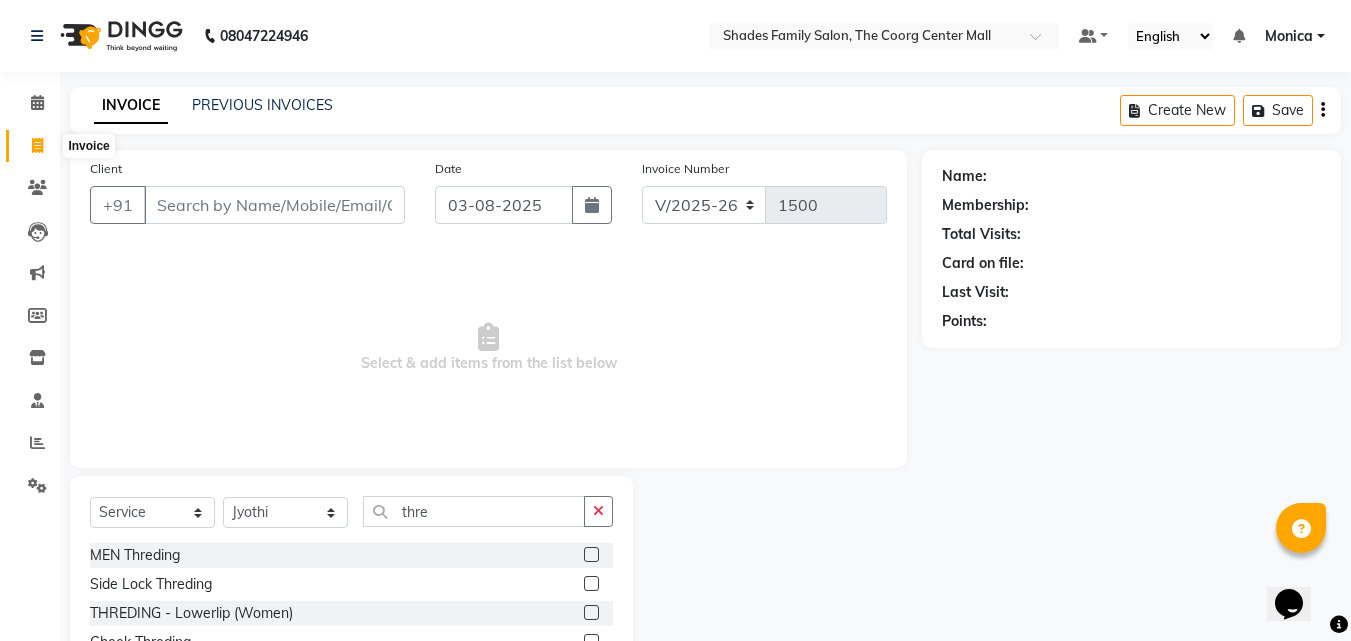 select on "service" 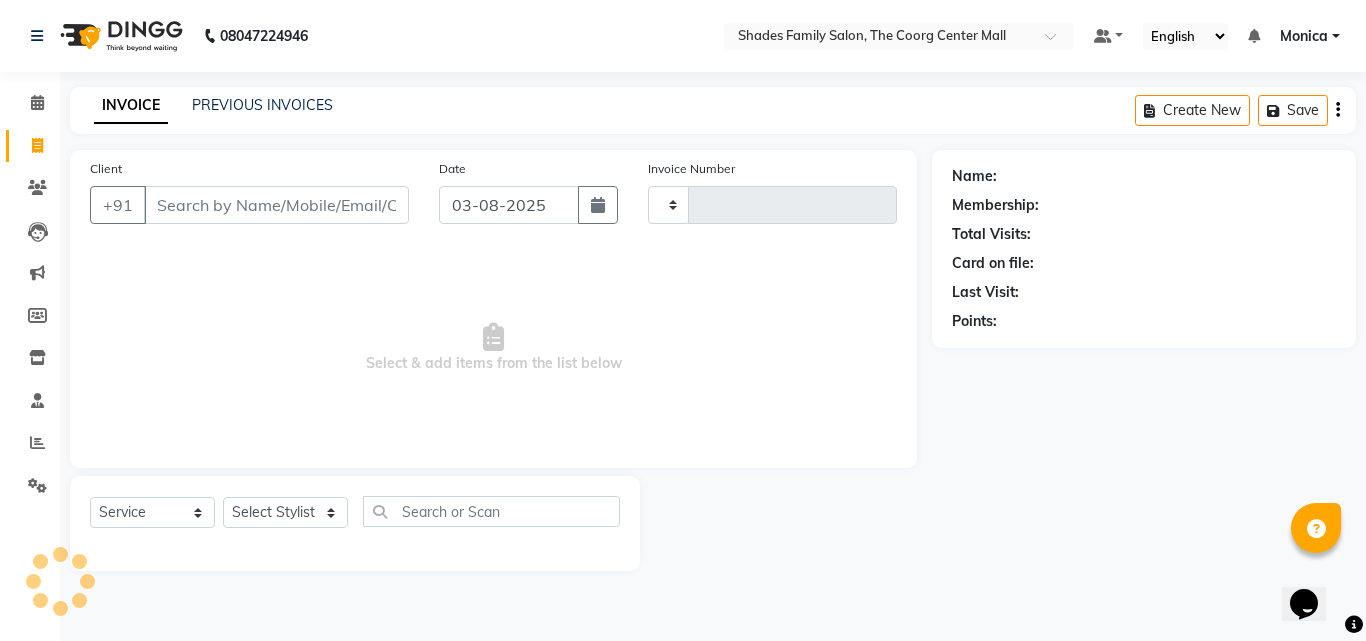 type on "1501" 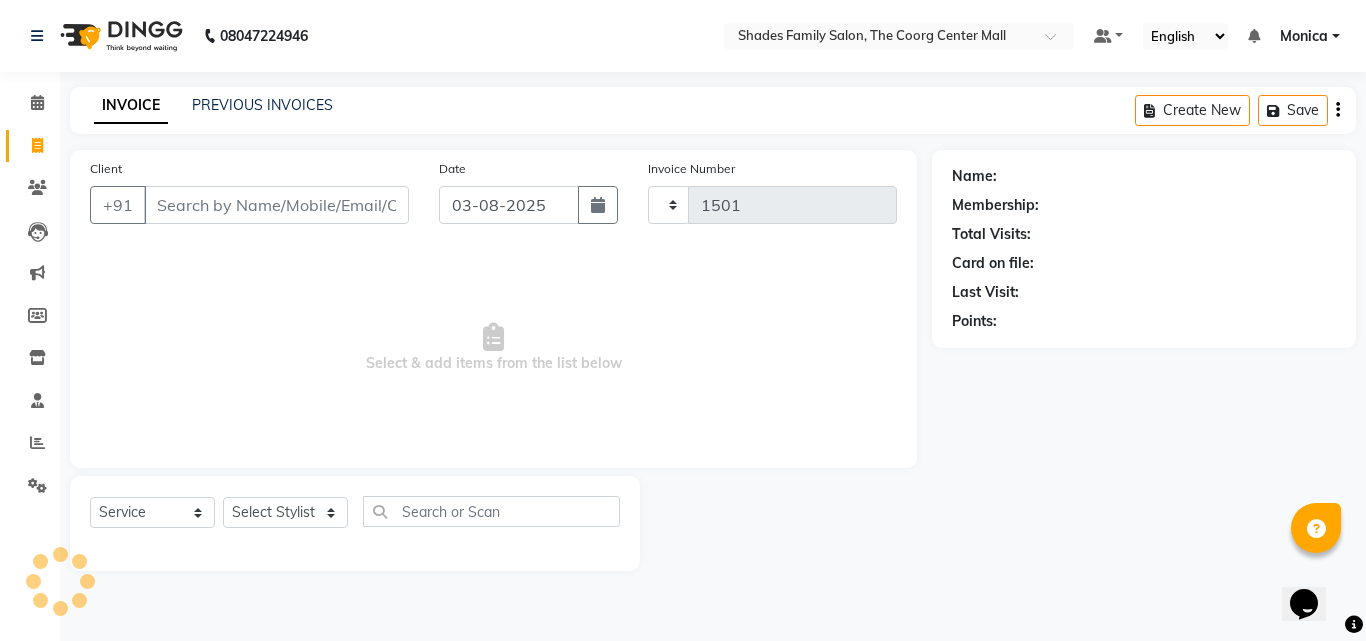 select on "7447" 